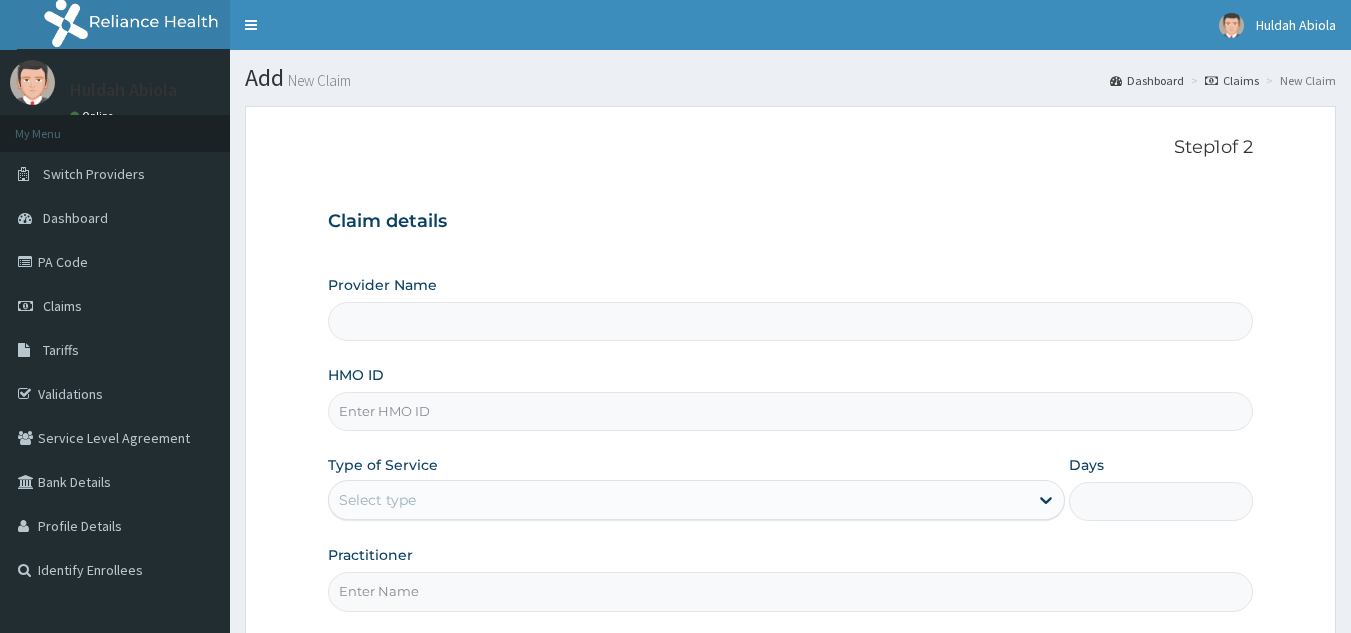 scroll, scrollTop: 0, scrollLeft: 0, axis: both 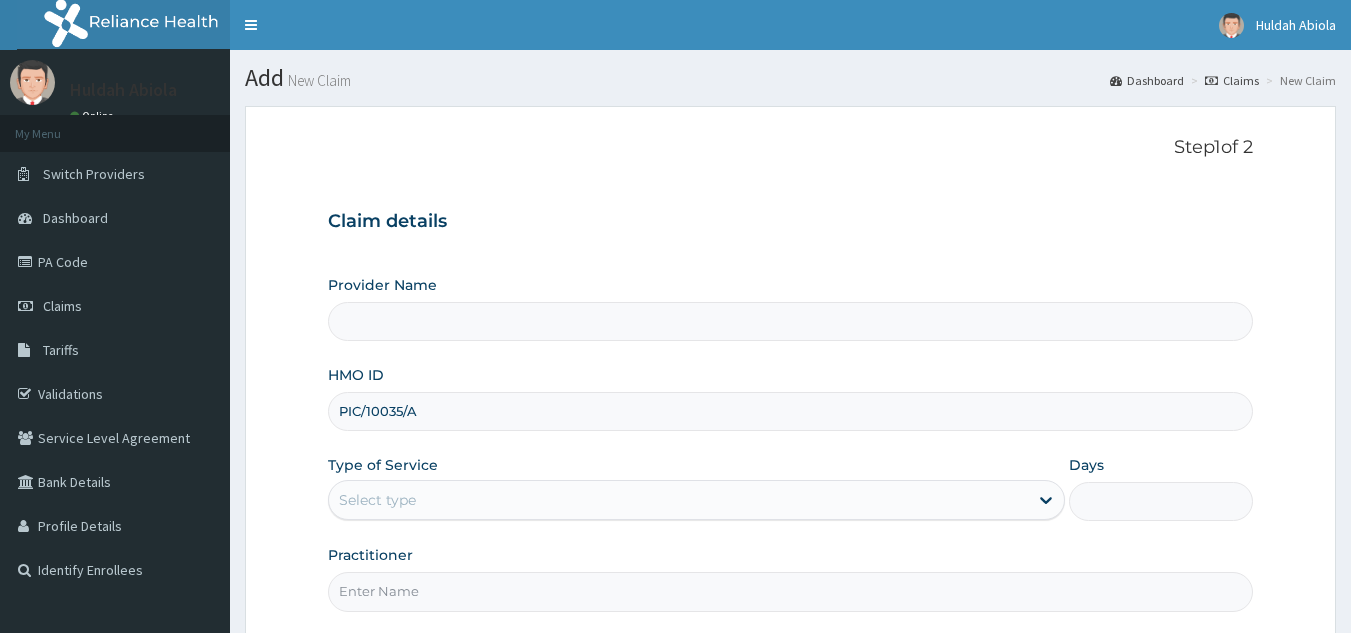 type on "Reliance Family Clinics (RFC) - Lekki" 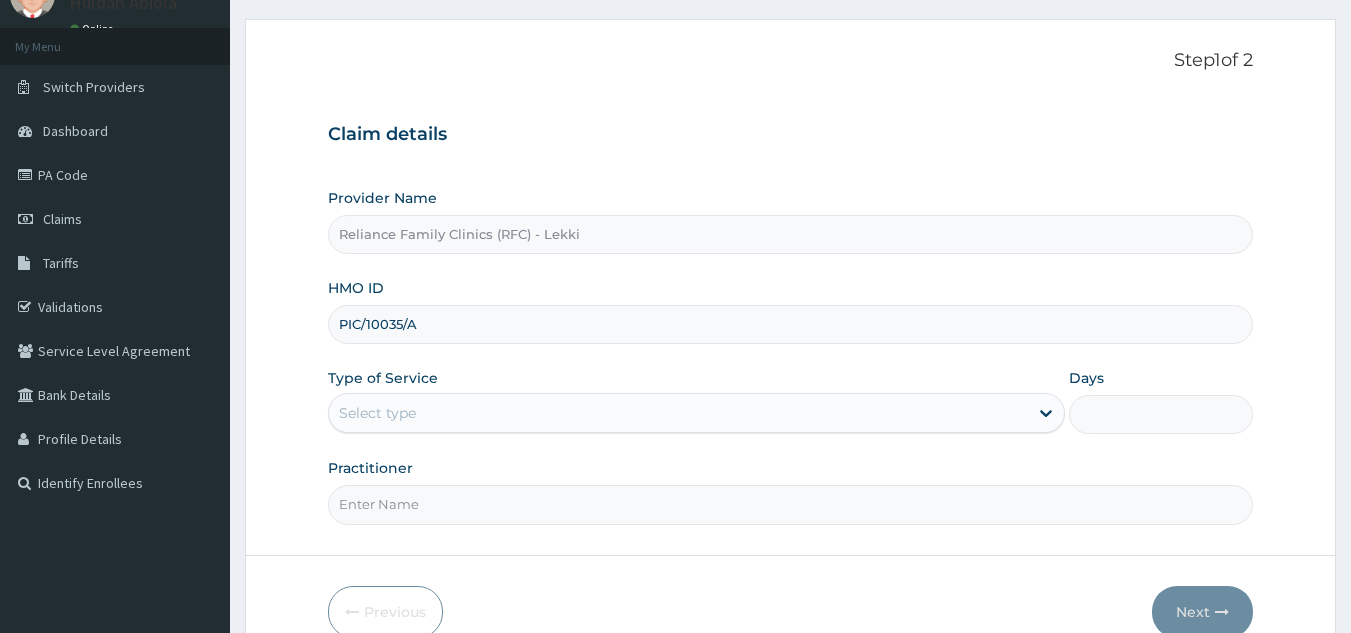scroll, scrollTop: 88, scrollLeft: 0, axis: vertical 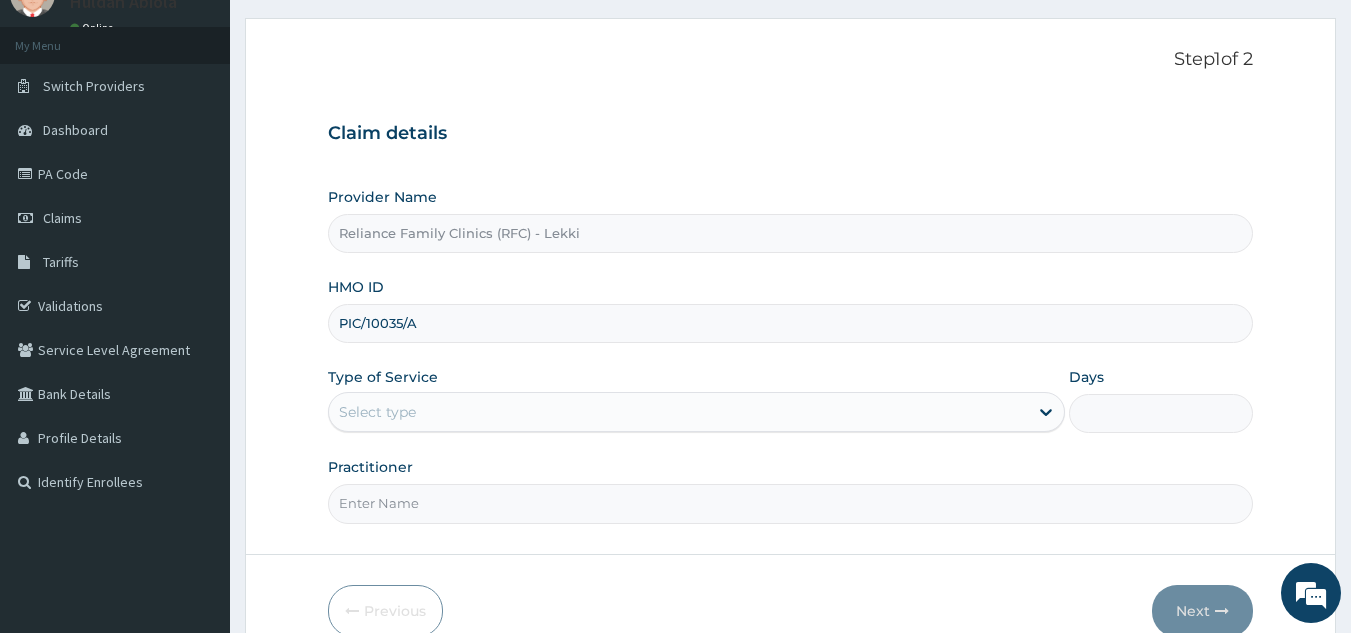 type on "PIC/10035/A" 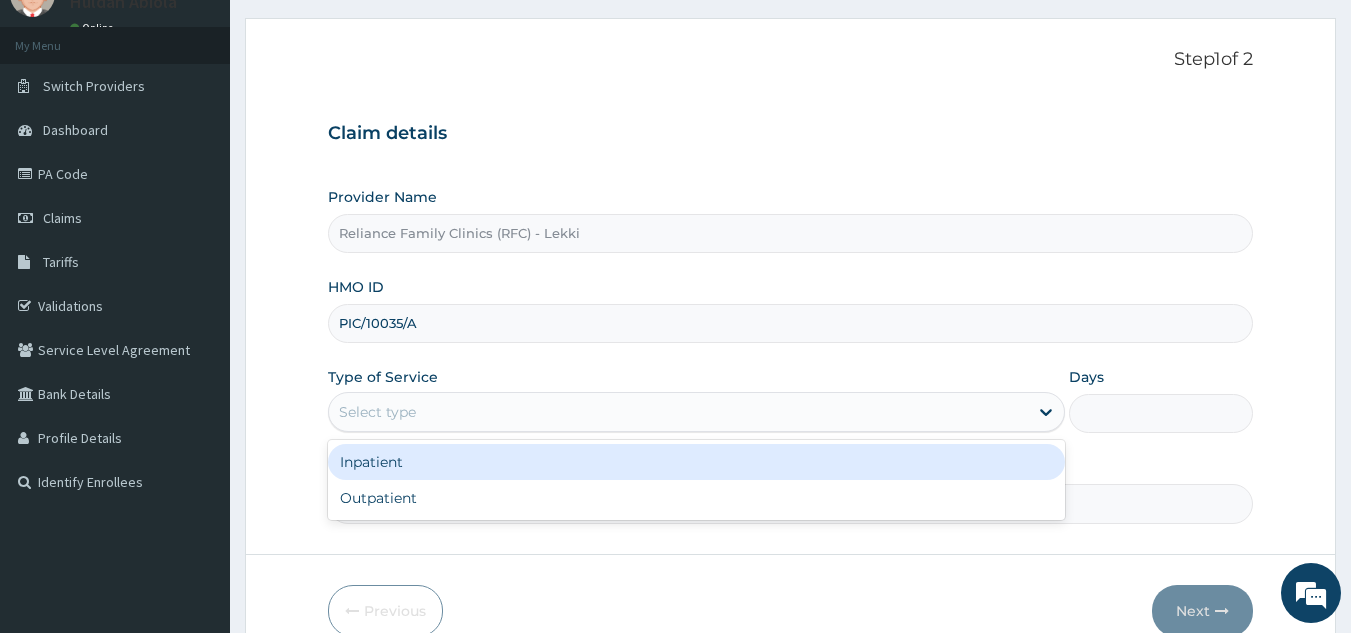 click on "Select type" at bounding box center [678, 412] 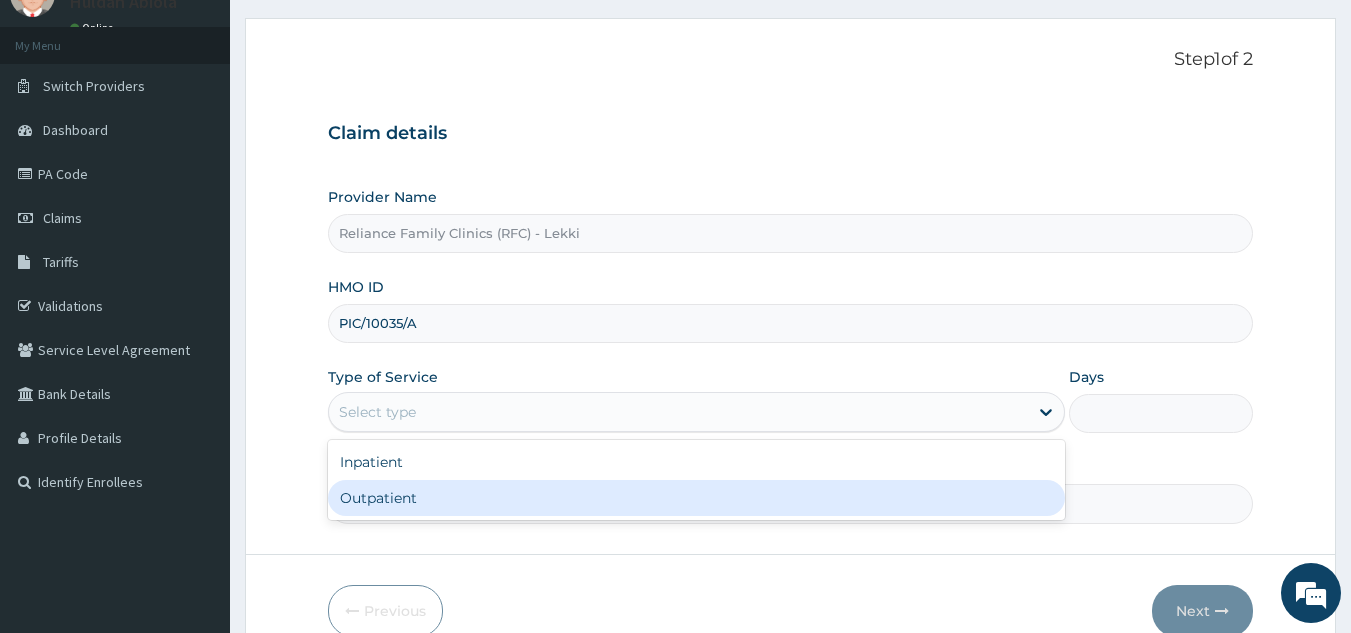 click on "Outpatient" at bounding box center [696, 498] 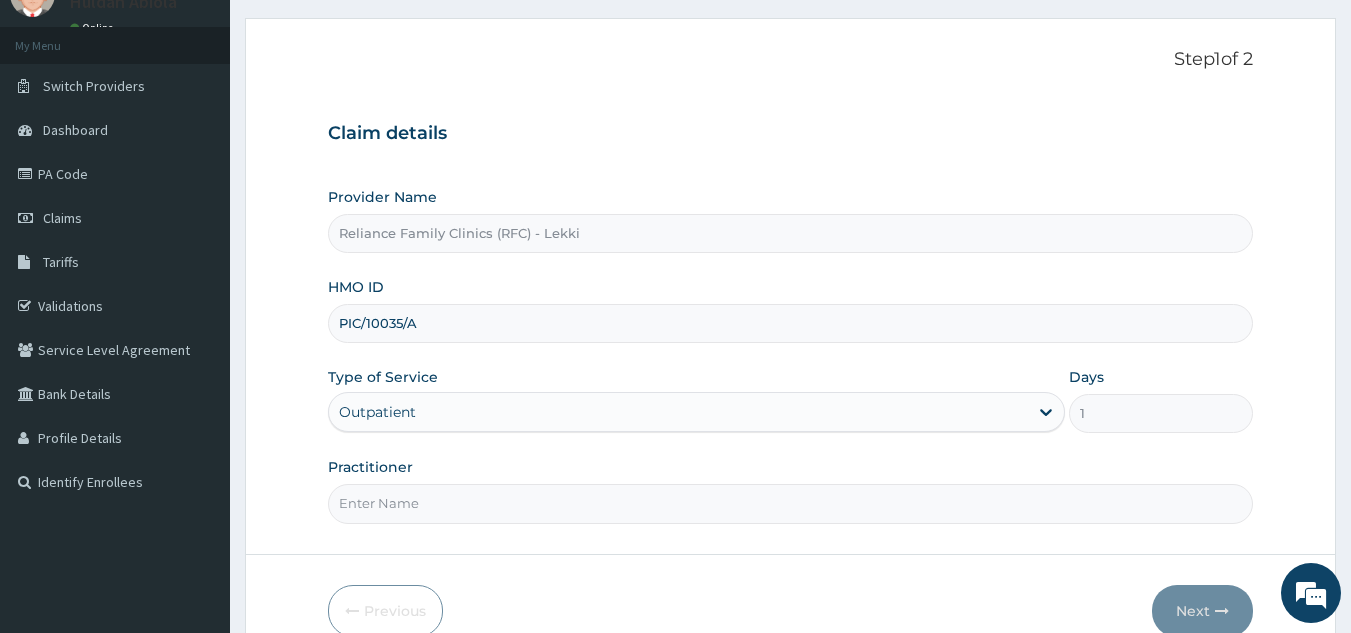 scroll, scrollTop: 0, scrollLeft: 0, axis: both 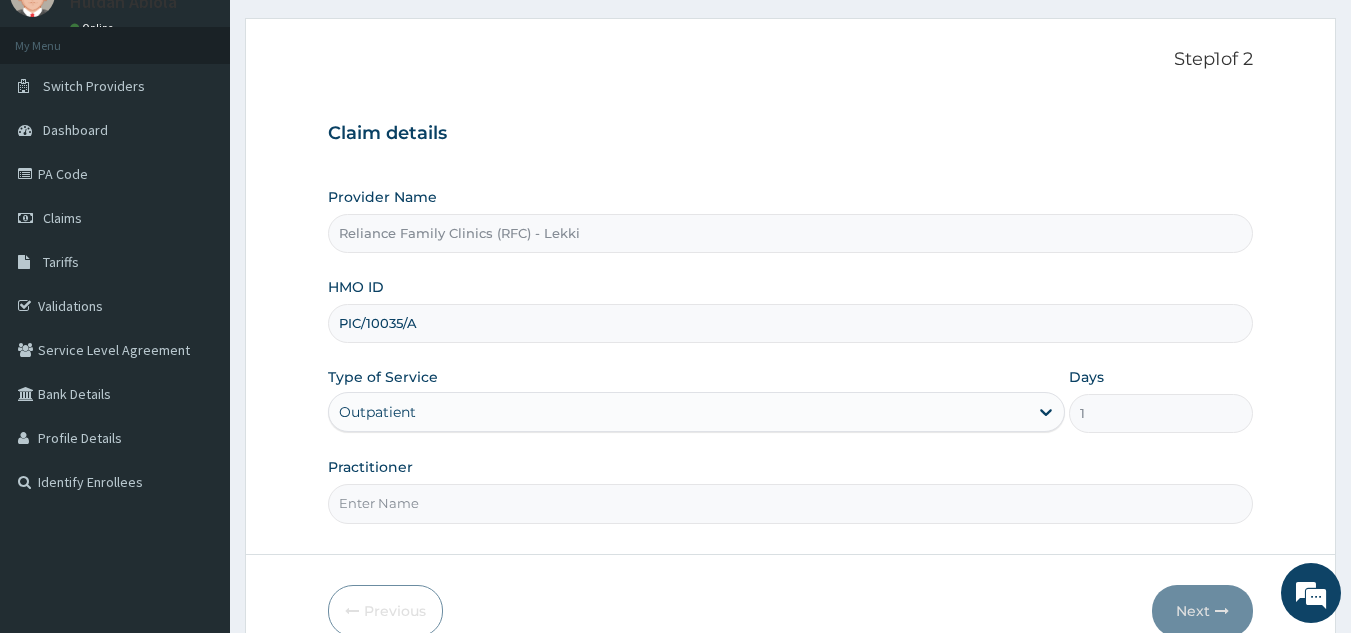 type on "dr bunmi" 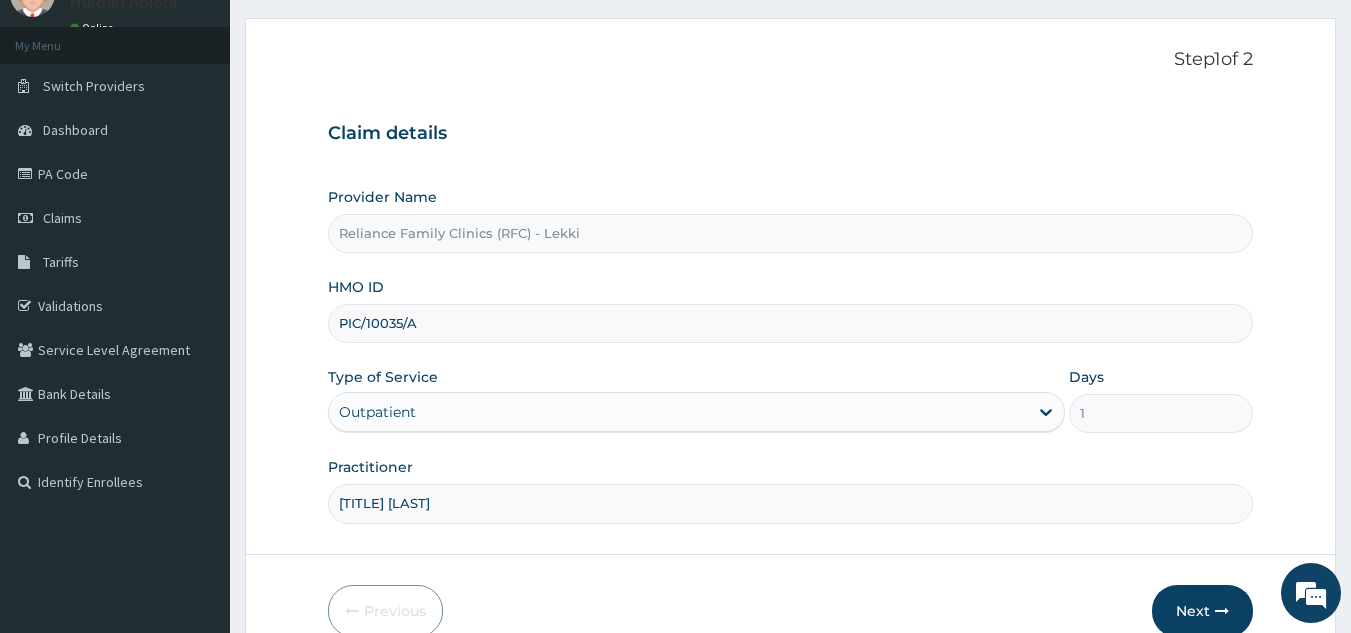 scroll, scrollTop: 189, scrollLeft: 0, axis: vertical 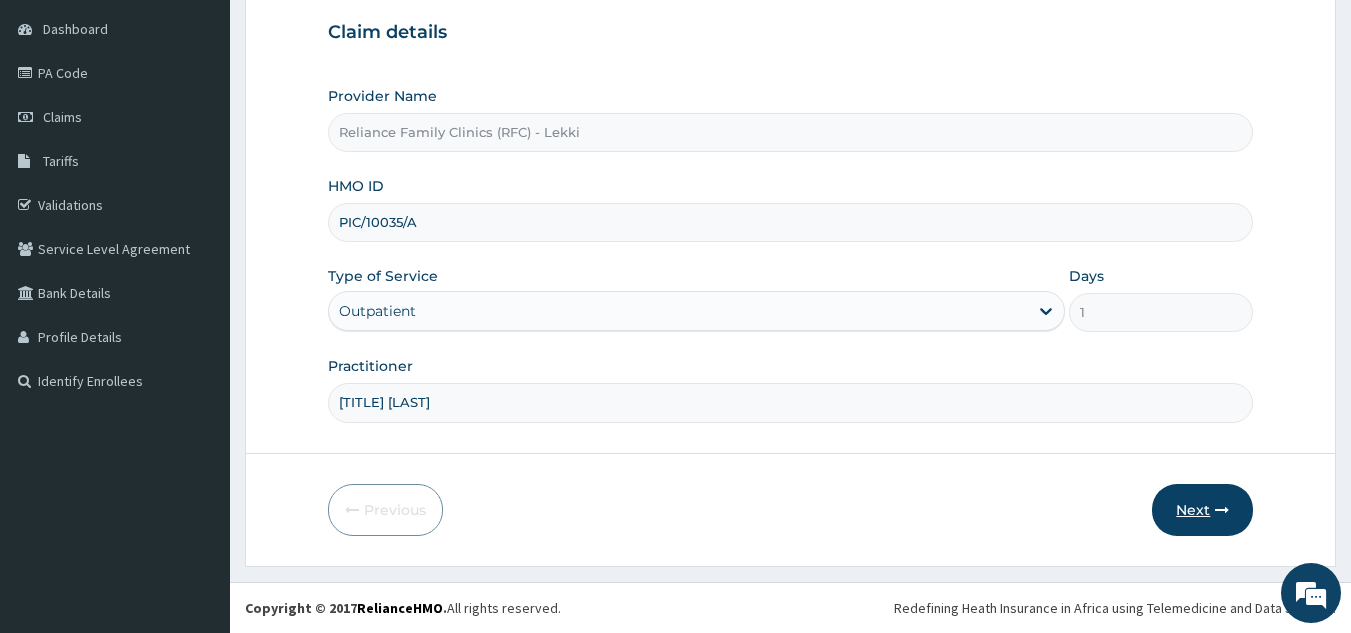 click on "Next" at bounding box center [1202, 510] 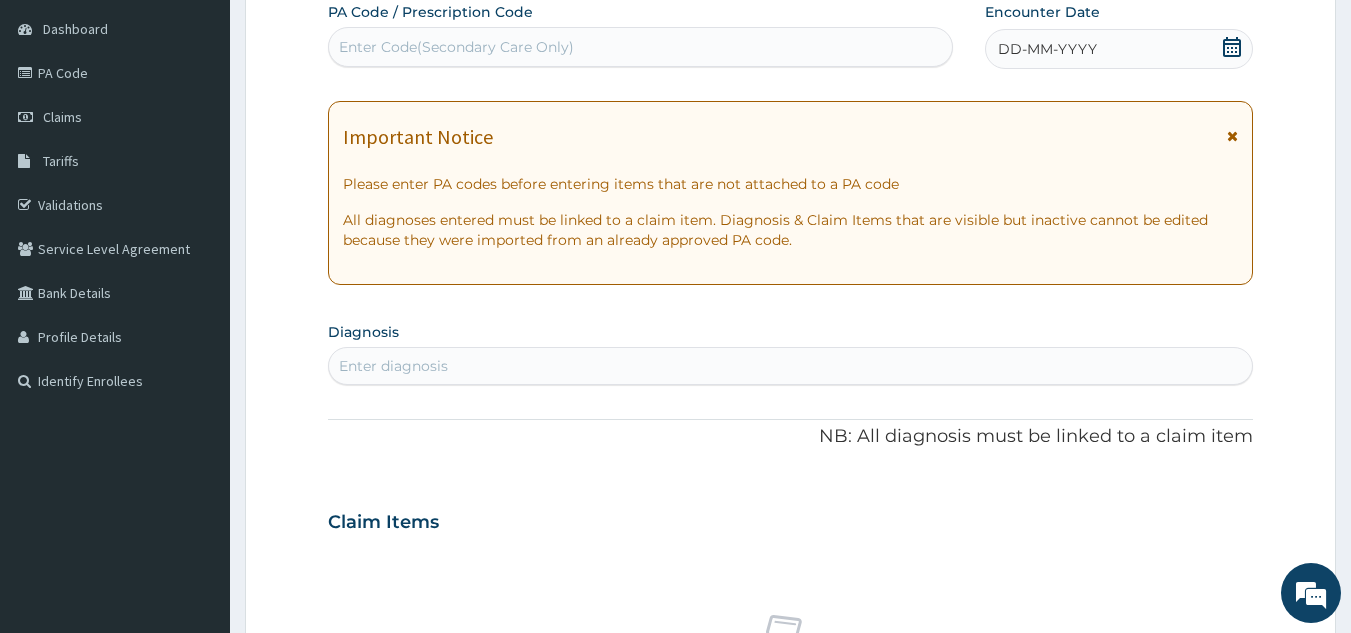 click on "Enter diagnosis" at bounding box center [393, 366] 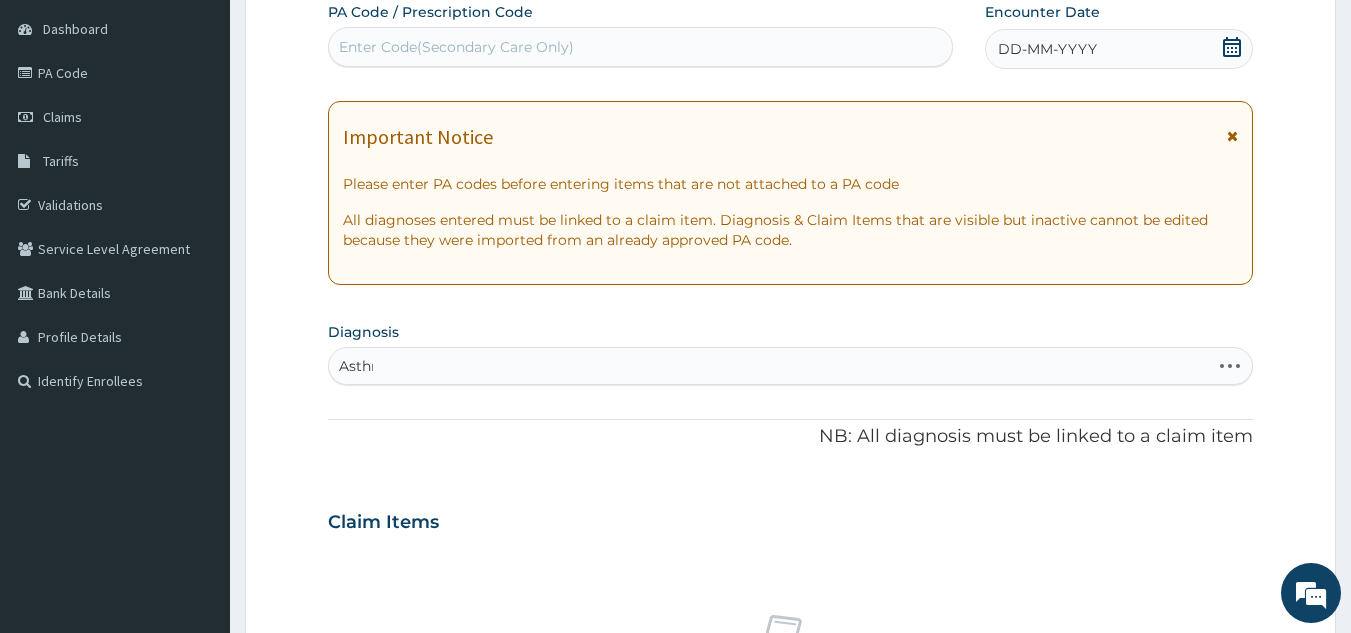 type on "Asthma" 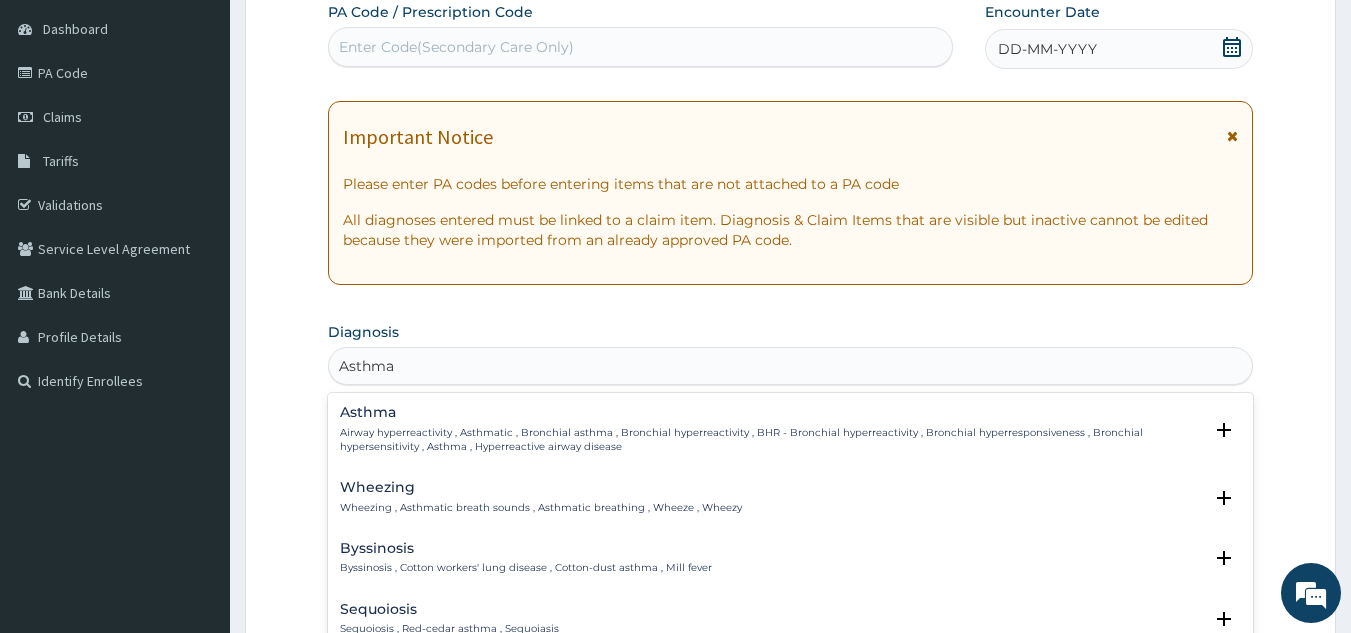 click on "Airway hyperreactivity , Asthmatic , Bronchial asthma , Bronchial hyperreactivity , BHR - Bronchial hyperreactivity , Bronchial hyperresponsiveness , Bronchial hypersensitivity , Asthma , Hyperreactive airway disease" at bounding box center (771, 440) 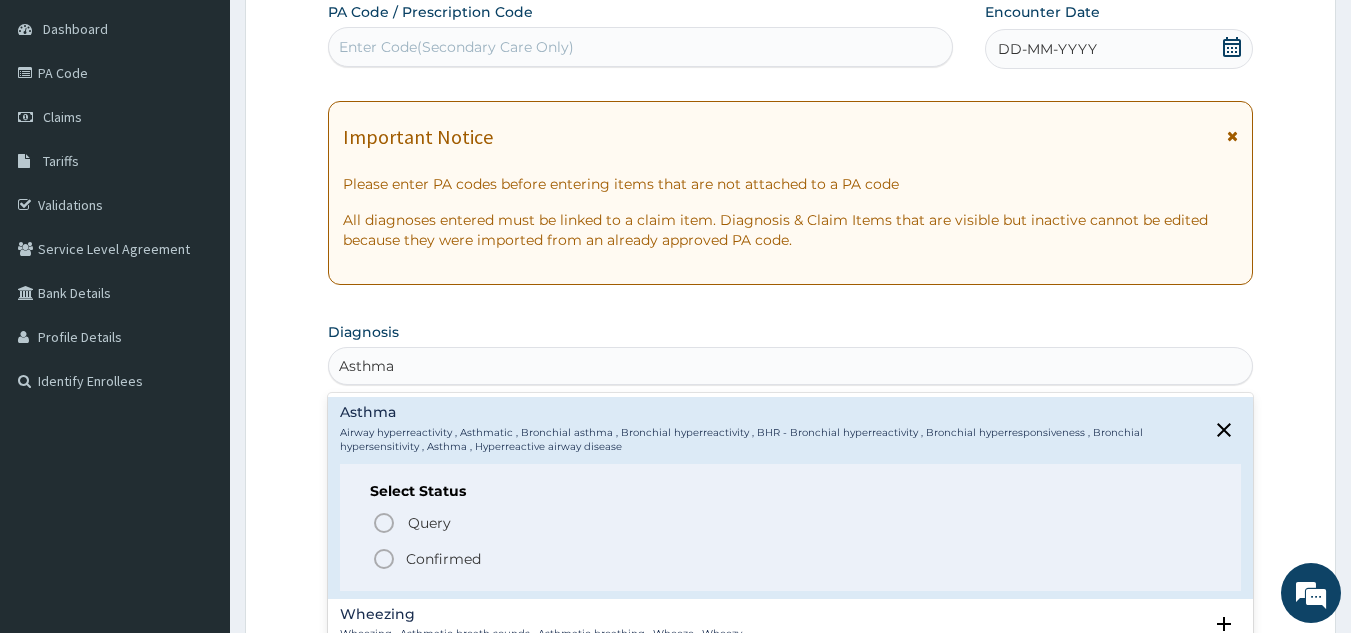 click on "Confirmed" at bounding box center (443, 559) 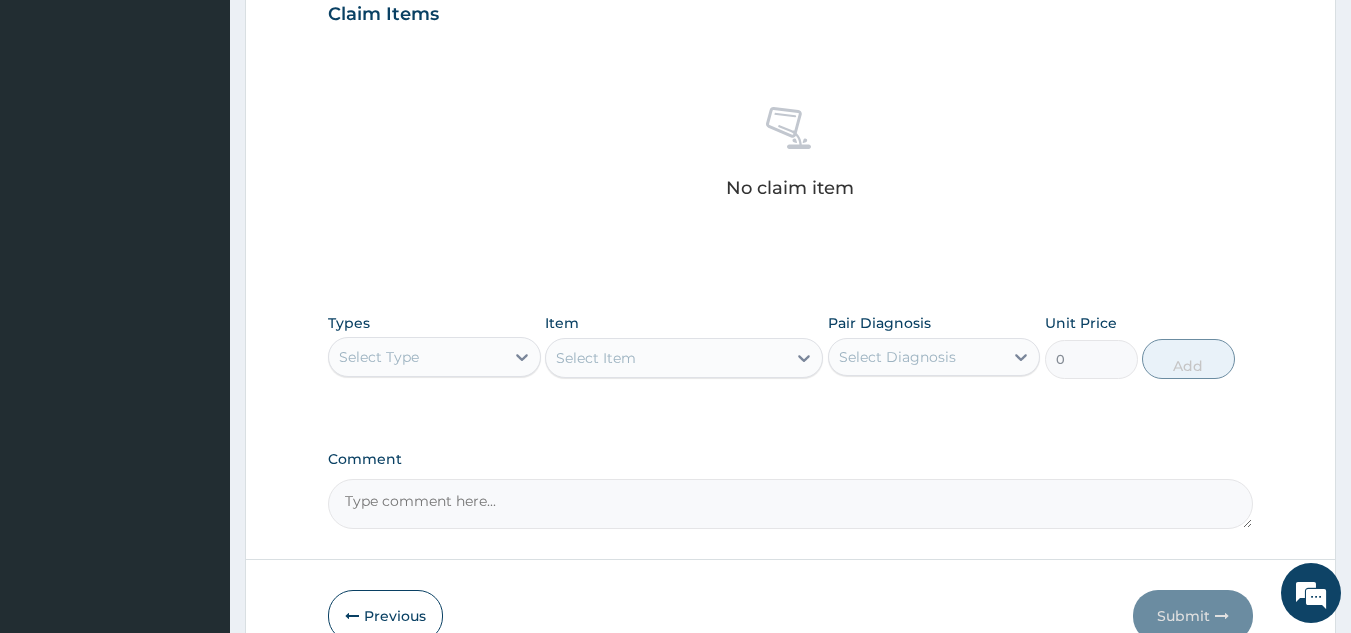 scroll, scrollTop: 708, scrollLeft: 0, axis: vertical 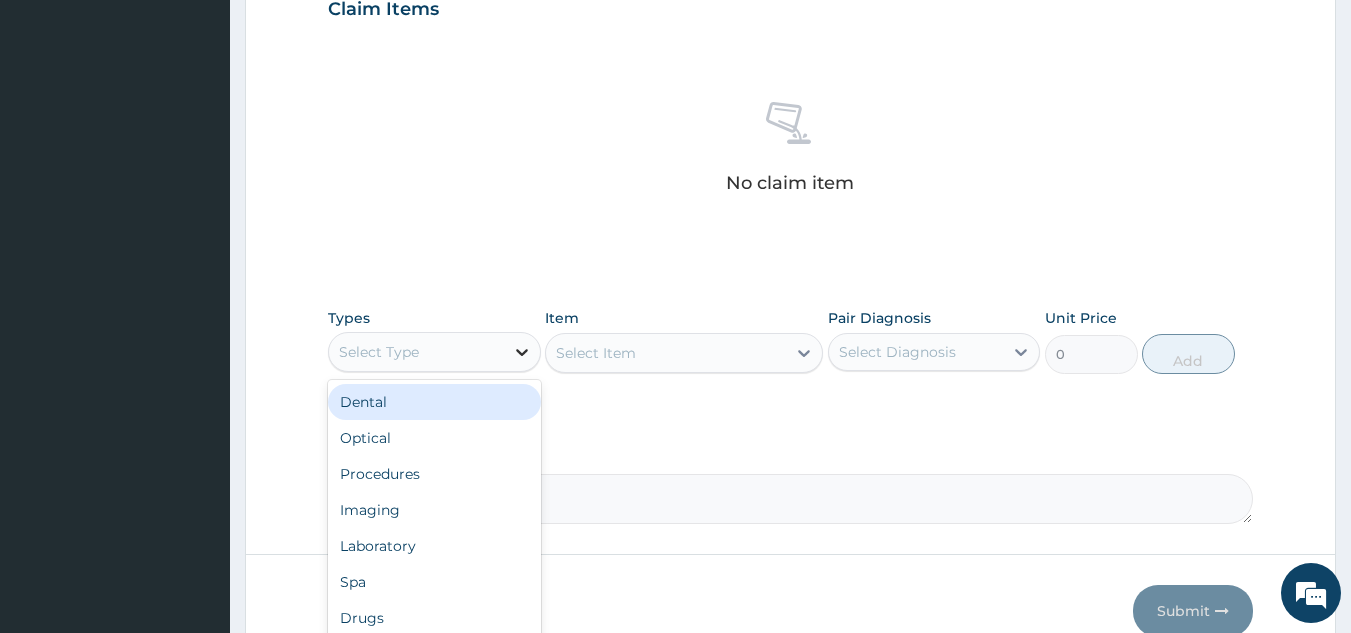 click at bounding box center [522, 352] 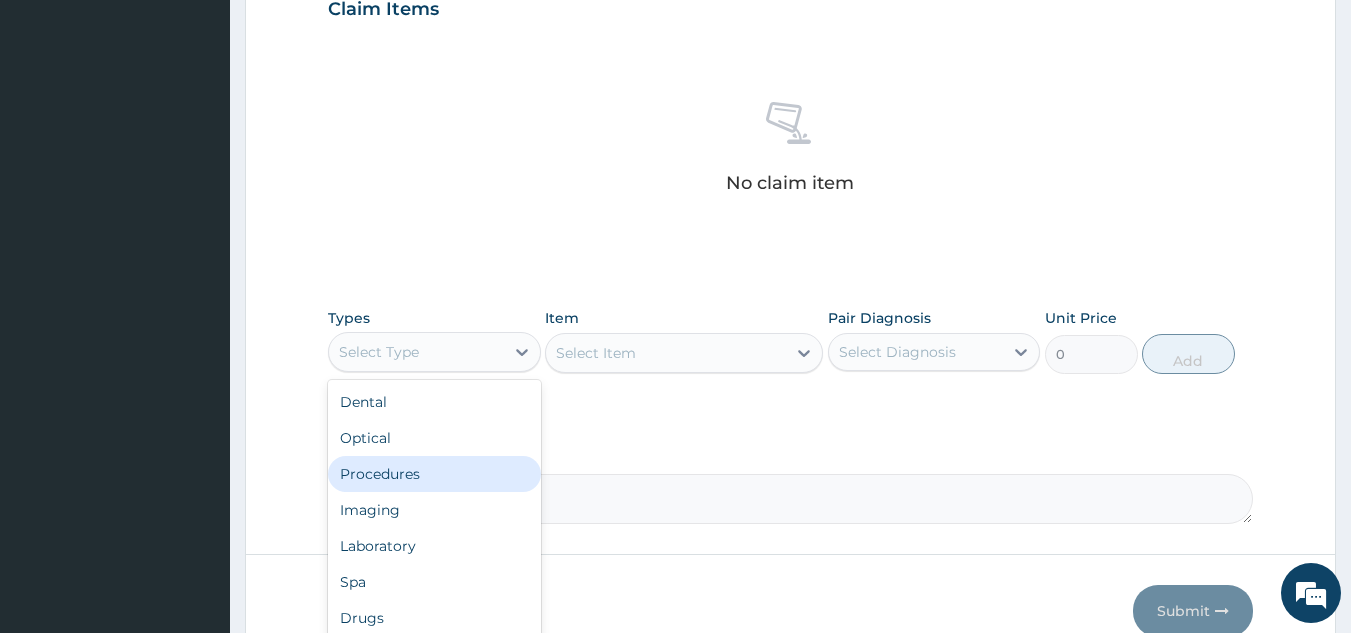 click on "Procedures" at bounding box center (434, 474) 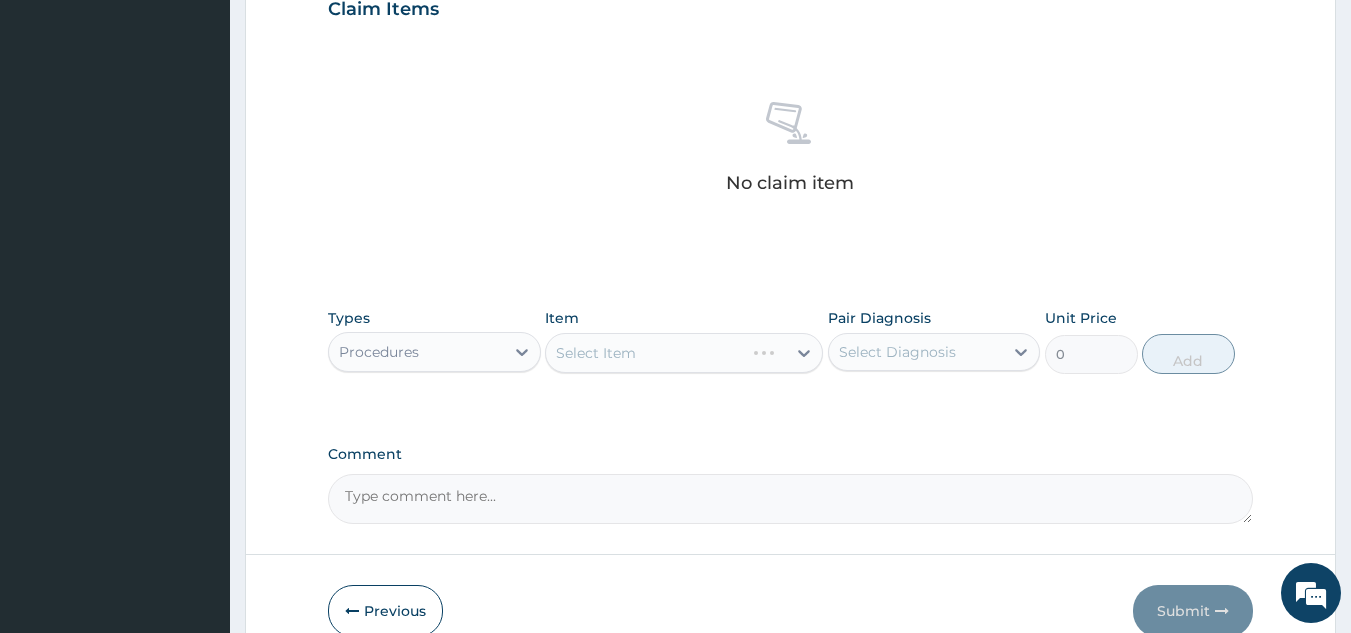 click on "Select Diagnosis" at bounding box center [916, 352] 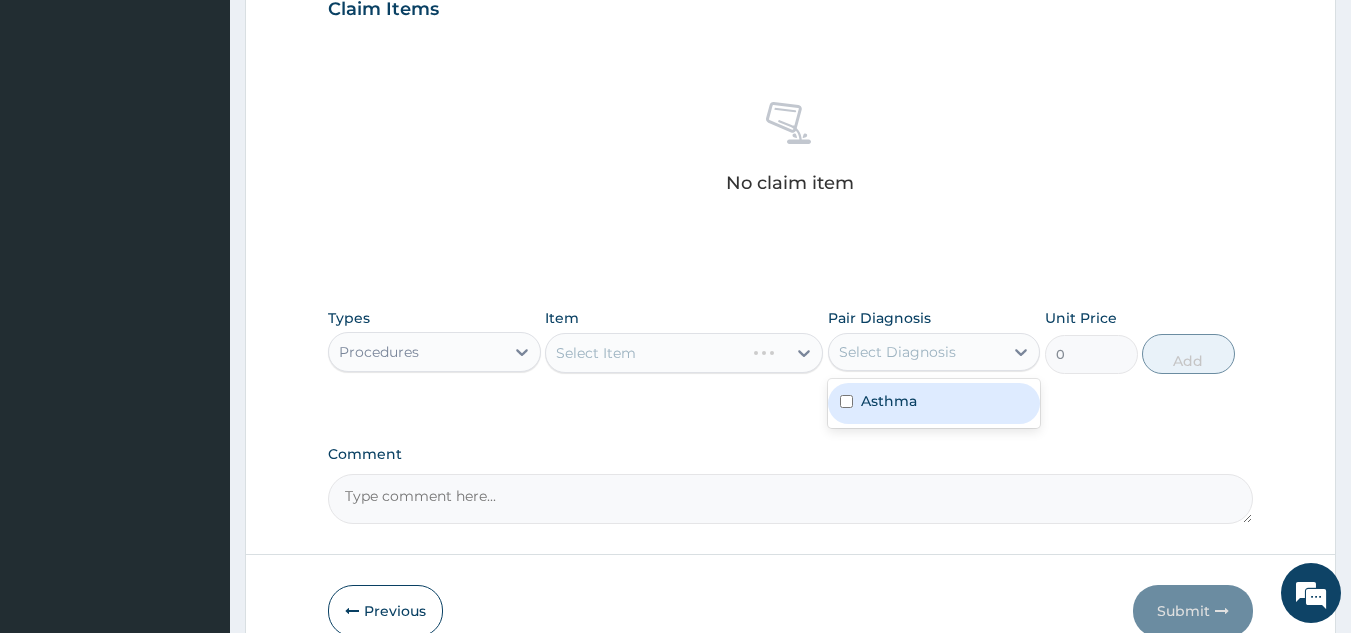 click on "Asthma" at bounding box center [889, 401] 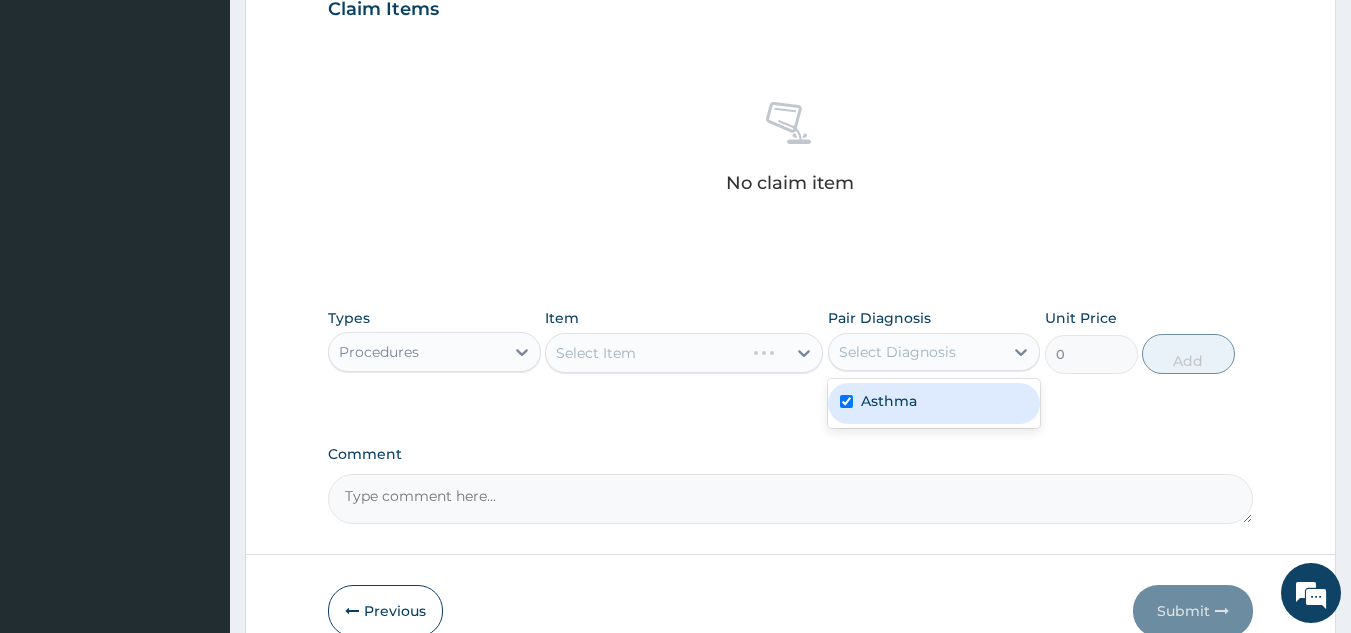 checkbox on "true" 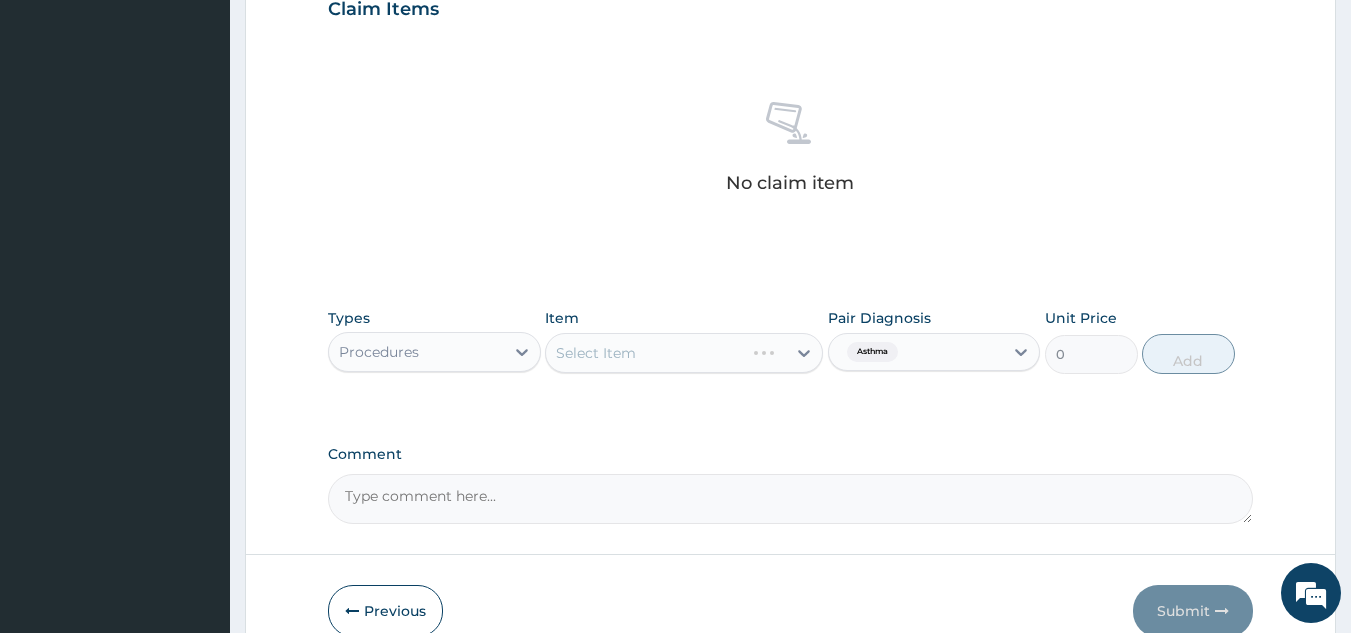 click on "Select Item" at bounding box center [684, 353] 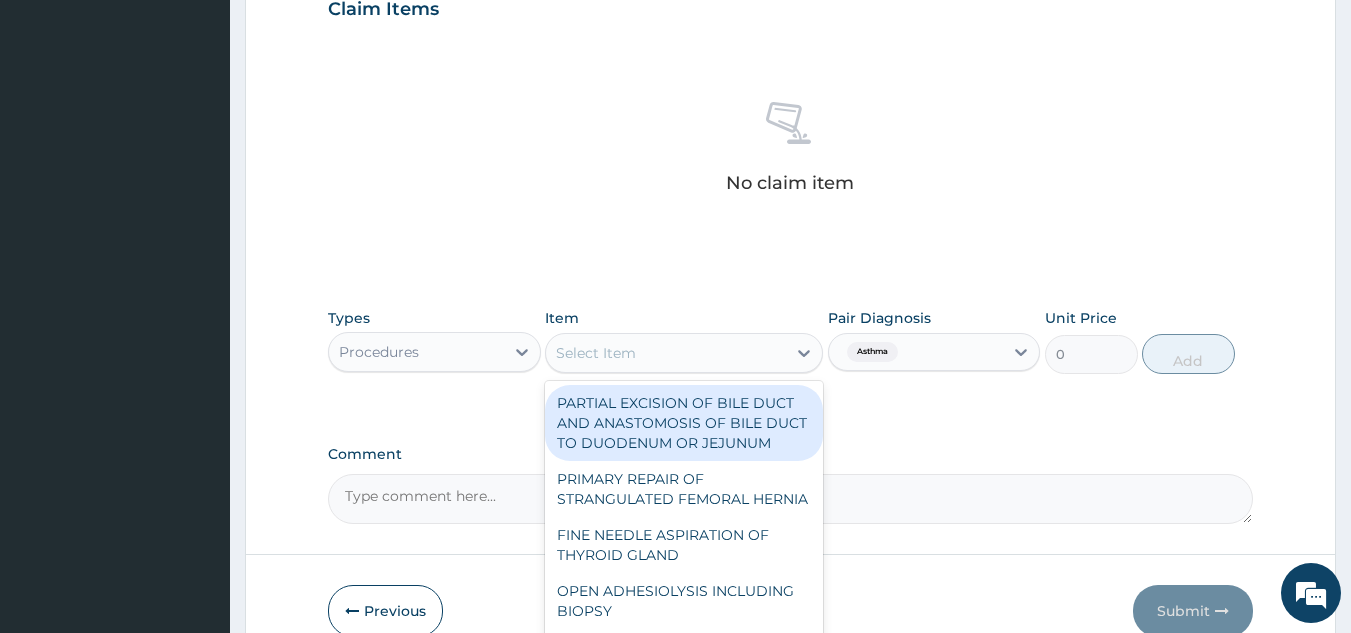 click on "Select Item" at bounding box center [666, 353] 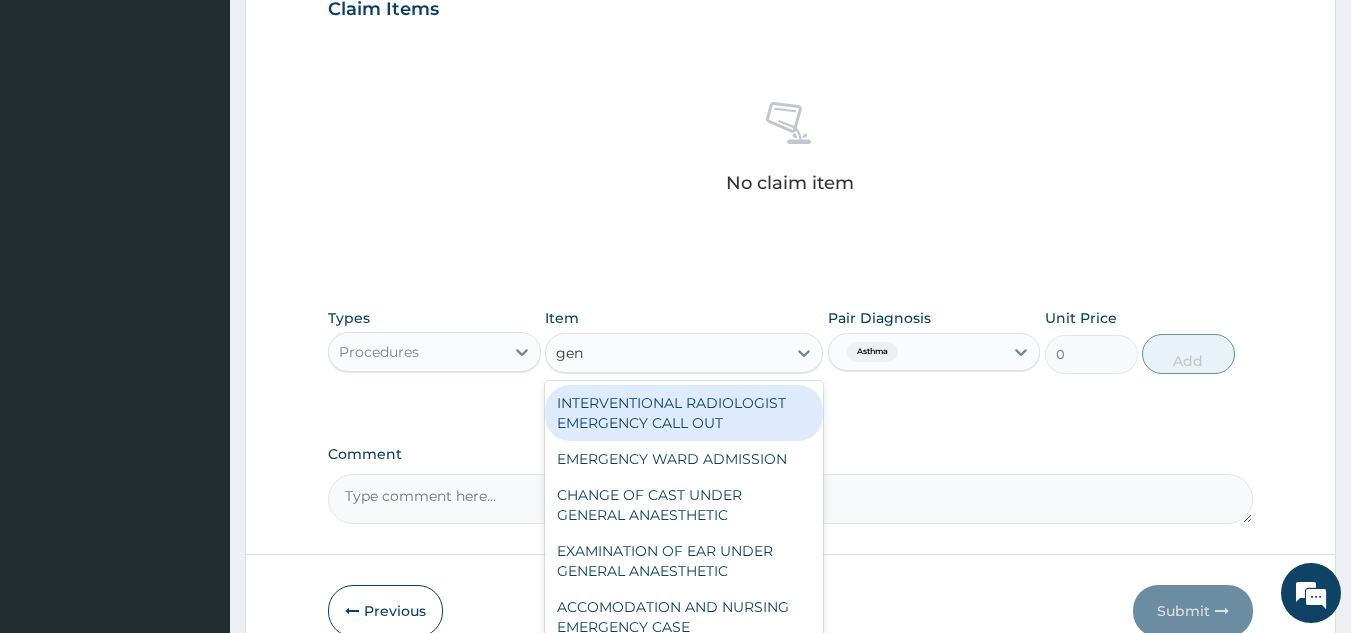 type on "gene" 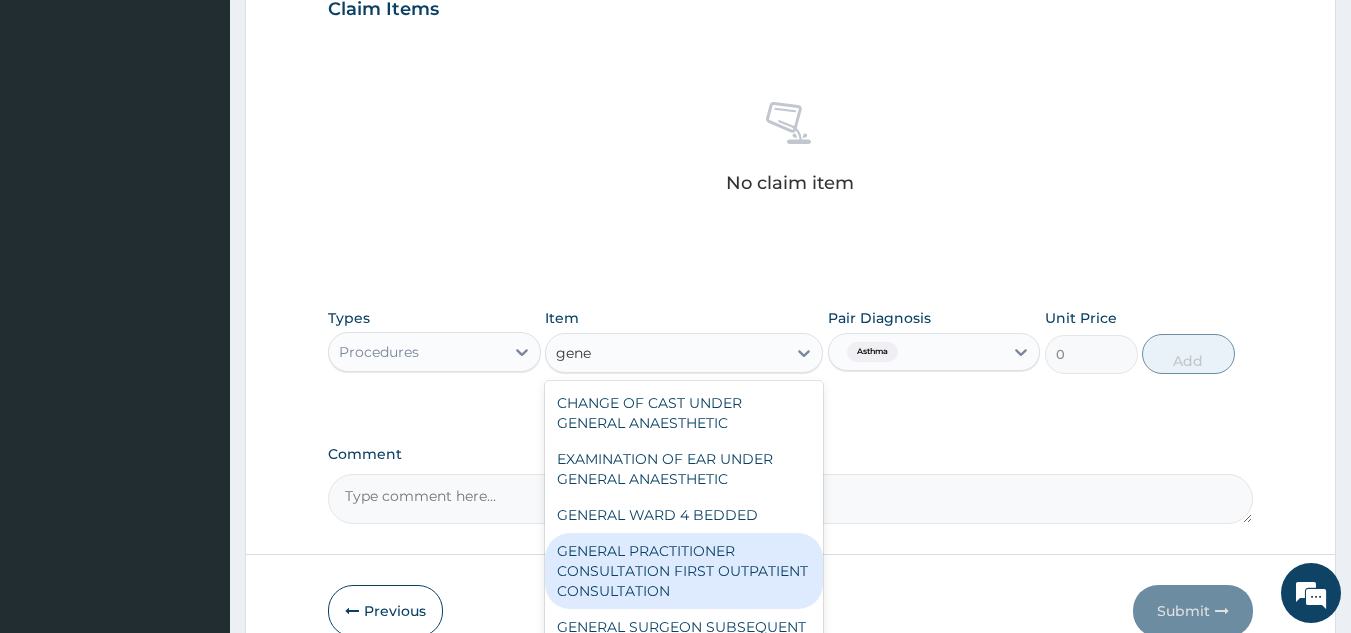 click on "GENERAL PRACTITIONER CONSULTATION FIRST OUTPATIENT CONSULTATION" at bounding box center (684, 571) 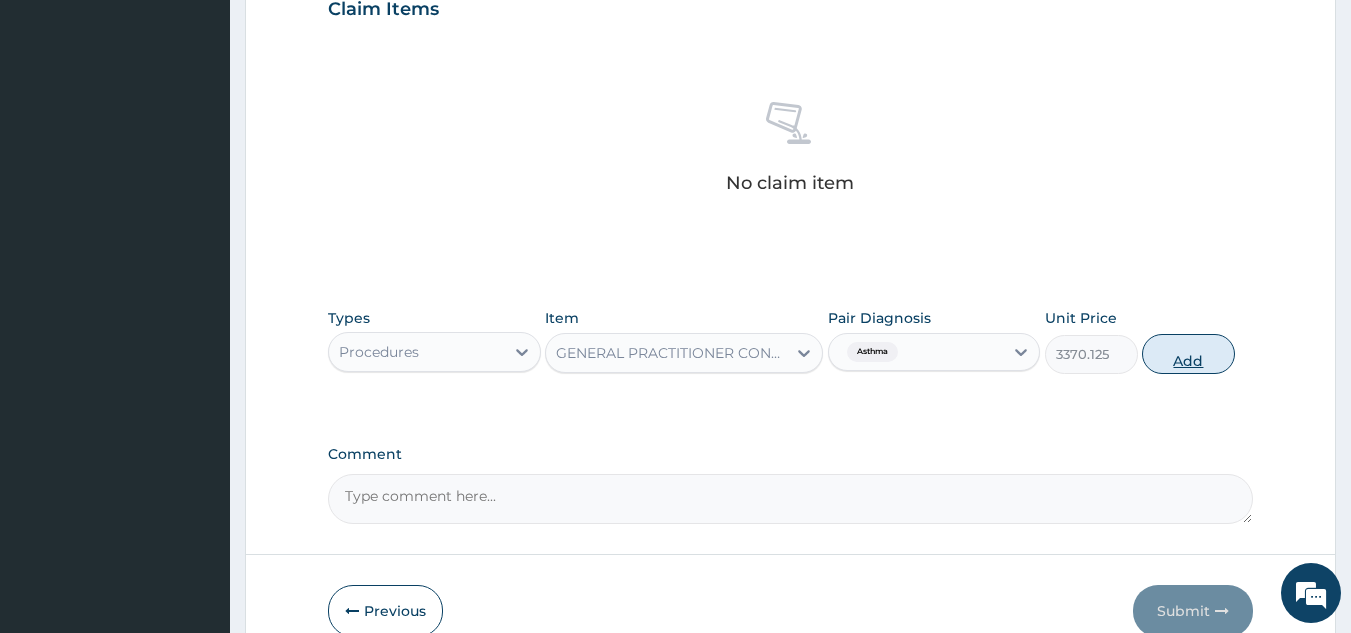 click on "Add" at bounding box center (1188, 354) 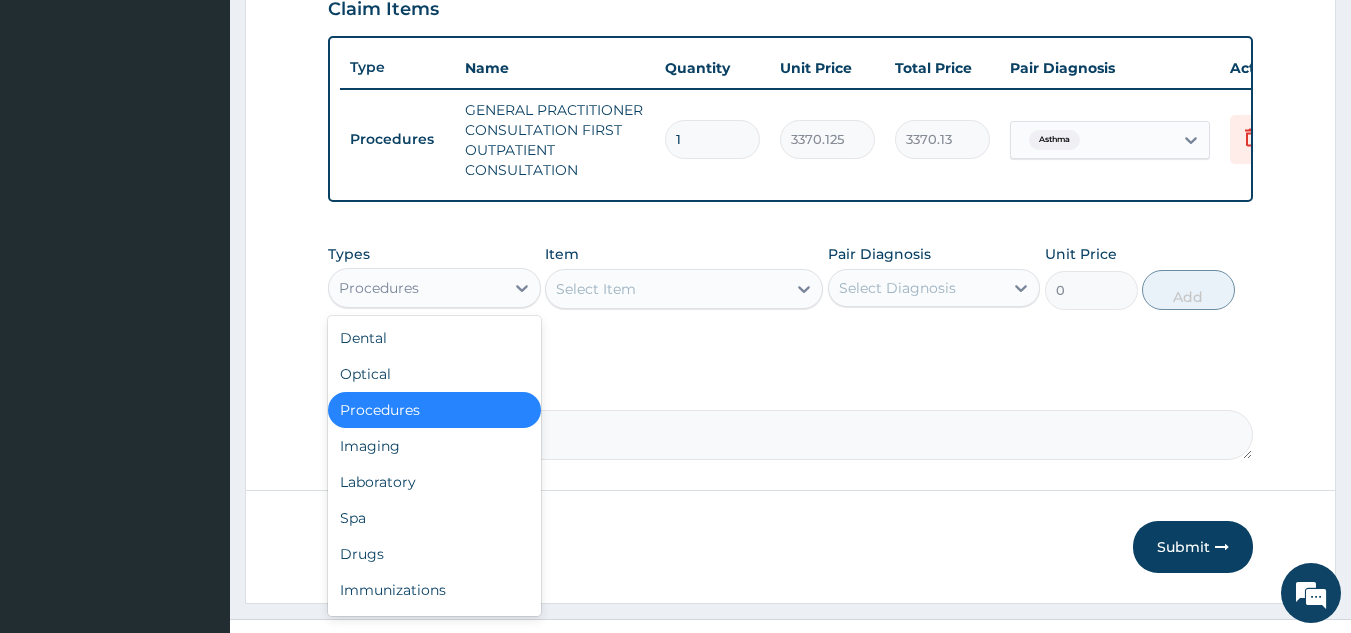 click on "Procedures" at bounding box center (416, 288) 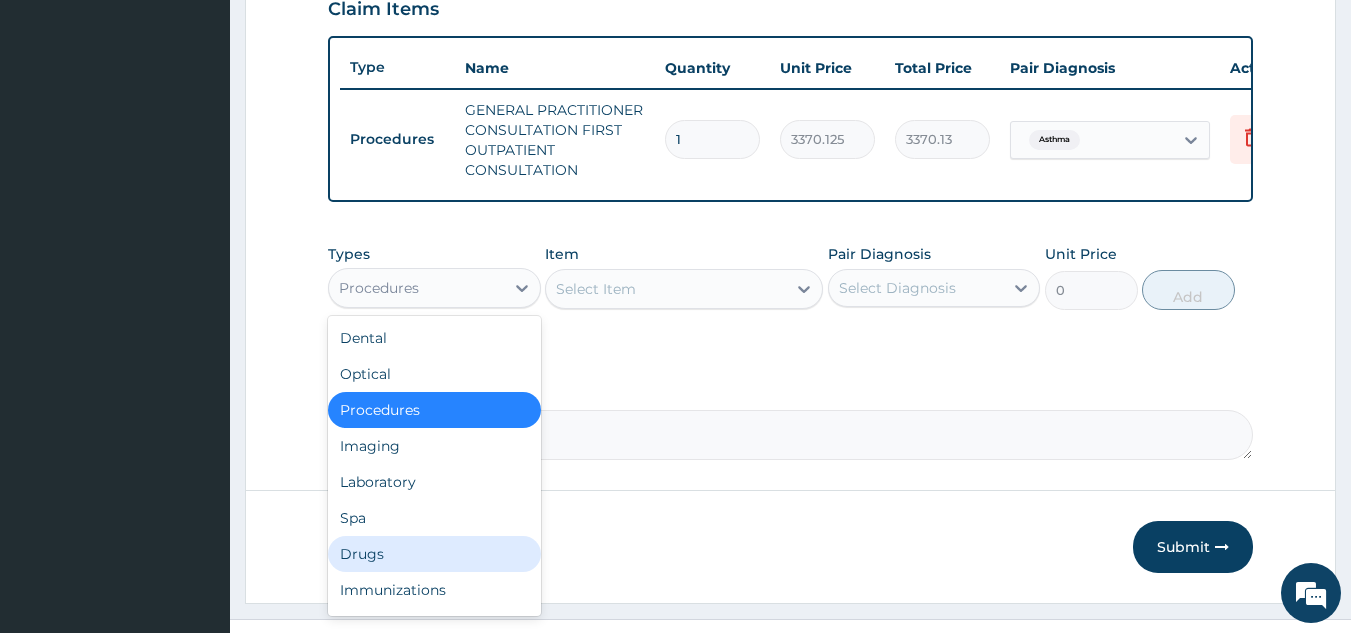 click on "Drugs" at bounding box center [434, 554] 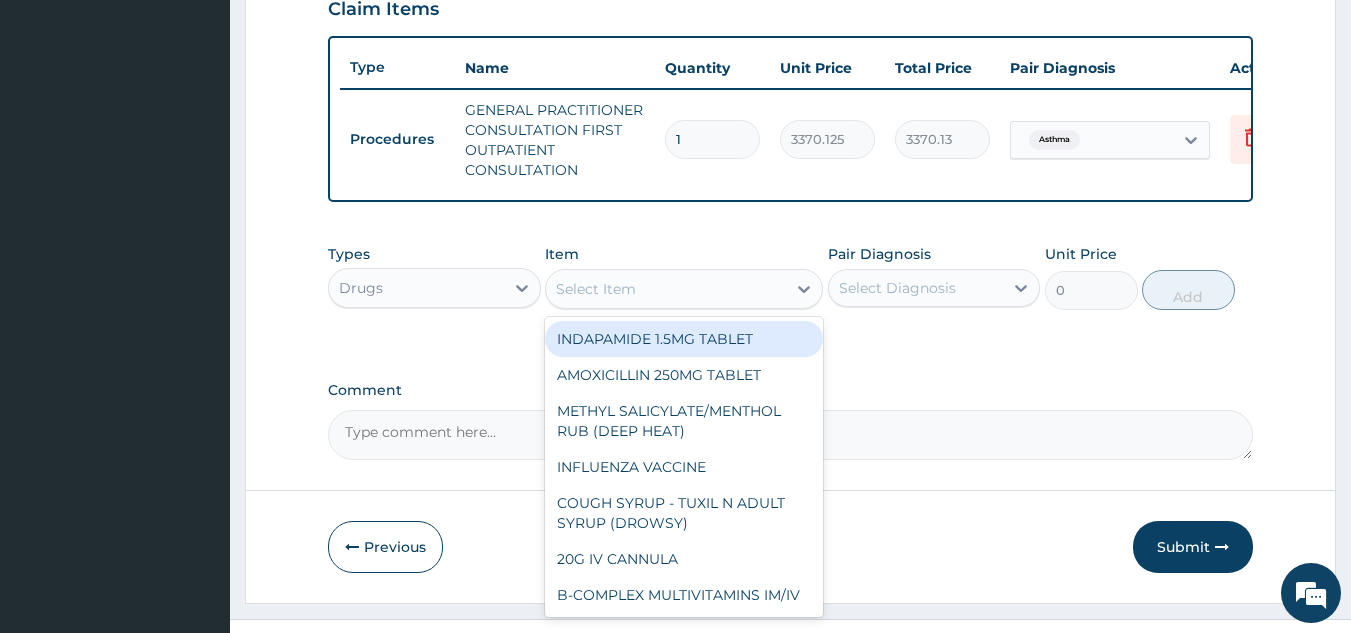 click on "Select Item" at bounding box center (666, 289) 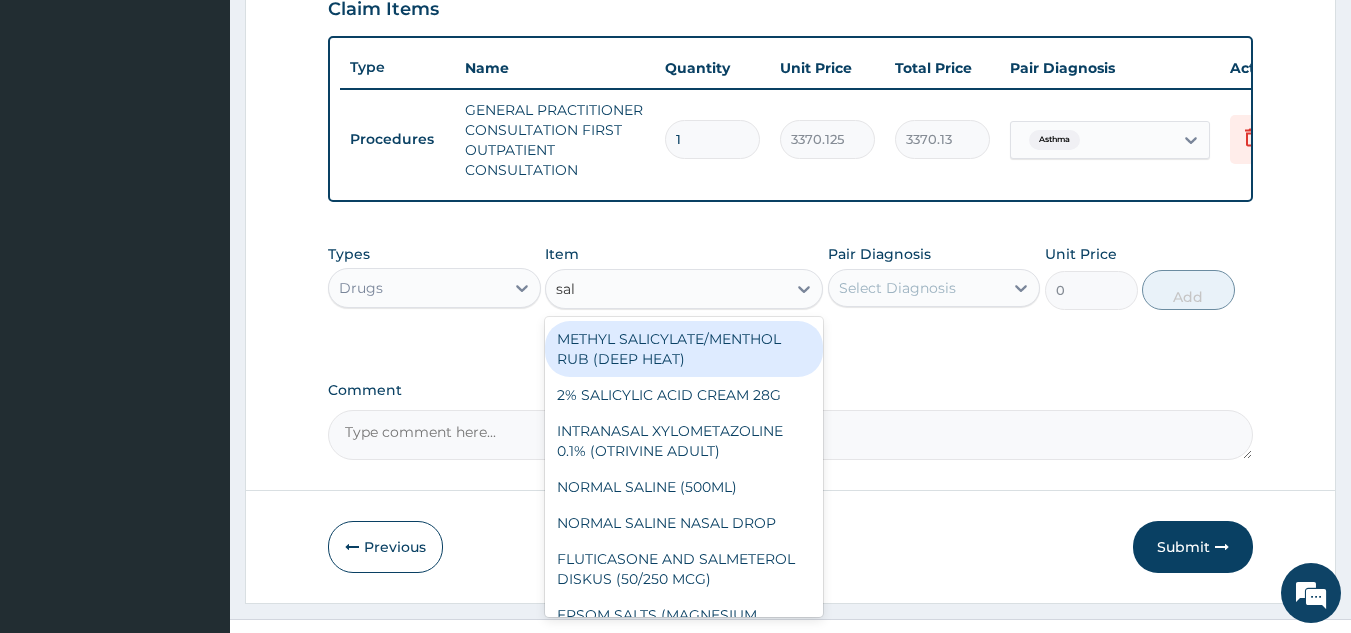 type on "salb" 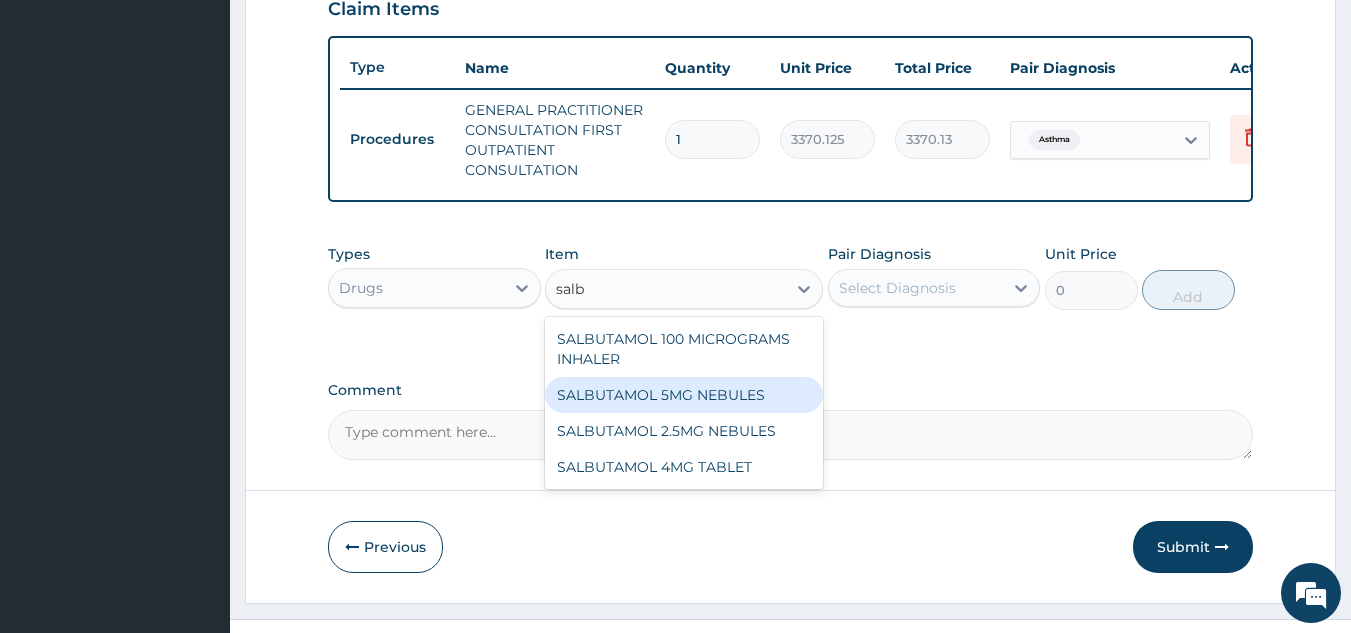click on "SALBUTAMOL 5MG NEBULES" at bounding box center [684, 395] 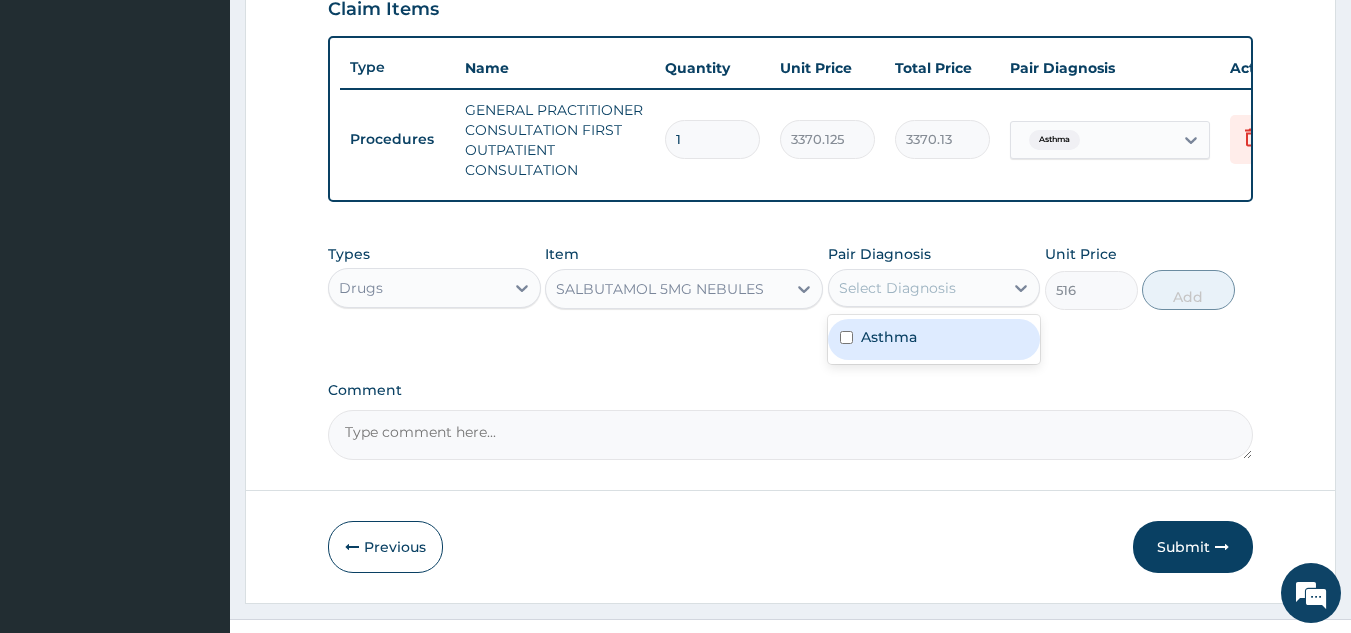 click on "Select Diagnosis" at bounding box center [916, 288] 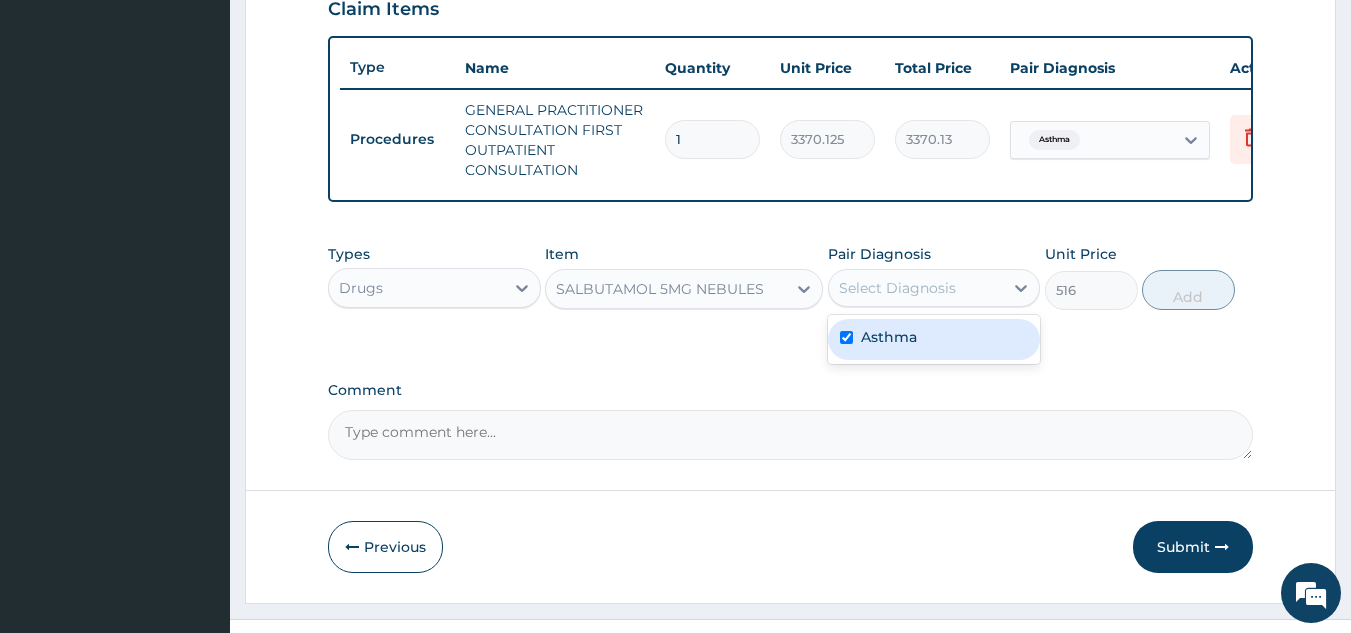 checkbox on "true" 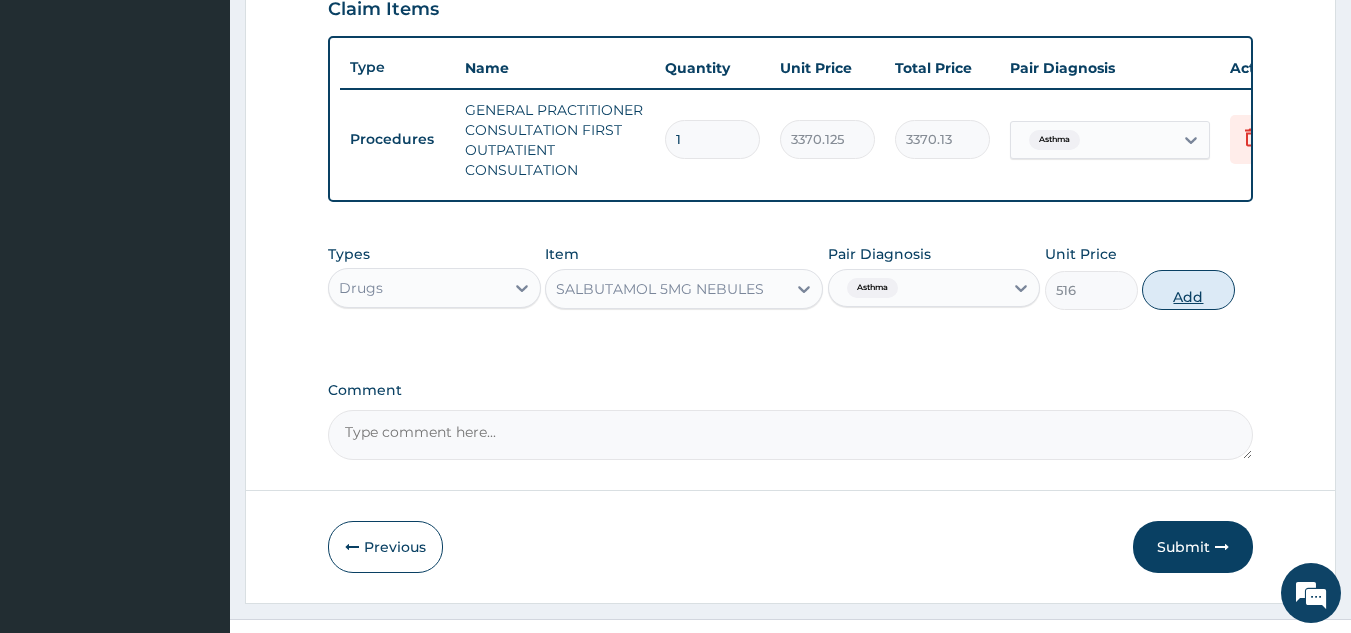 click on "Add" at bounding box center (1188, 290) 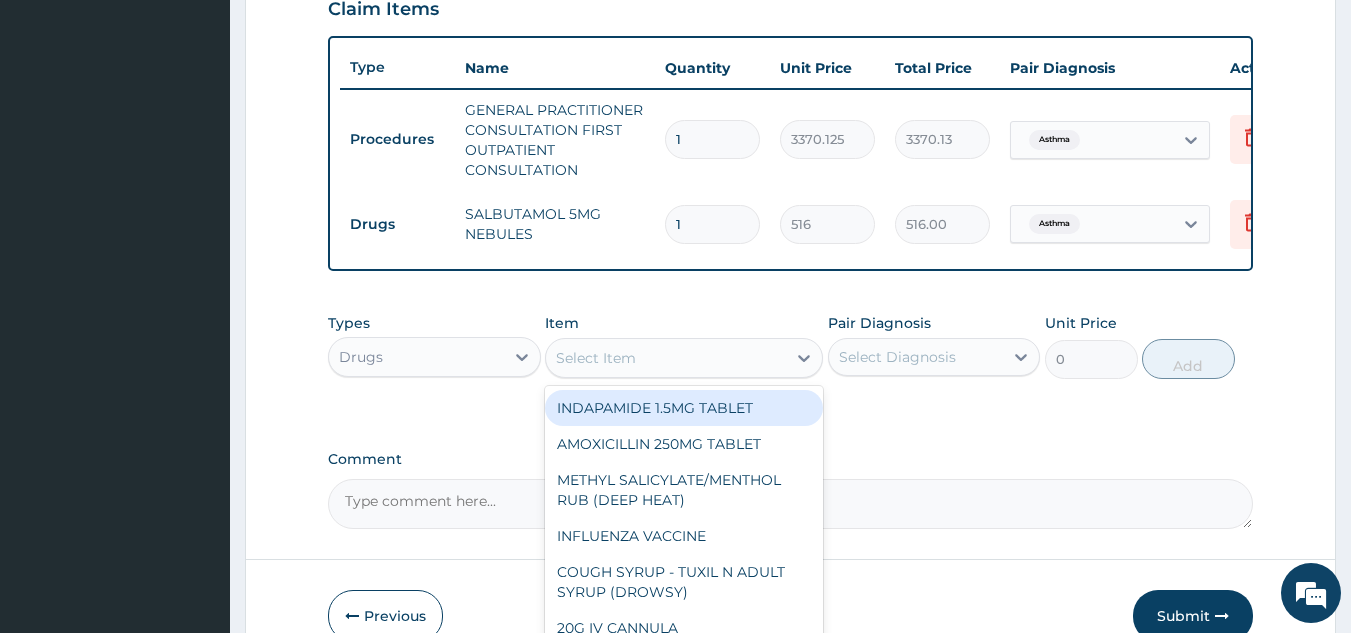 click on "Select Item" at bounding box center (596, 358) 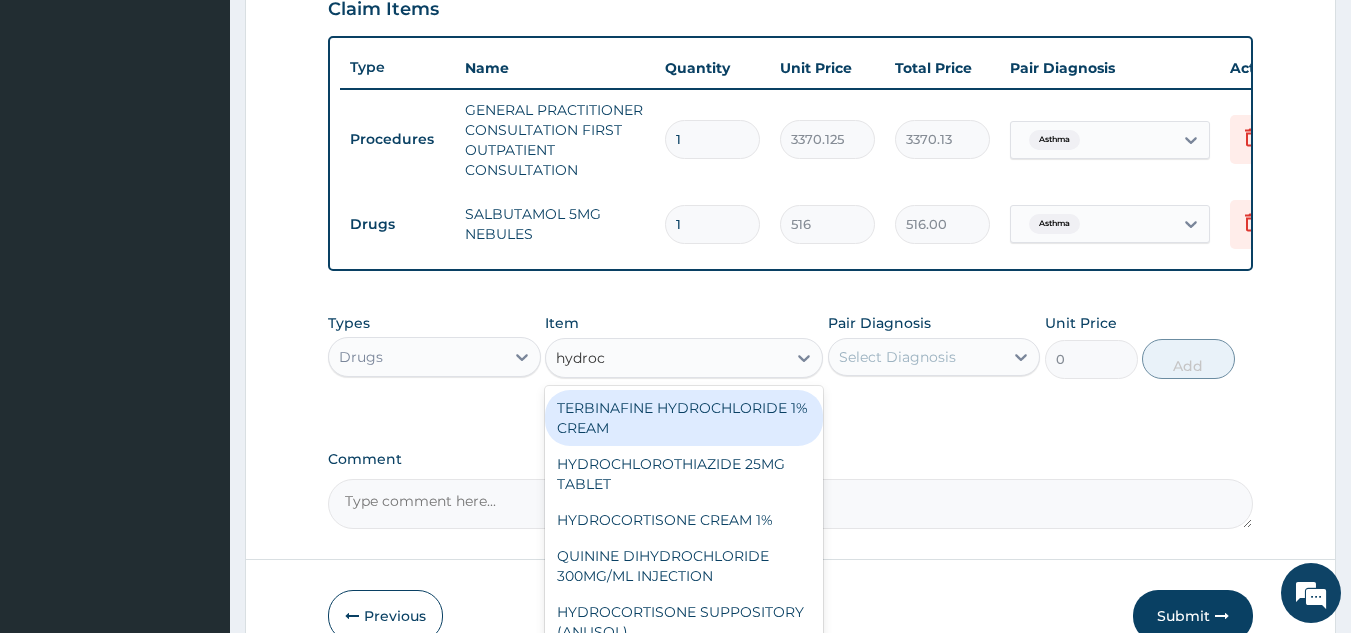 type on "hydroco" 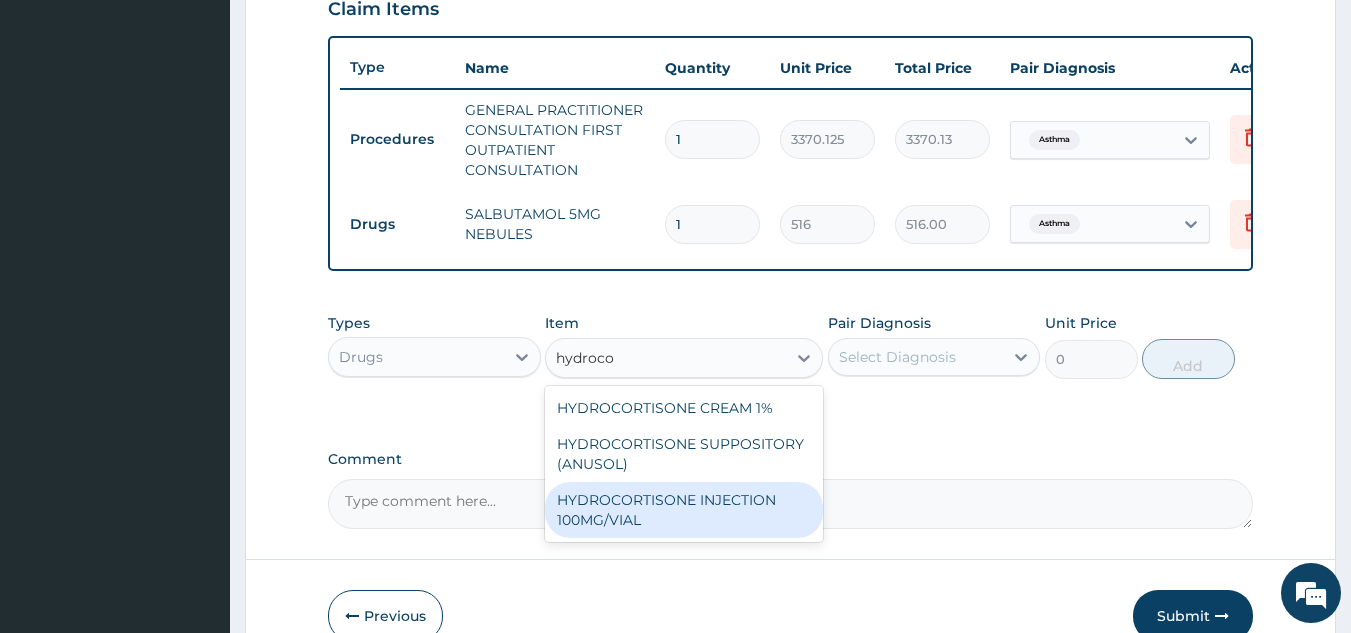 click on "HYDROCORTISONE INJECTION 100MG/VIAL" at bounding box center [684, 510] 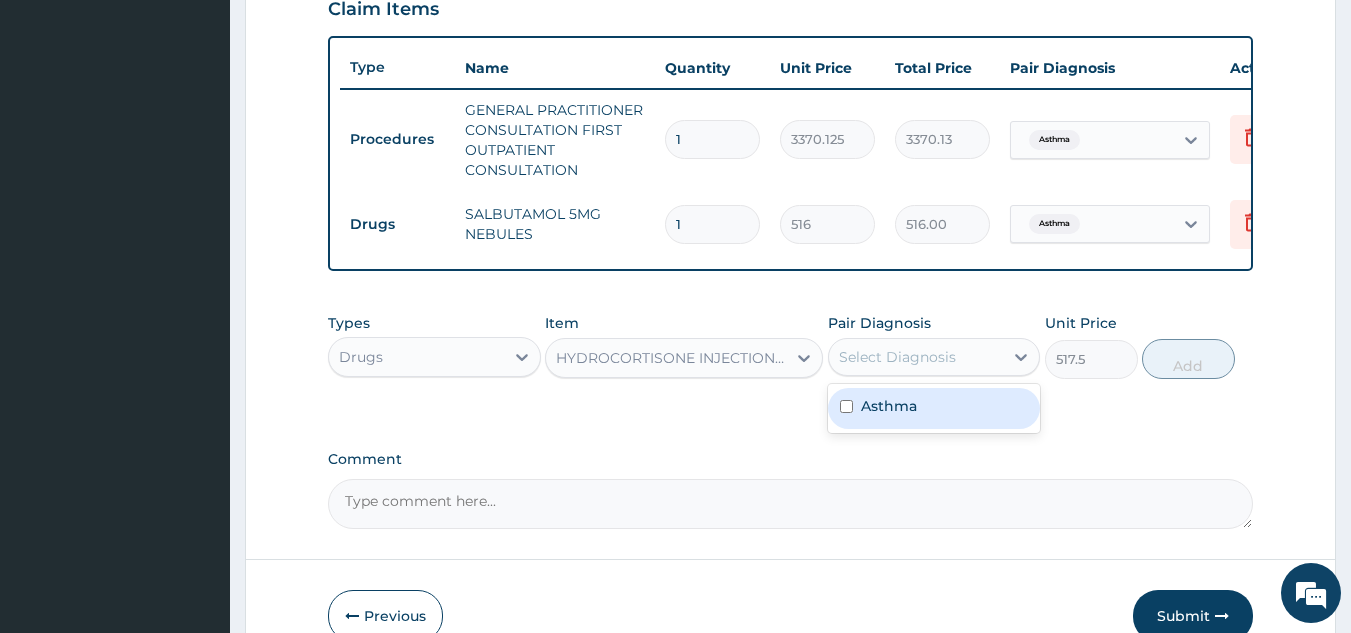 click on "Select Diagnosis" at bounding box center (897, 357) 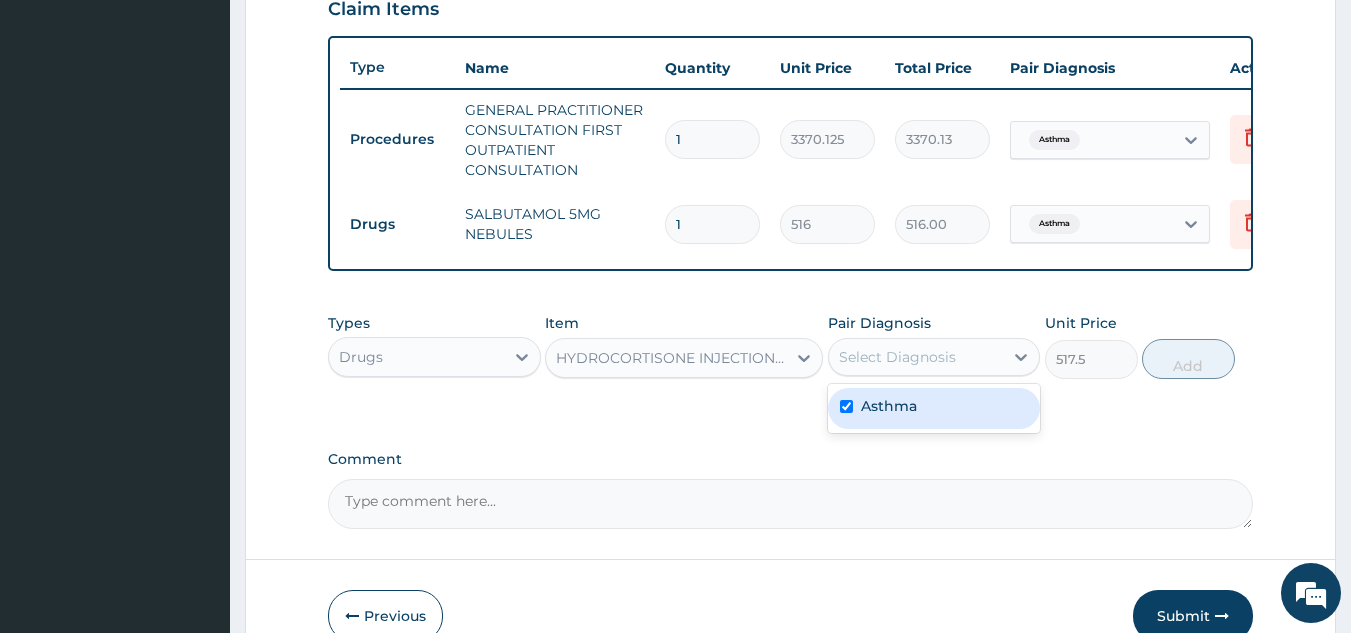 checkbox on "true" 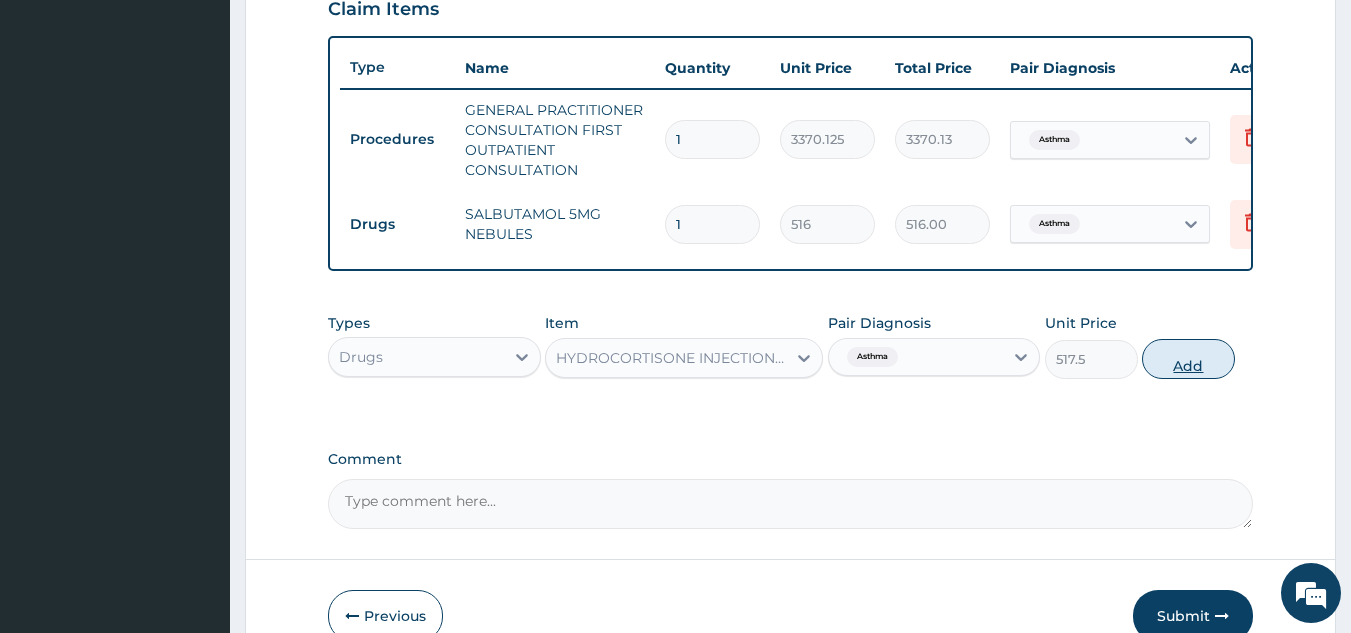 click on "Add" at bounding box center [1188, 359] 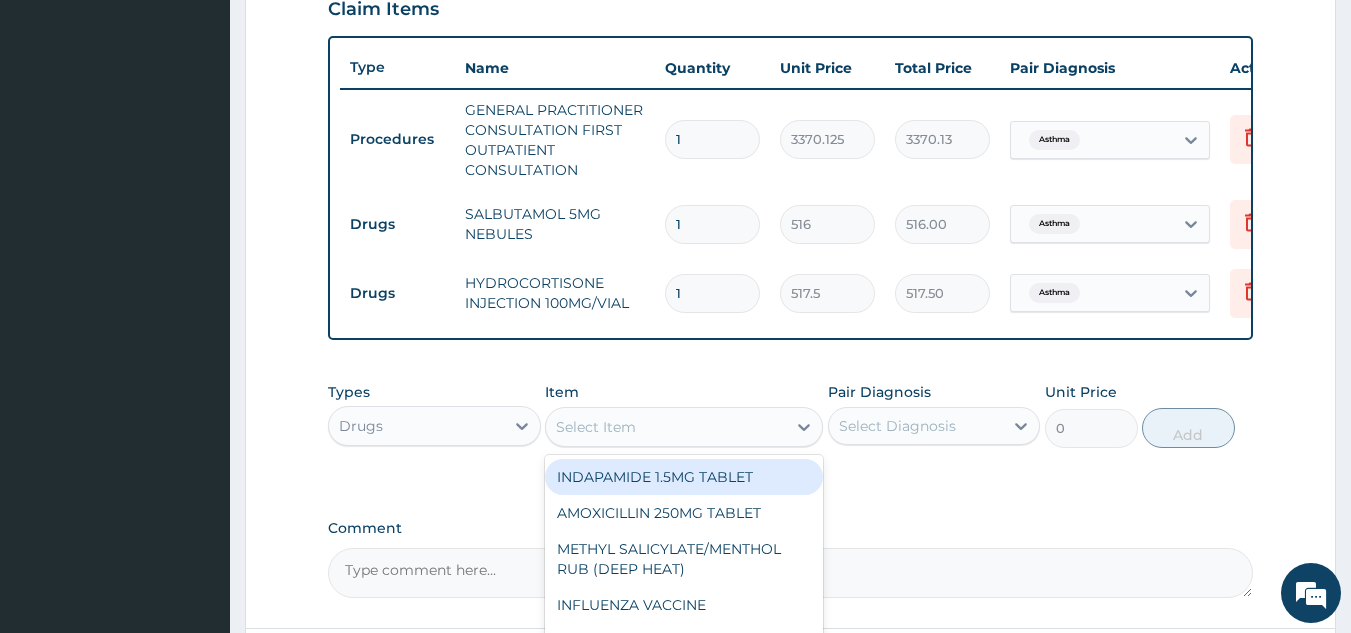 click on "Select Item" at bounding box center [596, 427] 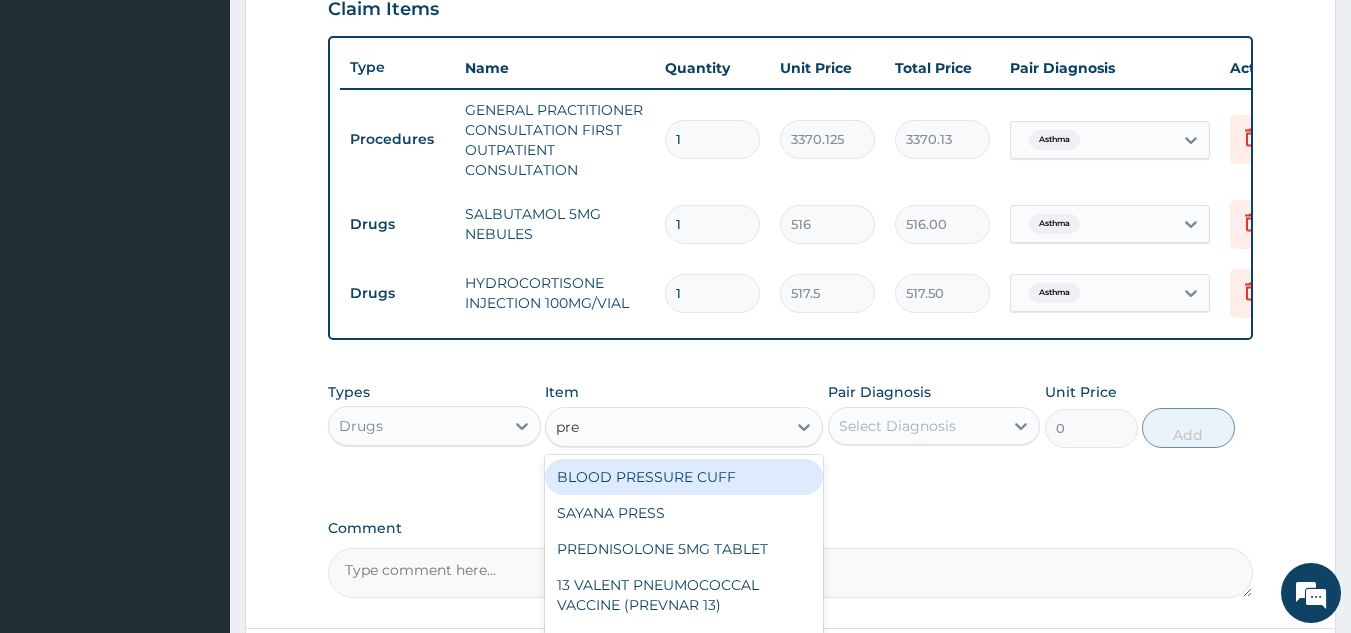 type on "pred" 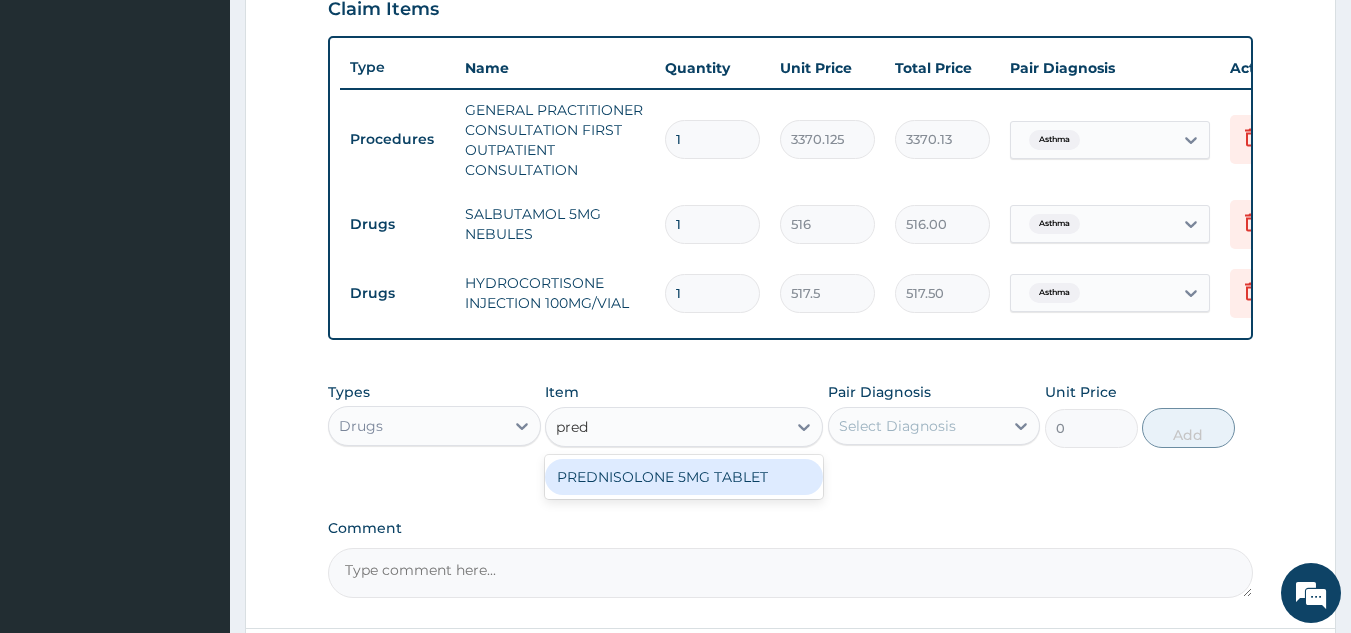 click on "PREDNISOLONE 5MG TABLET" at bounding box center (684, 477) 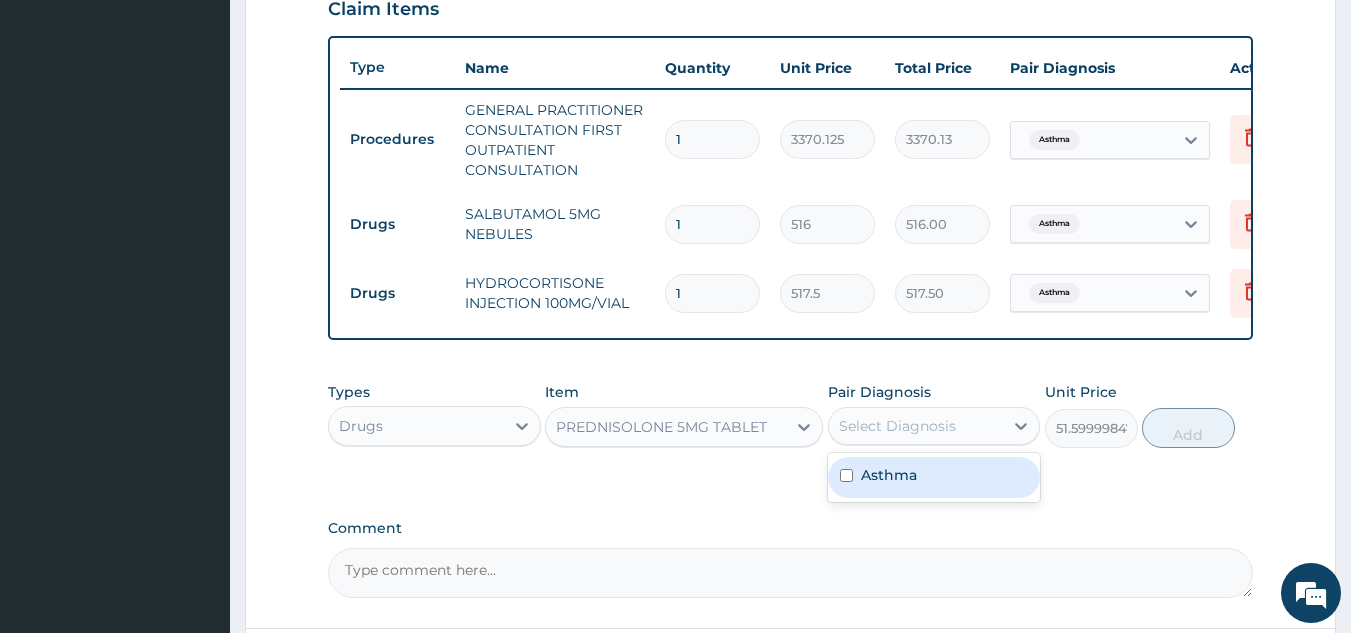 click on "Select Diagnosis" at bounding box center (897, 426) 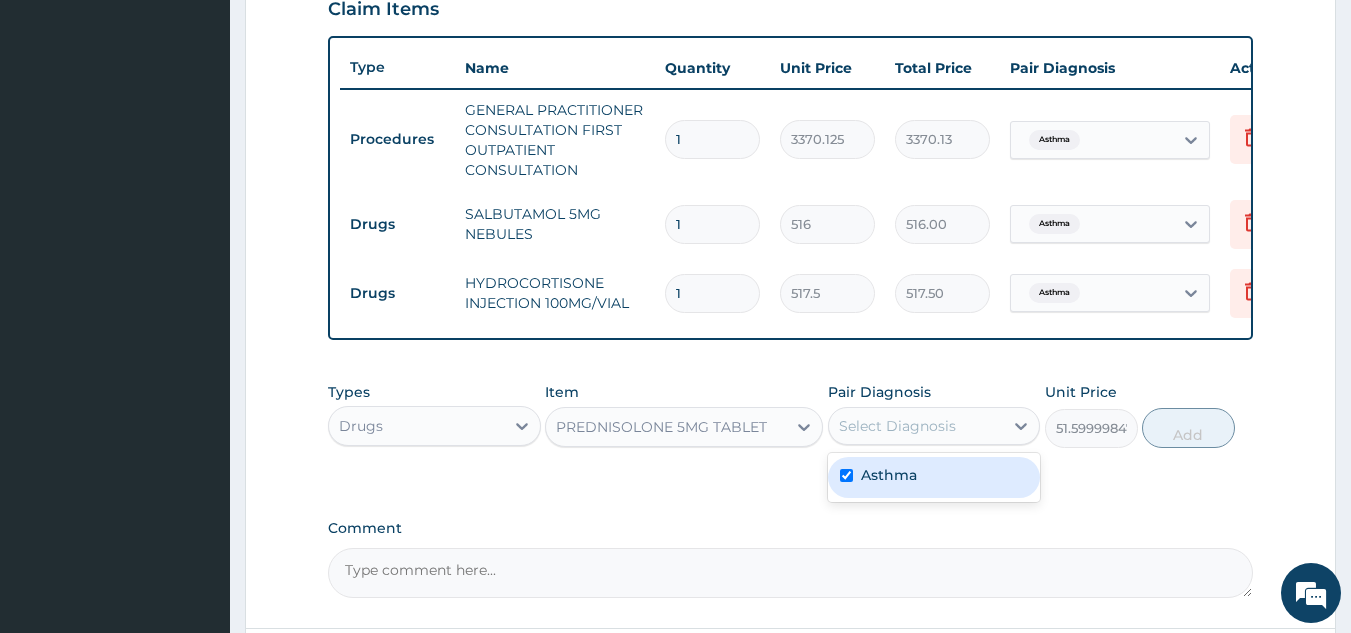 checkbox on "true" 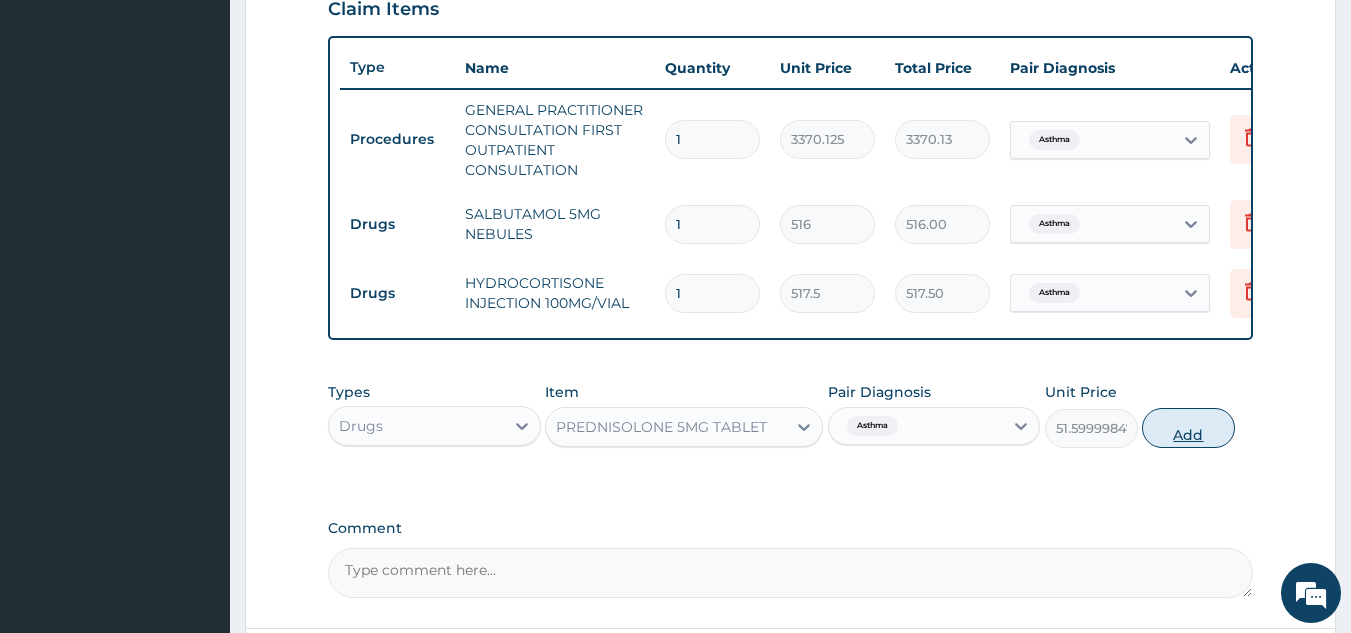 click on "Add" at bounding box center [1188, 428] 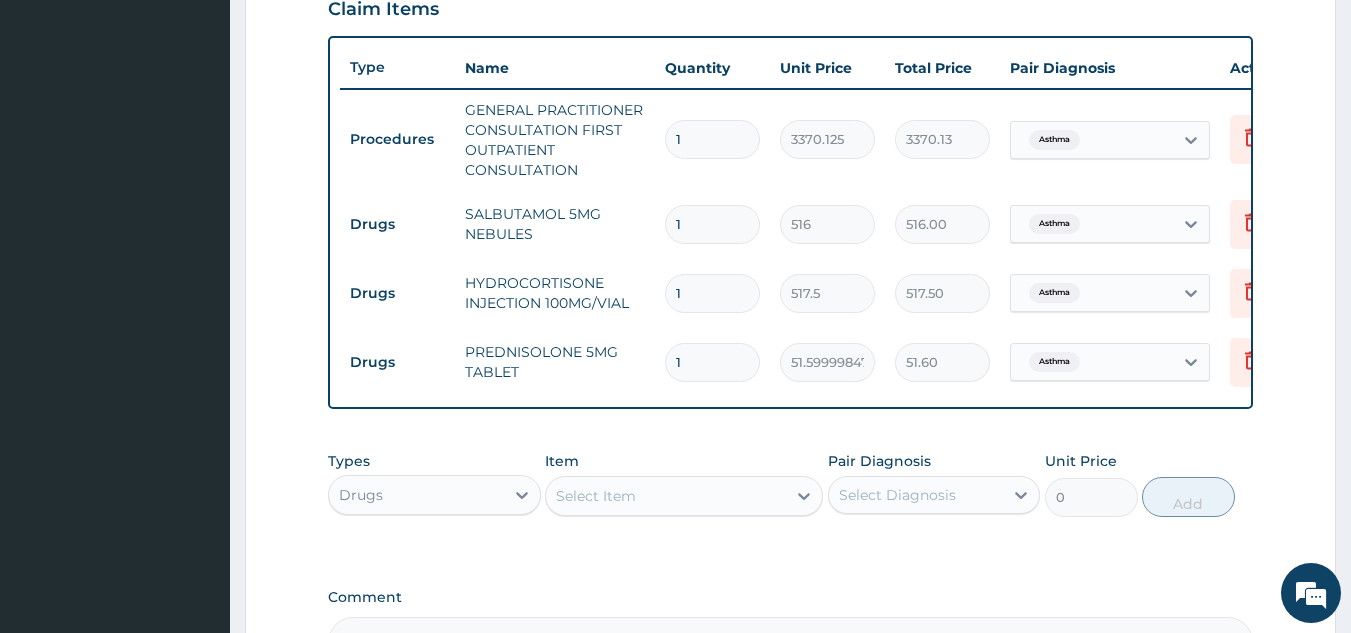 click on "Item Select Item" at bounding box center [684, 484] 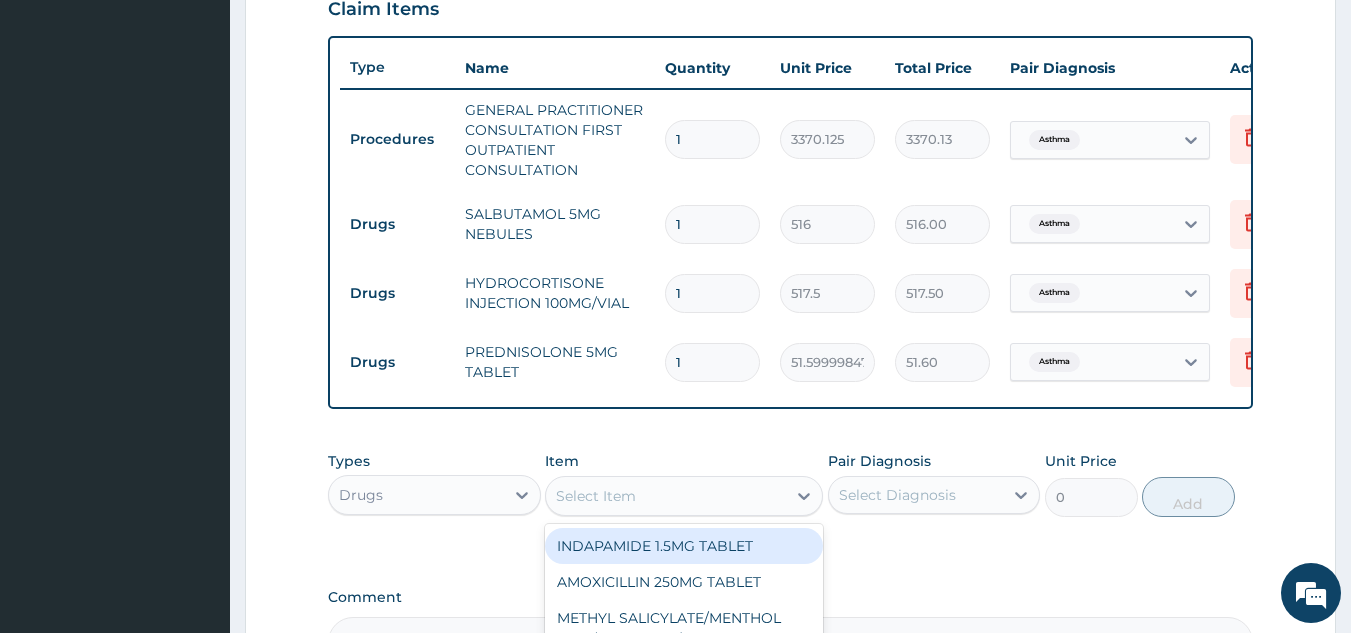 click on "Select Item" at bounding box center (596, 496) 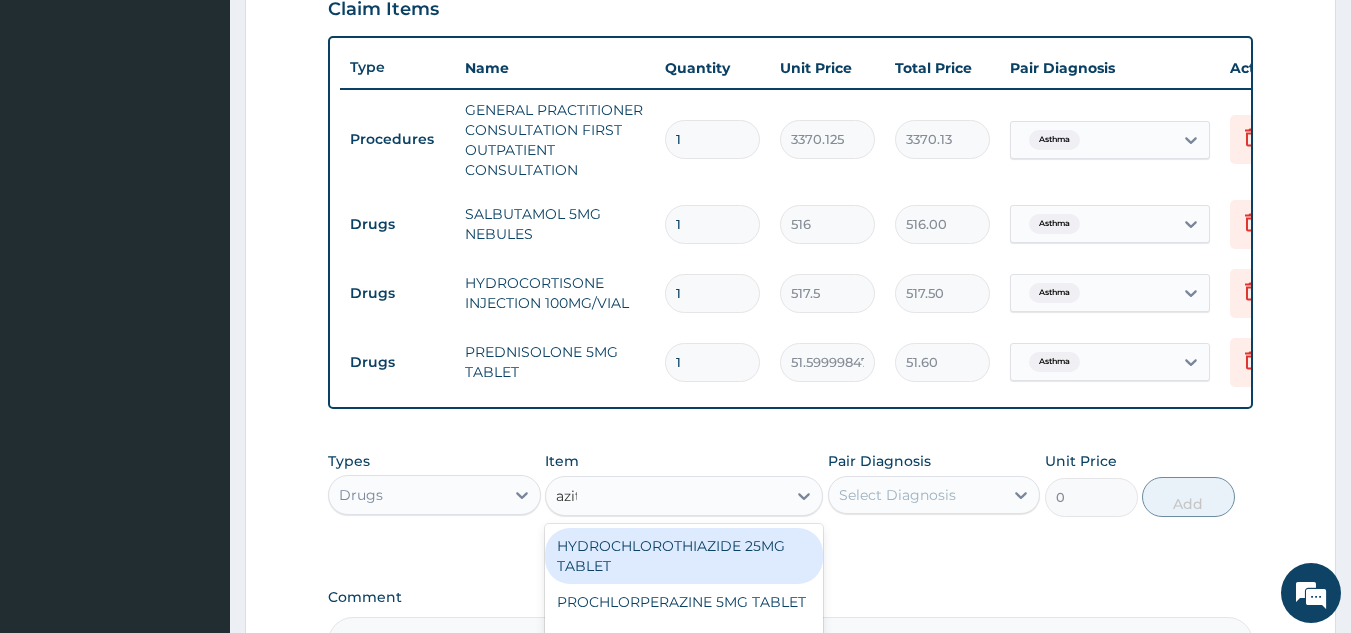 type on "azith" 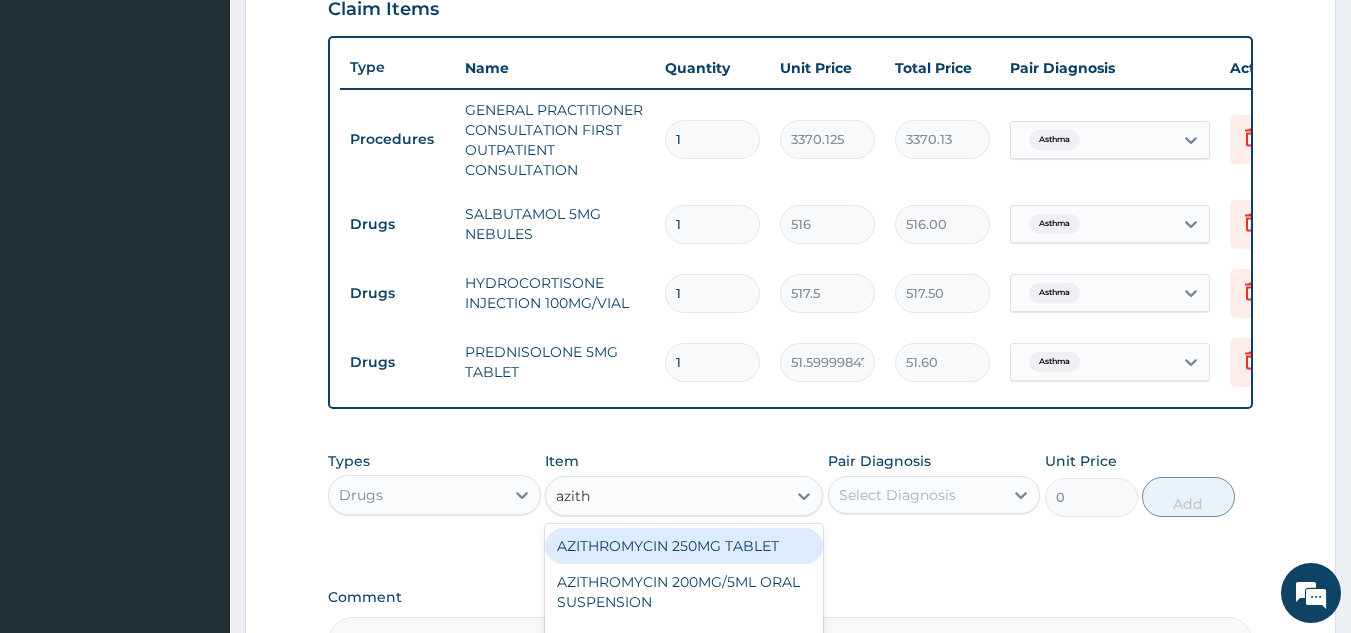 click on "AZITHROMYCIN 250MG TABLET" at bounding box center [684, 546] 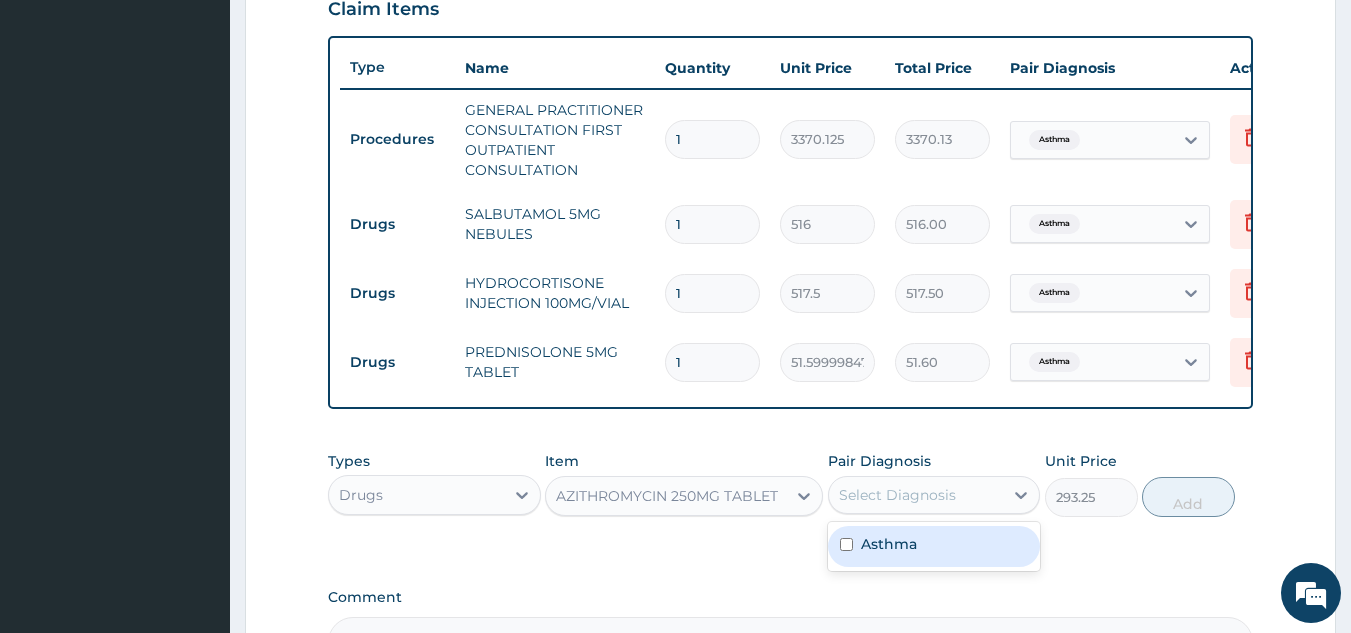 click on "Select Diagnosis" at bounding box center [897, 495] 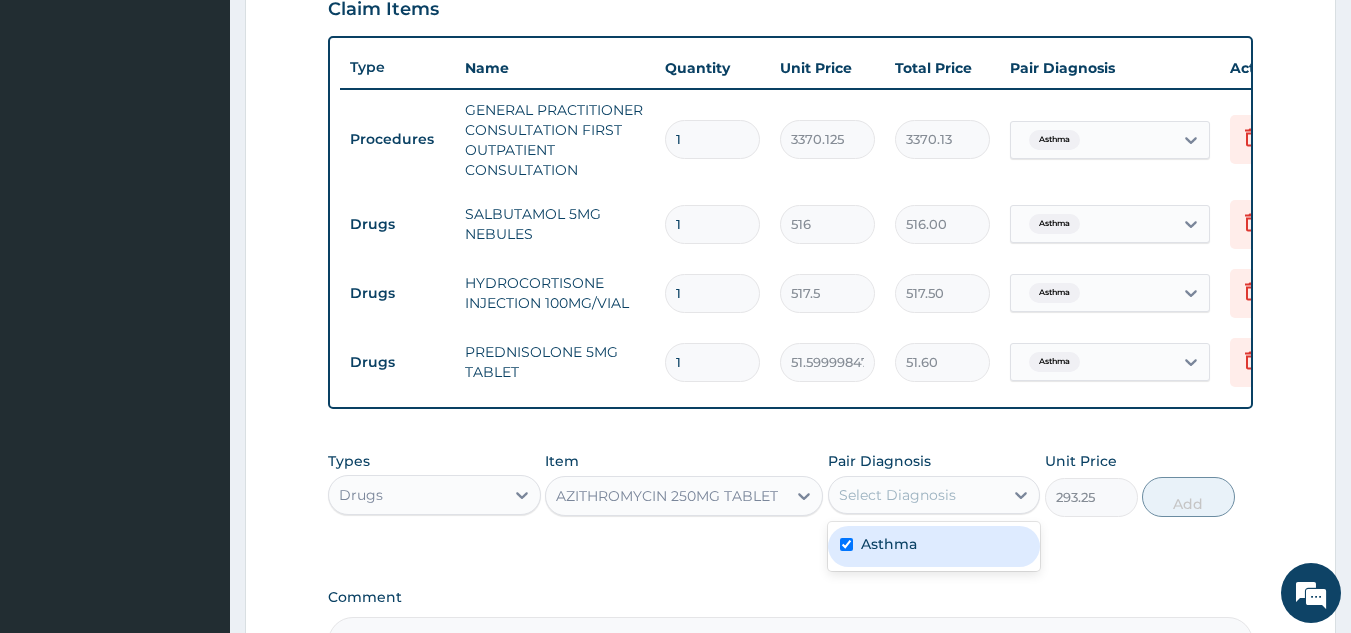 checkbox on "true" 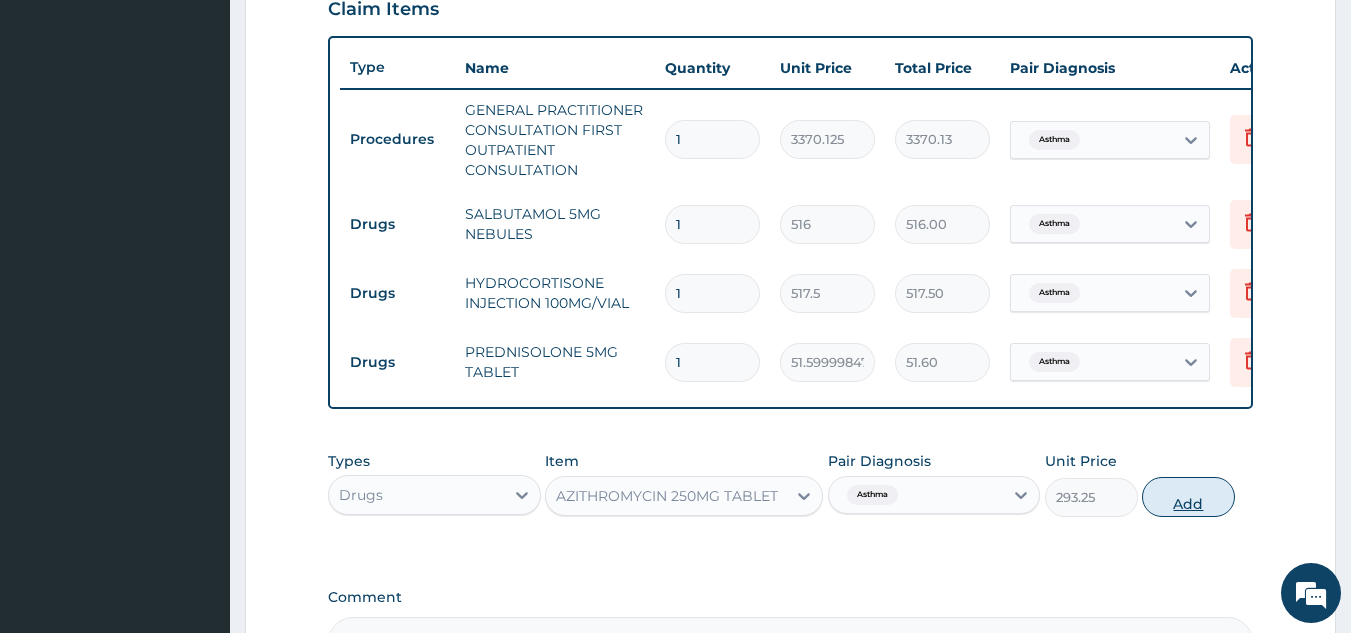 click on "Add" at bounding box center (1188, 497) 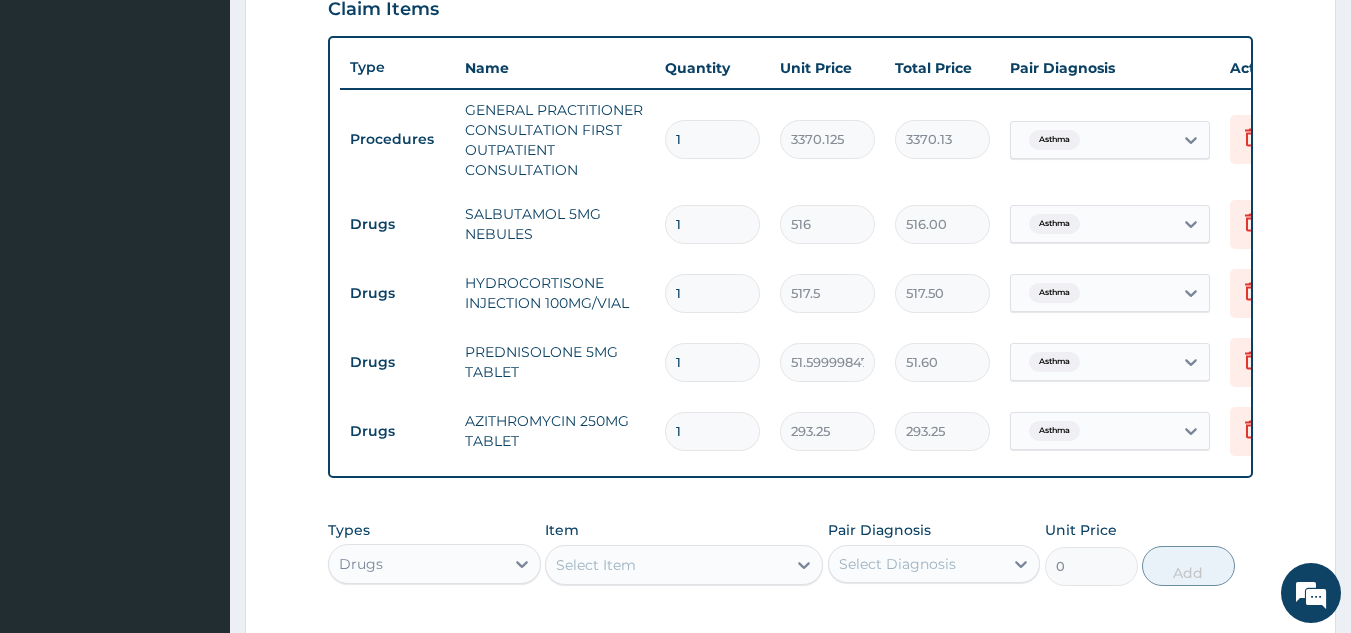 click on "1" at bounding box center (712, 362) 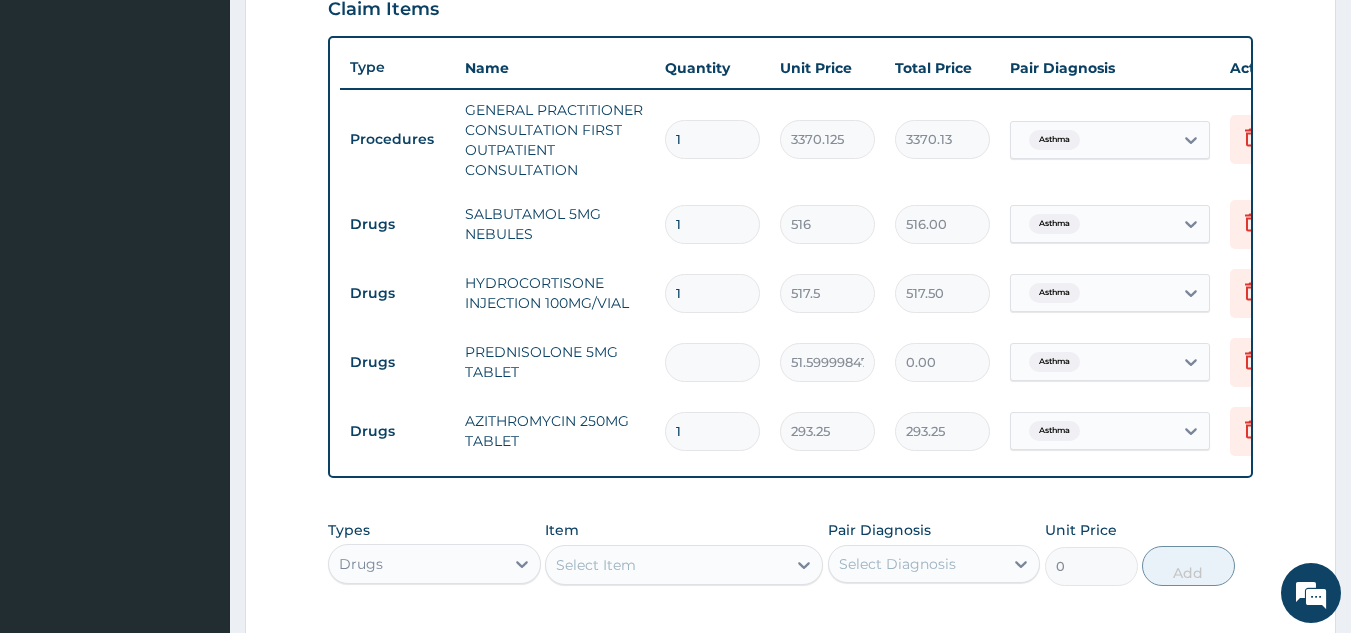 type on "5" 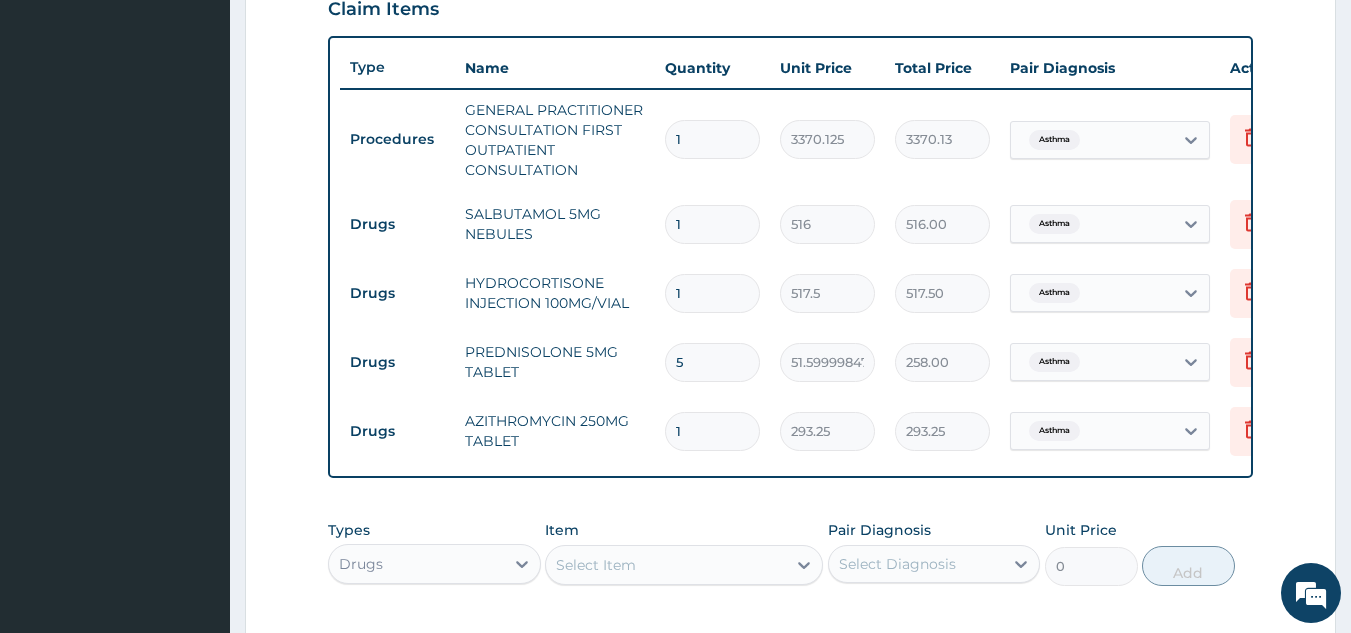 type on "5" 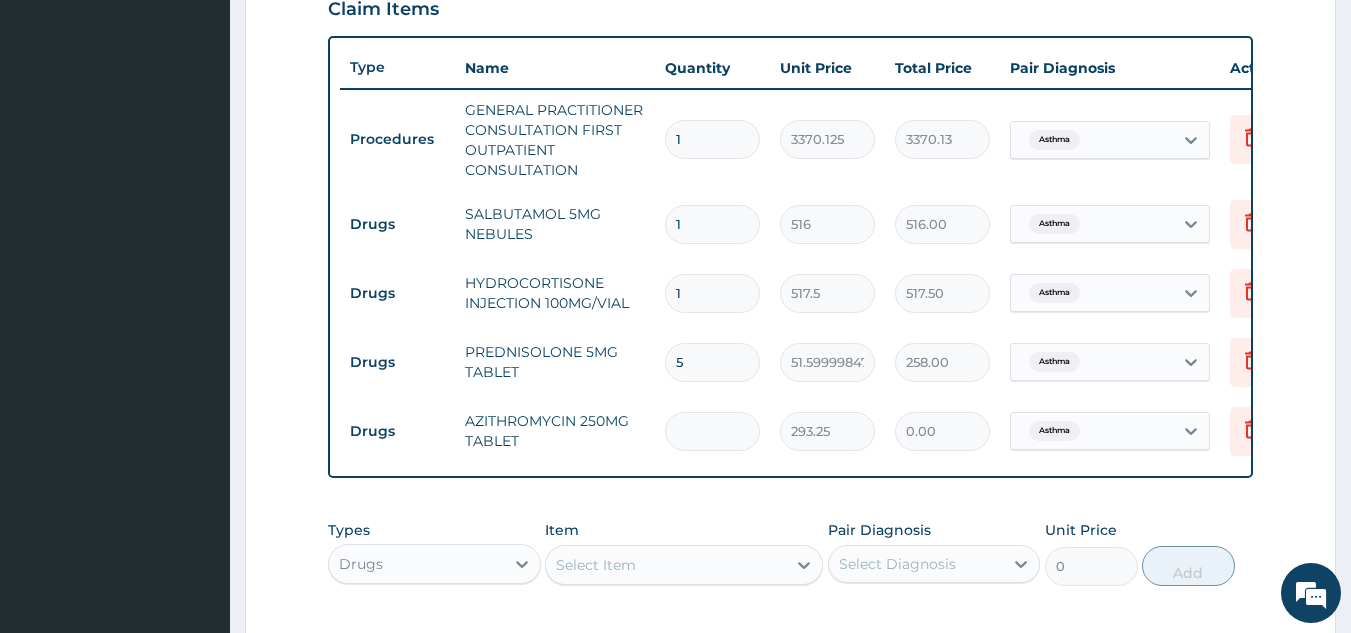 type on "5" 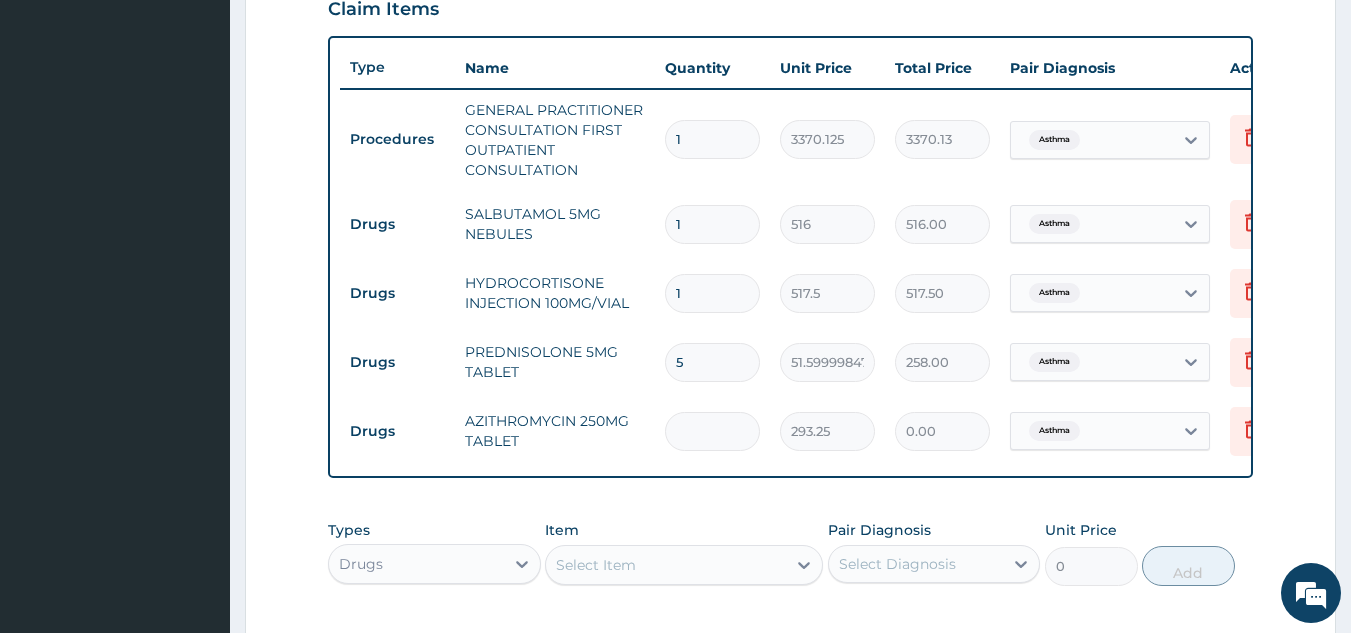 type on "1466.25" 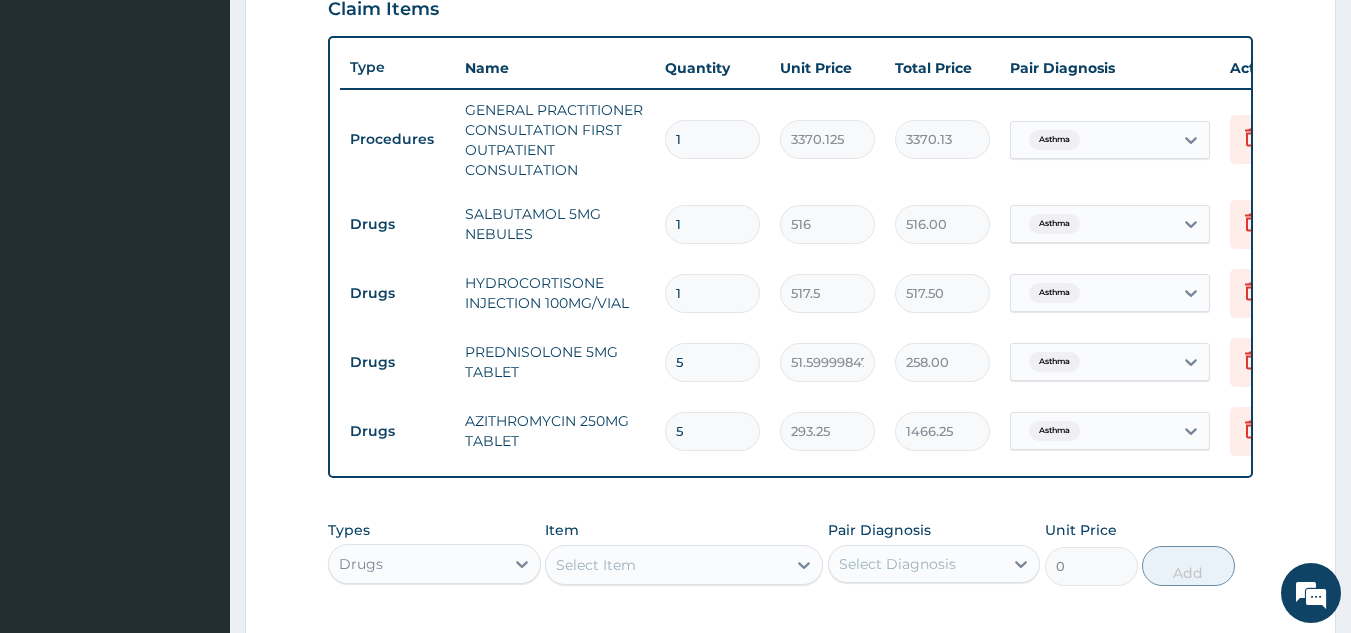 type on "5" 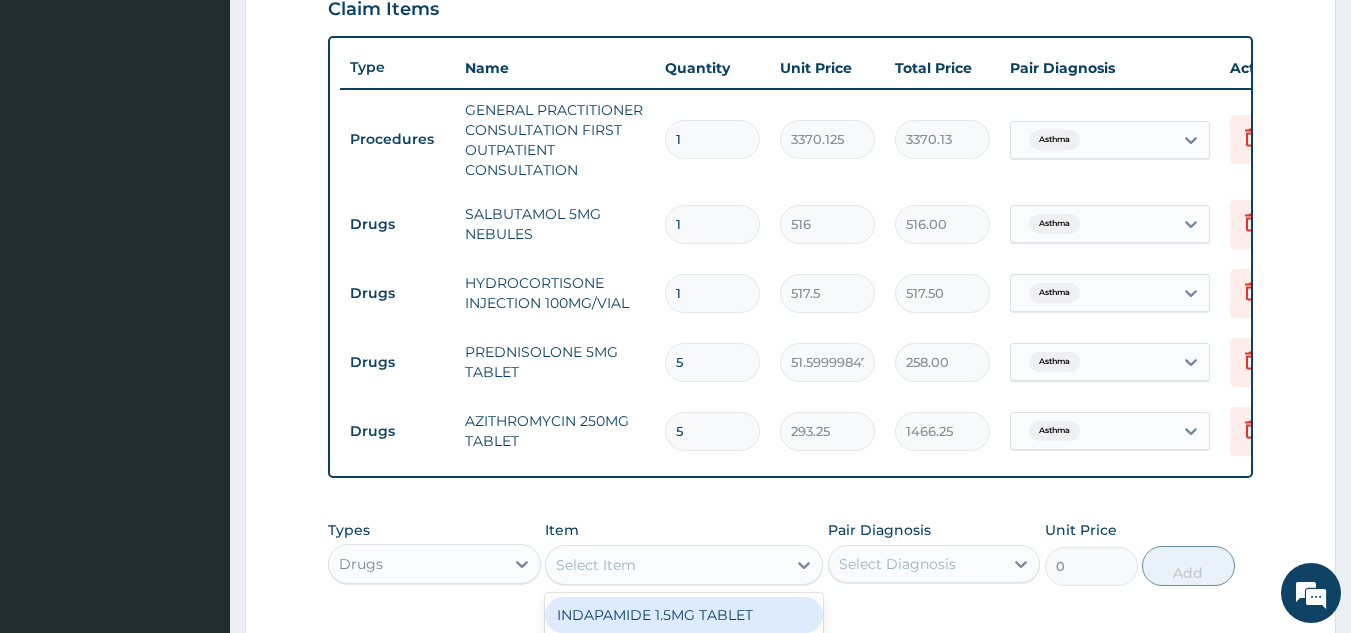 click on "Select Item" at bounding box center (596, 565) 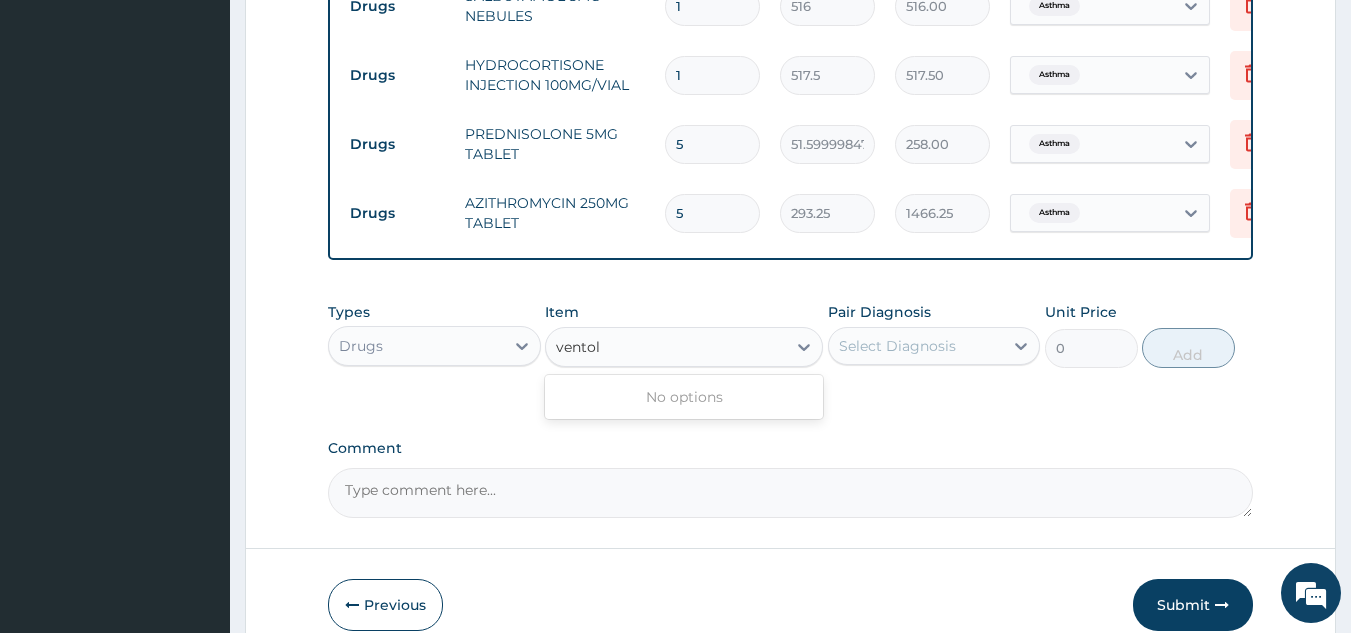 scroll, scrollTop: 928, scrollLeft: 0, axis: vertical 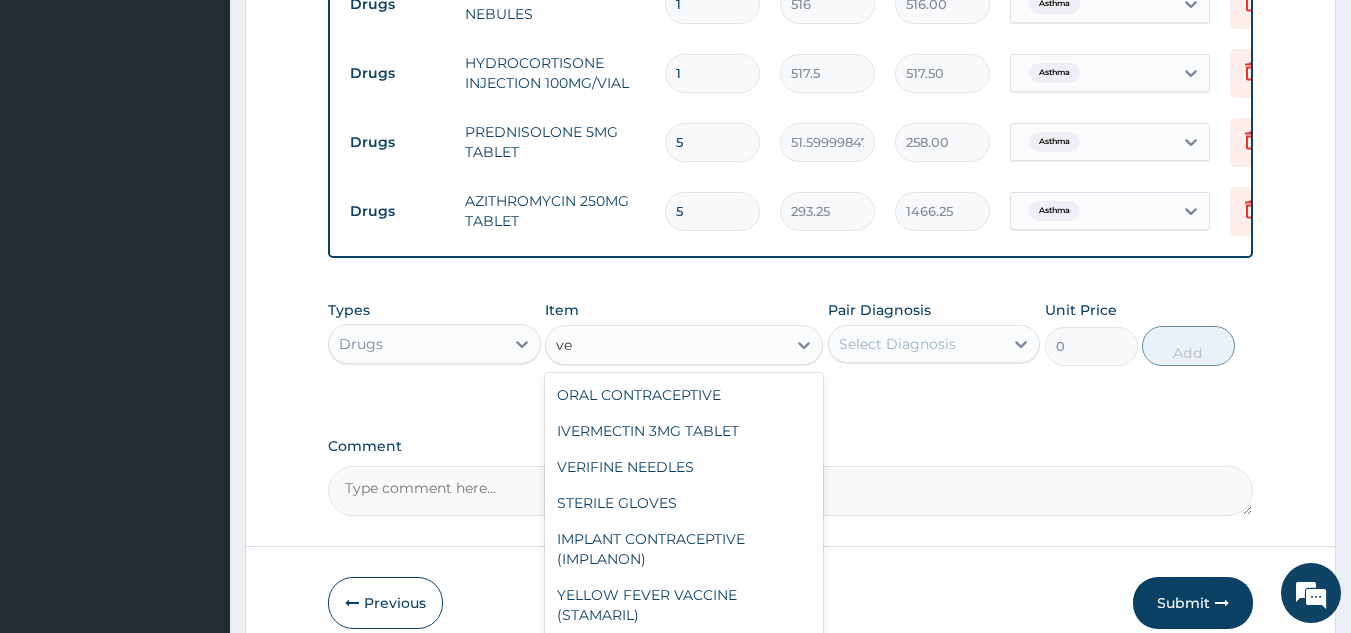 type on "v" 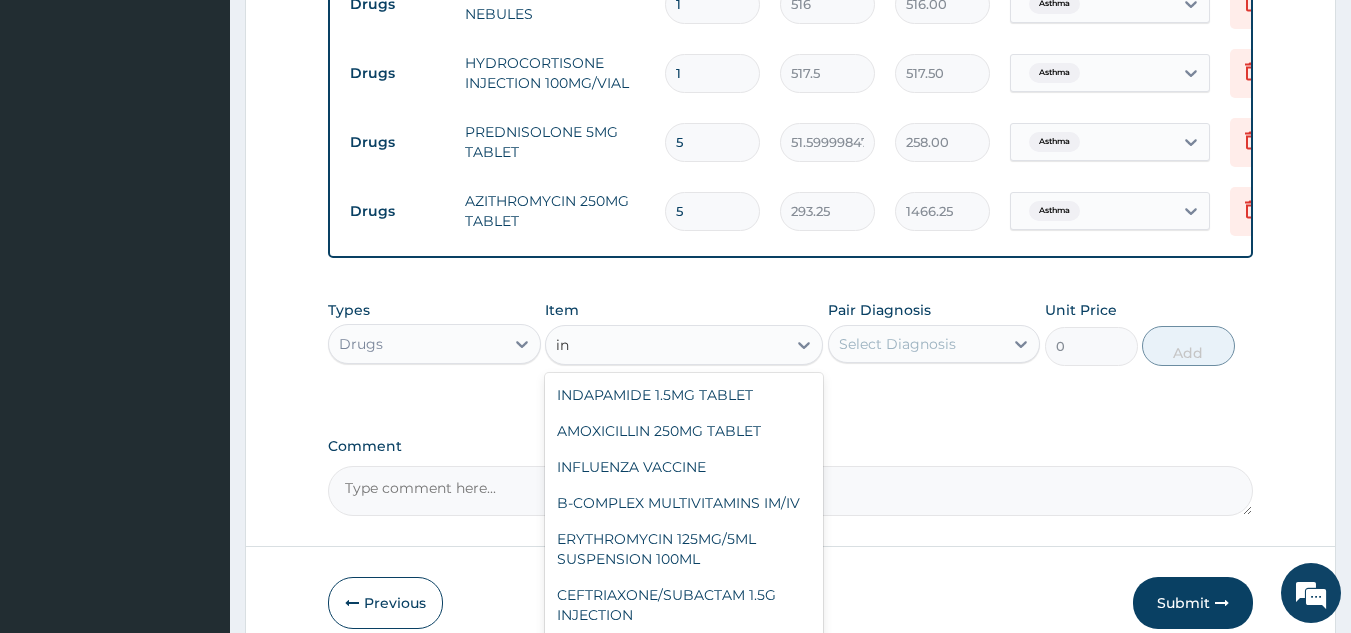 type on "inh" 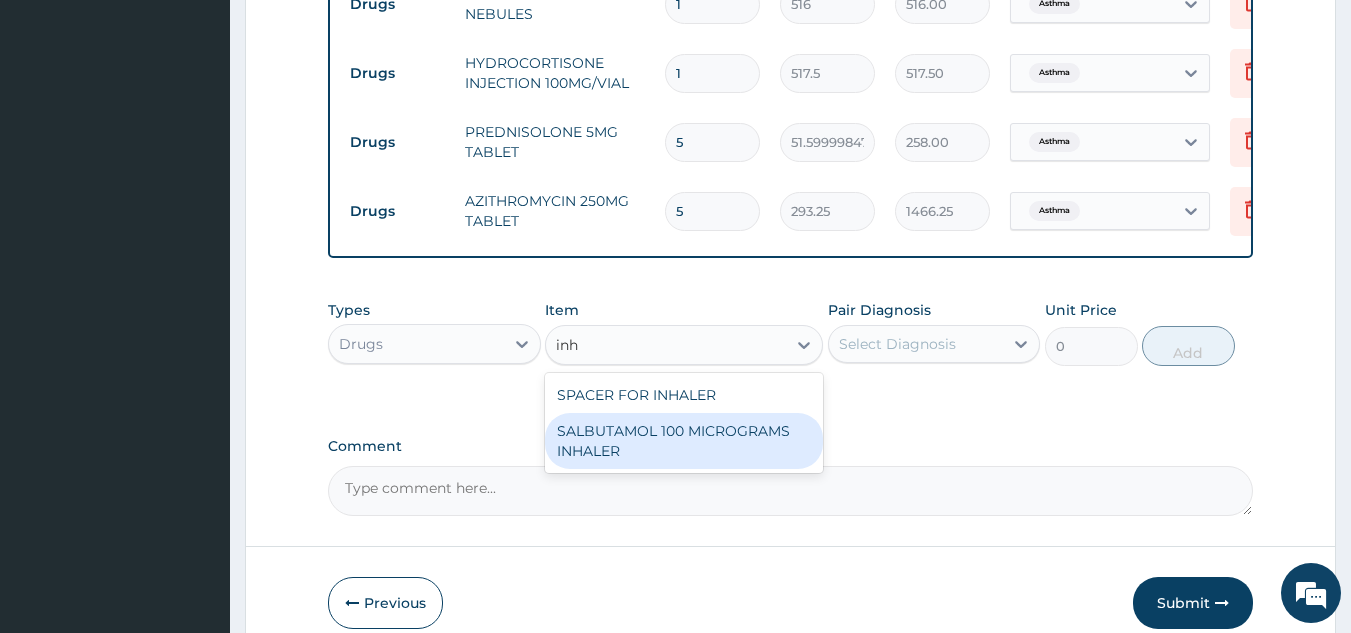 click on "SALBUTAMOL 100 MICROGRAMS INHALER" at bounding box center (684, 441) 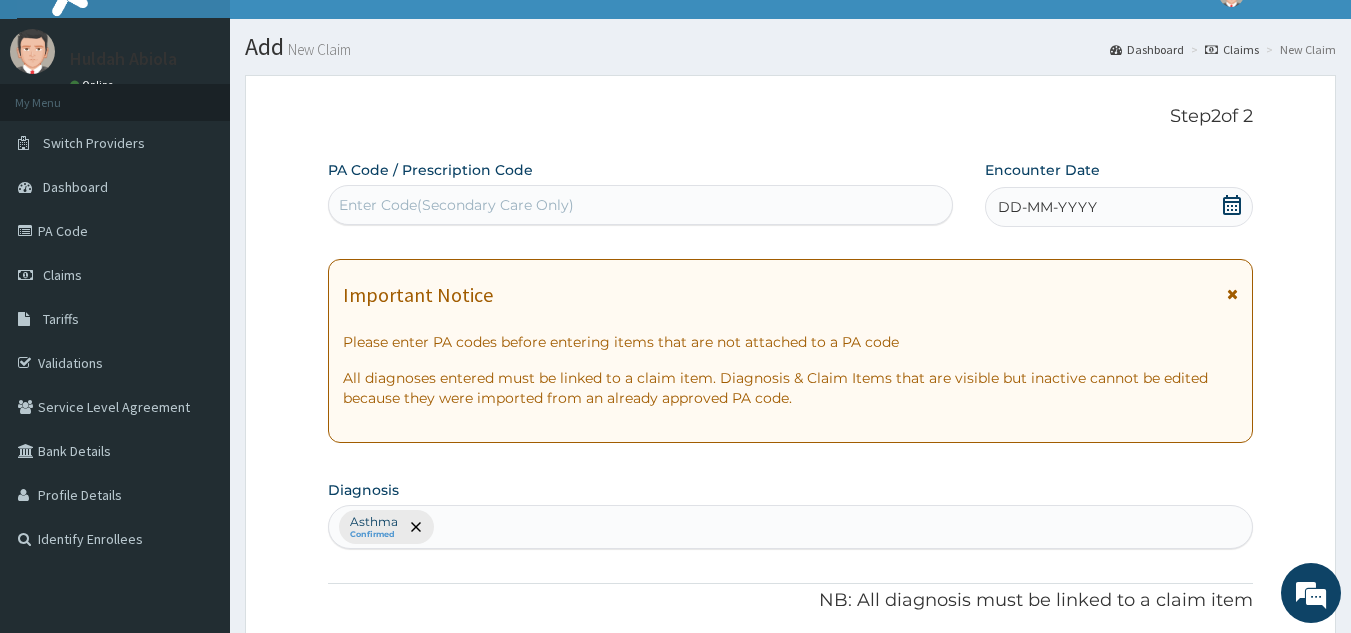 scroll, scrollTop: 0, scrollLeft: 0, axis: both 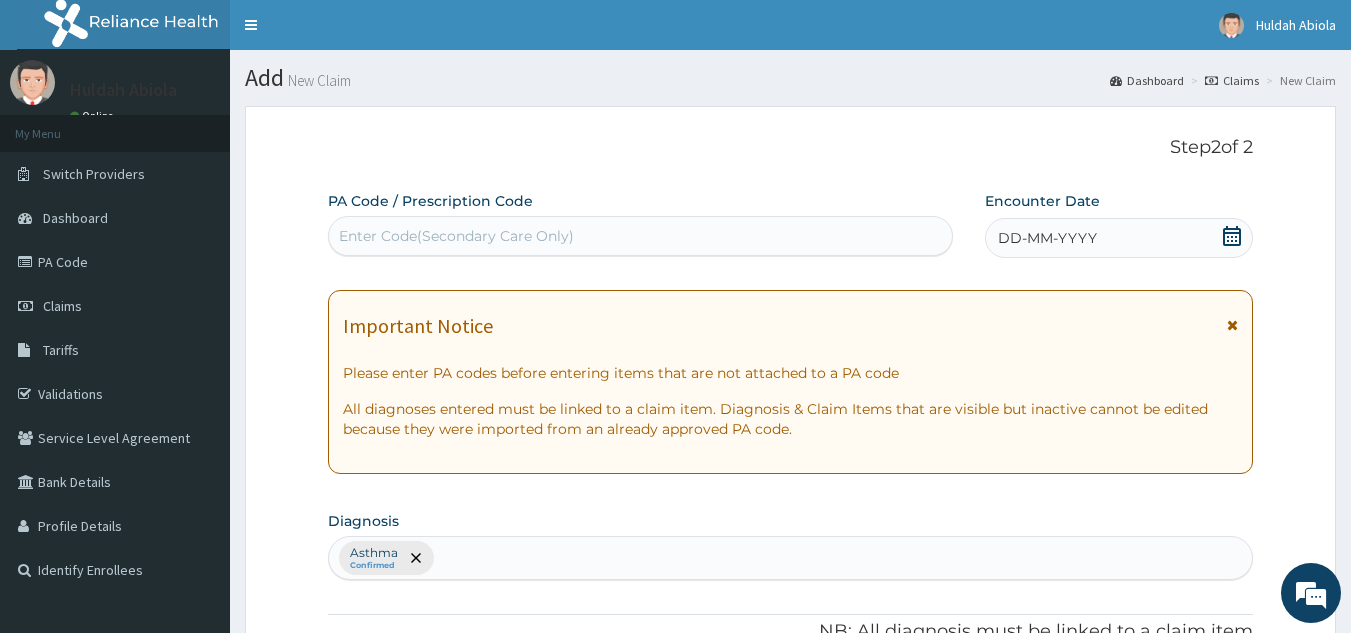 click on "DD-MM-YYYY" at bounding box center [1047, 238] 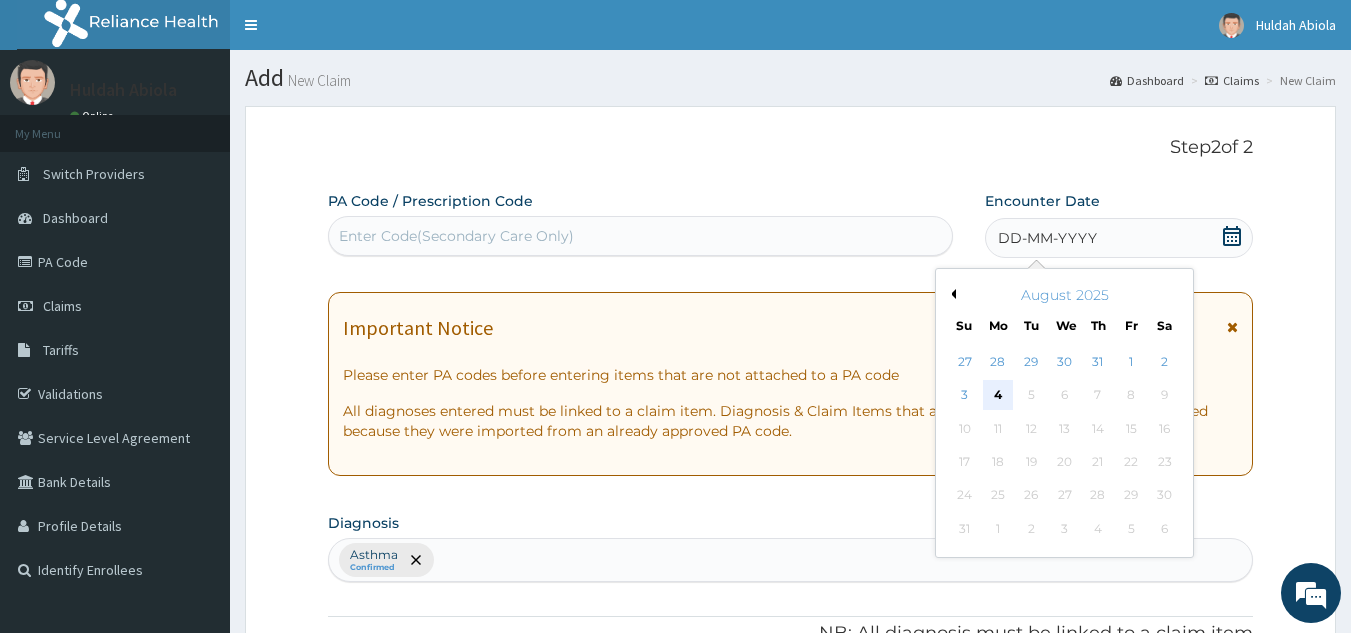 click on "4" at bounding box center [998, 396] 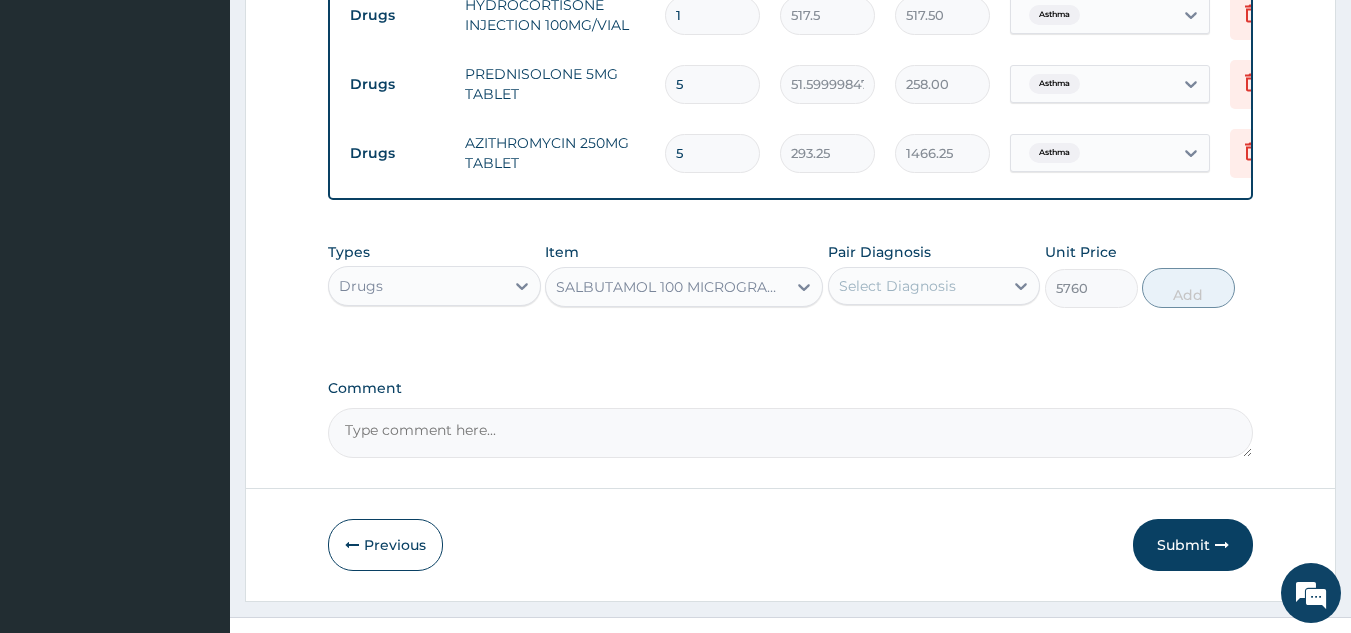 scroll, scrollTop: 1036, scrollLeft: 0, axis: vertical 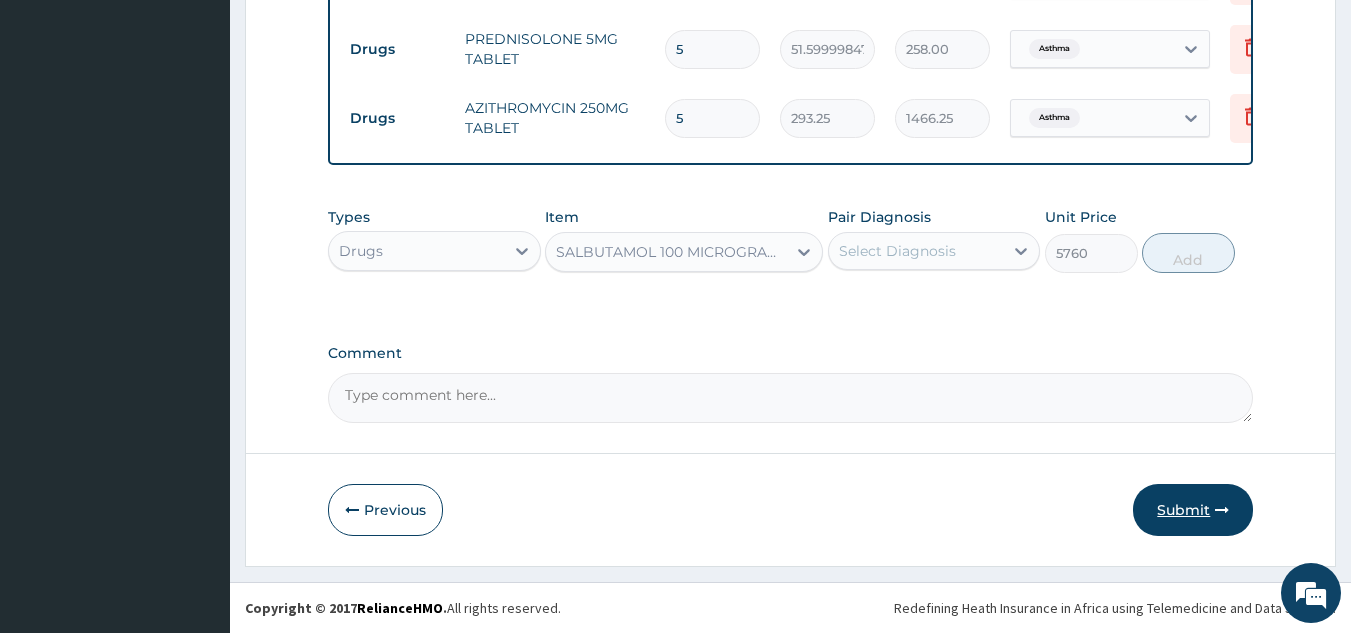 click on "Submit" at bounding box center [1193, 510] 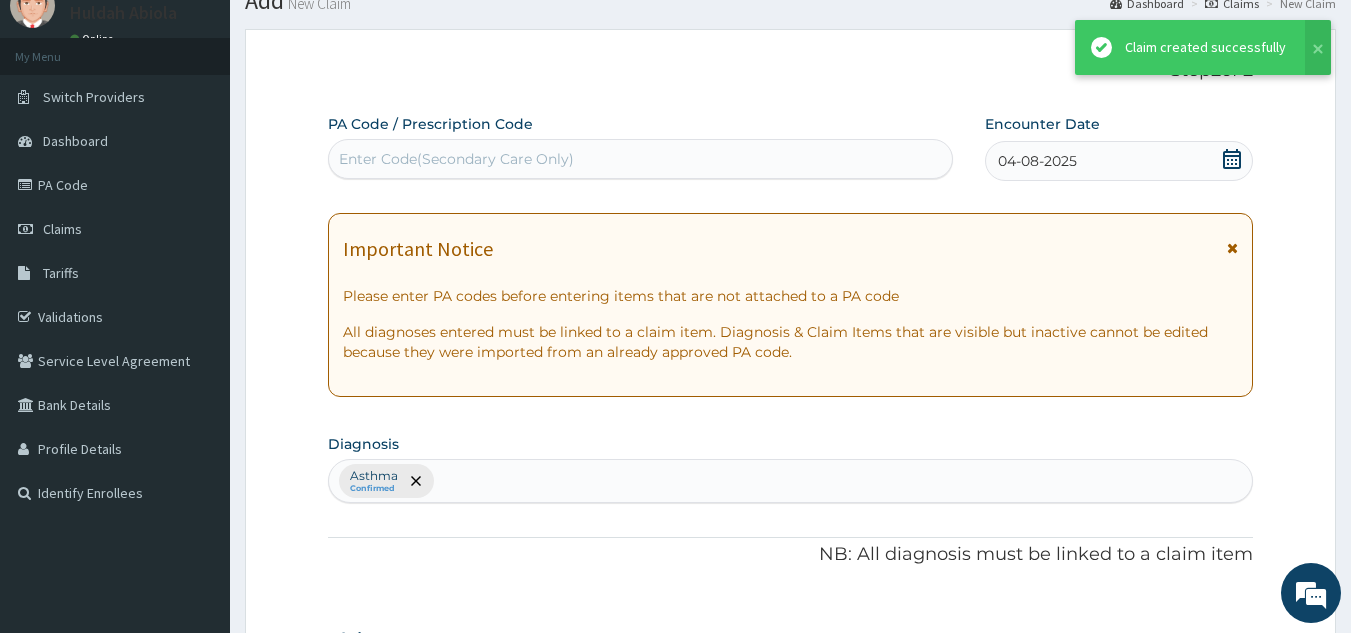 scroll, scrollTop: 1036, scrollLeft: 0, axis: vertical 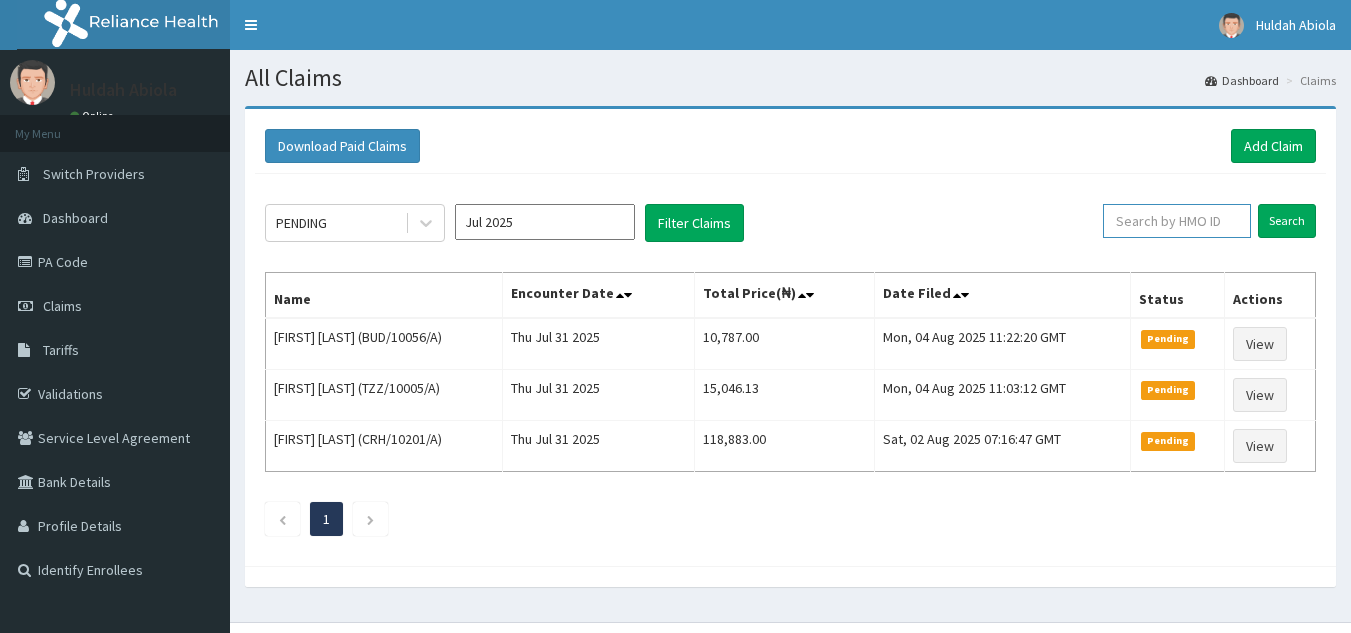 click at bounding box center [1177, 221] 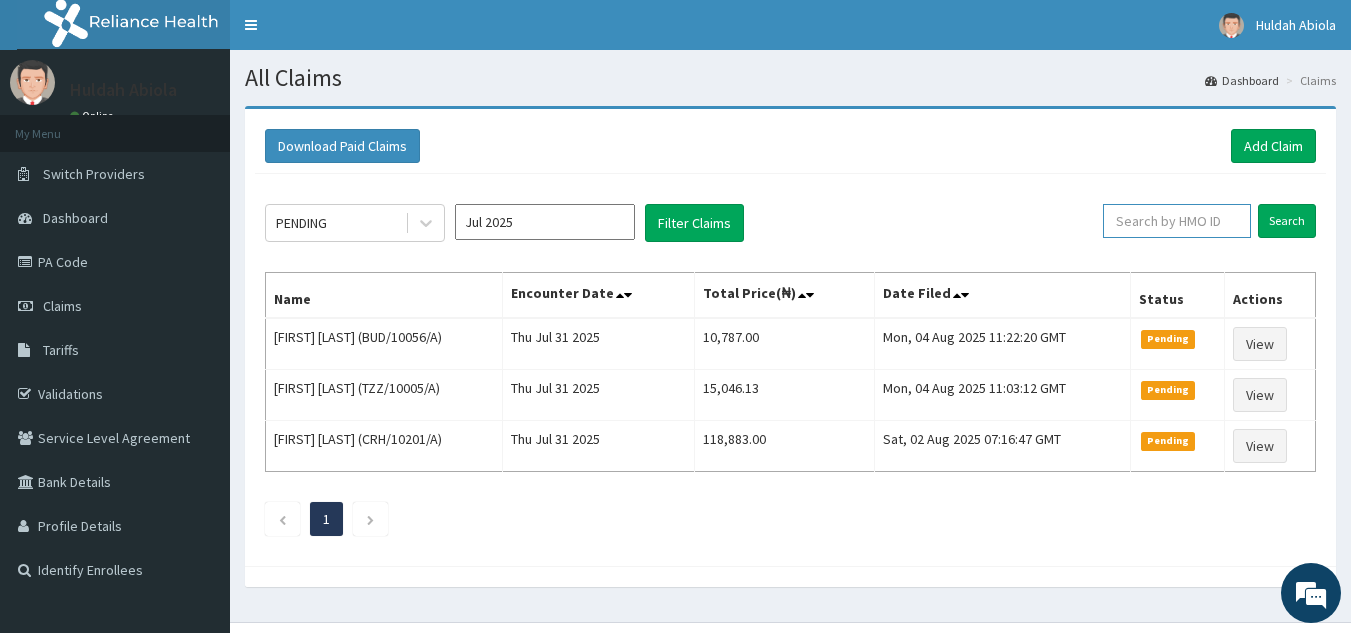 click at bounding box center [1177, 221] 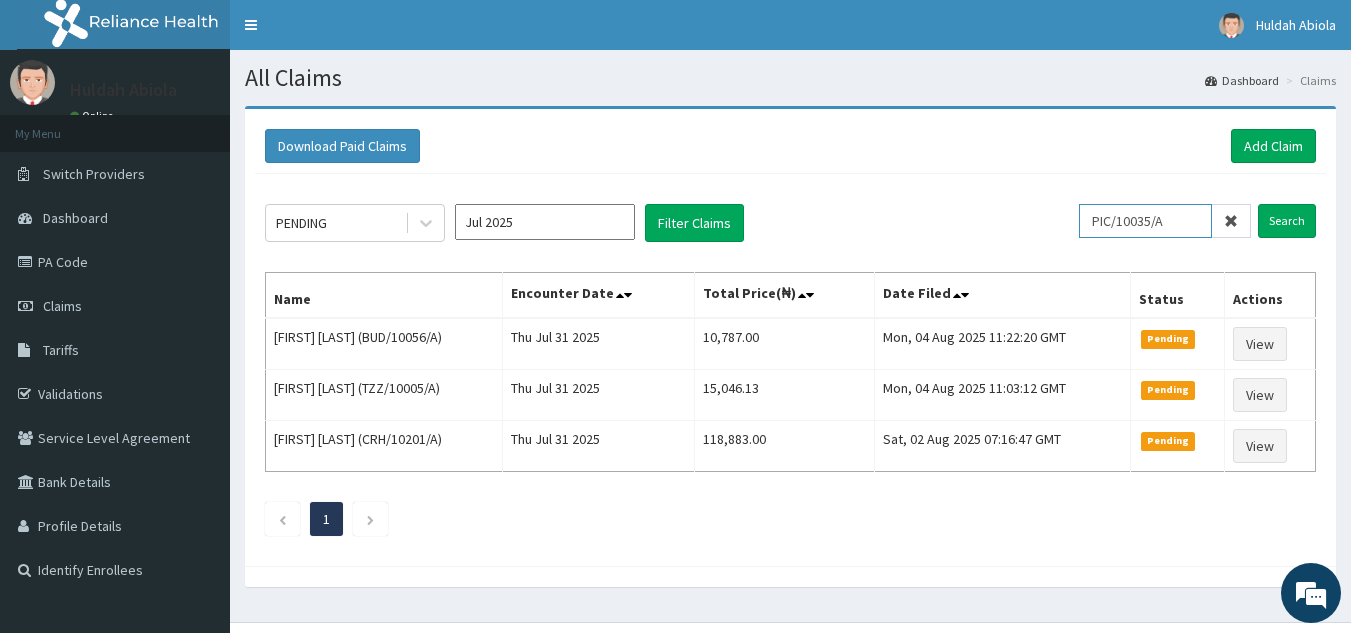 type on "PIC/10035/A" 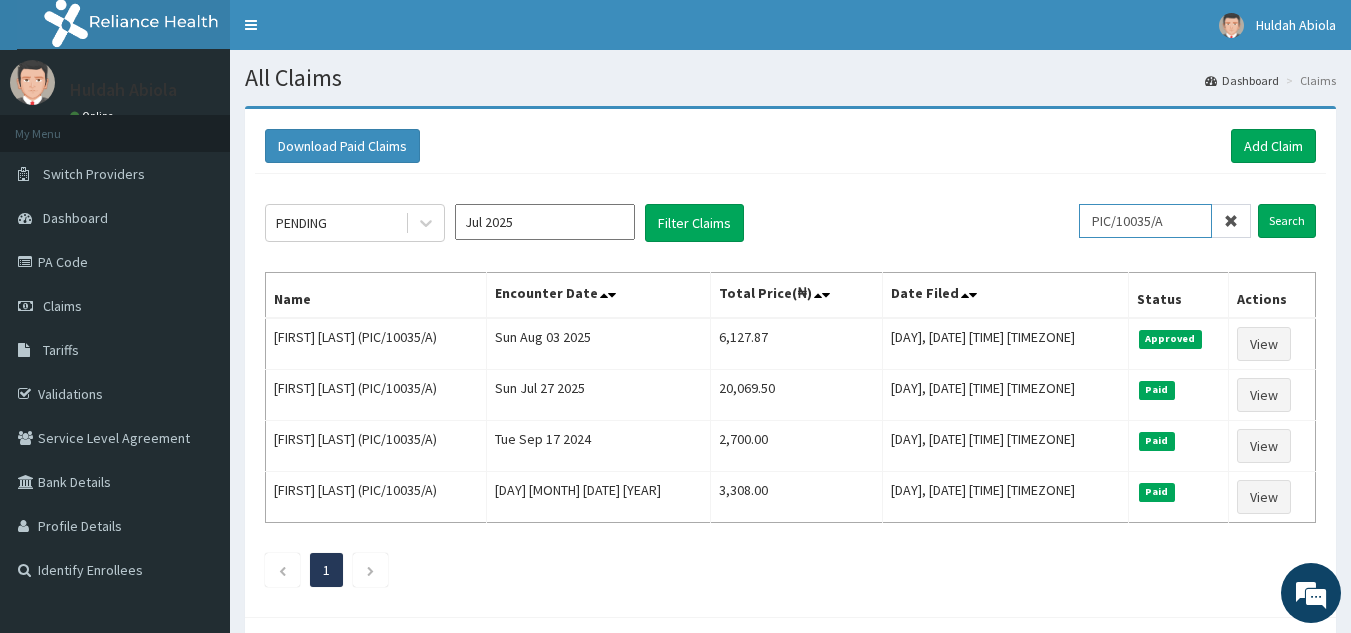 scroll, scrollTop: 0, scrollLeft: 0, axis: both 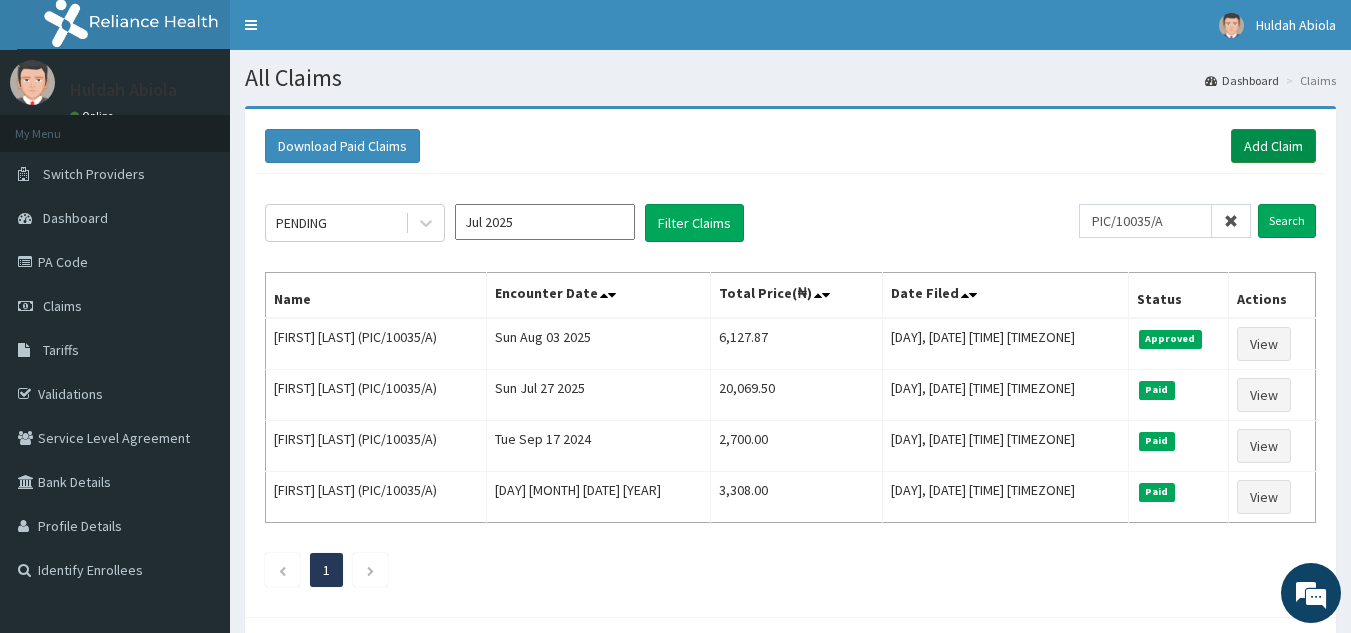 click on "Add Claim" at bounding box center [1273, 146] 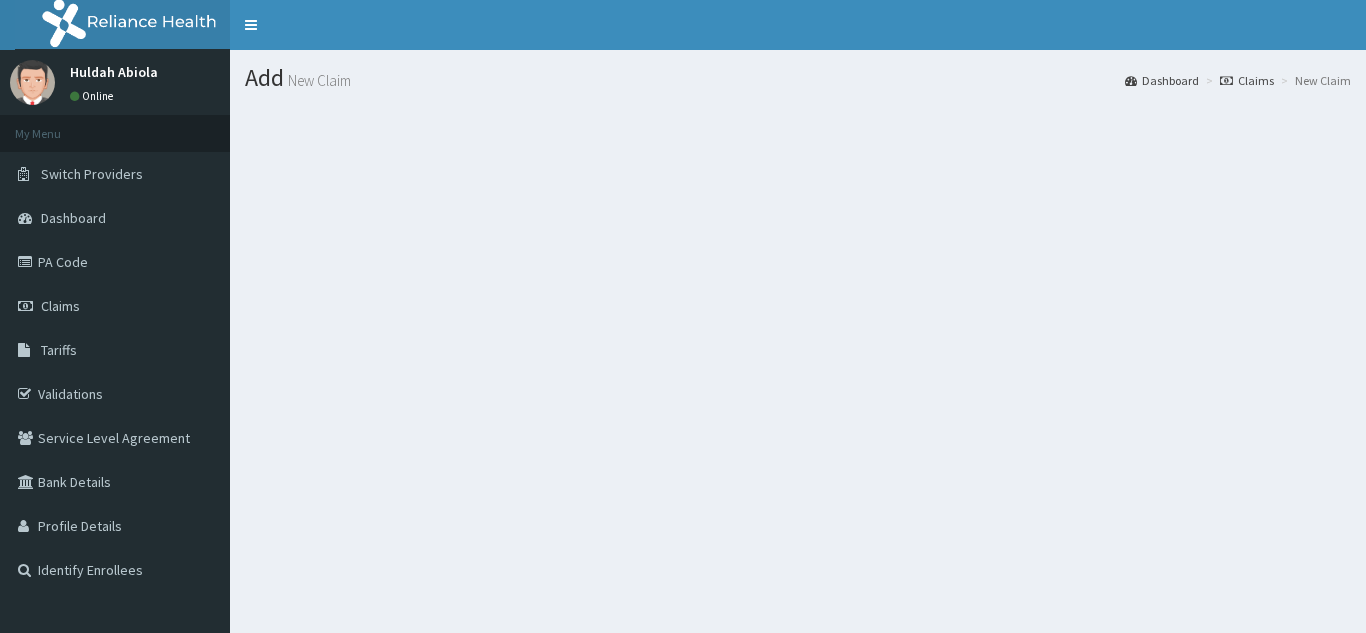 scroll, scrollTop: 0, scrollLeft: 0, axis: both 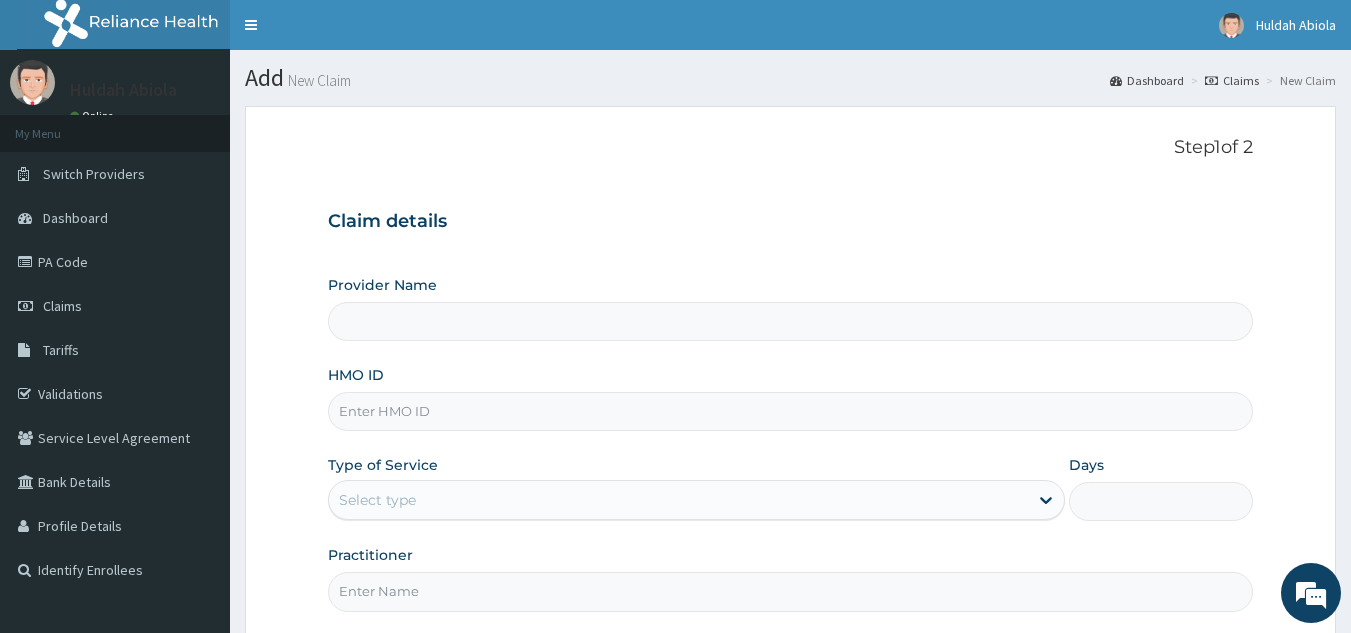 click on "HMO ID" at bounding box center (791, 411) 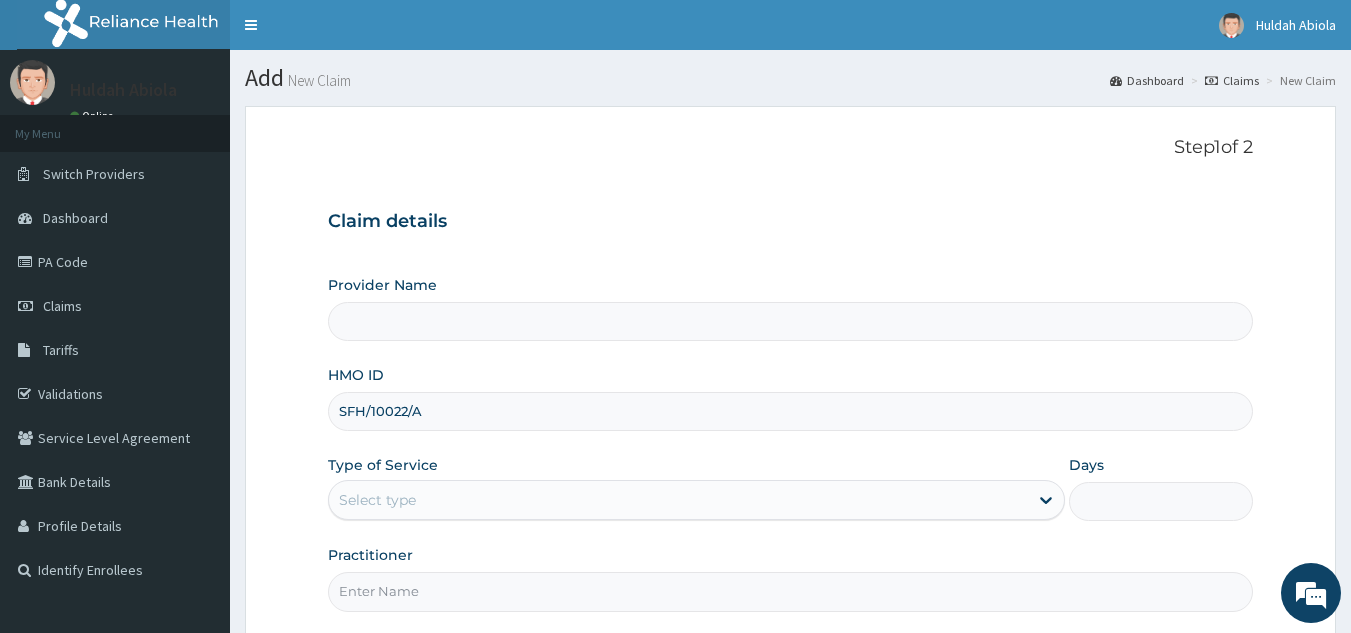 type on "SFH/10022/A" 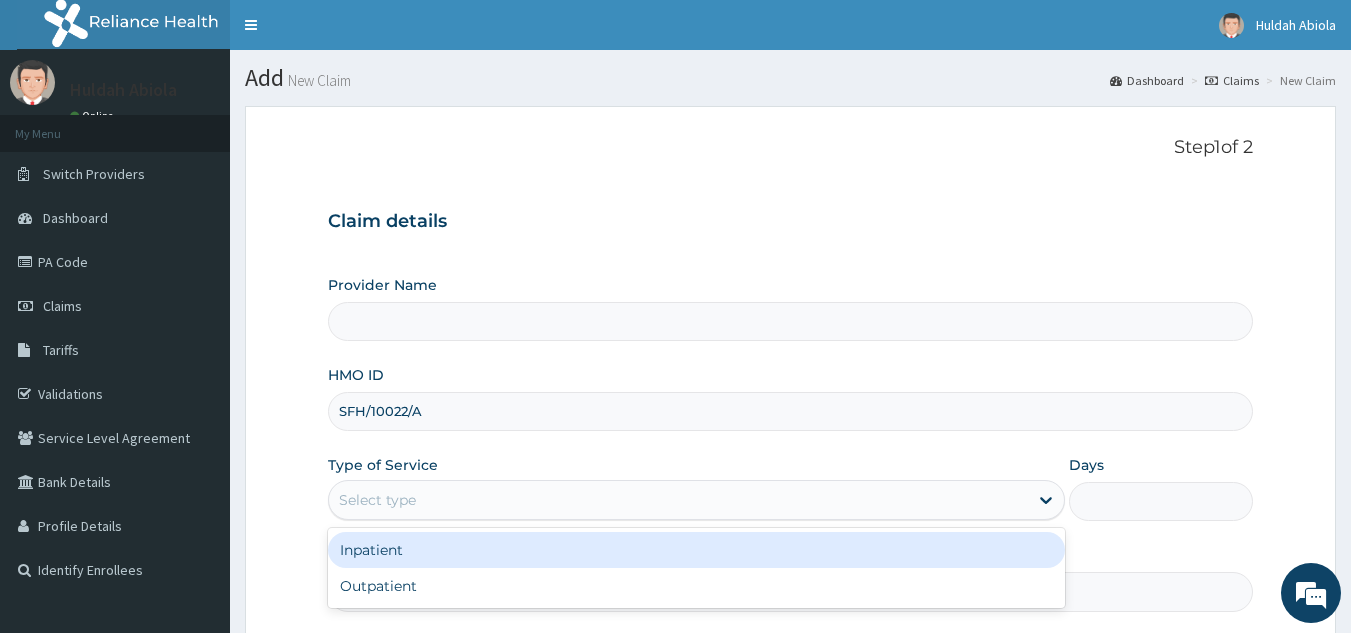 click on "Select type" at bounding box center [678, 500] 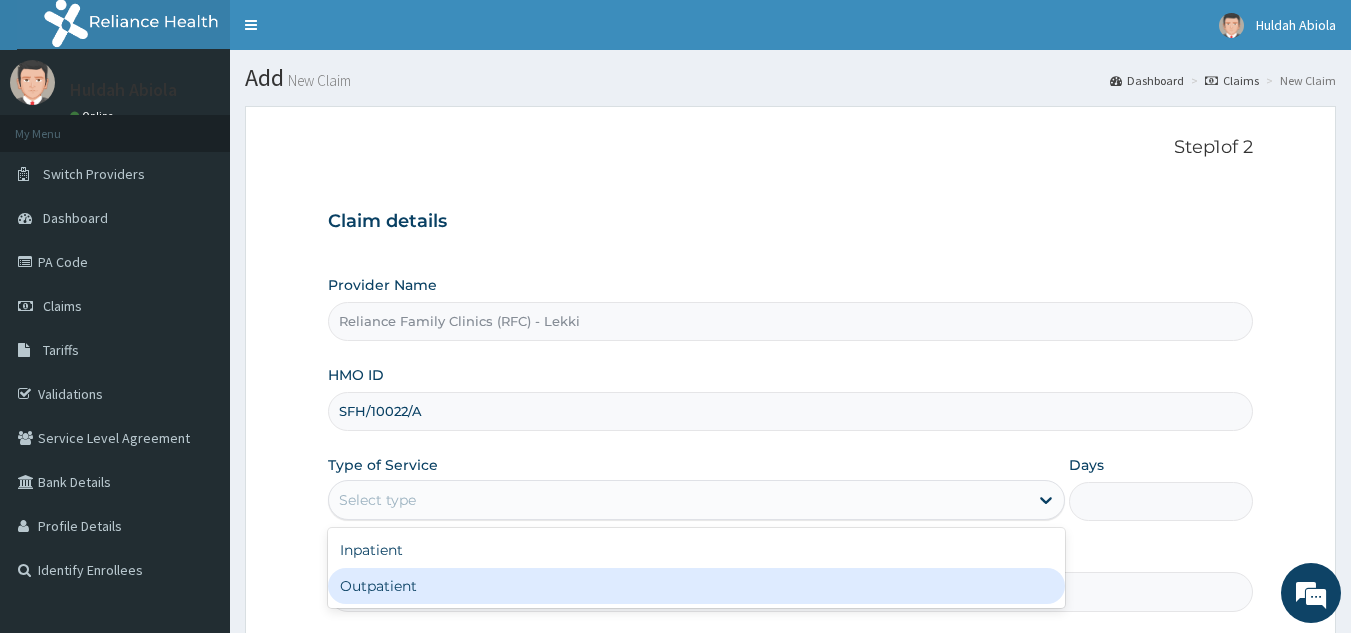 click on "Outpatient" at bounding box center (696, 586) 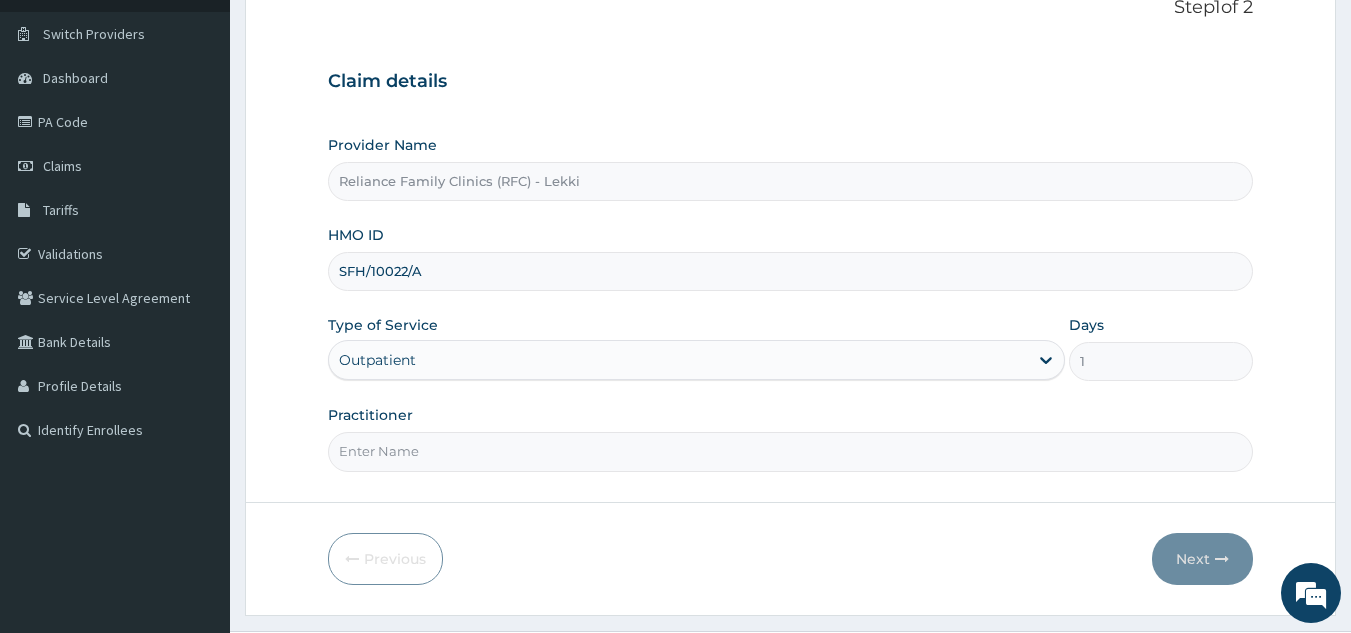 scroll, scrollTop: 153, scrollLeft: 0, axis: vertical 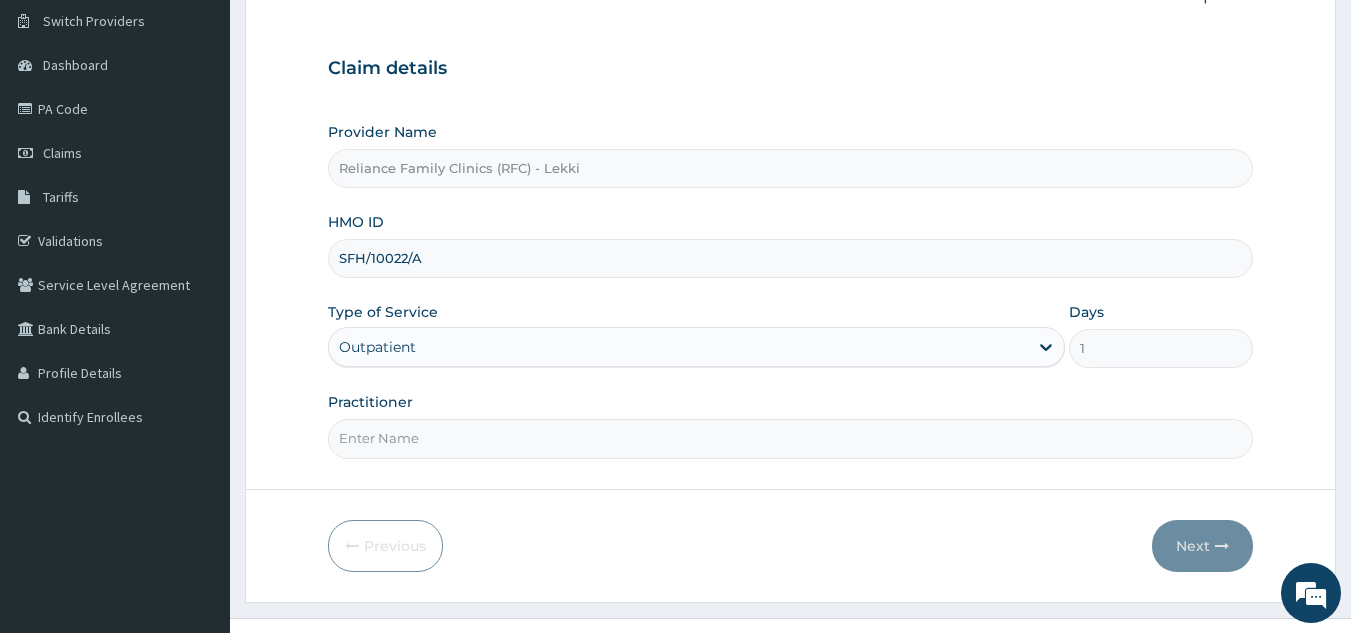 click on "Practitioner" at bounding box center (791, 438) 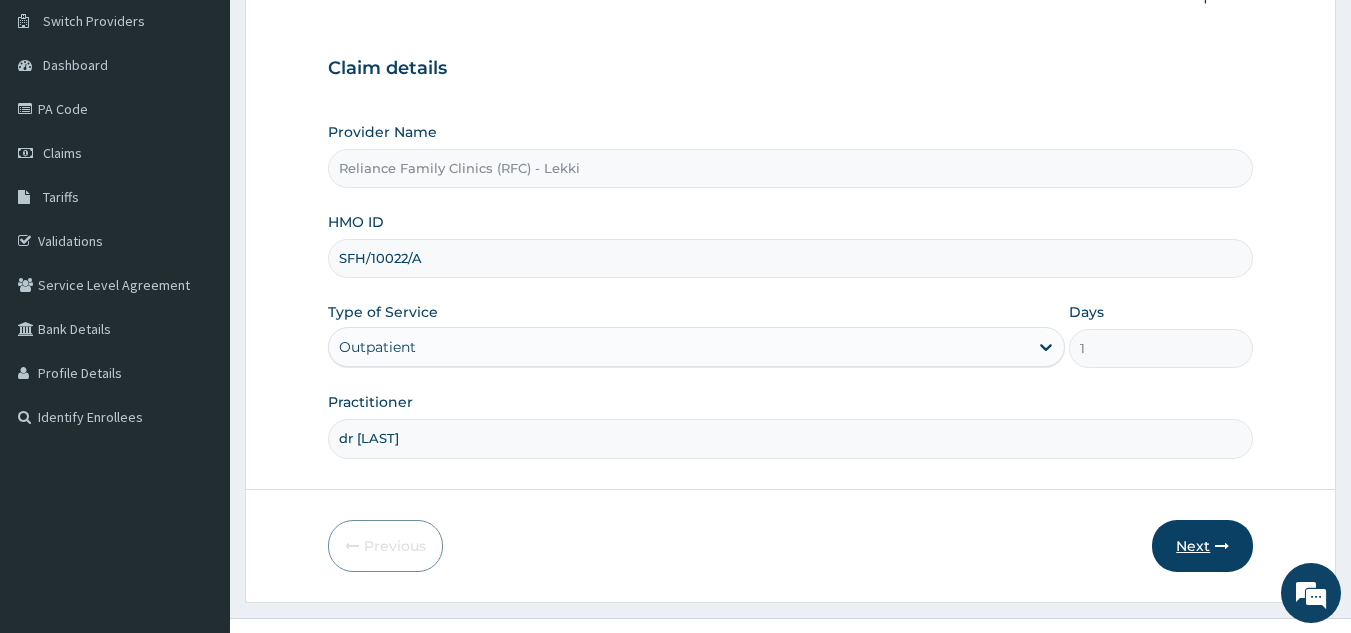 click on "Next" at bounding box center (1202, 546) 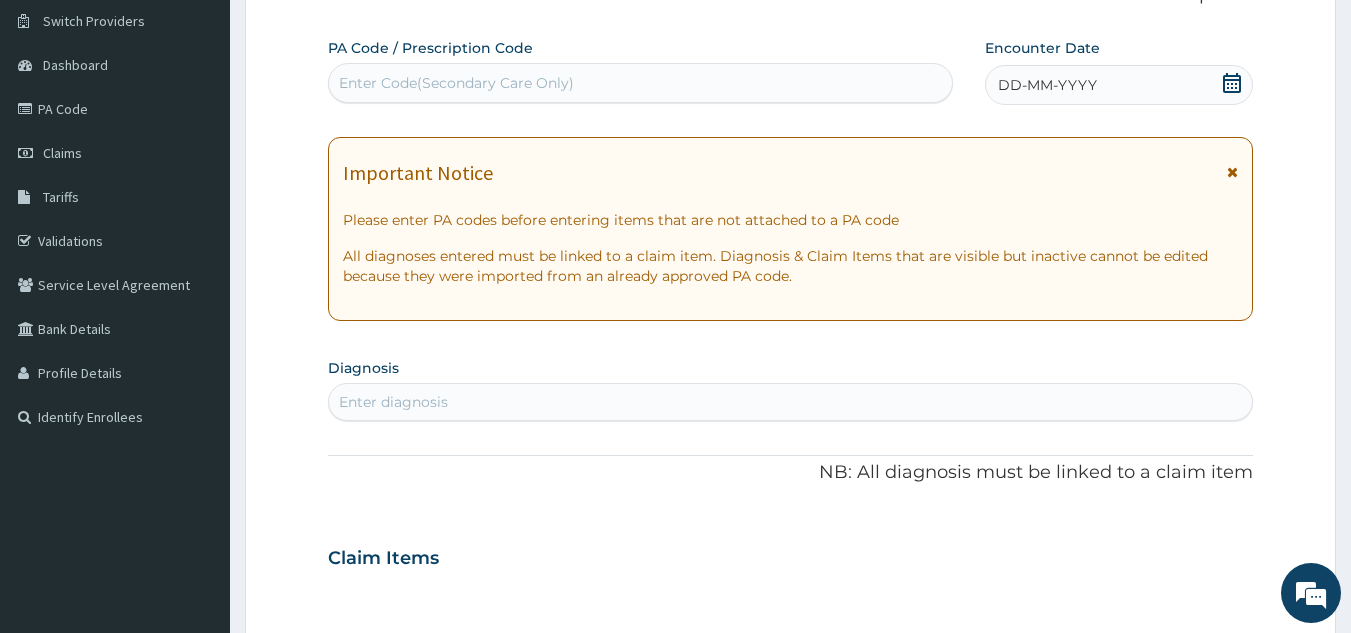 scroll, scrollTop: 0, scrollLeft: 0, axis: both 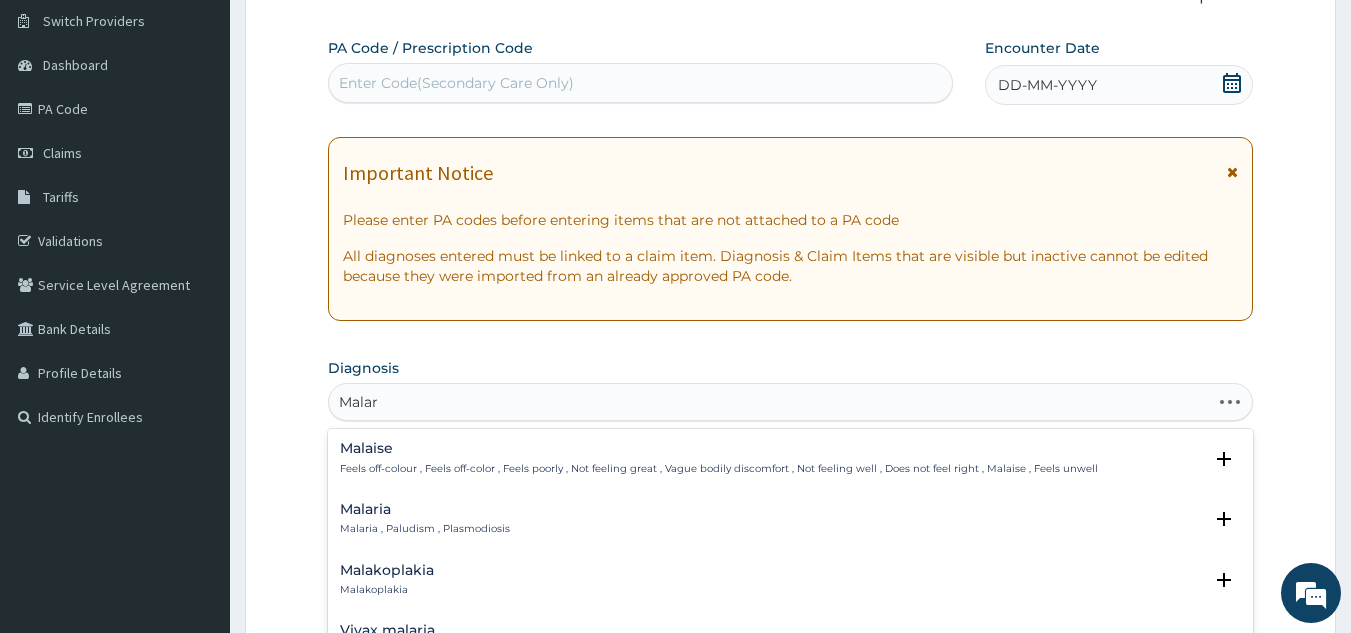 type on "Malari" 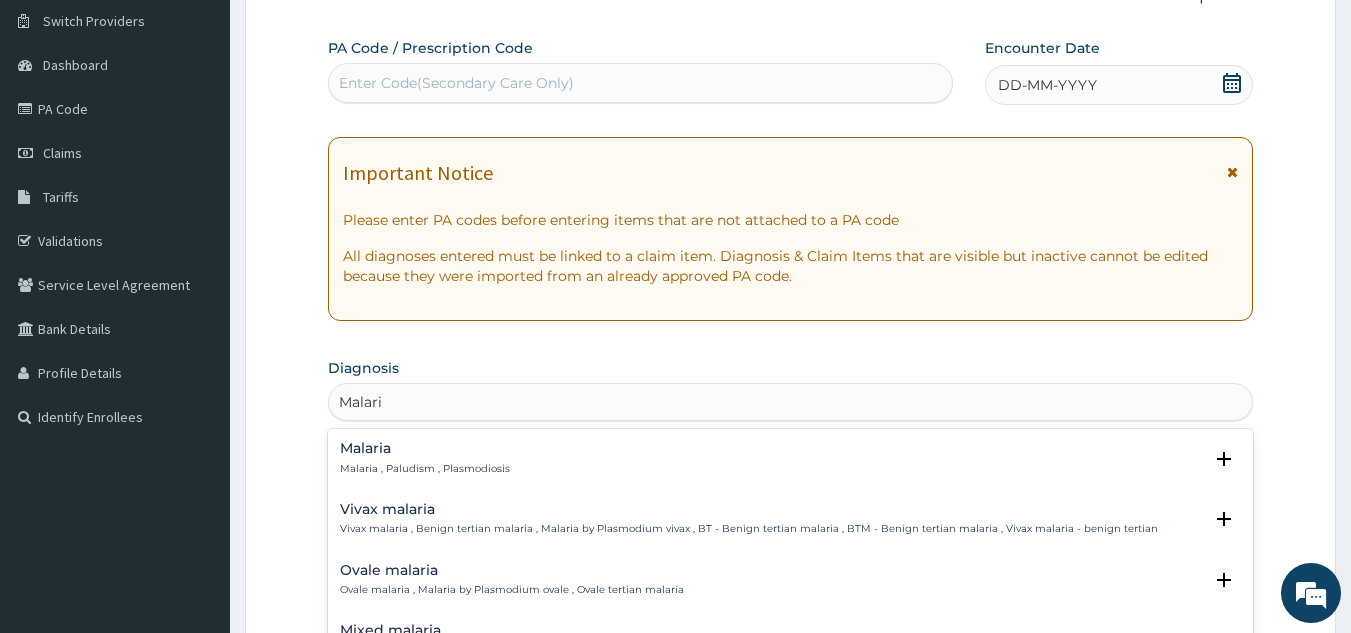 click on "Malaria" at bounding box center (425, 448) 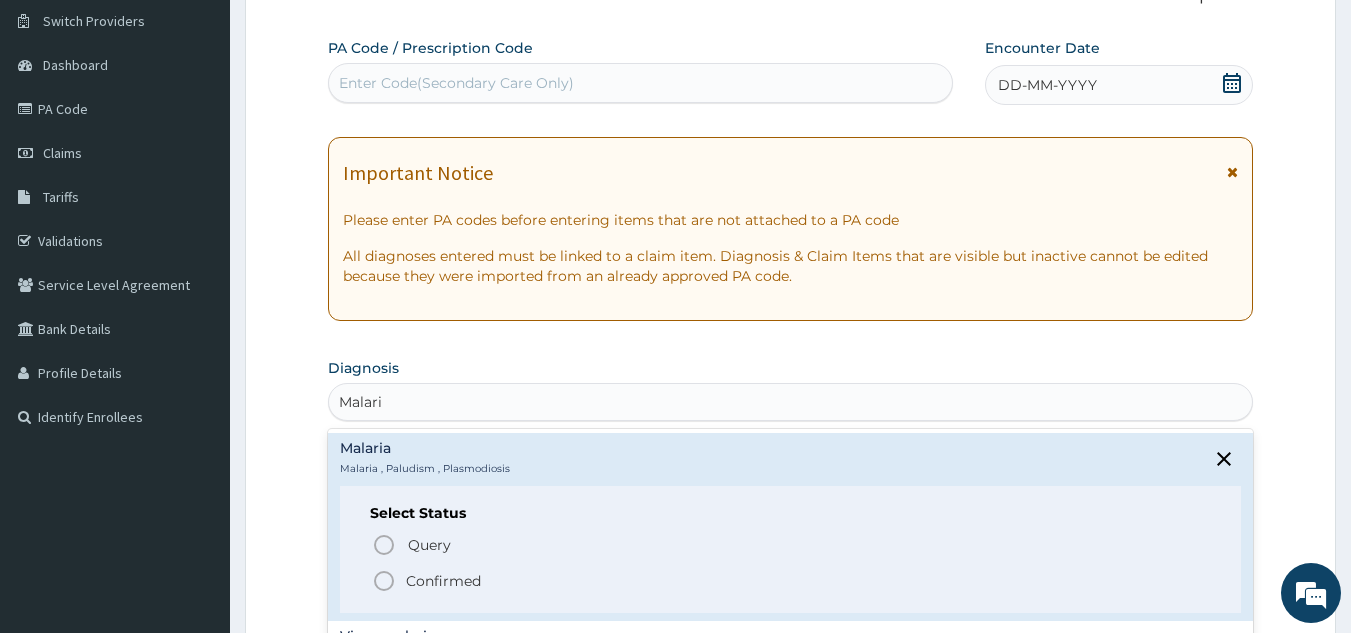 click on "Confirmed" at bounding box center (443, 581) 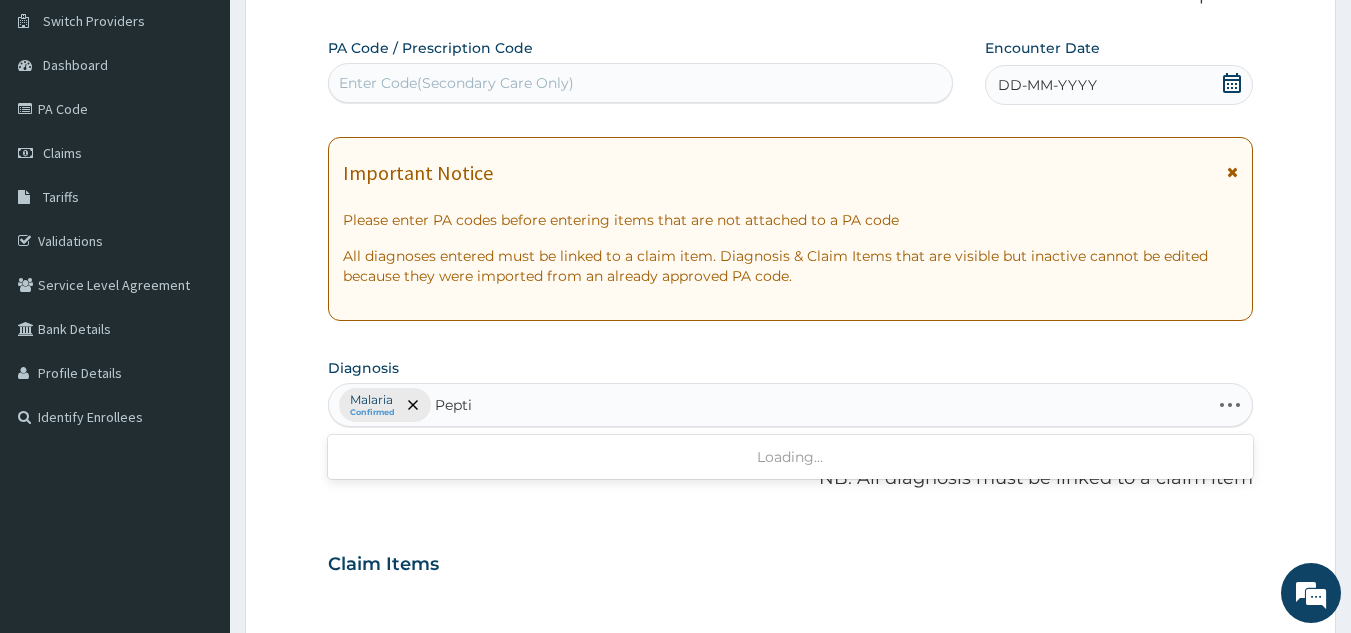 type on "Peptic" 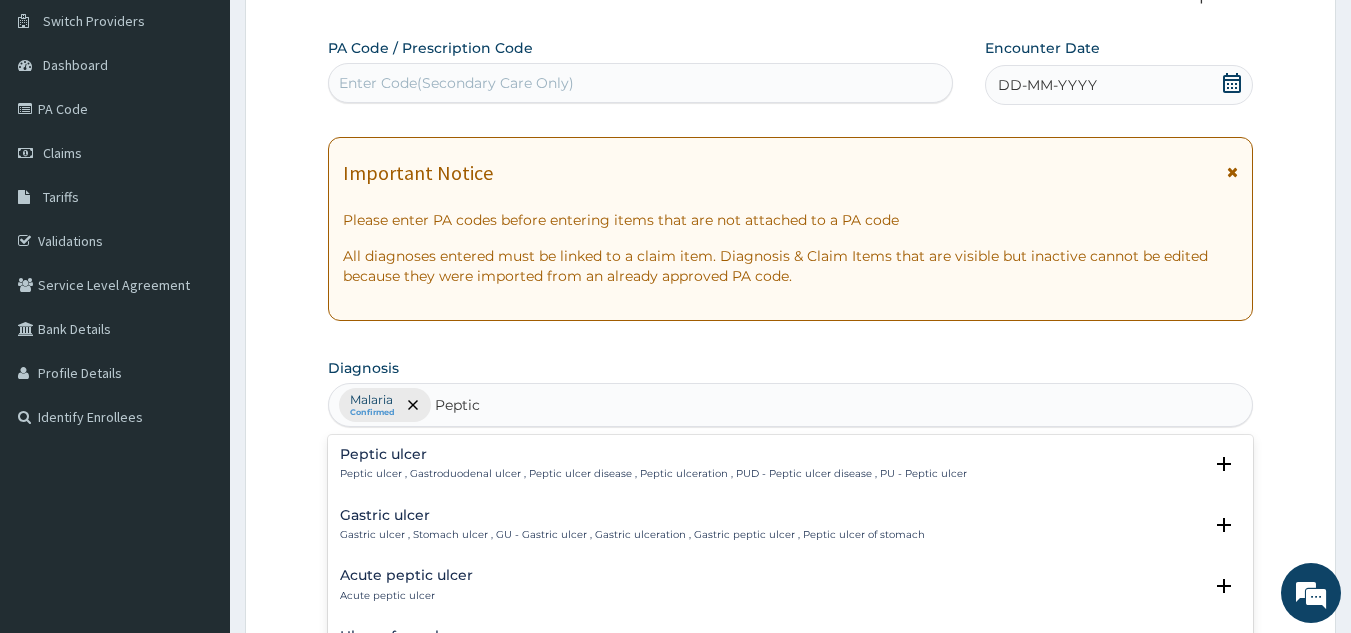 click on "Peptic ulcer , Gastroduodenal ulcer , Peptic ulcer disease , Peptic ulceration , PUD - Peptic ulcer disease , PU - Peptic ulcer" at bounding box center [653, 474] 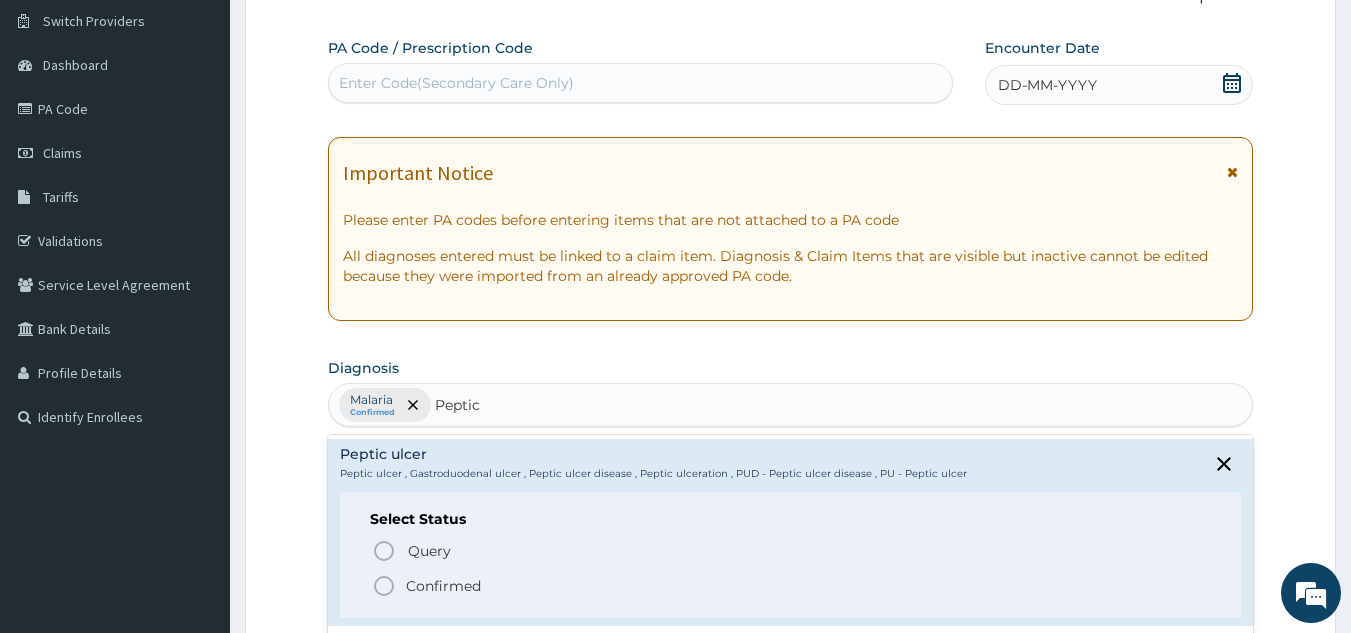click on "Confirmed" at bounding box center (792, 586) 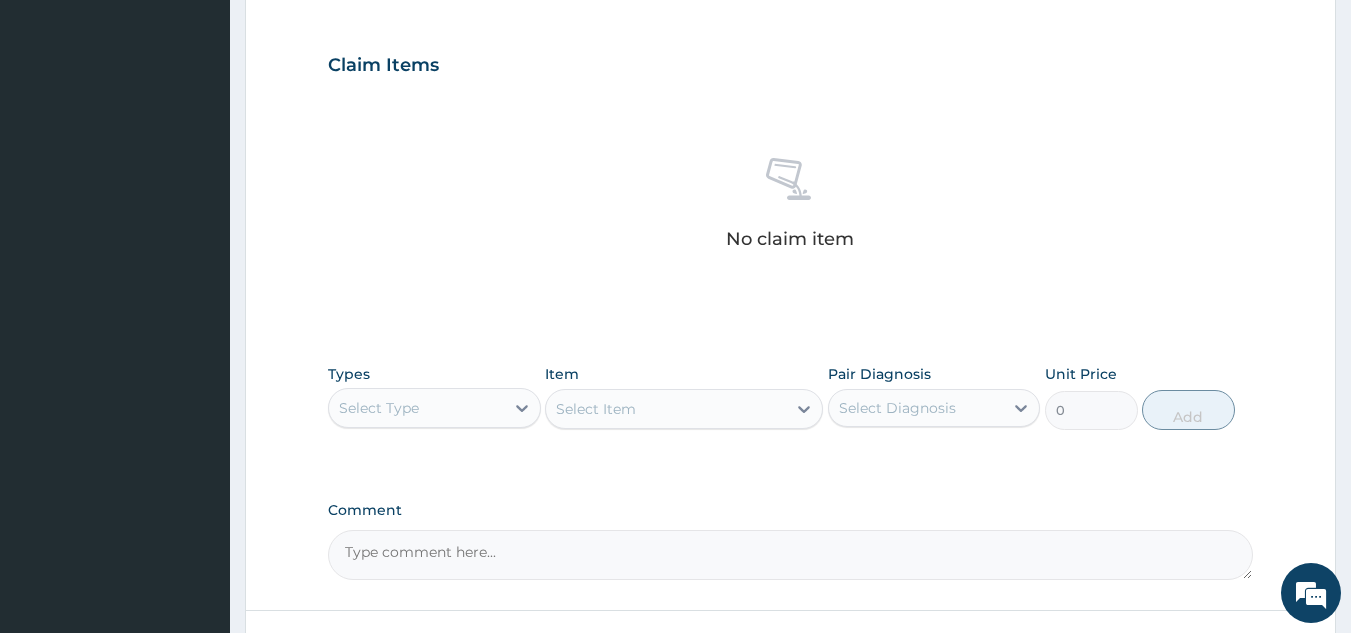 scroll, scrollTop: 657, scrollLeft: 0, axis: vertical 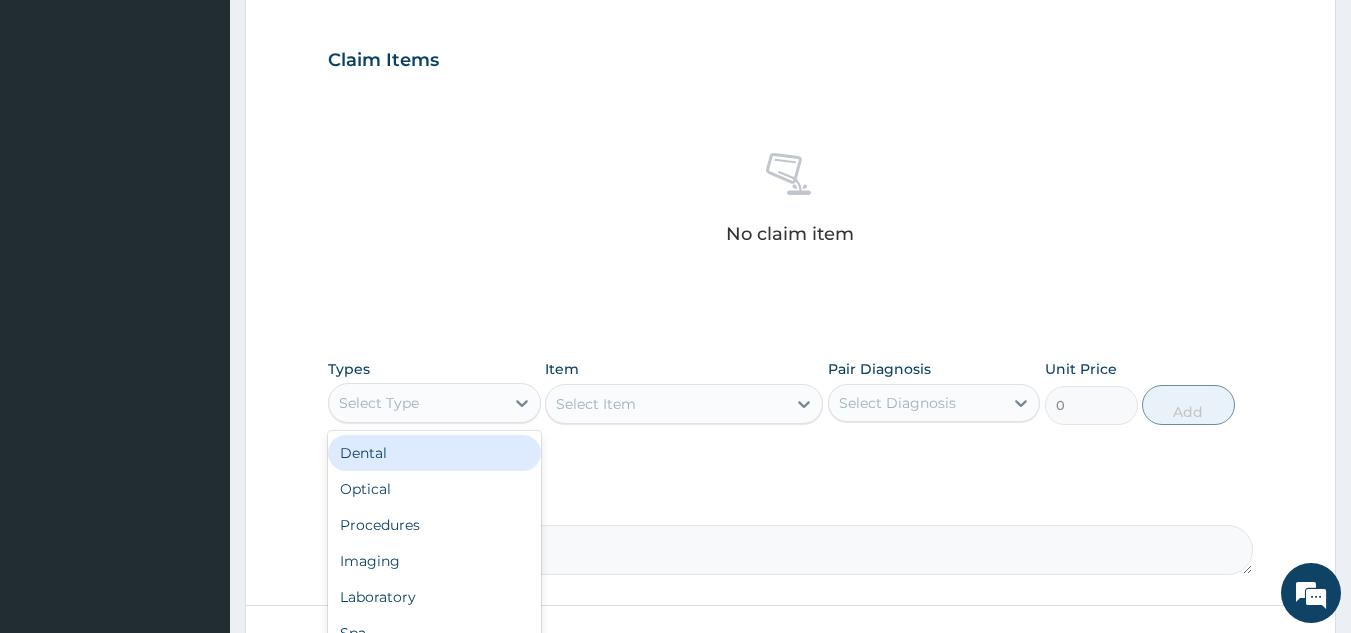 click on "Select Type" at bounding box center [416, 403] 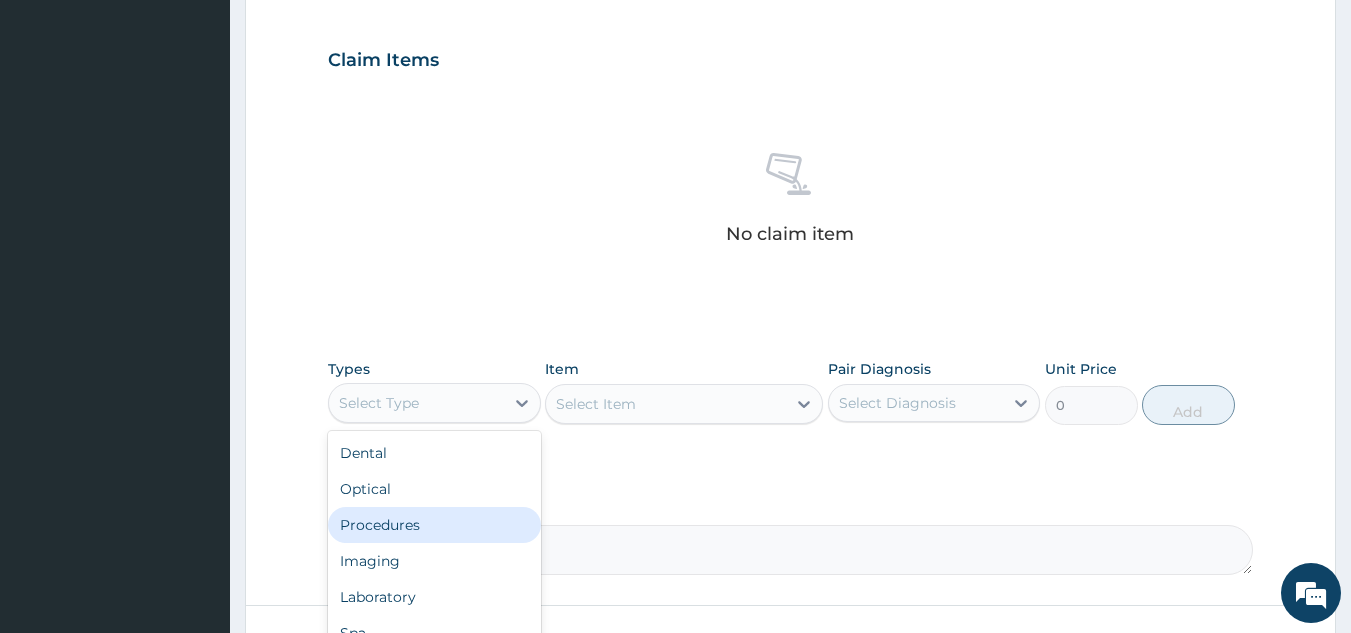 click on "Procedures" at bounding box center [434, 525] 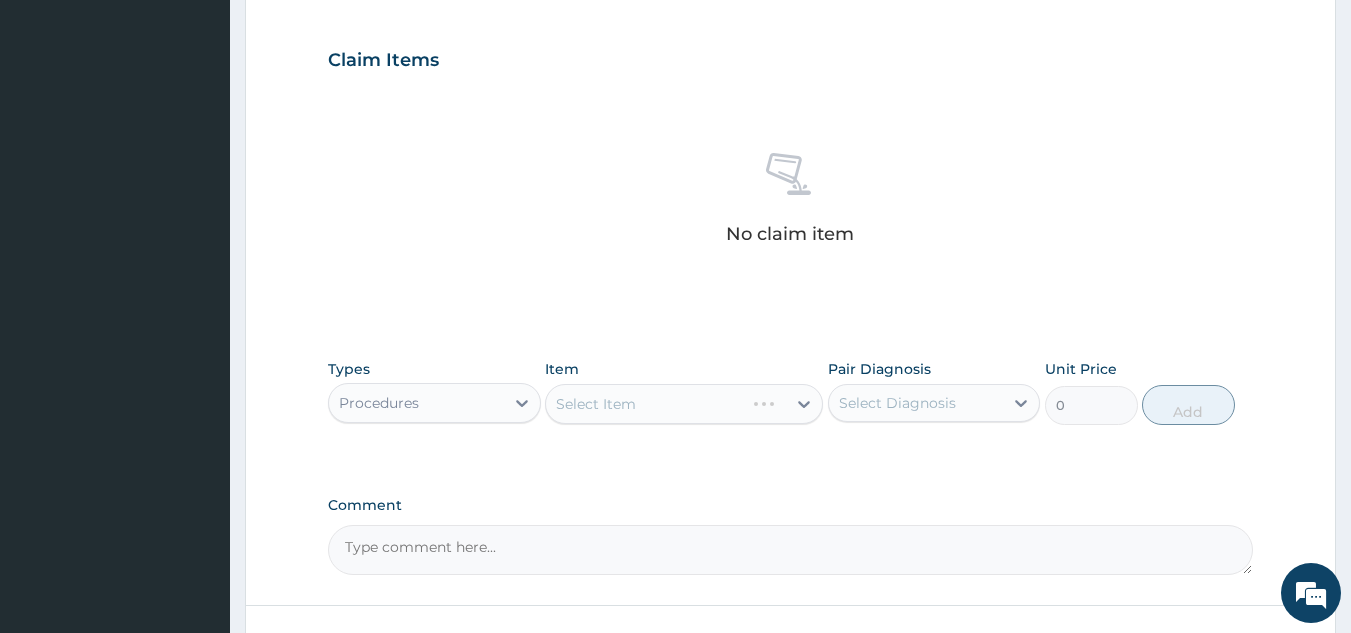 click on "Select Item" at bounding box center (684, 404) 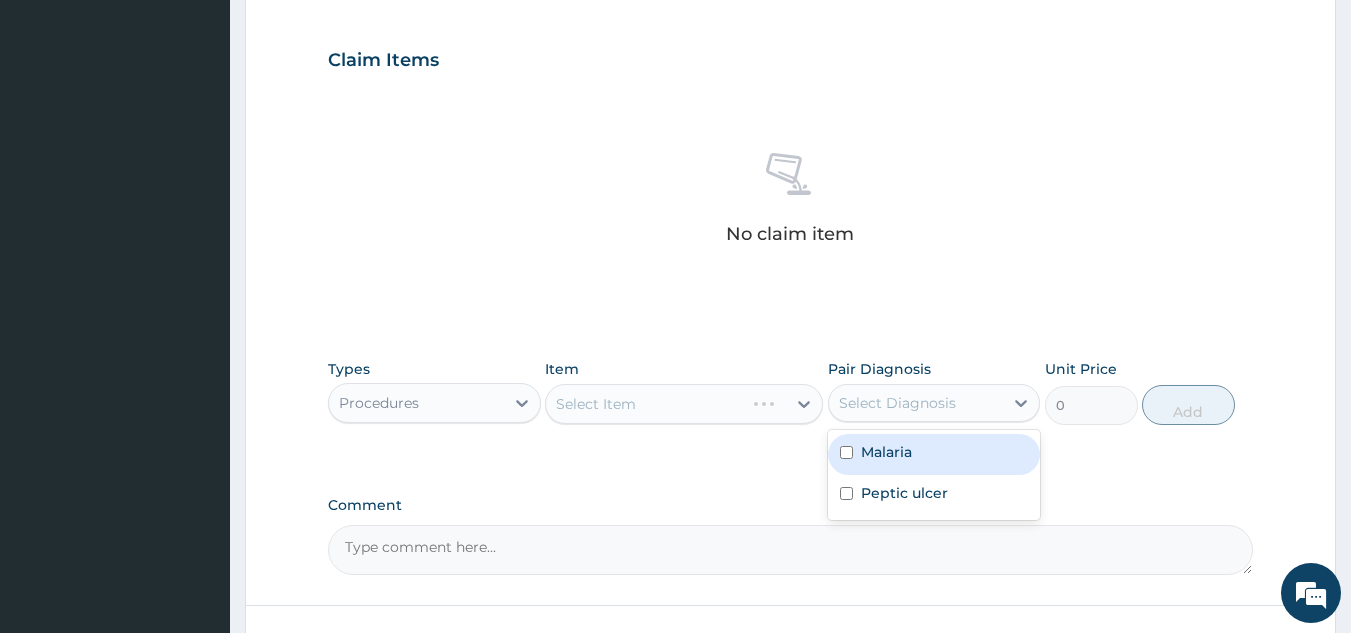 click on "Select Diagnosis" at bounding box center [934, 403] 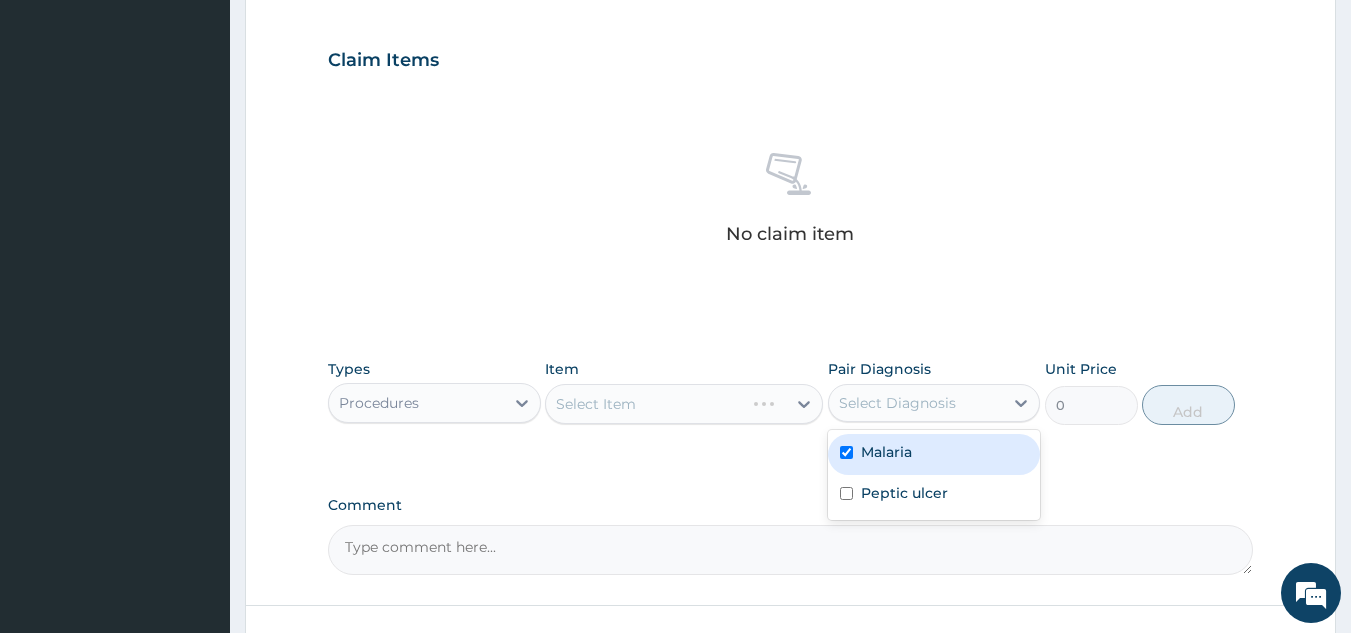 checkbox on "true" 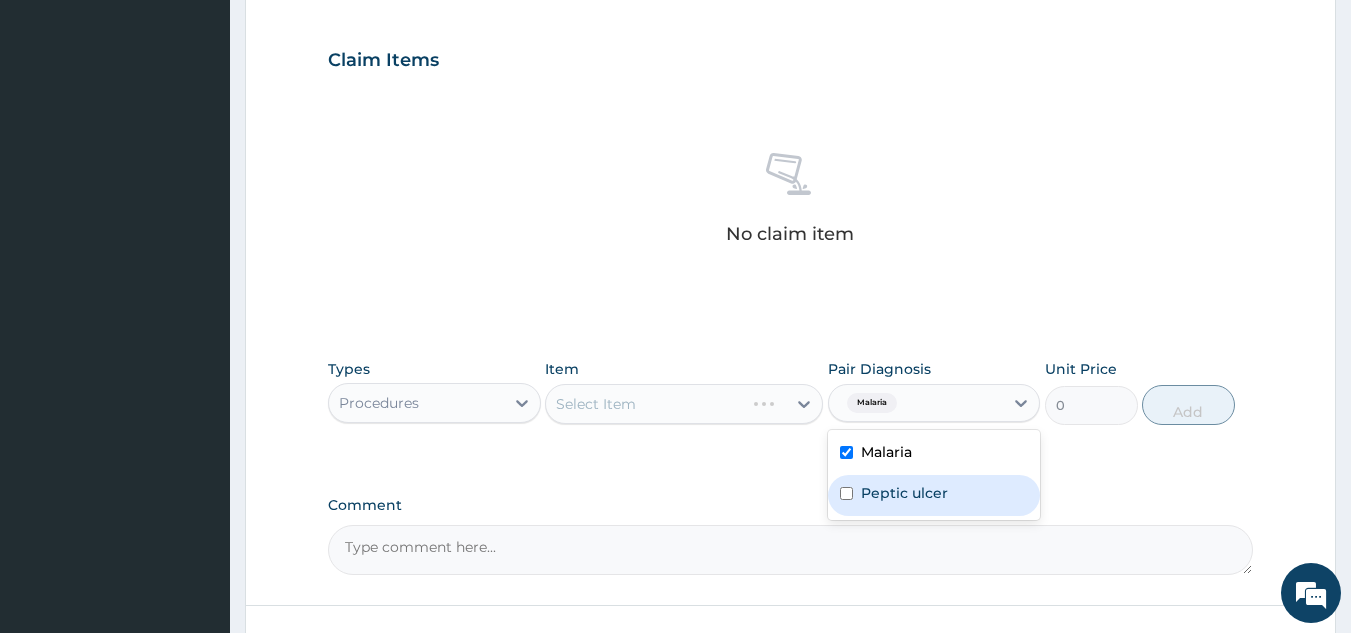 click on "Peptic ulcer" at bounding box center (904, 493) 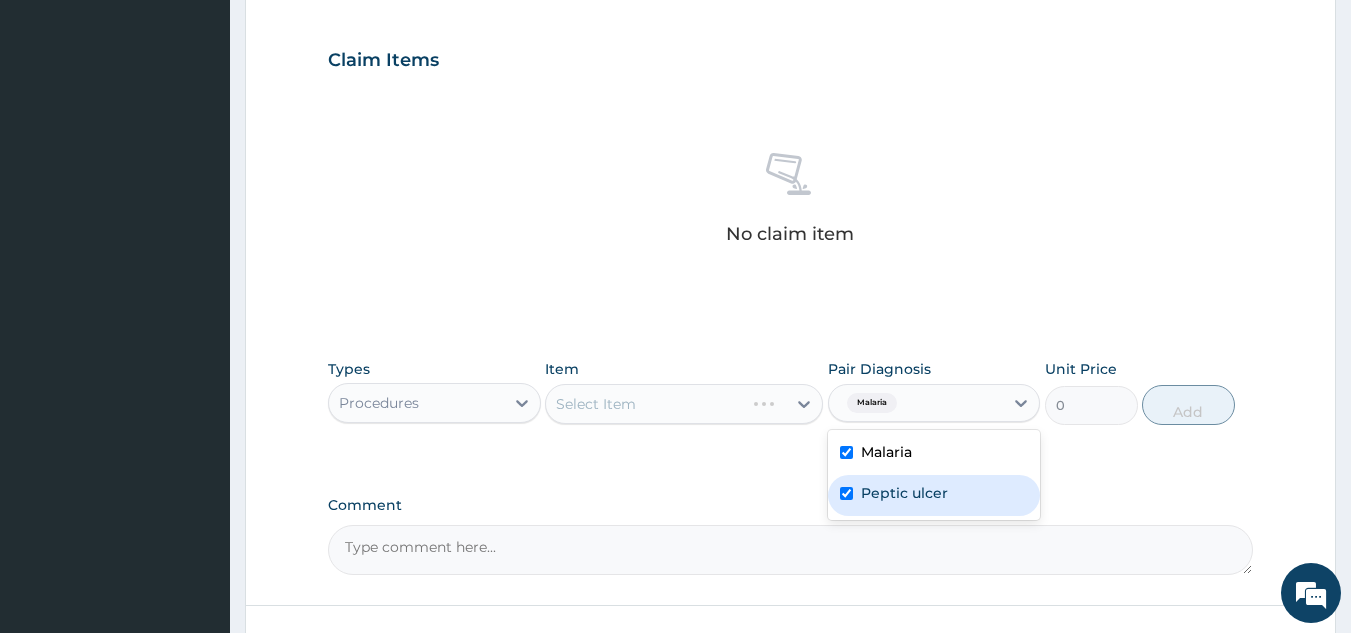 checkbox on "true" 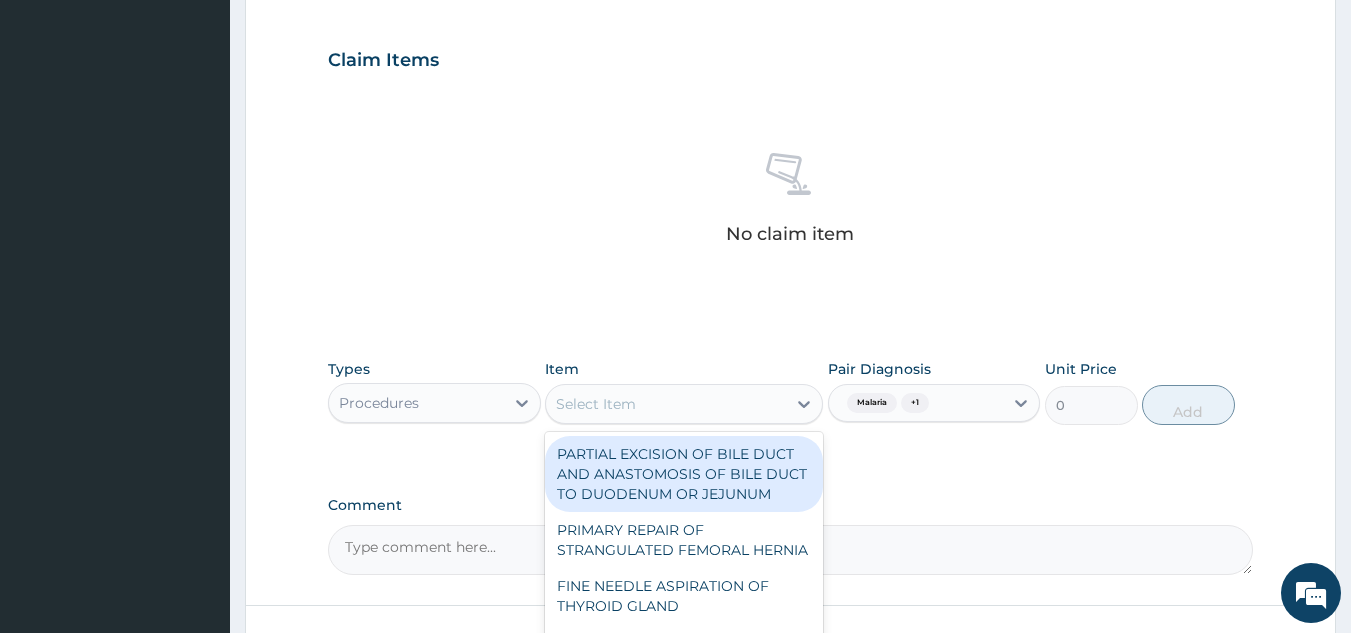 click on "Select Item" at bounding box center [666, 404] 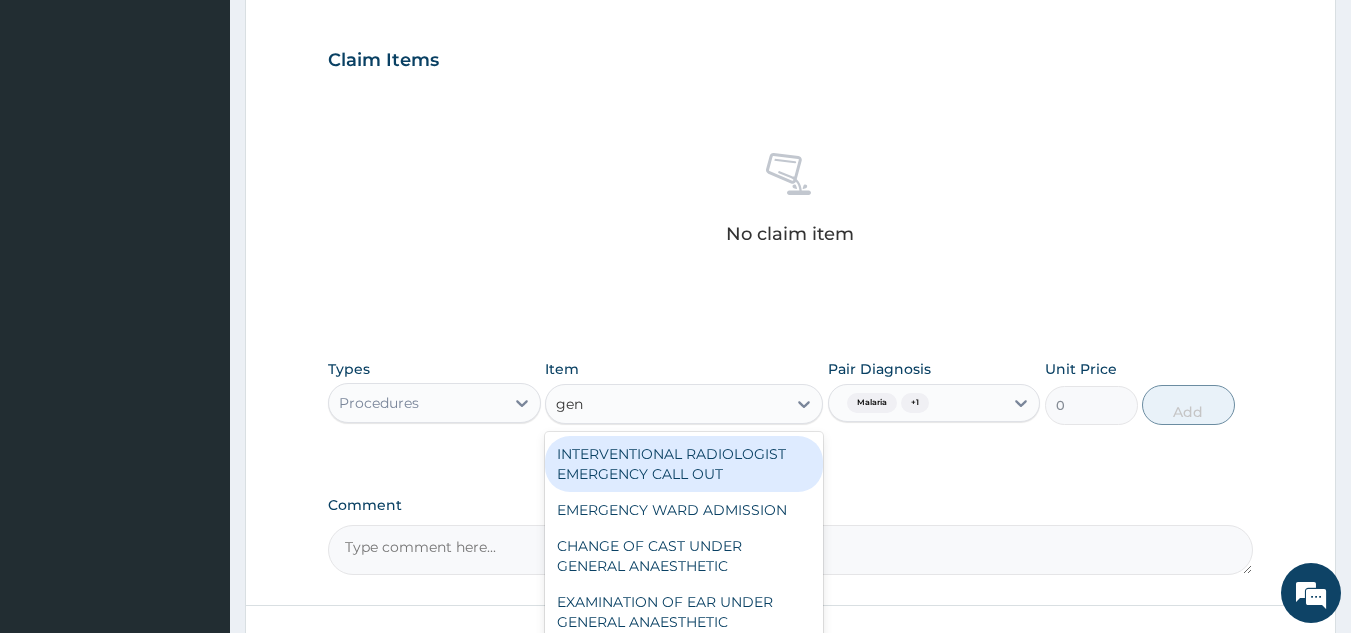 type on "gene" 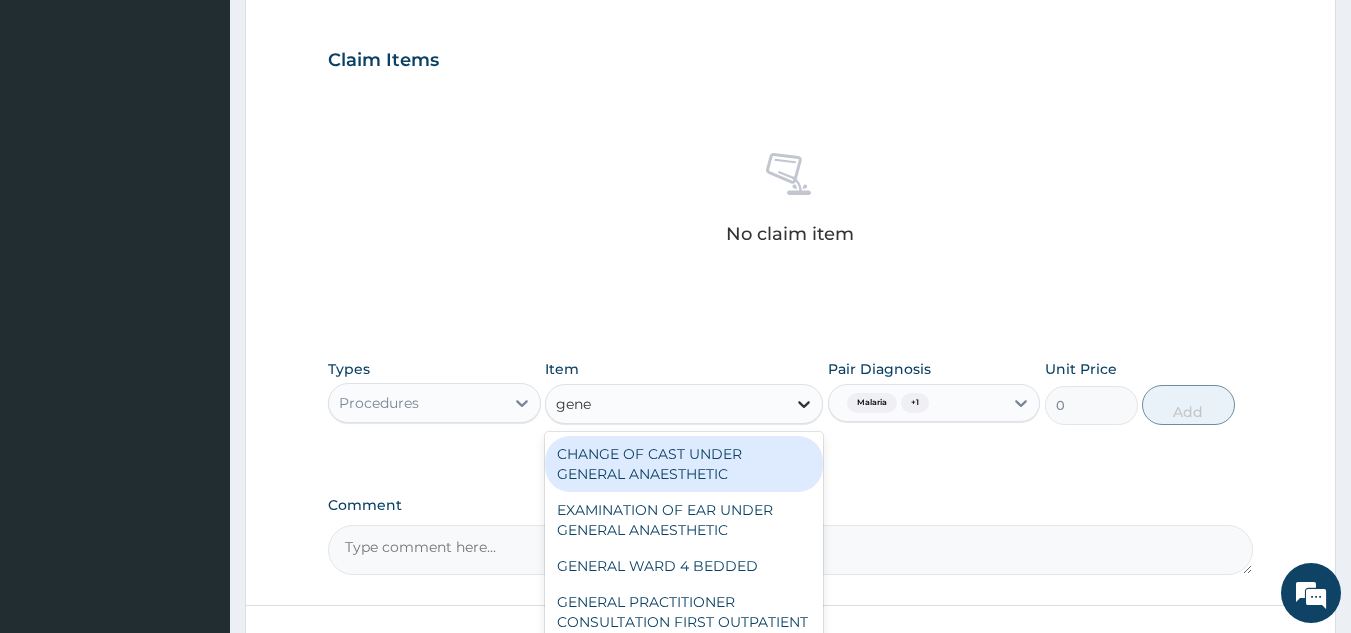 scroll, scrollTop: 753, scrollLeft: 0, axis: vertical 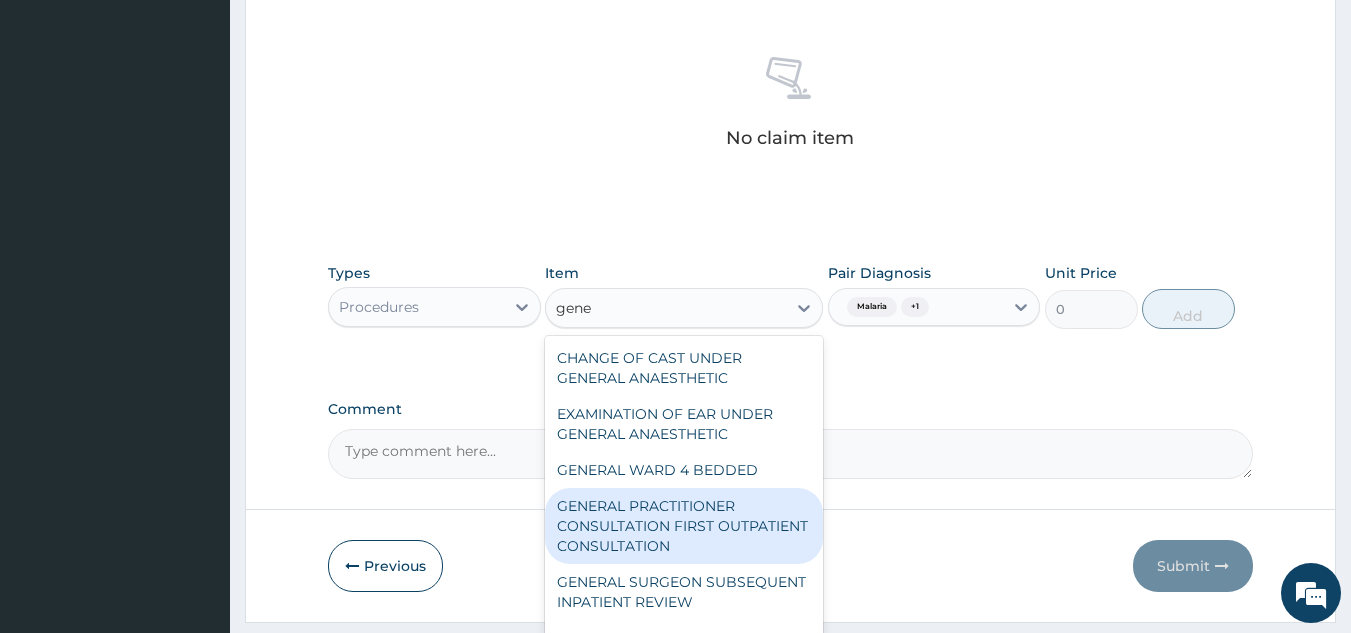 click on "GENERAL PRACTITIONER CONSULTATION FIRST OUTPATIENT CONSULTATION" at bounding box center [684, 526] 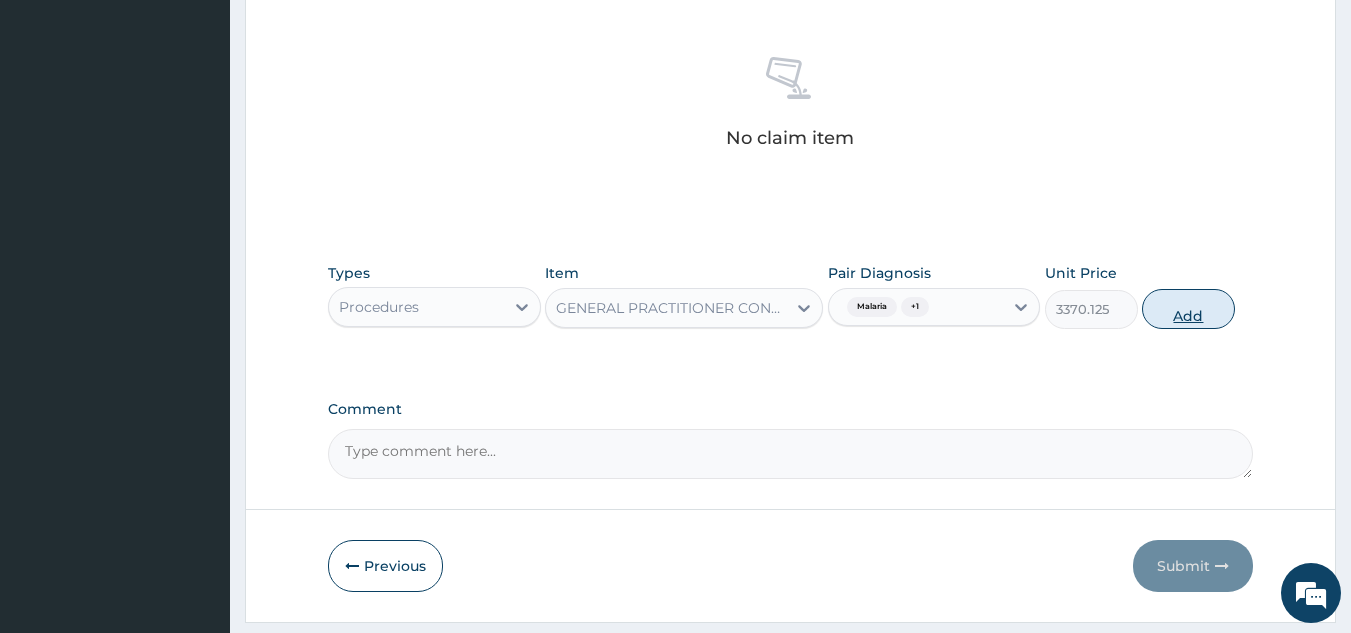 click on "Add" at bounding box center [1188, 309] 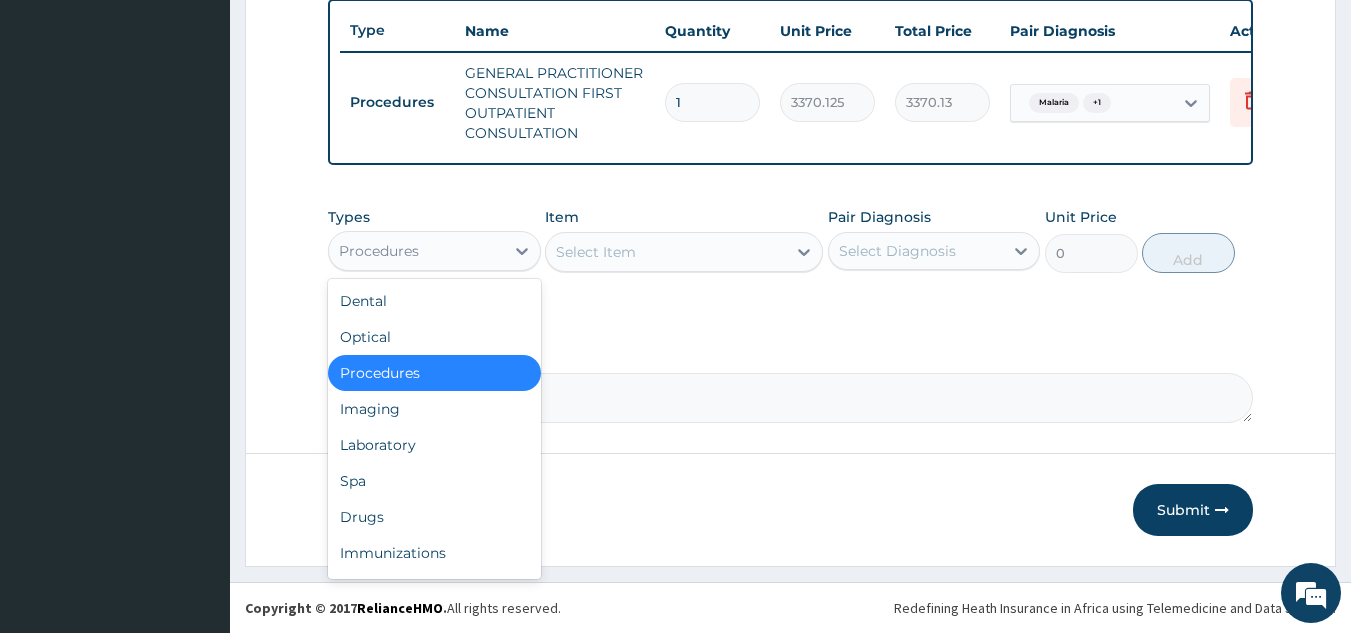 click on "Procedures" at bounding box center [434, 251] 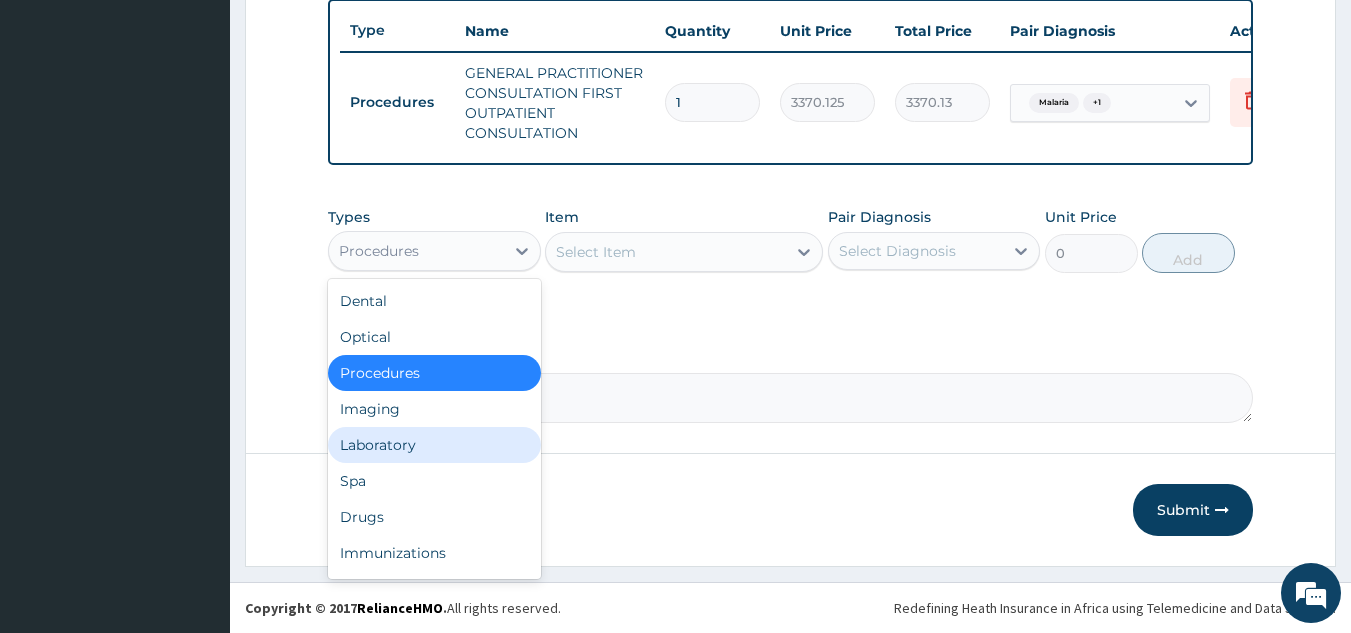 click on "Laboratory" at bounding box center [434, 445] 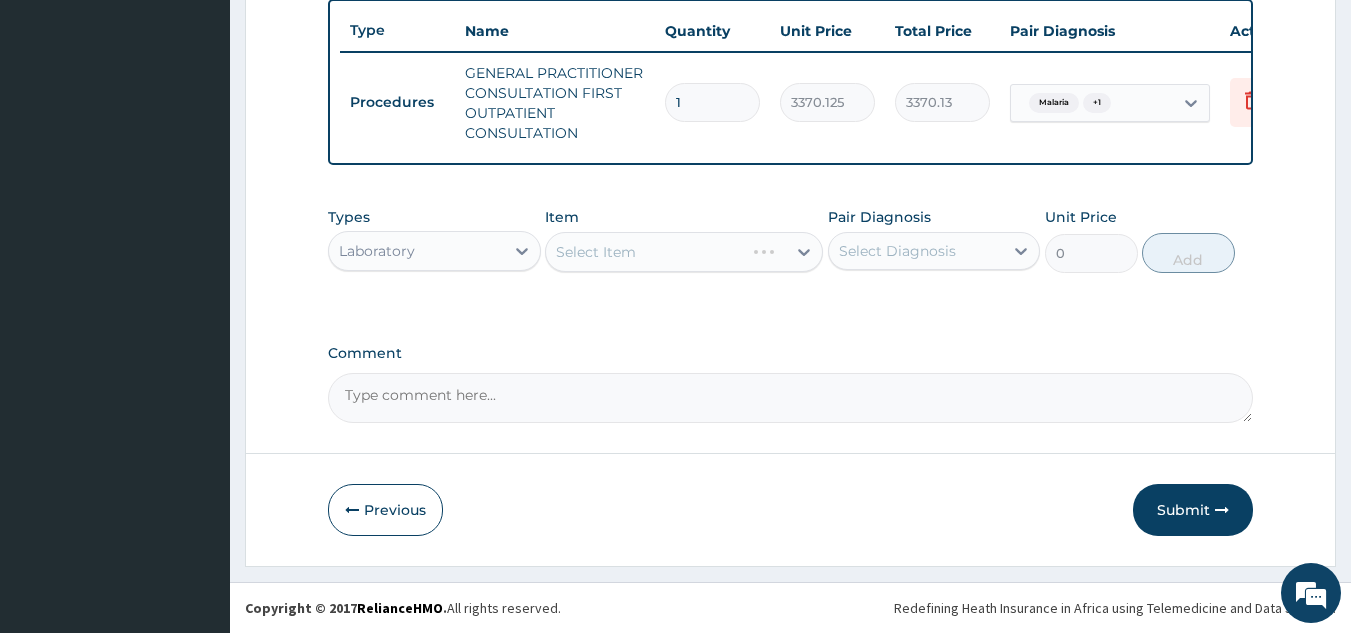 click on "Select Item" at bounding box center (684, 252) 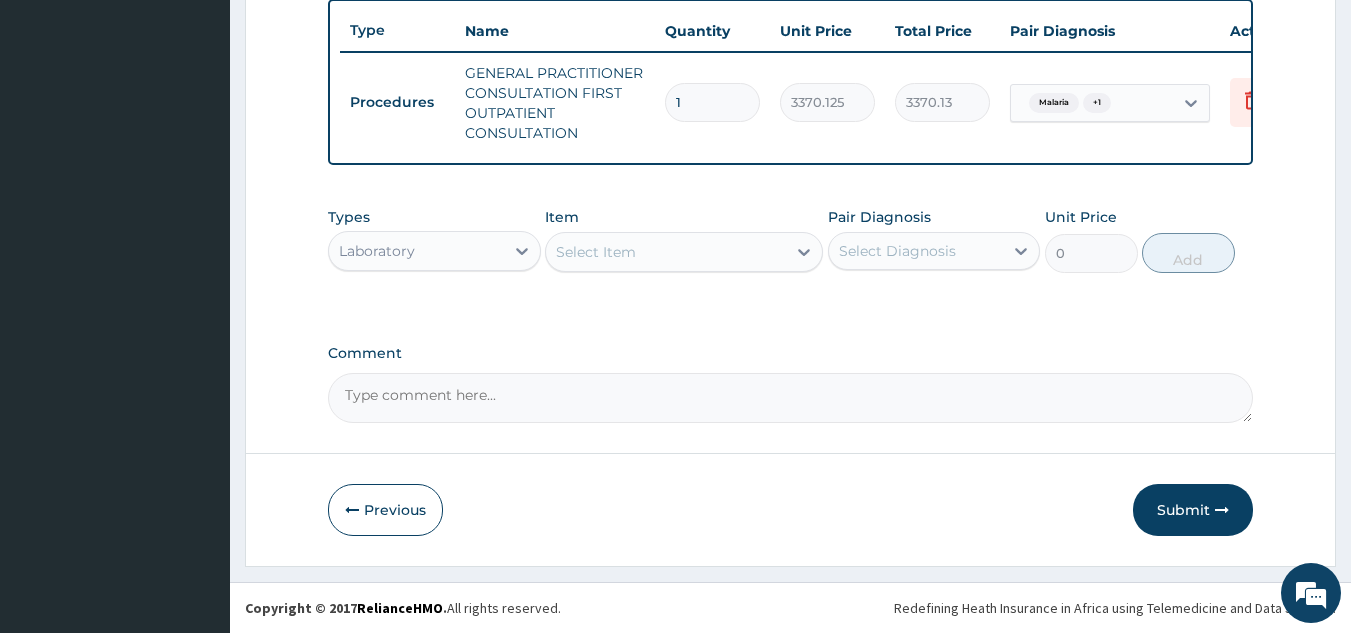 click on "Select Item" at bounding box center (684, 252) 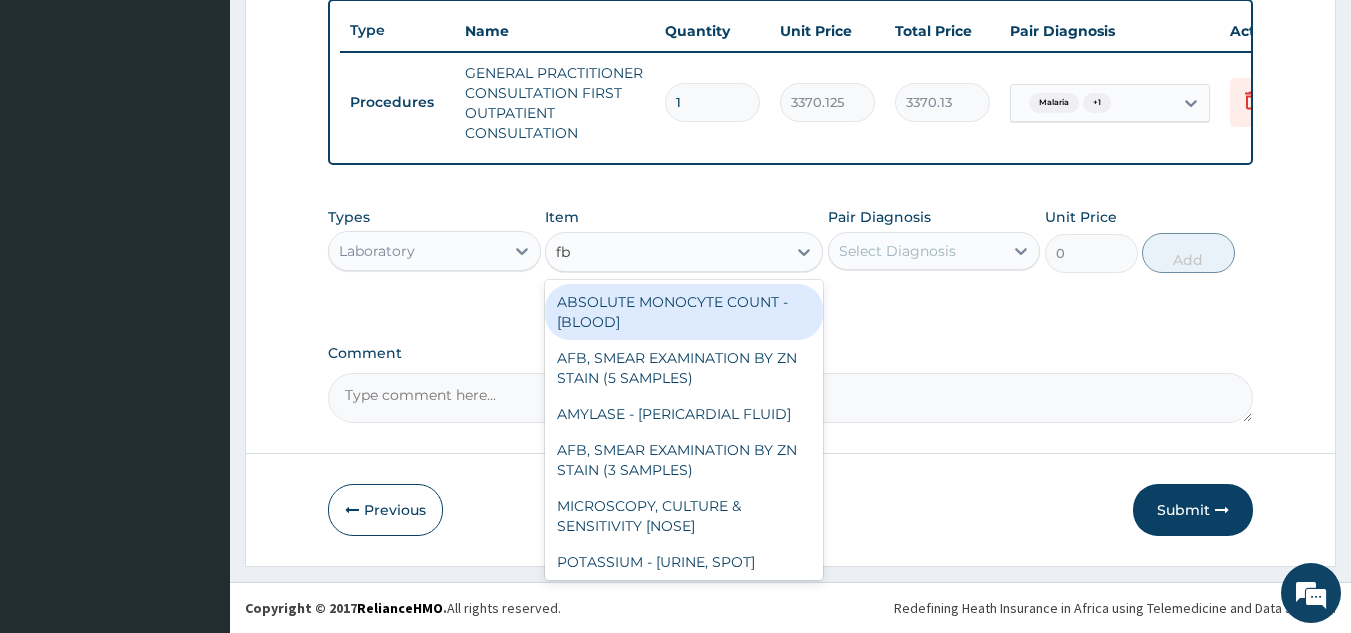 type on "fbc" 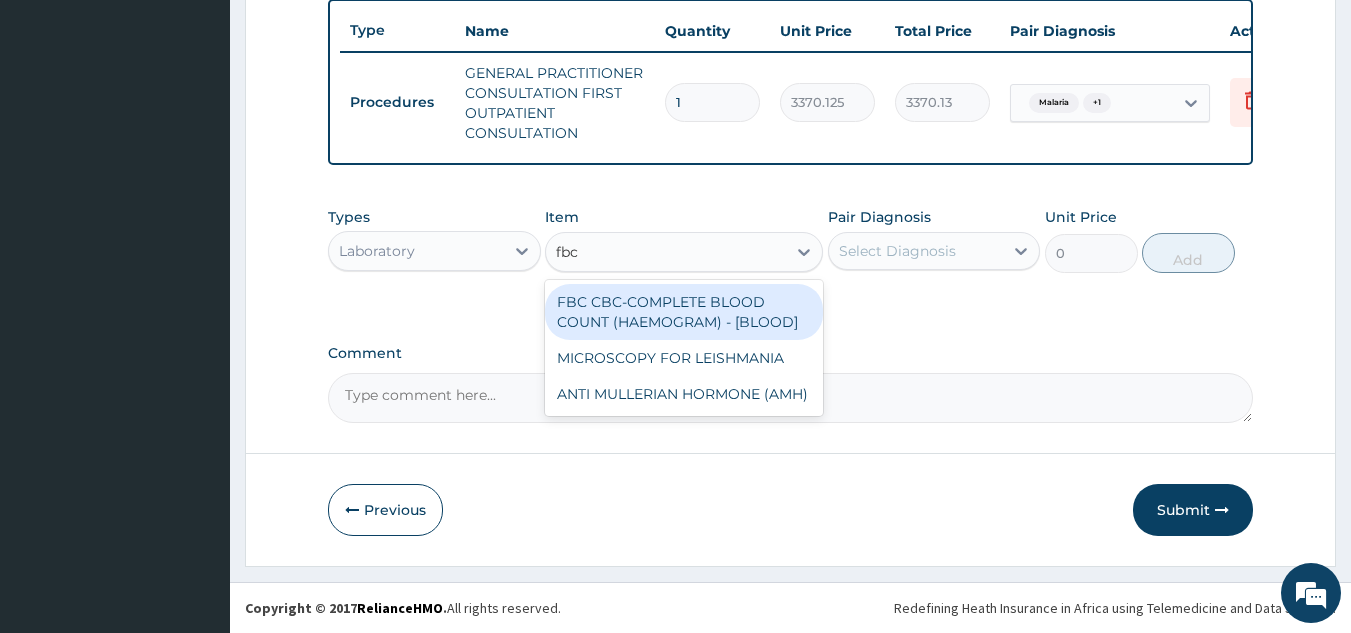 click on "FBC CBC-COMPLETE BLOOD COUNT (HAEMOGRAM) - [BLOOD]" at bounding box center [684, 312] 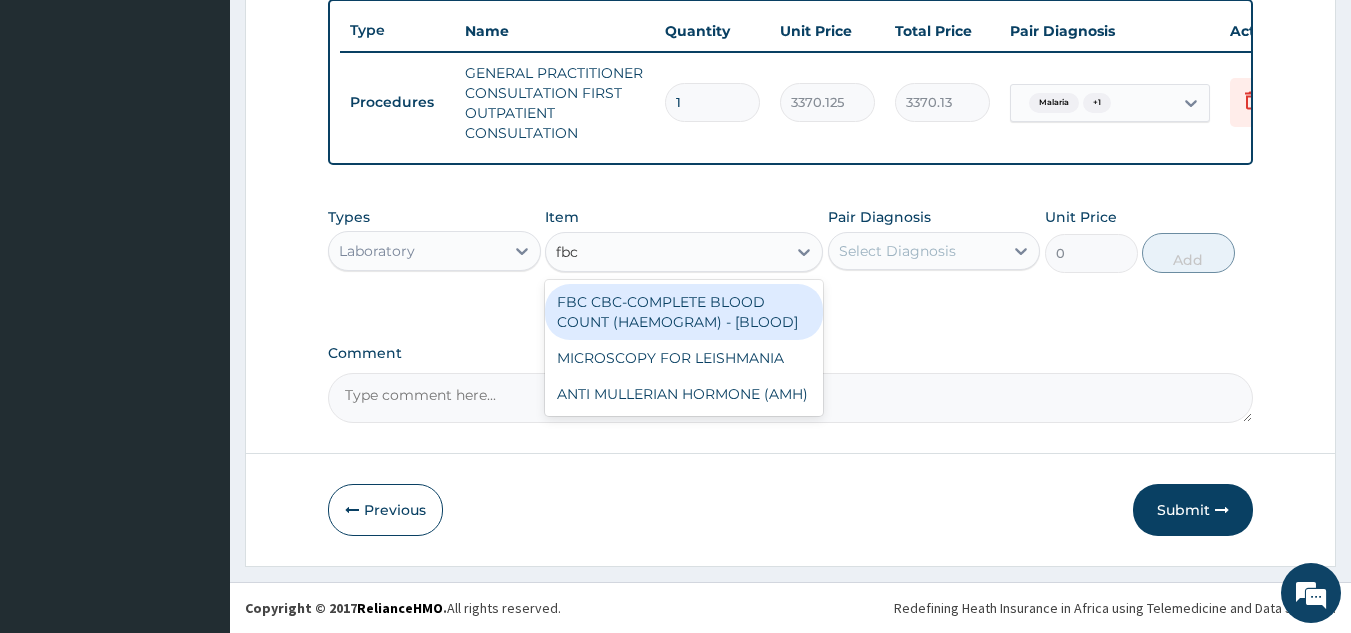 type 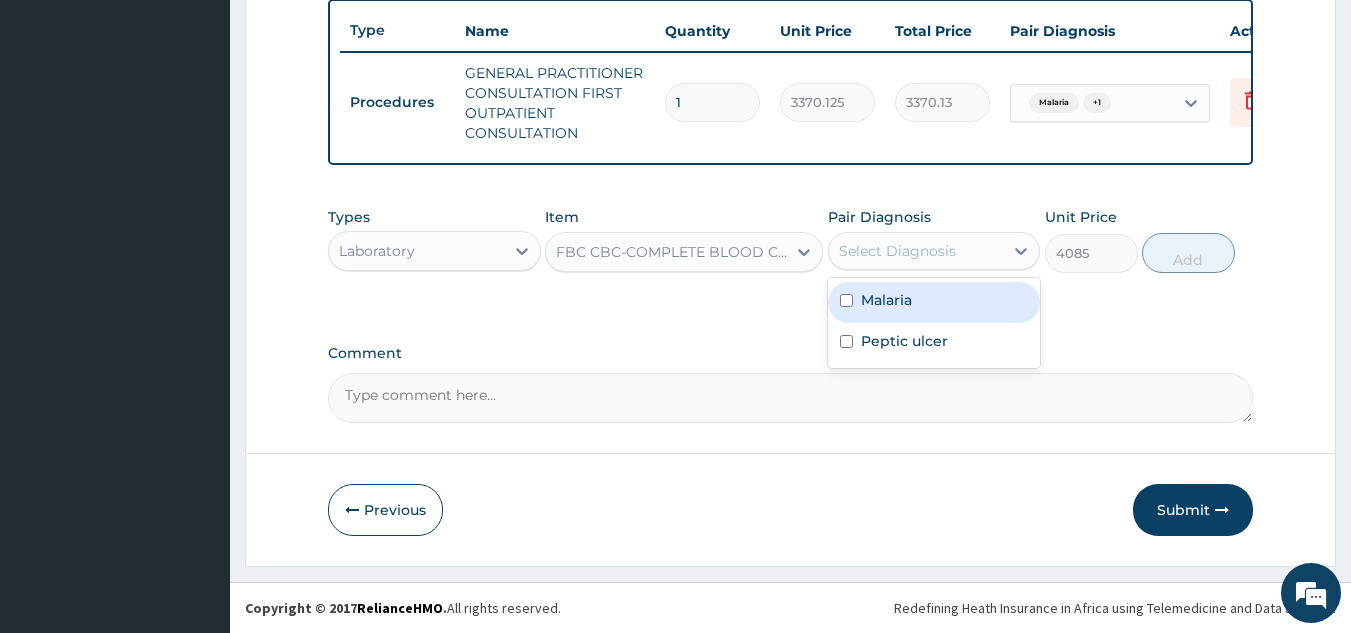 click on "Select Diagnosis" at bounding box center [916, 251] 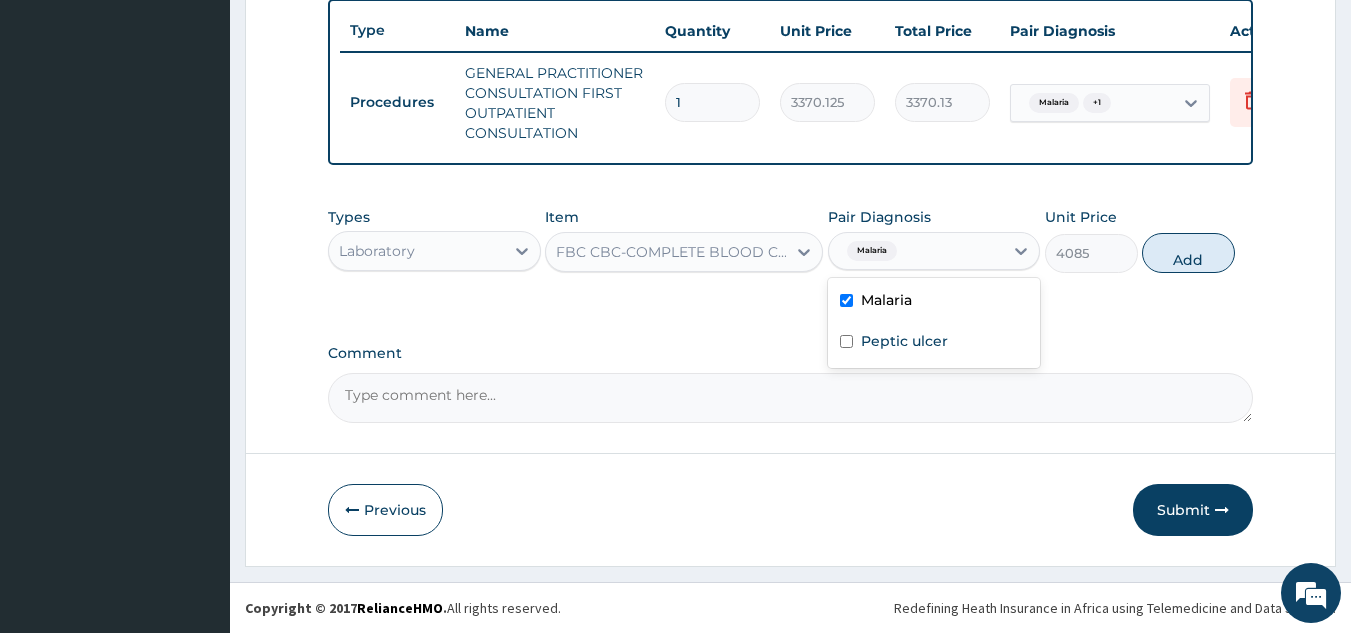 checkbox on "true" 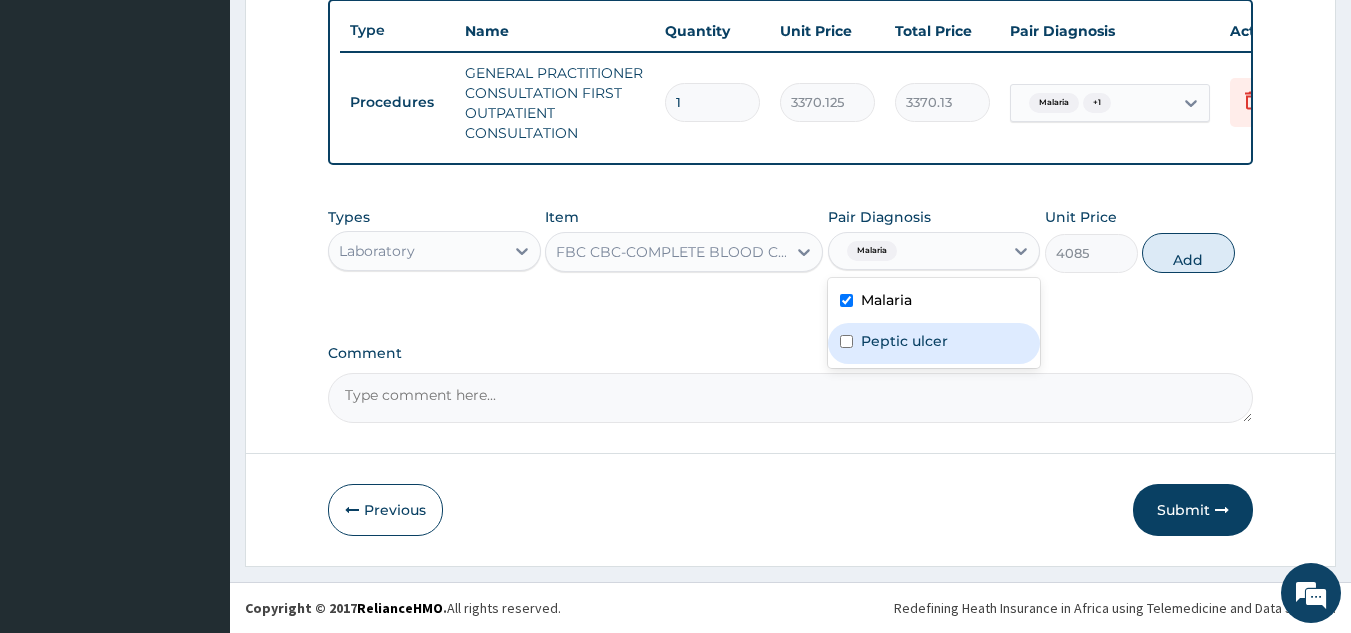 click on "Peptic ulcer" at bounding box center [904, 341] 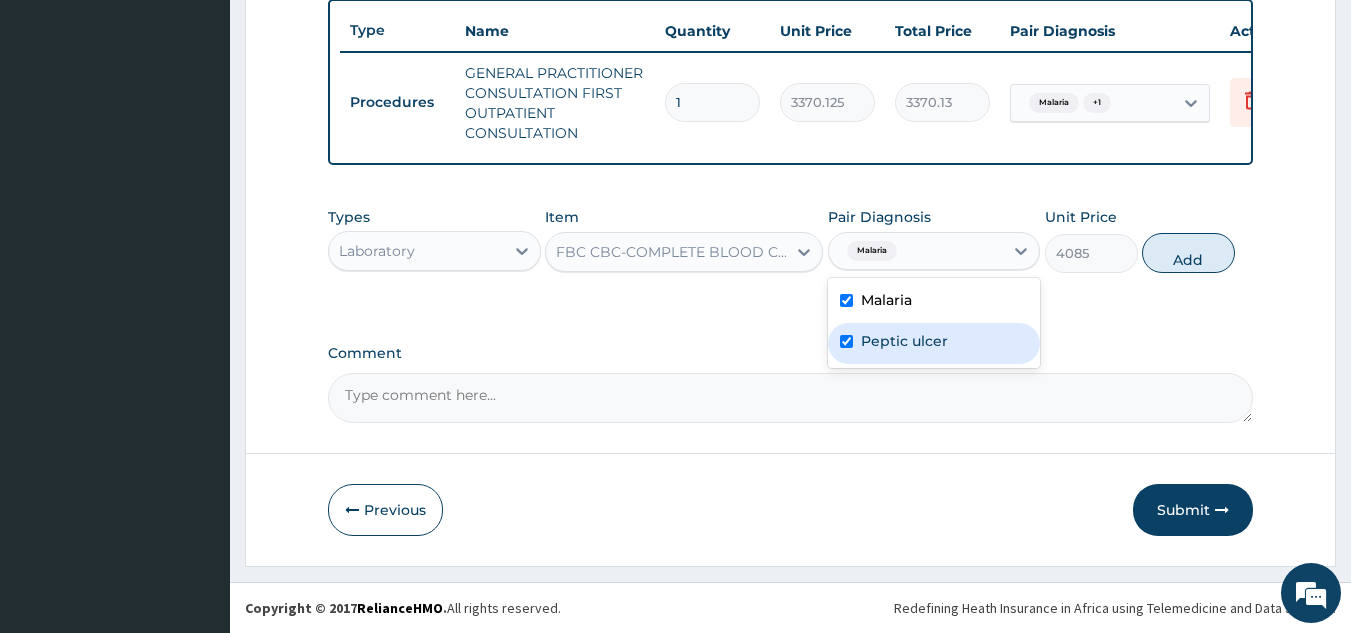 checkbox on "true" 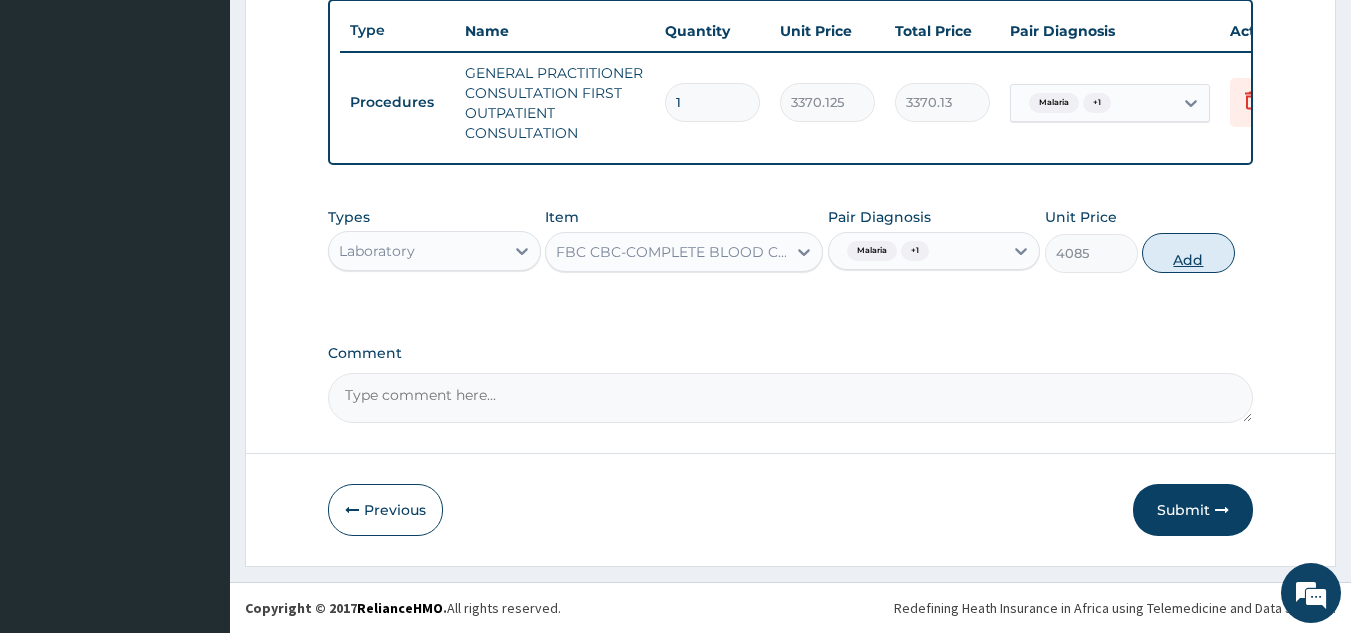 click on "Add" at bounding box center [1188, 253] 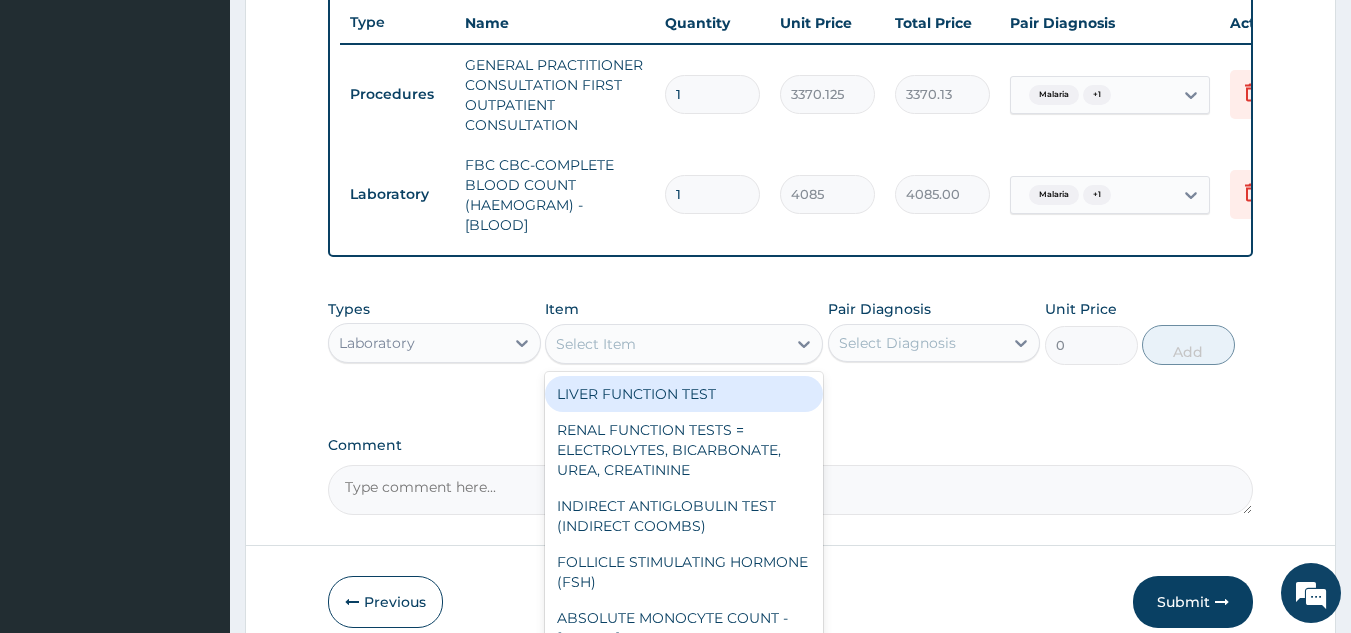 click on "Select Item" at bounding box center (666, 344) 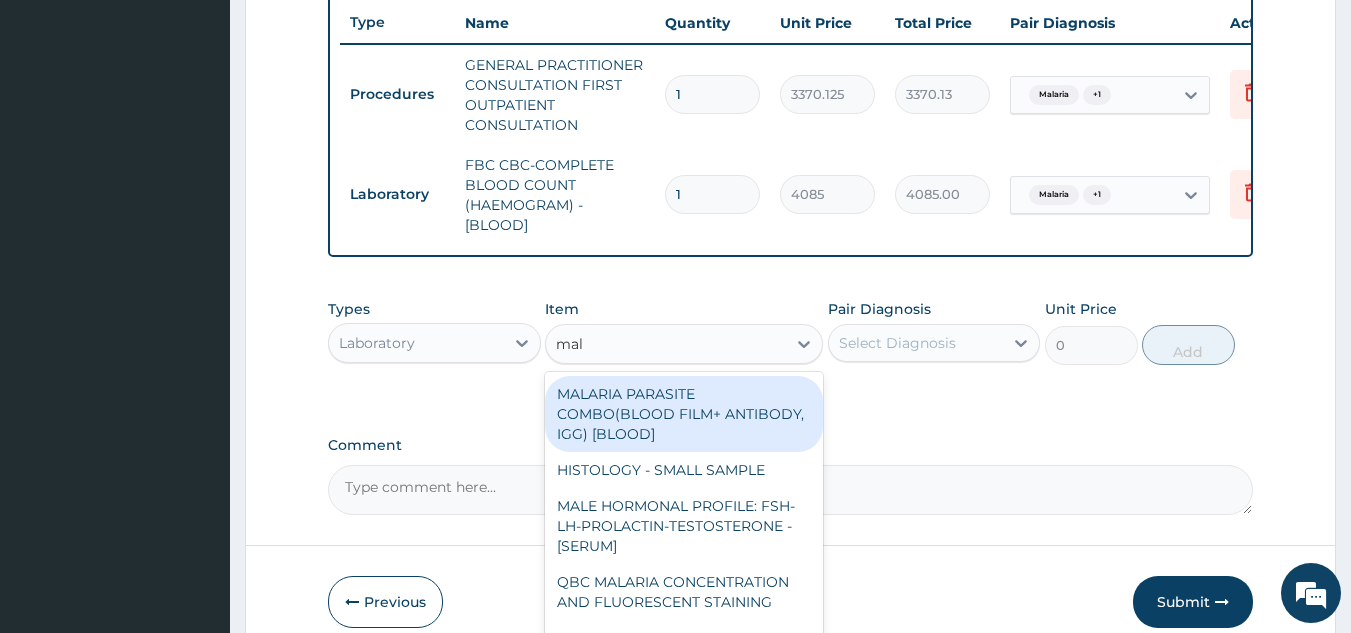 type on "mala" 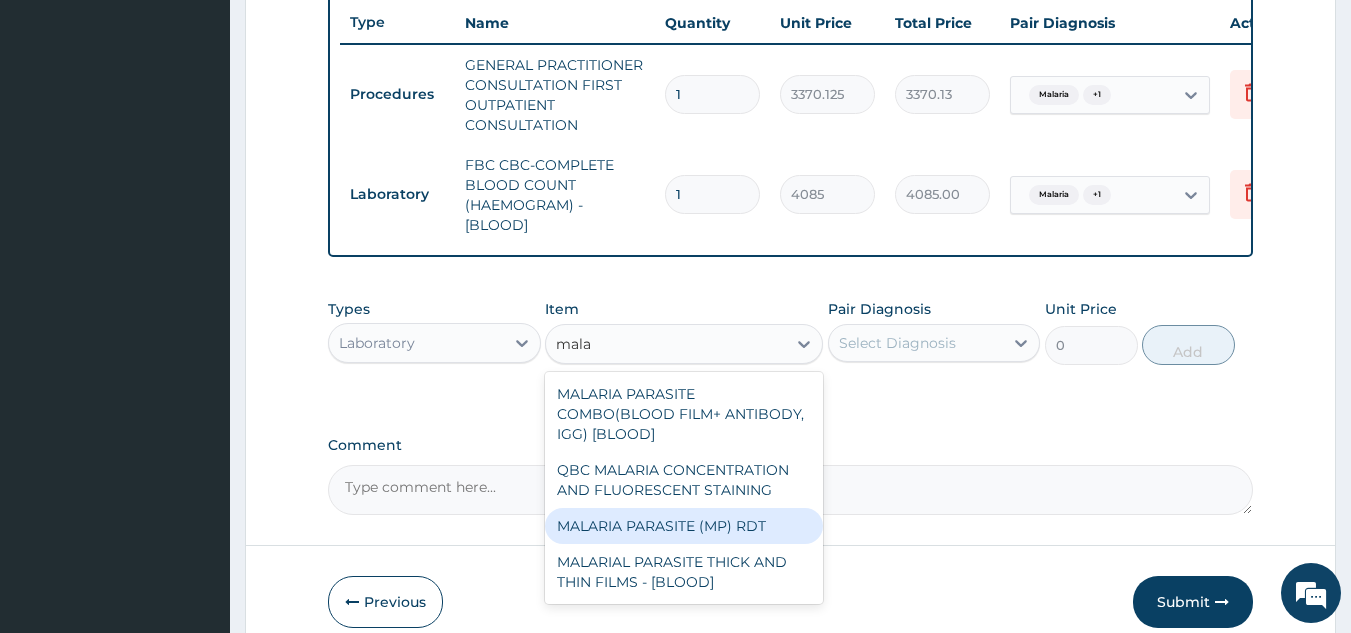 click on "MALARIA PARASITE (MP) RDT" at bounding box center [684, 526] 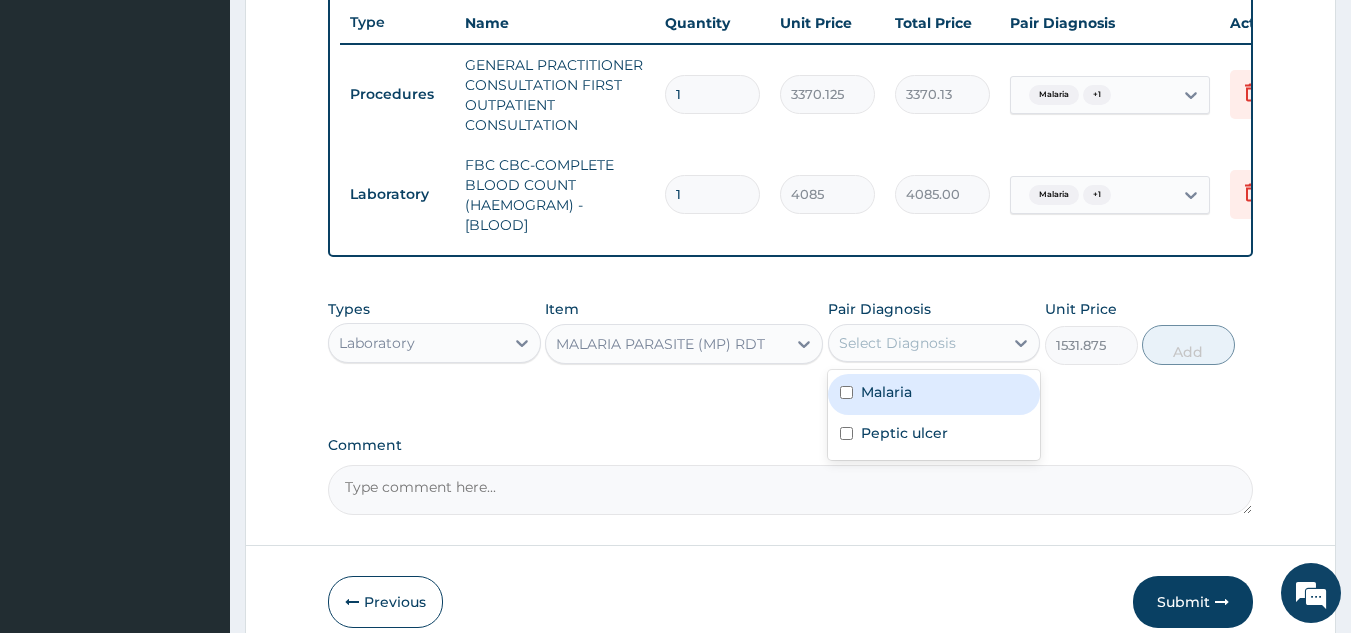 click on "Select Diagnosis" at bounding box center [897, 343] 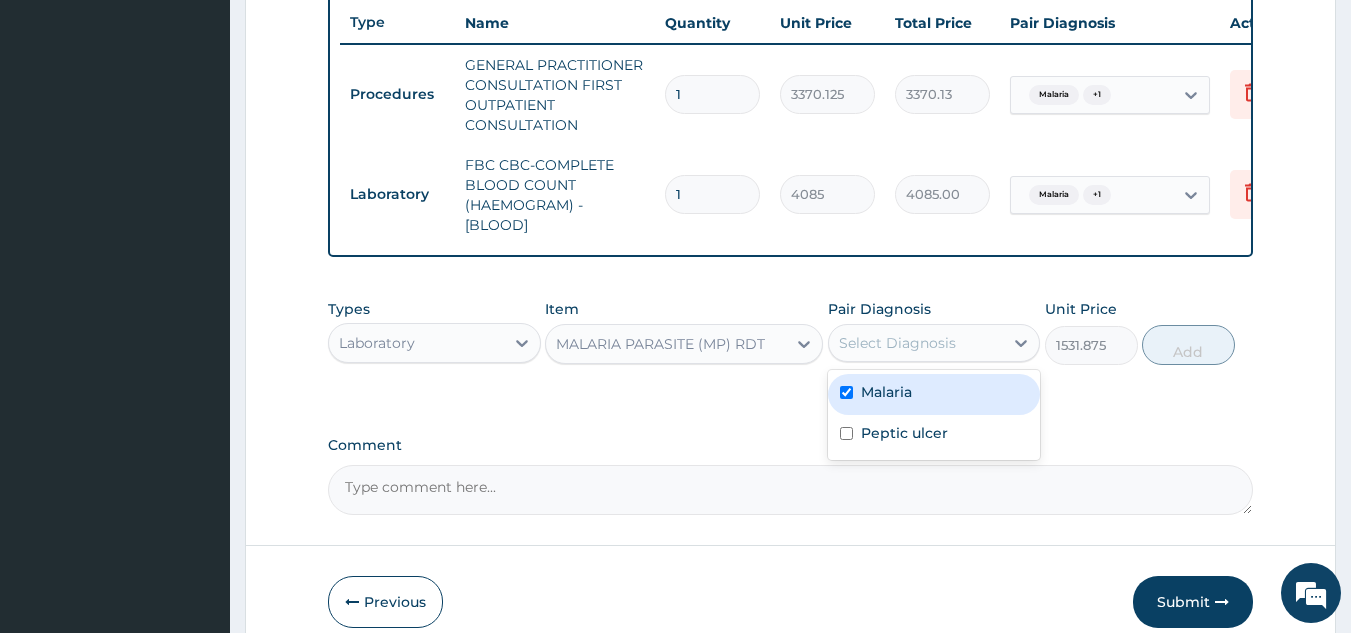 checkbox on "true" 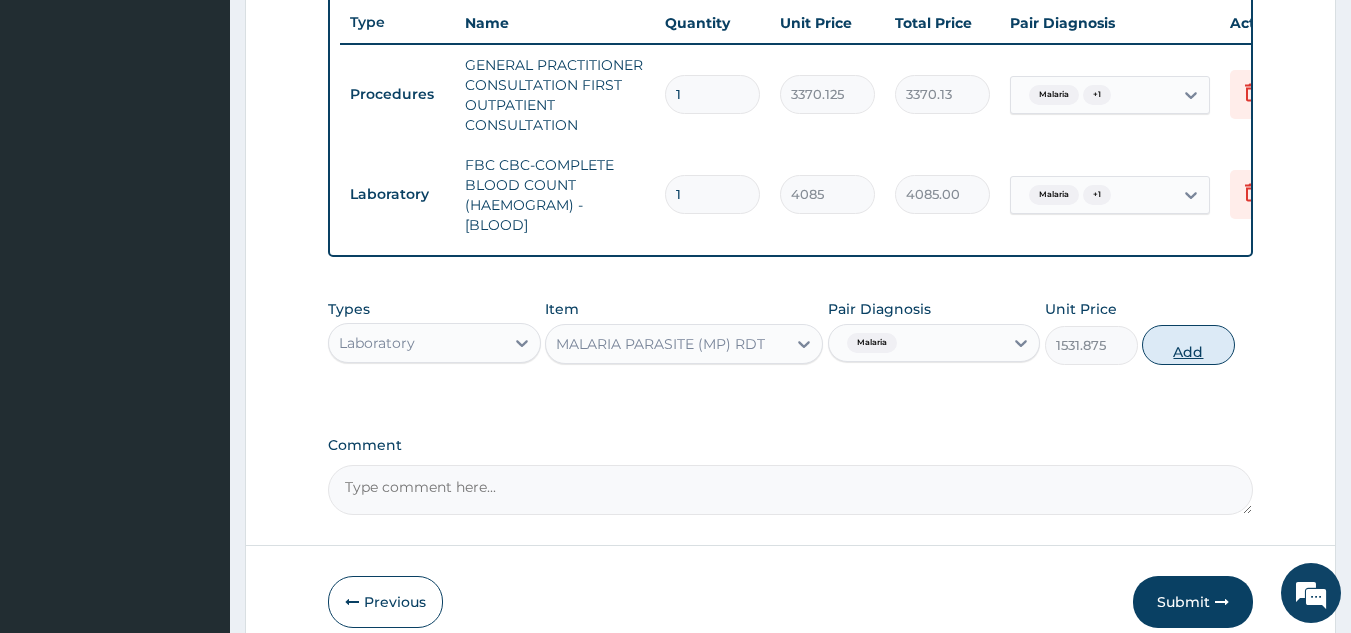 click on "Add" at bounding box center (1188, 345) 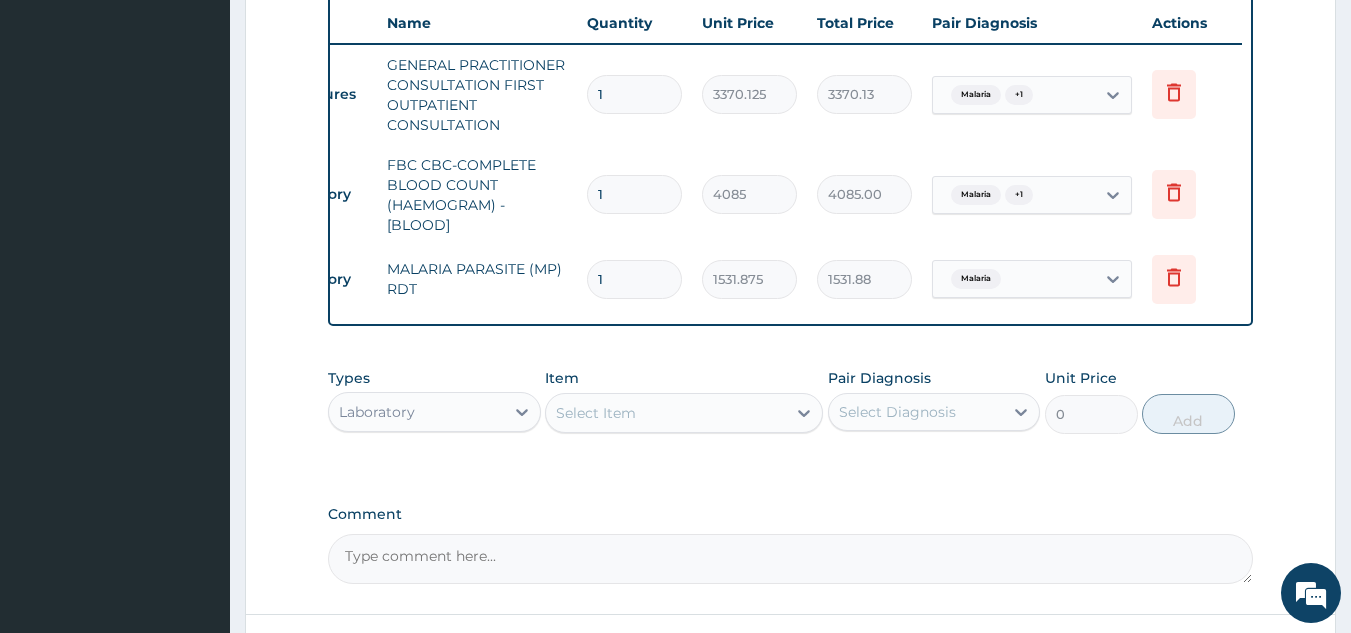 scroll, scrollTop: 0, scrollLeft: 0, axis: both 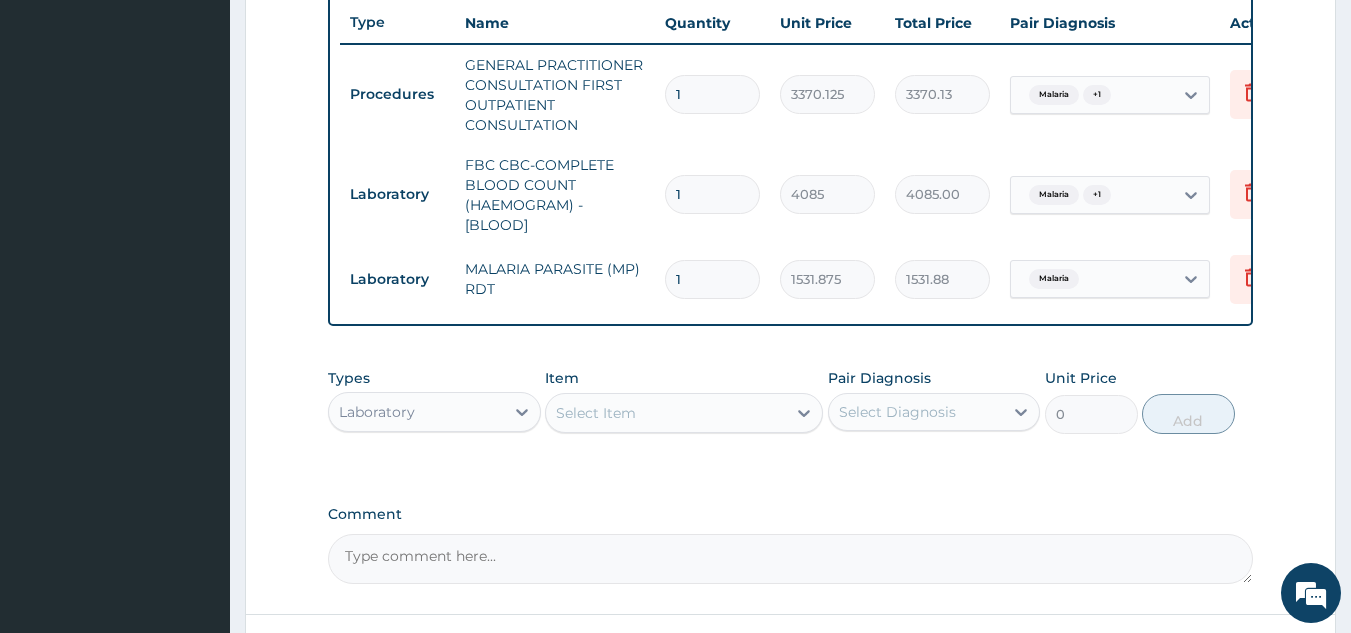 click on "Item Select Item" at bounding box center [684, 401] 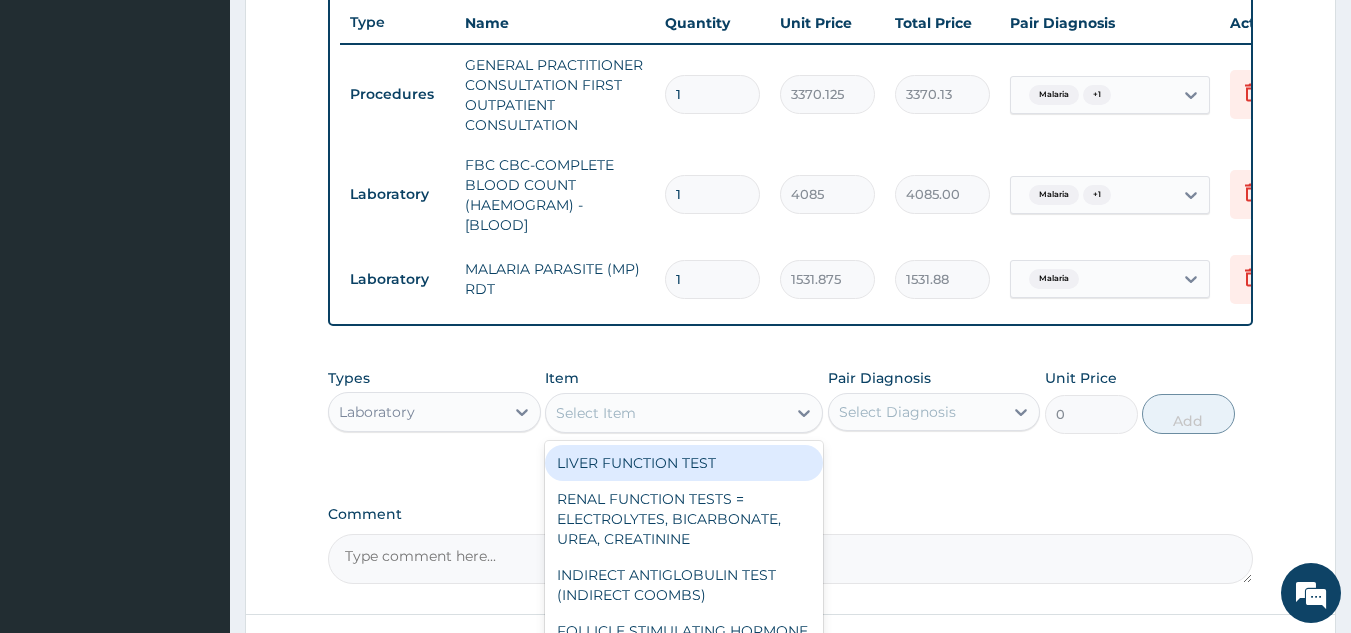 click on "Select Item" at bounding box center [596, 413] 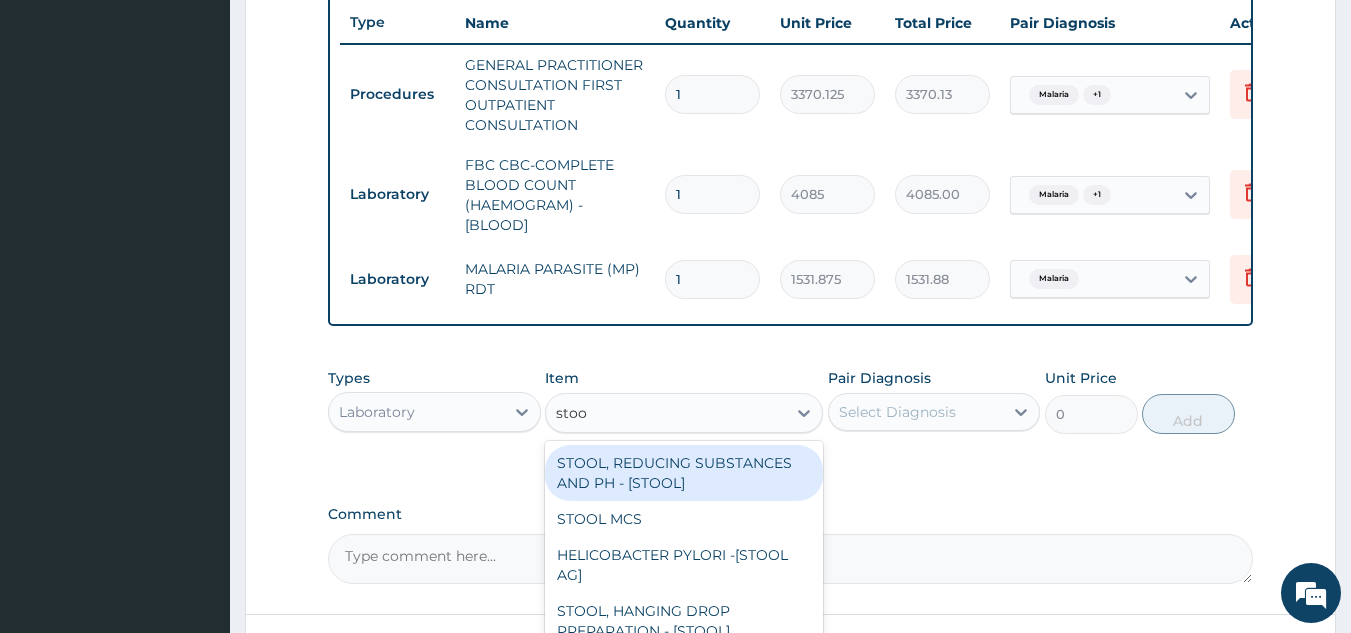 type on "stool" 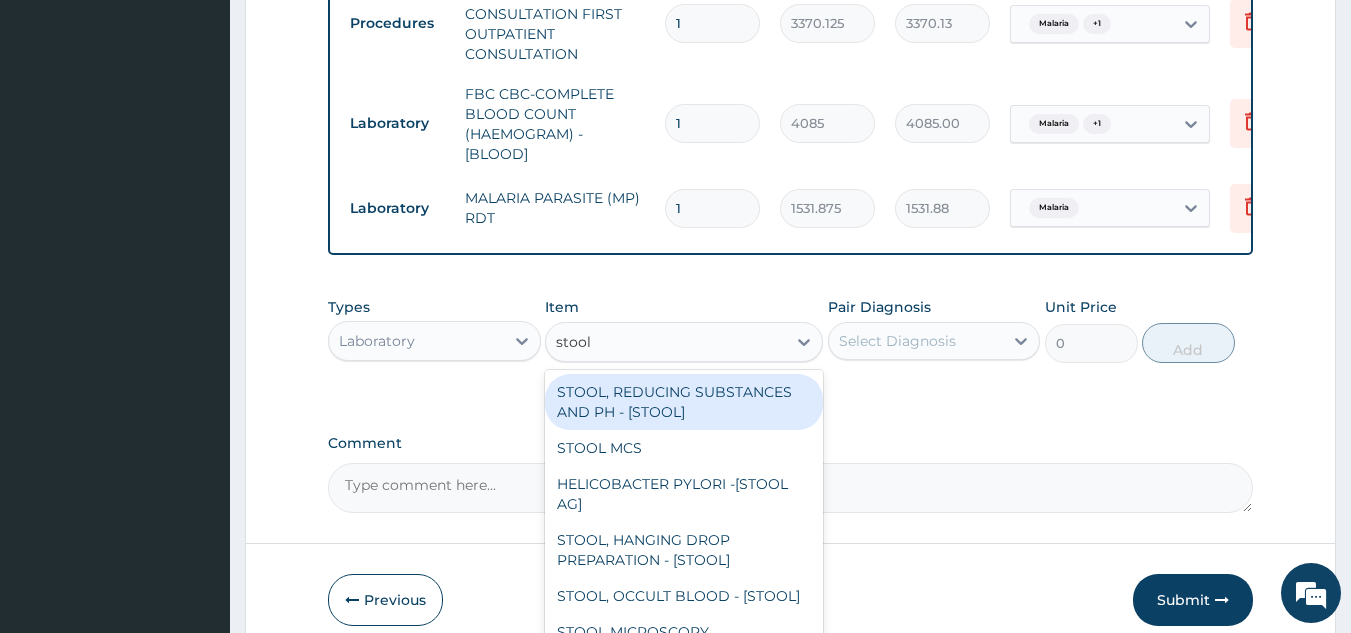 scroll, scrollTop: 825, scrollLeft: 0, axis: vertical 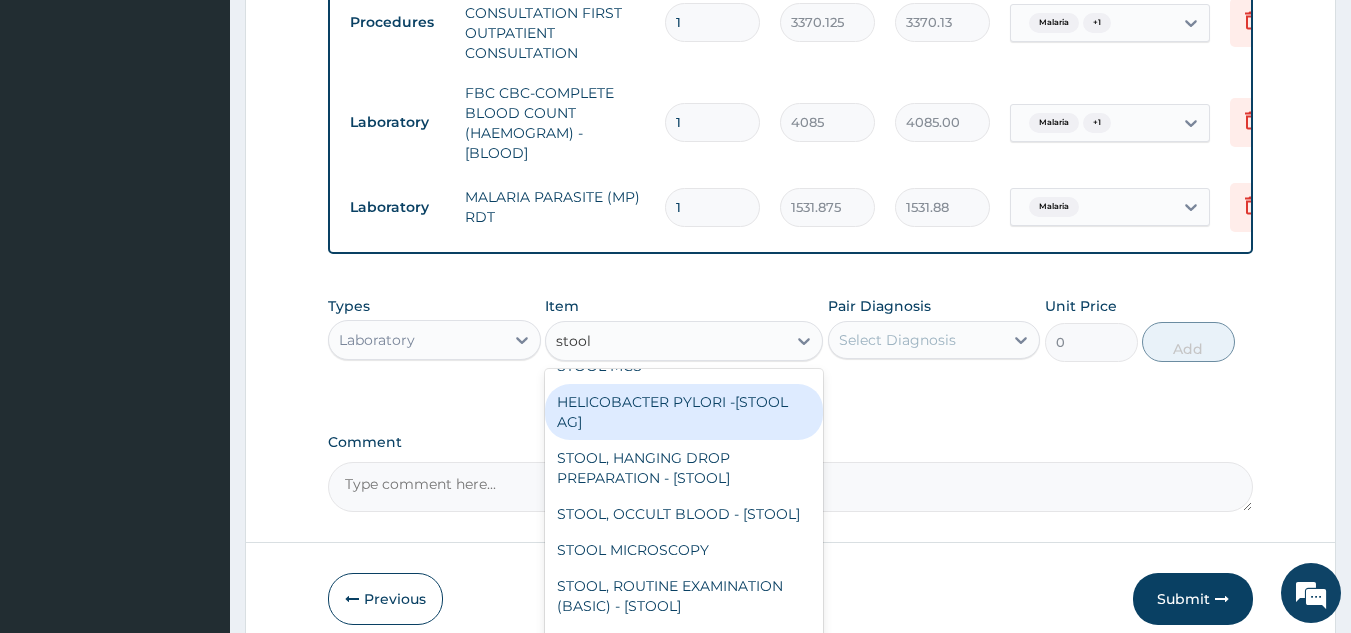 click on "HELICOBACTER PYLORI -[STOOL AG]" at bounding box center (684, 412) 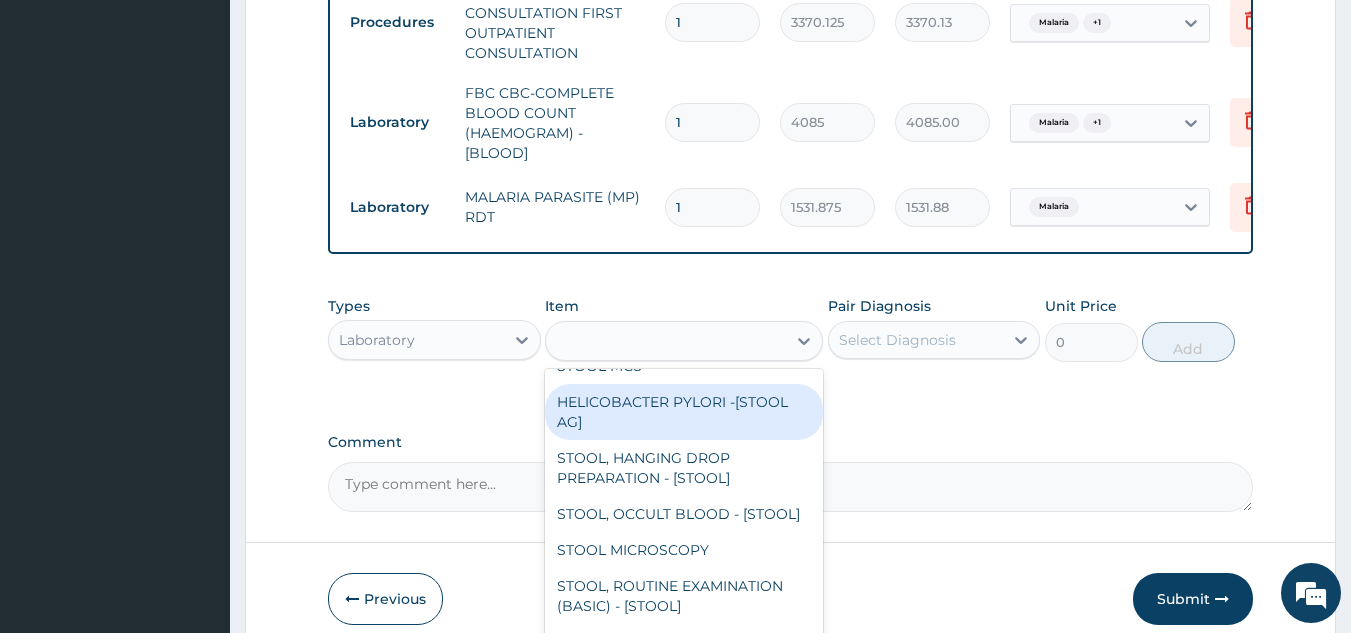 type on "13200" 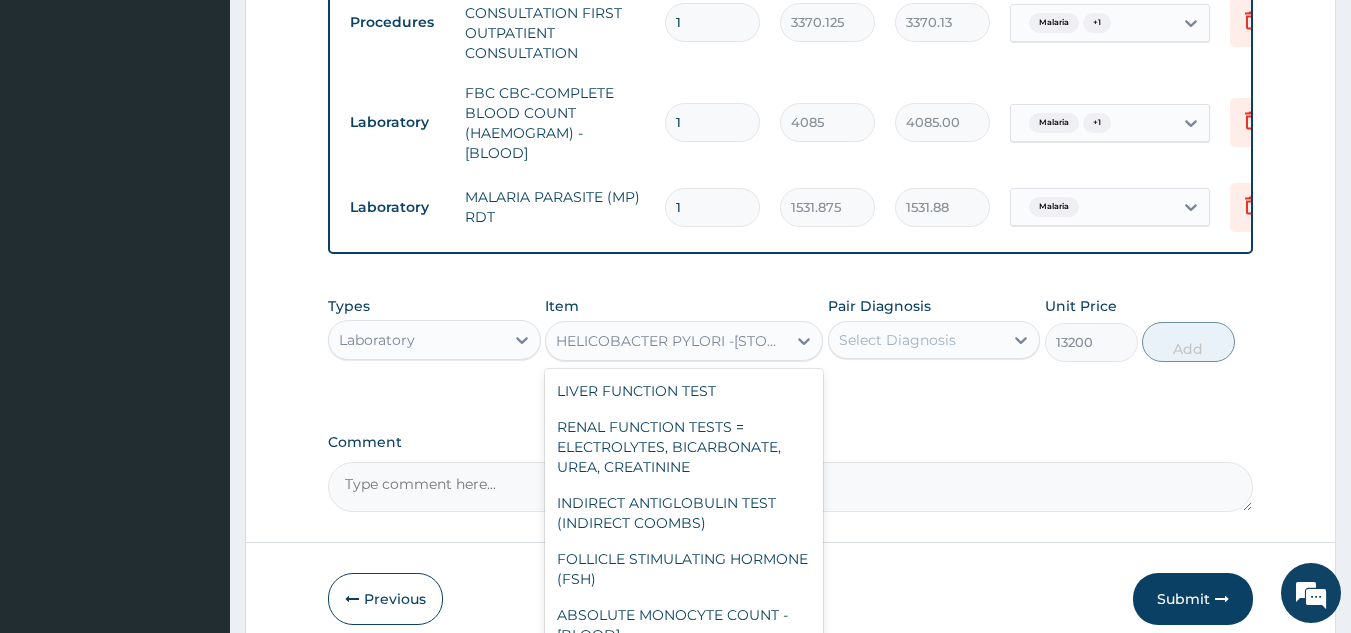 click on "HELICOBACTER PYLORI -[STOOL AG]" at bounding box center (684, 341) 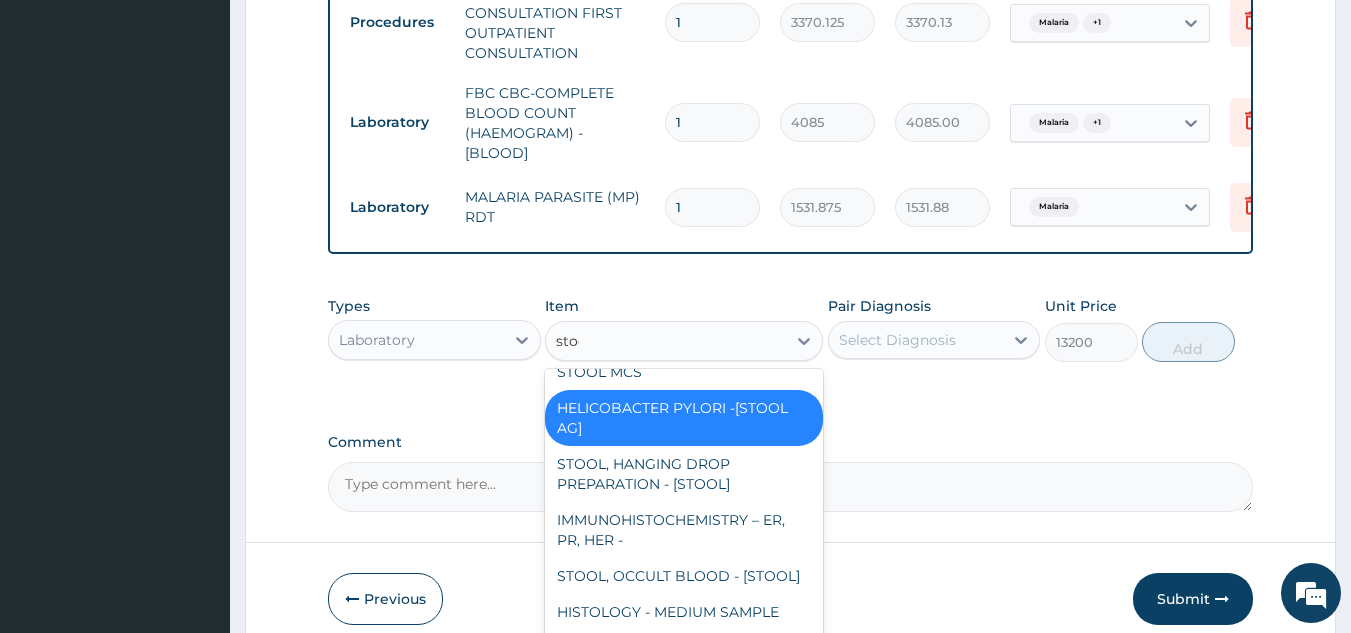 scroll, scrollTop: 75, scrollLeft: 0, axis: vertical 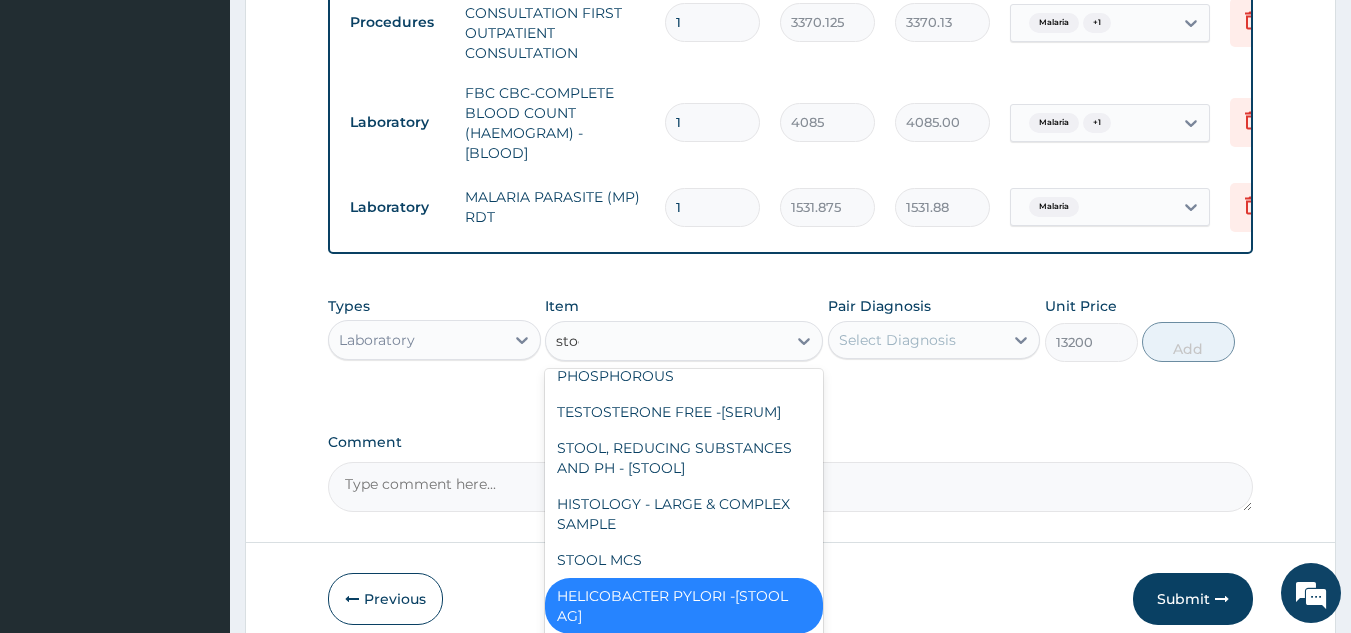 type on "stool" 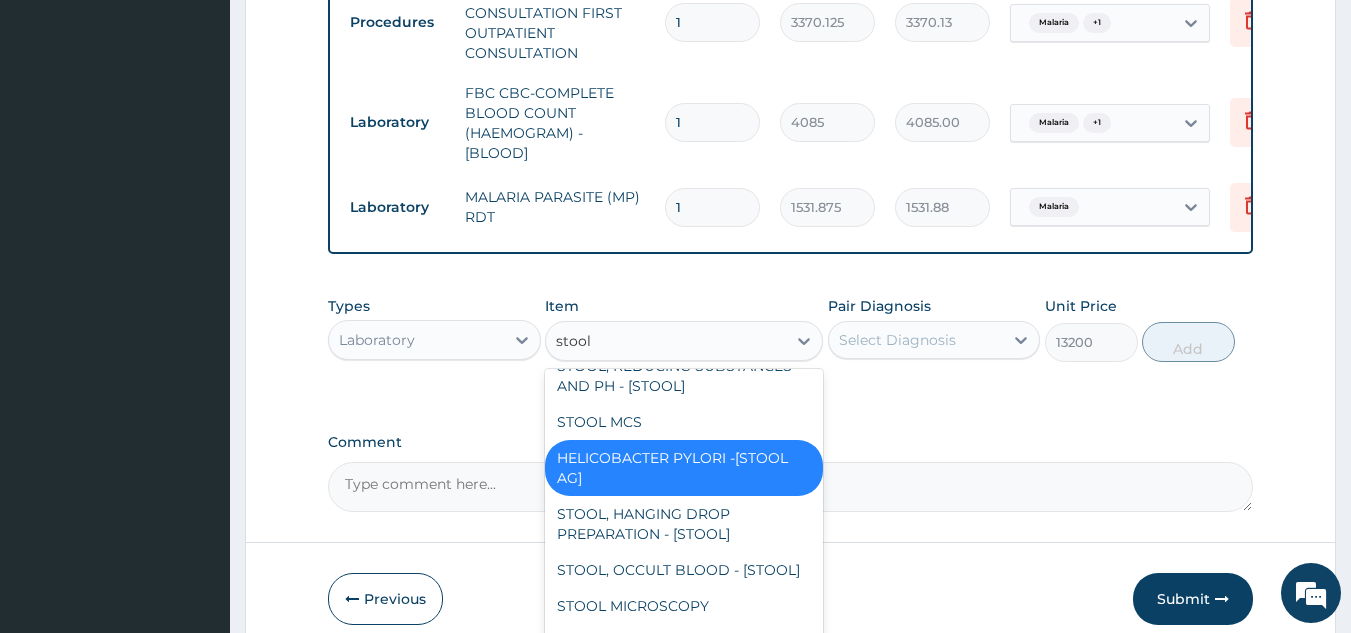 scroll, scrollTop: 26, scrollLeft: 0, axis: vertical 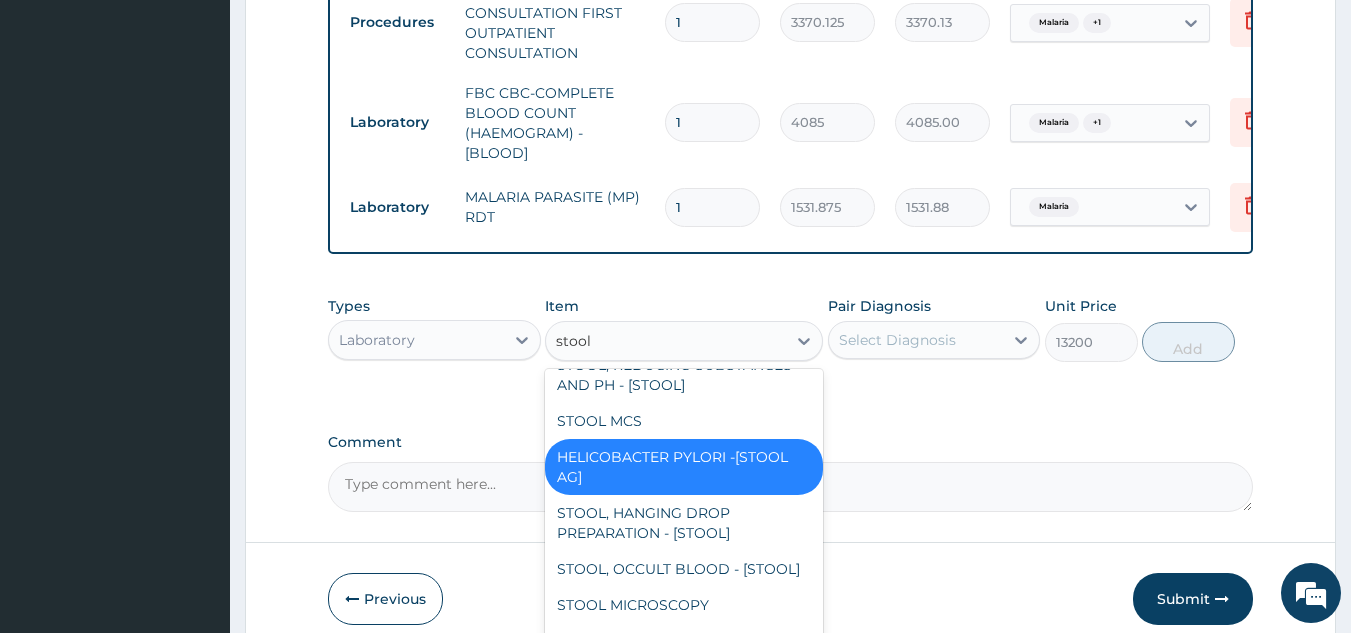 click on "HELICOBACTER PYLORI -[STOOL AG]" at bounding box center (684, 467) 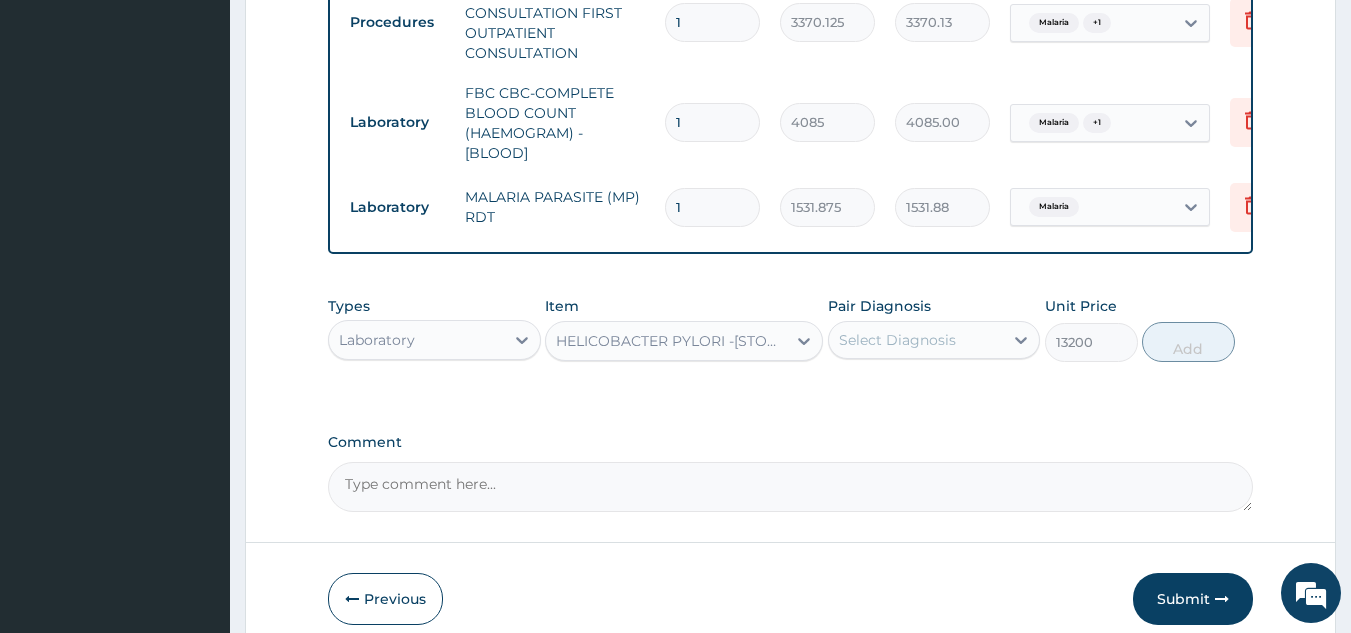 click on "Select Diagnosis" at bounding box center (916, 340) 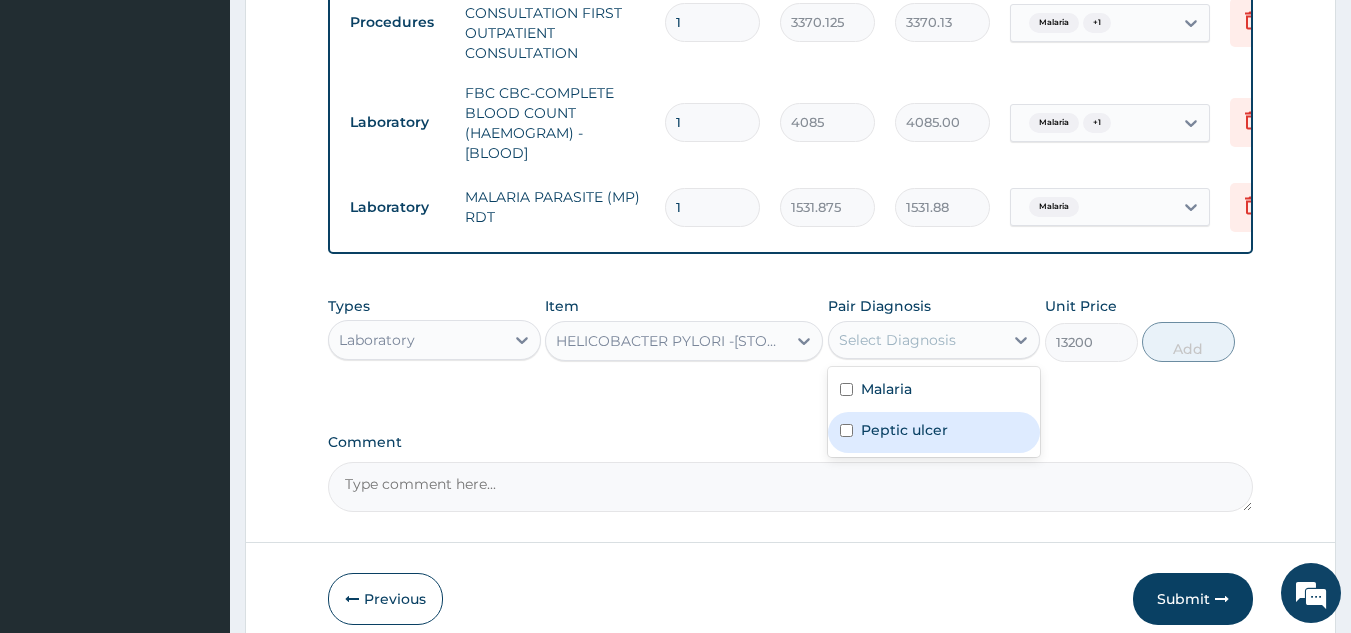 click on "Peptic ulcer" at bounding box center [904, 430] 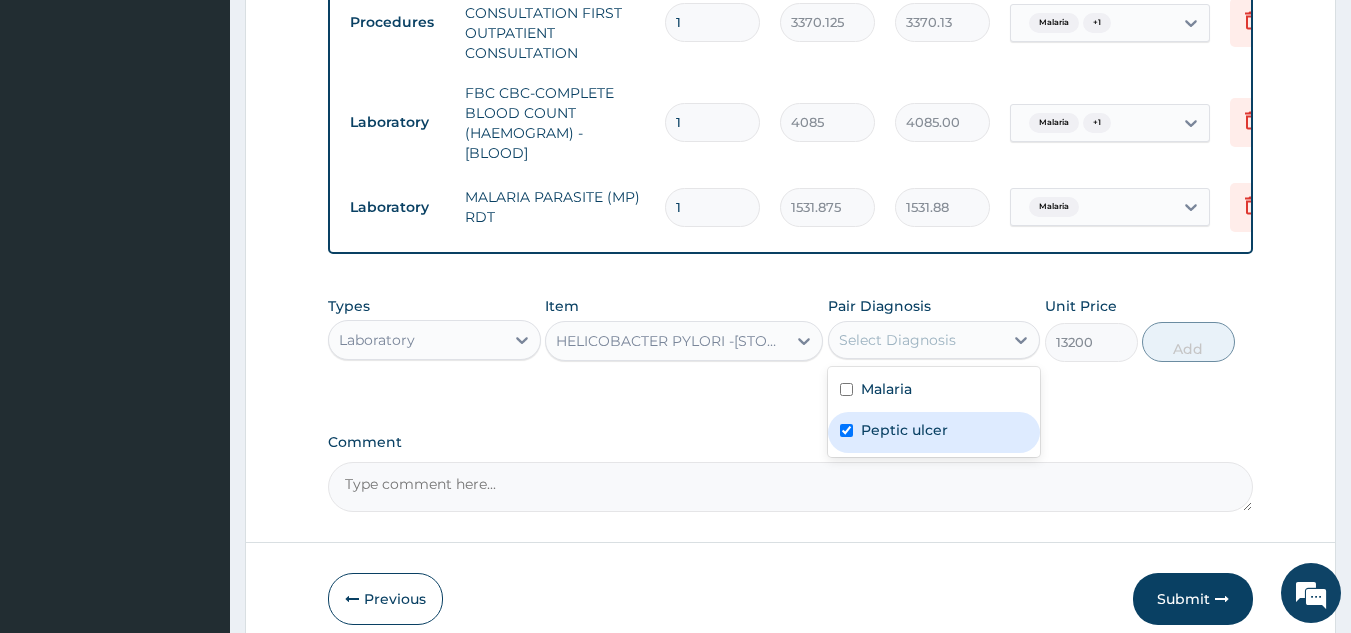 checkbox on "true" 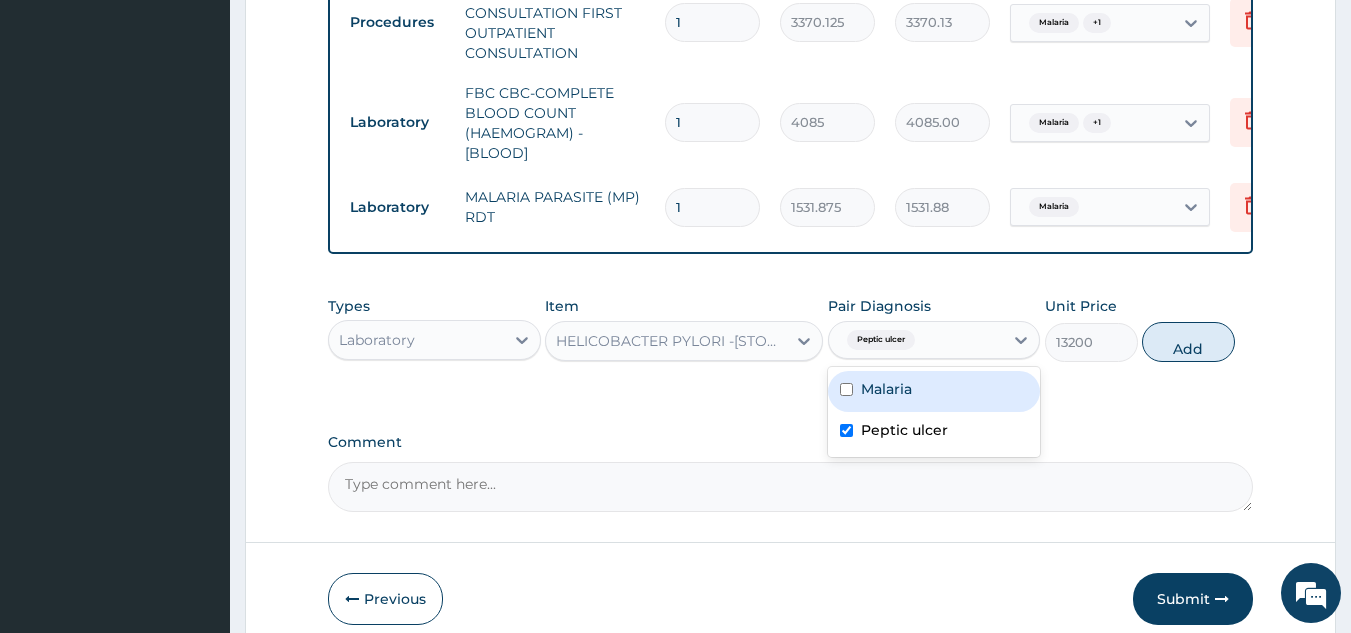 click on "Malaria" at bounding box center (934, 391) 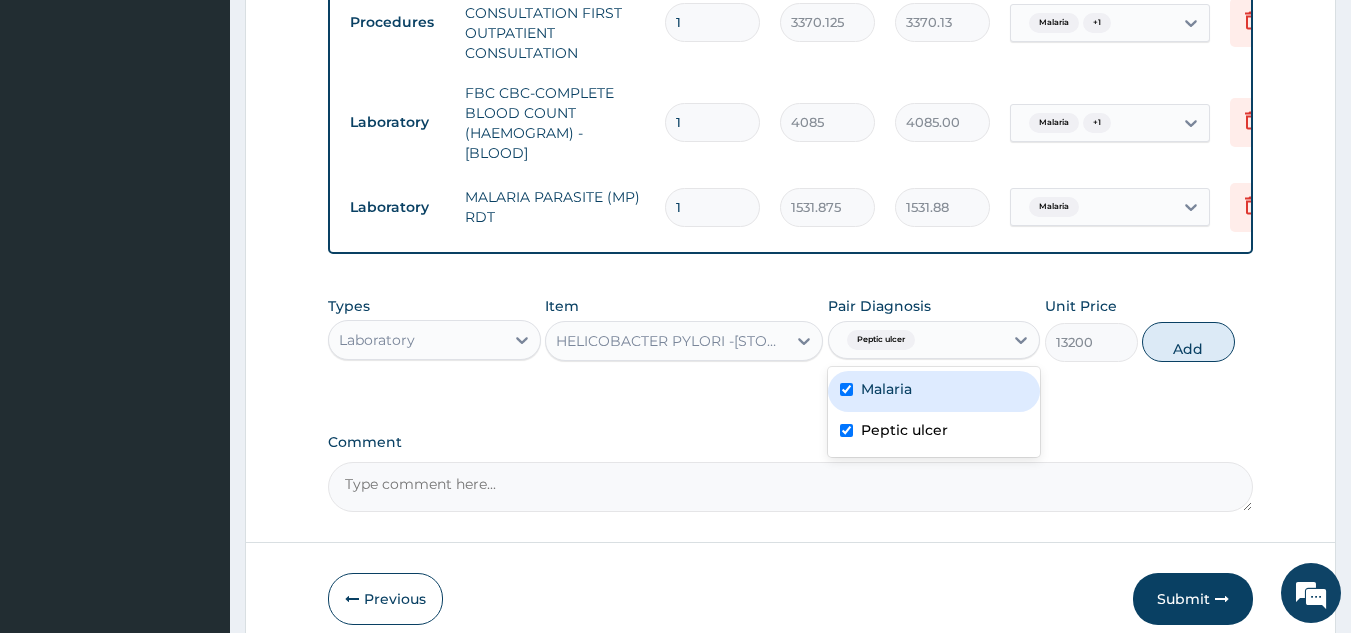 checkbox on "true" 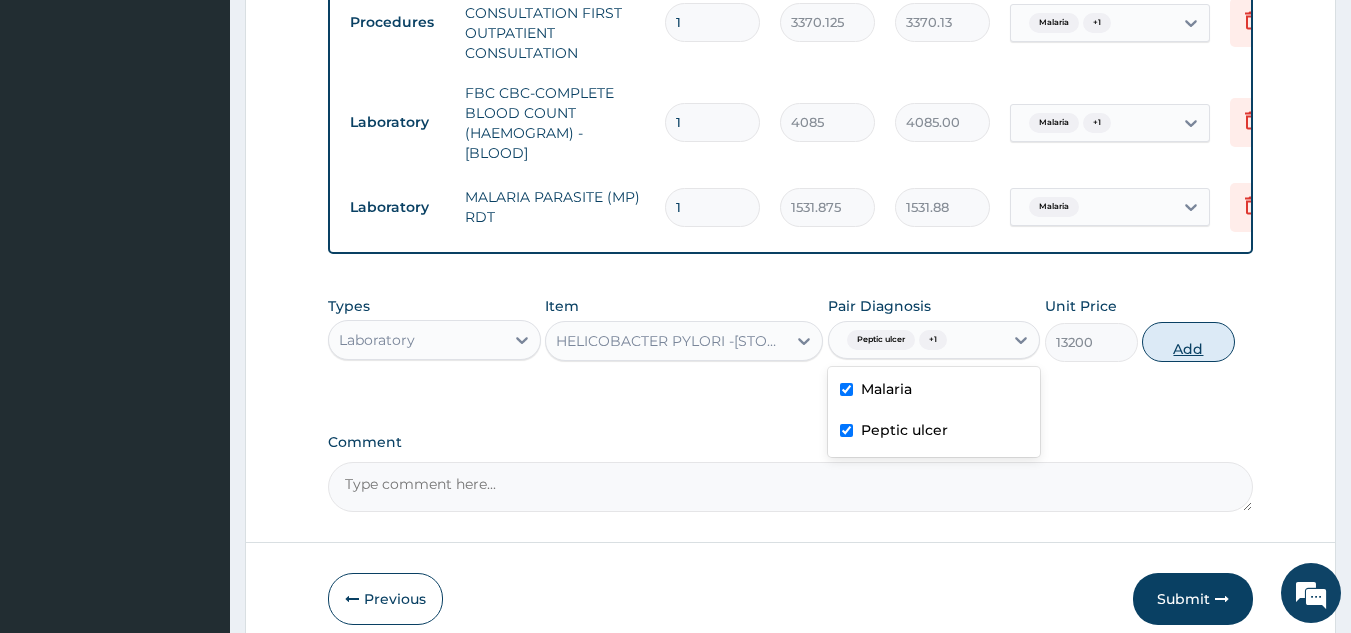 click on "Add" at bounding box center (1188, 342) 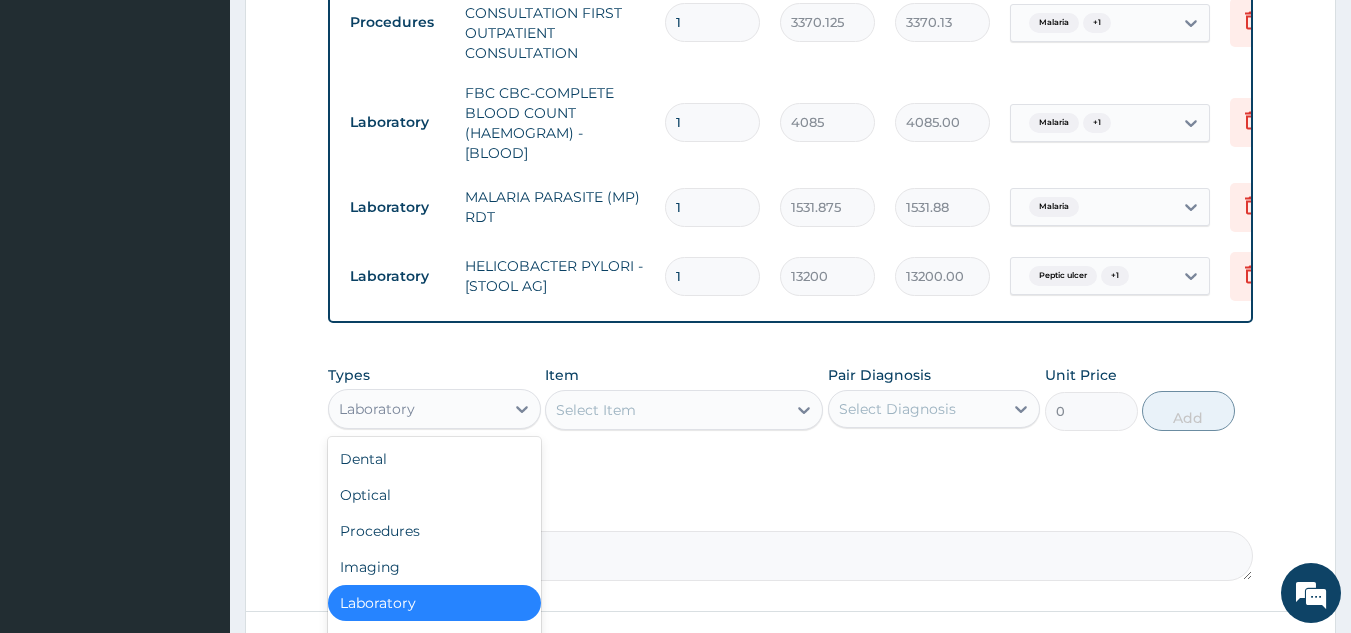 click on "Laboratory" at bounding box center (416, 409) 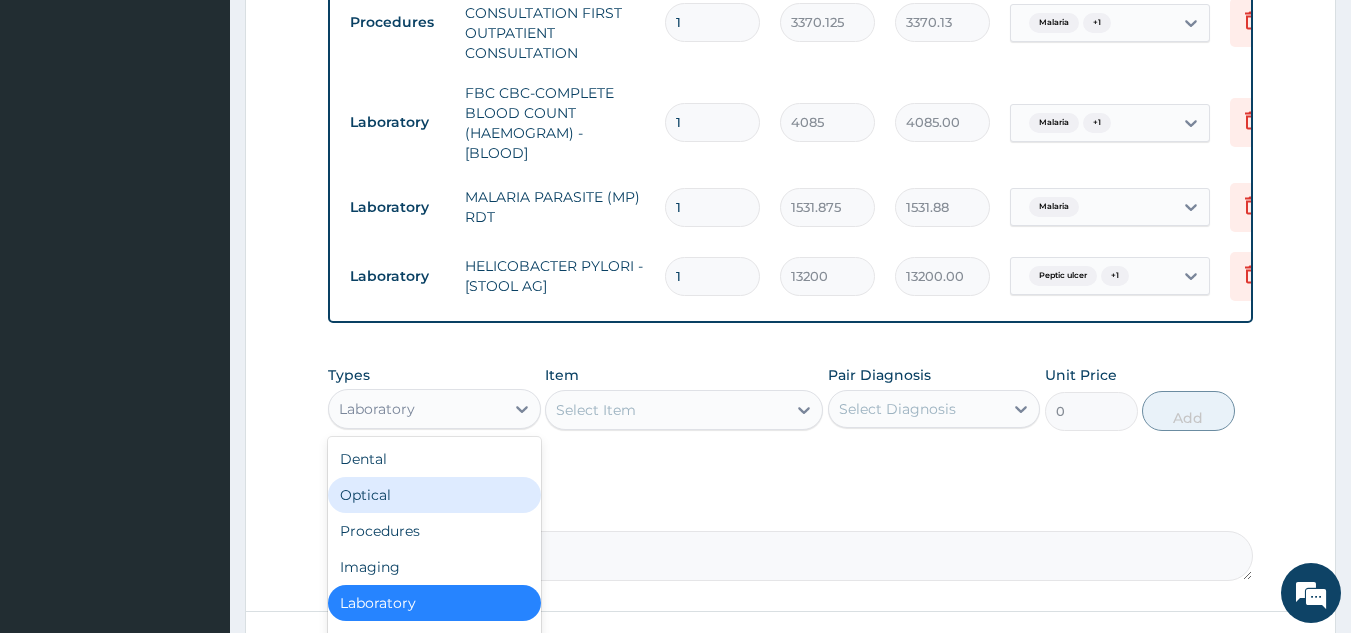 scroll, scrollTop: 68, scrollLeft: 0, axis: vertical 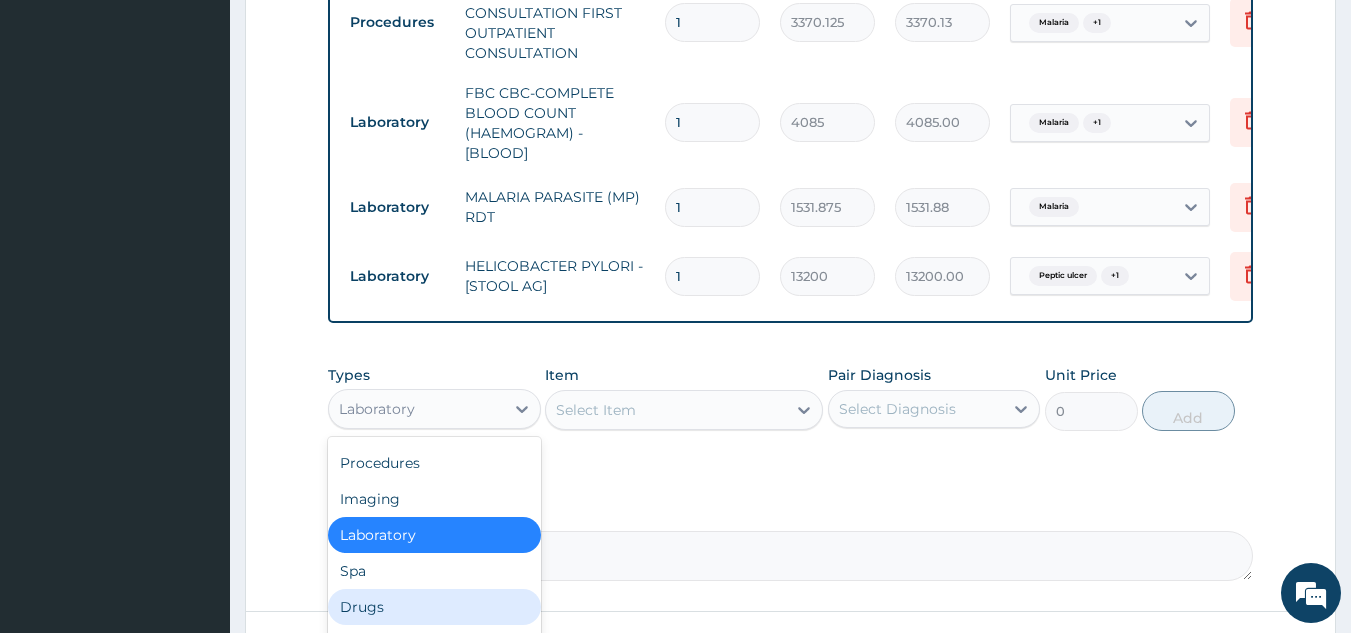 click on "Drugs" at bounding box center [434, 607] 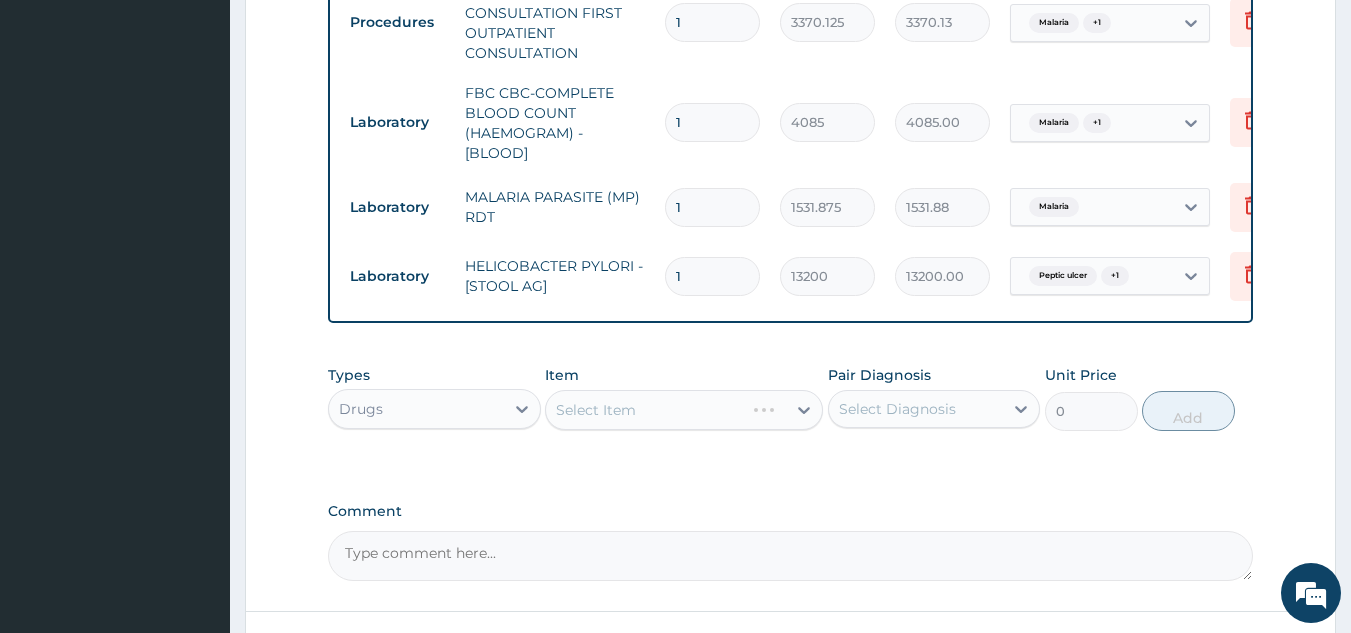 click on "Select Item" at bounding box center [684, 410] 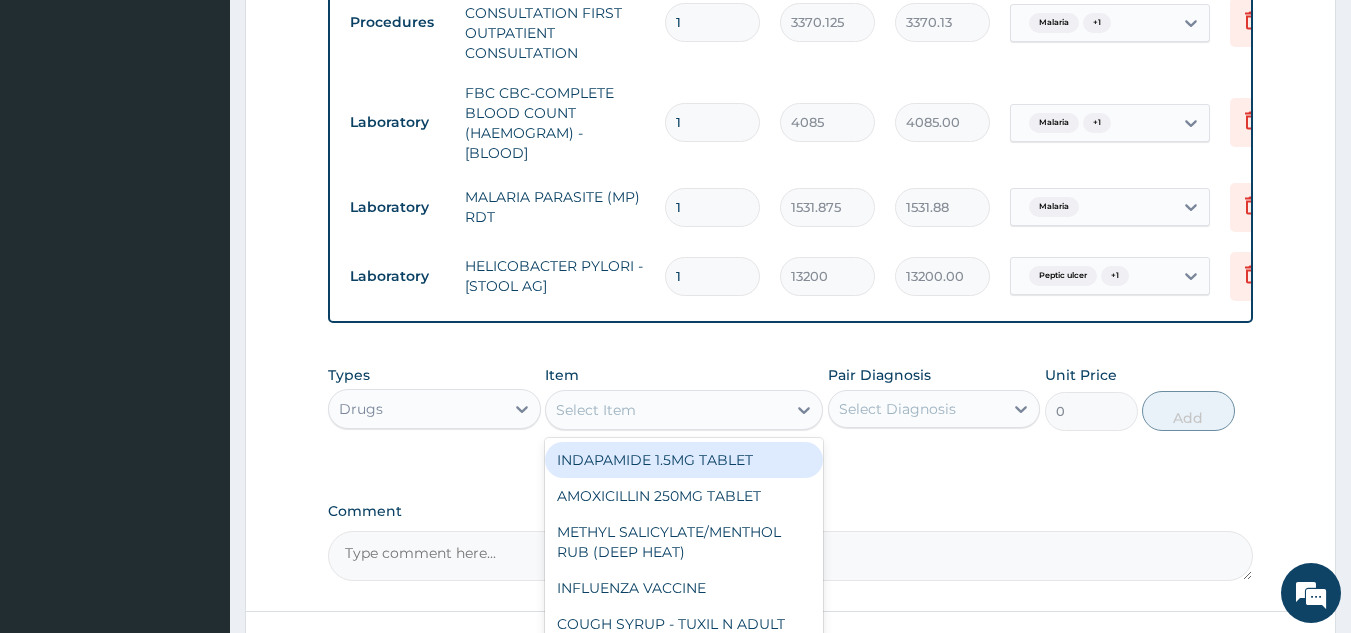 click on "Select Item" at bounding box center (666, 410) 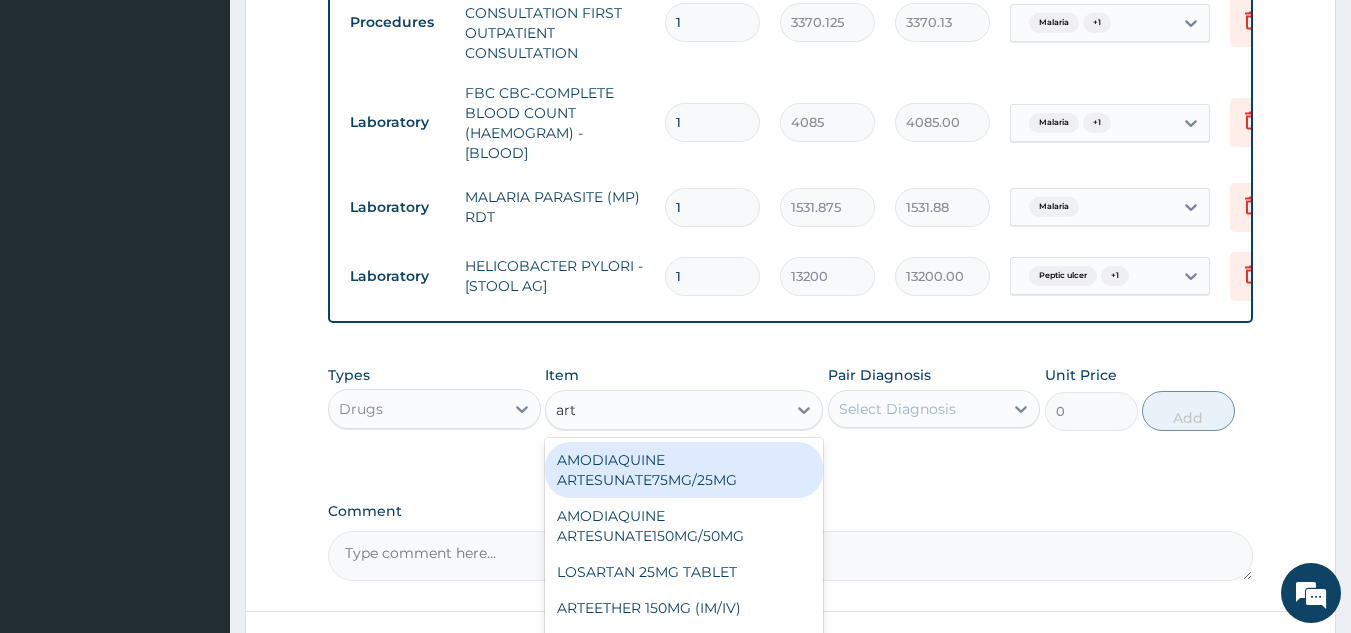 type on "arte" 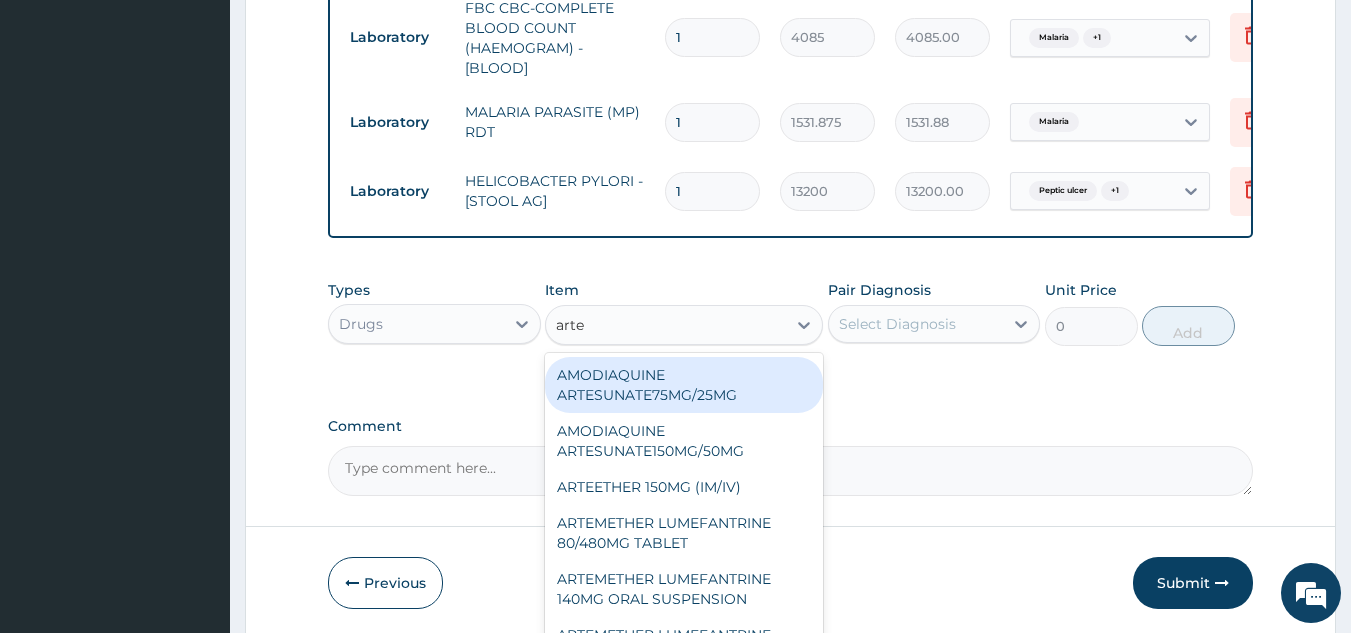 scroll, scrollTop: 911, scrollLeft: 0, axis: vertical 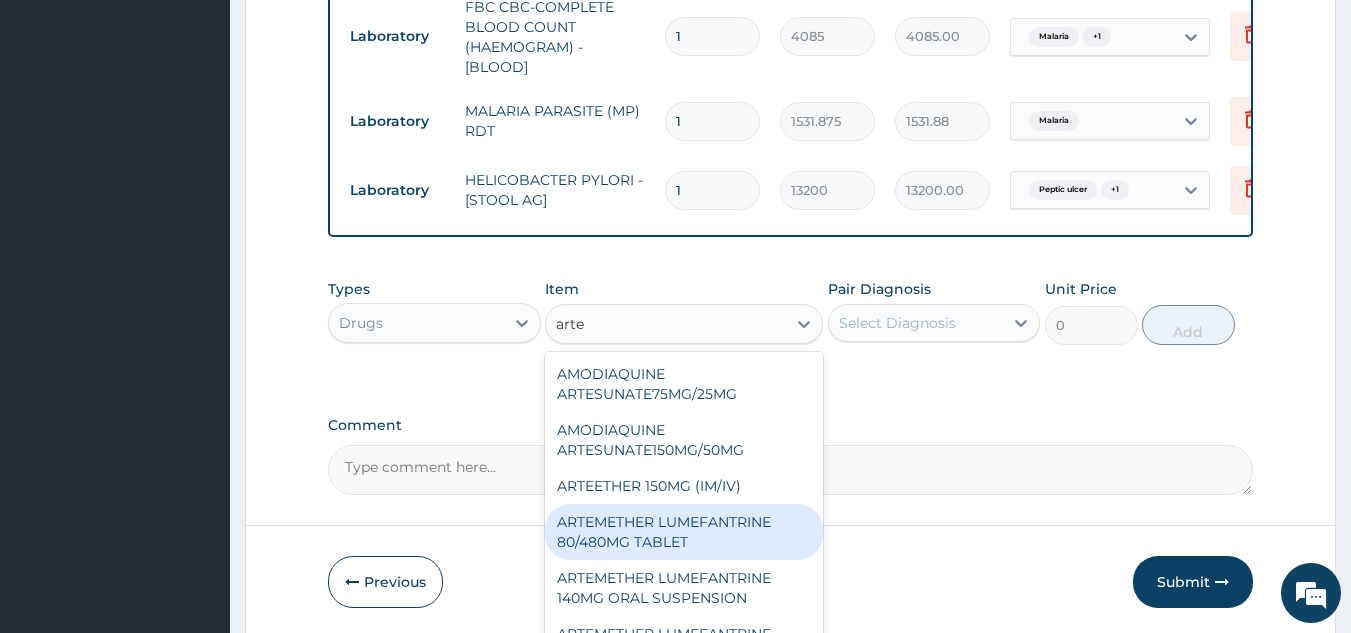 click on "ARTEMETHER LUMEFANTRINE 80/480MG TABLET" at bounding box center (684, 532) 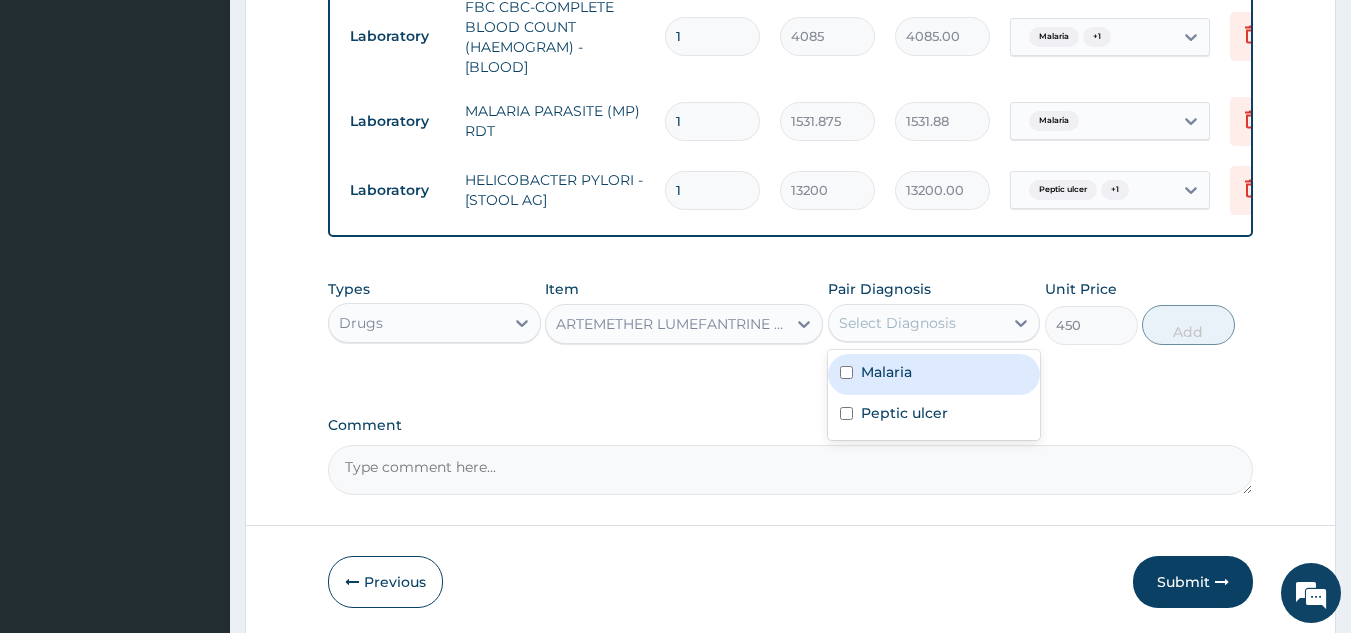 click on "Select Diagnosis" at bounding box center (897, 323) 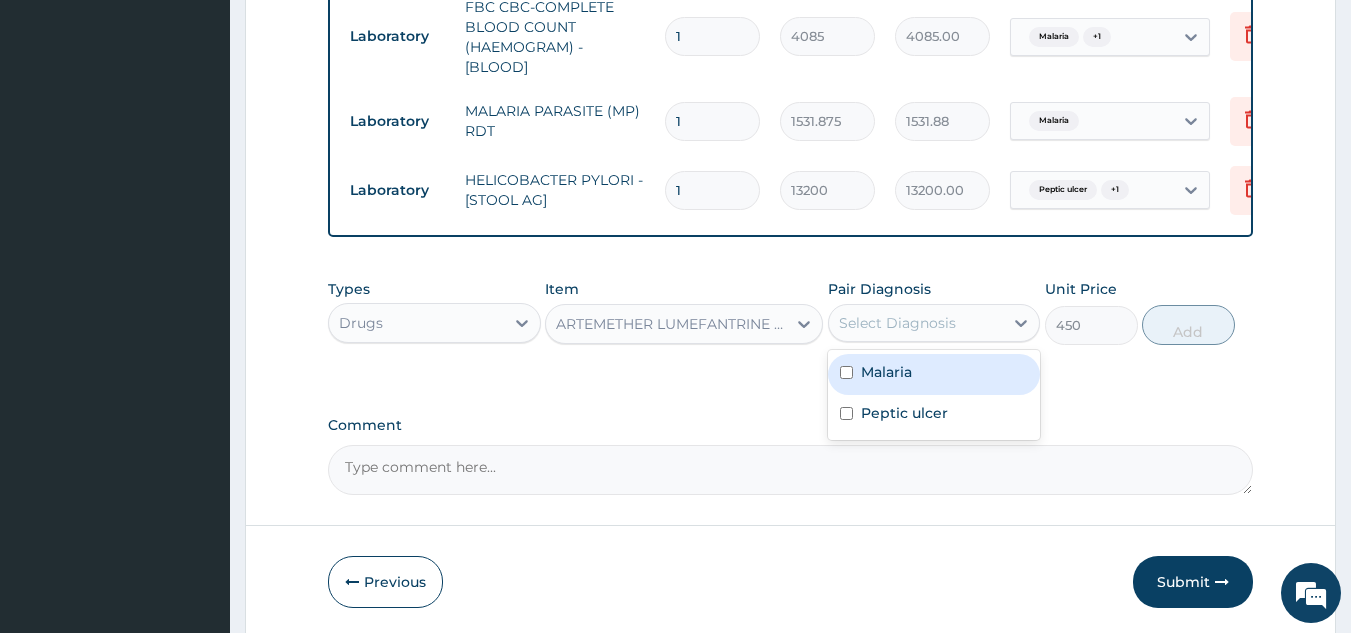 click on "Malaria" at bounding box center (886, 372) 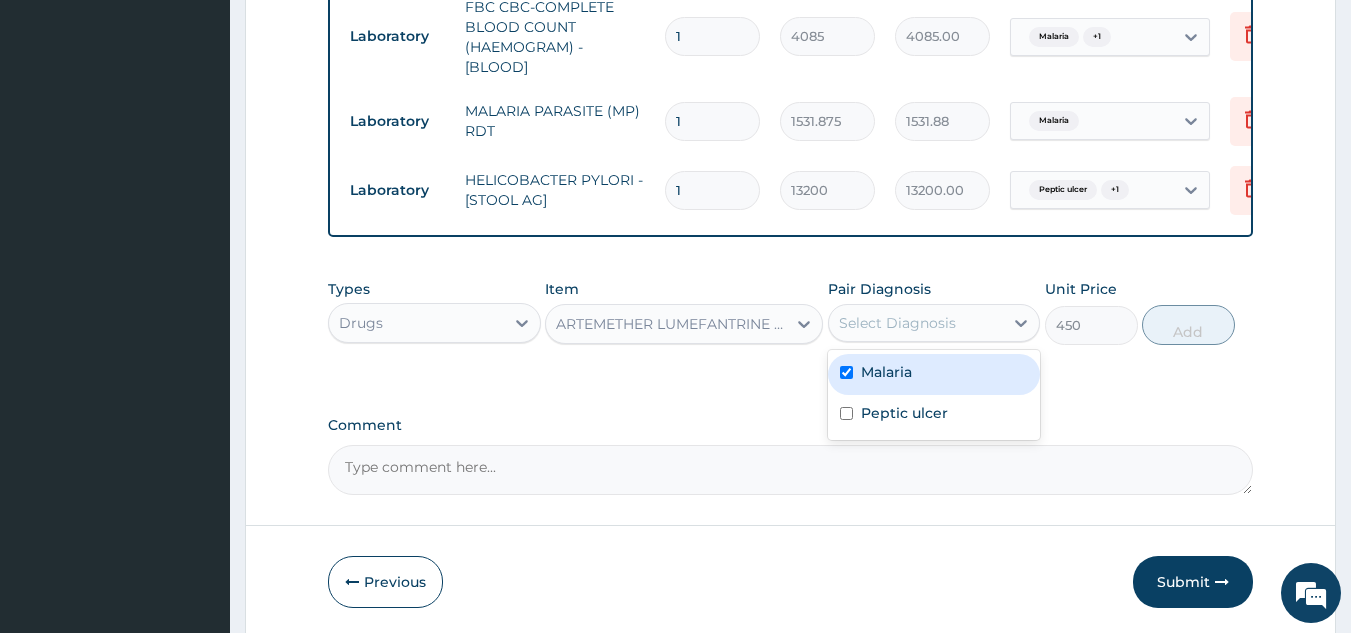 checkbox on "true" 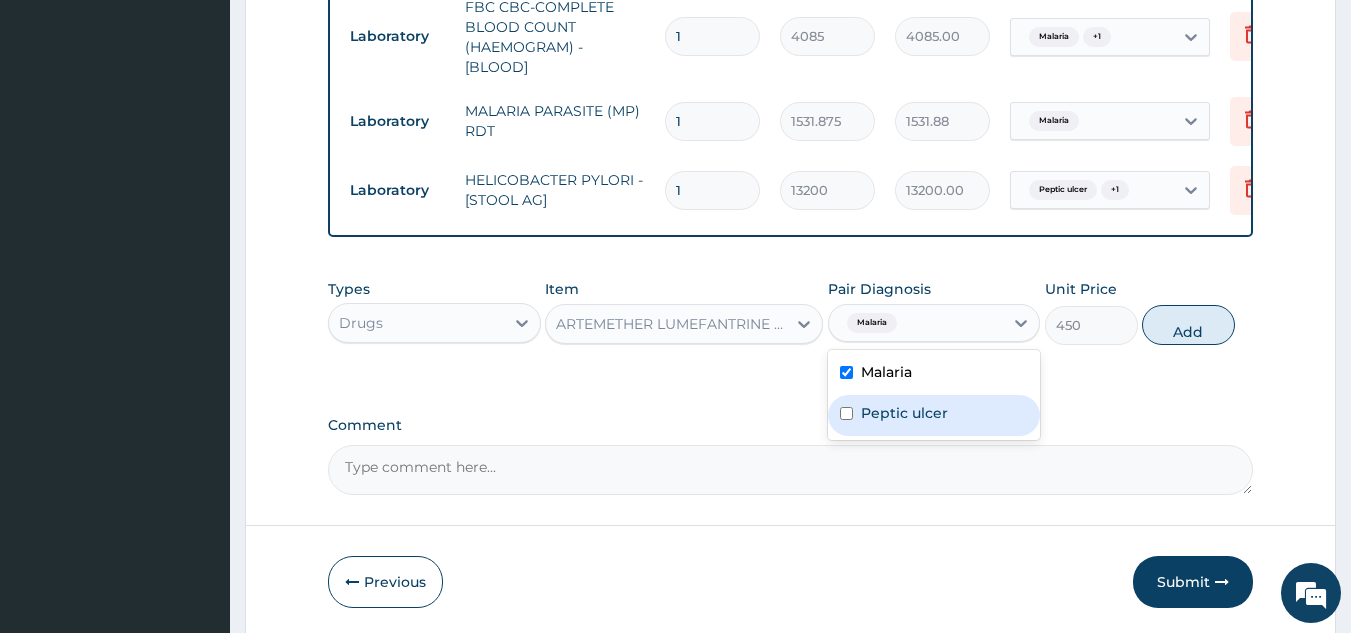 click on "Peptic ulcer" at bounding box center (904, 413) 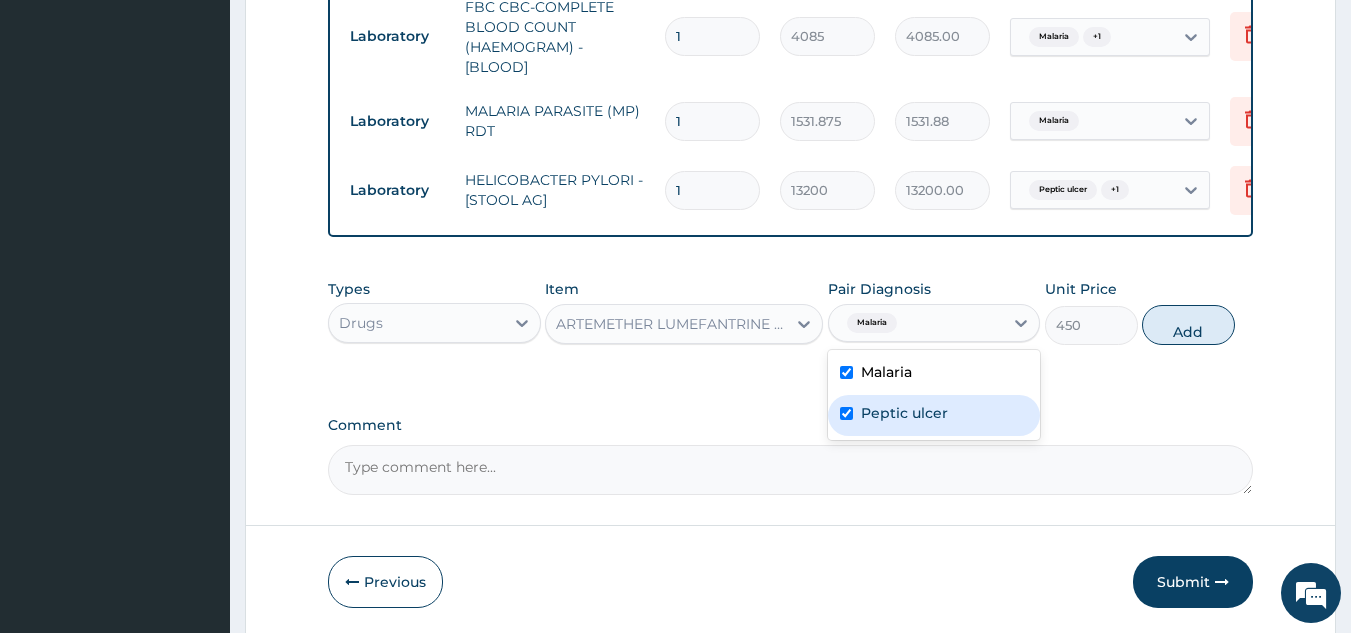 checkbox on "true" 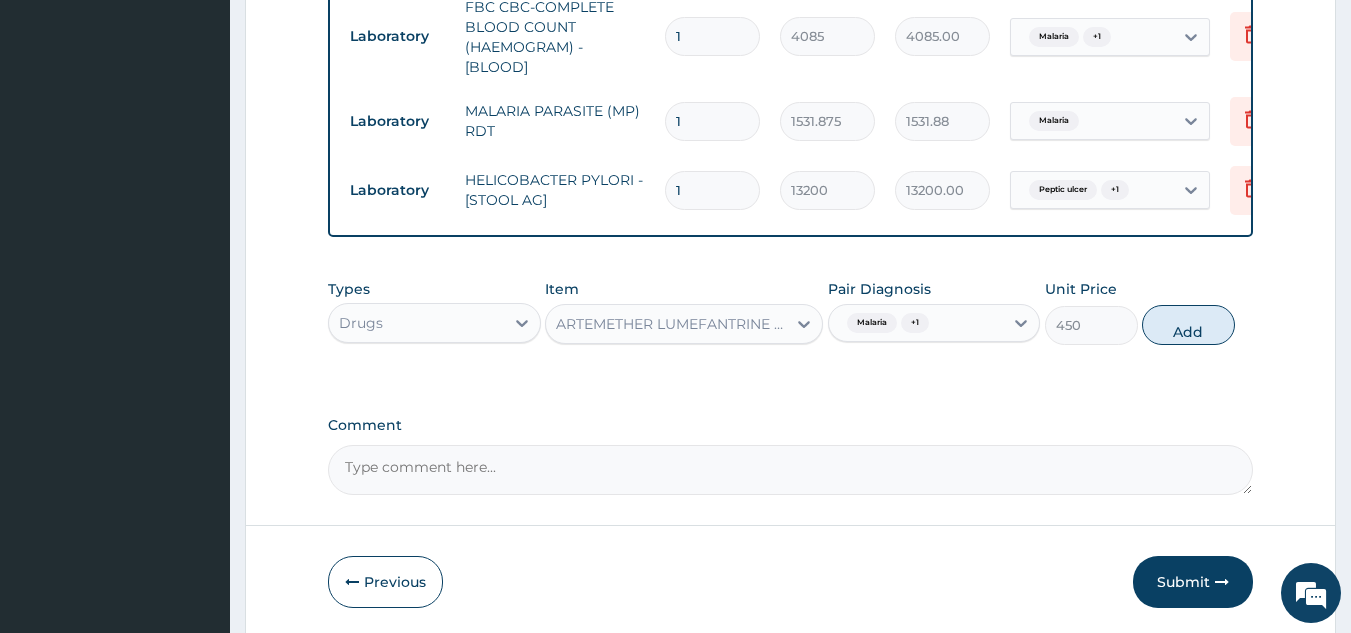 click on "PA Code / Prescription Code Enter Code(Secondary Care Only) Encounter Date DD-MM-YYYY Important Notice Please enter PA codes before entering items that are not attached to a PA code   All diagnoses entered must be linked to a claim item. Diagnosis & Claim Items that are visible but inactive cannot be edited because they were imported from an already approved PA code. Diagnosis Malaria Confirmed Peptic ulcer Confirmed NB: All diagnosis must be linked to a claim item Claim Items Type Name Quantity Unit Price Total Price Pair Diagnosis Actions Procedures GENERAL PRACTITIONER CONSULTATION FIRST OUTPATIENT CONSULTATION 1 3370.125 3370.13 Malaria  + 1 Delete Laboratory FBC CBC-COMPLETE BLOOD COUNT (HAEMOGRAM) - [BLOOD] 1 4085 4085.00 Malaria  + 1 Delete Laboratory MALARIA PARASITE (MP) RDT 1 1531.875 1531.88 Malaria Delete Laboratory HELICOBACTER PYLORI -[STOOL AG] 1 13200 13200.00 Peptic ulcer  + 1 Delete Types Drugs Item ARTEMETHER LUMEFANTRINE 80/480MG TABLET Pair Diagnosis Malaria  + 1 Unit Price 450 Add" at bounding box center (791, -113) 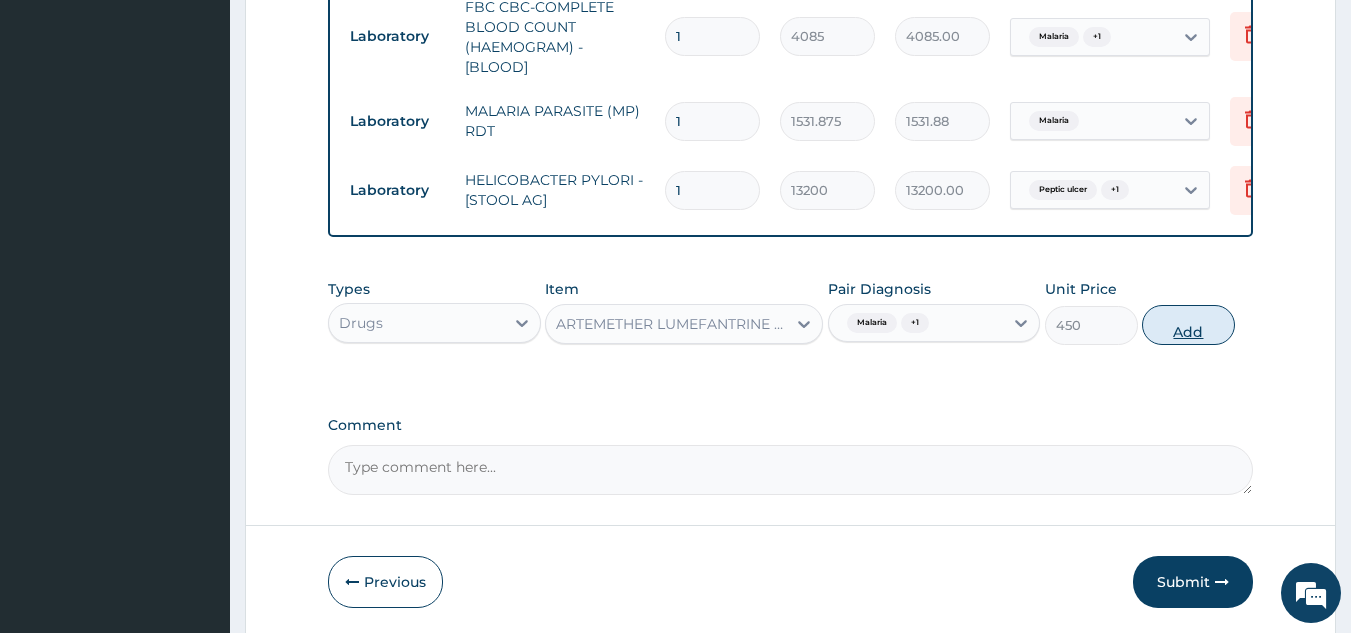click on "Add" at bounding box center (1188, 325) 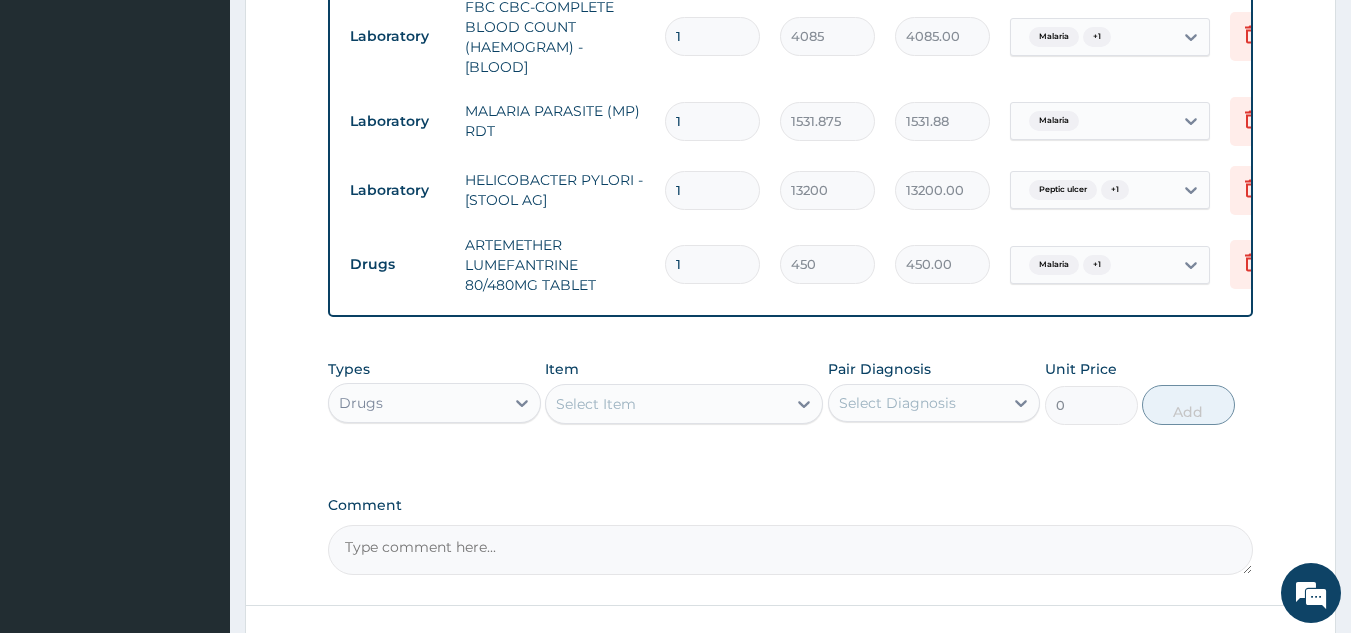 click on "Types Drugs Item Select Item Pair Diagnosis Select Diagnosis Unit Price 0 Add" at bounding box center [791, 392] 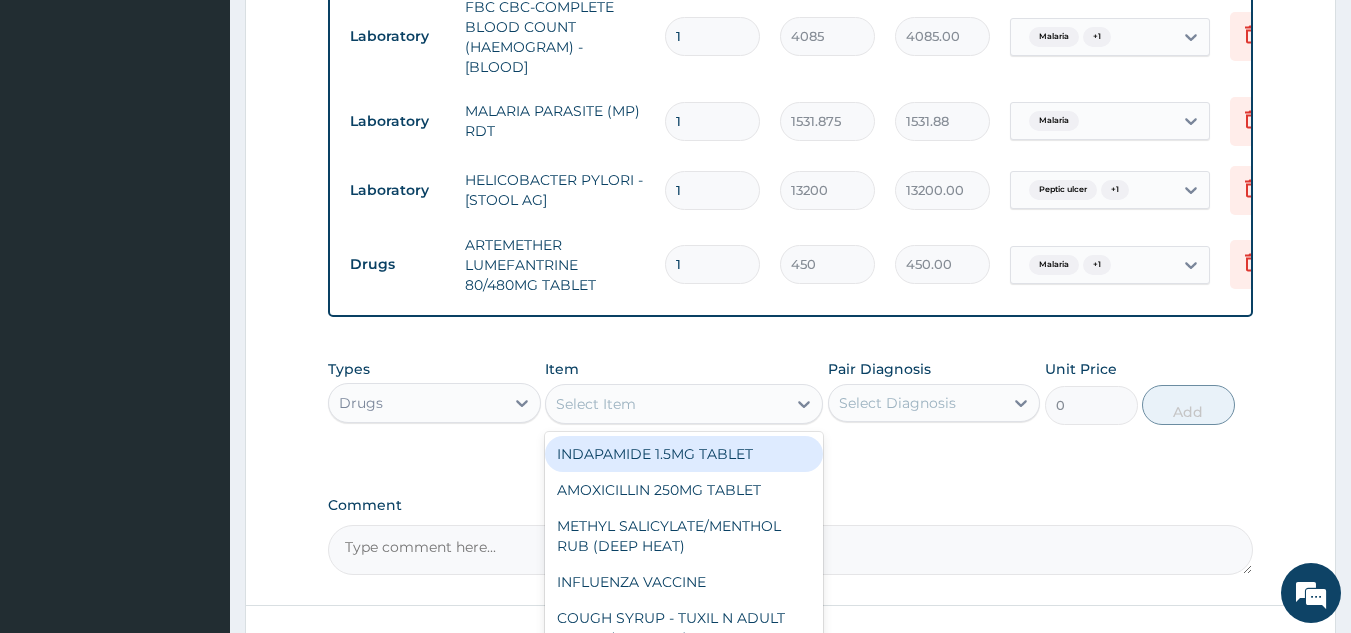 click on "Select Item" at bounding box center [666, 404] 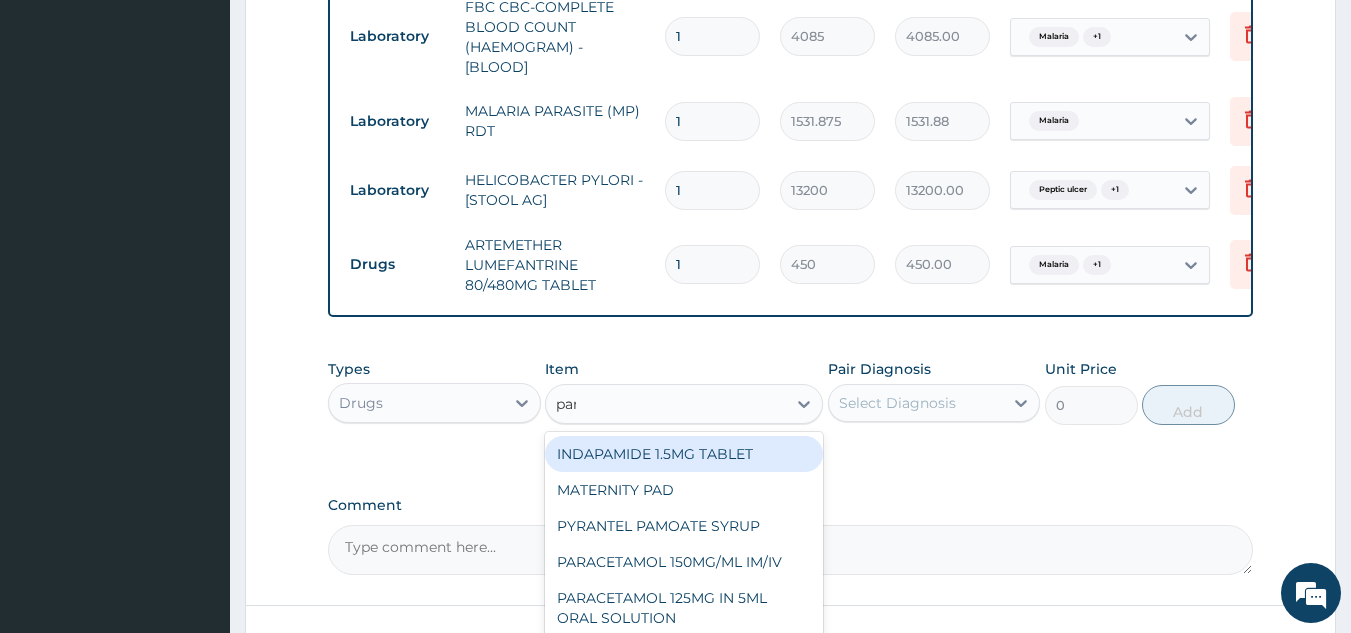 type on "para" 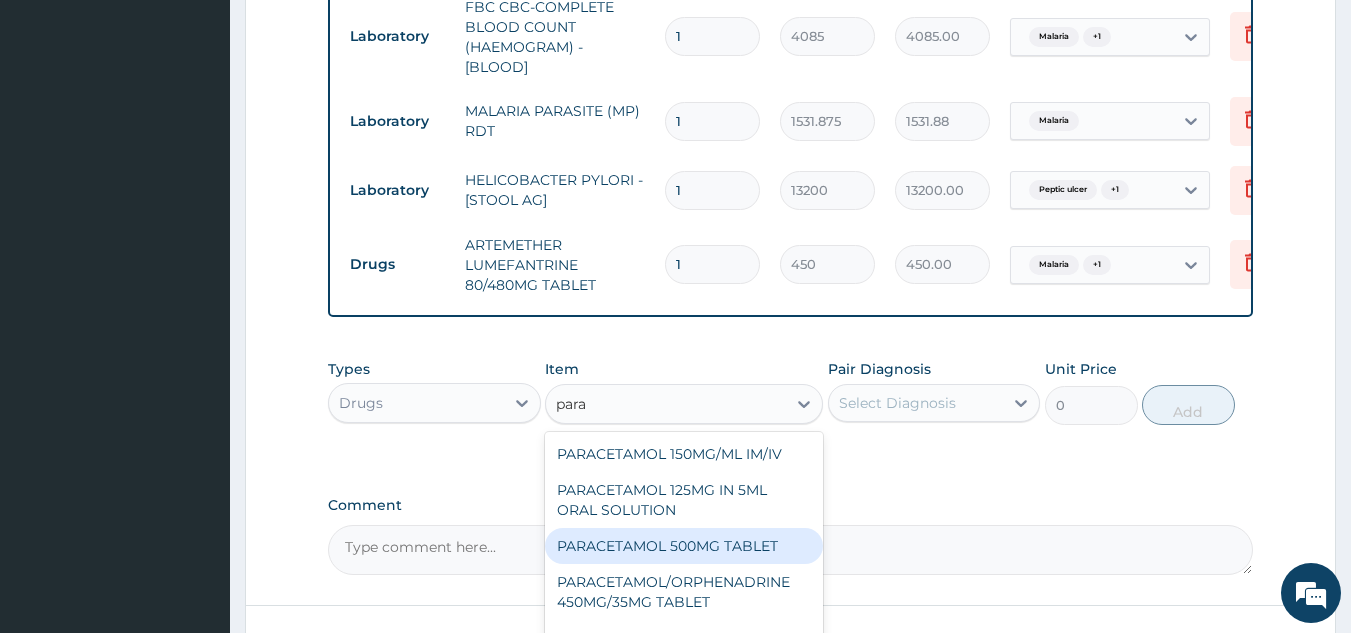 click on "PARACETAMOL 500MG TABLET" at bounding box center (684, 546) 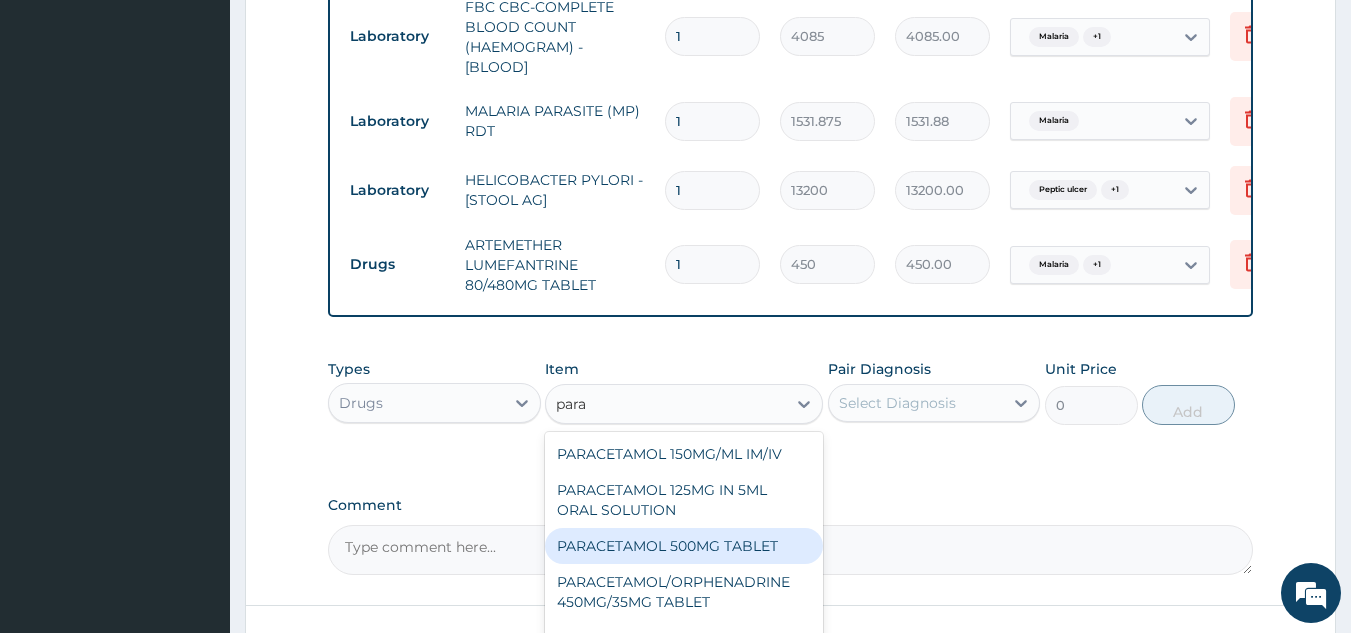 type 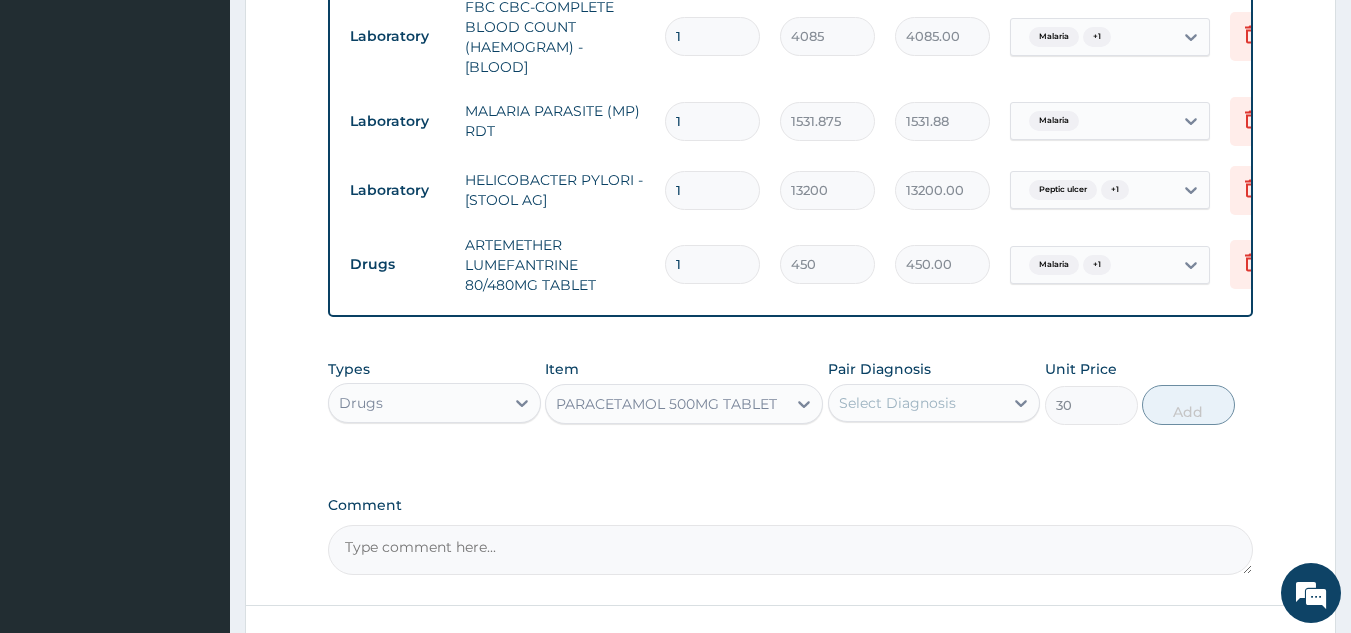 click on "Select Diagnosis" at bounding box center [916, 403] 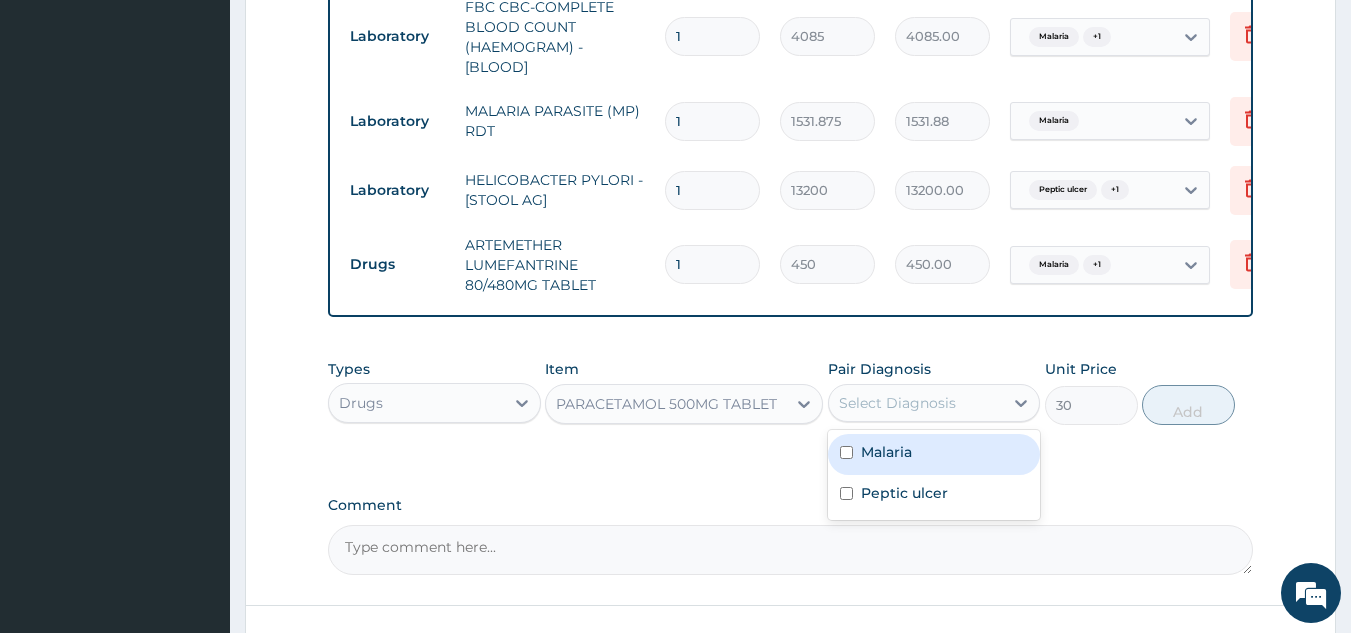 click on "Malaria" at bounding box center (886, 452) 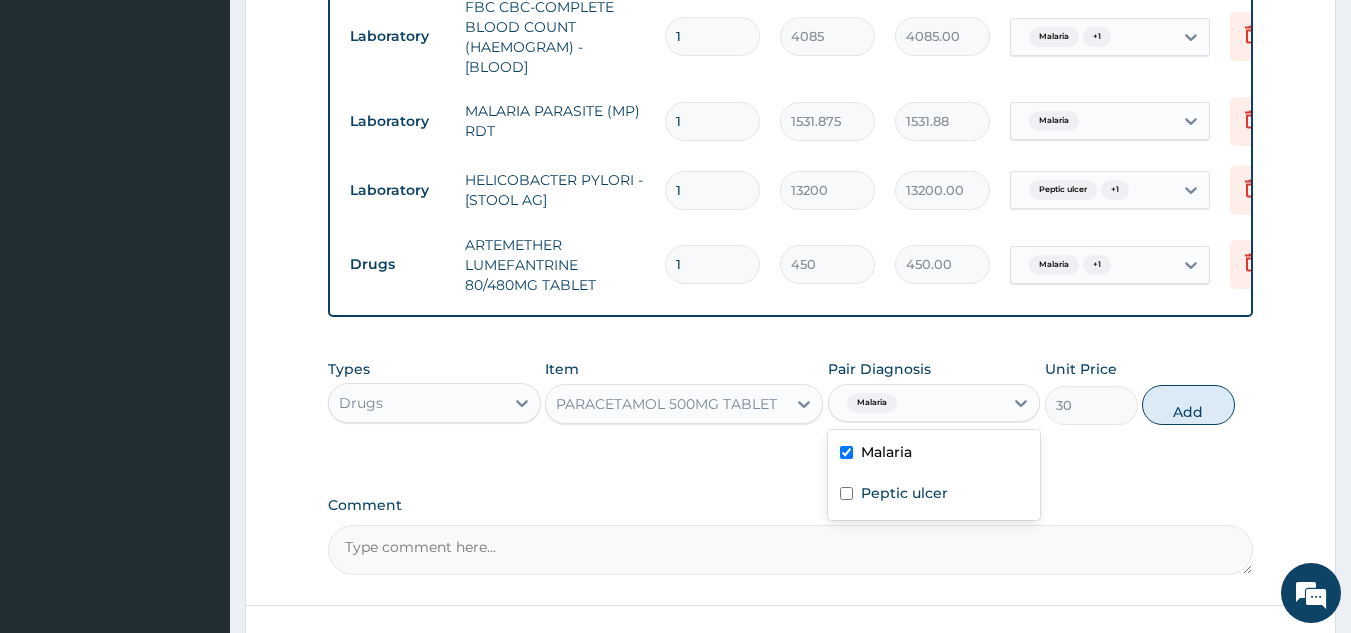 click on "Malaria" at bounding box center [934, 454] 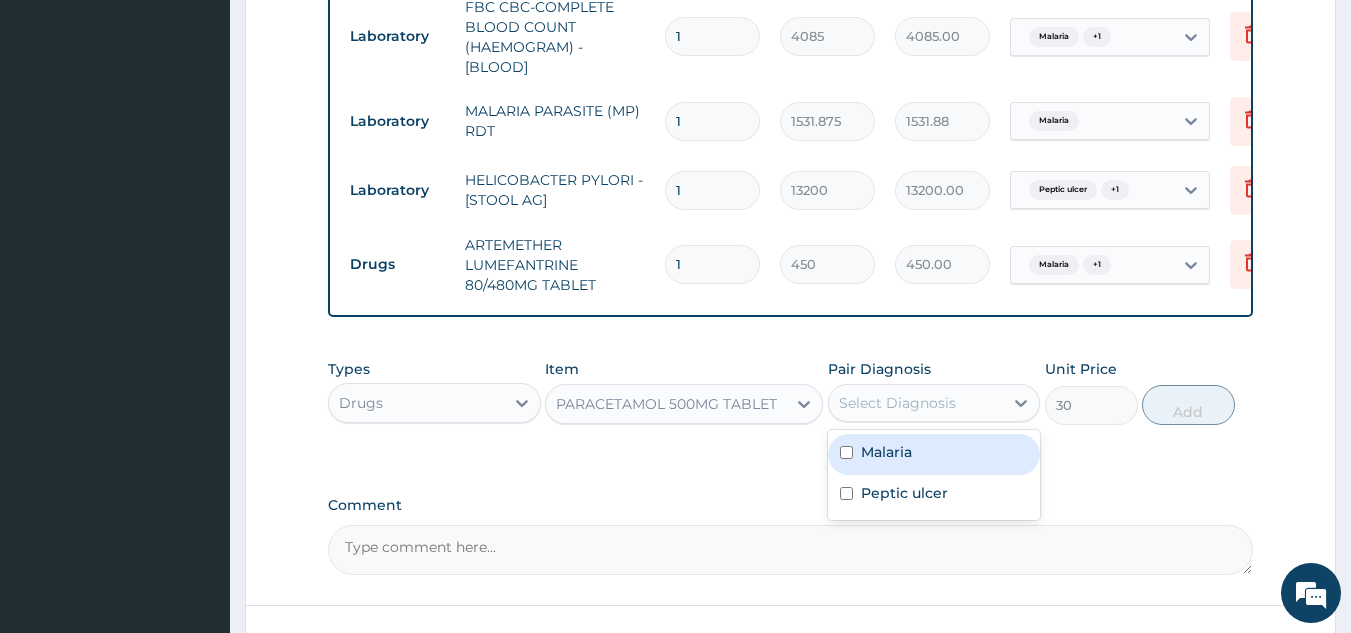 click on "Malaria" at bounding box center (934, 454) 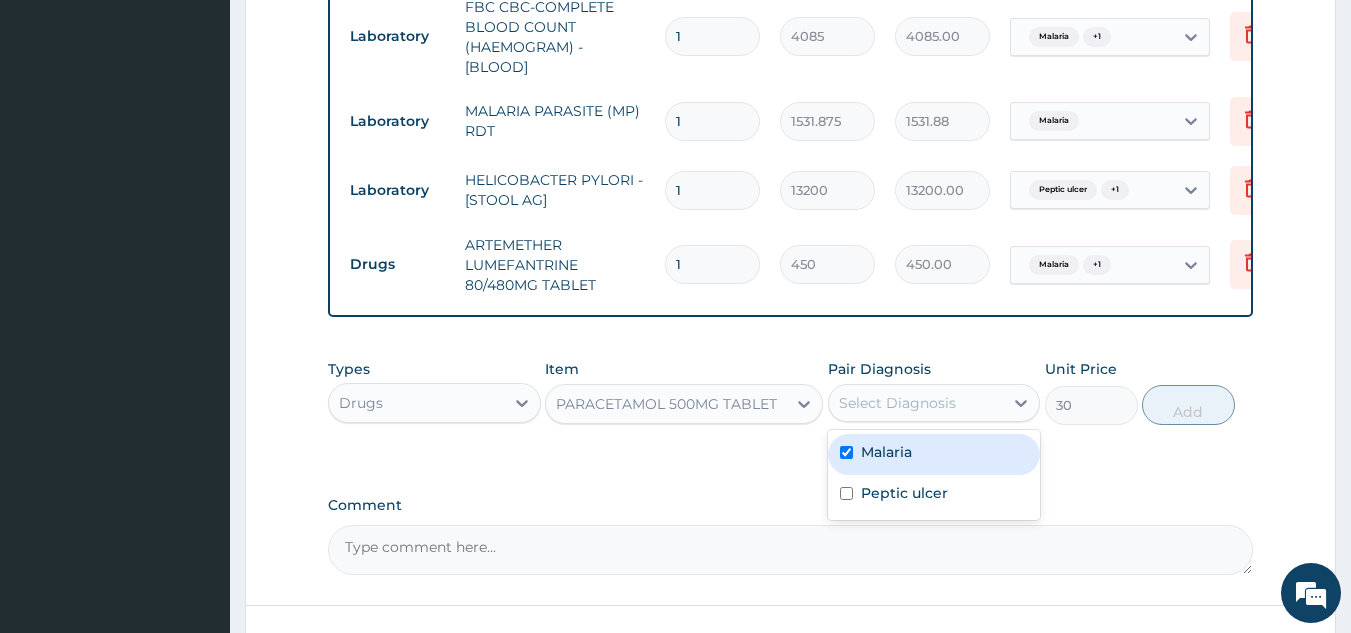 checkbox on "true" 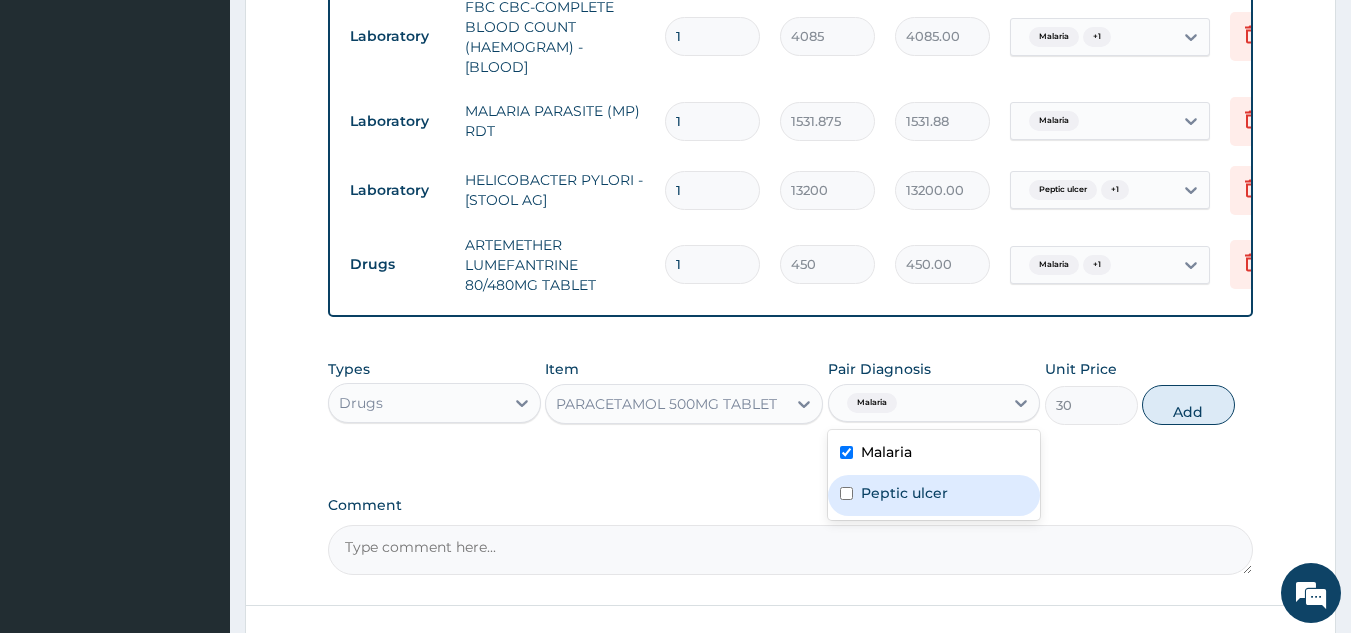 click on "Peptic ulcer" at bounding box center [904, 493] 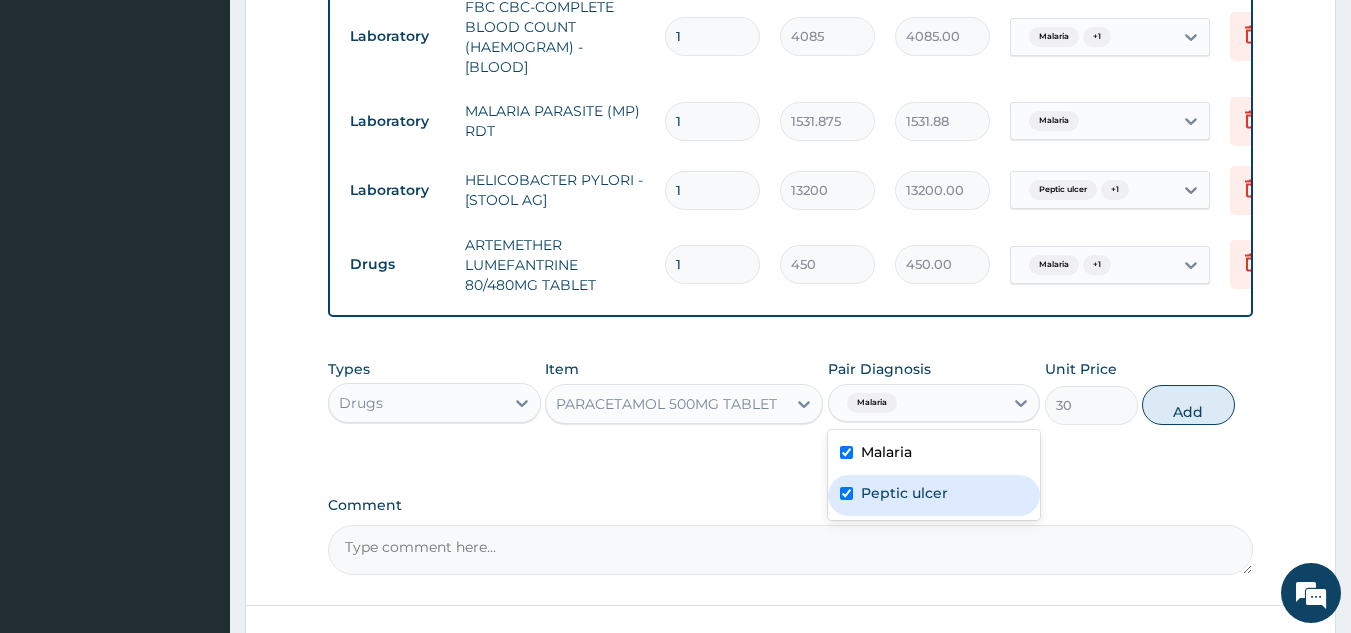 checkbox on "true" 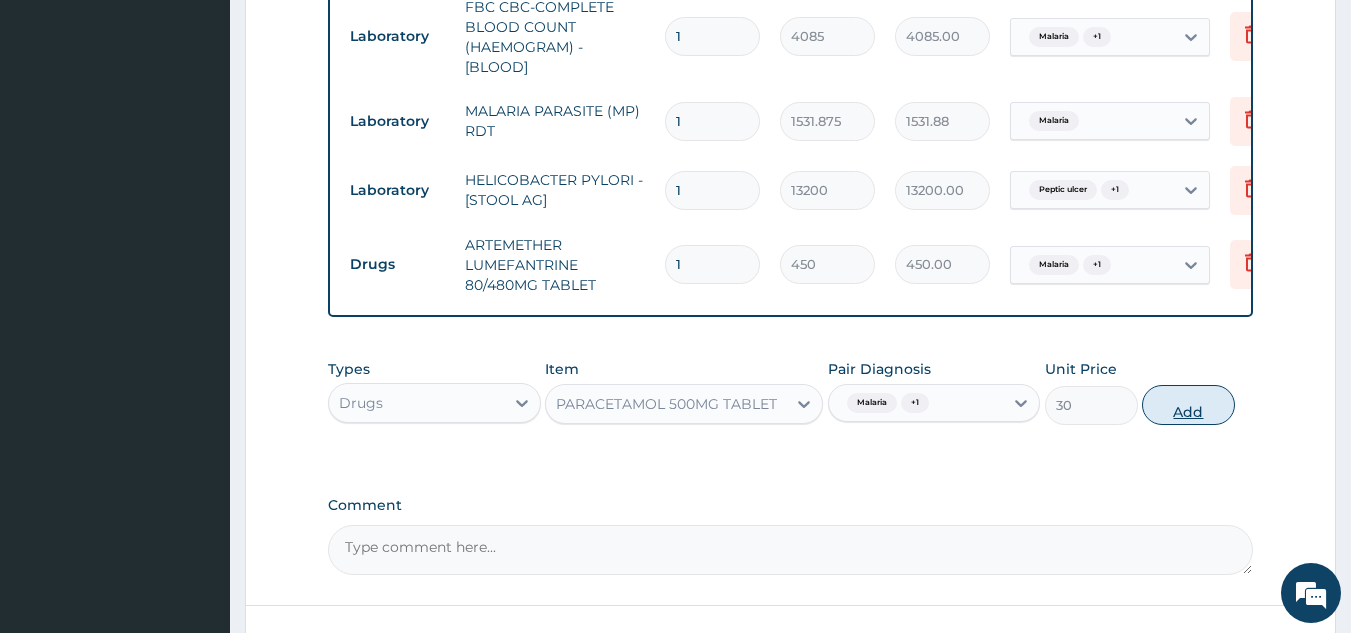 click on "Add" at bounding box center (1188, 405) 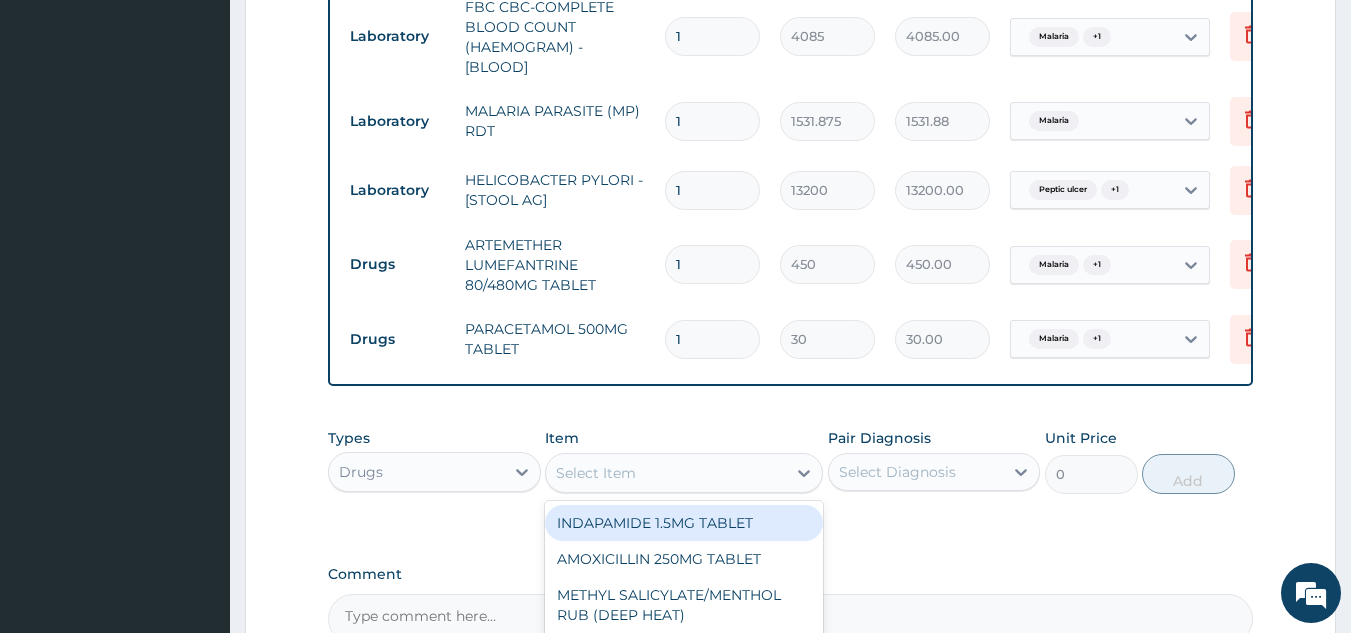 click on "Select Item" at bounding box center (596, 473) 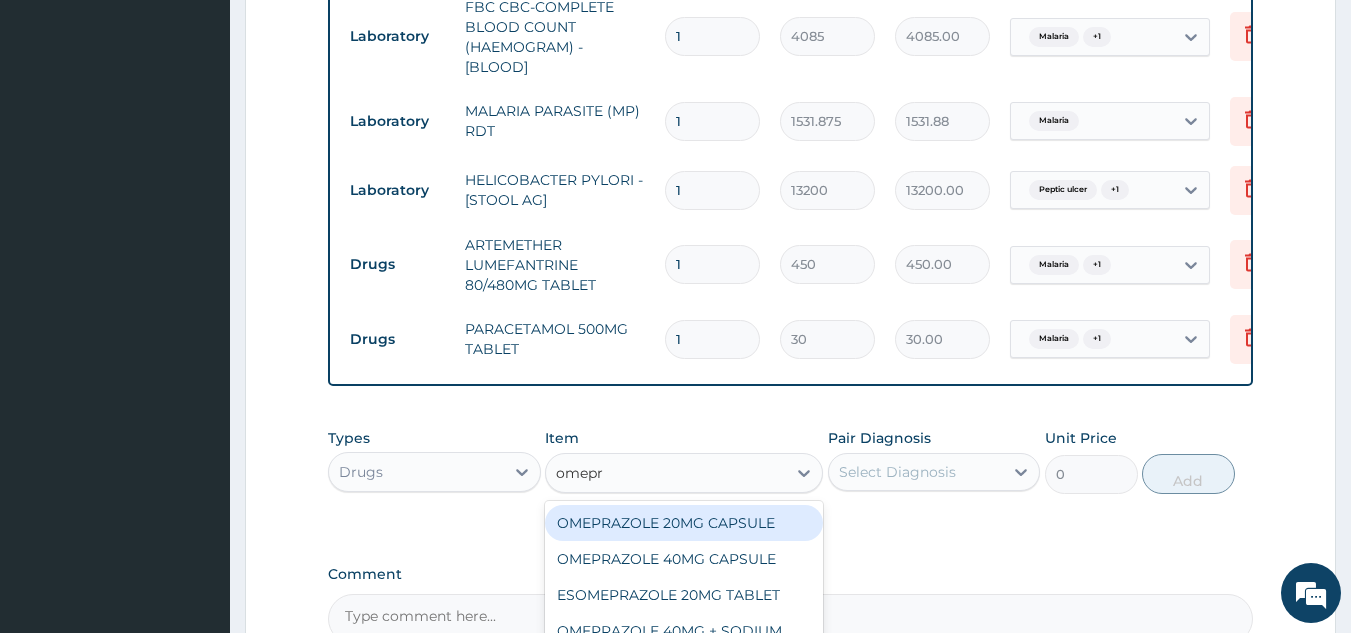 type on "omepra" 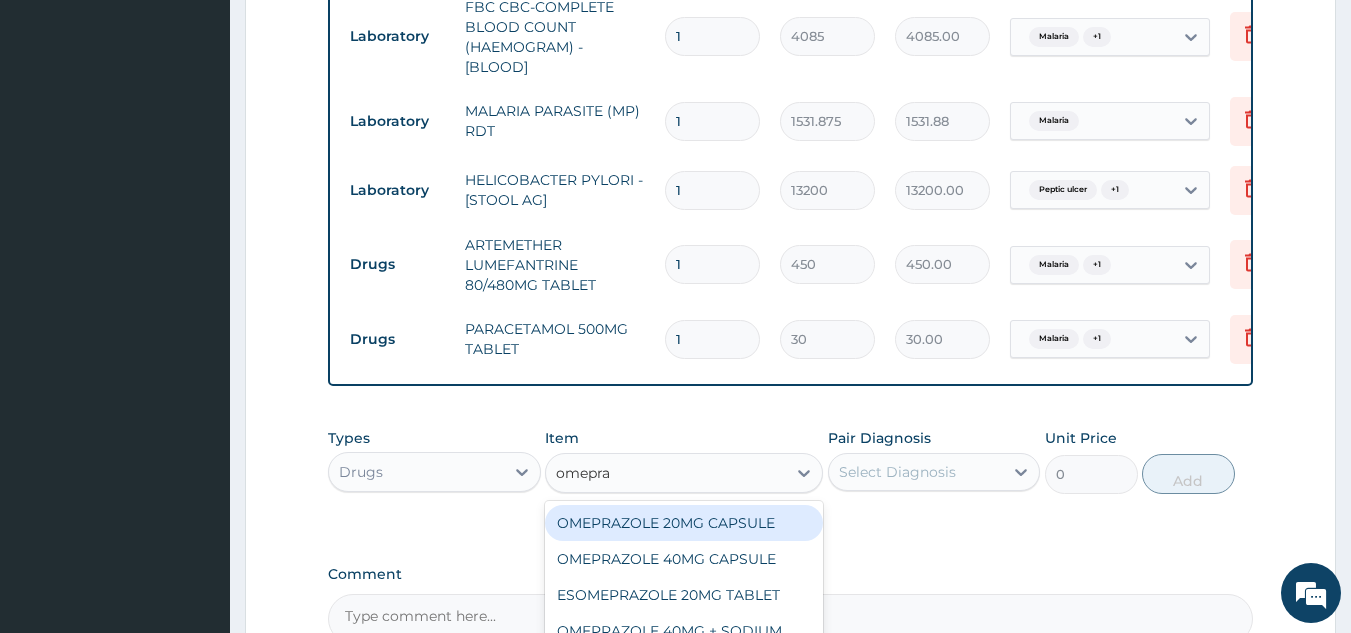 click on "OMEPRAZOLE 20MG CAPSULE" at bounding box center [684, 523] 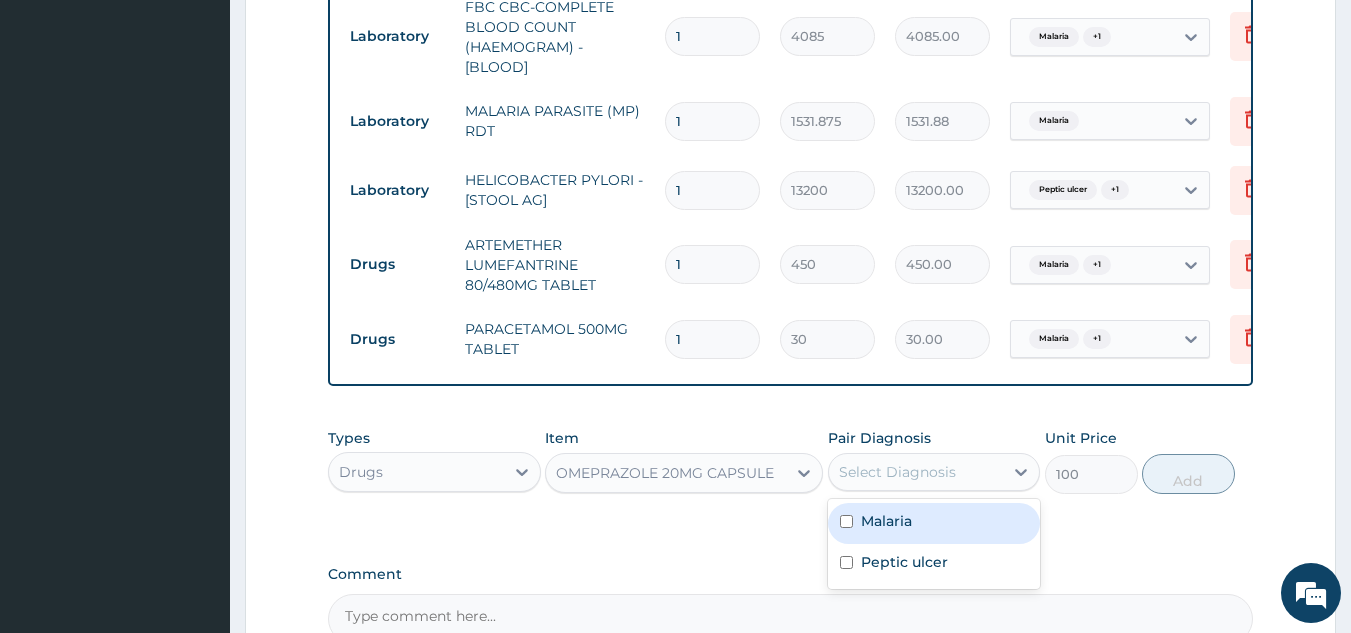 click on "Select Diagnosis" at bounding box center [897, 472] 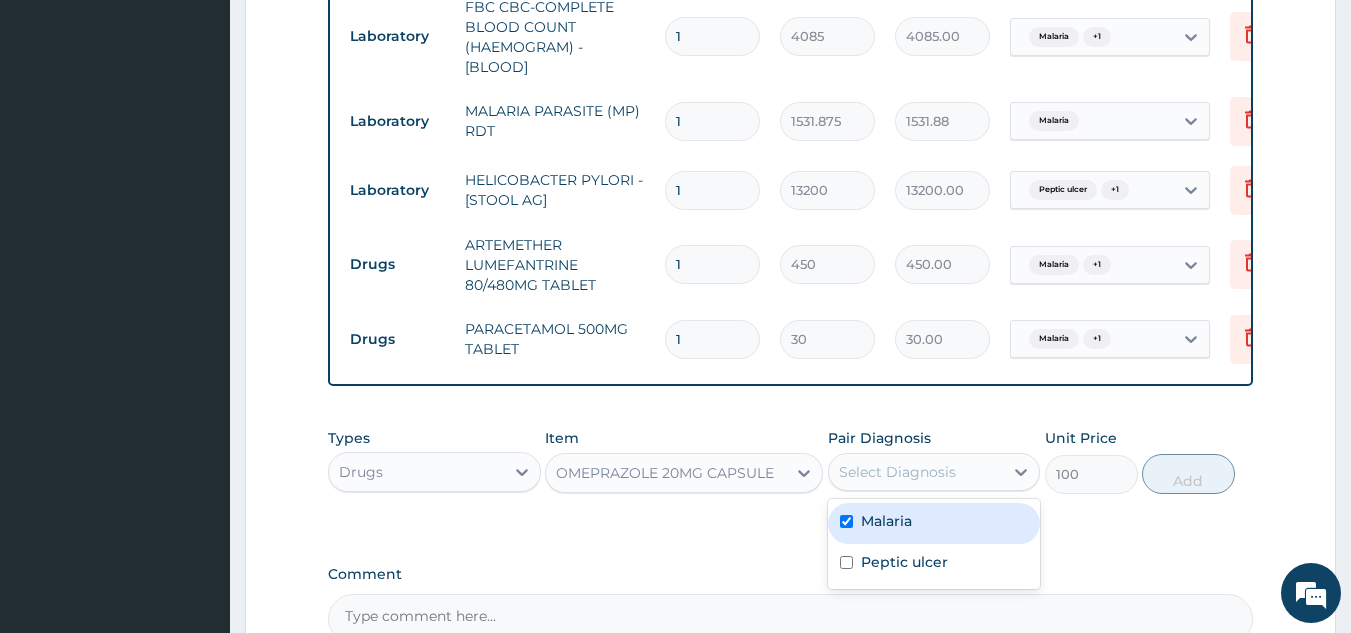 checkbox on "true" 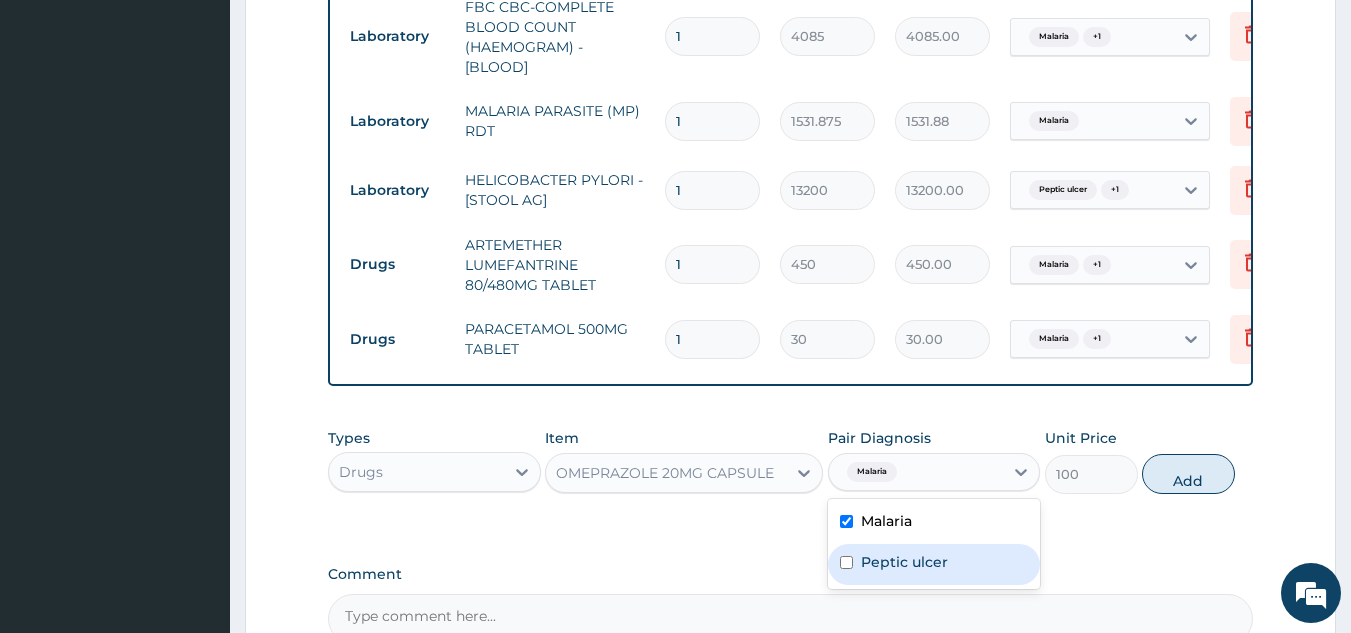 click on "Peptic ulcer" at bounding box center [904, 562] 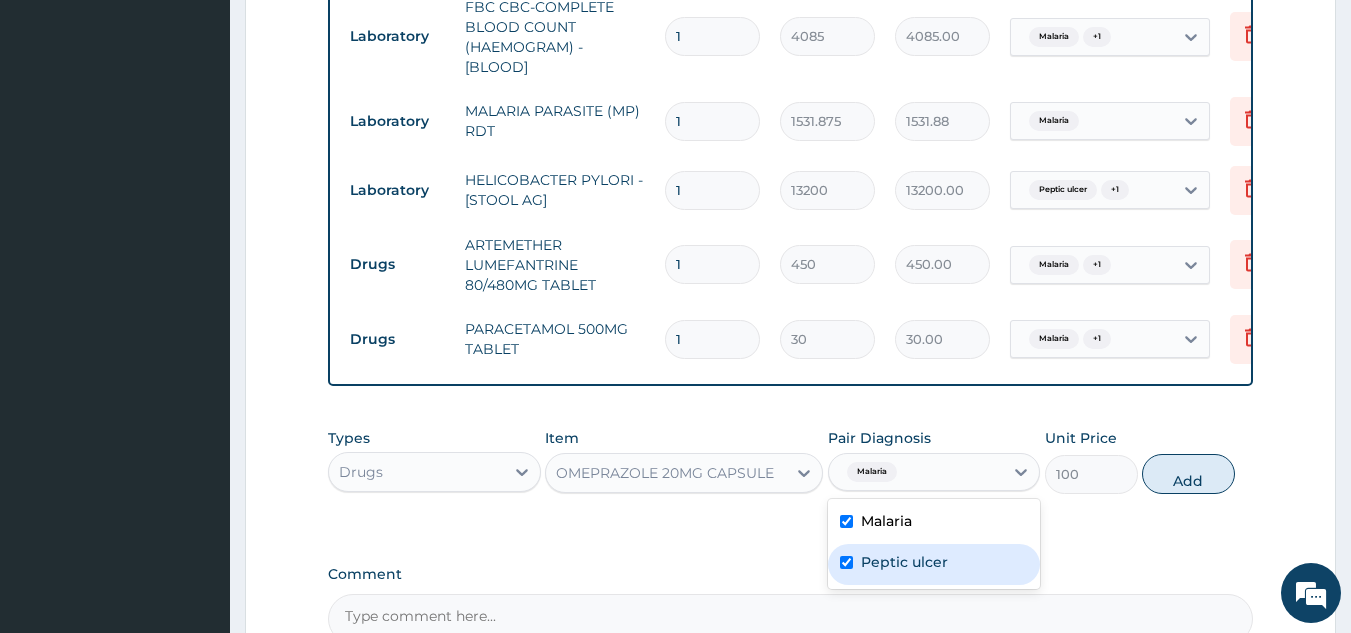 checkbox on "true" 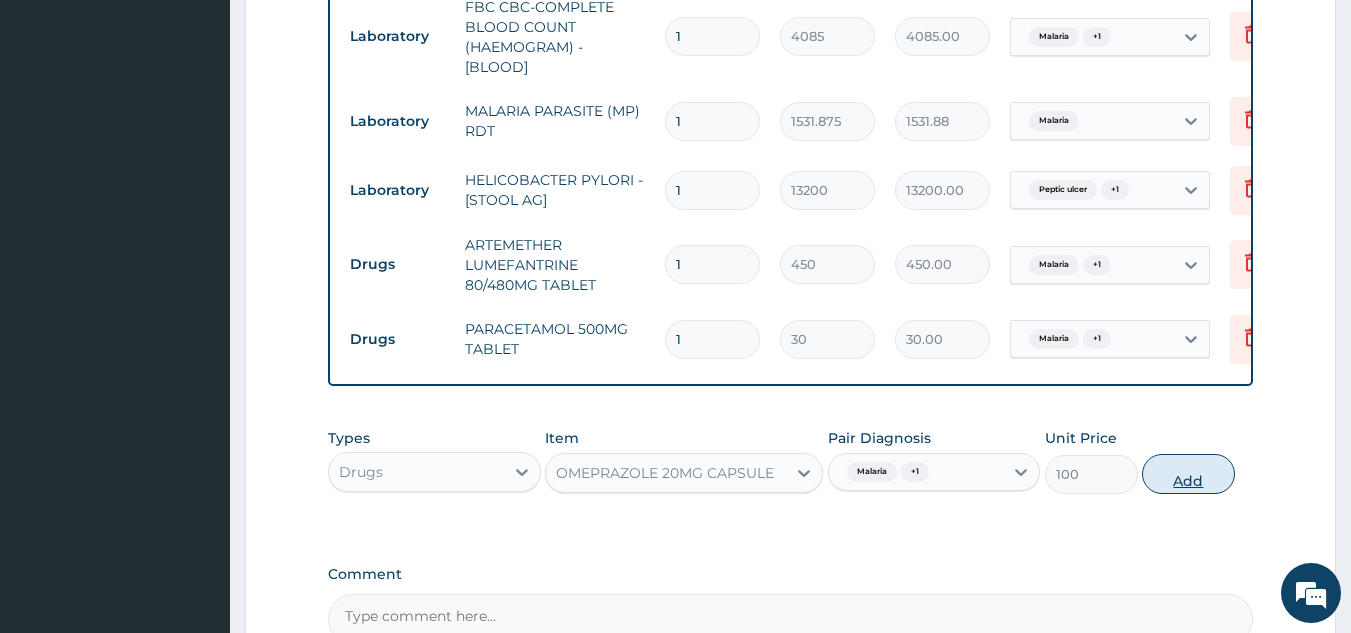 click on "Add" at bounding box center [1188, 474] 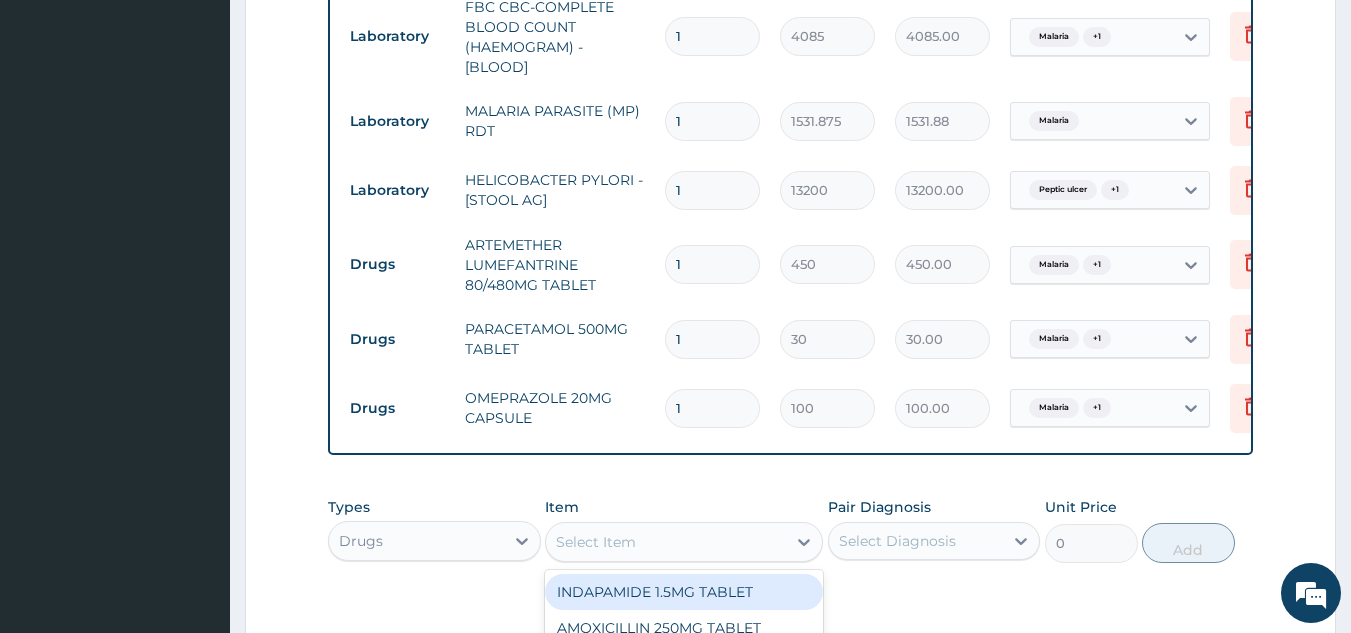 click on "Select Item" at bounding box center [666, 542] 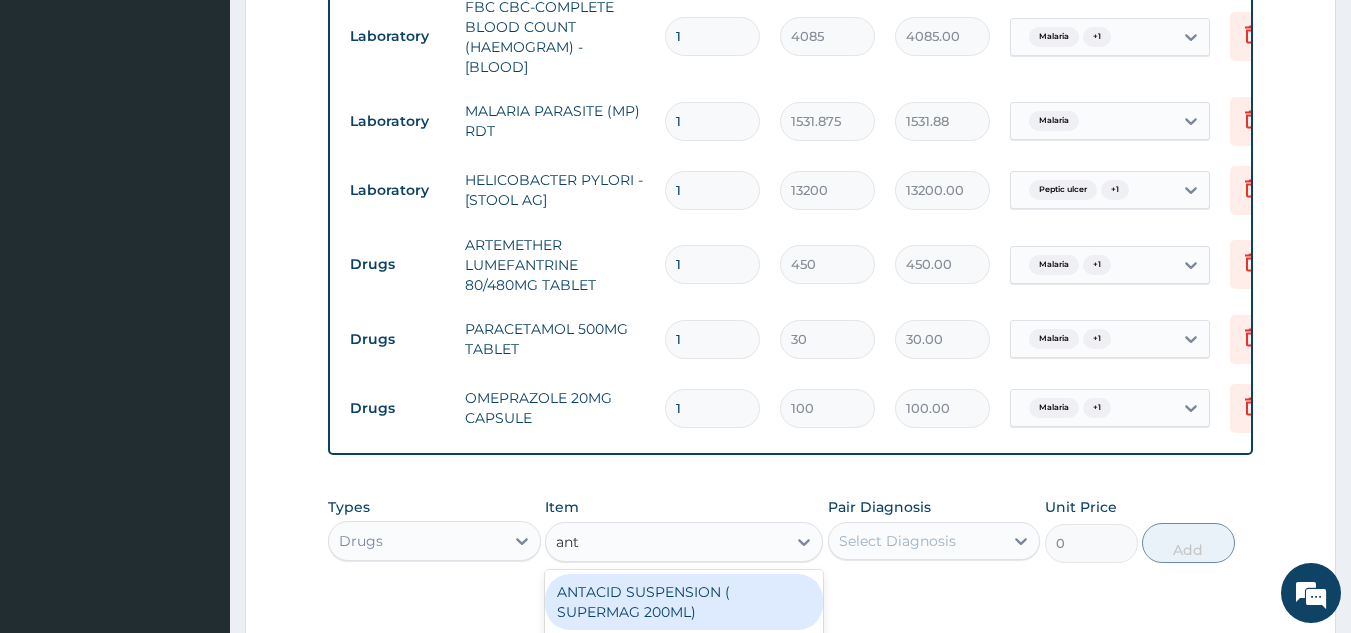 type on "anta" 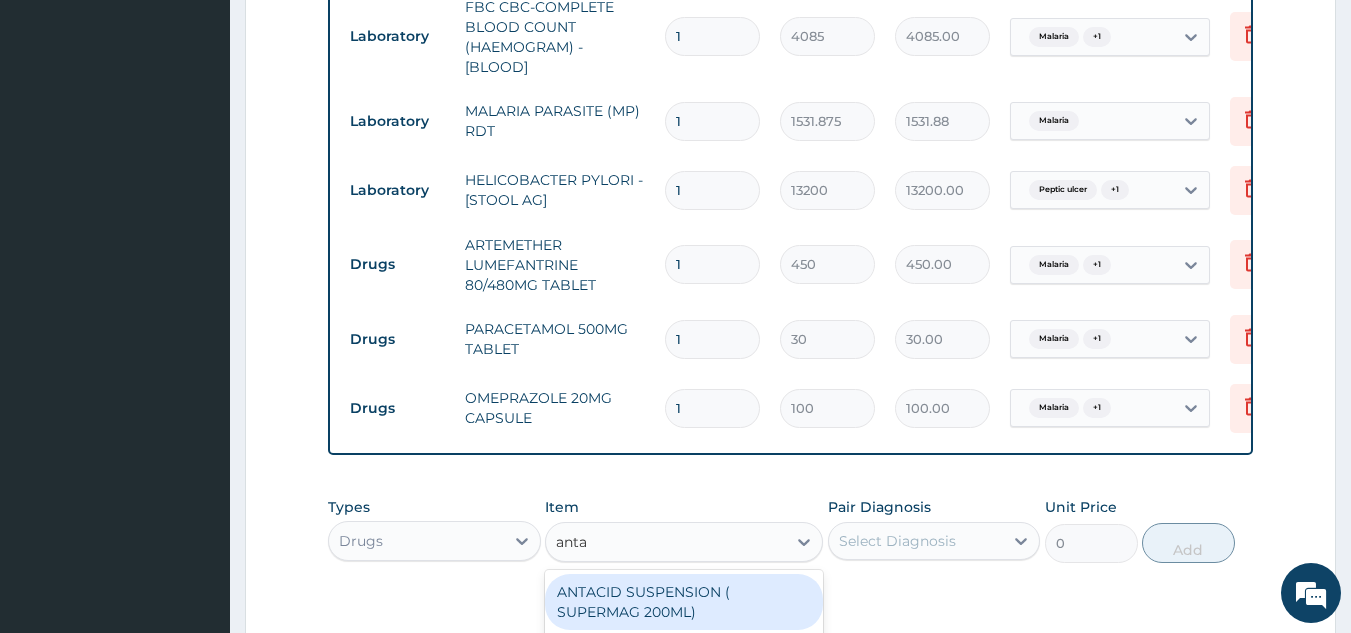 click on "ANTACID SUSPENSION ( SUPERMAG 200ML)" at bounding box center [684, 602] 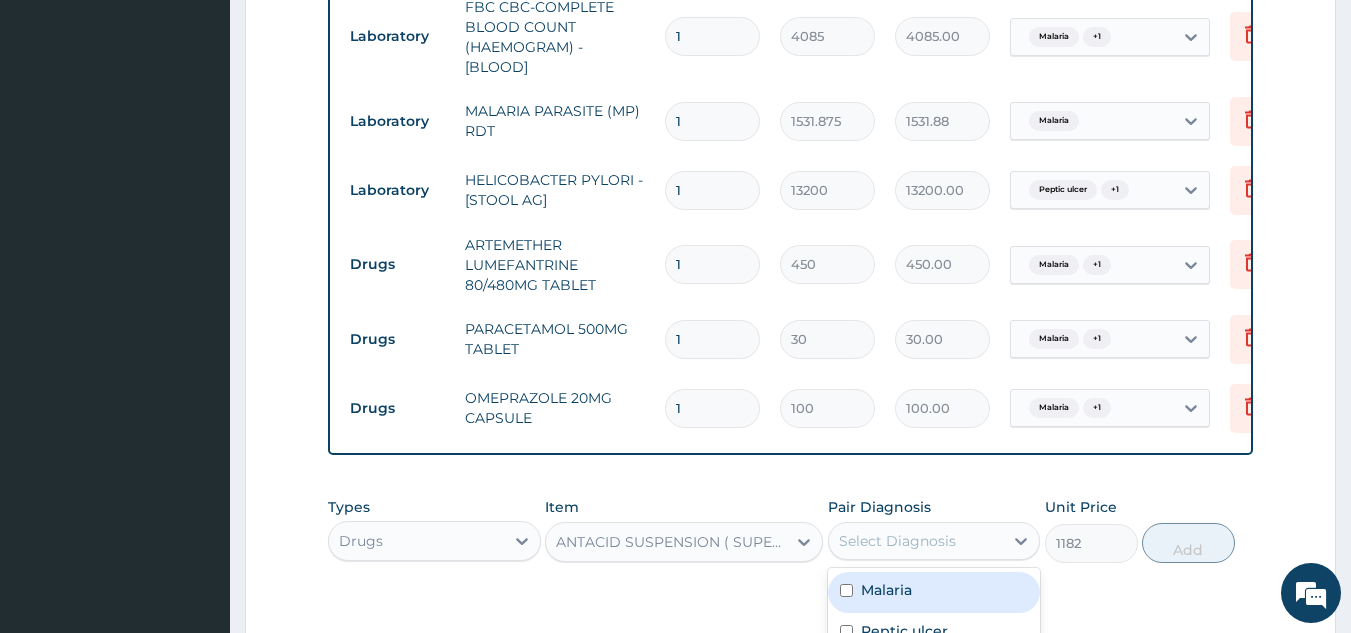 click on "Select Diagnosis" at bounding box center (916, 541) 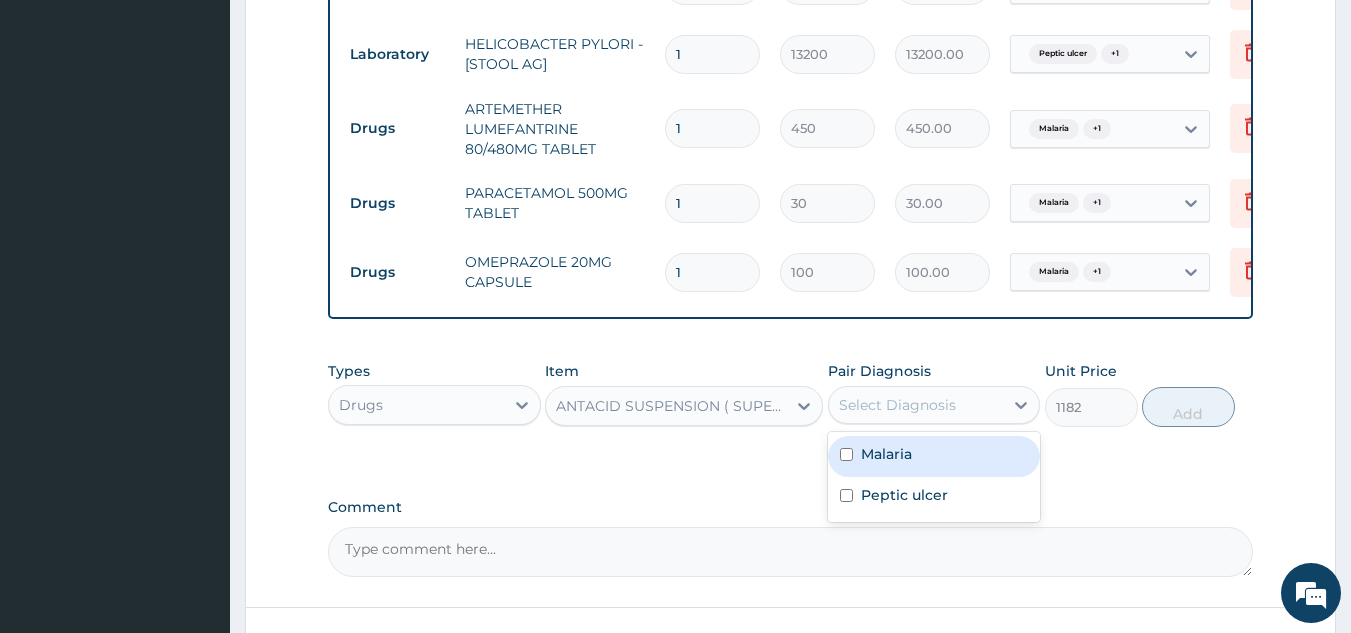 scroll, scrollTop: 1055, scrollLeft: 0, axis: vertical 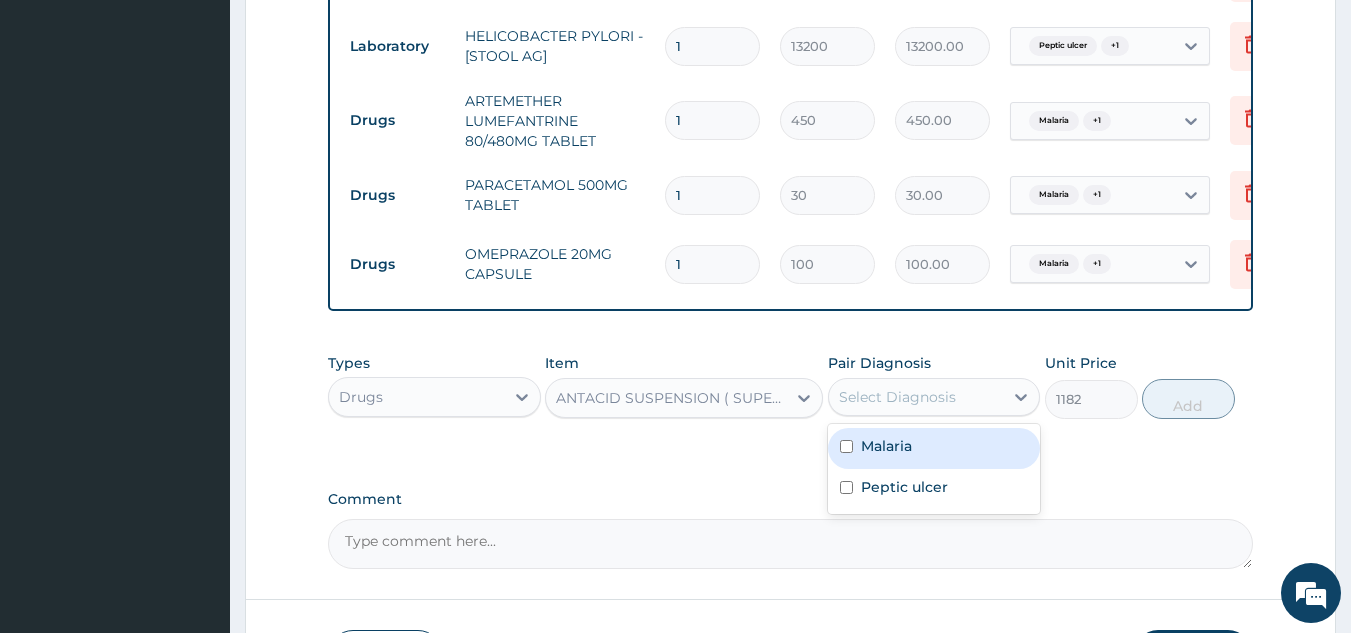 click on "Malaria" at bounding box center [886, 446] 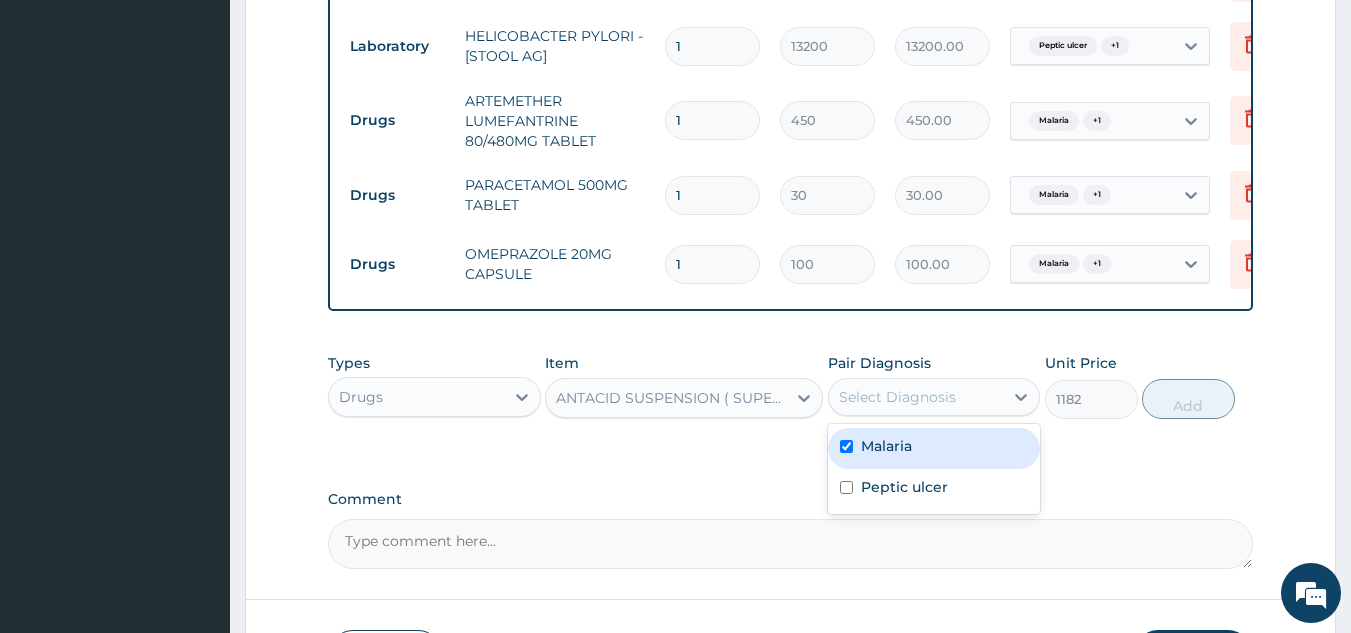 checkbox on "true" 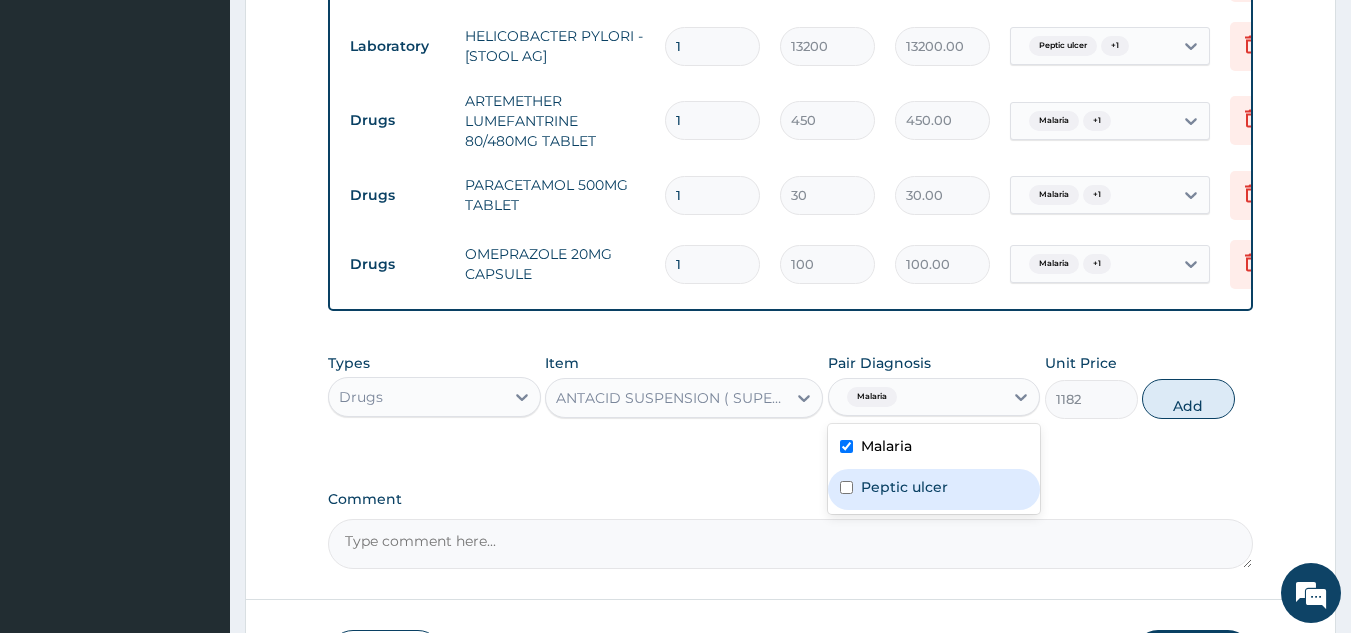 click on "Peptic ulcer" at bounding box center [904, 487] 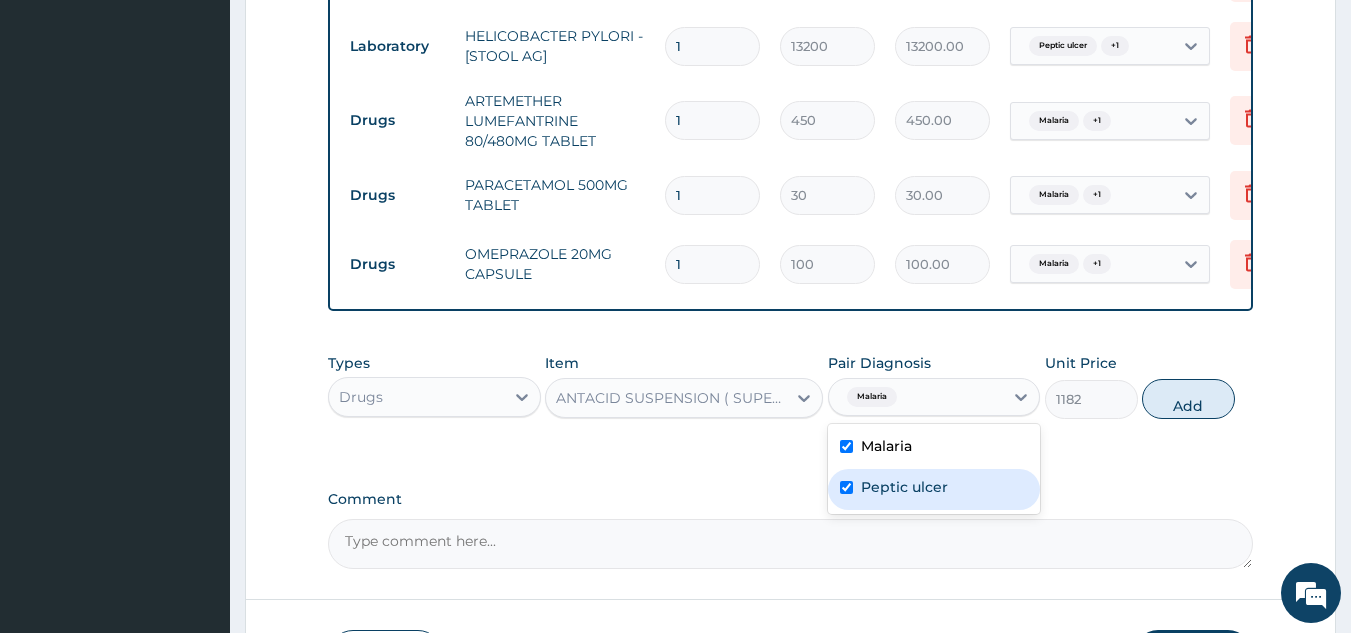 checkbox on "true" 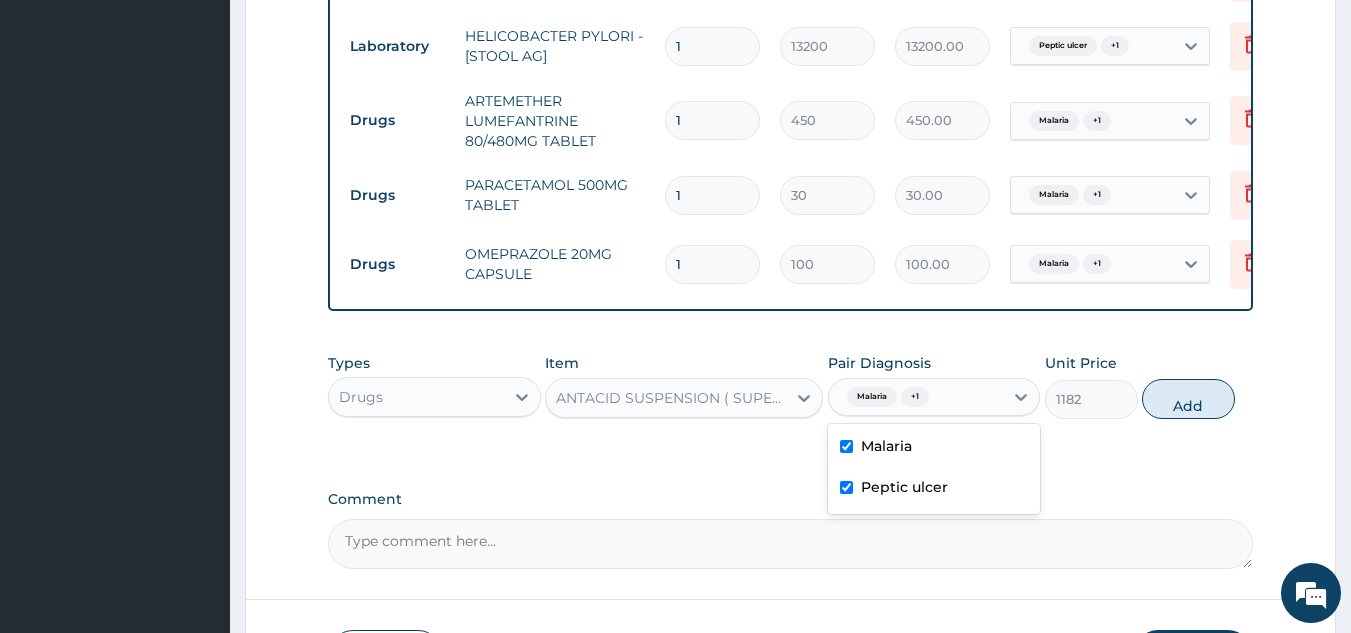 click on "Malaria" at bounding box center [886, 446] 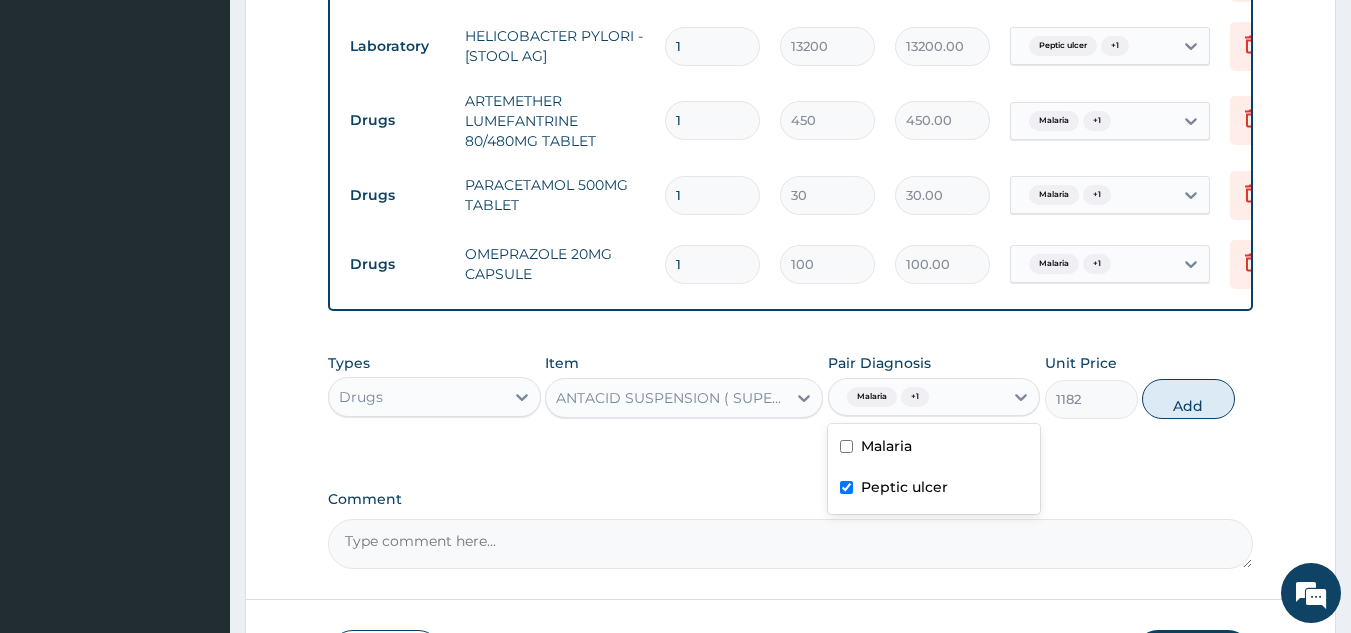 checkbox on "false" 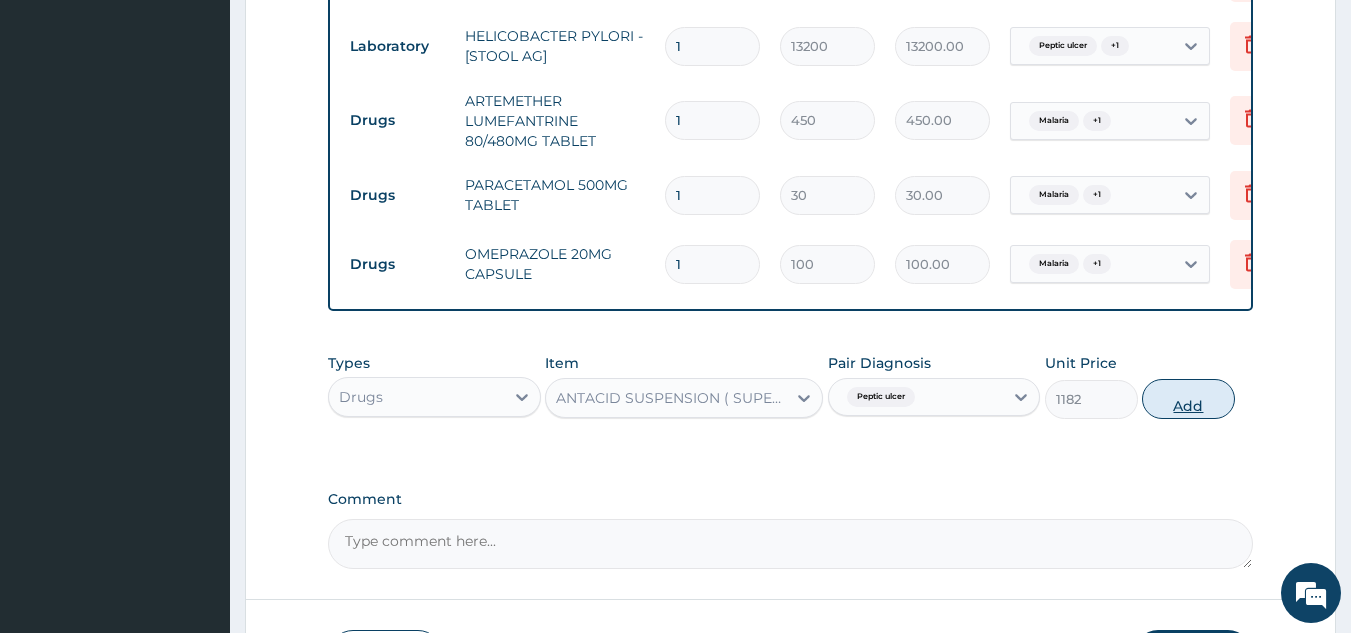 click on "Add" at bounding box center (1188, 399) 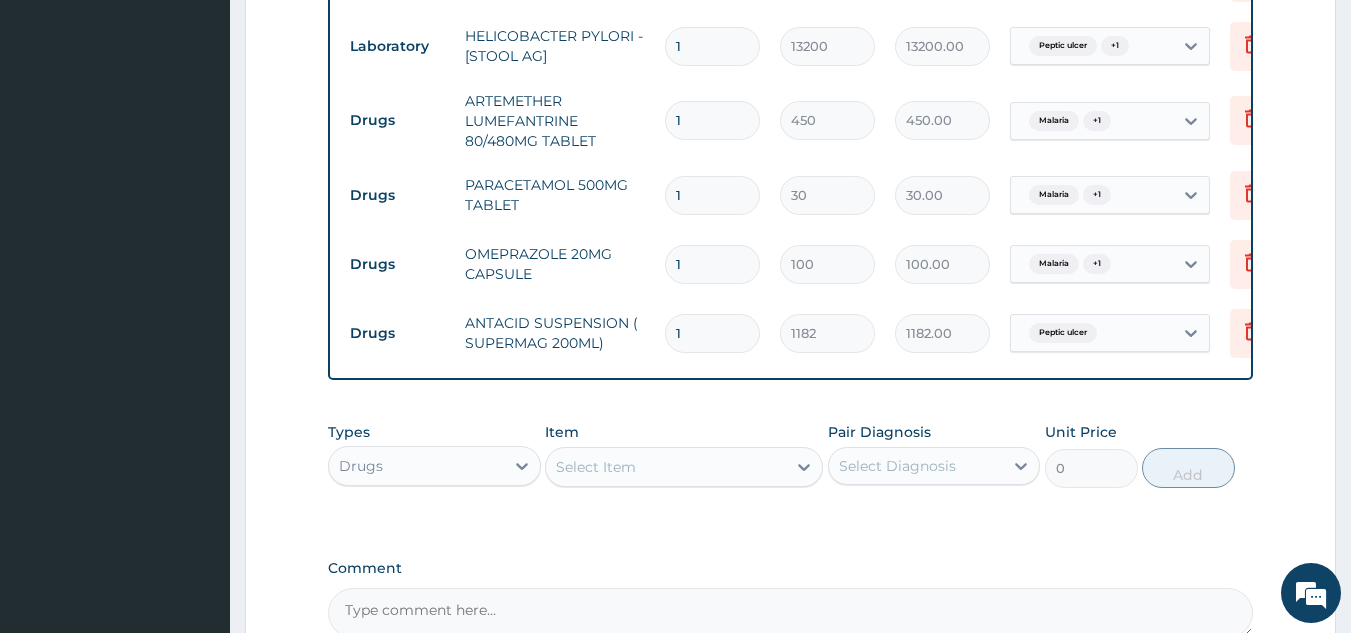 click on "1" at bounding box center [712, 120] 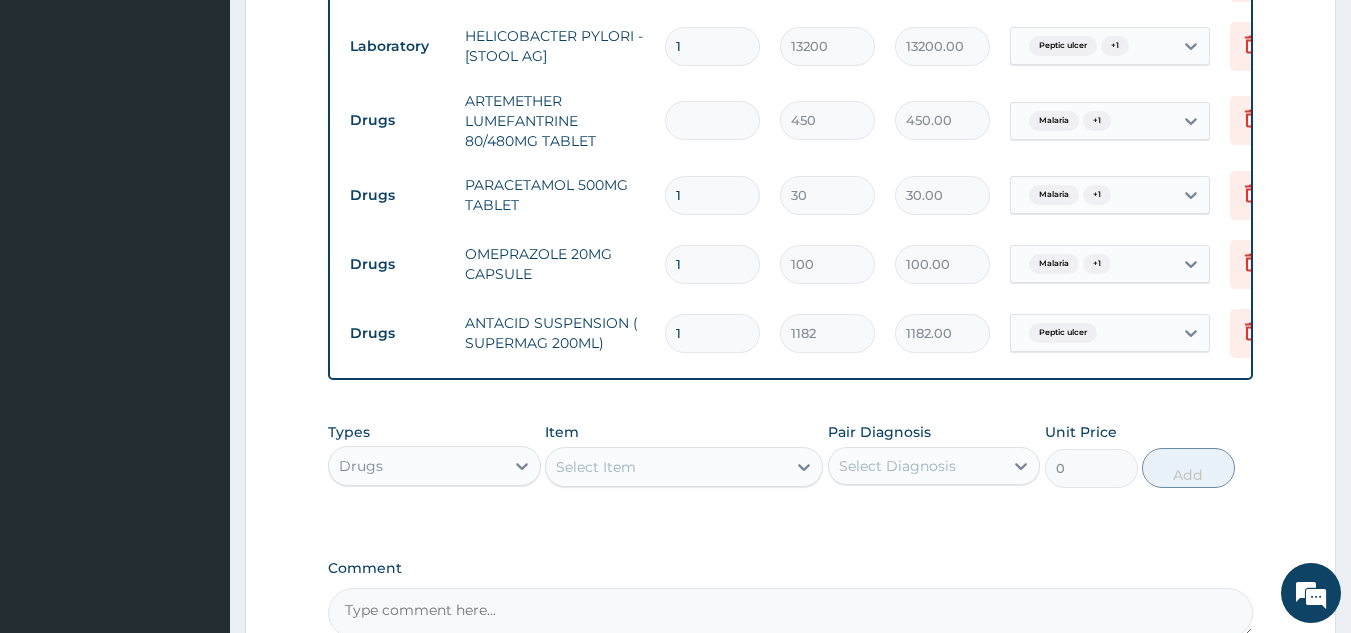 type on "0.00" 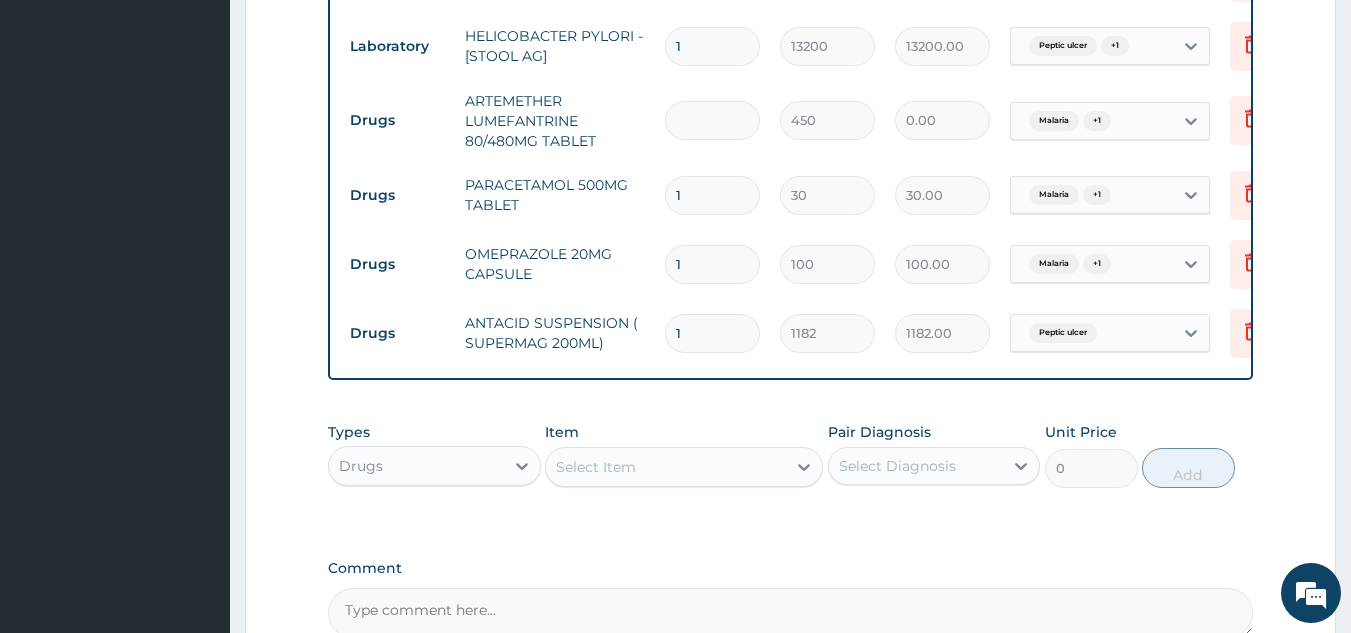 type on "6" 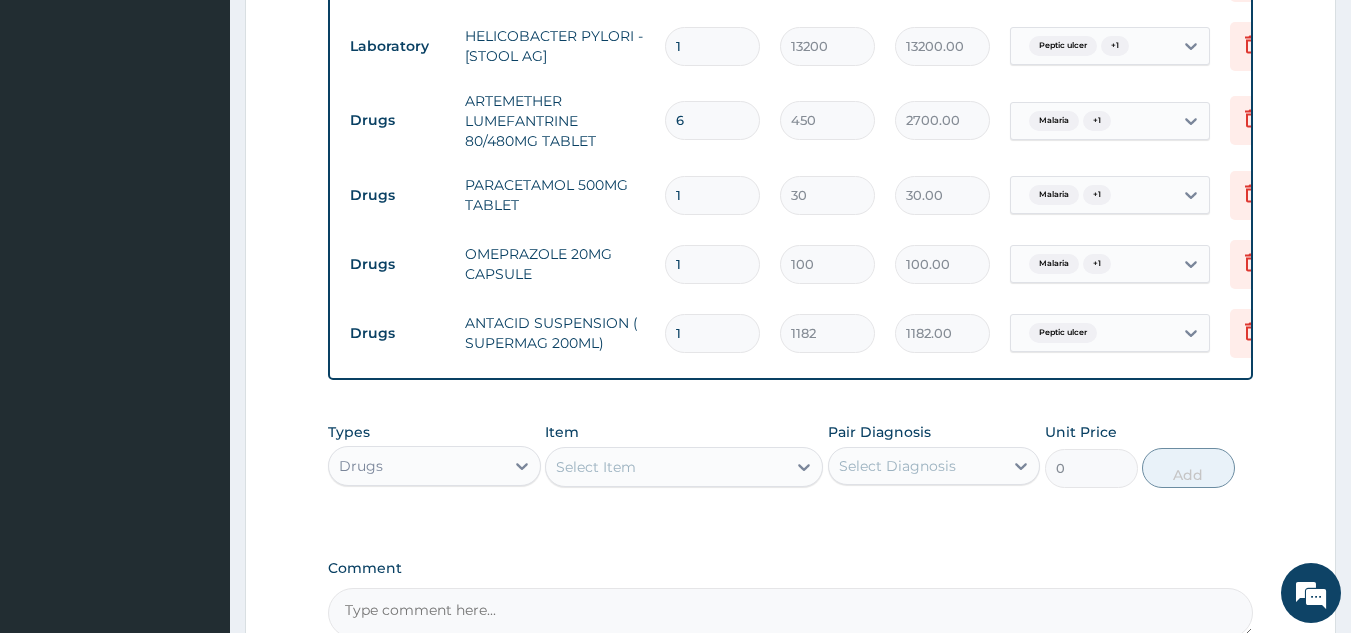 type on "6" 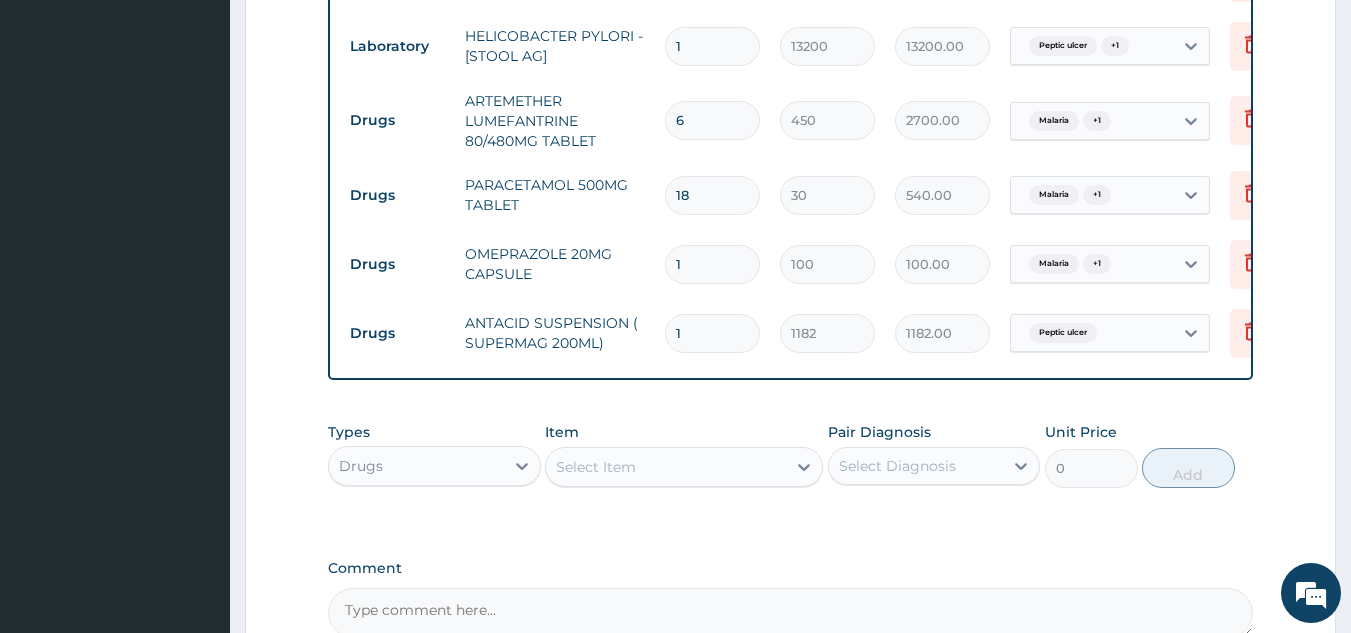 type on "18" 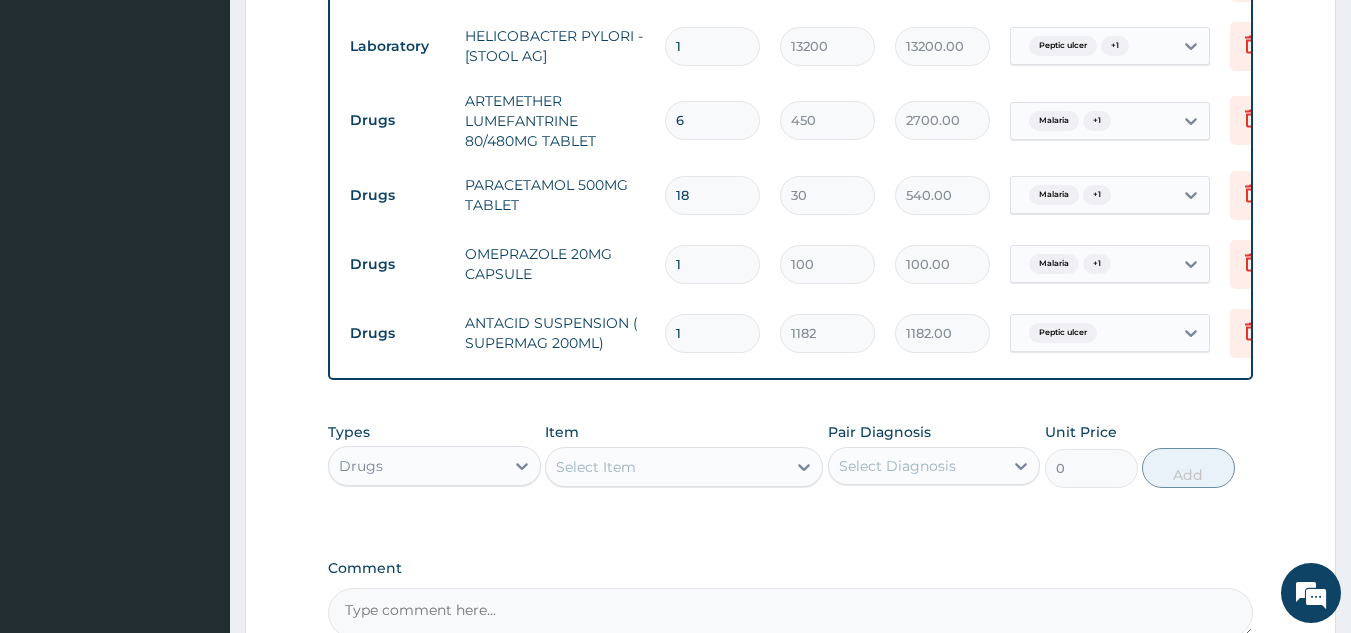 type 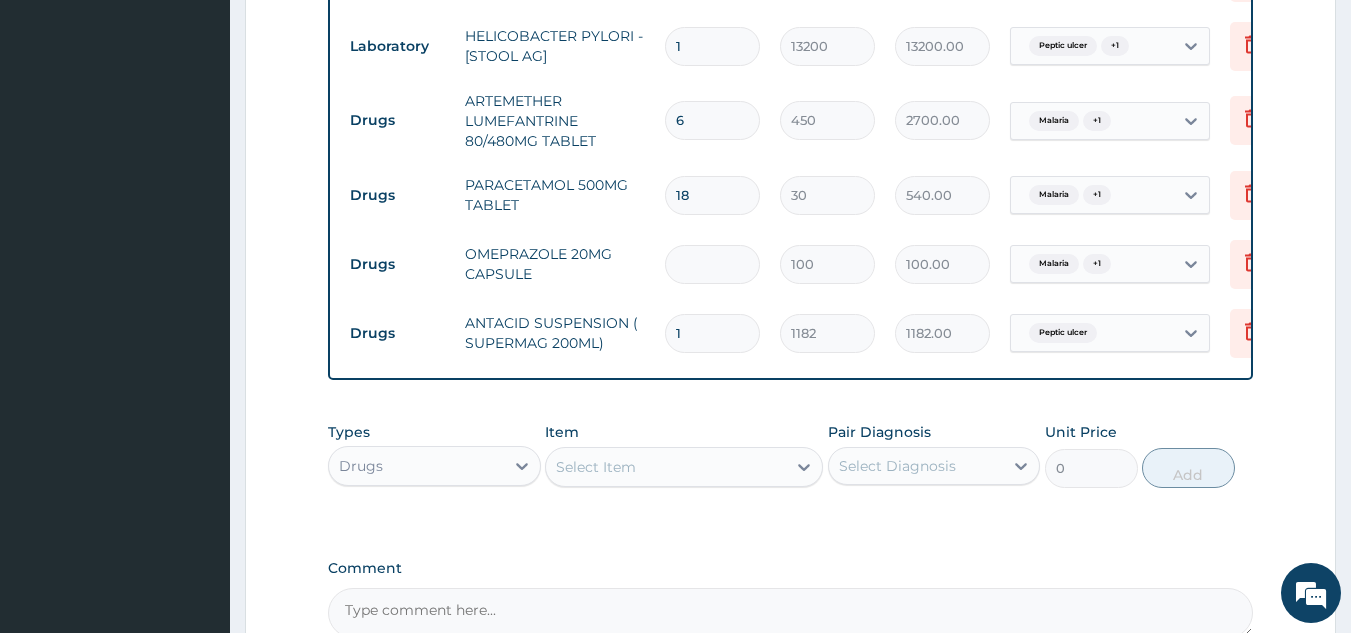 type on "0.00" 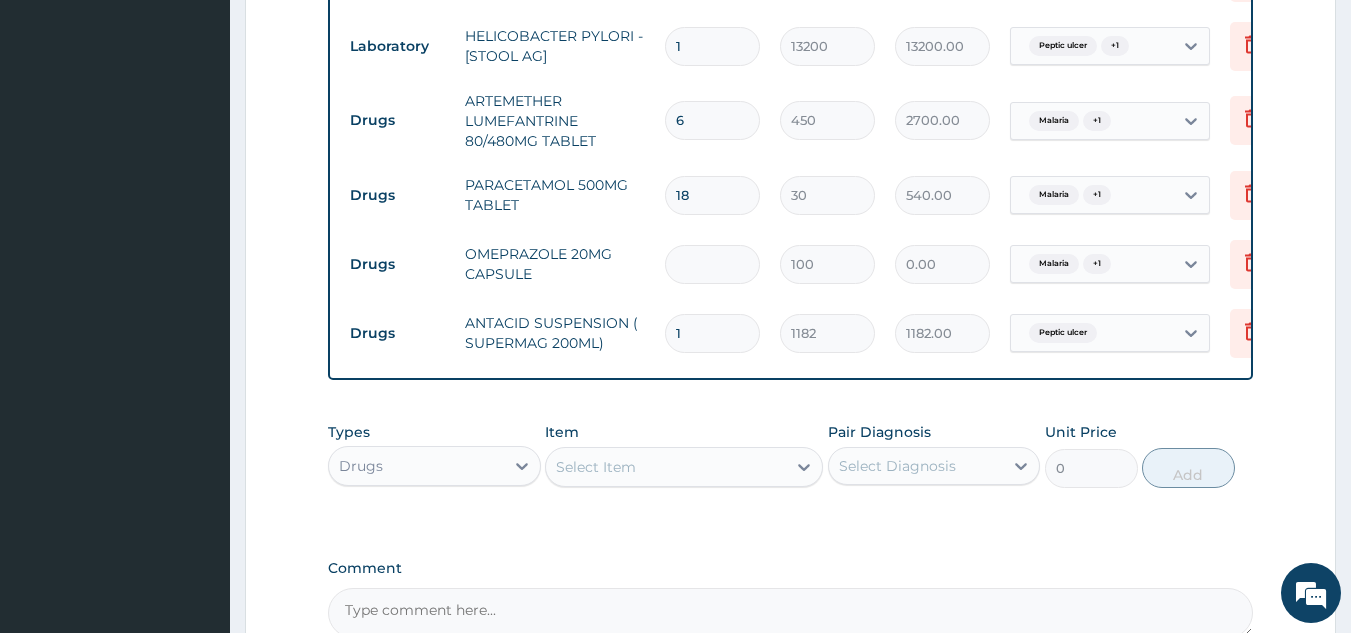 type on "7" 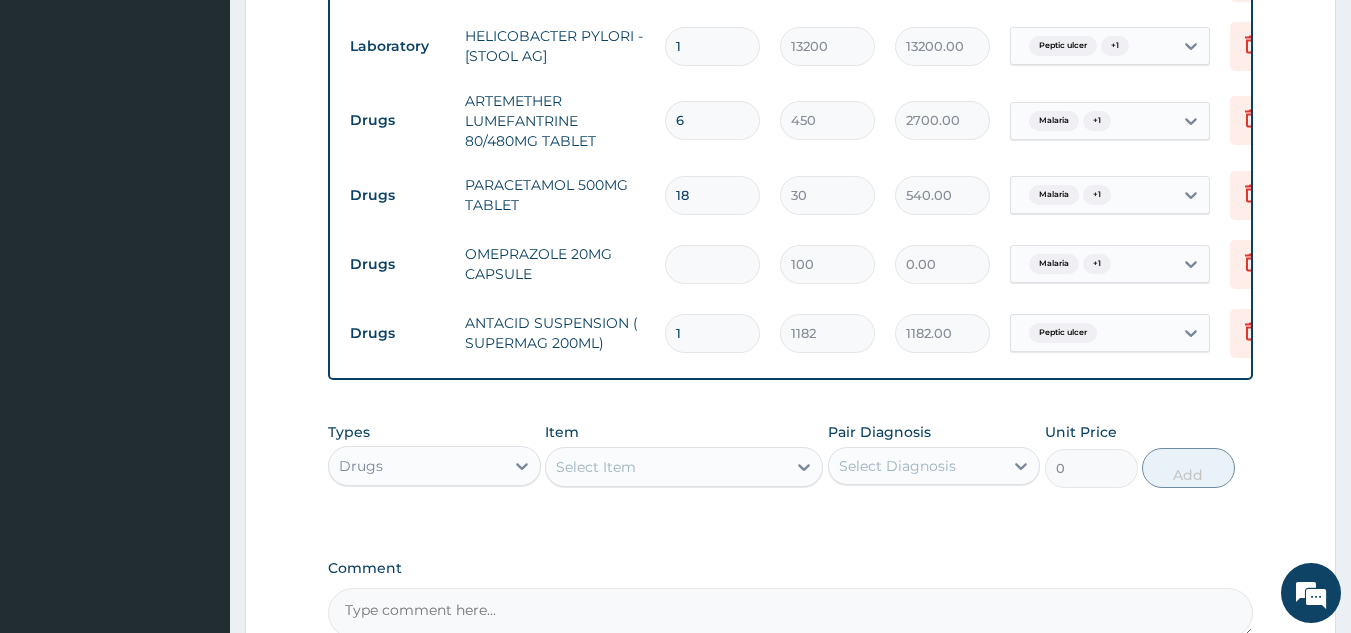 type on "700.00" 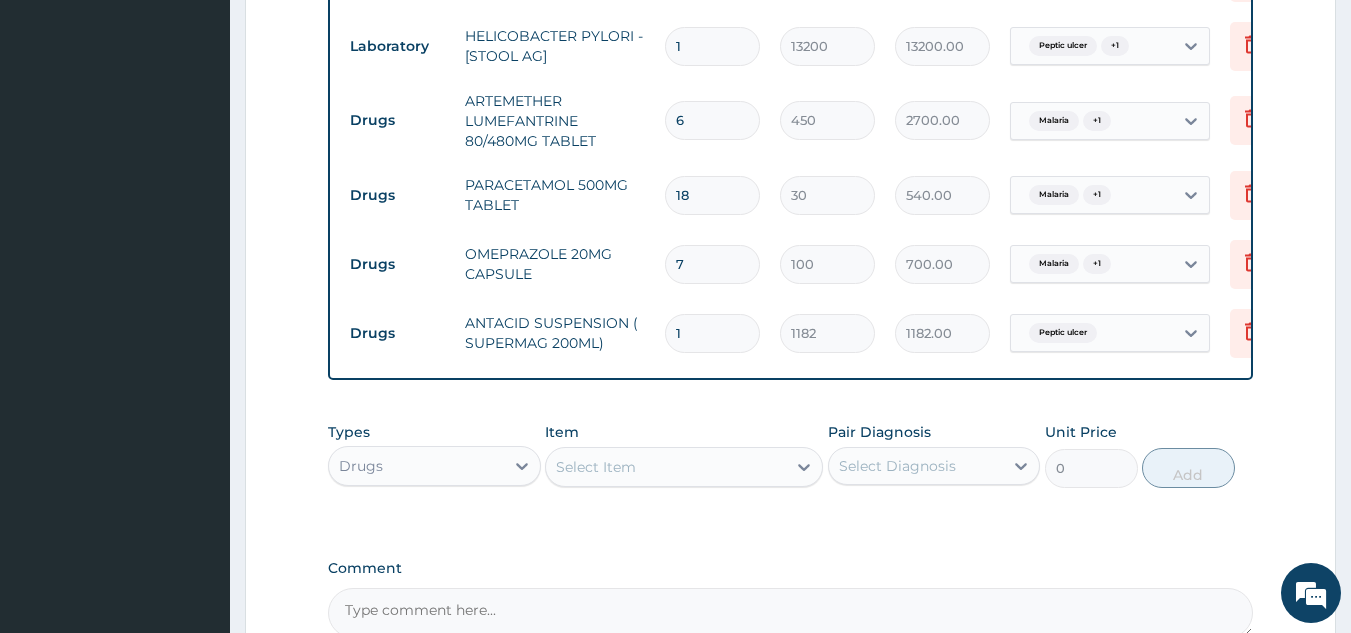 type on "7" 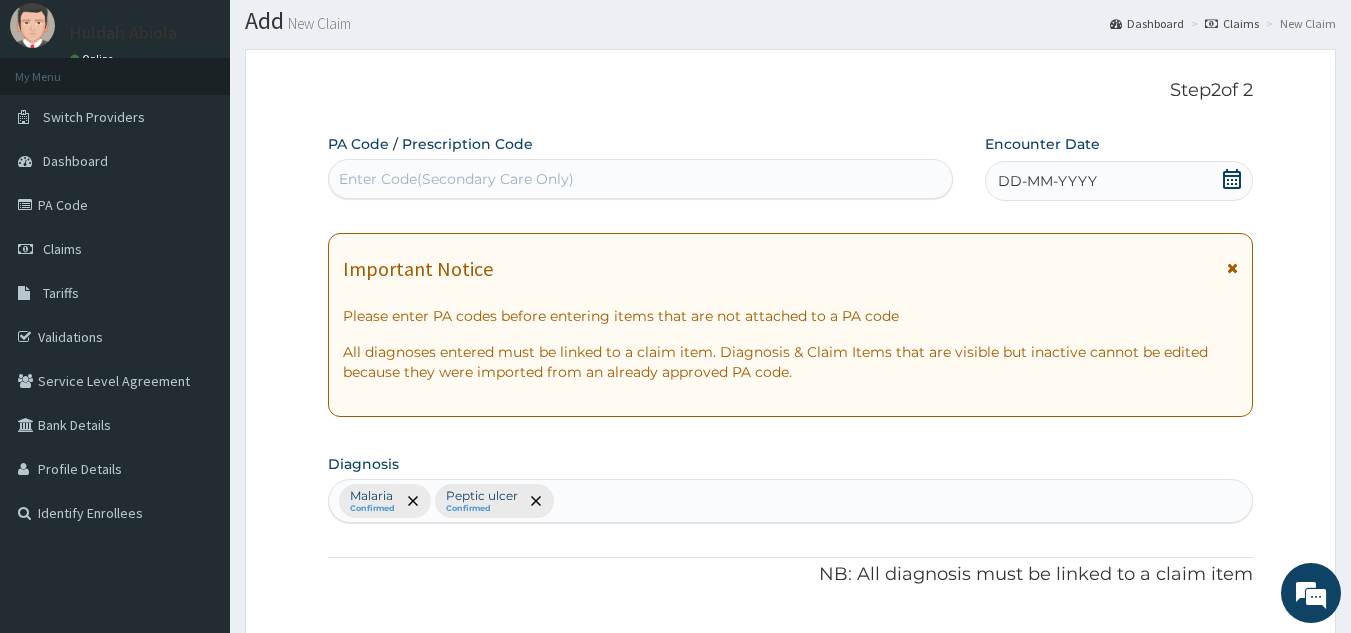 scroll, scrollTop: 56, scrollLeft: 0, axis: vertical 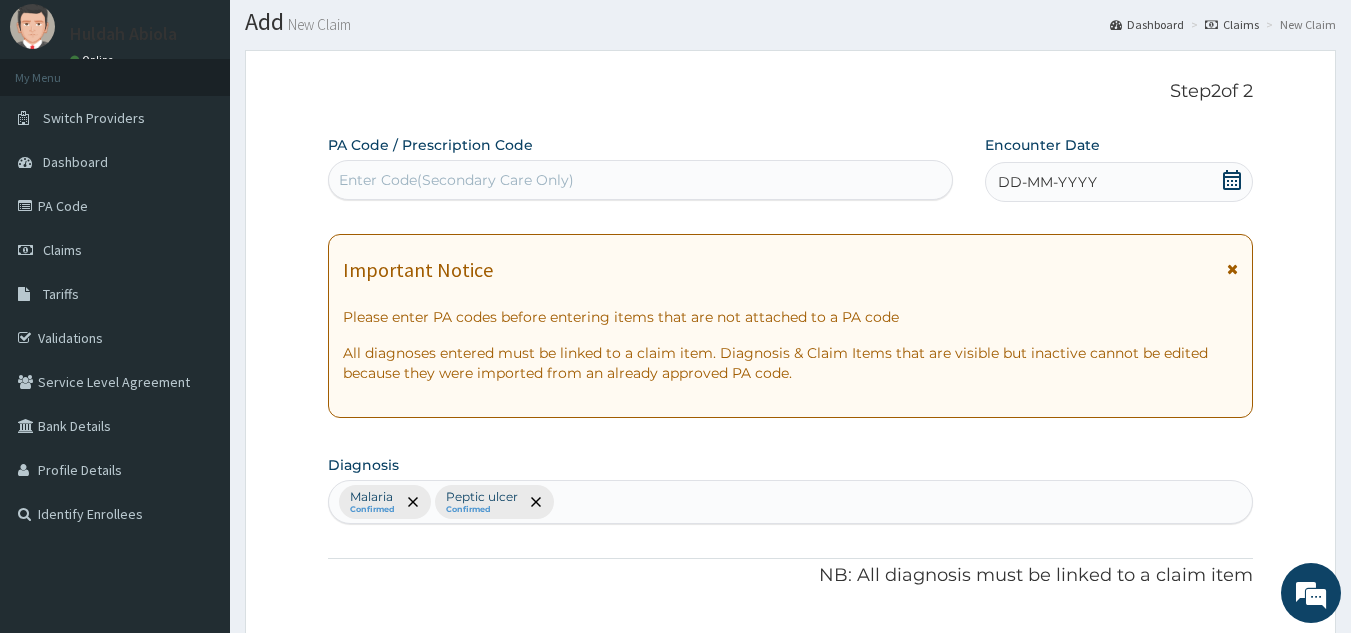 click on "DD-MM-YYYY" at bounding box center [1047, 182] 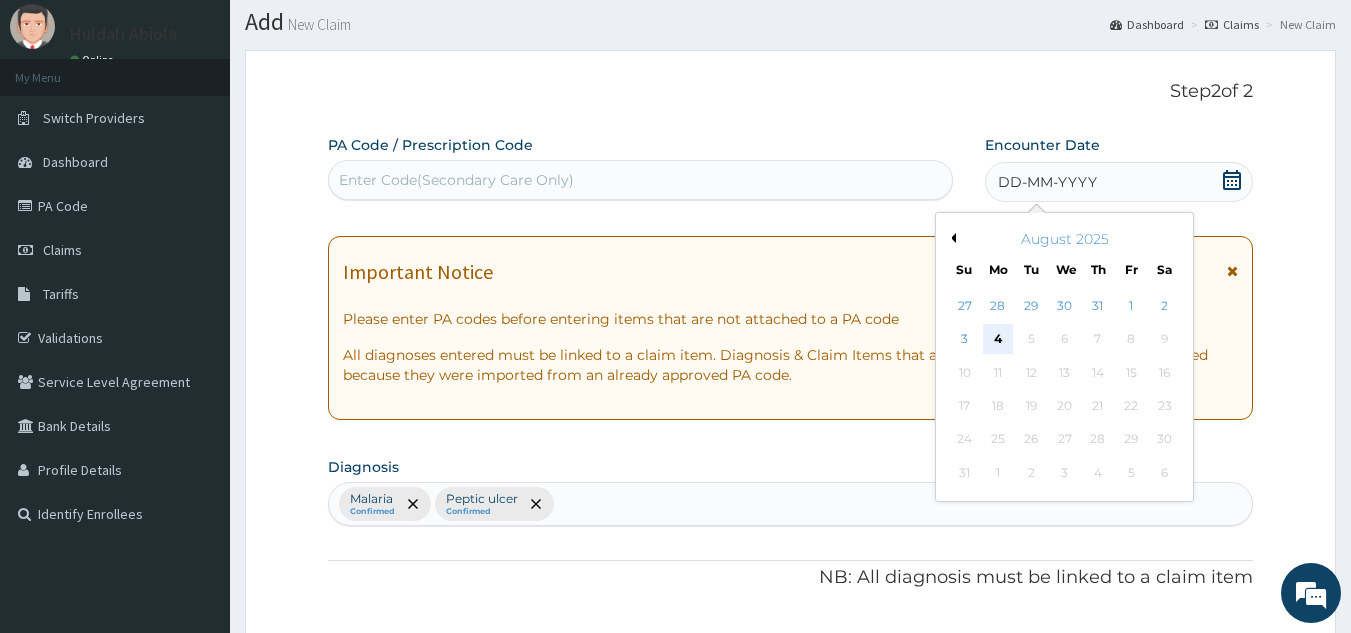 click on "4" at bounding box center (998, 340) 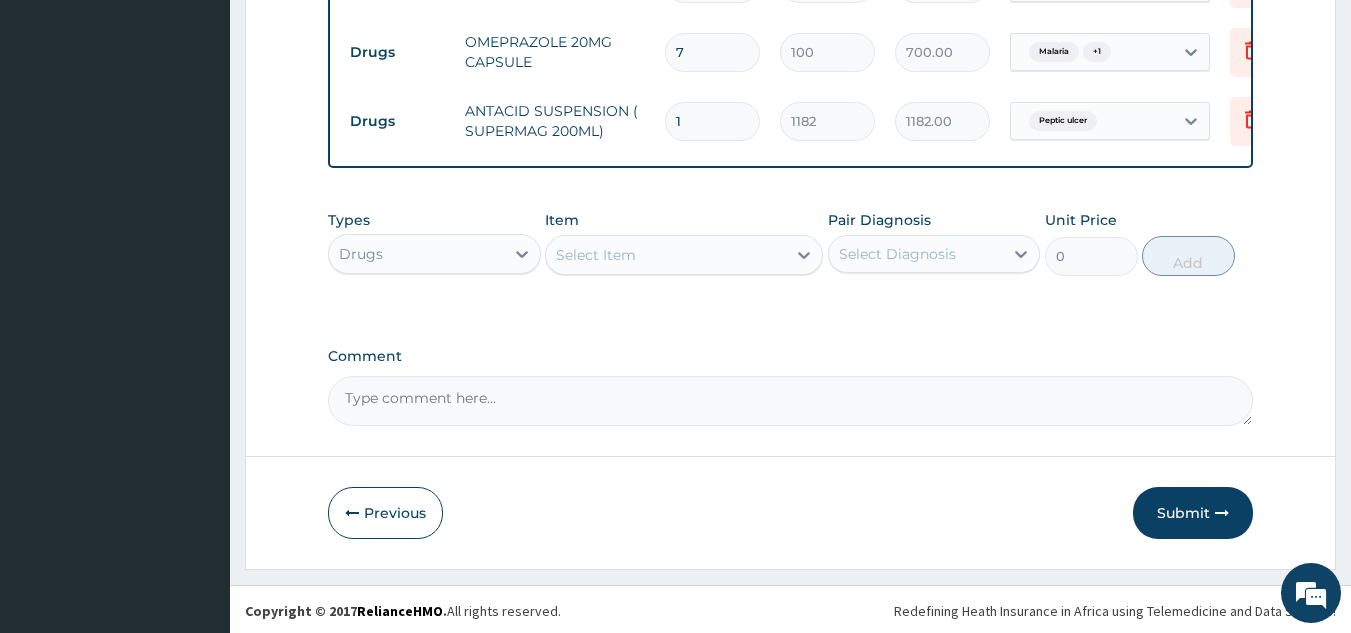 scroll, scrollTop: 1285, scrollLeft: 0, axis: vertical 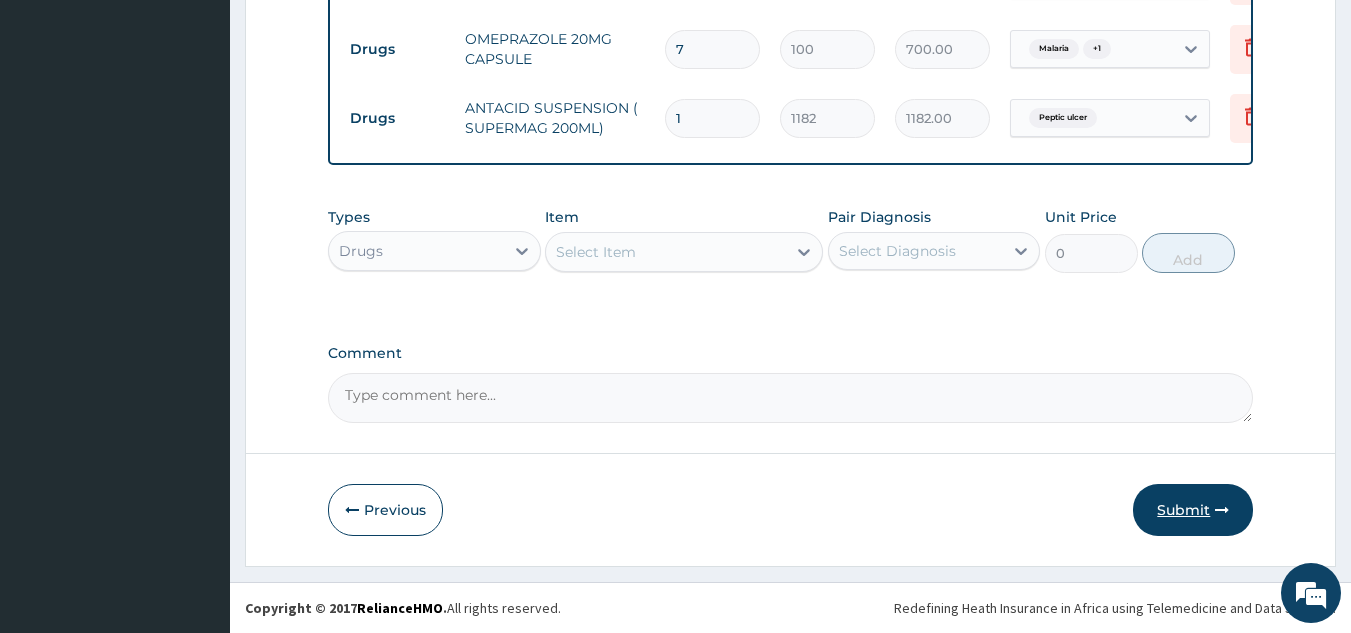 click on "Submit" at bounding box center [1193, 510] 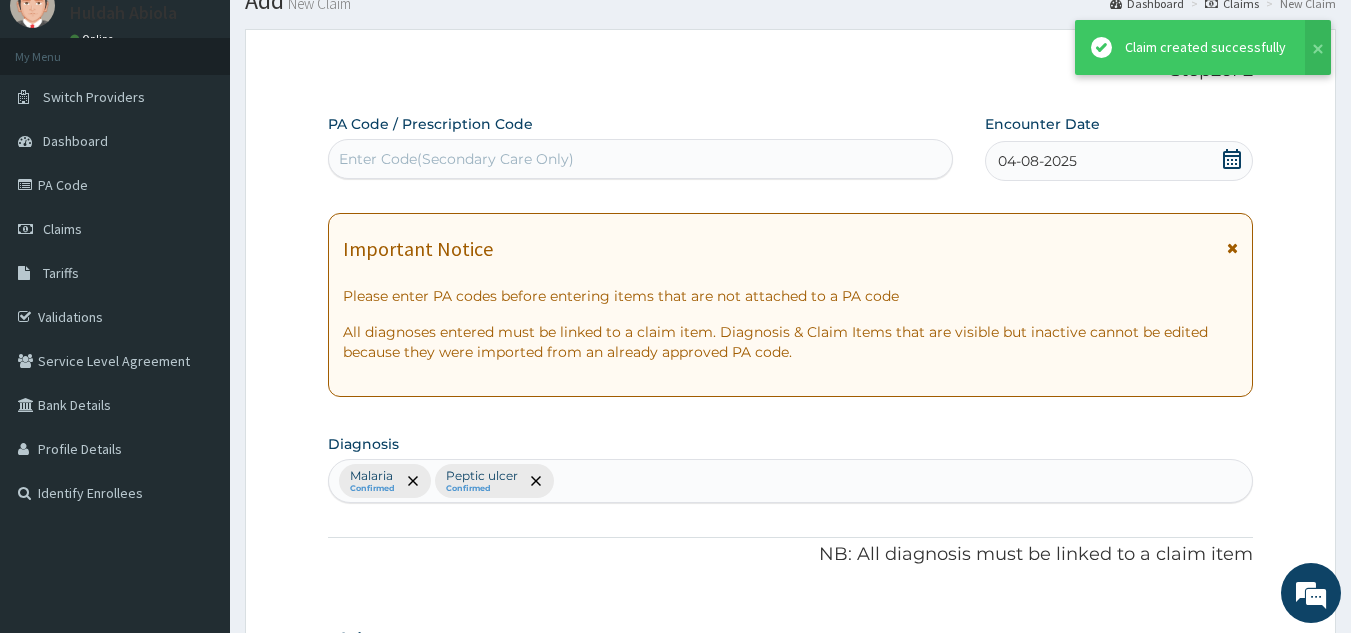 scroll, scrollTop: 1285, scrollLeft: 0, axis: vertical 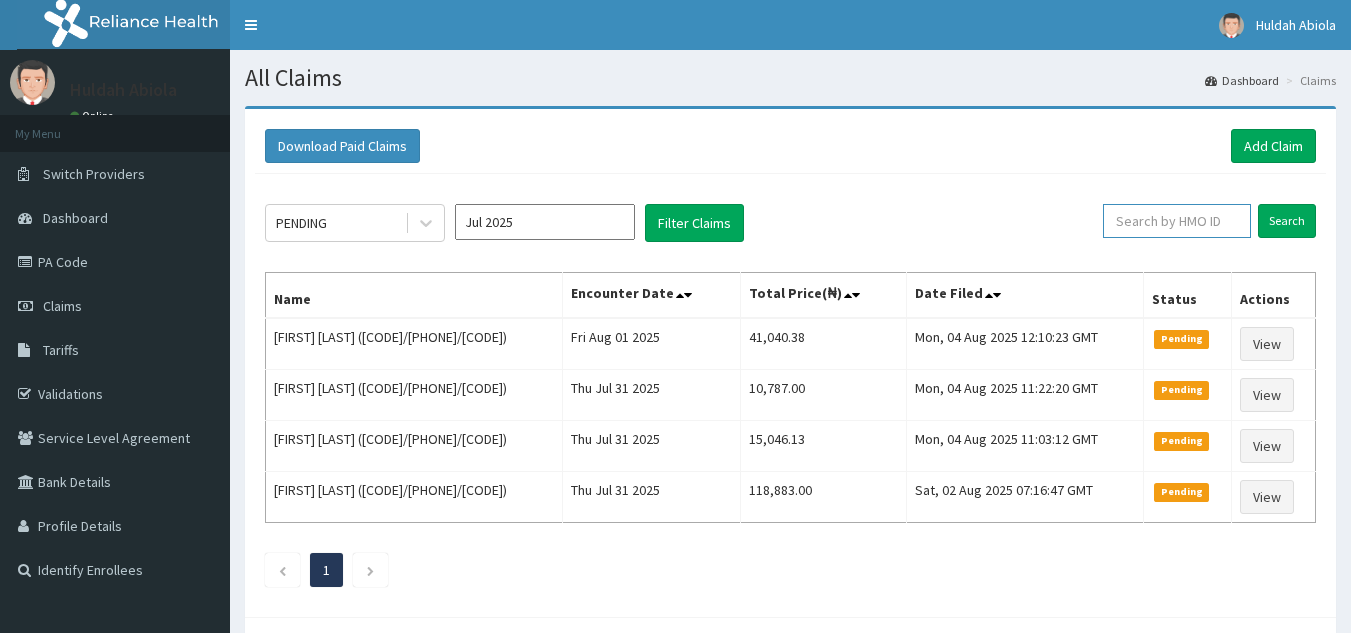 click at bounding box center [1177, 221] 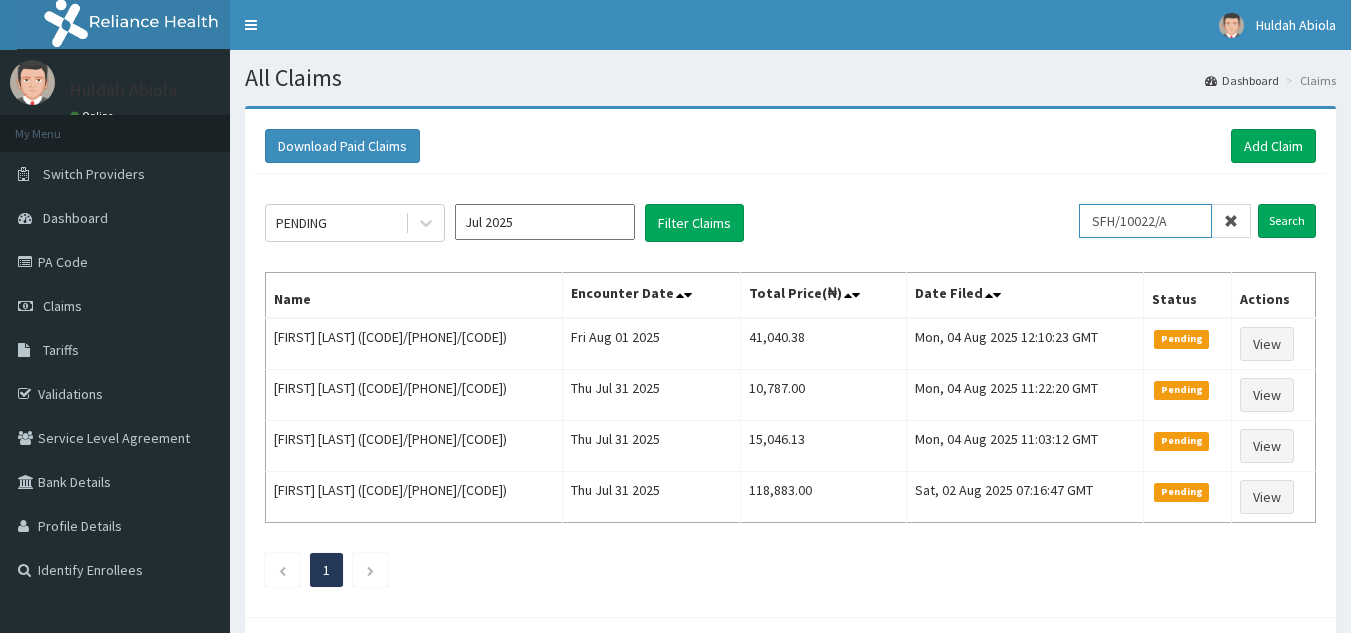 drag, startPoint x: 1178, startPoint y: 228, endPoint x: 1195, endPoint y: 227, distance: 17.029387 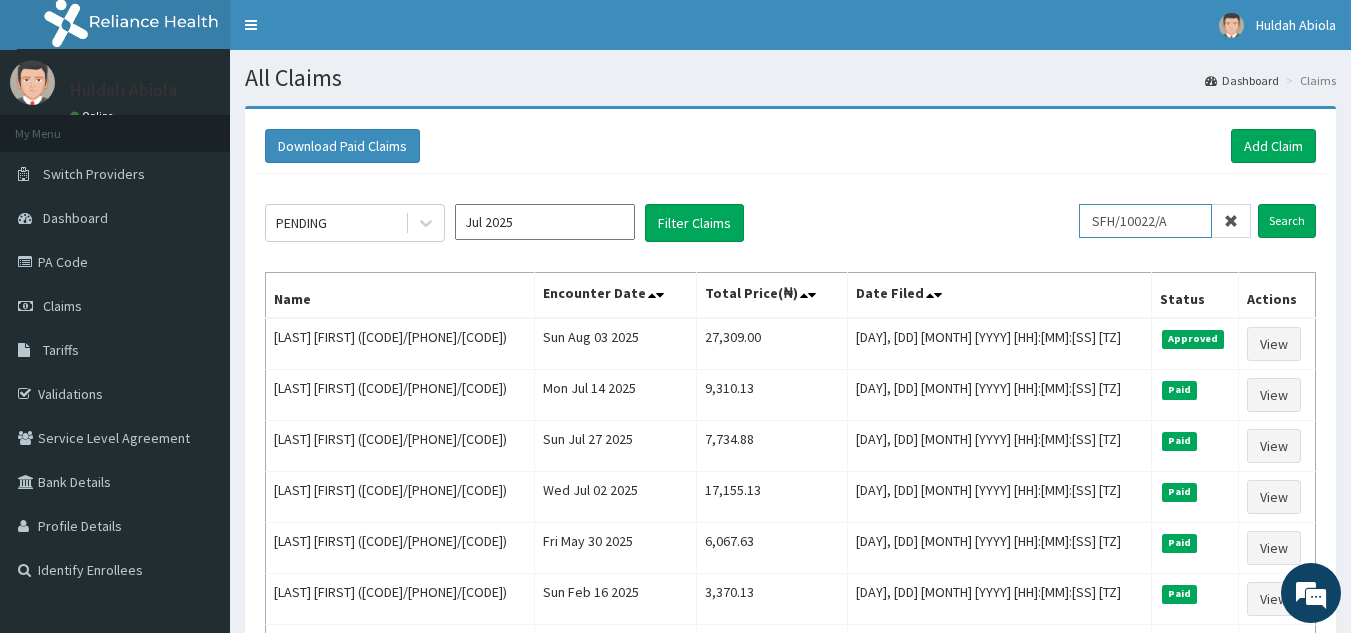 scroll, scrollTop: 0, scrollLeft: 0, axis: both 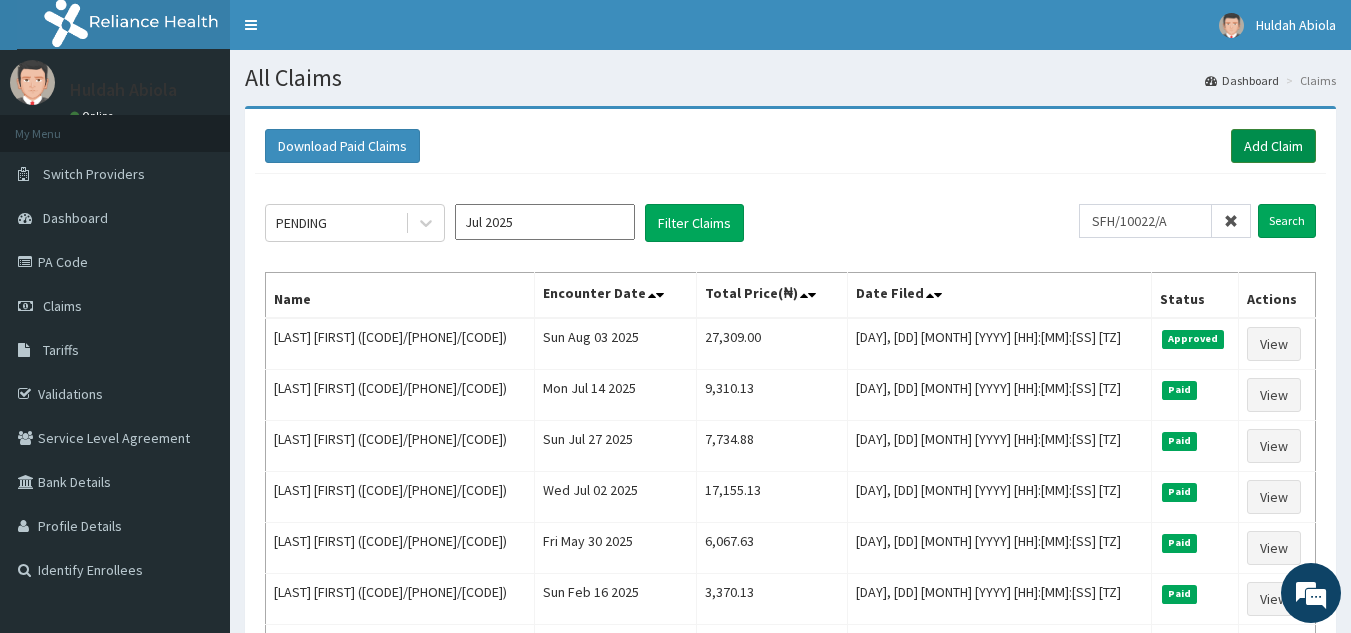 click on "Add Claim" at bounding box center (1273, 146) 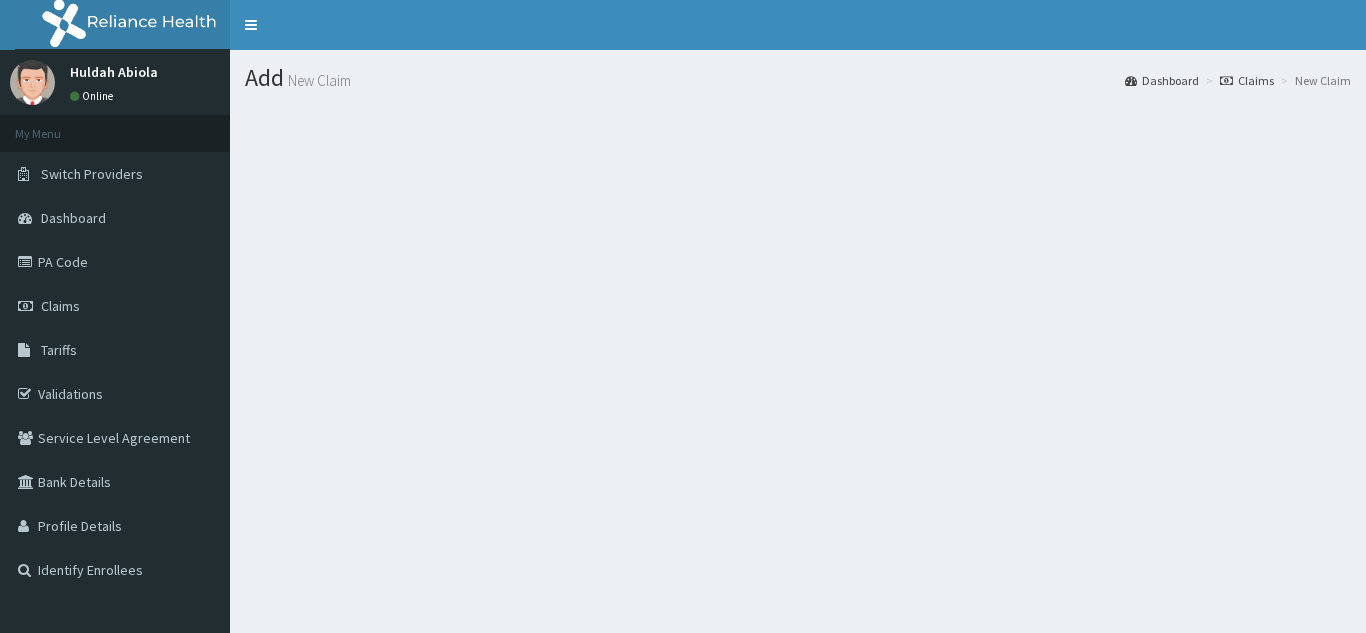 scroll, scrollTop: 0, scrollLeft: 0, axis: both 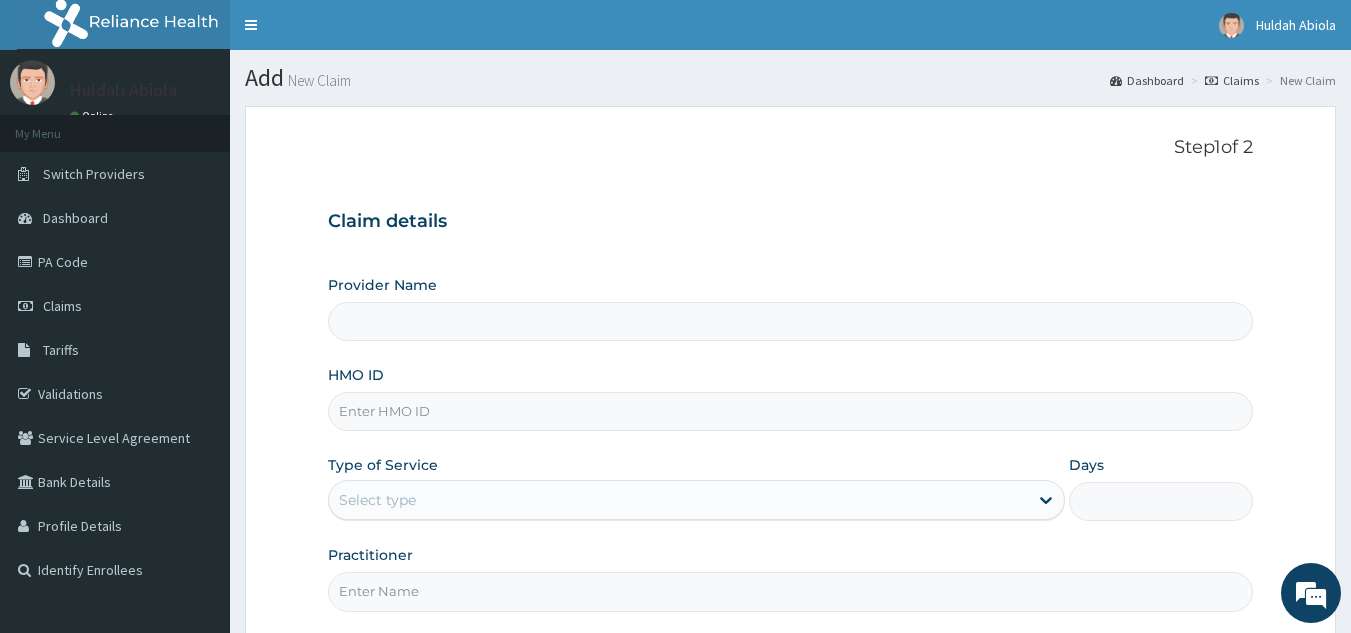 type on "Reliance Family Clinics (RFC) - Lekki" 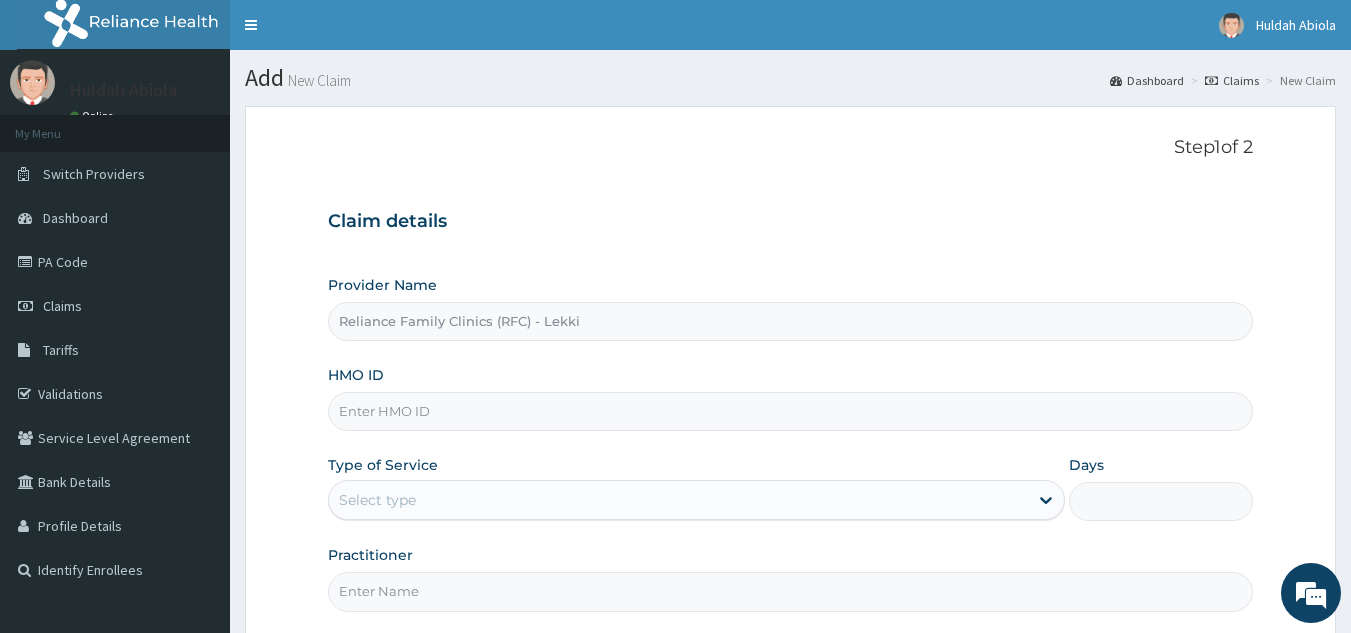 click on "HMO ID" at bounding box center [791, 411] 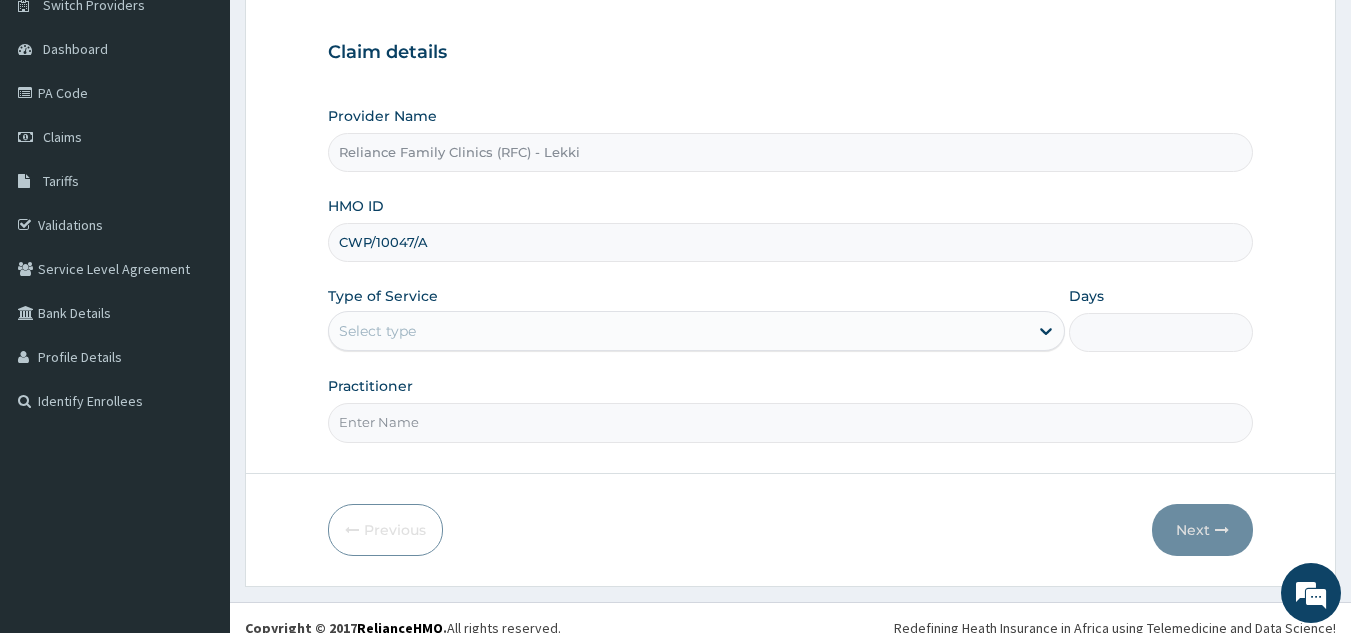 scroll, scrollTop: 180, scrollLeft: 0, axis: vertical 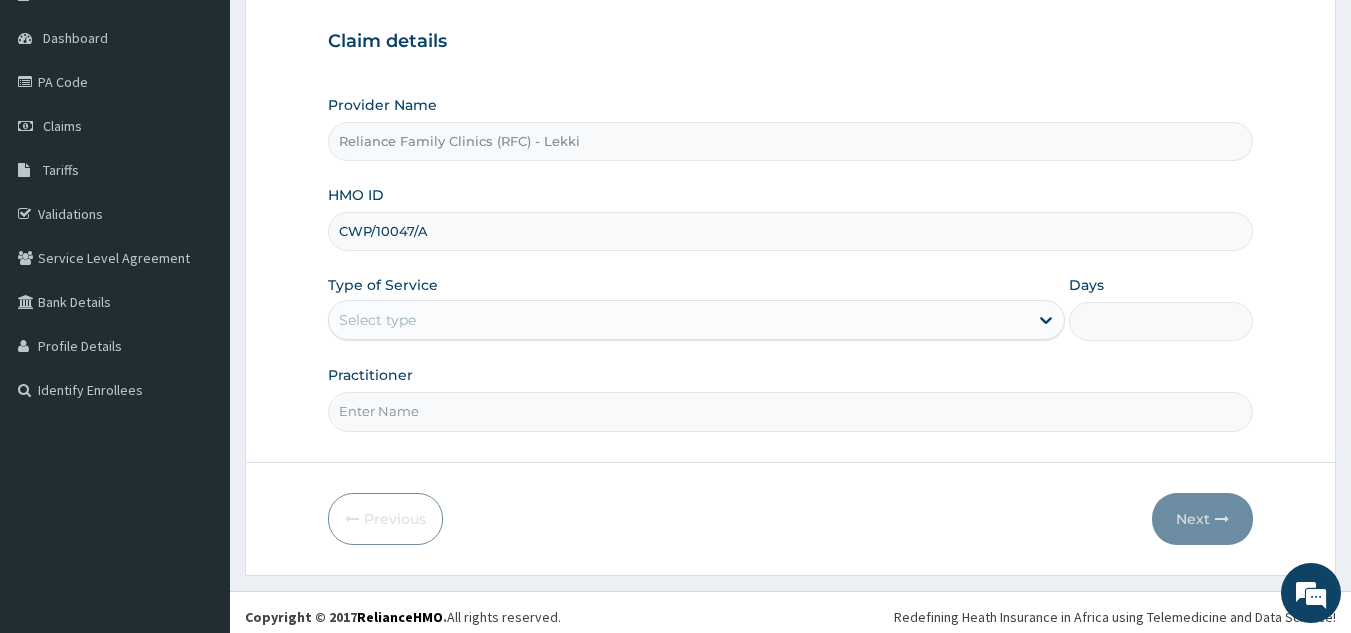 type on "CWP/10047/A" 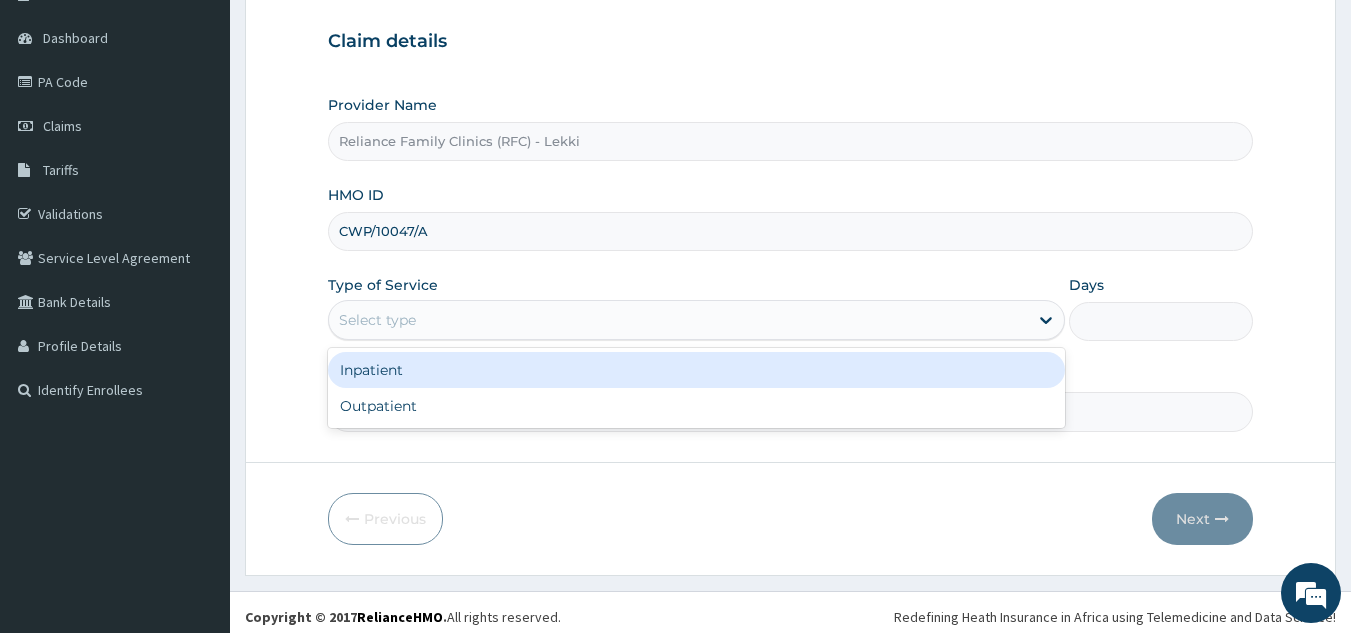 click on "Select type" at bounding box center [678, 320] 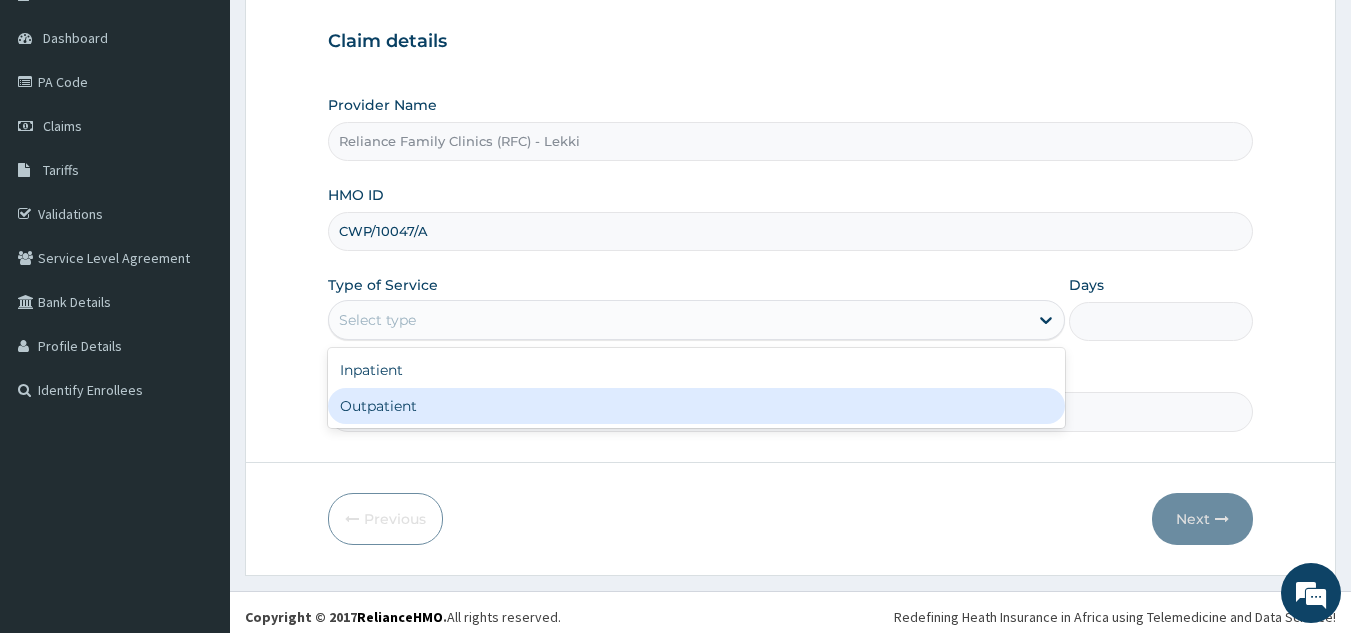 click on "Outpatient" at bounding box center (696, 406) 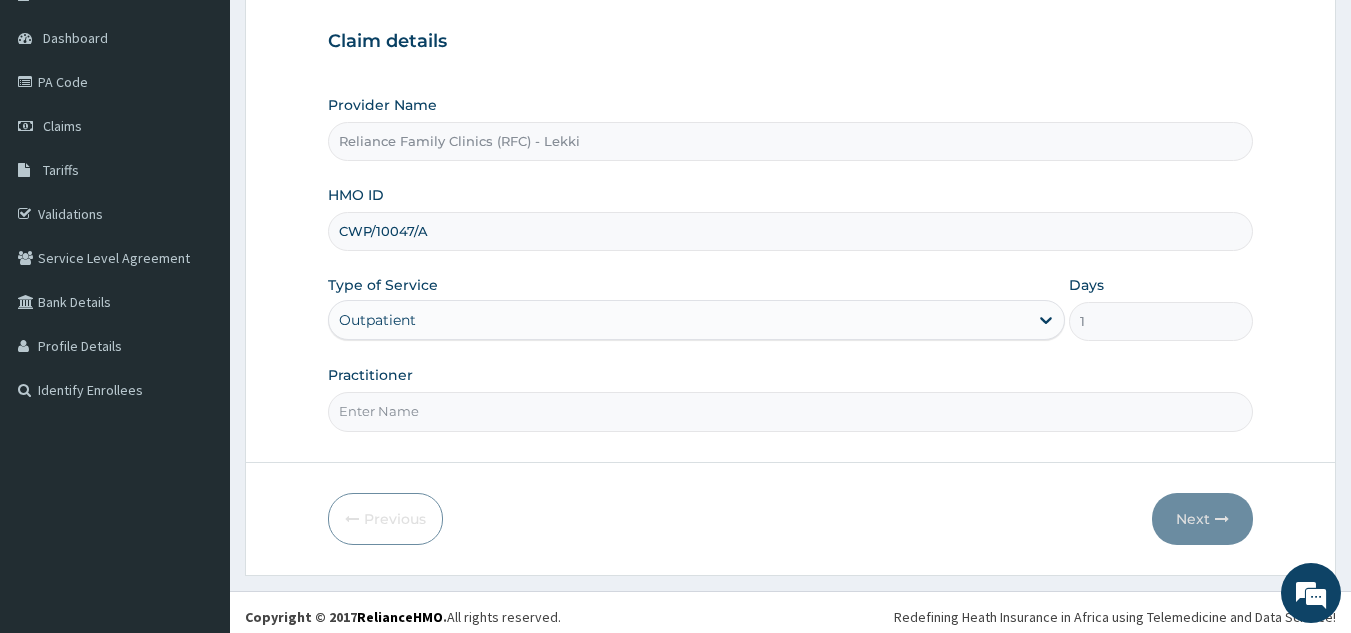 click on "Practitioner" at bounding box center [791, 411] 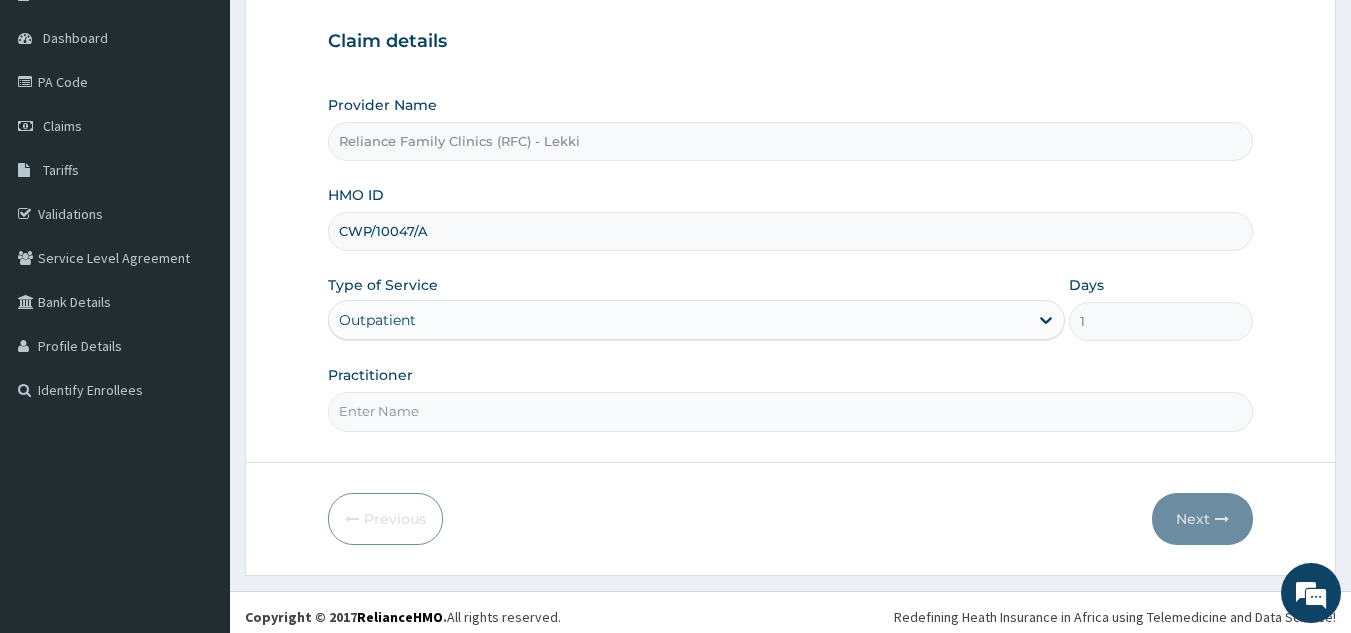 type on "dr bunmi" 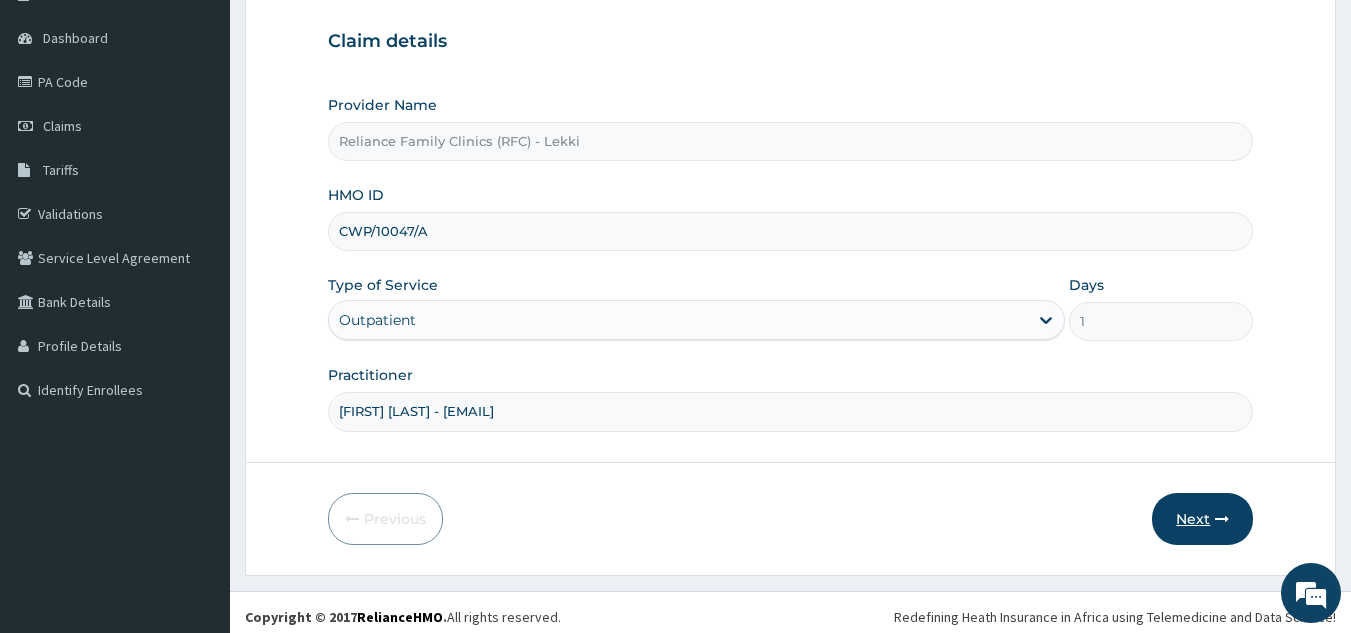 click on "Next" at bounding box center [1202, 519] 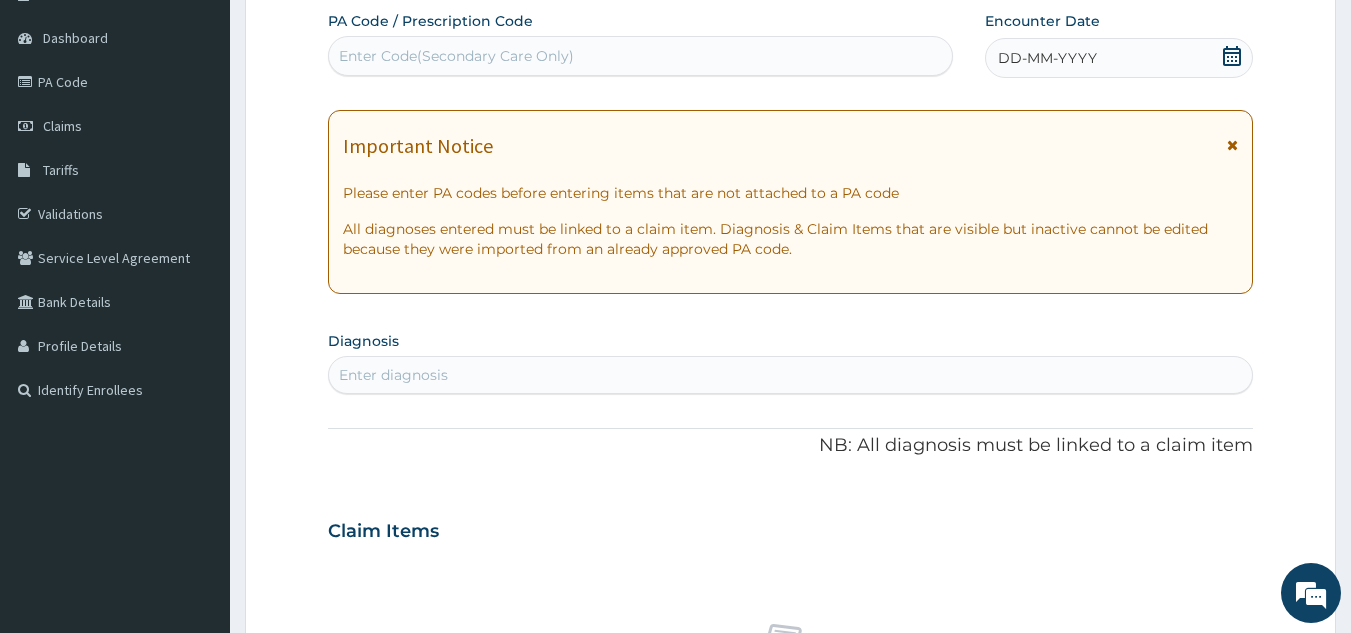 scroll, scrollTop: 0, scrollLeft: 0, axis: both 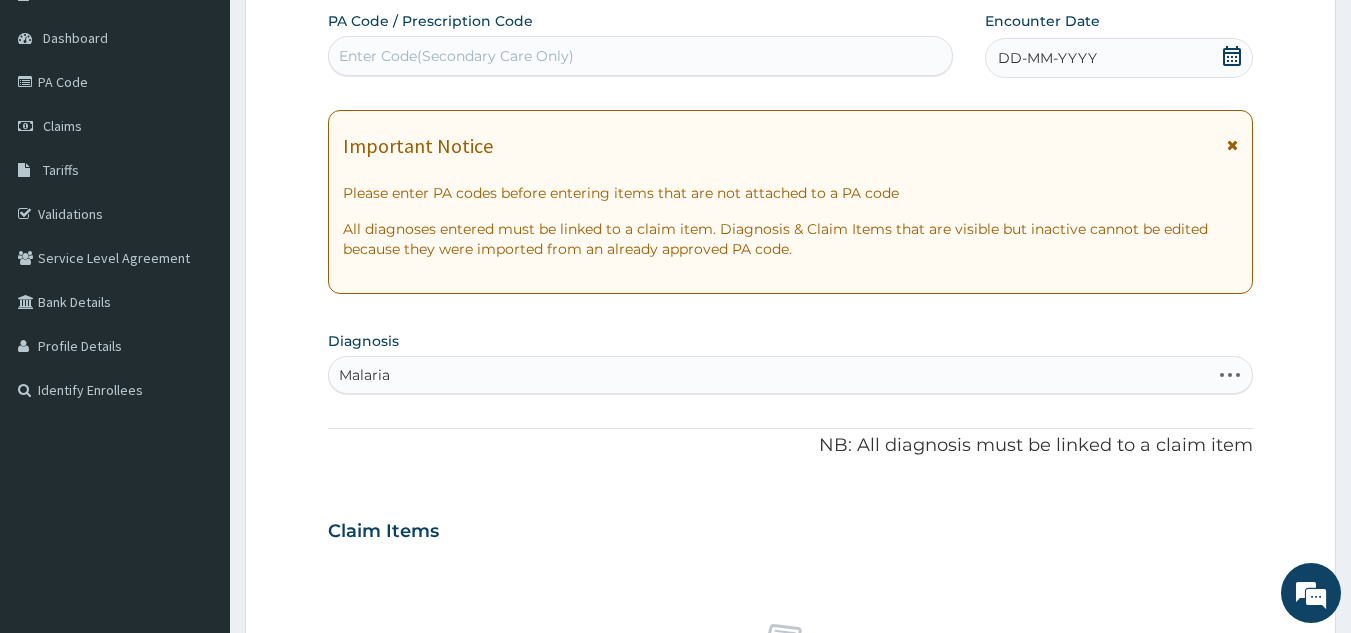 type on "Malaria" 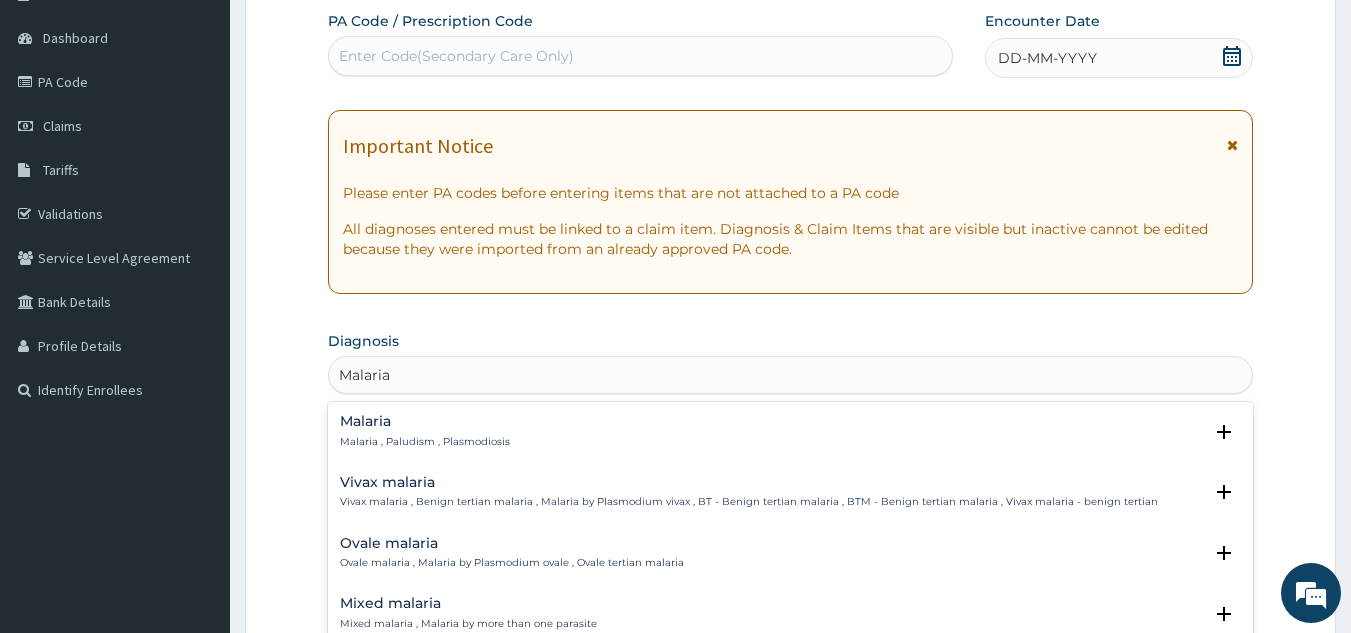 click on "Malaria" at bounding box center [425, 421] 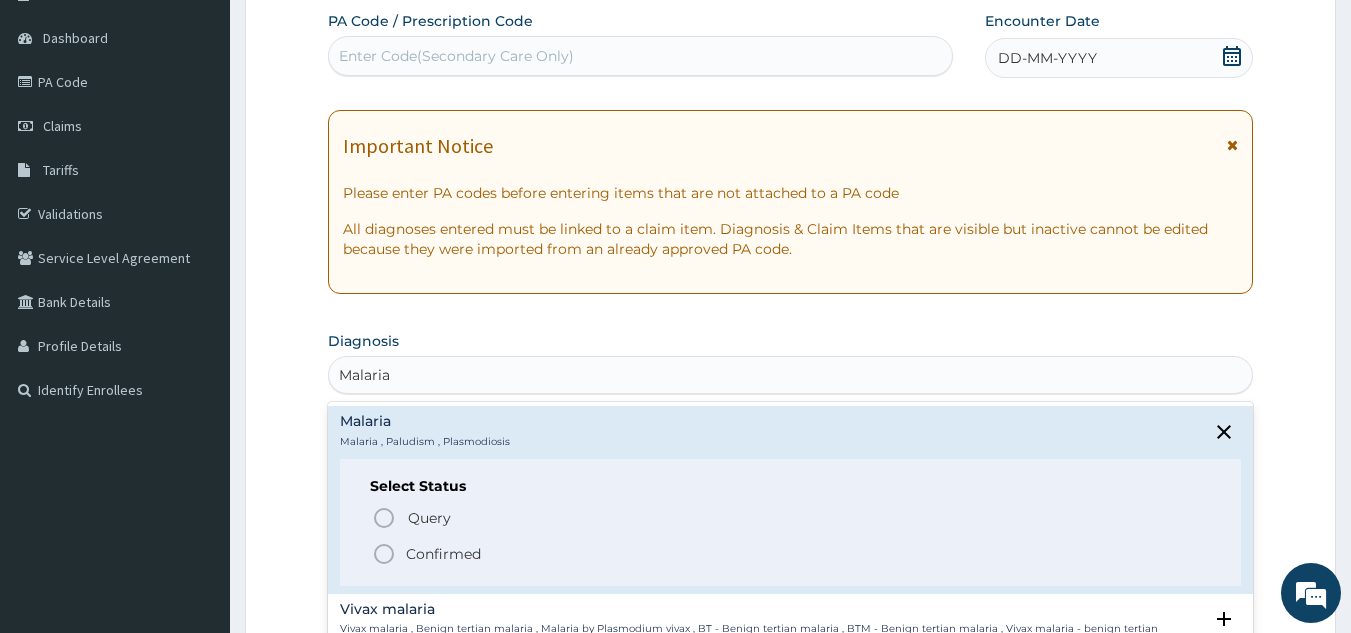 click on "Confirmed" at bounding box center (443, 554) 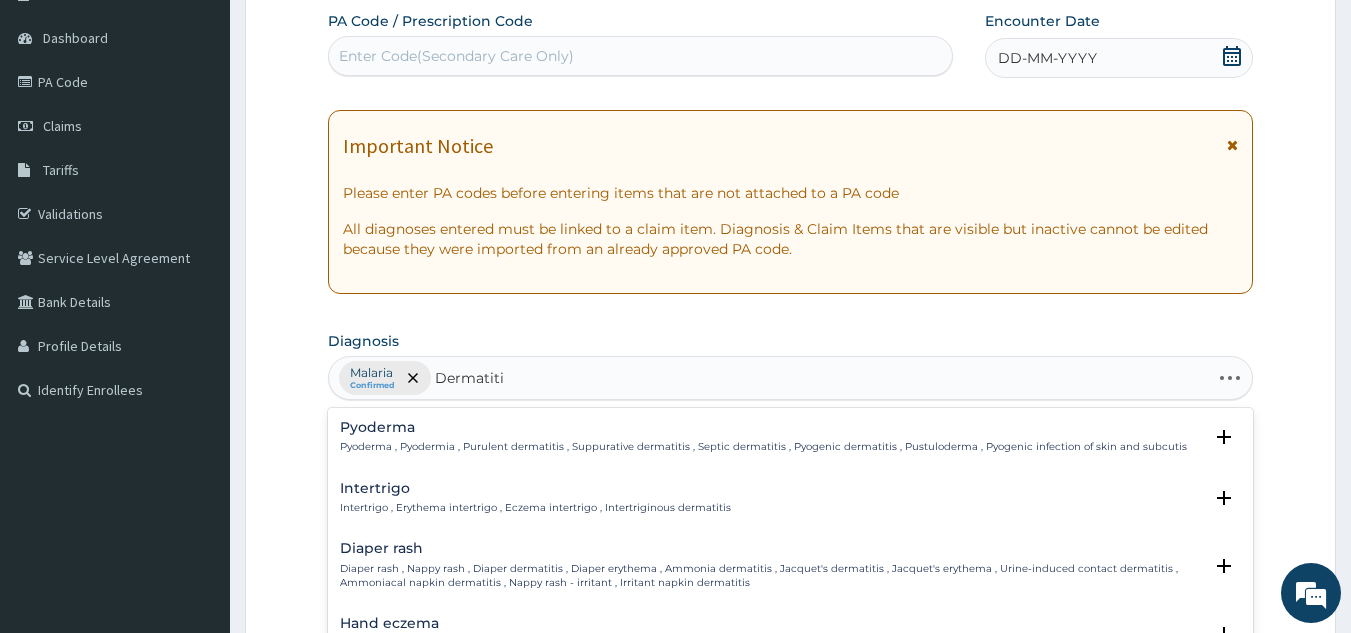 type on "Dermatitis" 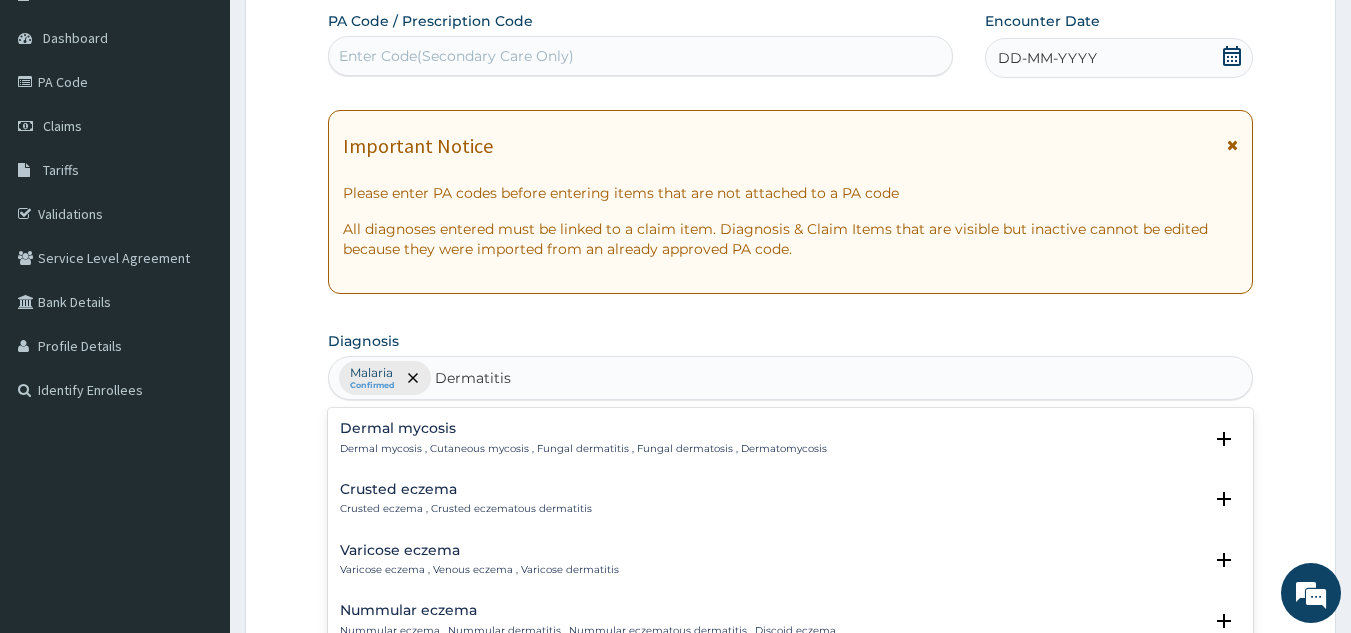 click on "Crusted eczema Crusted eczema , Crusted eczematous dermatitis Select Status Query Query covers suspected (?), Keep in view (kiv), Ruled out (r/o) Confirmed" at bounding box center (791, 504) 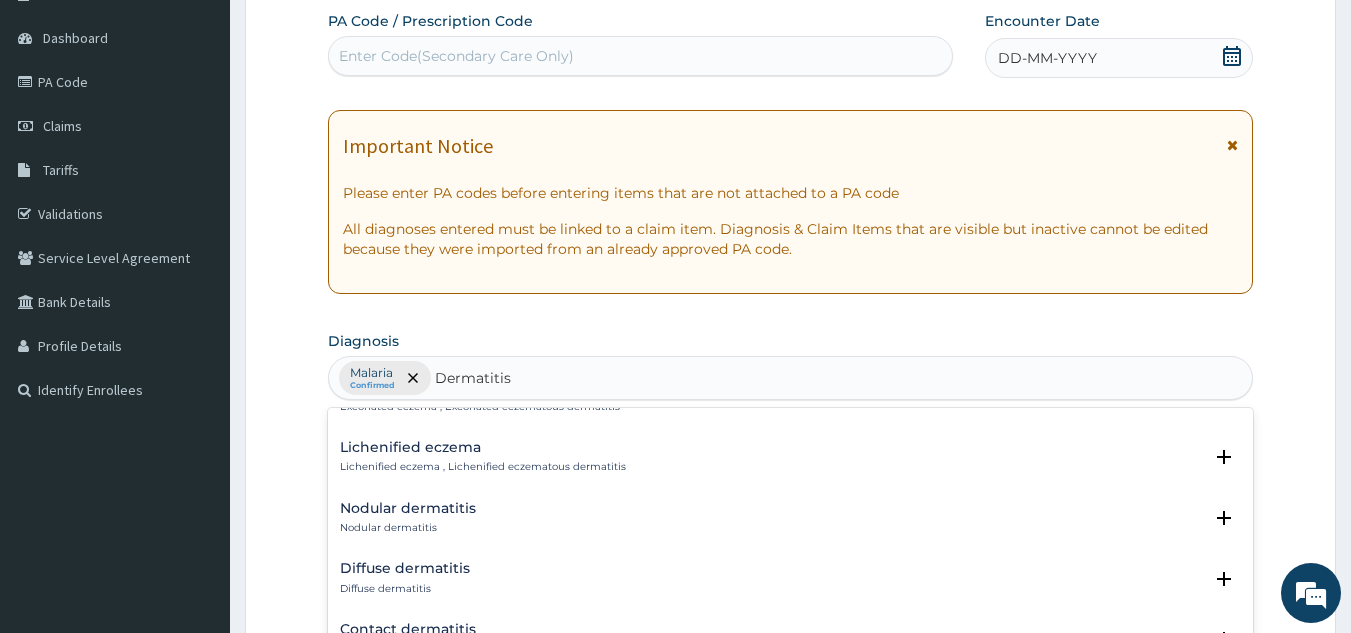 scroll, scrollTop: 1984, scrollLeft: 0, axis: vertical 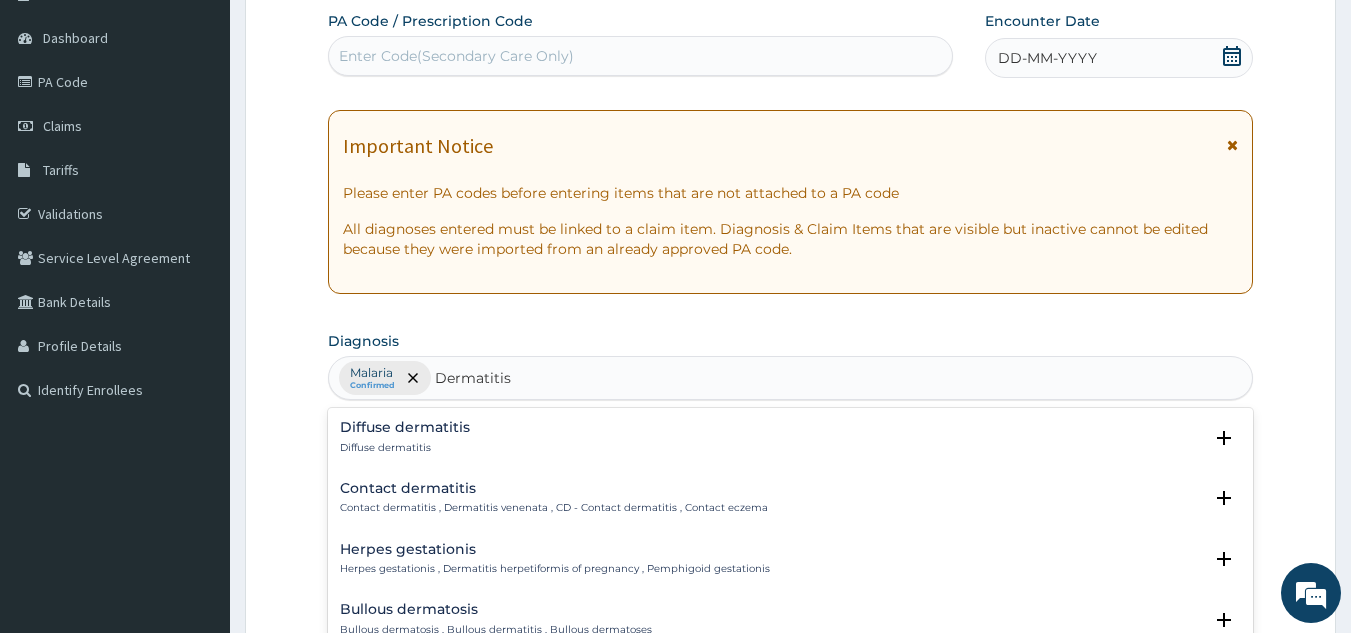 click on "Contact dermatitis" at bounding box center [554, 488] 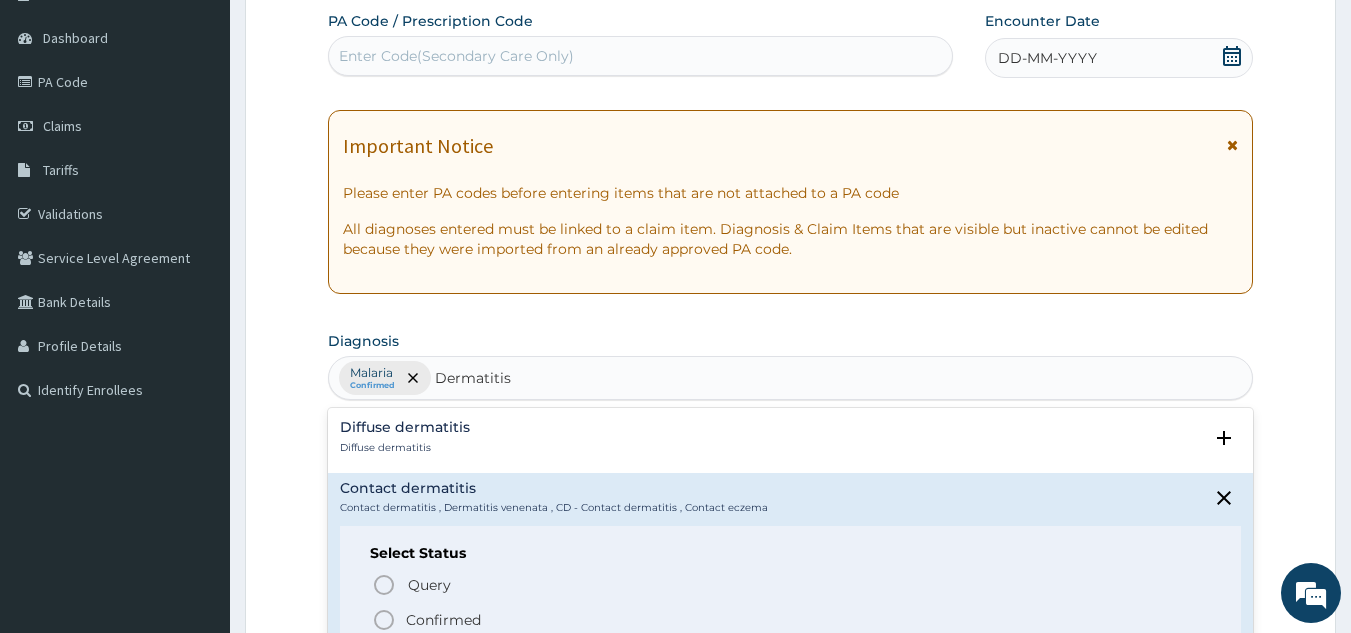 click 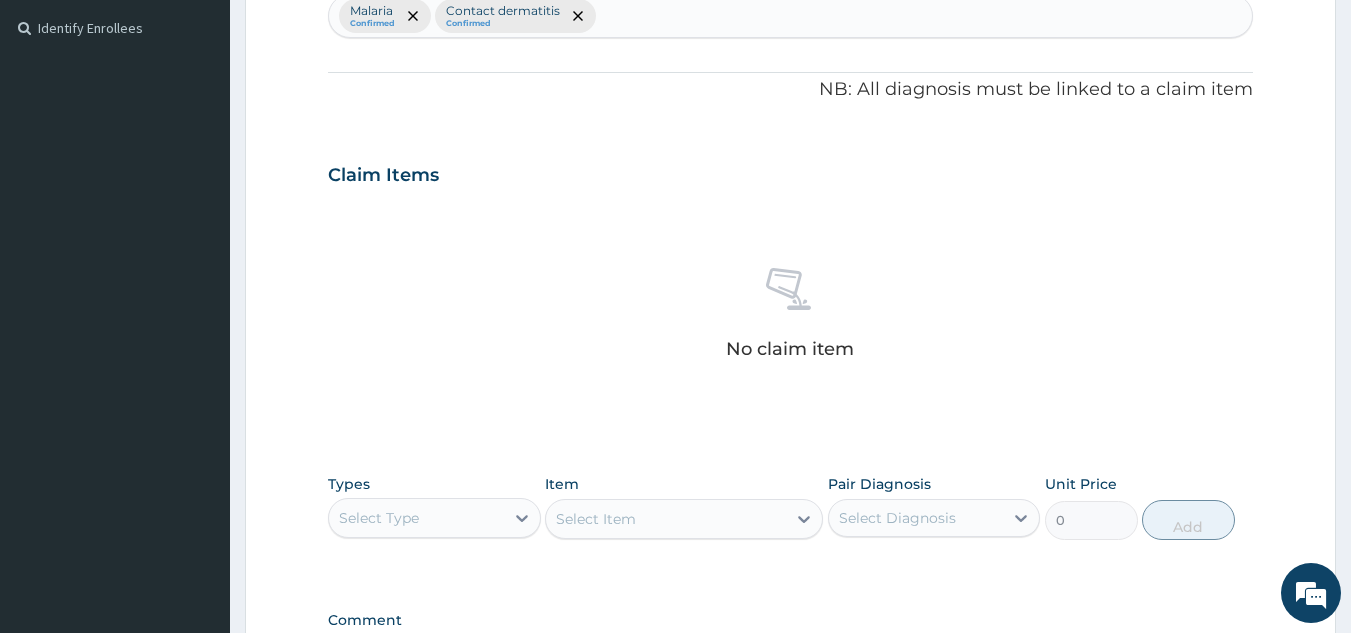 scroll, scrollTop: 543, scrollLeft: 0, axis: vertical 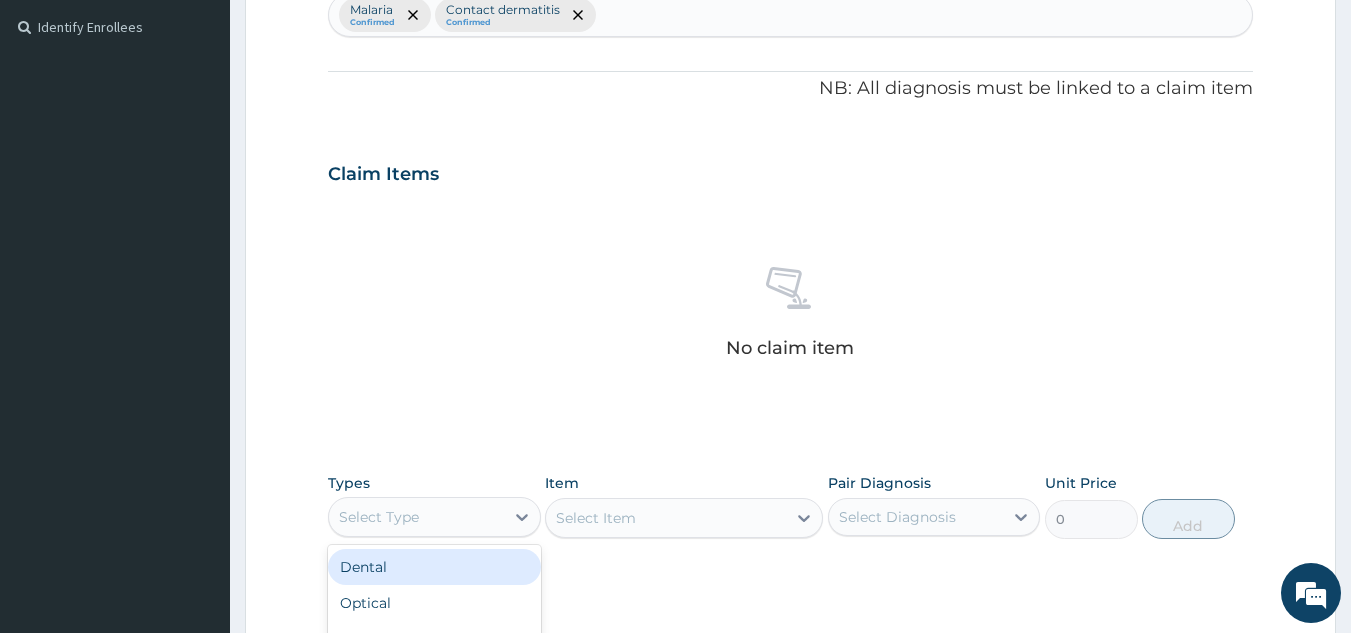 click on "Select Type" at bounding box center (434, 517) 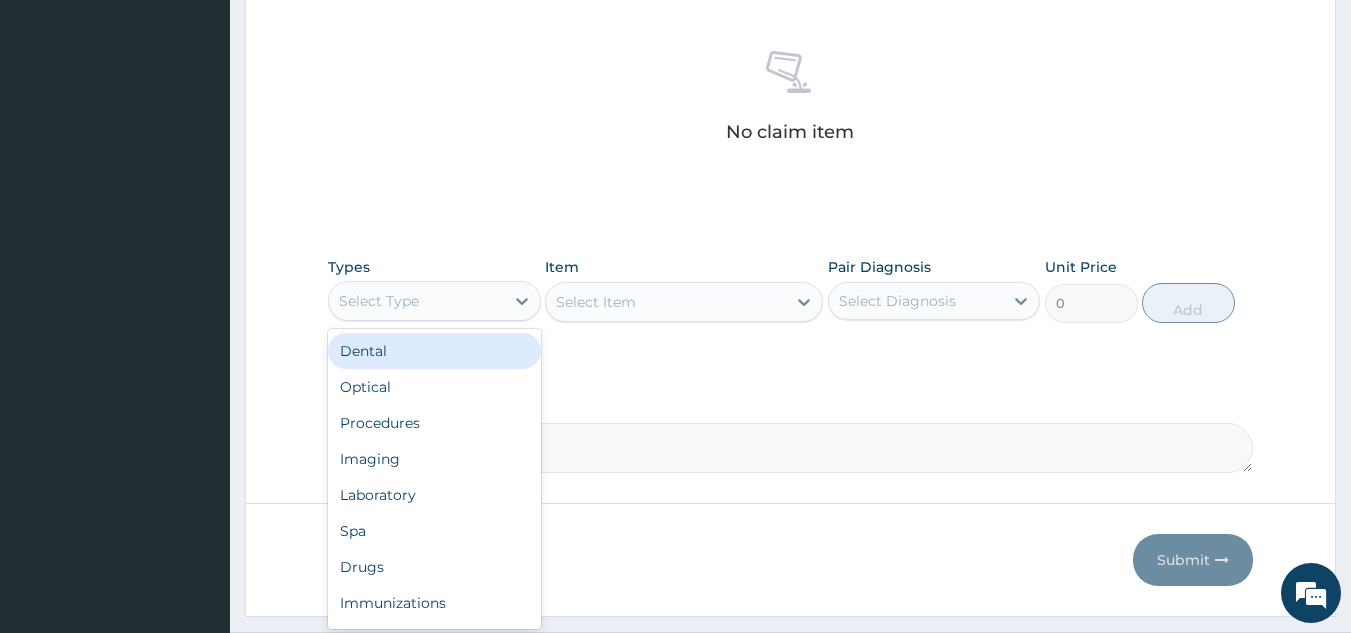 scroll, scrollTop: 763, scrollLeft: 0, axis: vertical 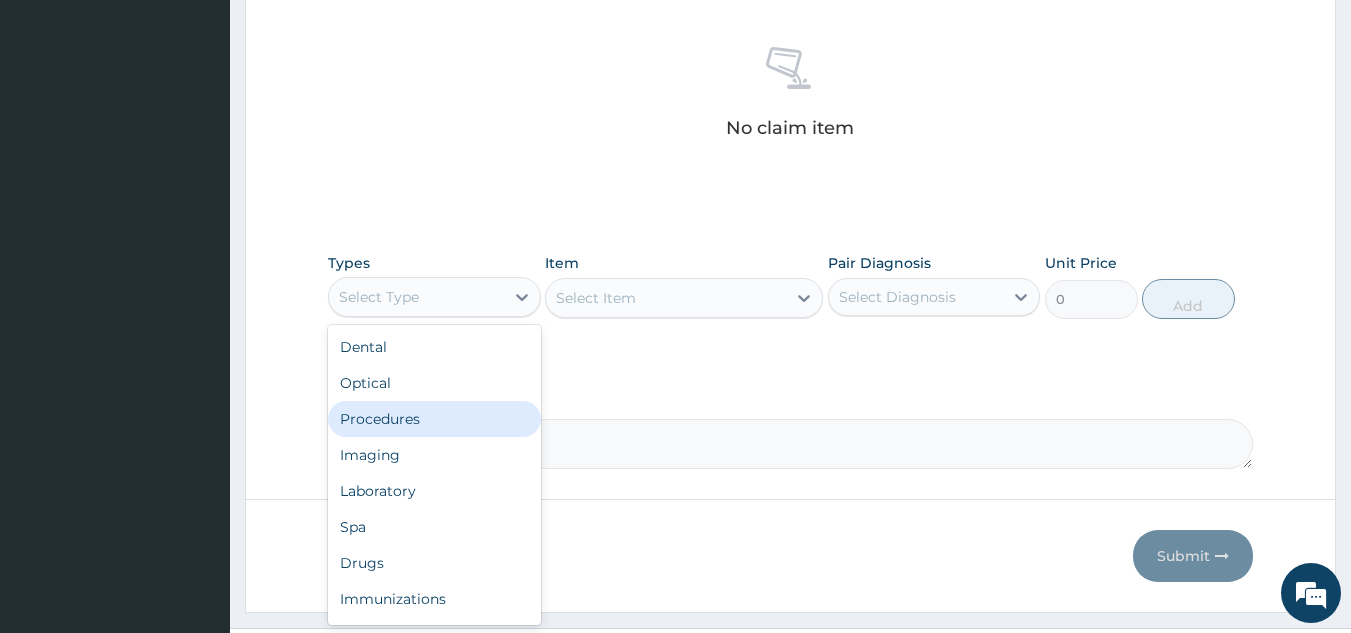 click on "Procedures" at bounding box center (434, 419) 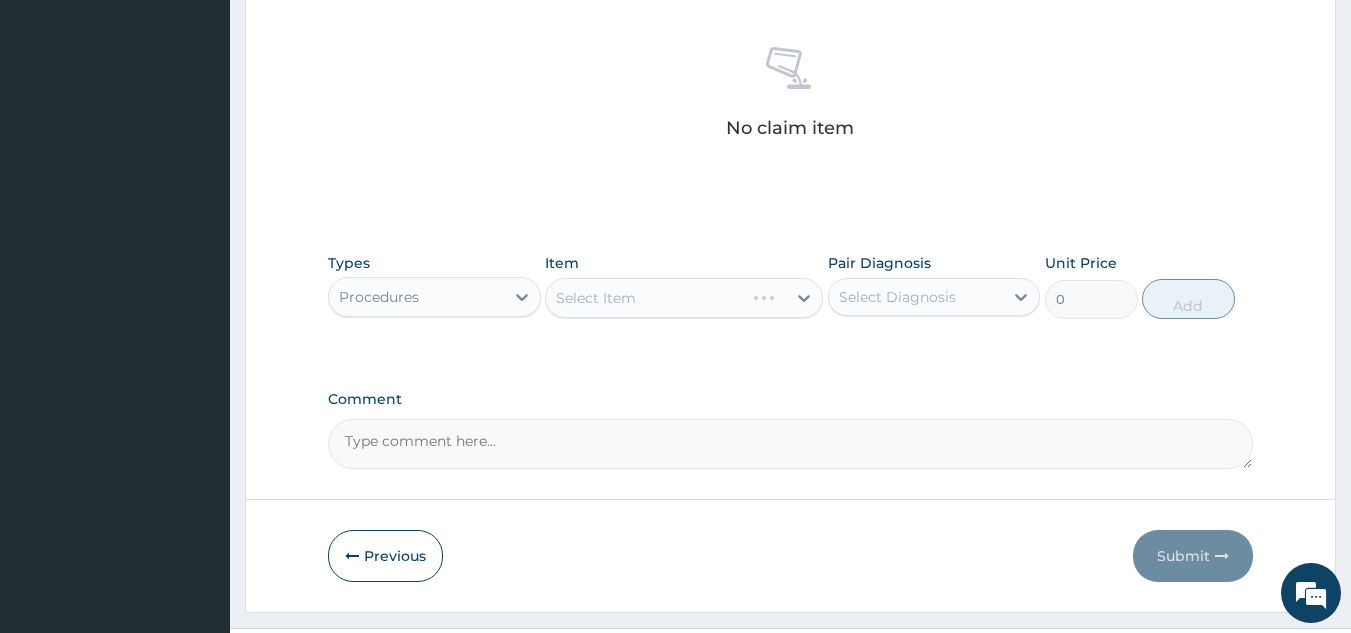 click on "Select Item" at bounding box center (684, 298) 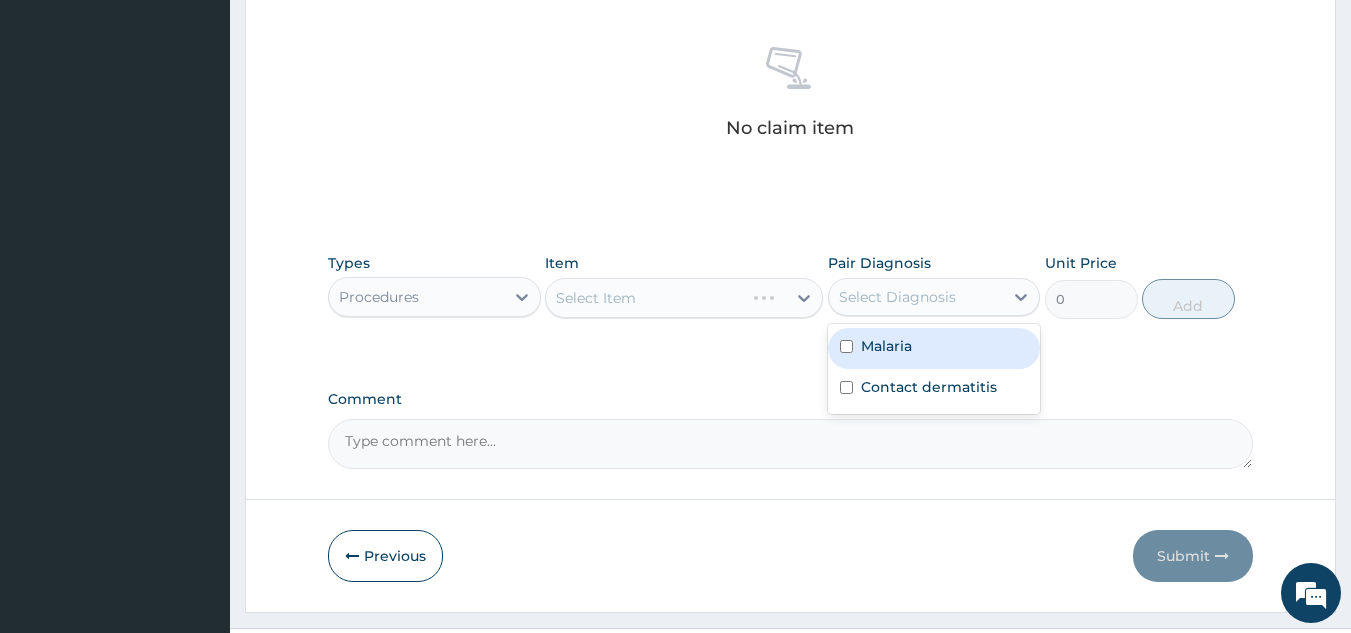 click on "Malaria" at bounding box center [886, 346] 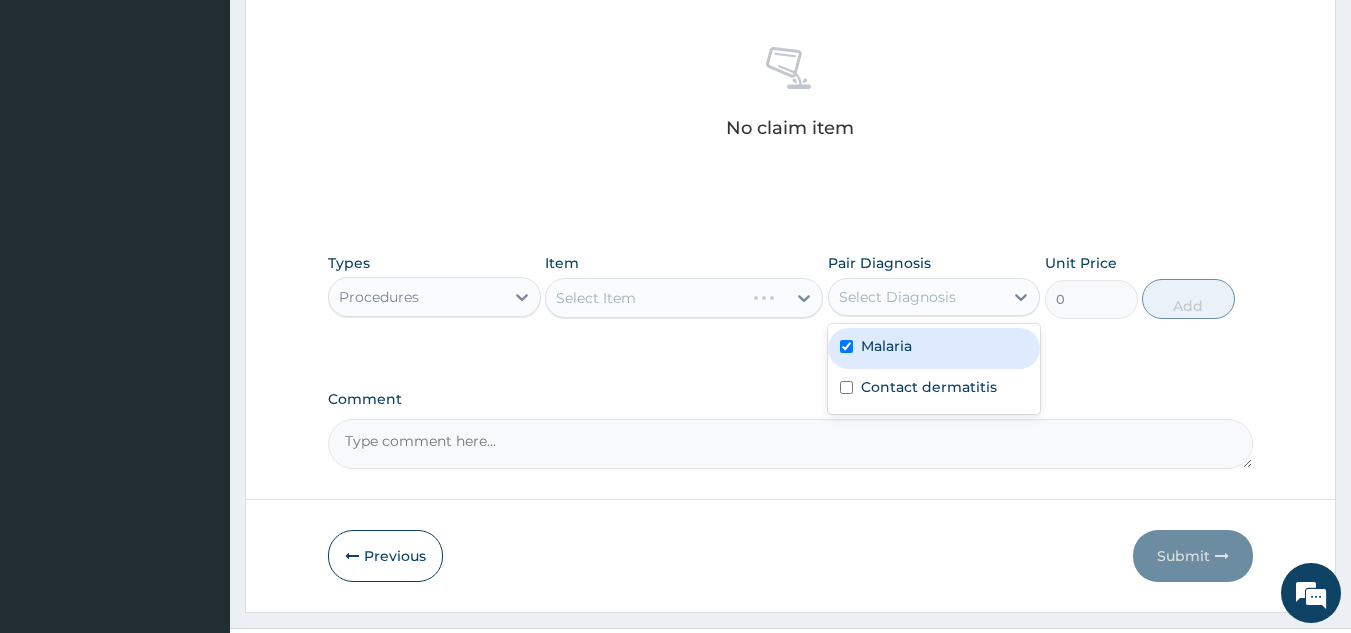 checkbox on "true" 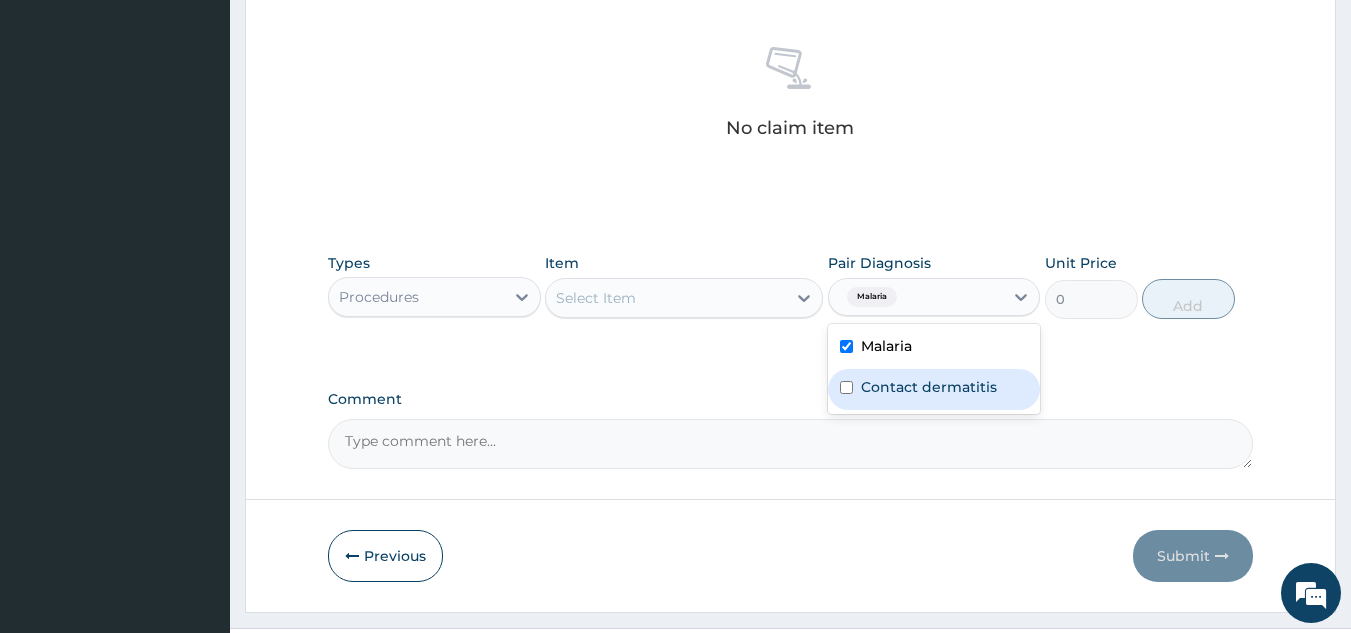 click on "Contact dermatitis" at bounding box center (934, 389) 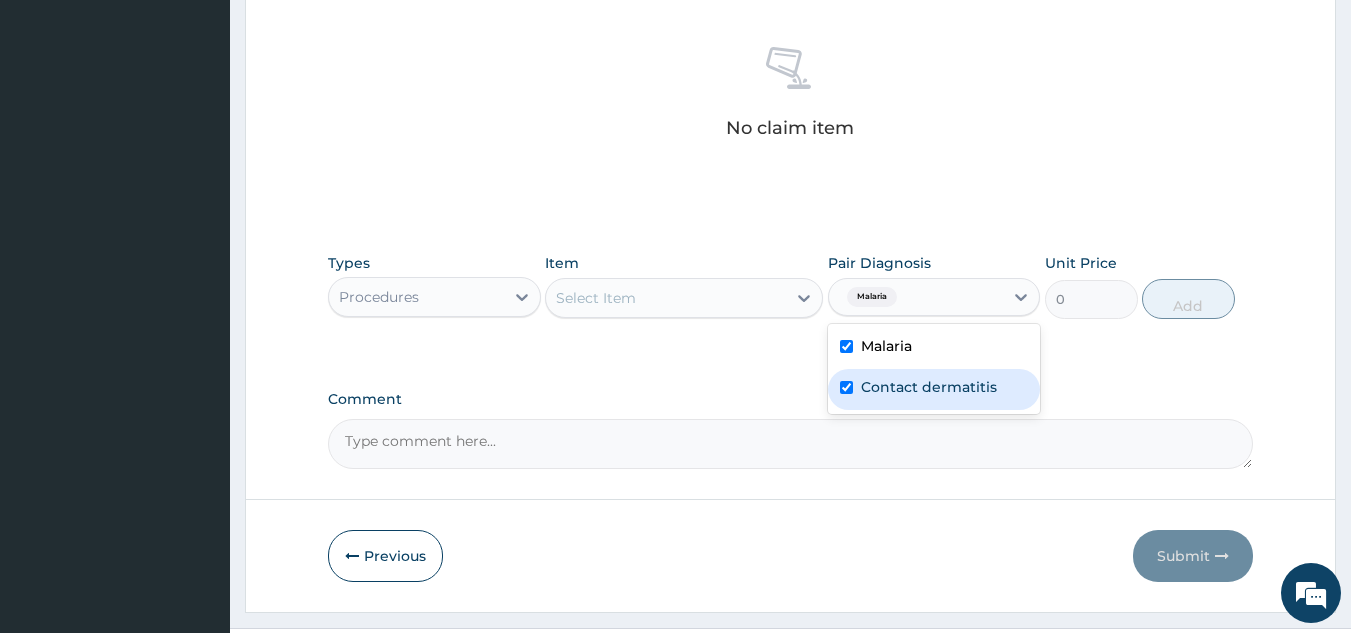 checkbox on "true" 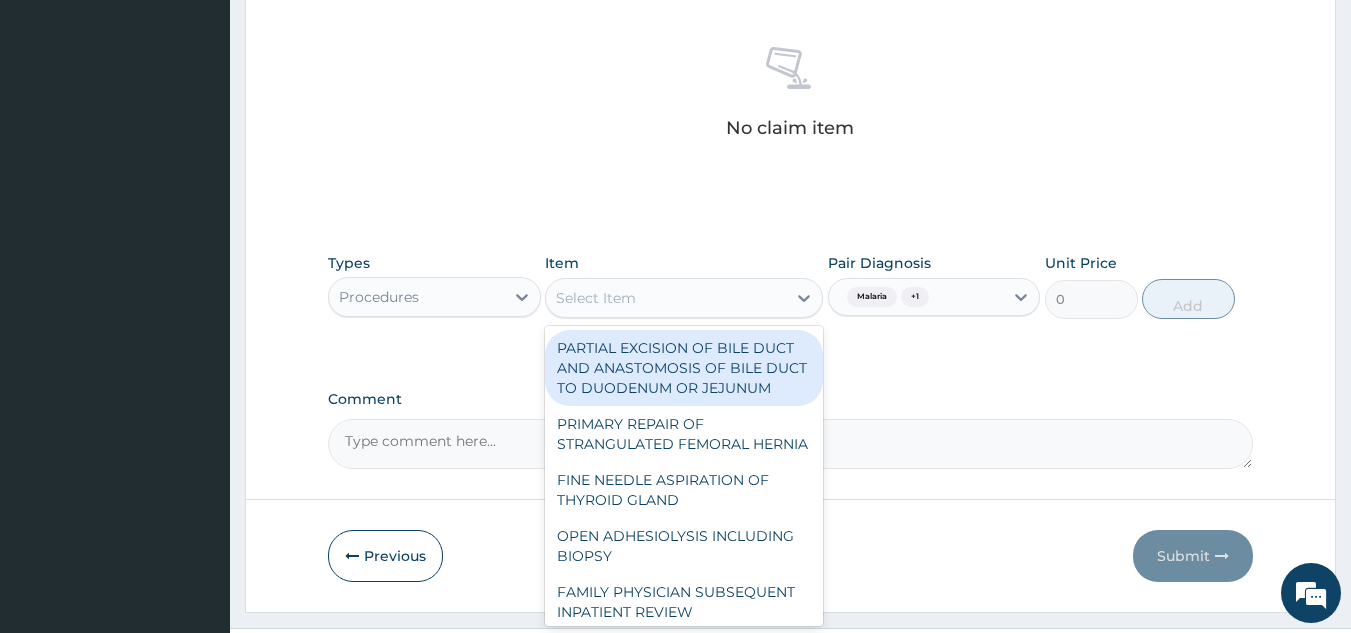 click on "Select Item" at bounding box center (666, 298) 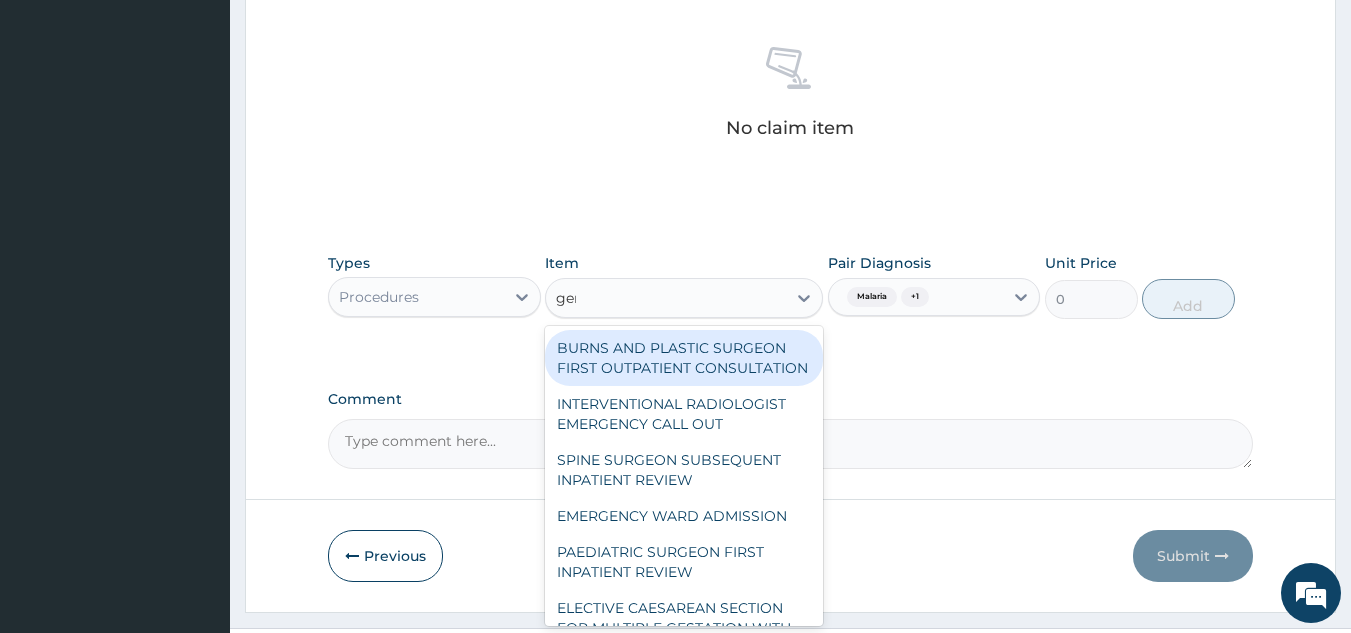 type on "gene" 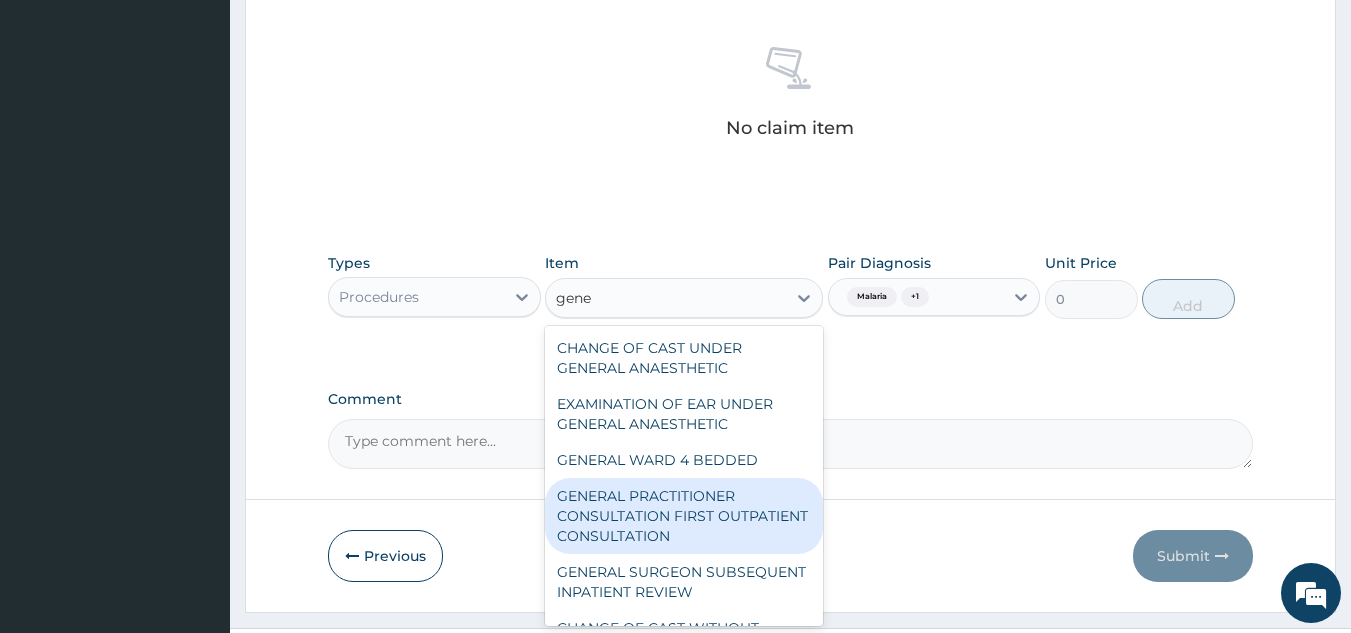 click on "GENERAL PRACTITIONER CONSULTATION FIRST OUTPATIENT CONSULTATION" at bounding box center [684, 516] 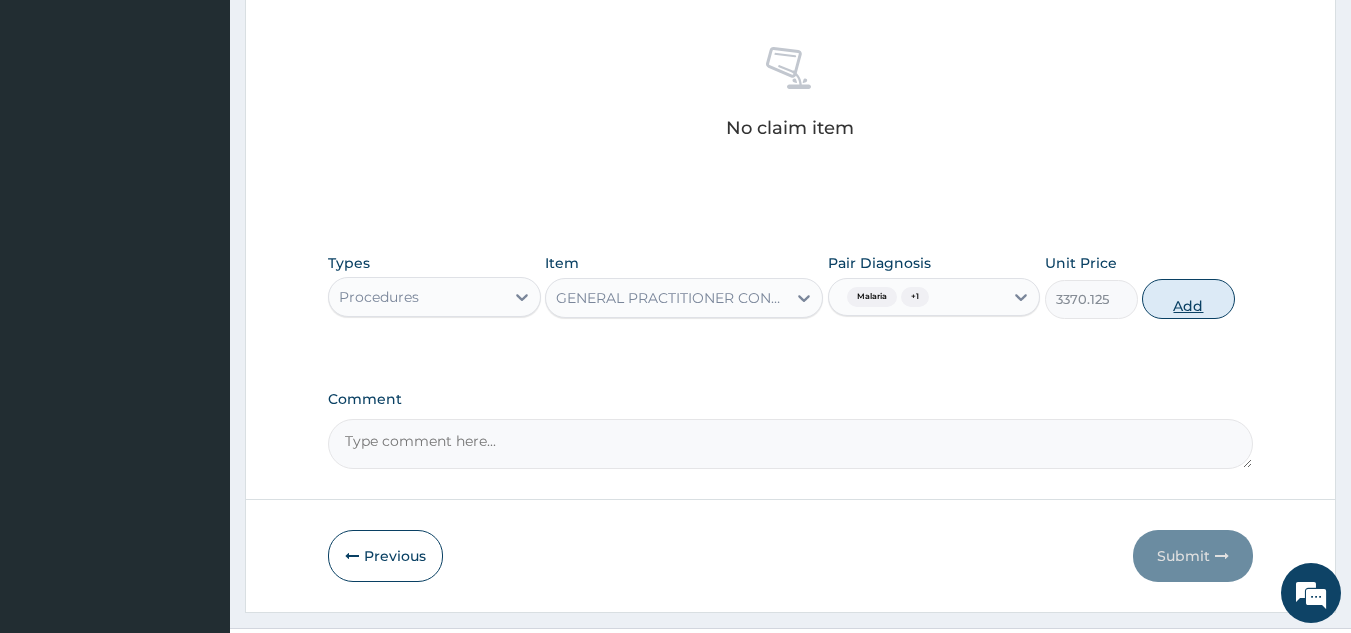 click on "Add" at bounding box center (1188, 299) 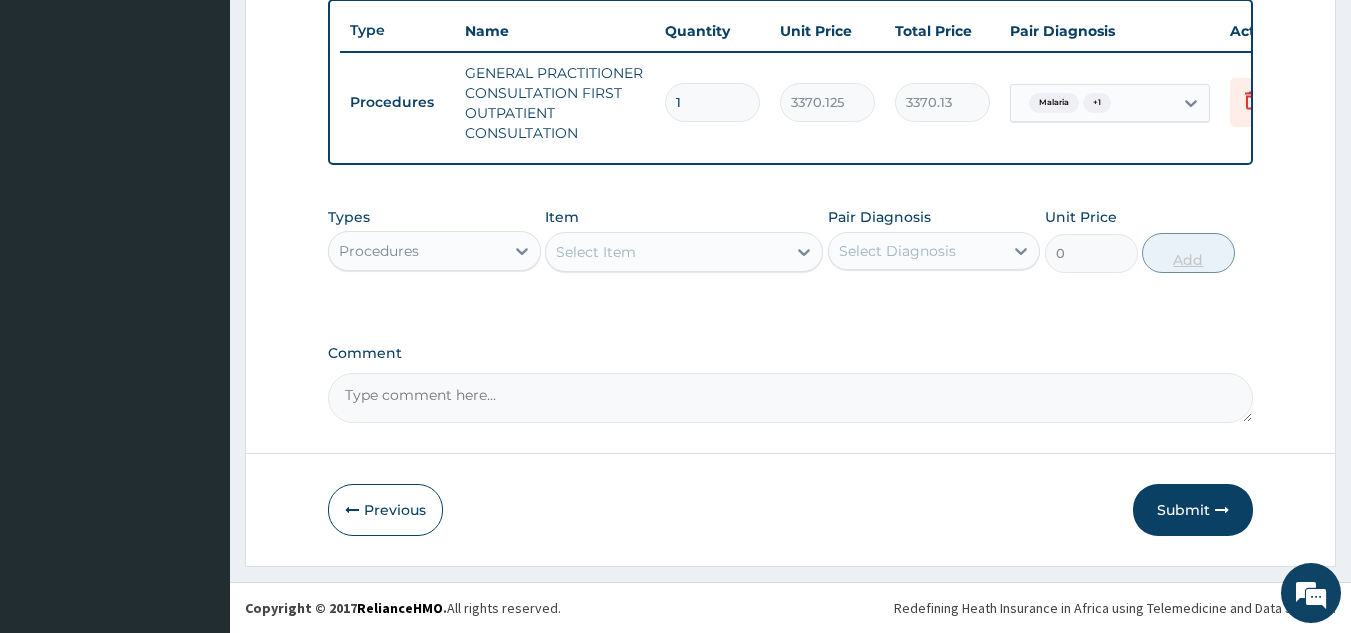 scroll, scrollTop: 760, scrollLeft: 0, axis: vertical 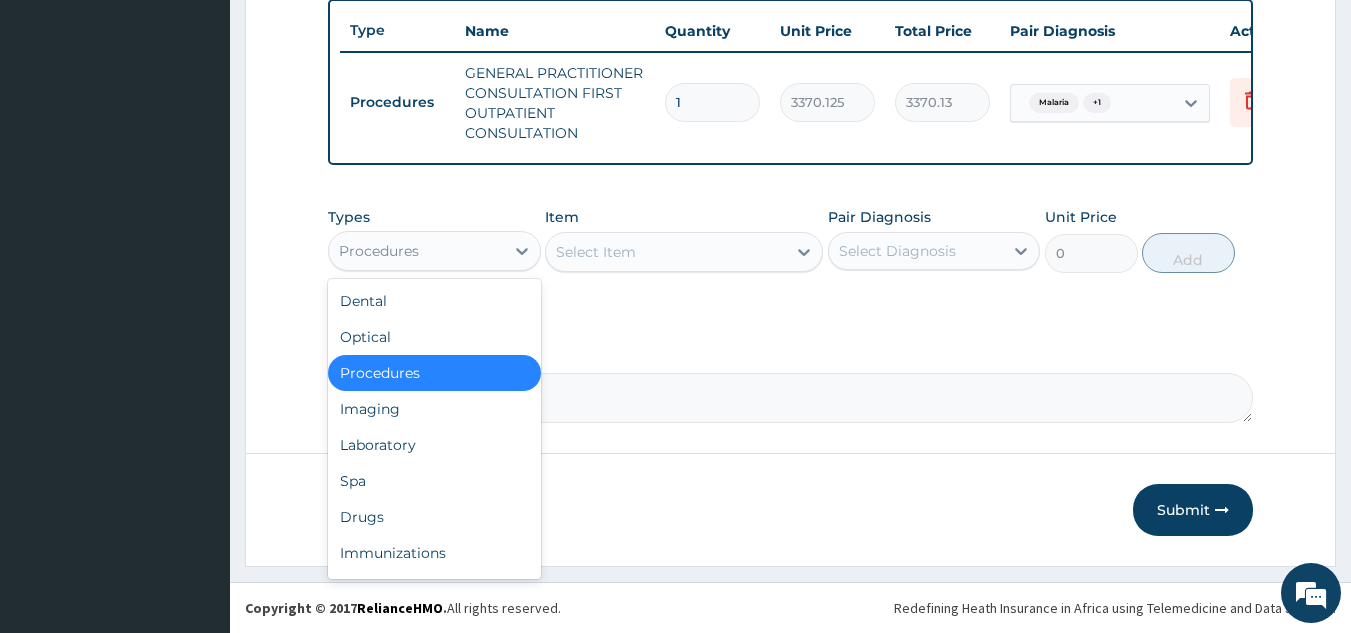 click on "Procedures" at bounding box center [379, 251] 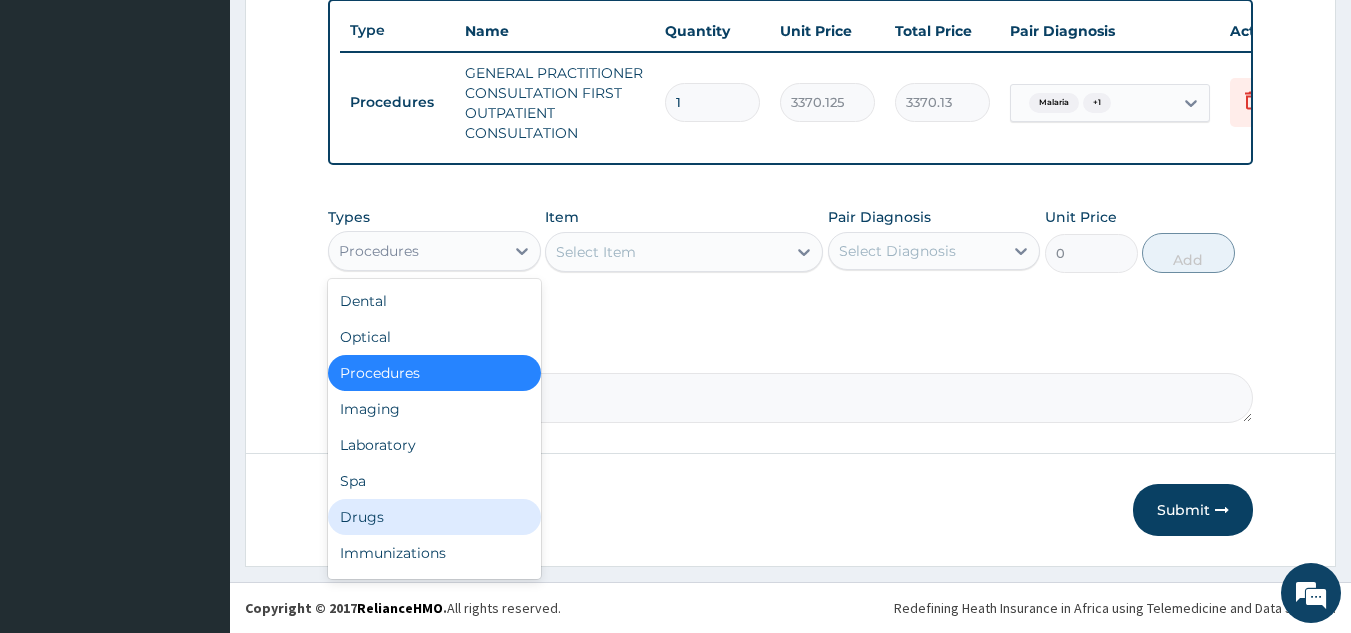 click on "Drugs" at bounding box center (434, 517) 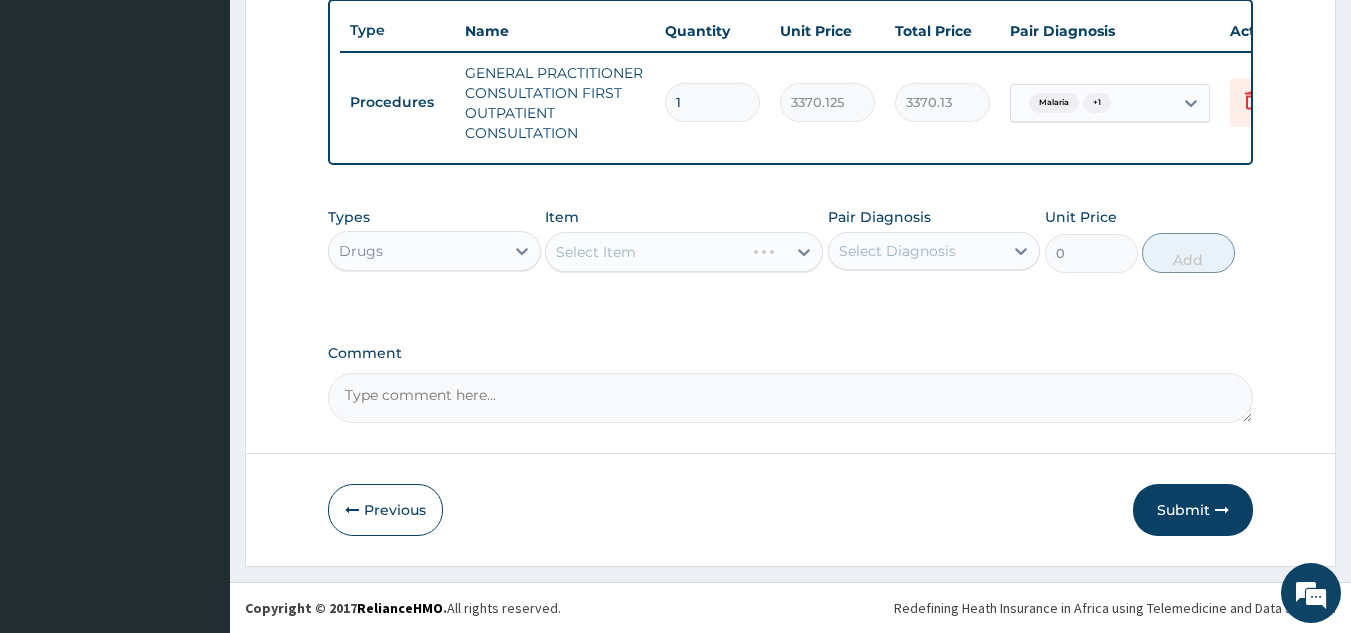 click on "Select Item" at bounding box center [684, 252] 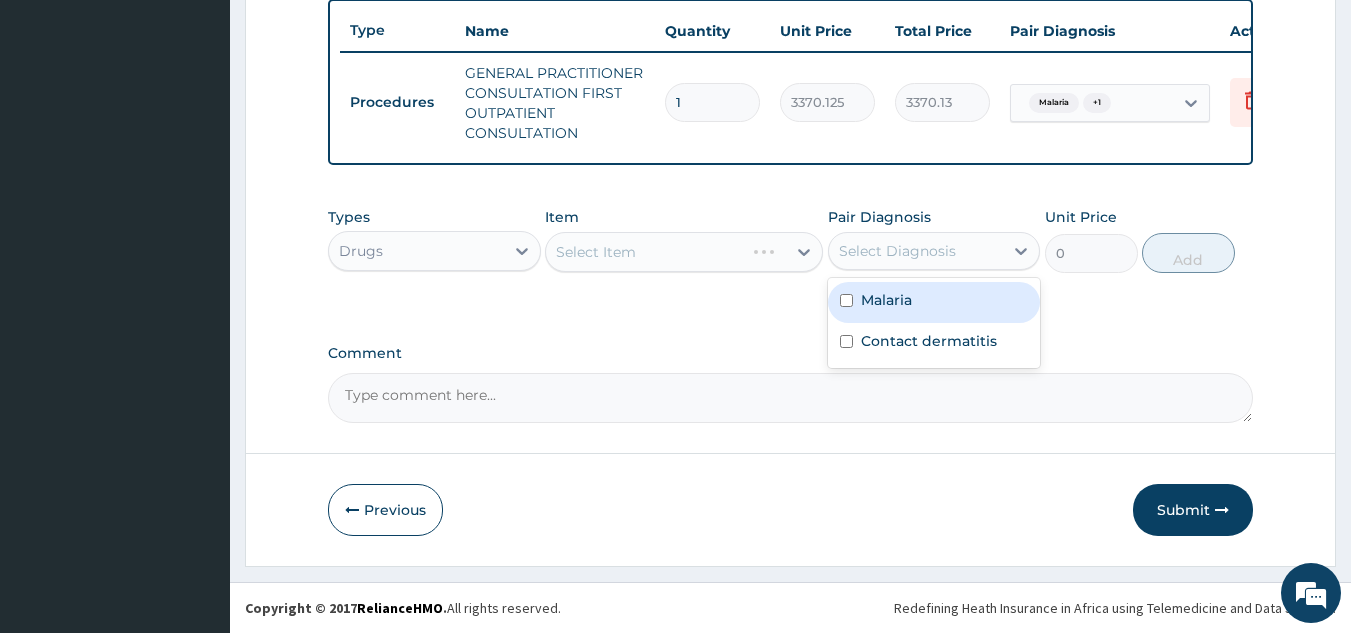 click on "Select Diagnosis" at bounding box center (897, 251) 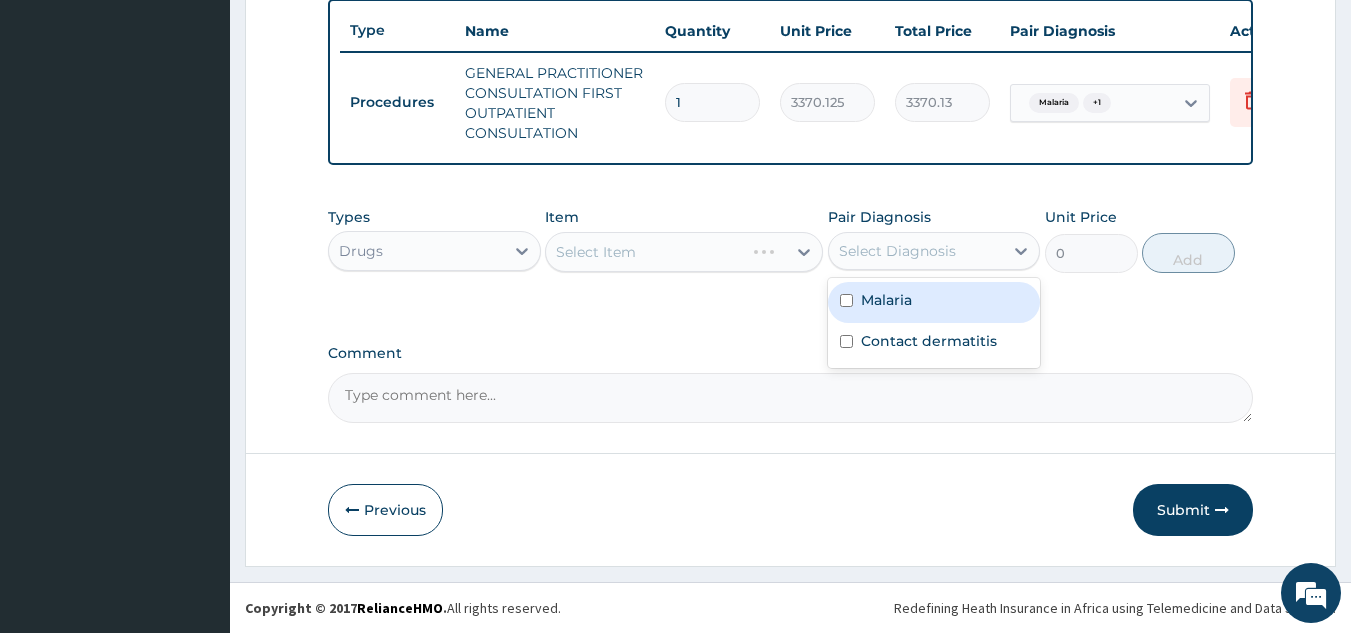 click on "Malaria" at bounding box center (934, 302) 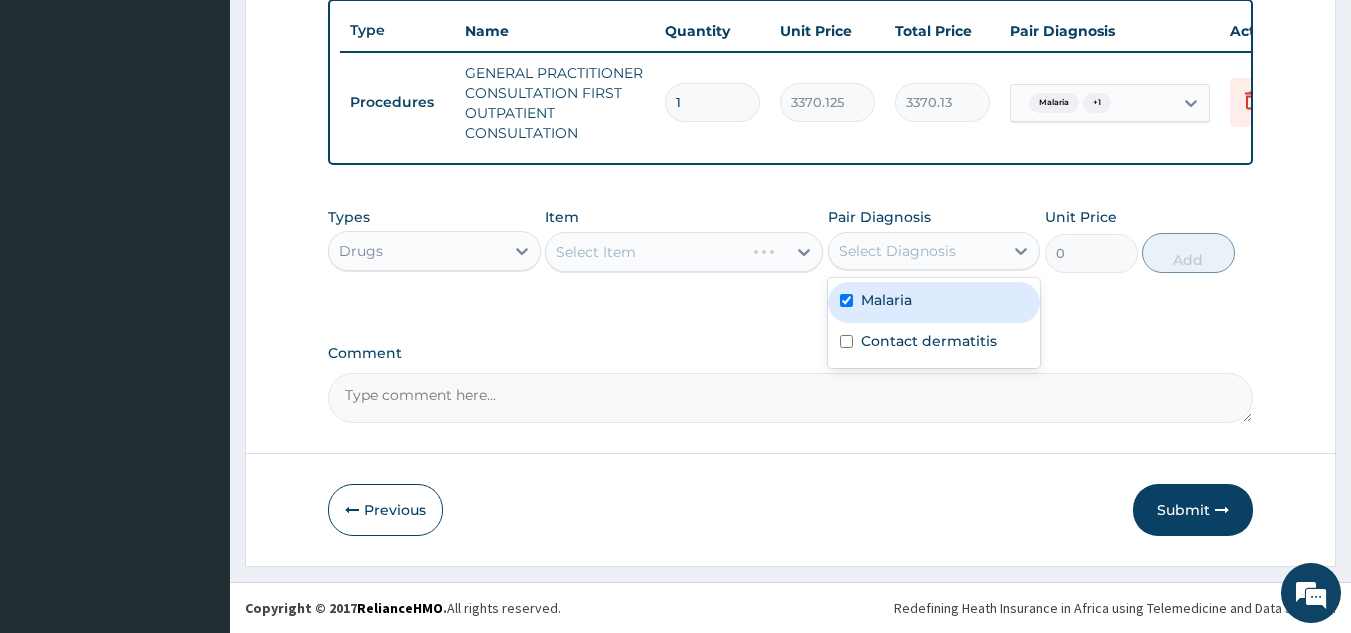 checkbox on "true" 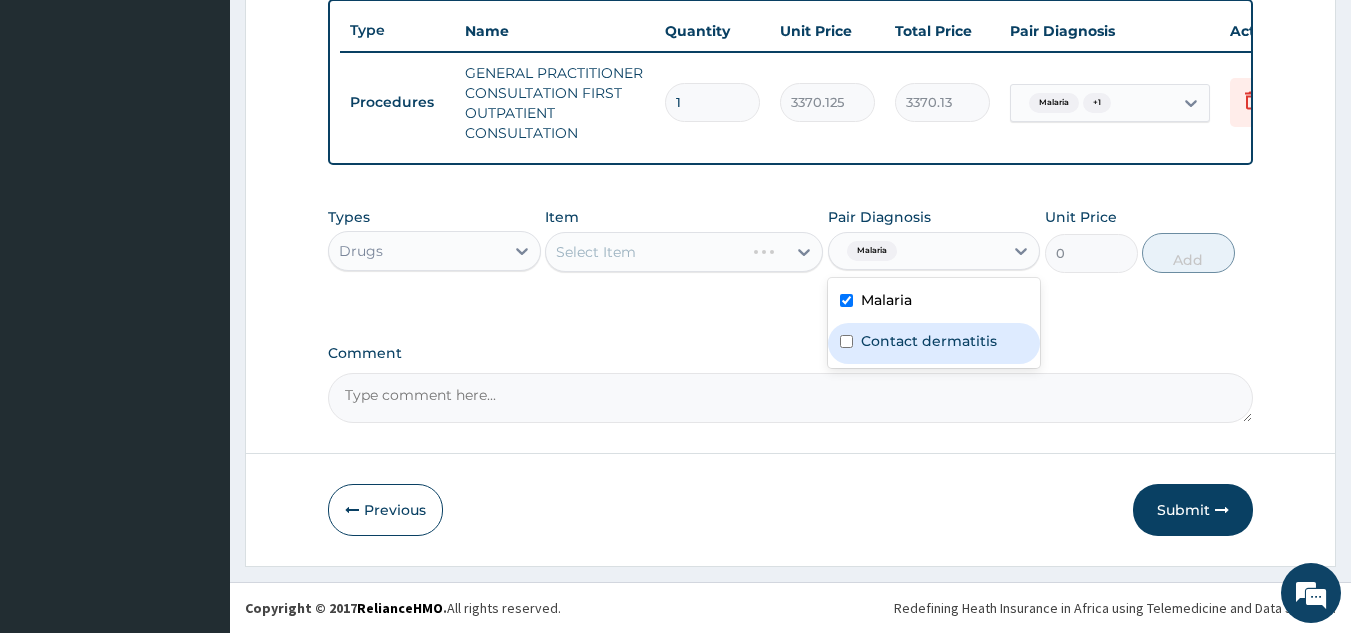 click on "Contact dermatitis" at bounding box center [934, 343] 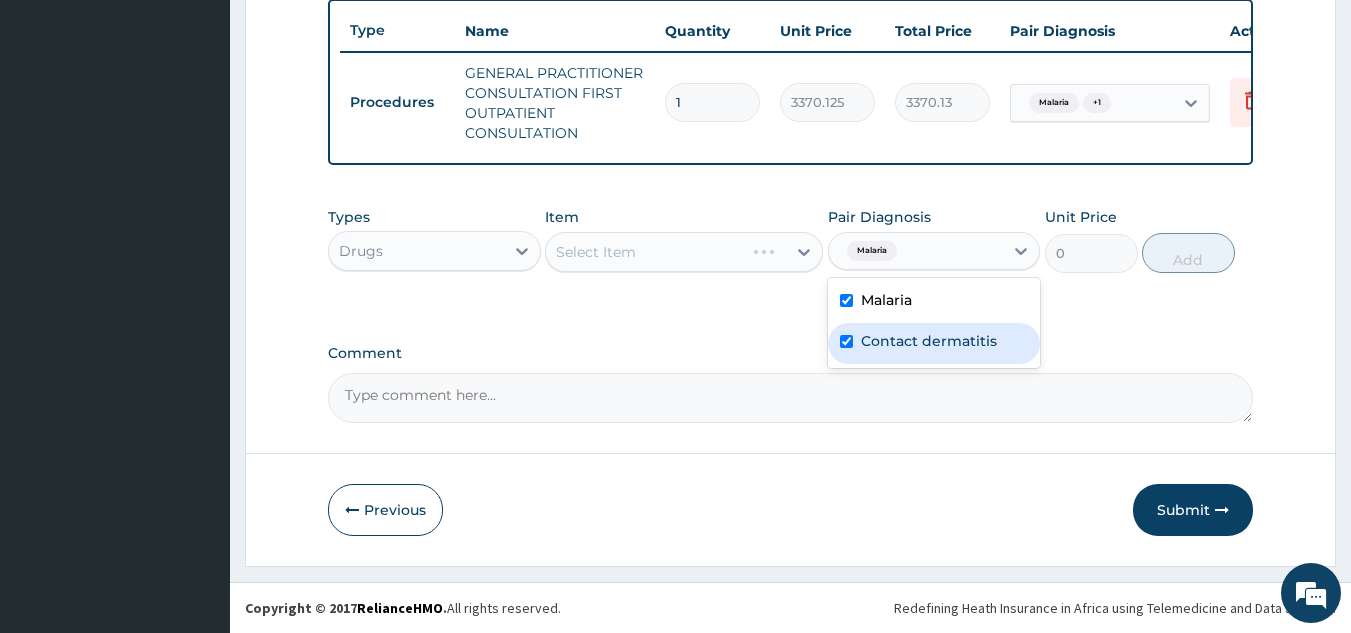 checkbox on "true" 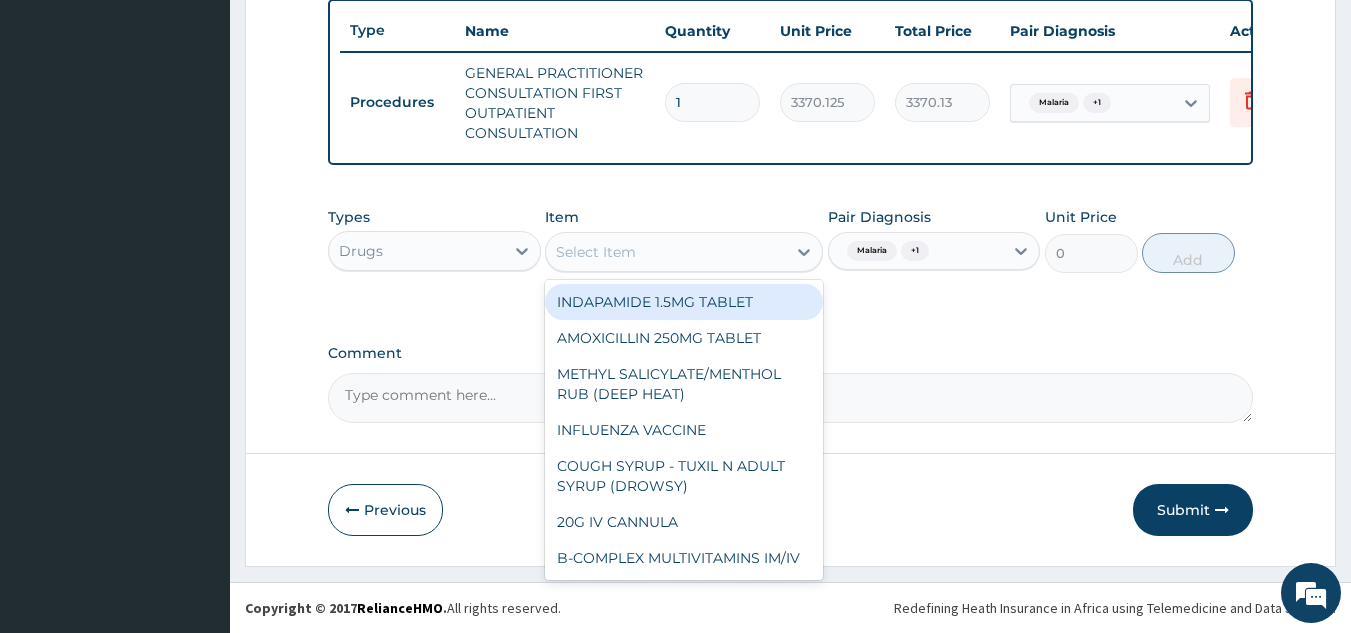 click on "Select Item" at bounding box center (596, 252) 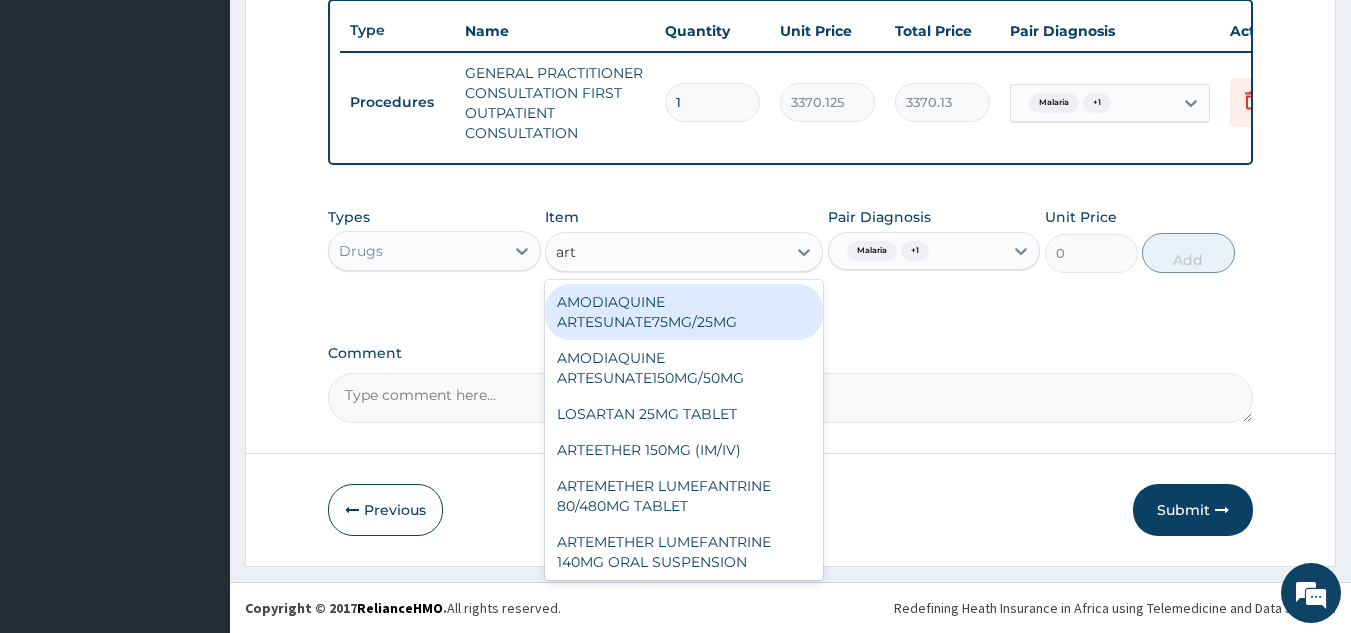 type on "arte" 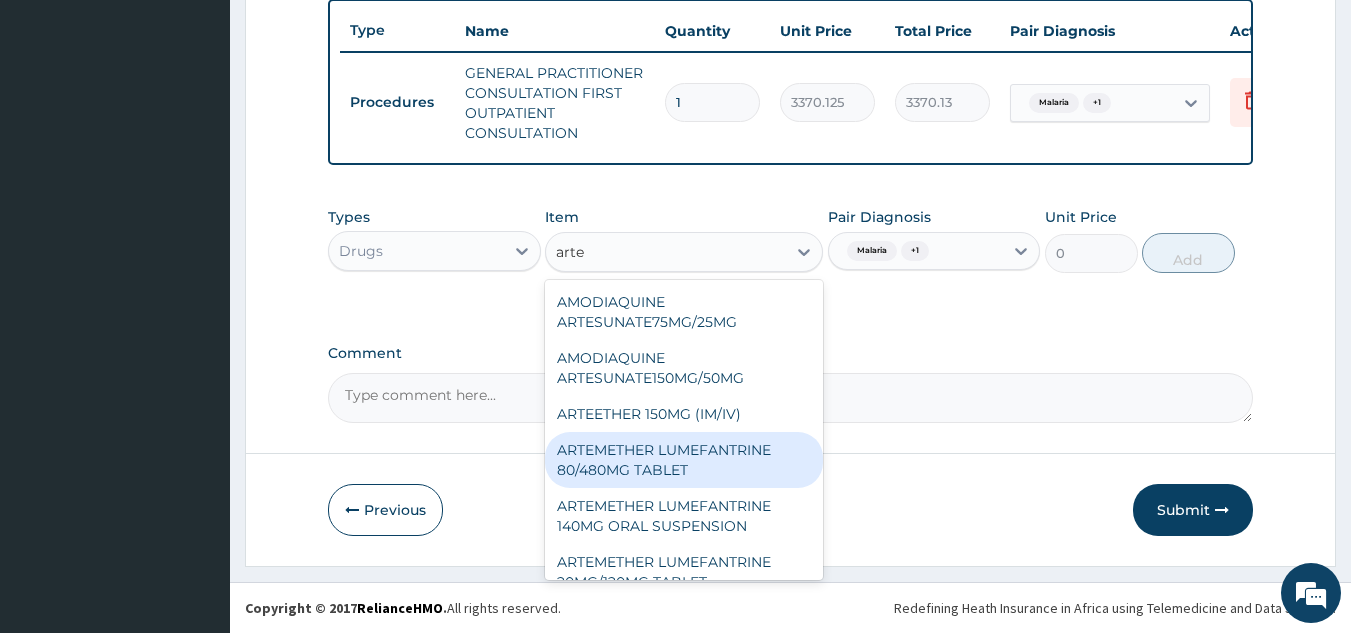 click on "ARTEMETHER LUMEFANTRINE 80/480MG TABLET" at bounding box center [684, 460] 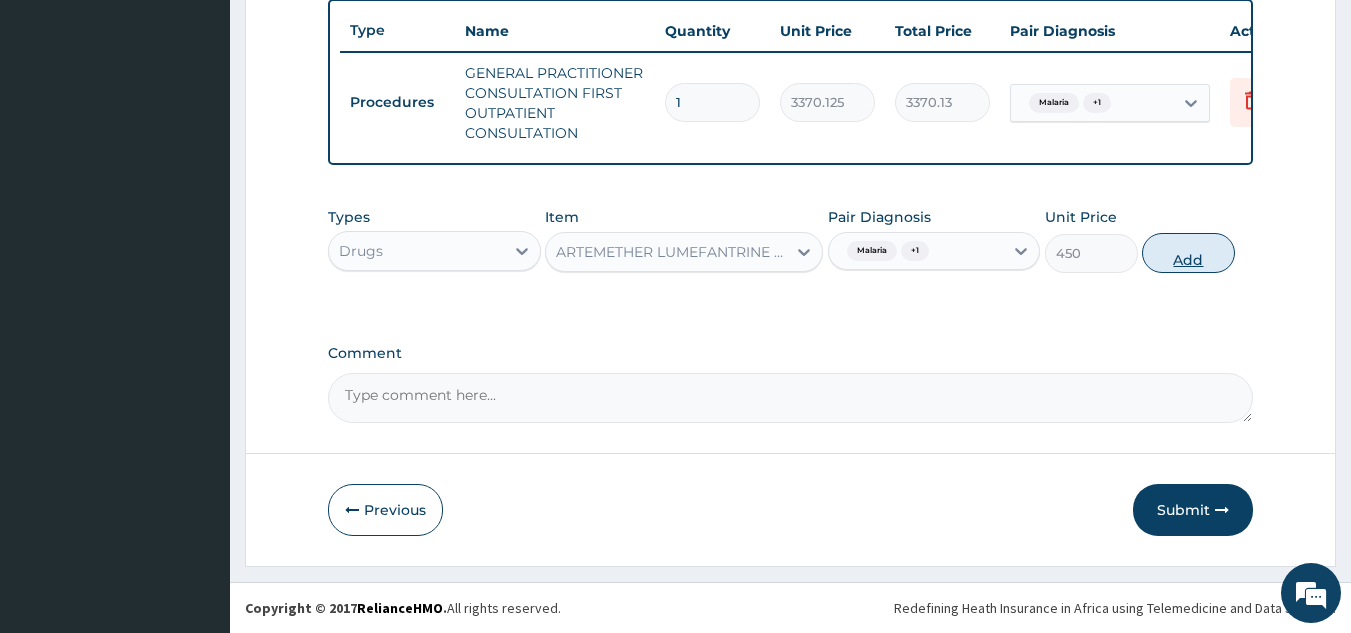 click on "Add" at bounding box center [1188, 253] 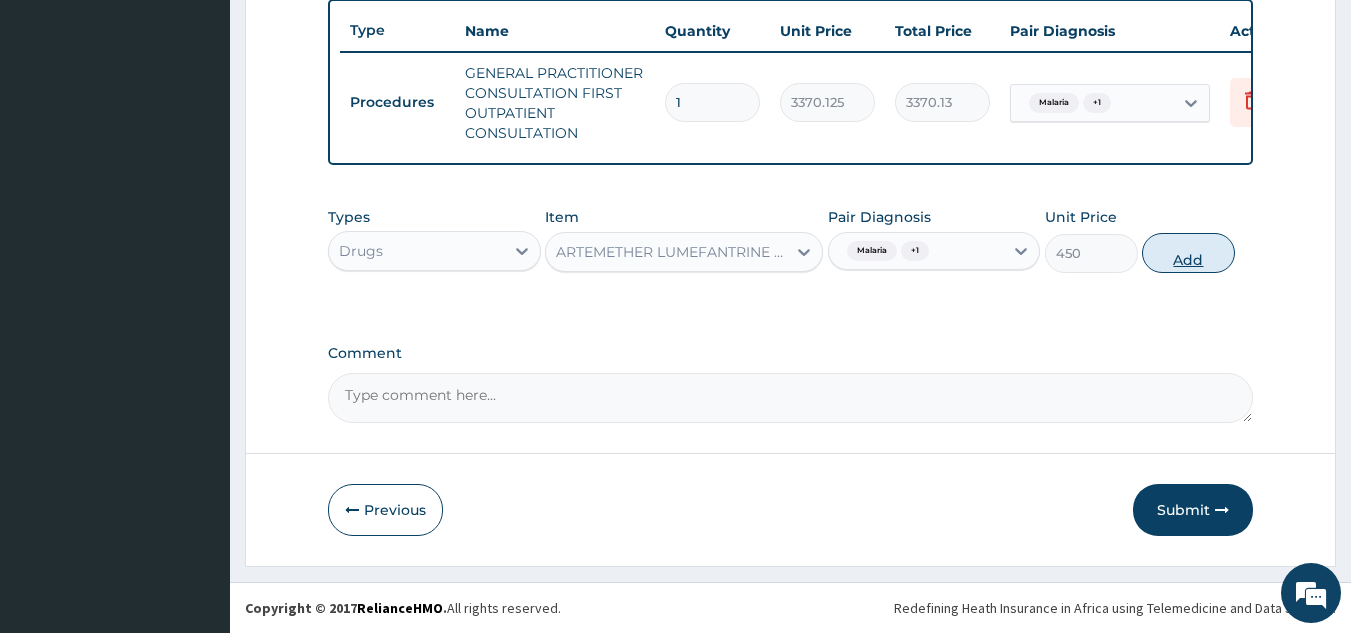 type on "0" 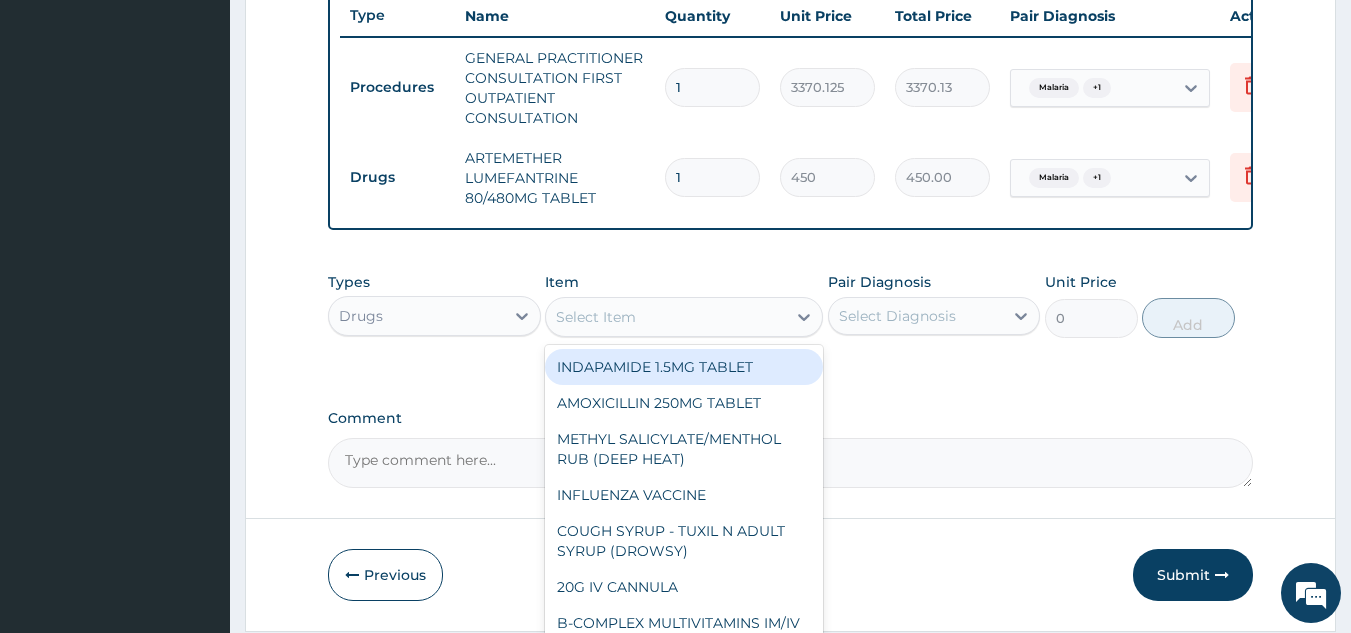 click on "Select Item" at bounding box center (596, 317) 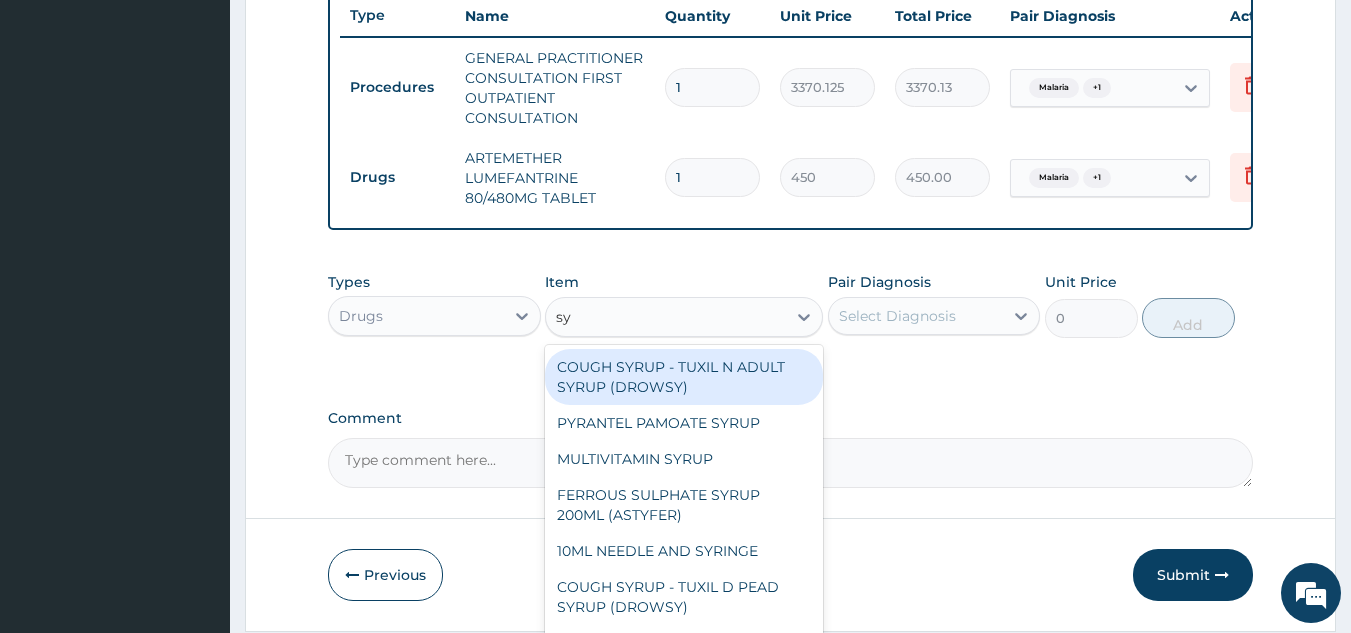 type on "syr" 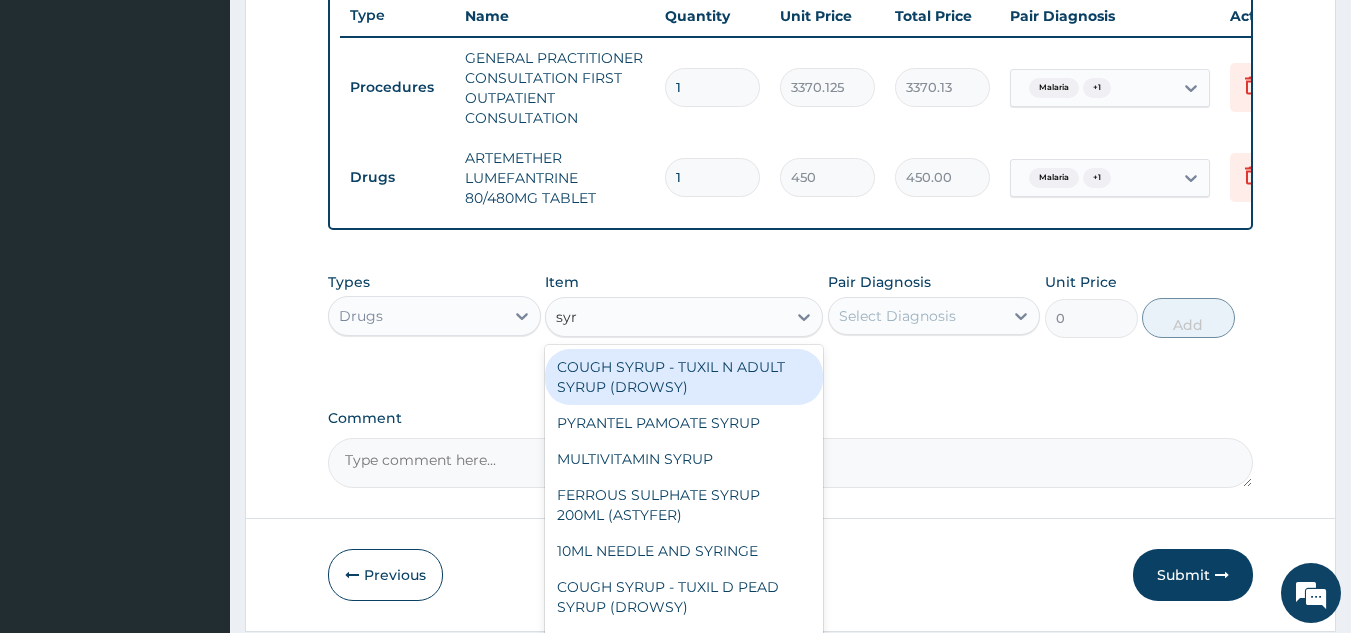 click on "COUGH SYRUP - TUXIL N ADULT SYRUP (DROWSY)" at bounding box center [684, 377] 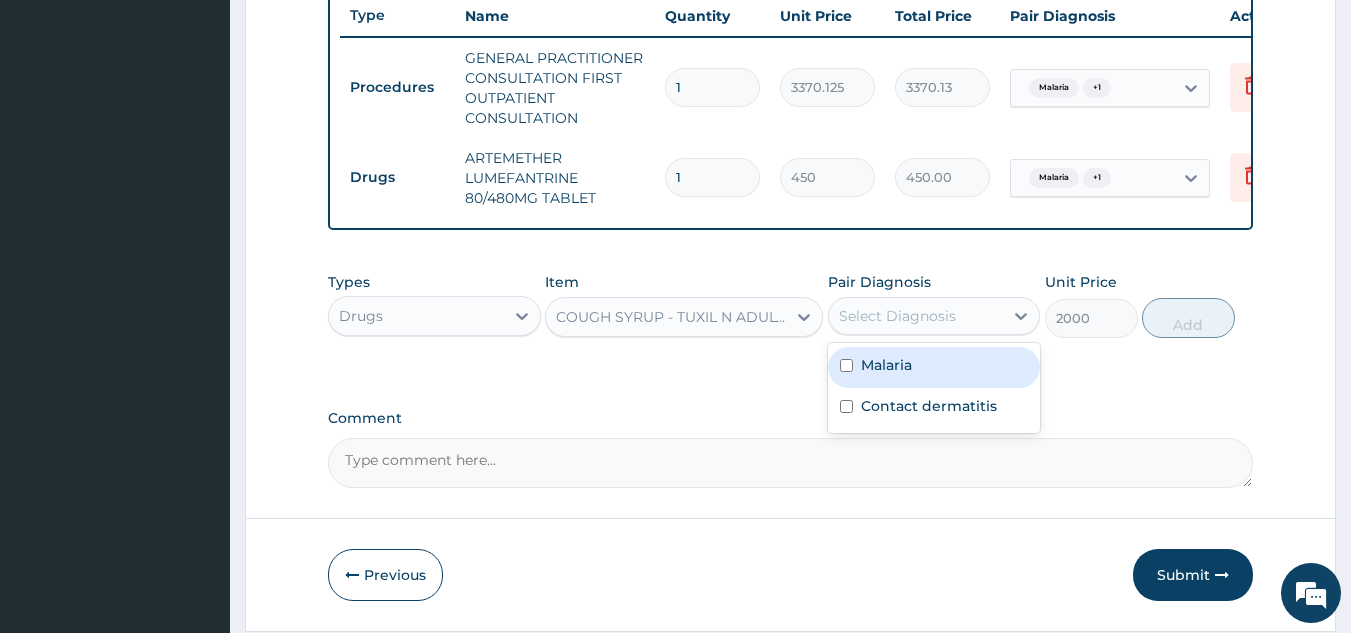 click on "Select Diagnosis" at bounding box center (897, 316) 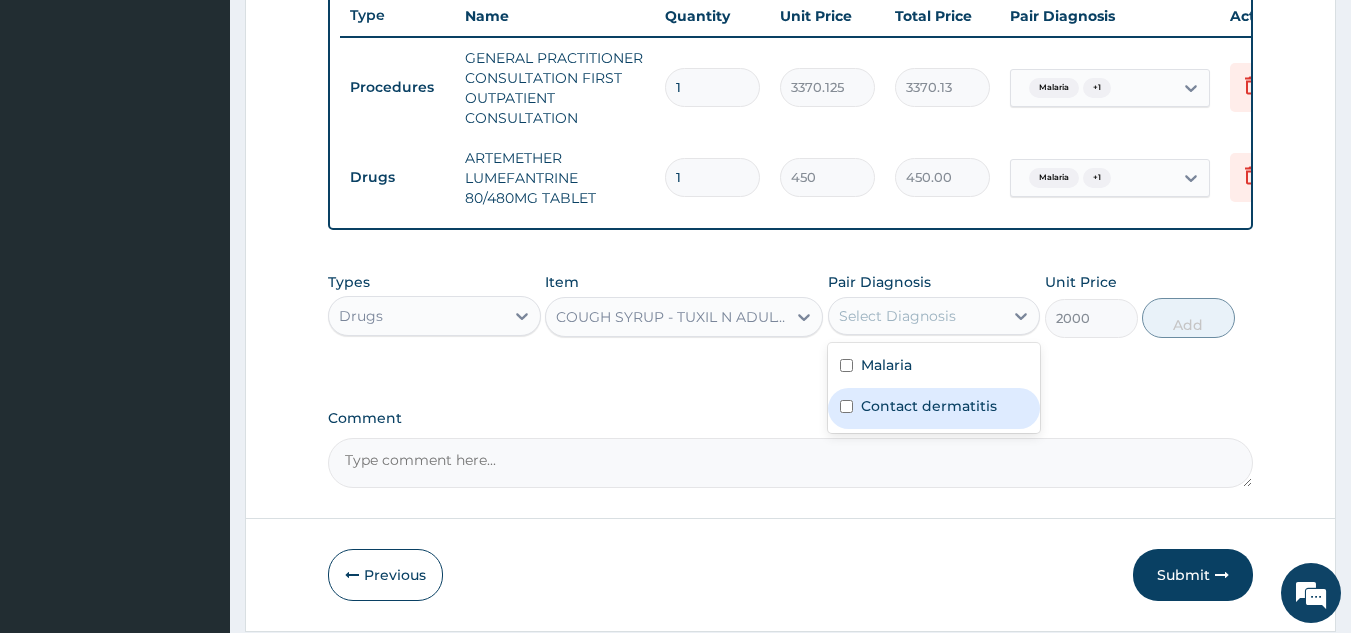 click on "Contact dermatitis" at bounding box center (934, 408) 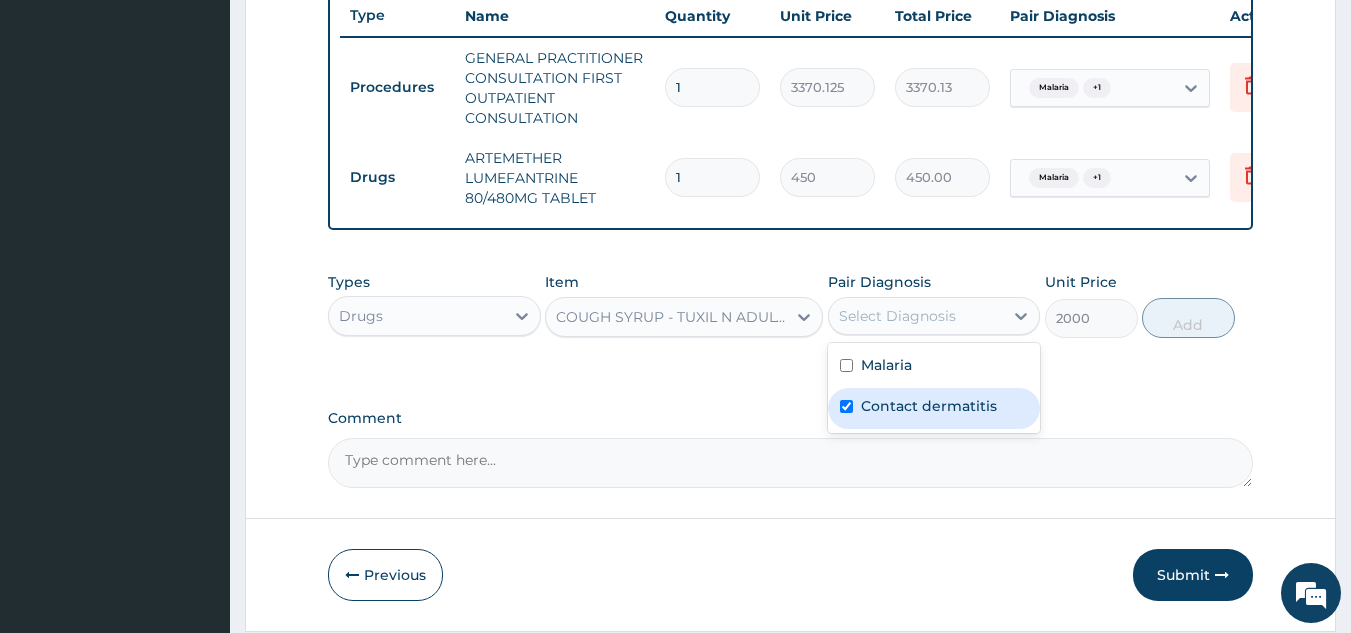 checkbox on "true" 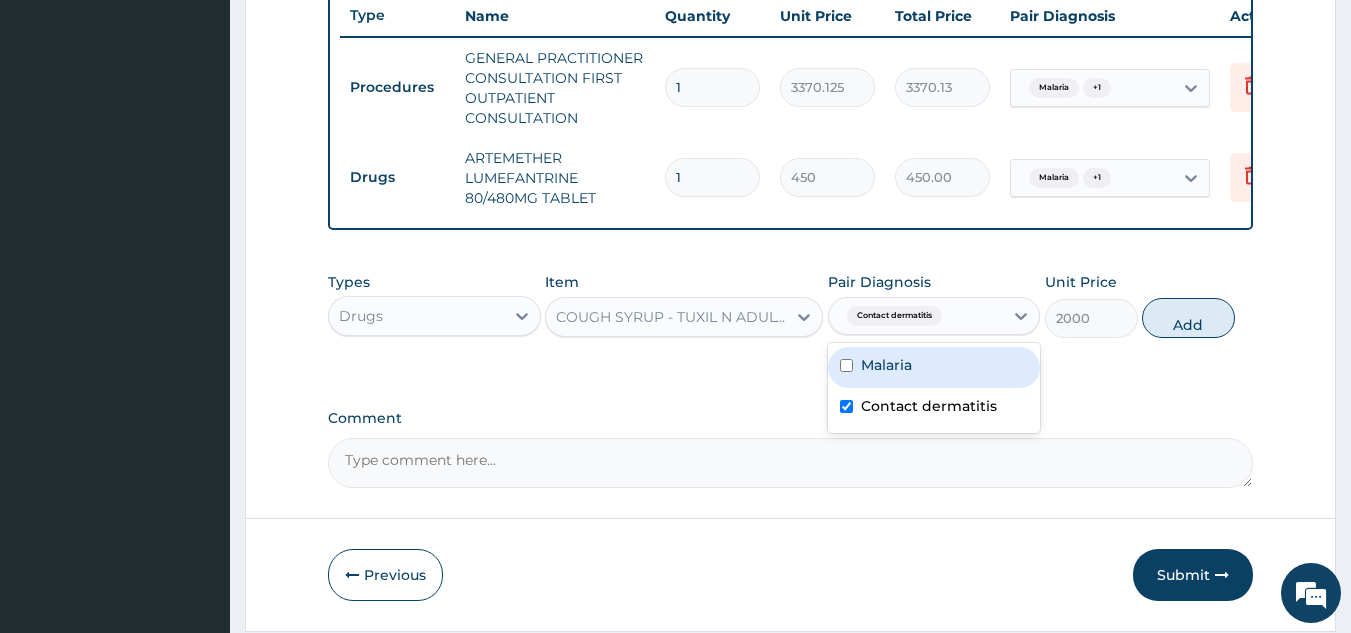 click on "Malaria" at bounding box center (934, 367) 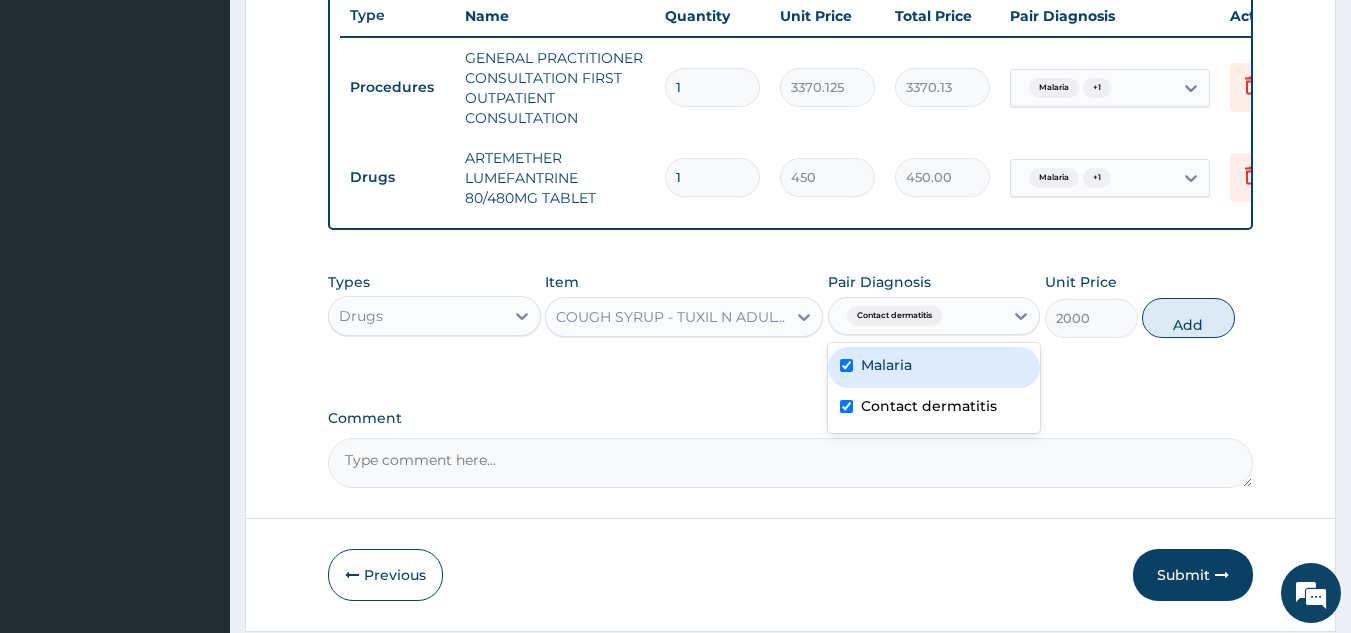checkbox on "true" 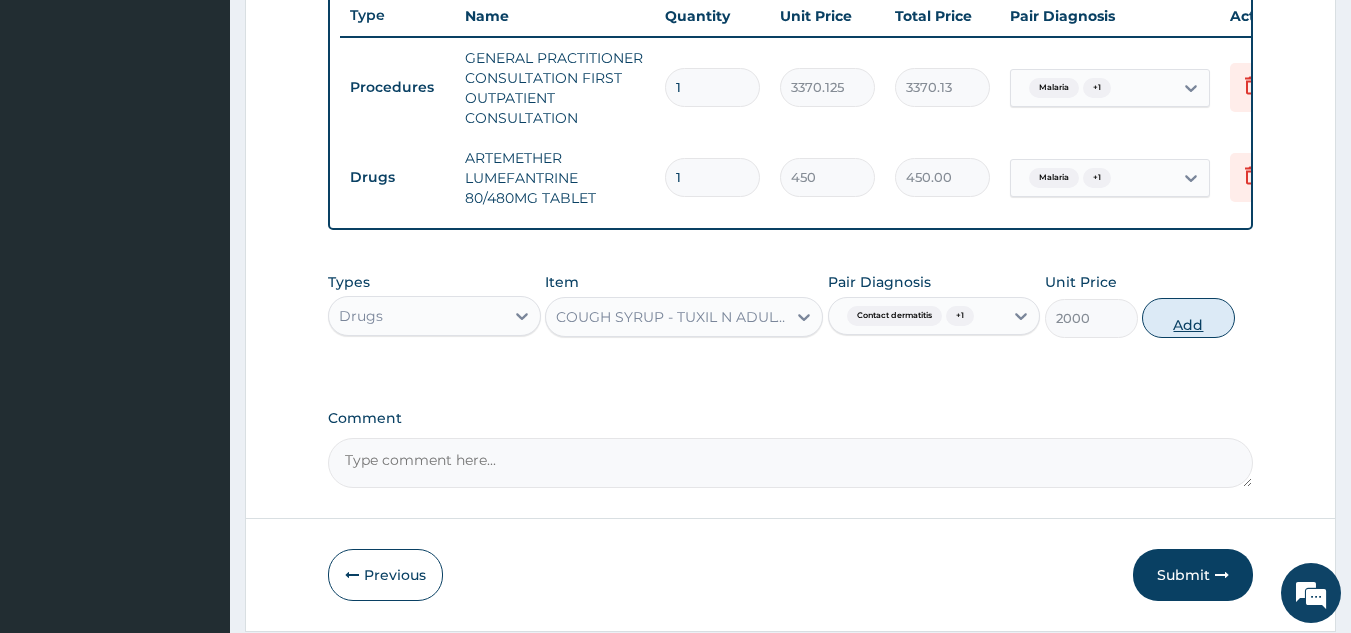 click on "Add" at bounding box center [1188, 318] 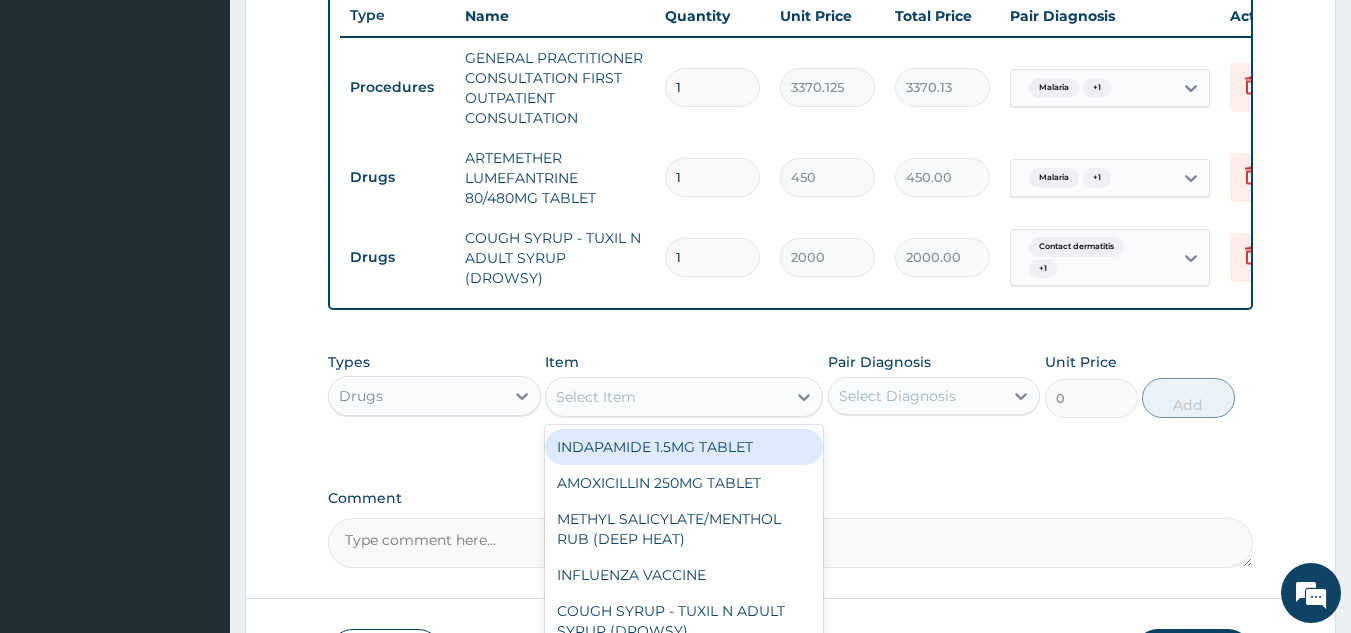 click on "Select Item" at bounding box center (596, 397) 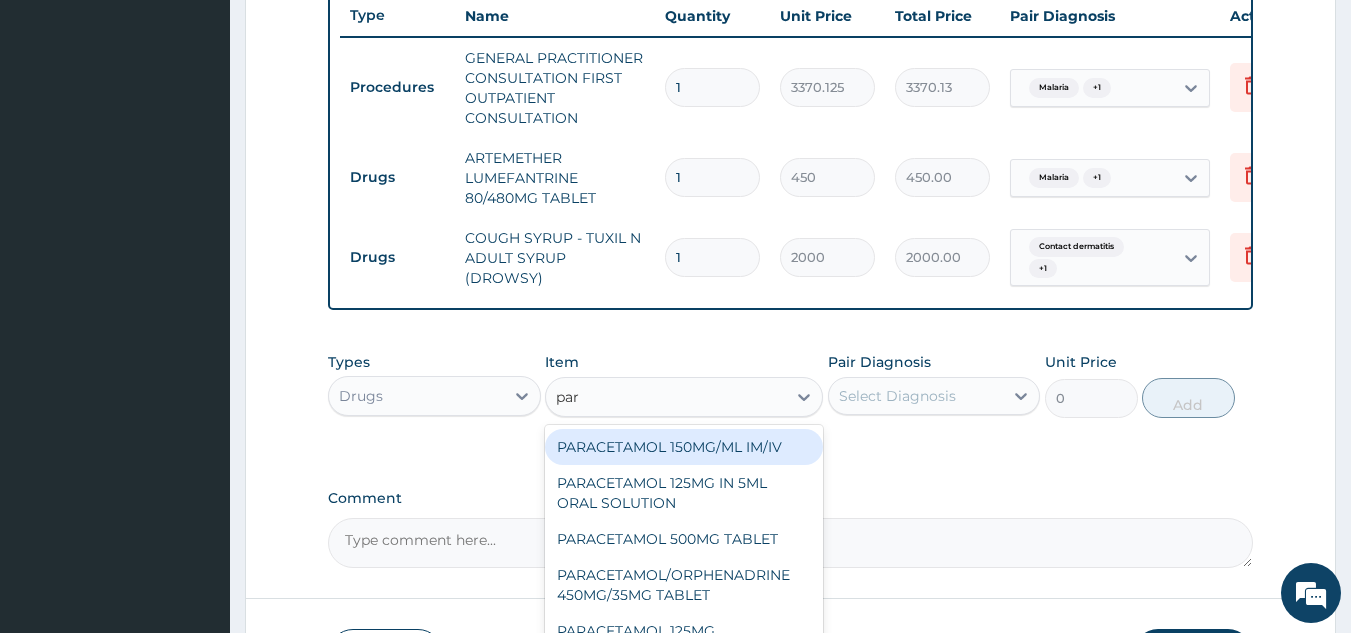 type on "para" 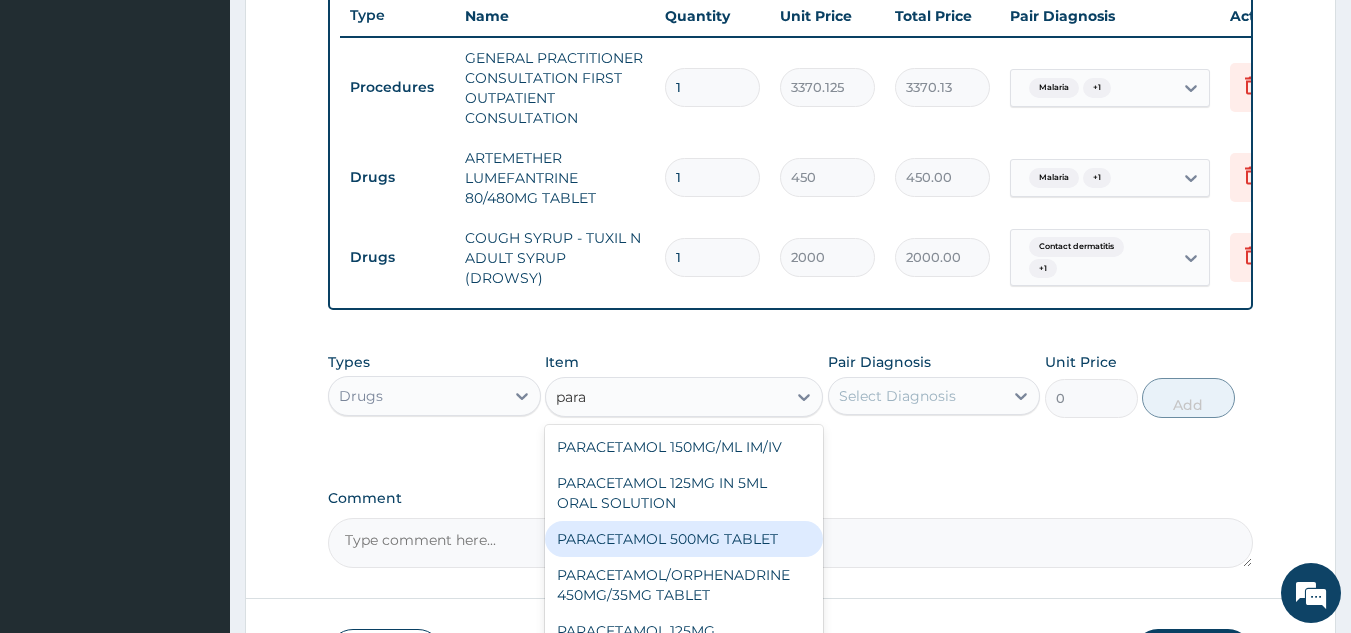 click on "PARACETAMOL 500MG TABLET" at bounding box center (684, 539) 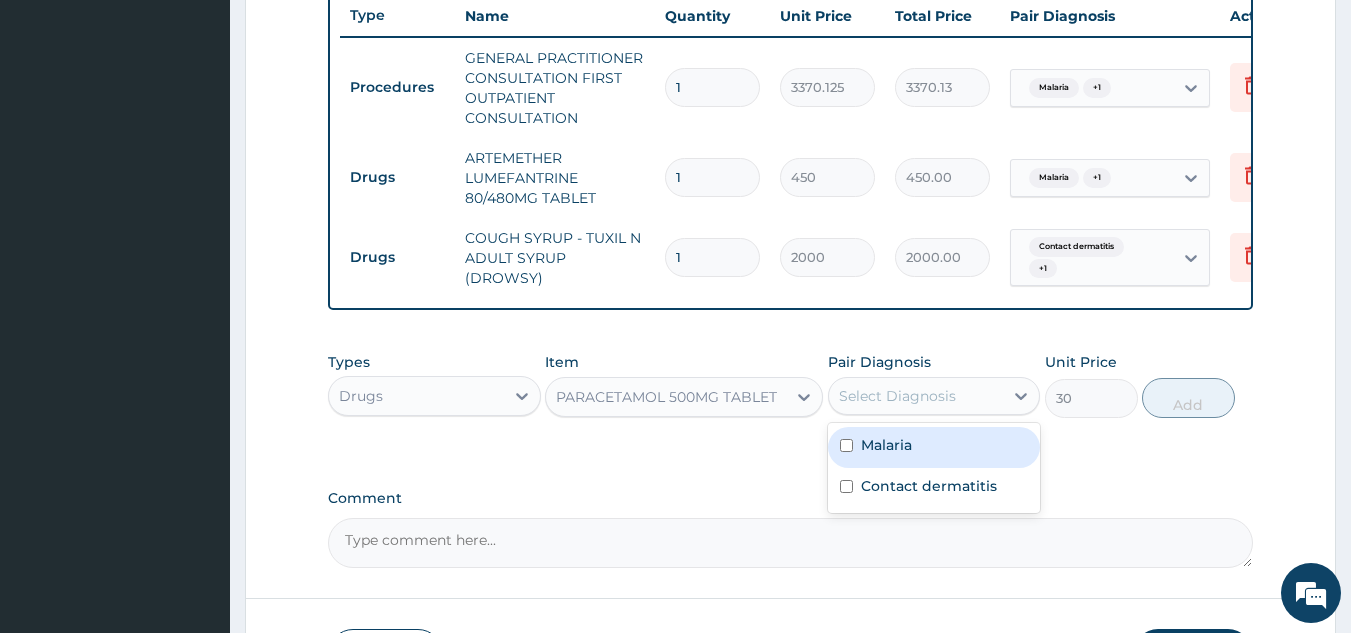 click on "Select Diagnosis" at bounding box center (897, 396) 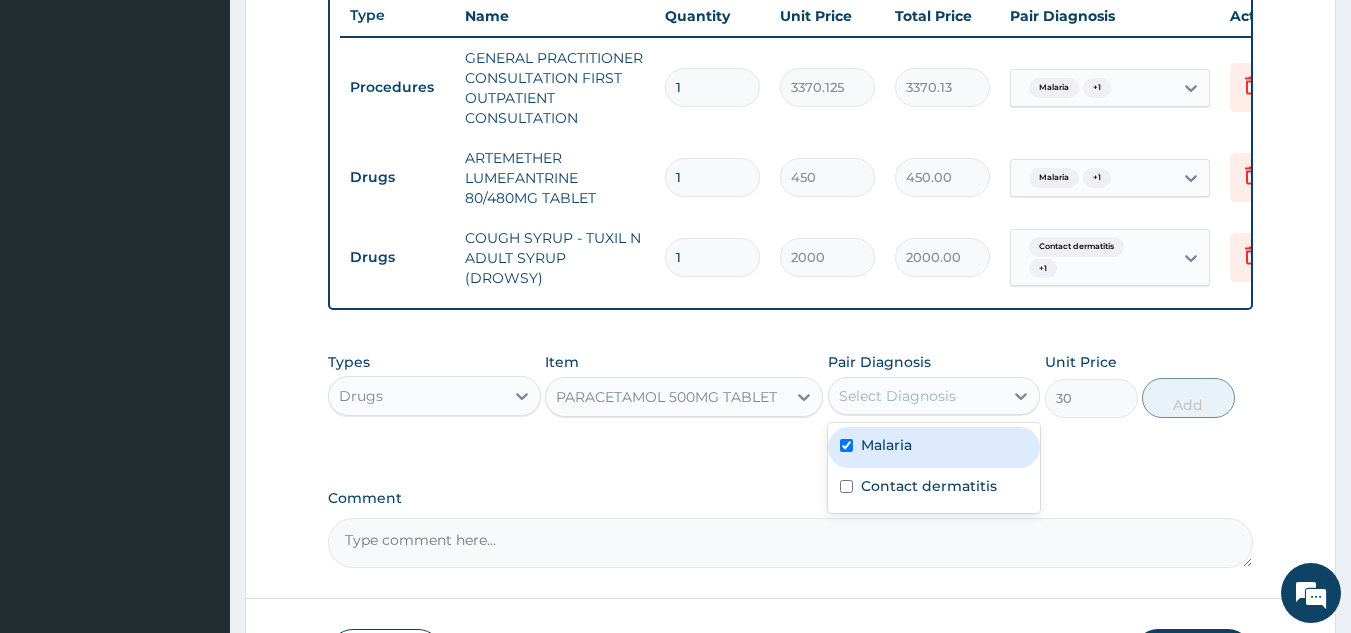 checkbox on "true" 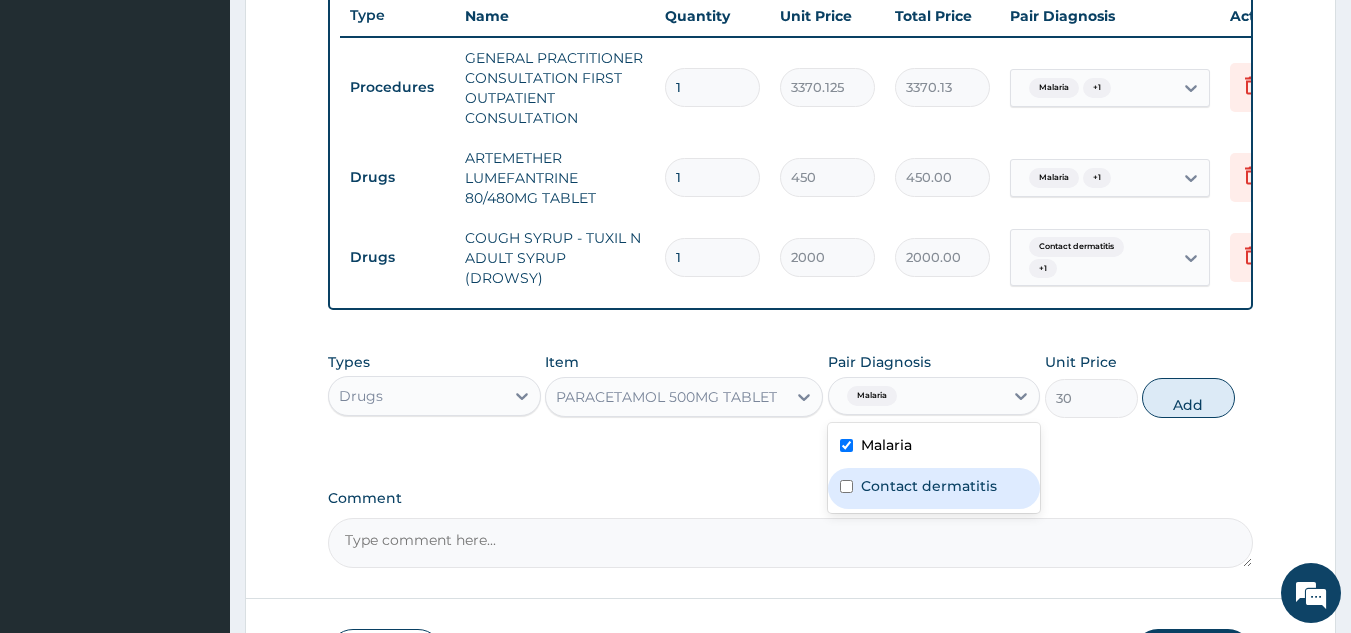 click on "Contact dermatitis" at bounding box center [929, 486] 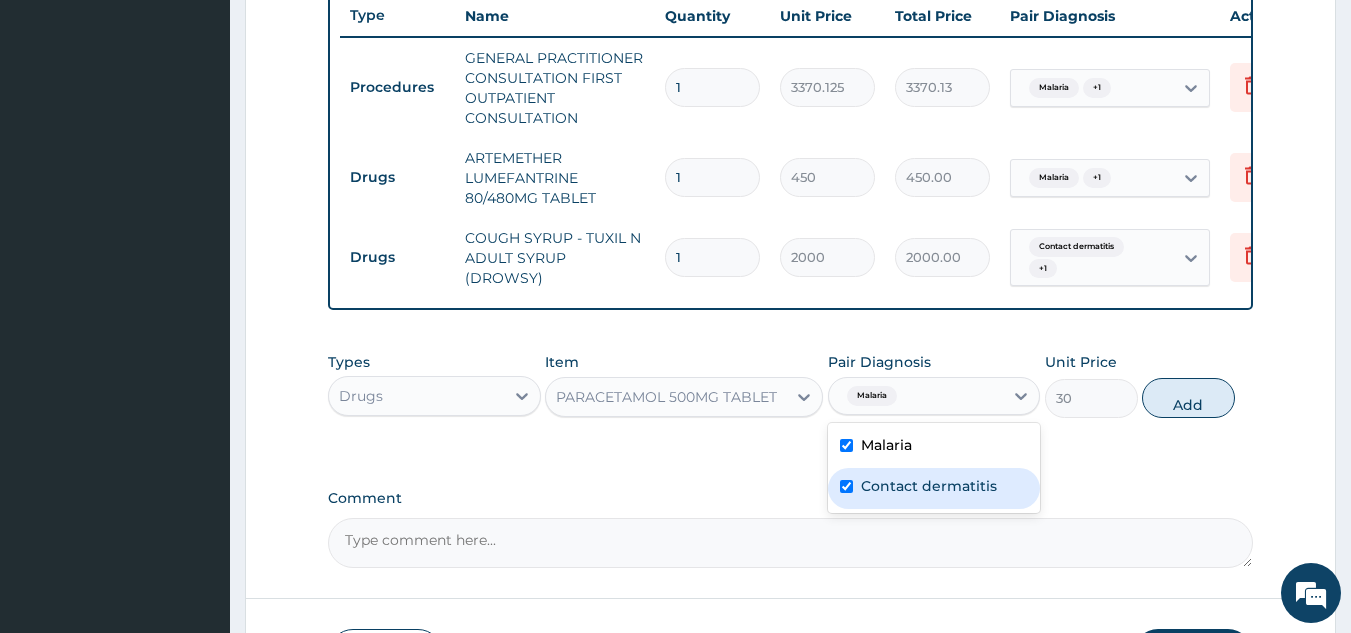 checkbox on "true" 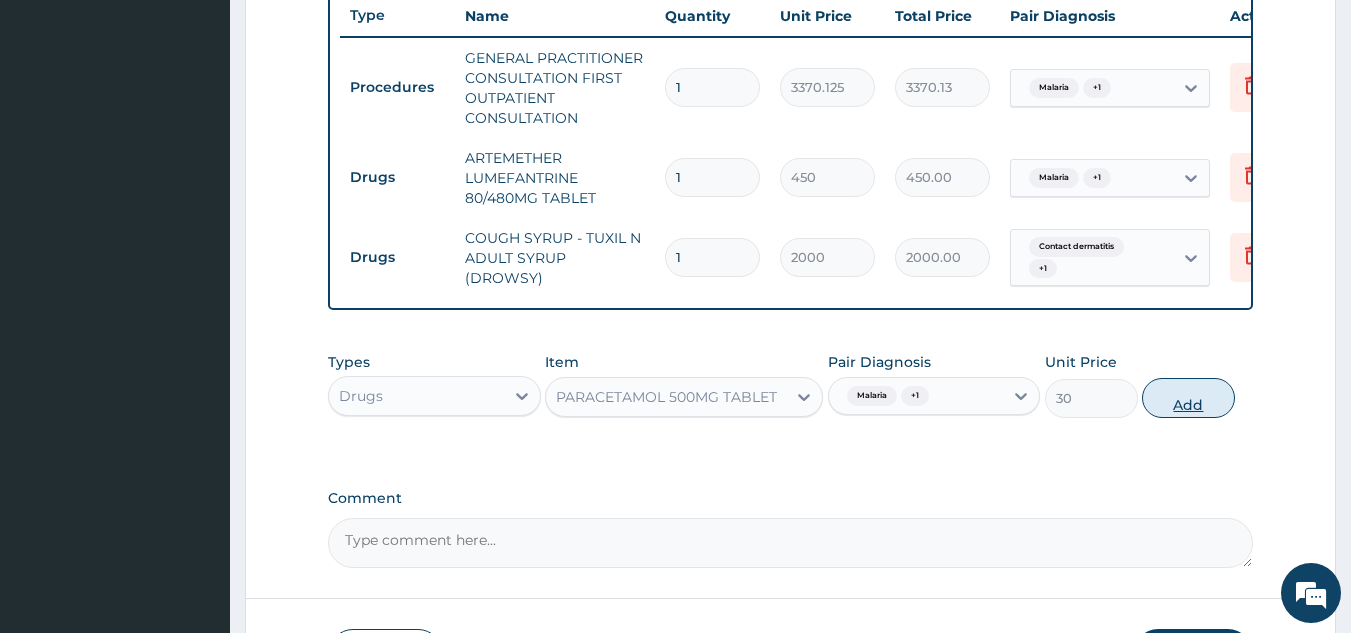 click on "Add" at bounding box center [1188, 398] 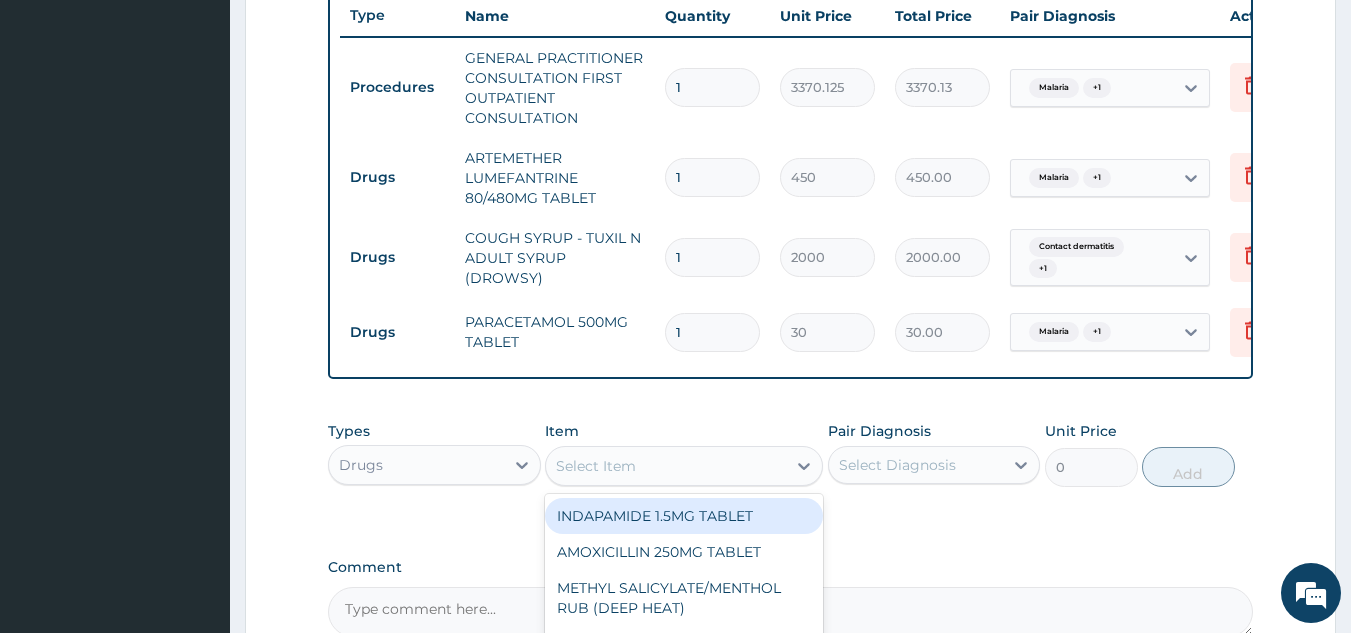 click on "Select Item" at bounding box center (596, 466) 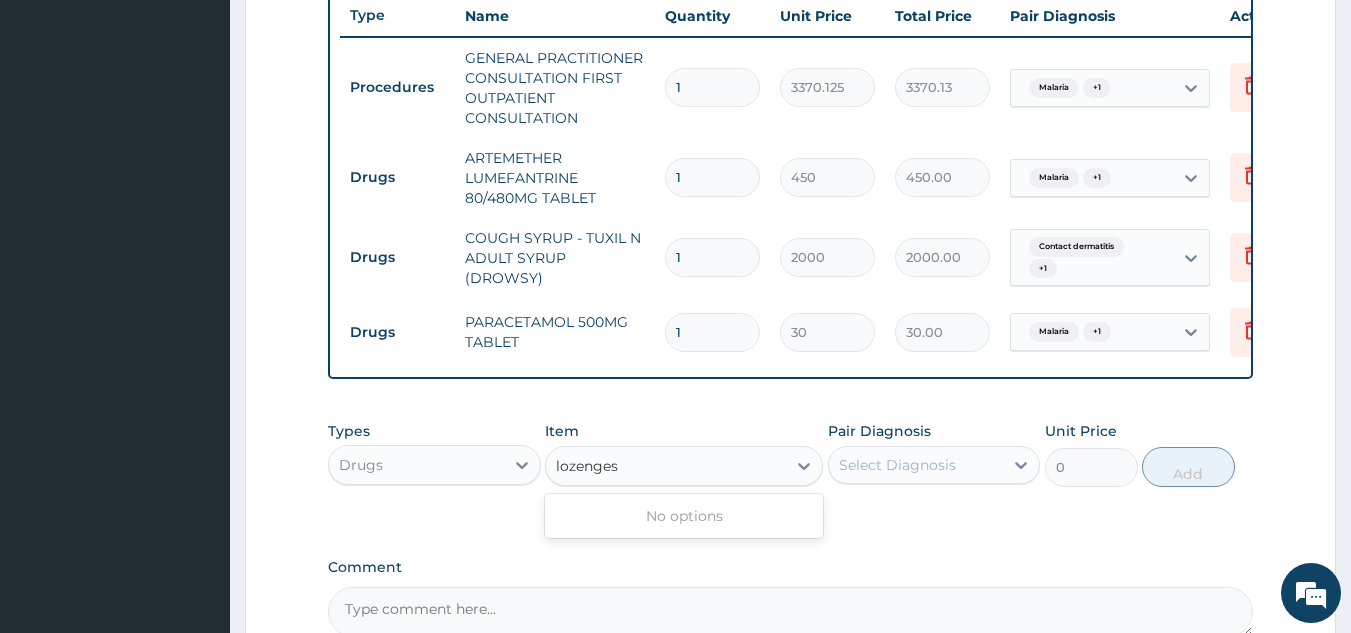 type on "lozenge" 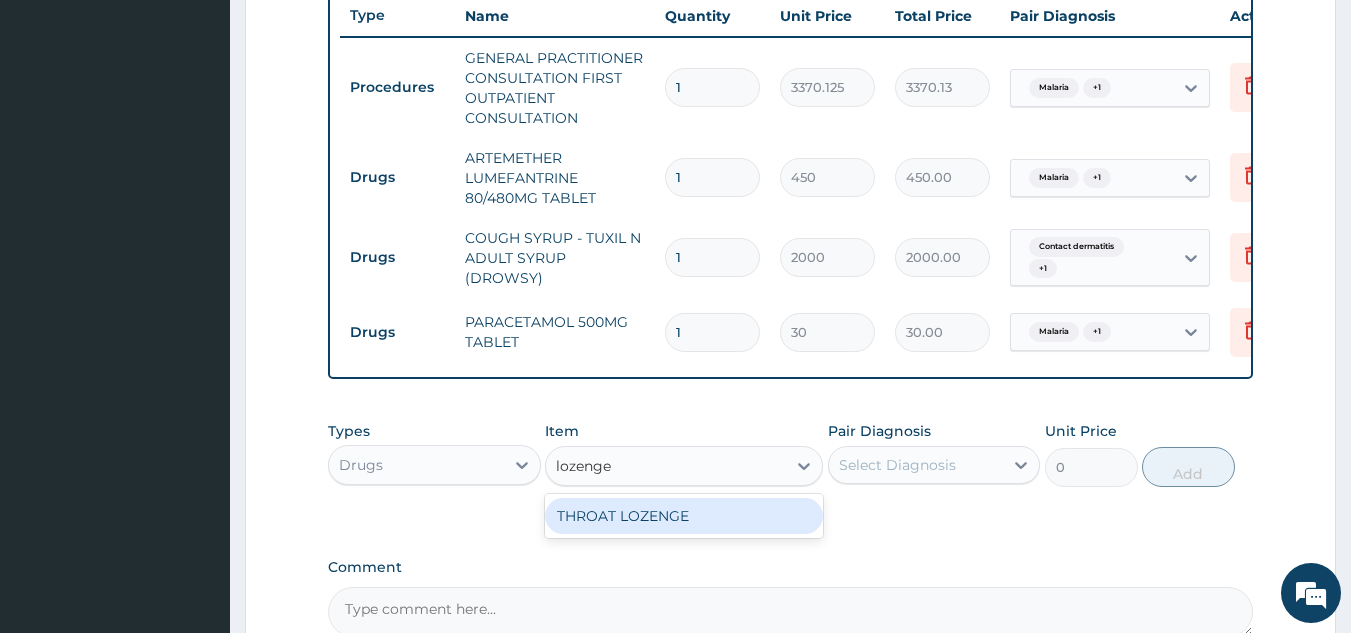 click on "THROAT LOZENGE" at bounding box center (684, 516) 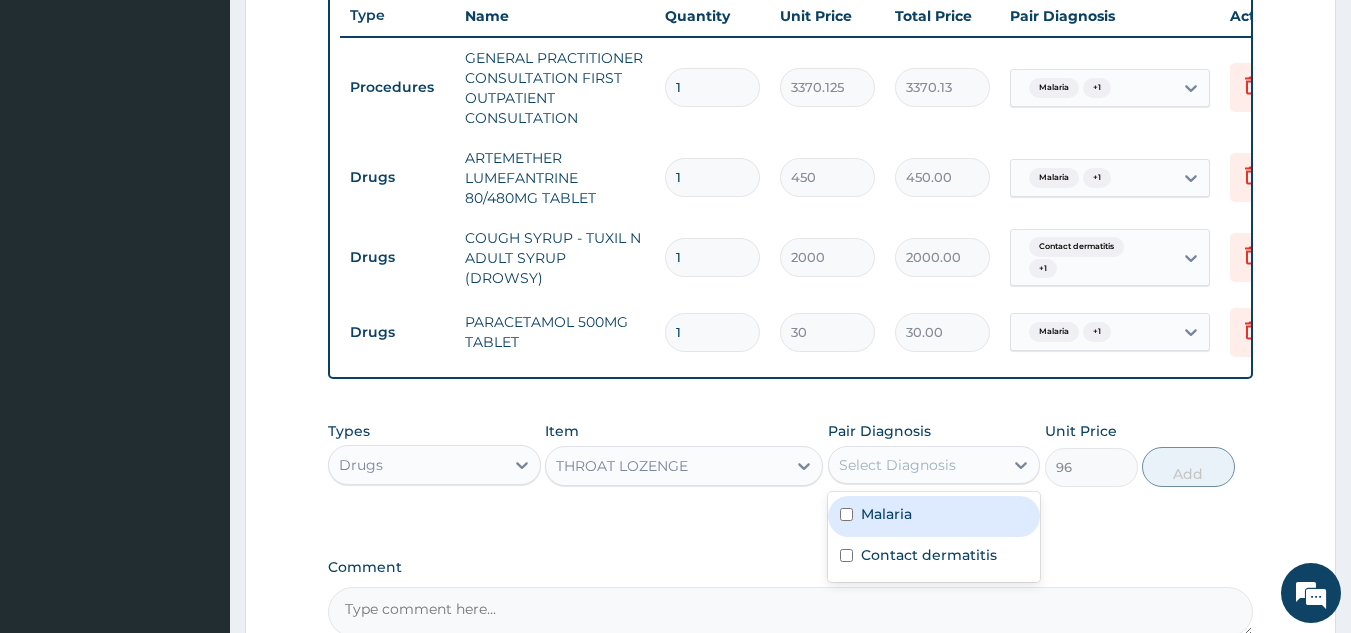 click on "Select Diagnosis" at bounding box center (897, 465) 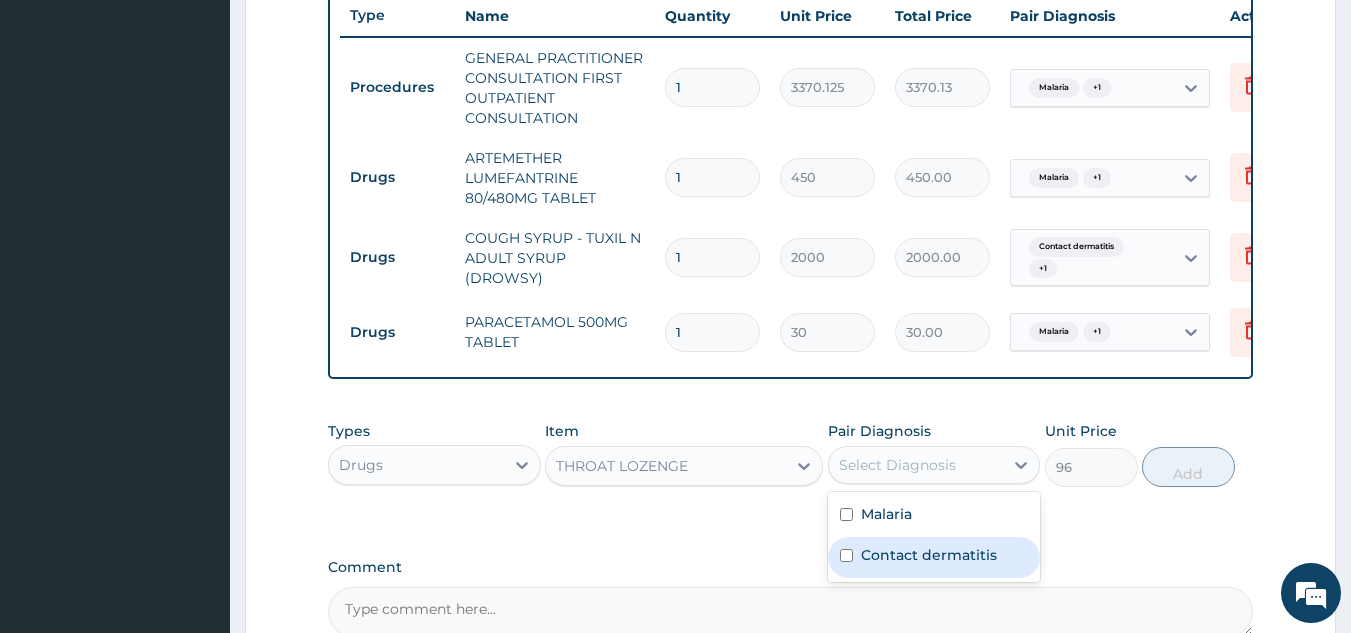 drag, startPoint x: 864, startPoint y: 556, endPoint x: 868, endPoint y: 519, distance: 37.215588 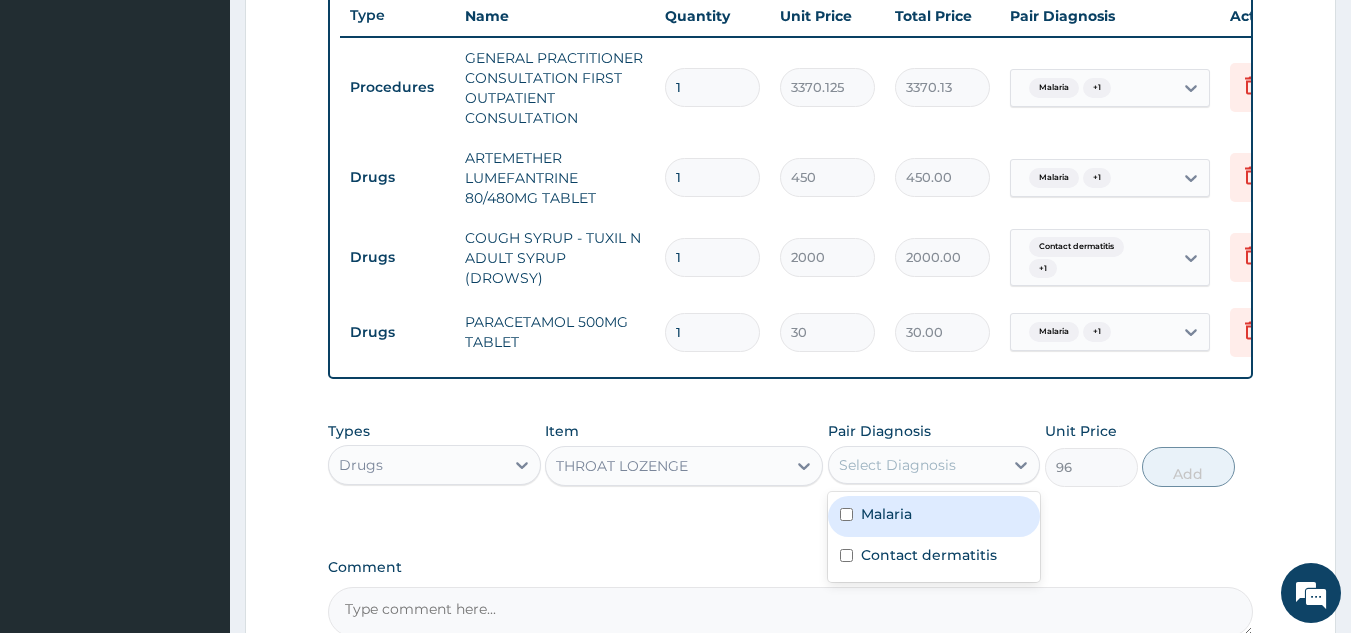 click on "Malaria" at bounding box center (886, 514) 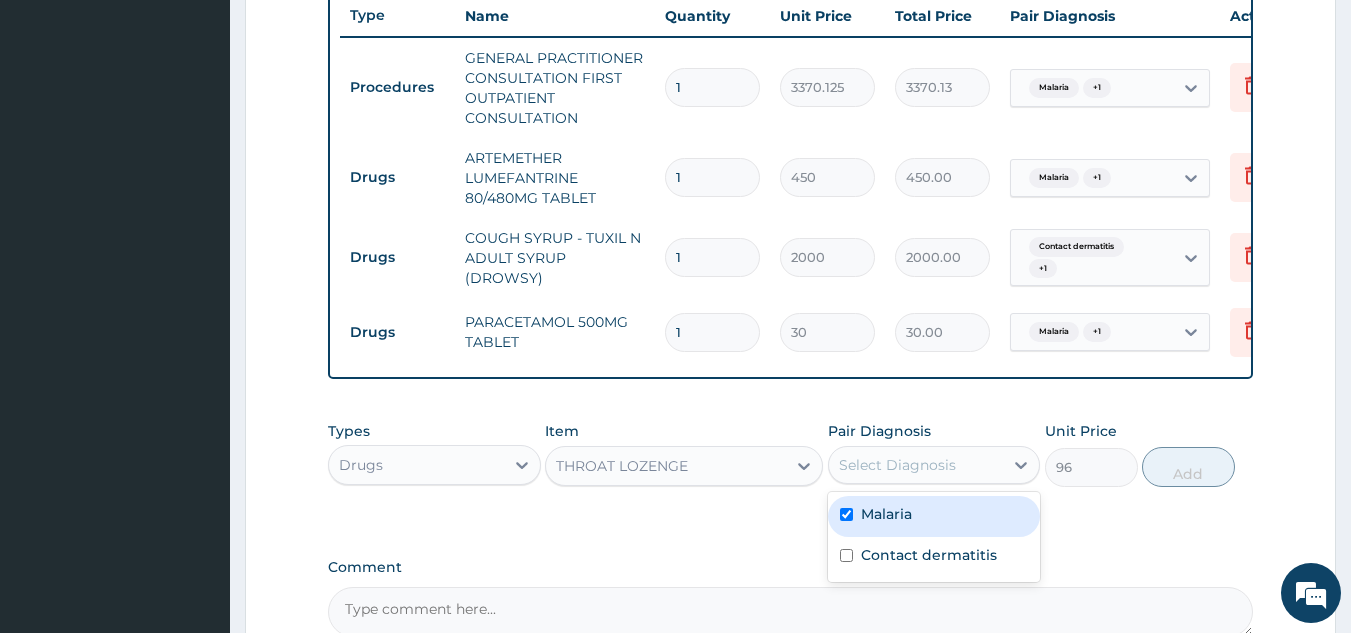 checkbox on "true" 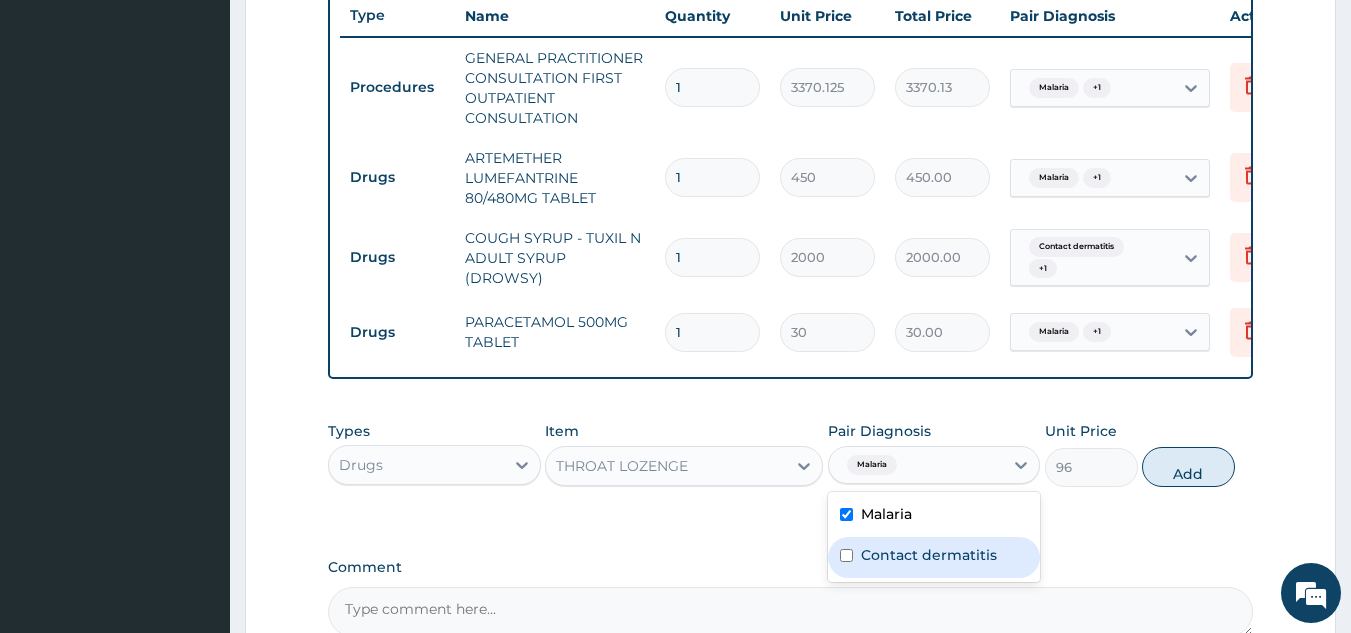 click on "Contact dermatitis" at bounding box center [929, 555] 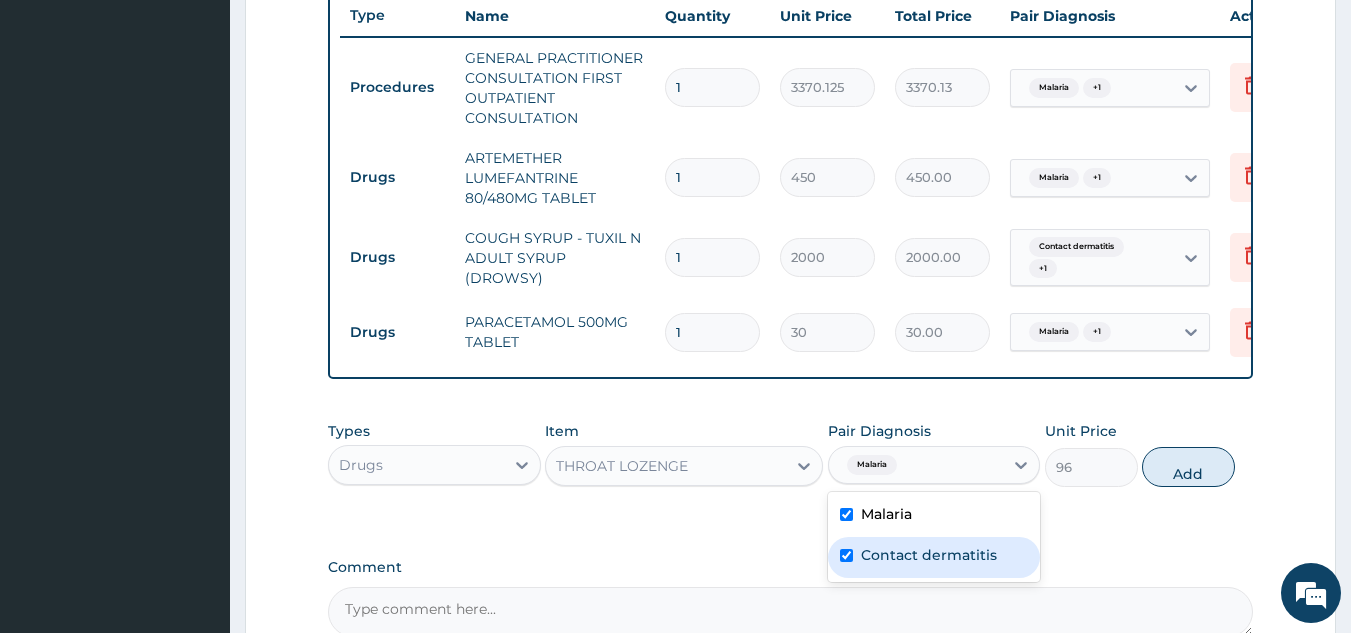 checkbox on "true" 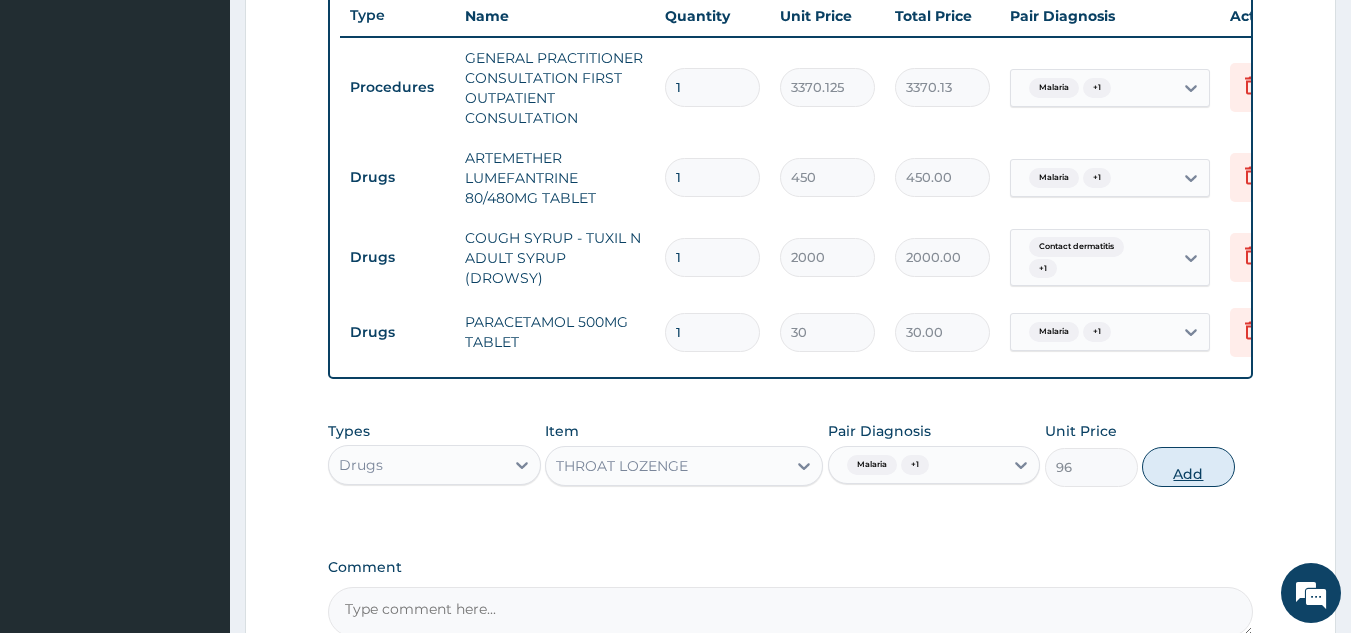 click on "Add" at bounding box center [1188, 467] 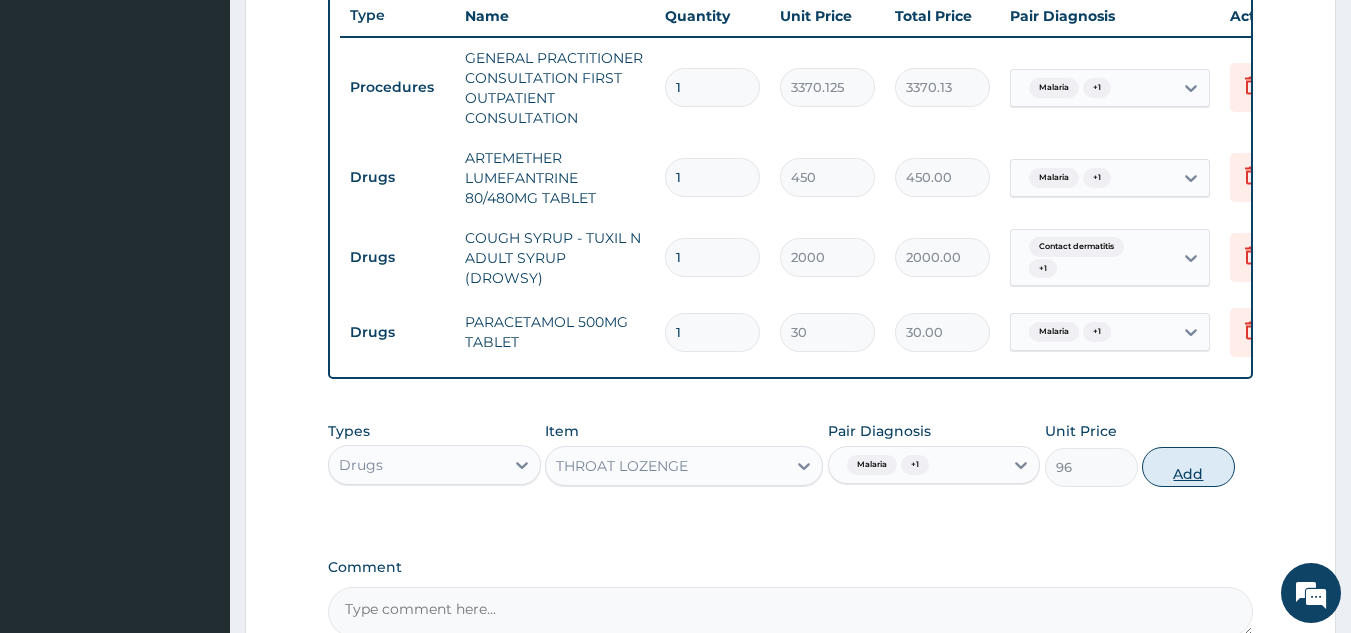 type on "0" 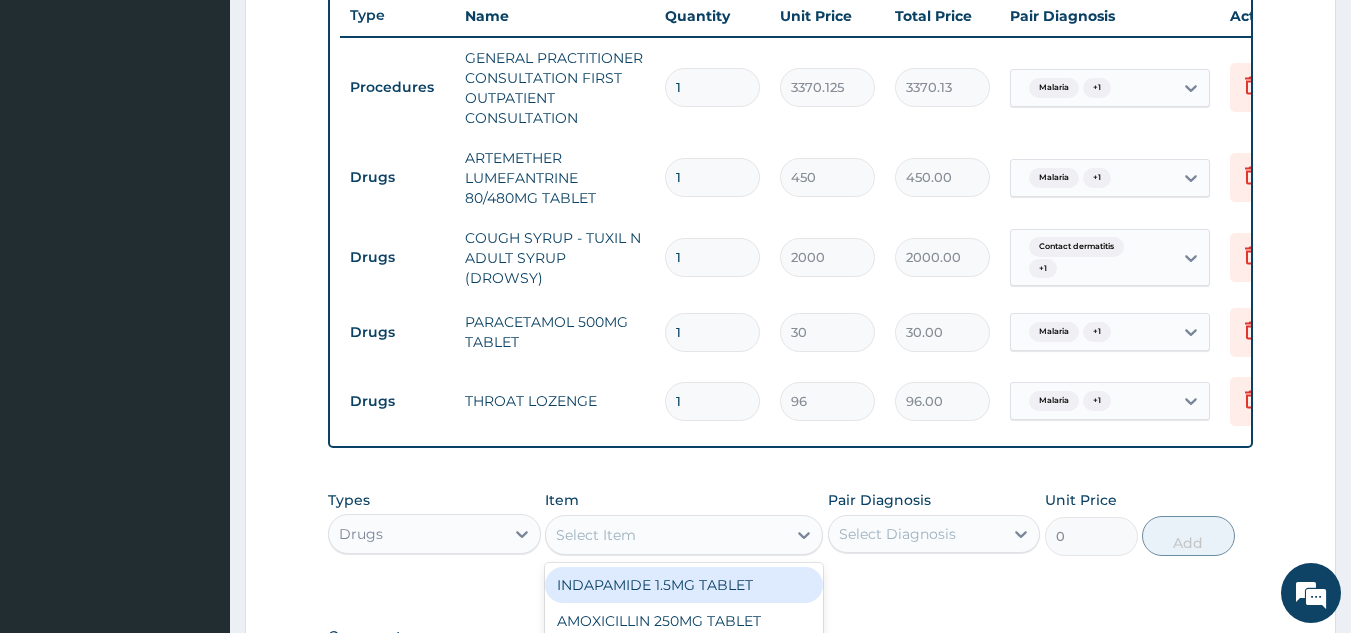 click on "Select Item" at bounding box center (666, 535) 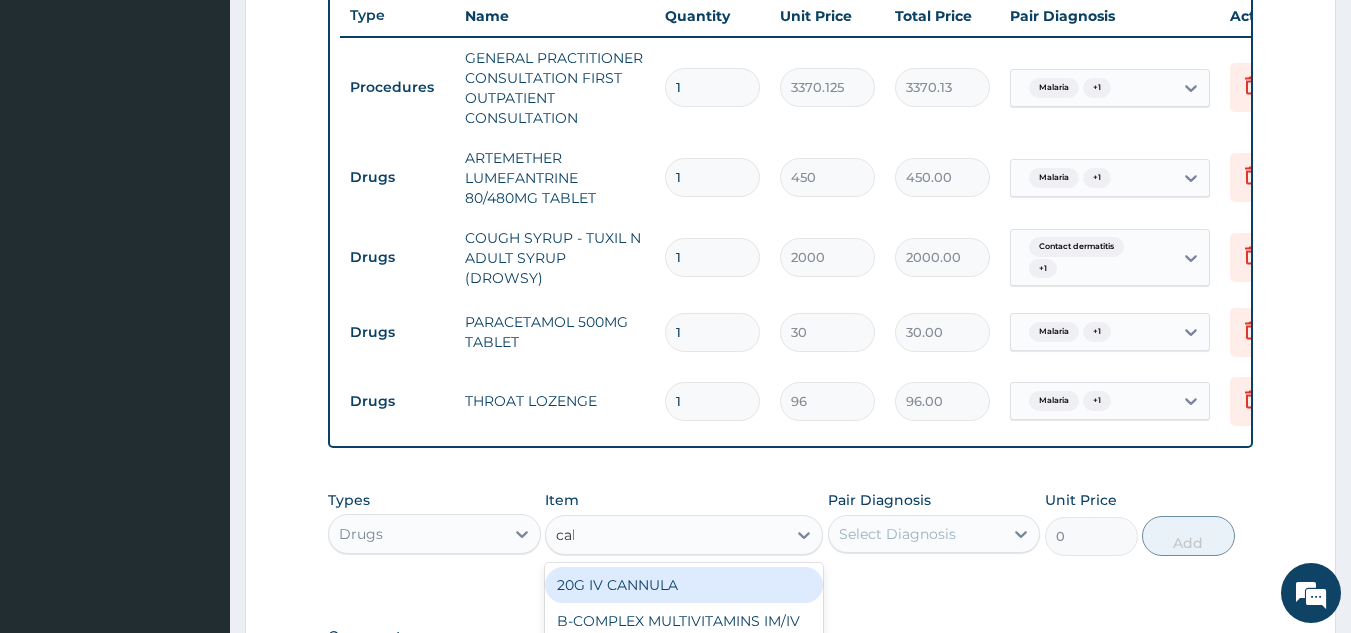 type on "cala" 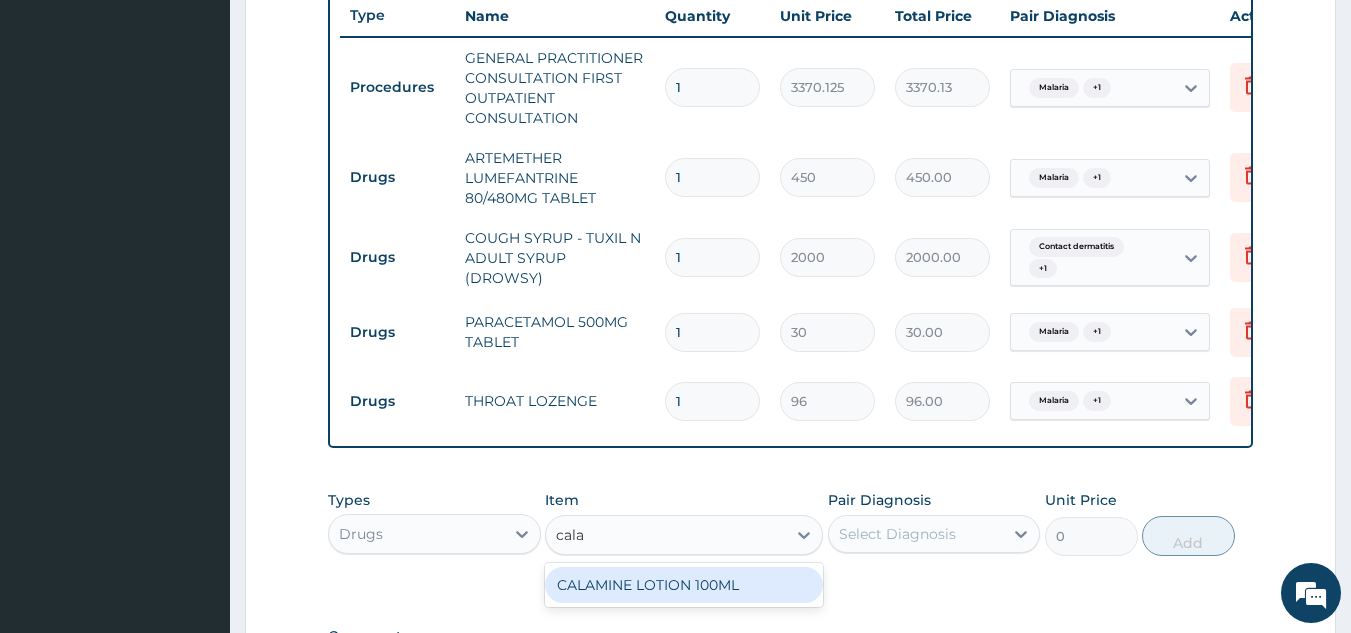 click on "CALAMINE LOTION 100ML" at bounding box center [684, 585] 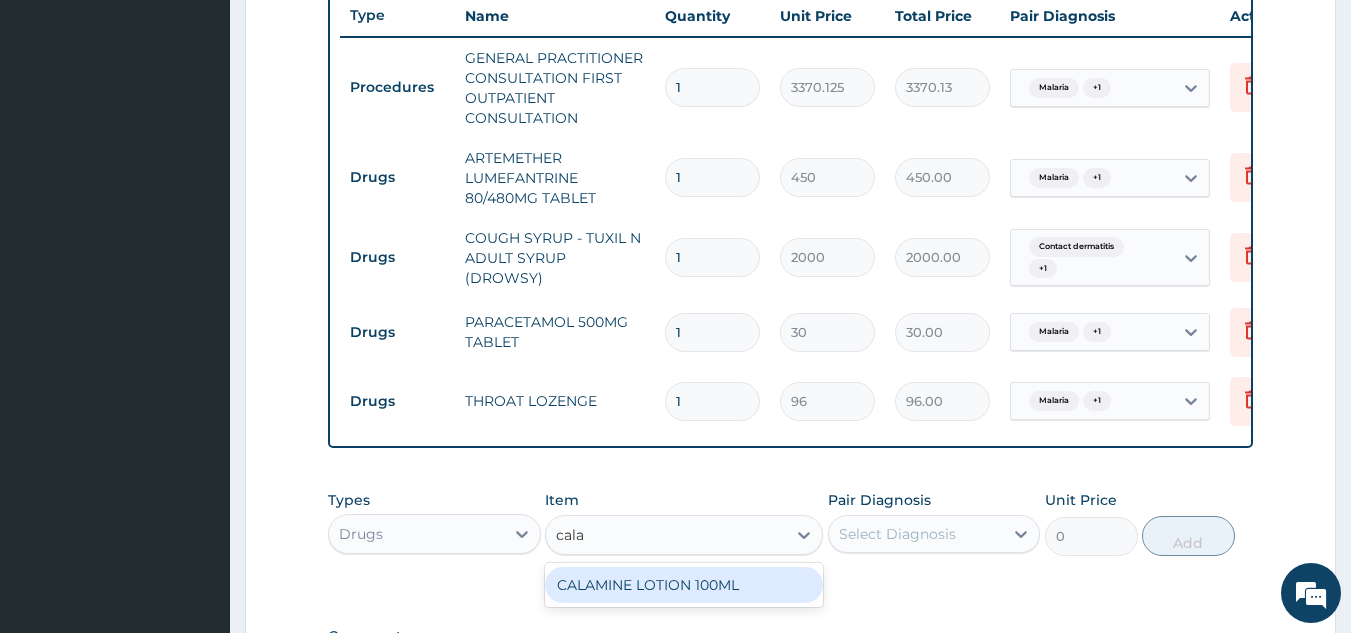 type 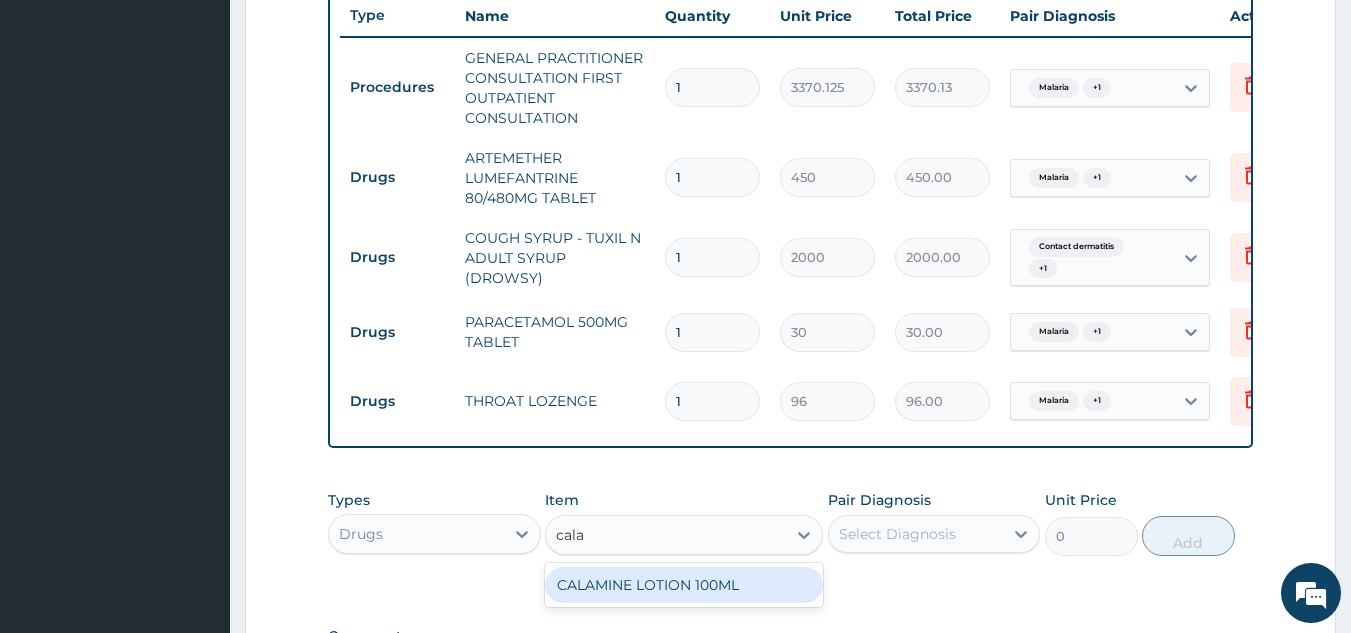 type on "1092.5" 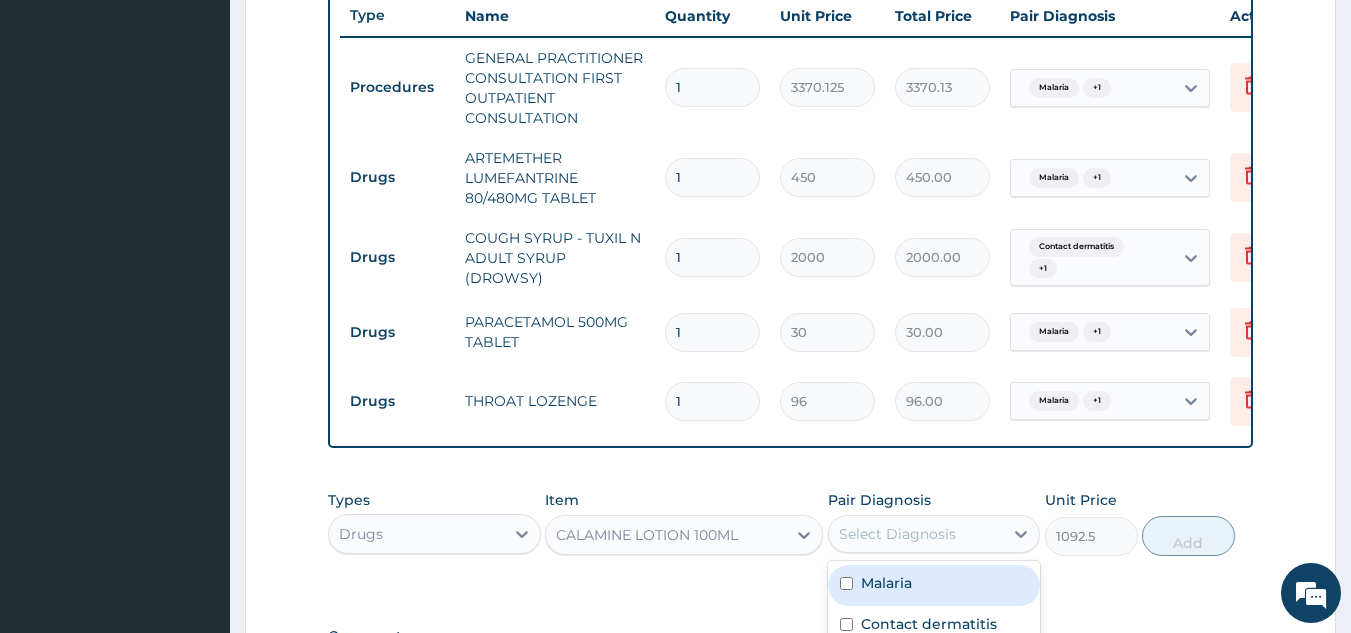 click on "Select Diagnosis" at bounding box center [897, 534] 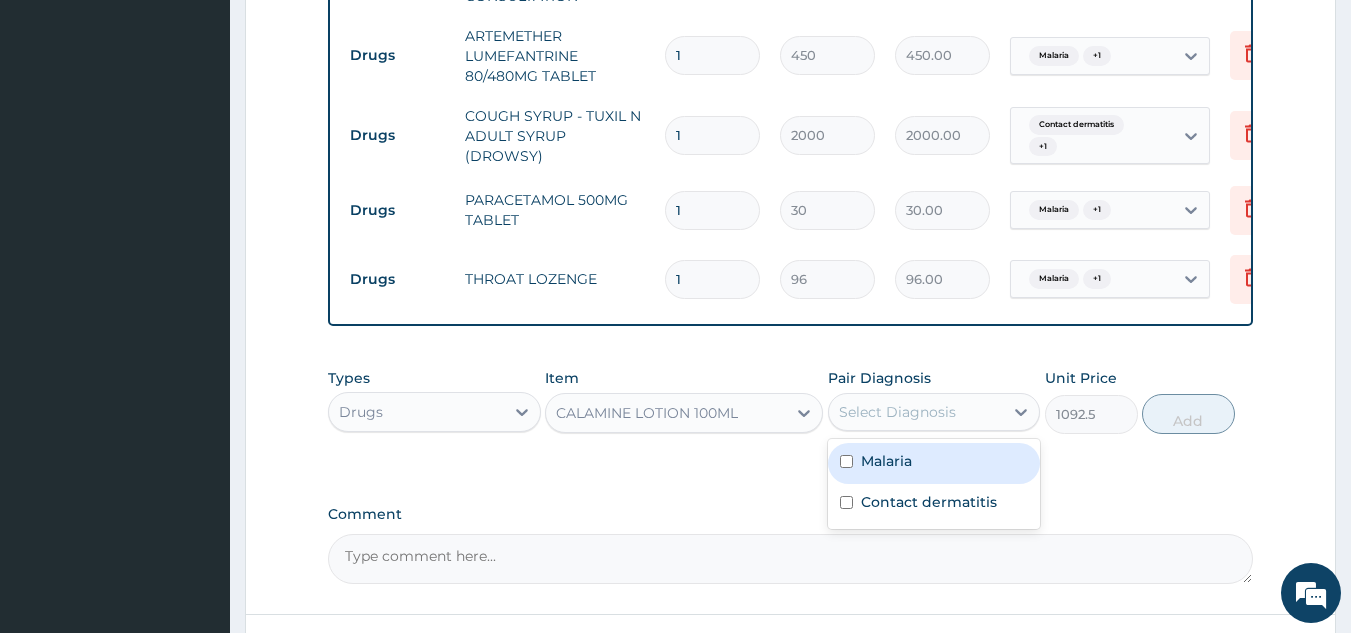 scroll, scrollTop: 883, scrollLeft: 0, axis: vertical 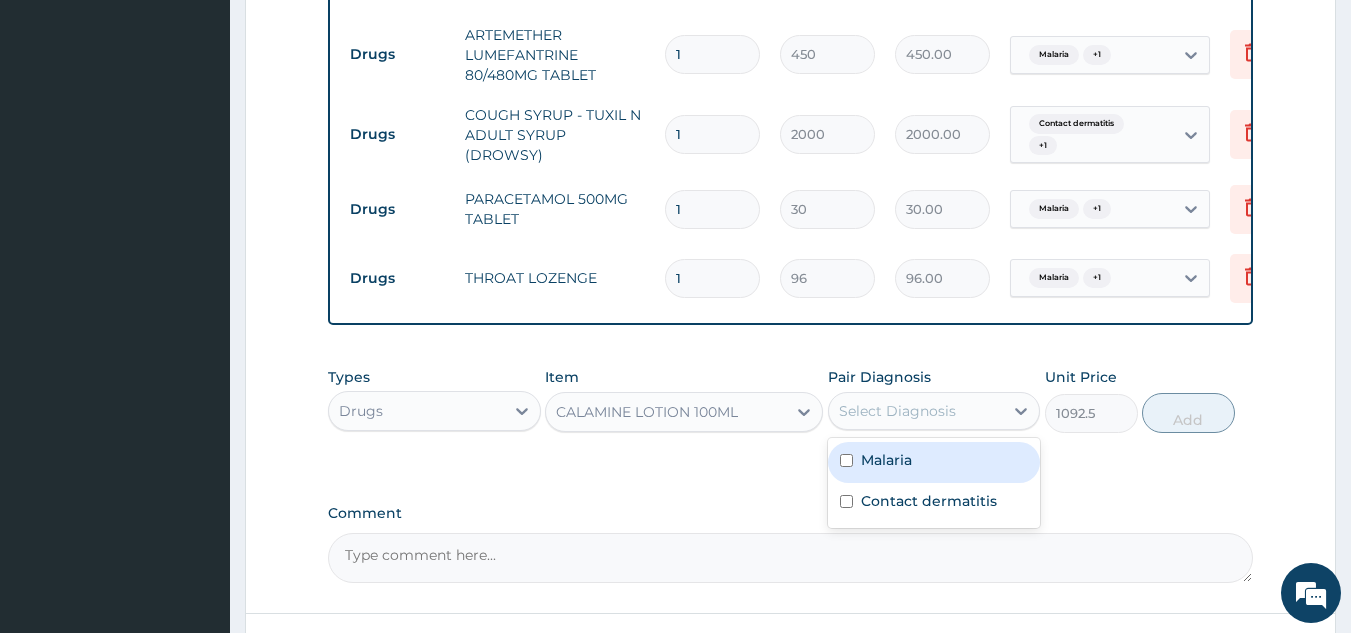 drag, startPoint x: 884, startPoint y: 516, endPoint x: 884, endPoint y: 463, distance: 53 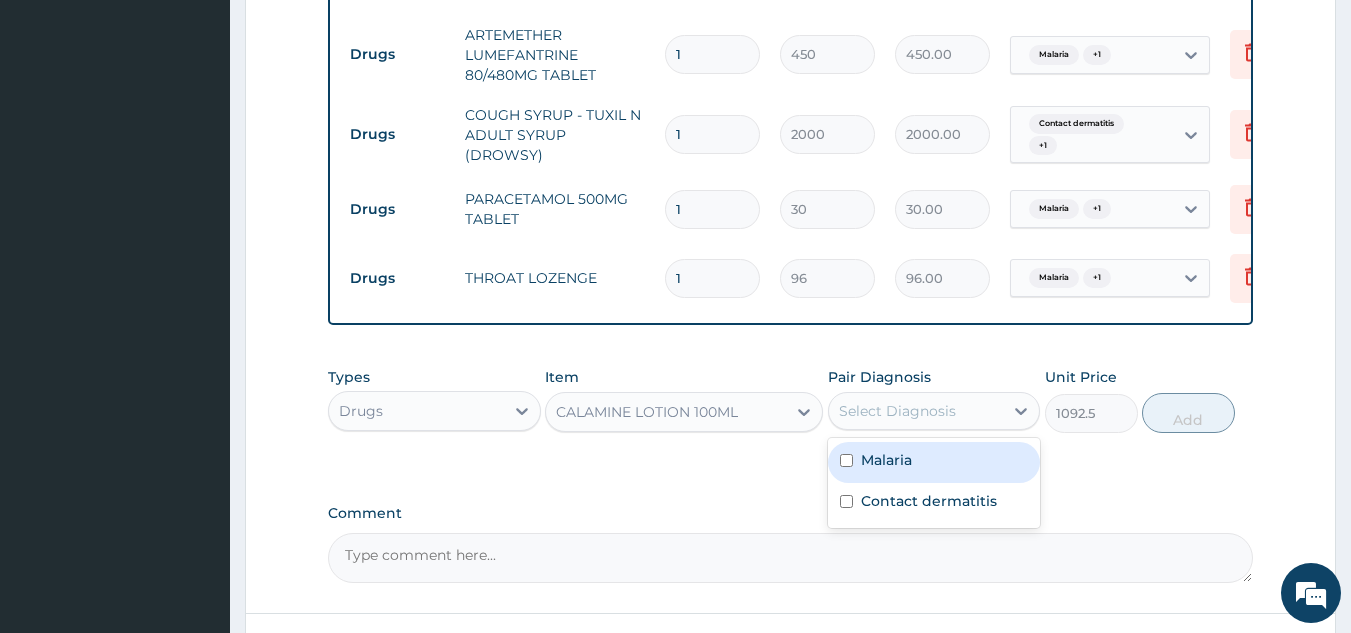 click on "Malaria" at bounding box center (886, 460) 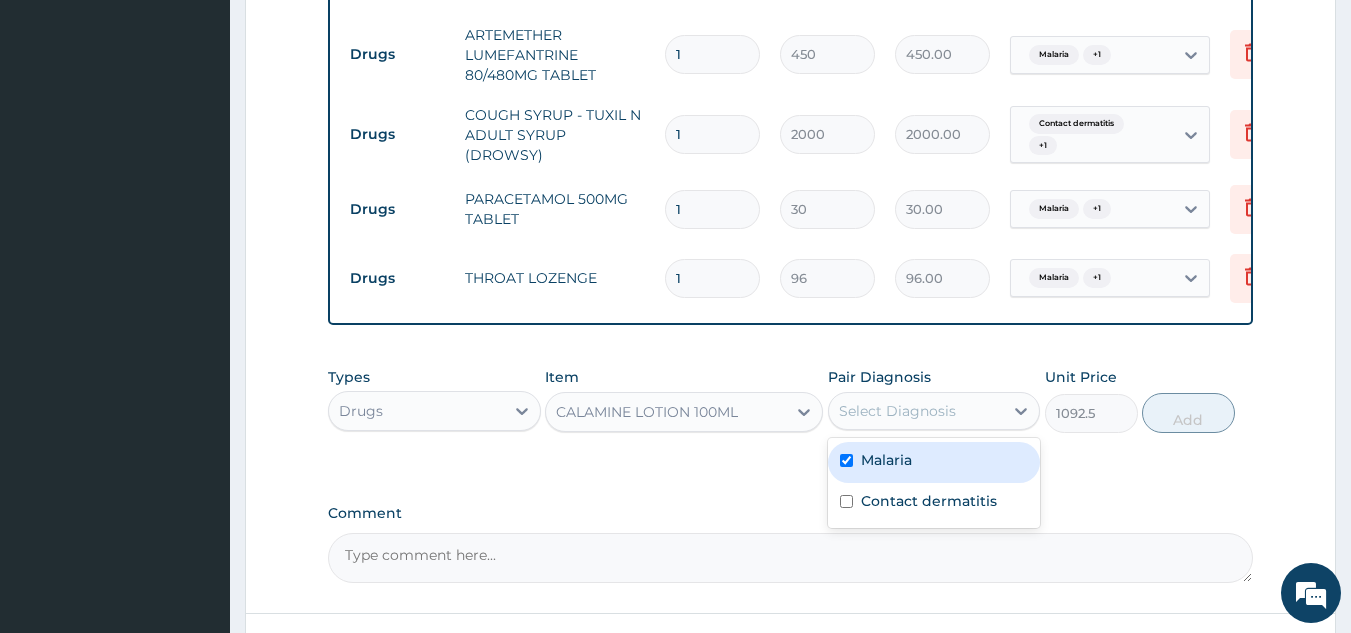 checkbox on "true" 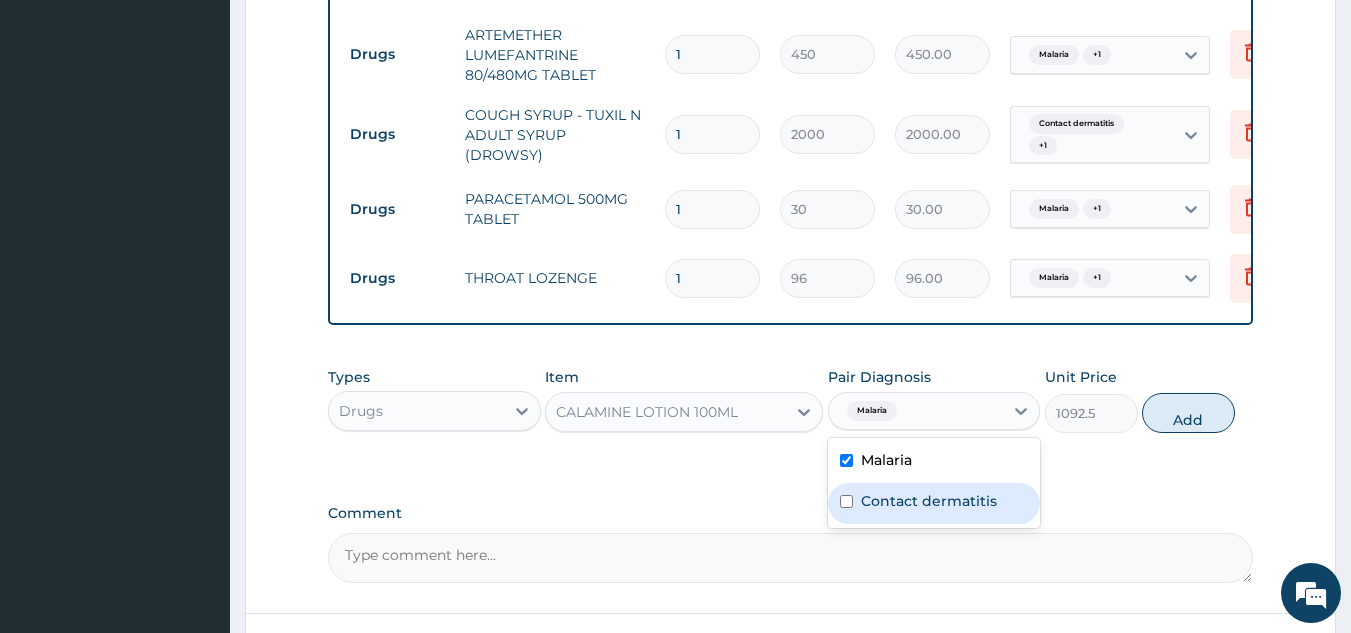 click on "Contact dermatitis" at bounding box center (929, 501) 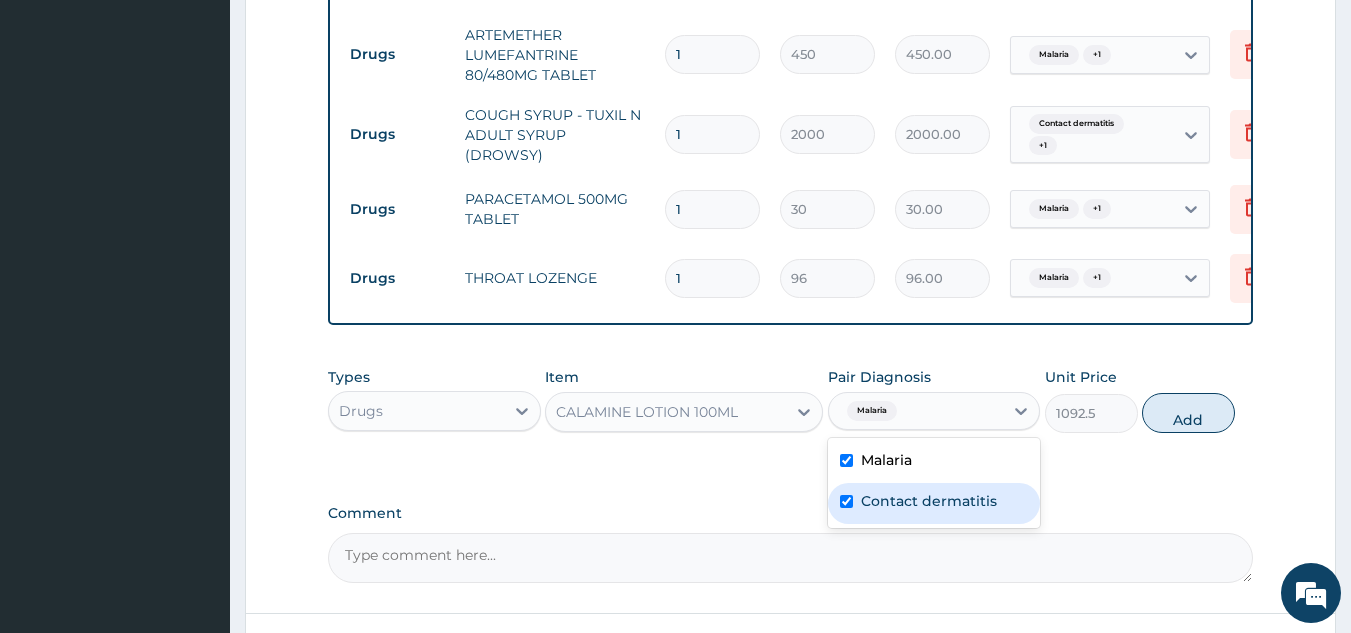 checkbox on "true" 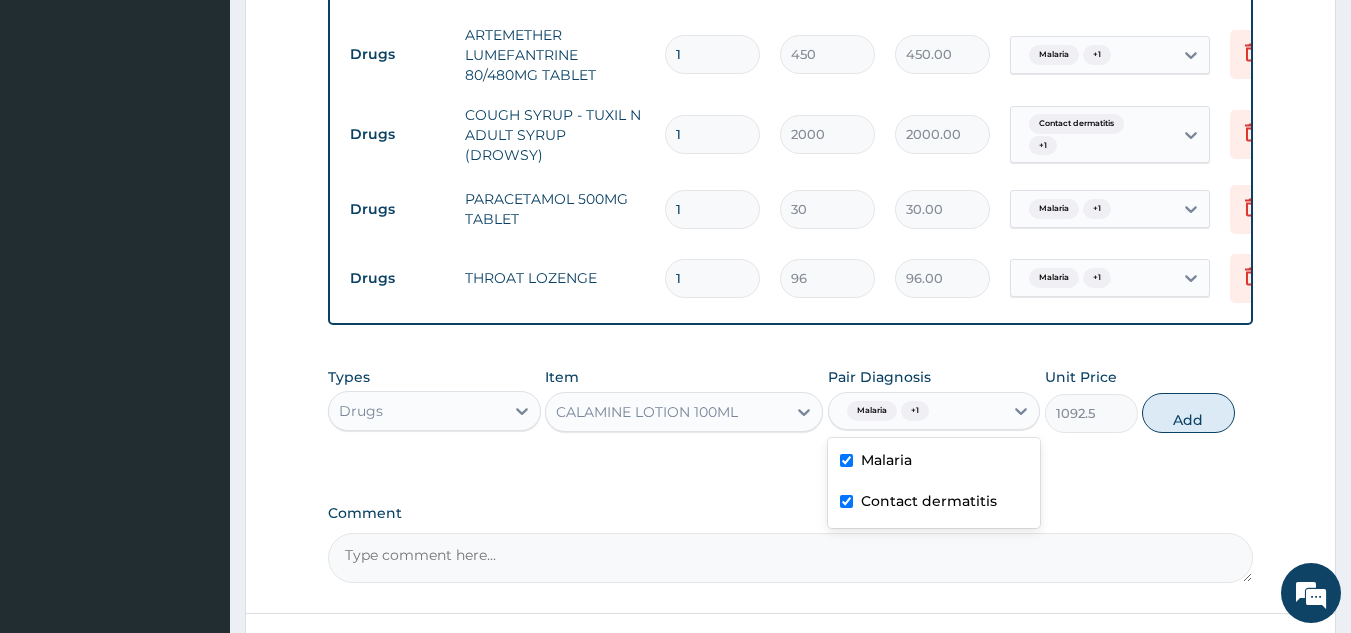 click on "Malaria" at bounding box center [886, 460] 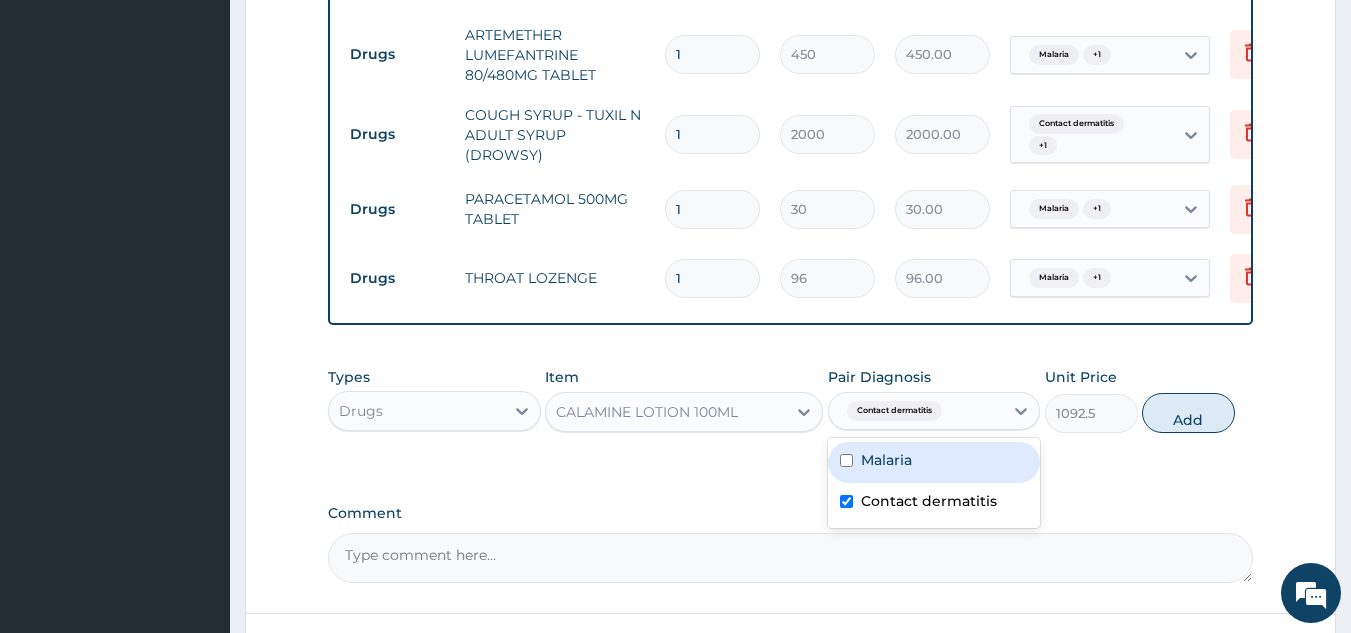 click on "Malaria" at bounding box center (886, 460) 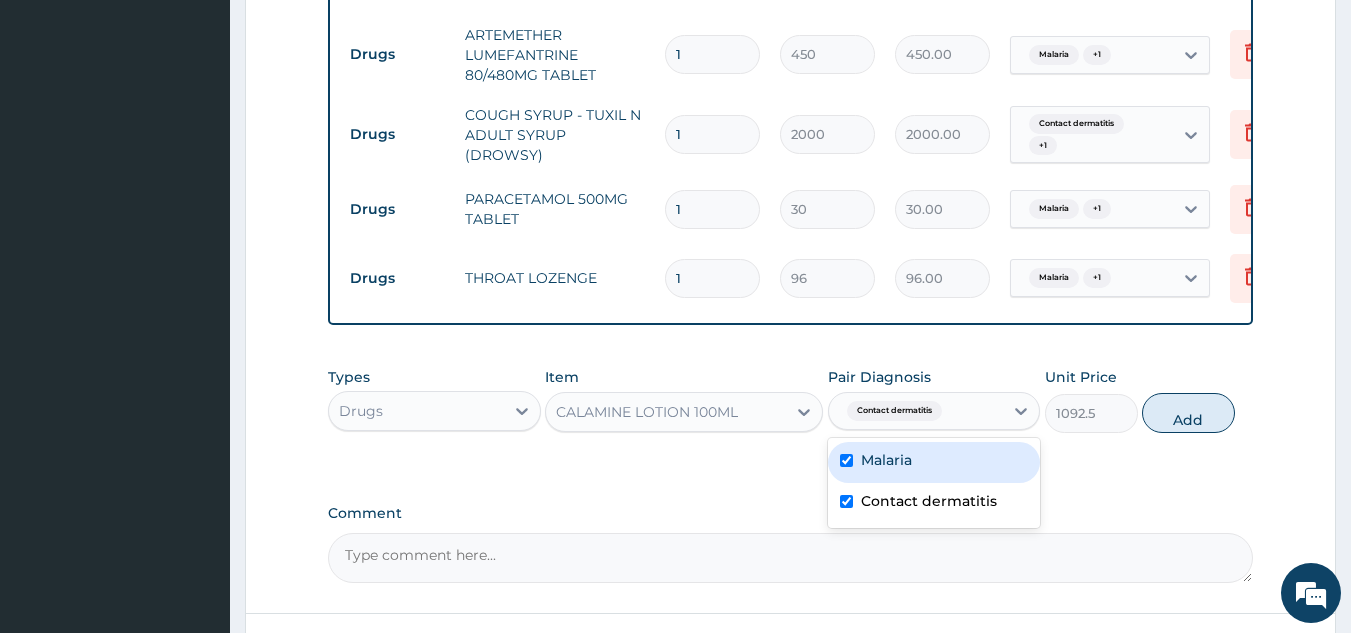 checkbox on "true" 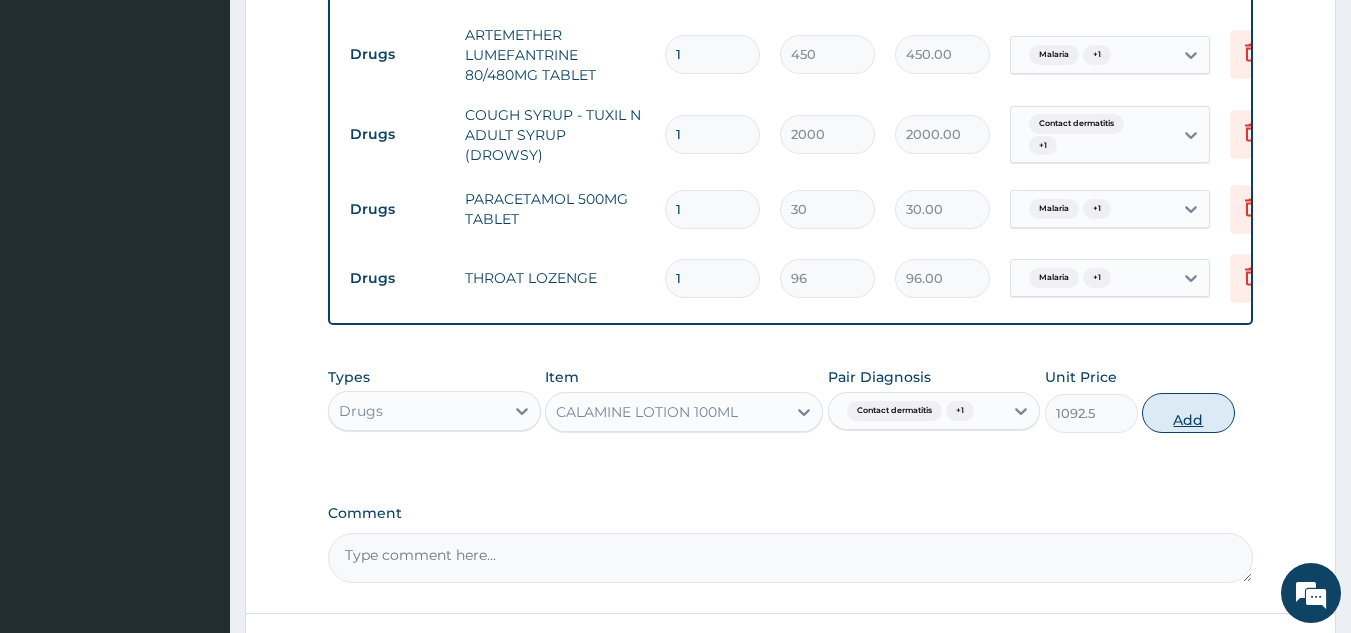 click on "Add" at bounding box center [1188, 413] 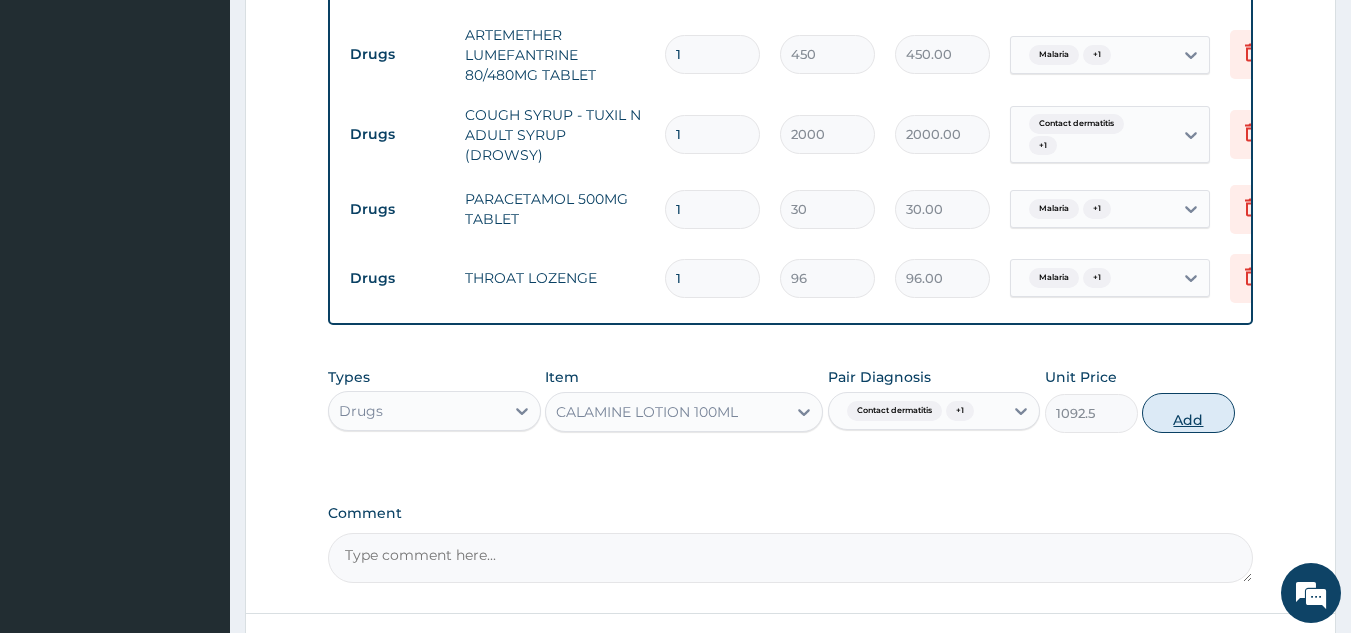 type on "0" 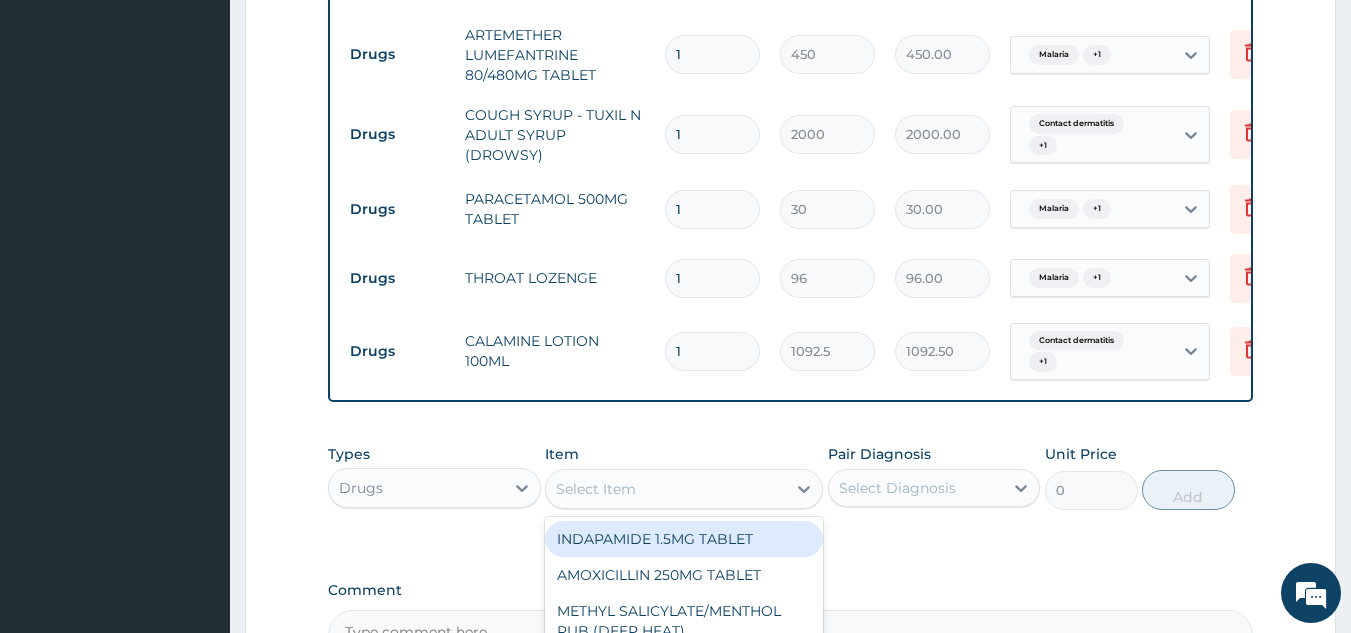 click on "Select Item" at bounding box center [666, 489] 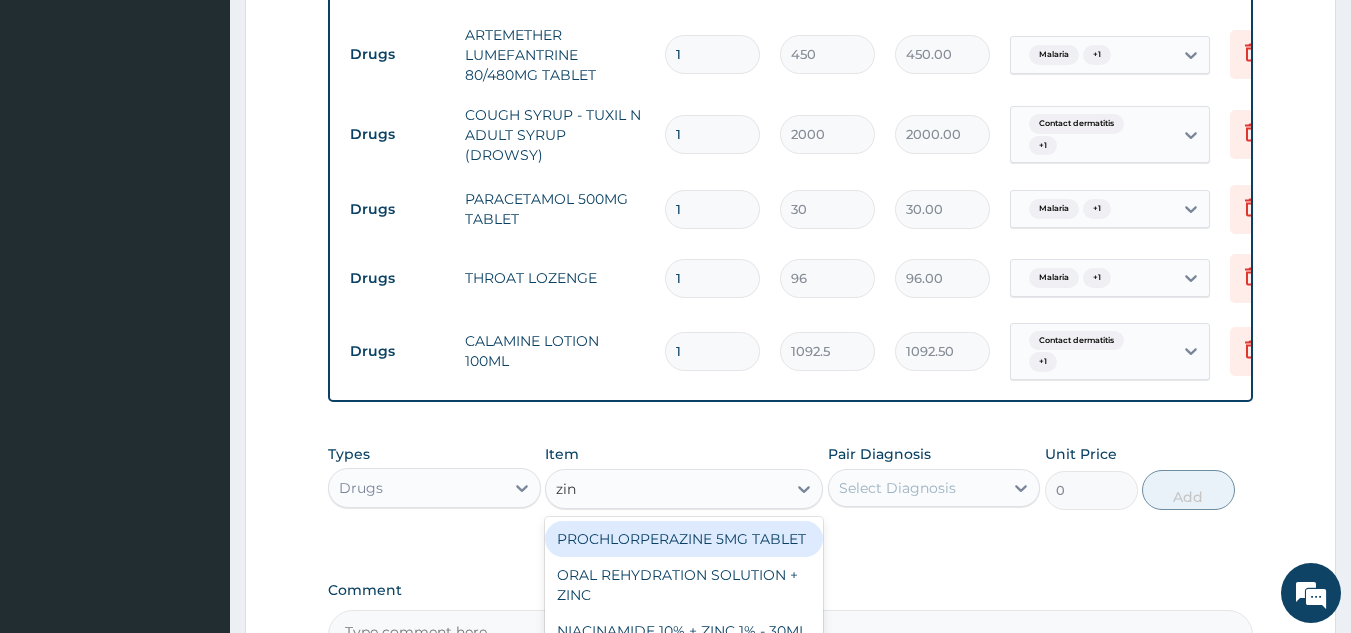type on "zinc" 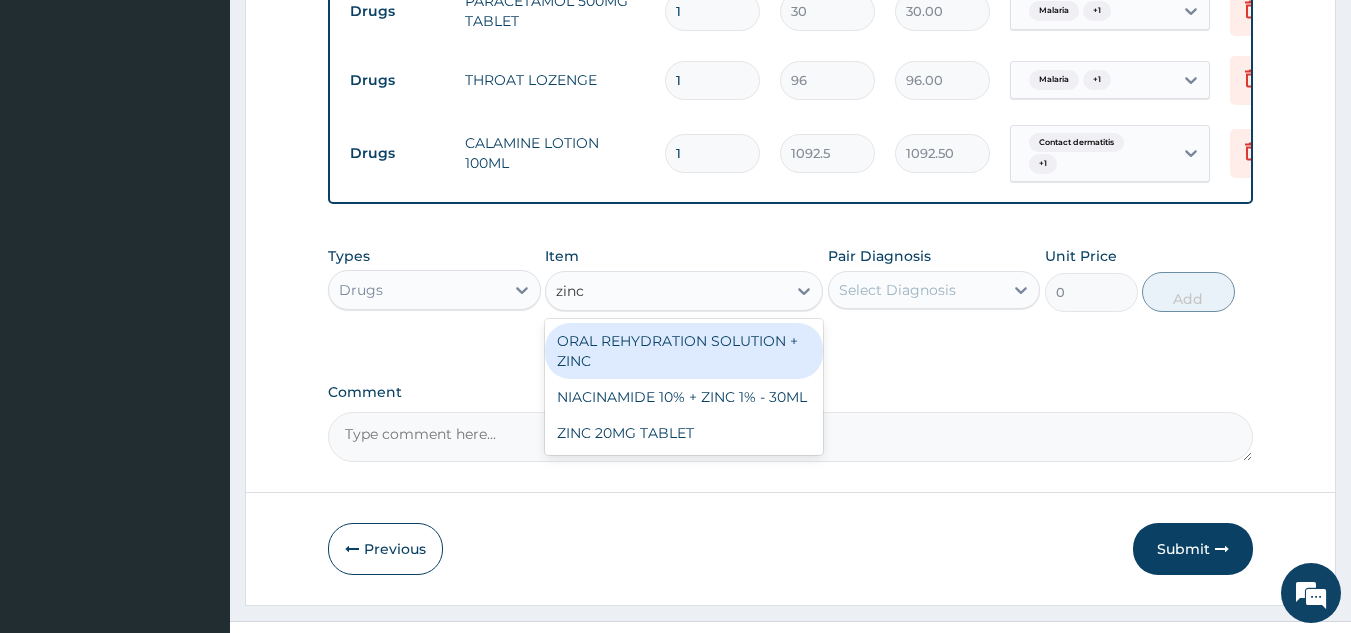scroll, scrollTop: 1082, scrollLeft: 0, axis: vertical 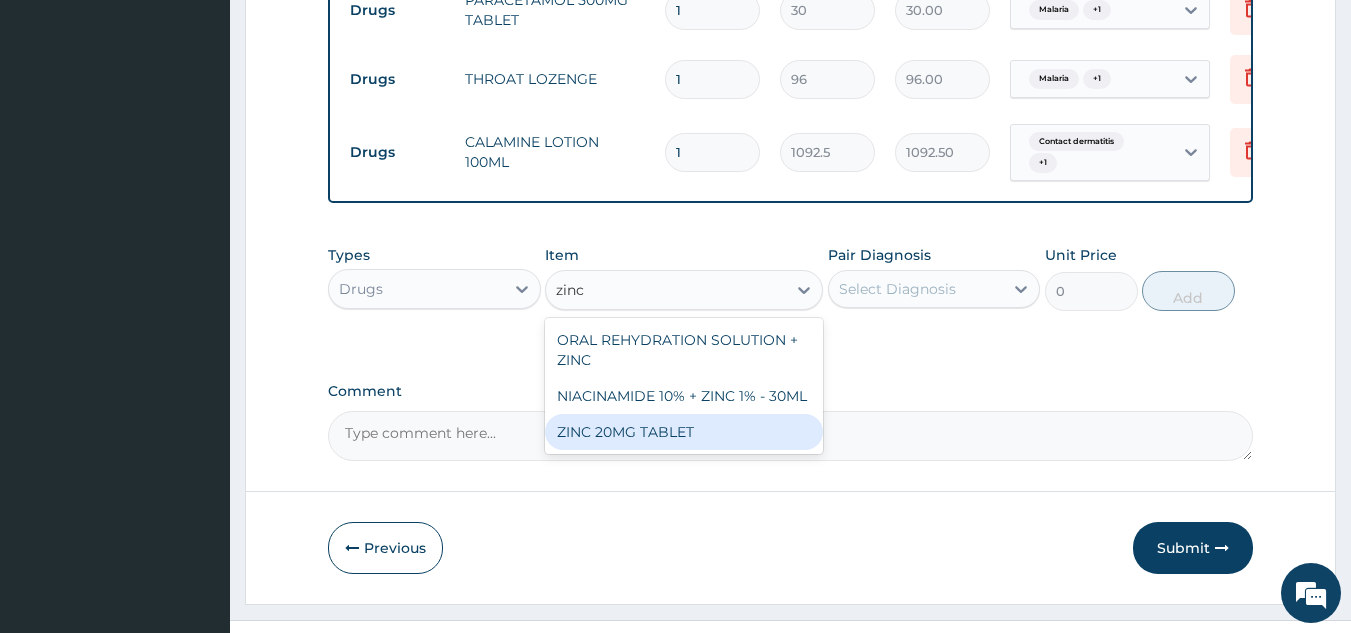 click on "ZINC 20MG TABLET" at bounding box center (684, 432) 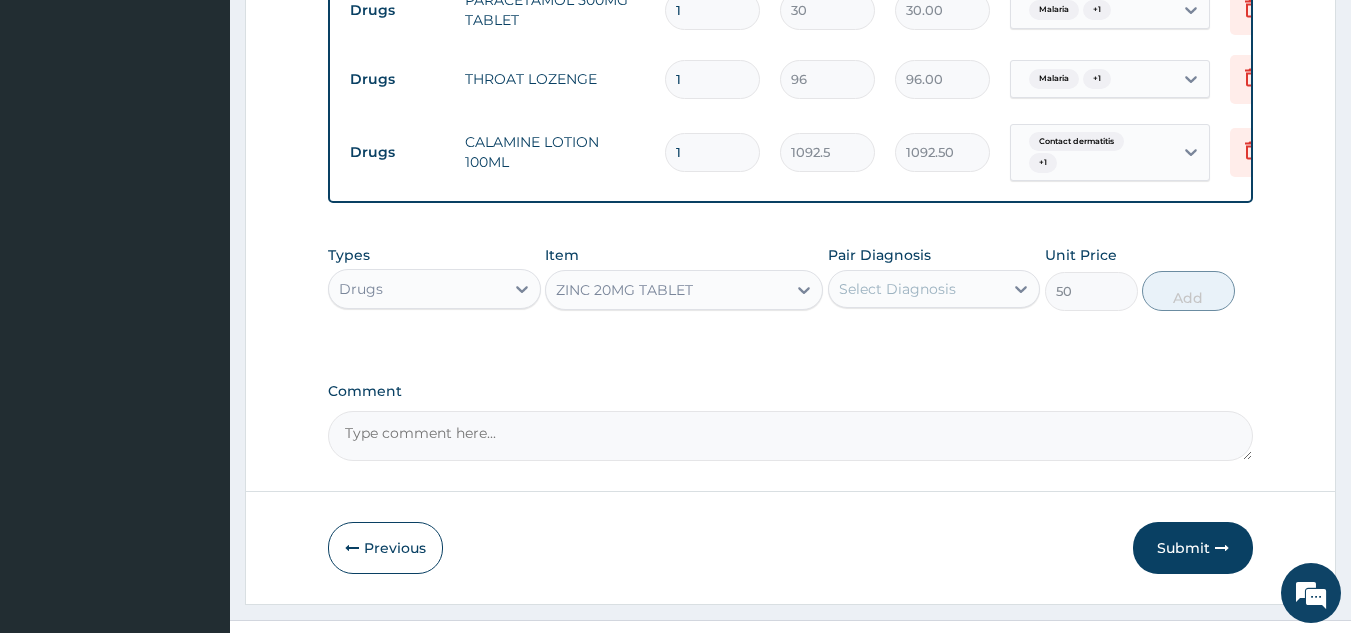click on "Pair Diagnosis Select Diagnosis" at bounding box center [934, 278] 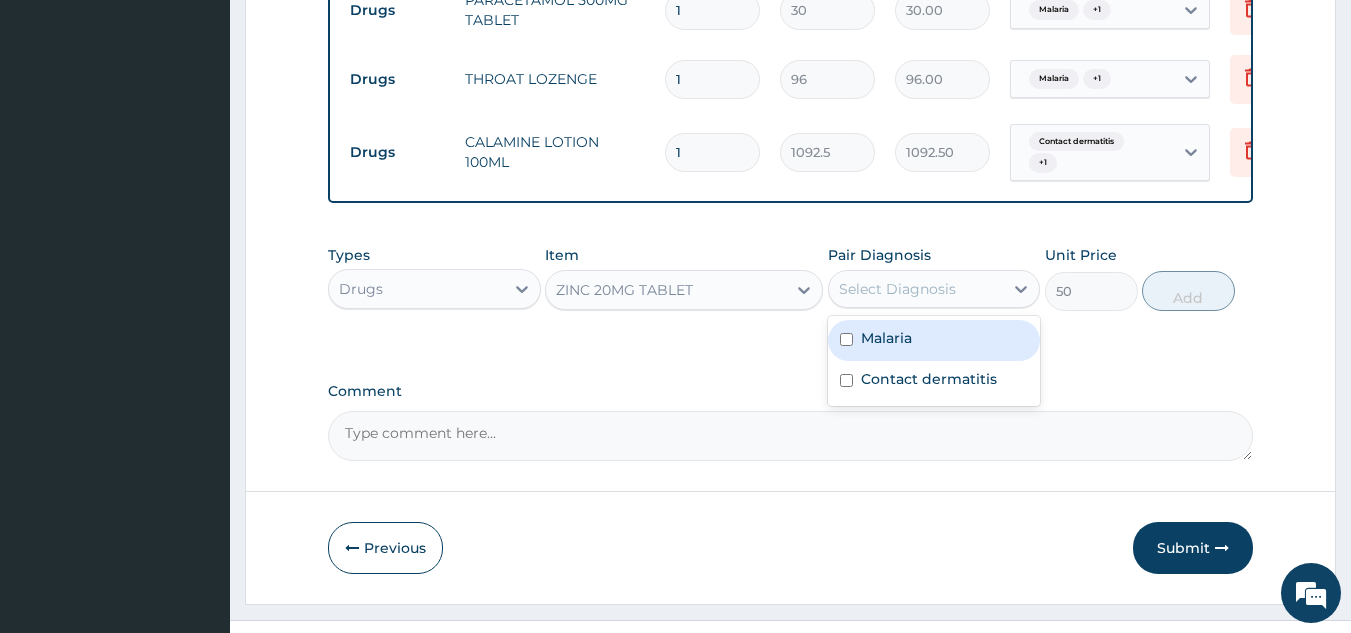 click on "Select Diagnosis" at bounding box center [897, 289] 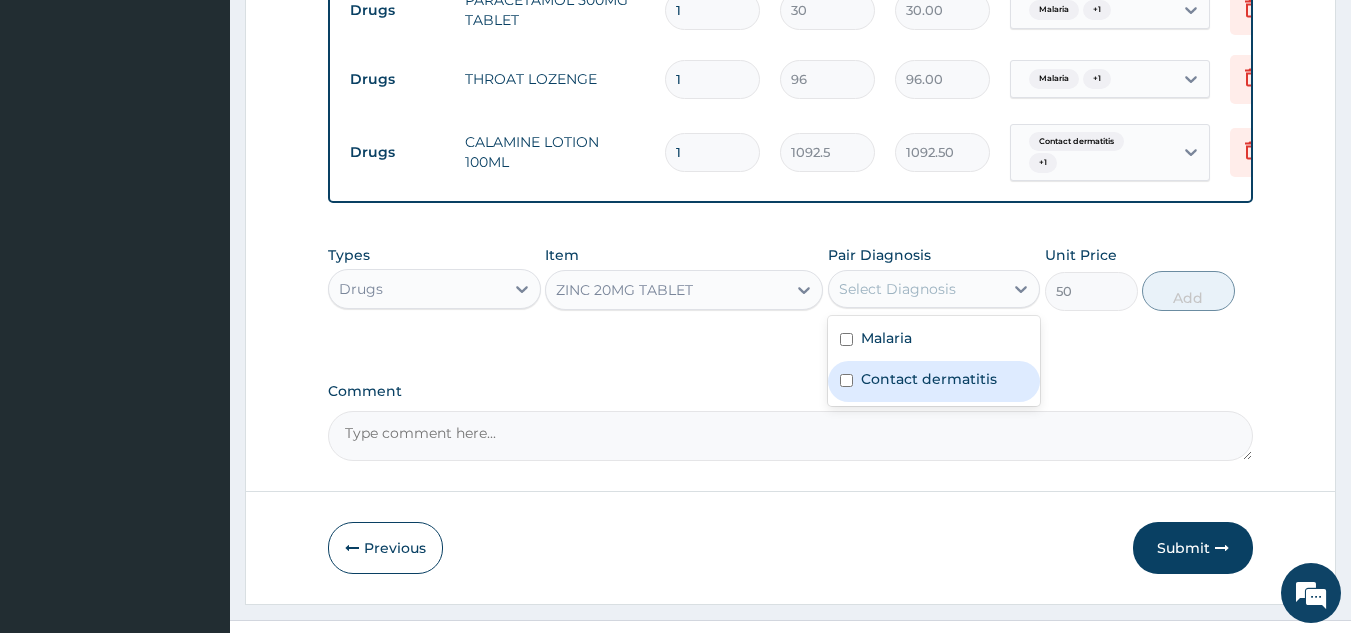 click on "Contact dermatitis" at bounding box center [929, 379] 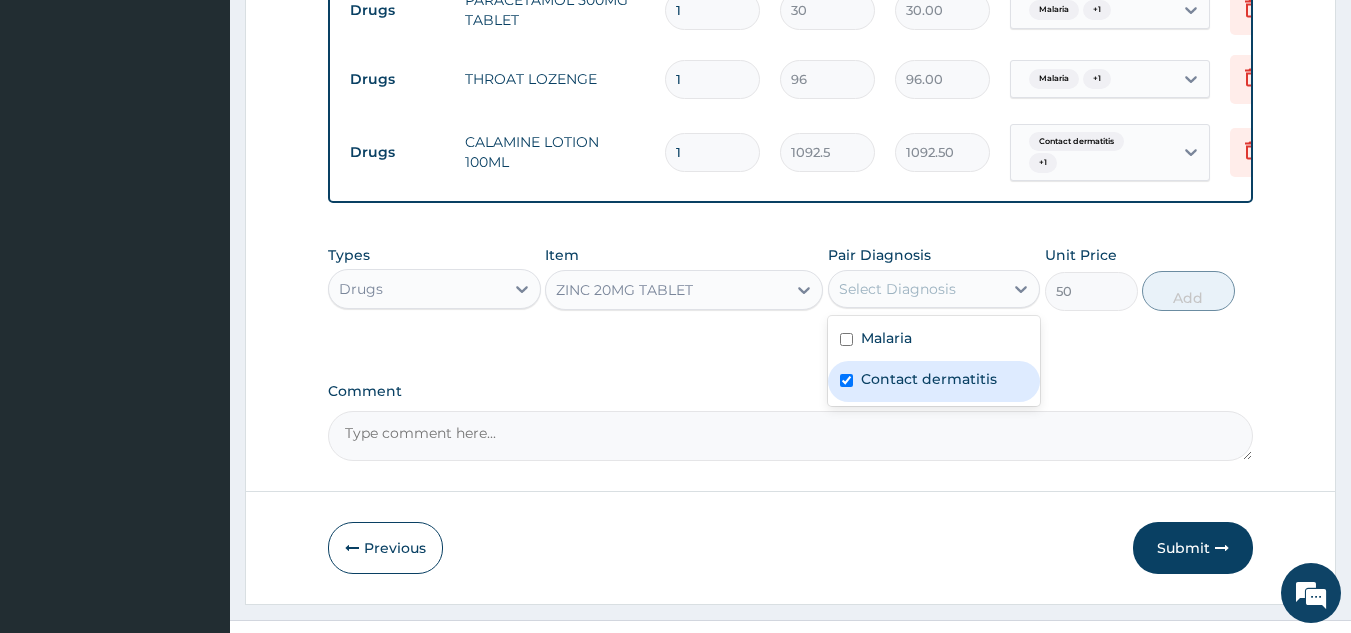 checkbox on "true" 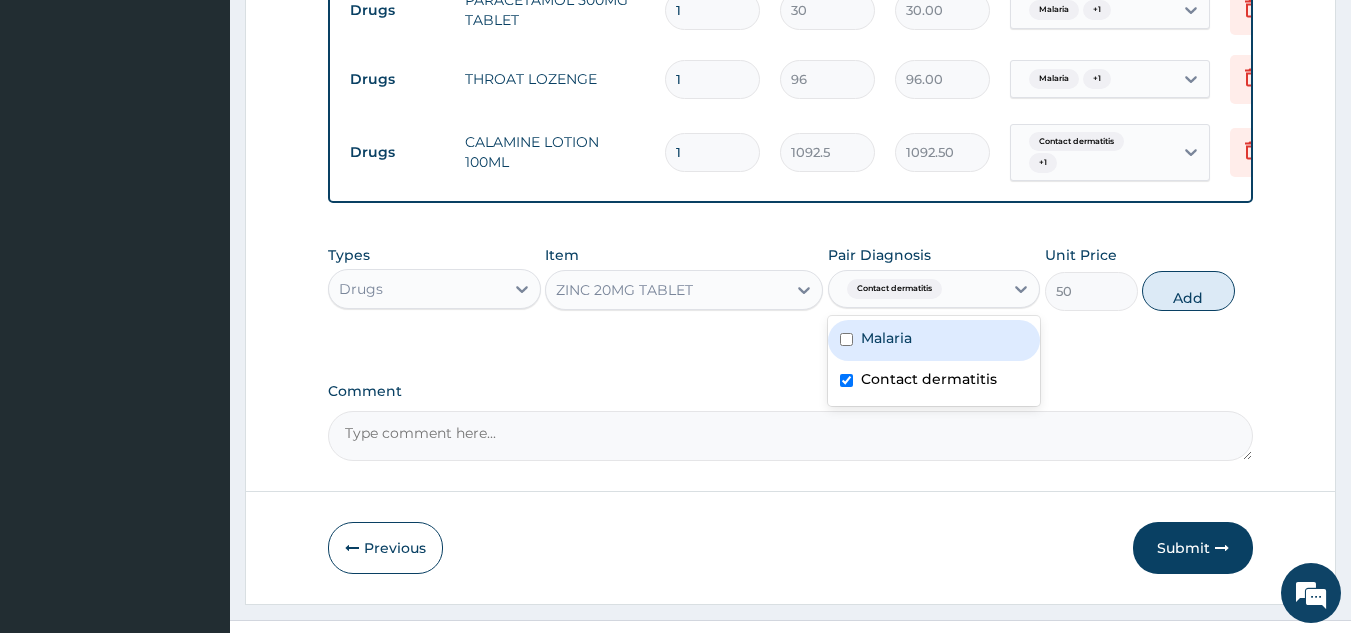 click on "Malaria" at bounding box center [934, 340] 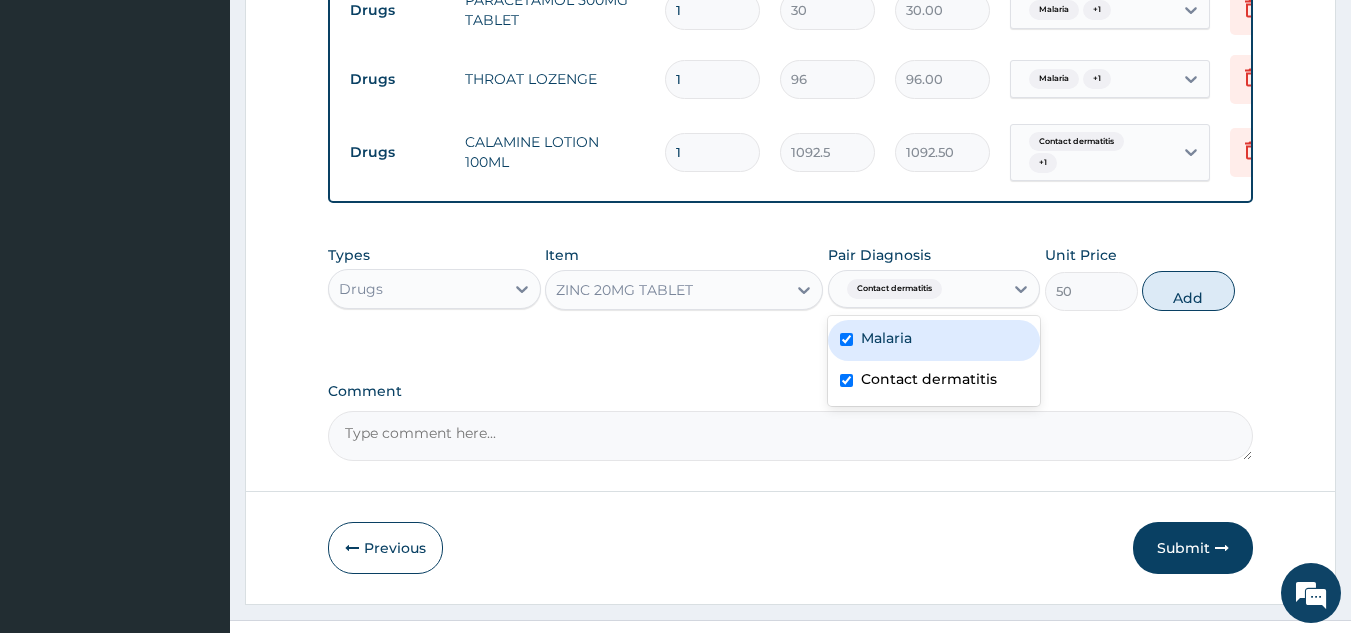 checkbox on "true" 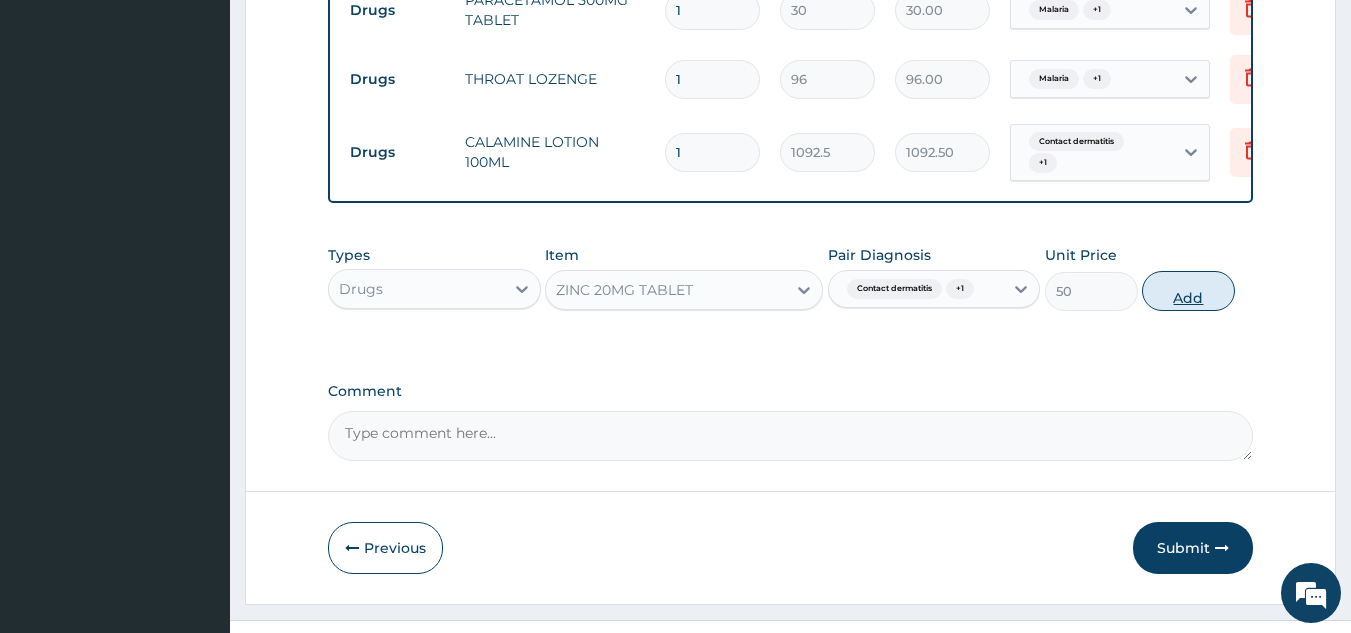 click on "Add" at bounding box center (1188, 291) 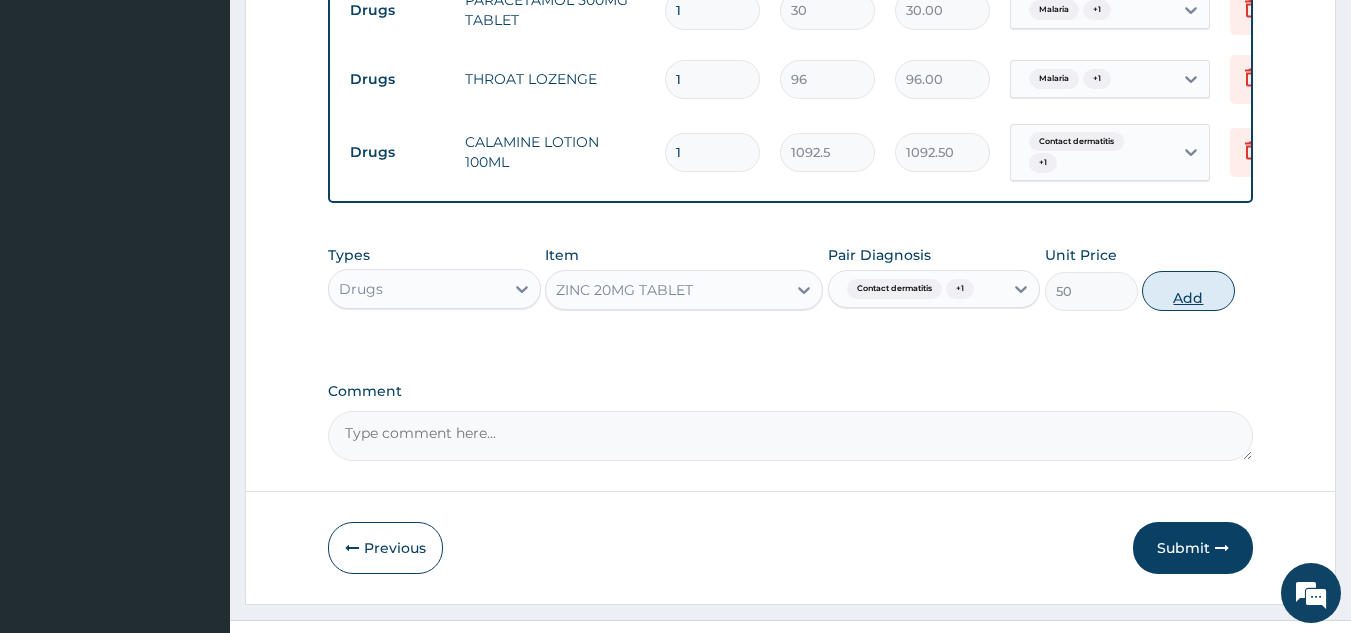 type on "0" 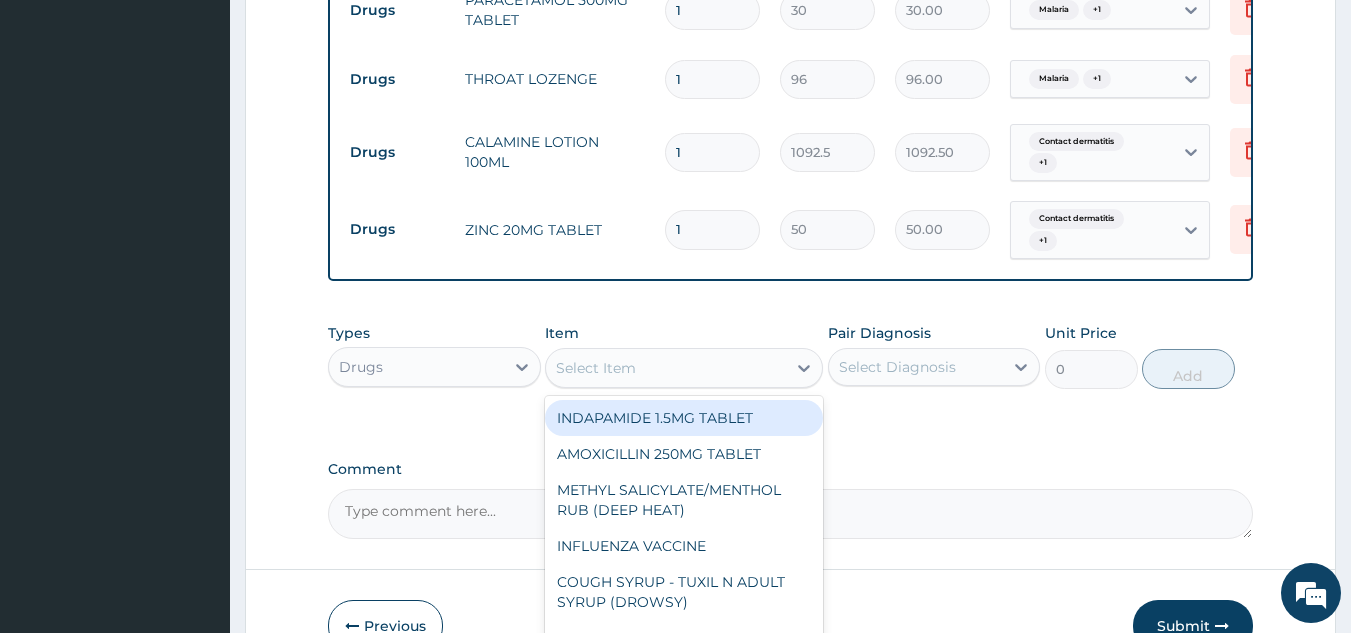 click on "Select Item" at bounding box center (666, 368) 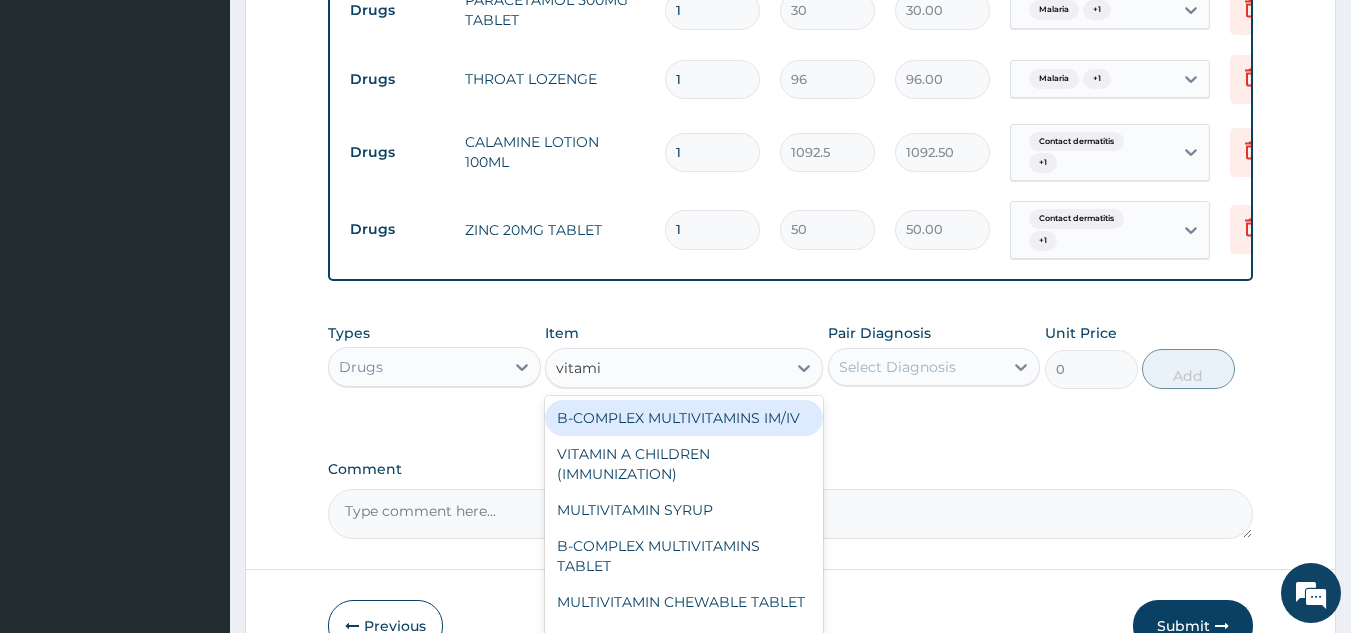type on "vitamin" 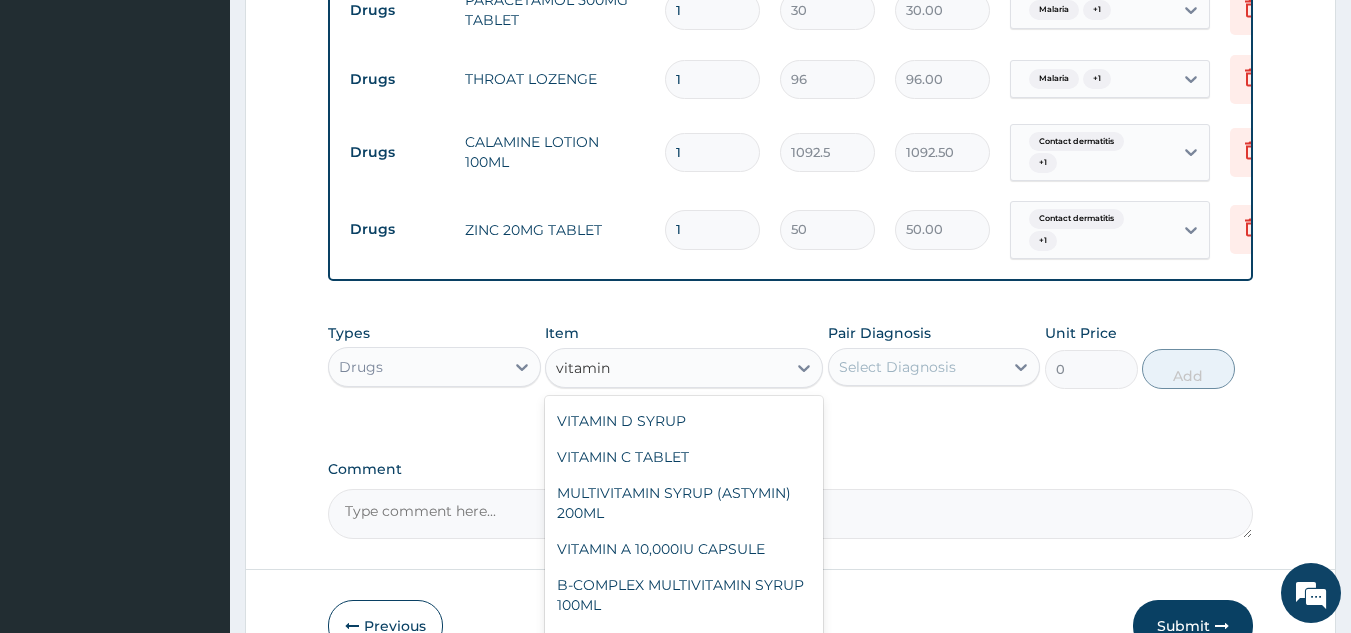 scroll, scrollTop: 262, scrollLeft: 0, axis: vertical 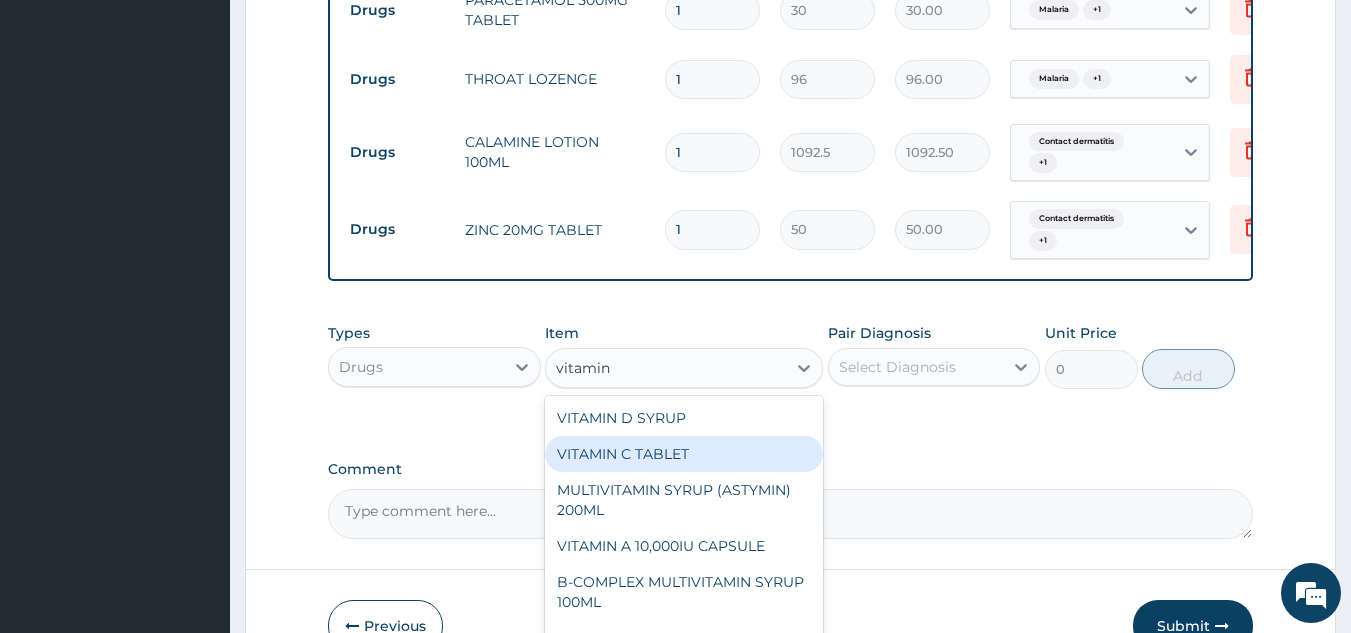 click on "VITAMIN C TABLET" at bounding box center (684, 454) 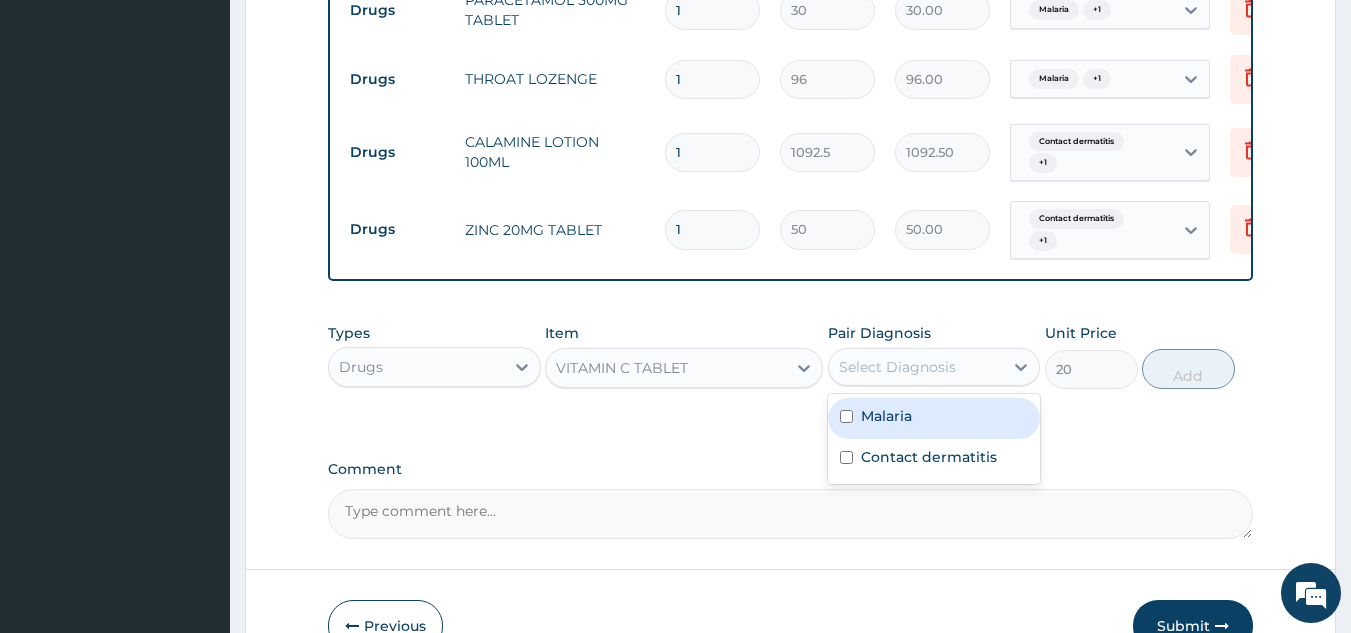 click on "Select Diagnosis" at bounding box center [897, 367] 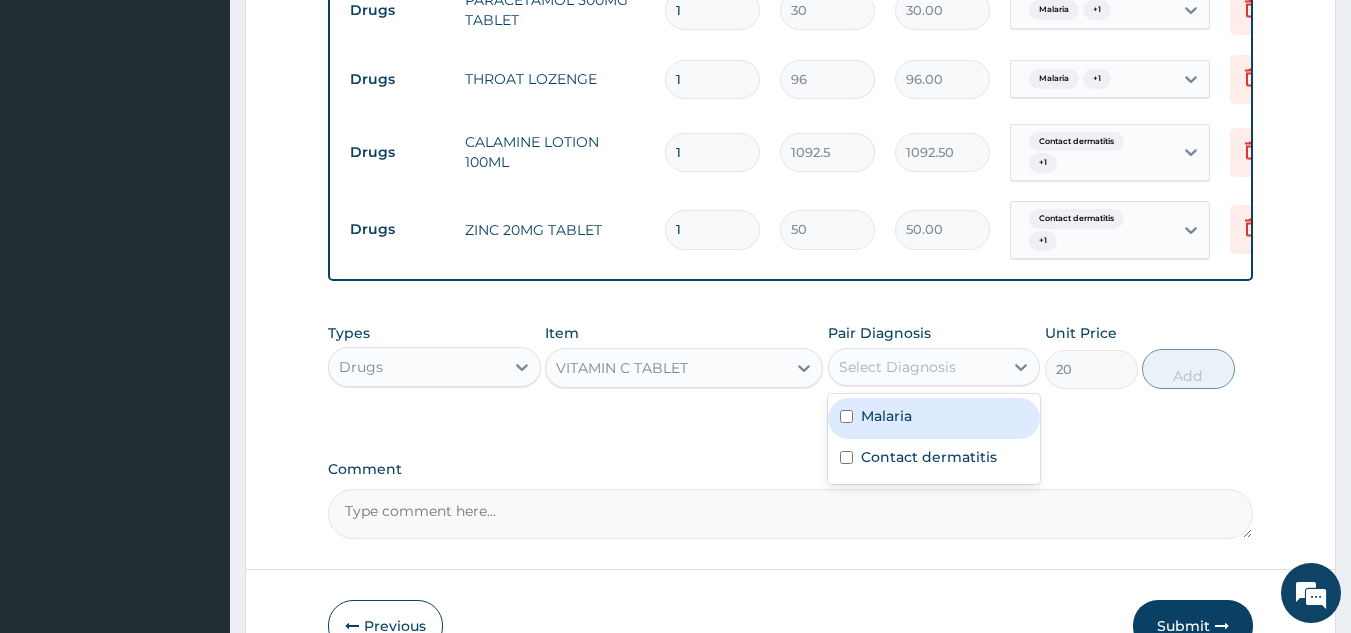drag, startPoint x: 890, startPoint y: 475, endPoint x: 887, endPoint y: 441, distance: 34.132095 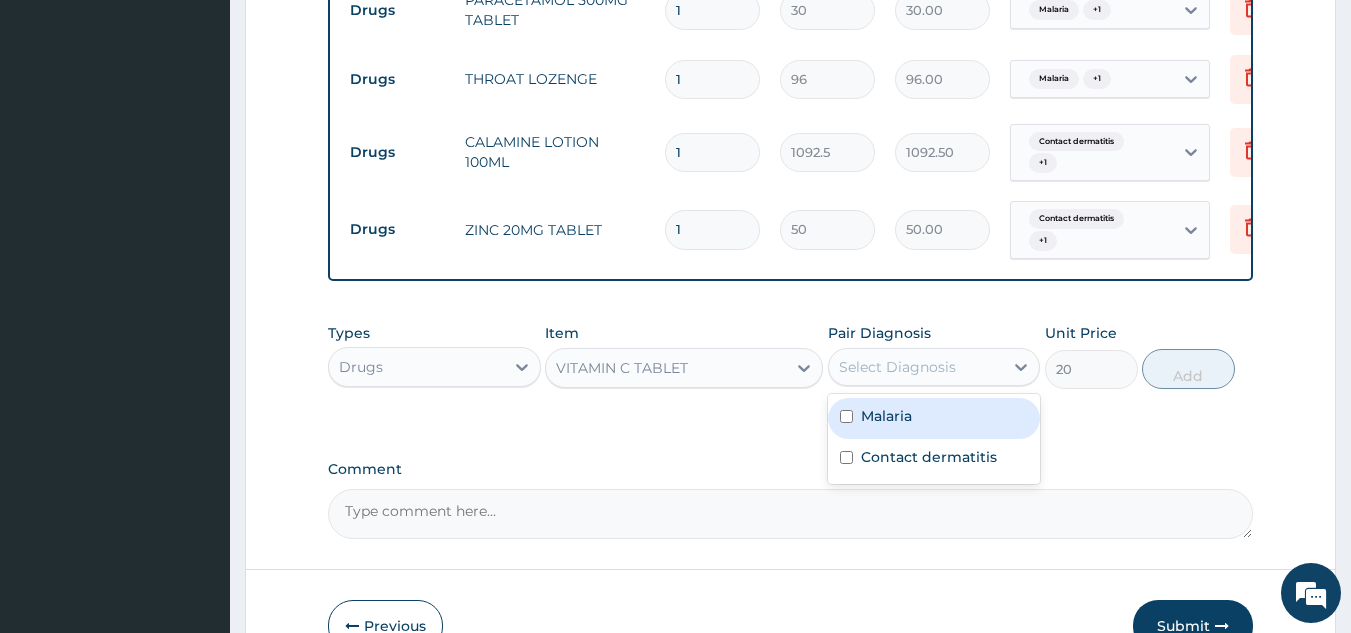 click on "Malaria Contact dermatitis" at bounding box center [934, 439] 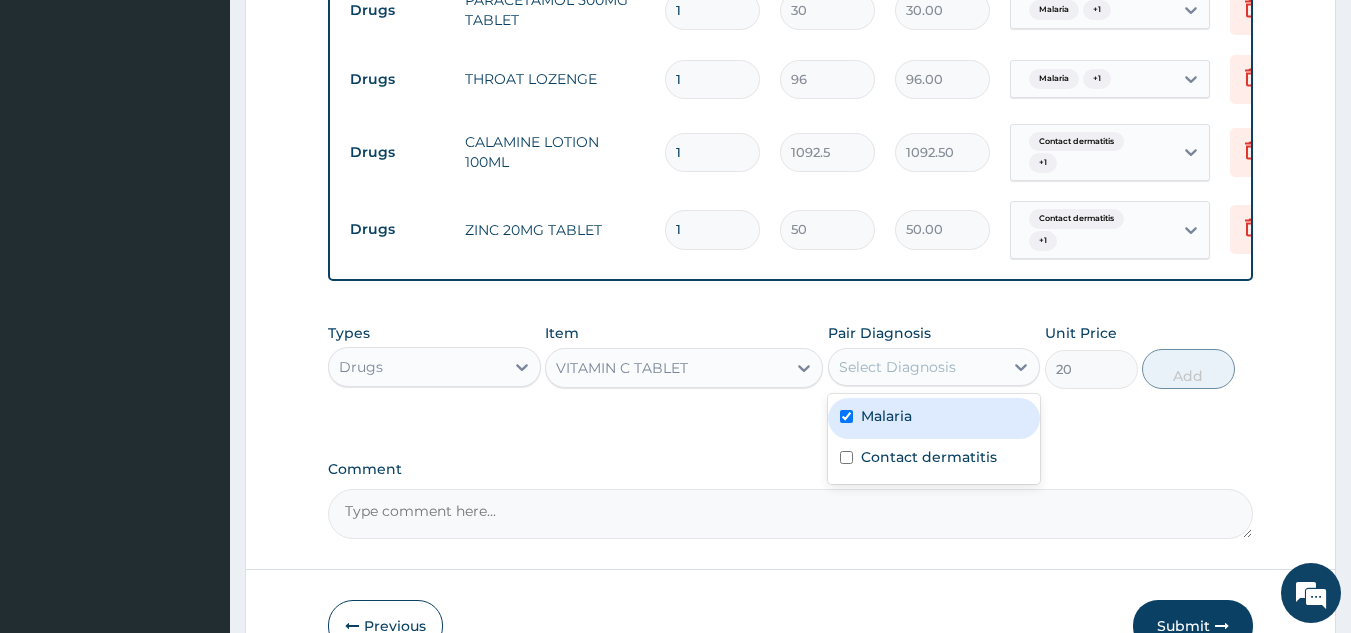 checkbox on "true" 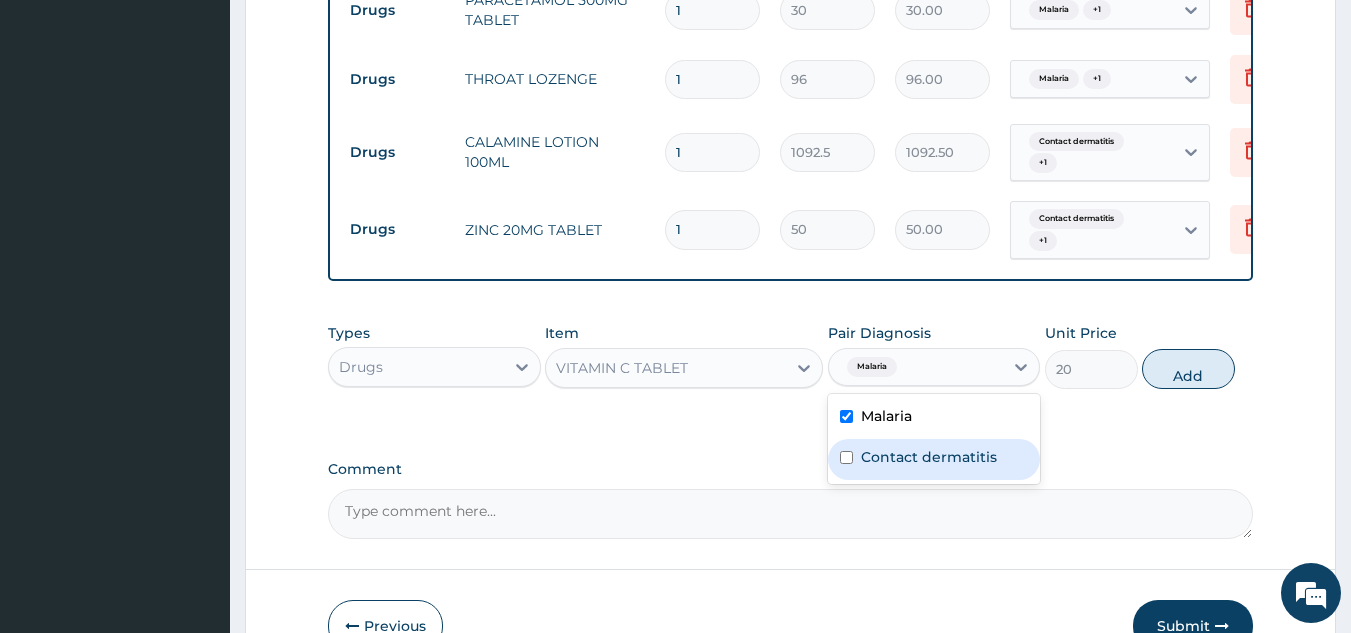 click on "Contact dermatitis" at bounding box center (929, 457) 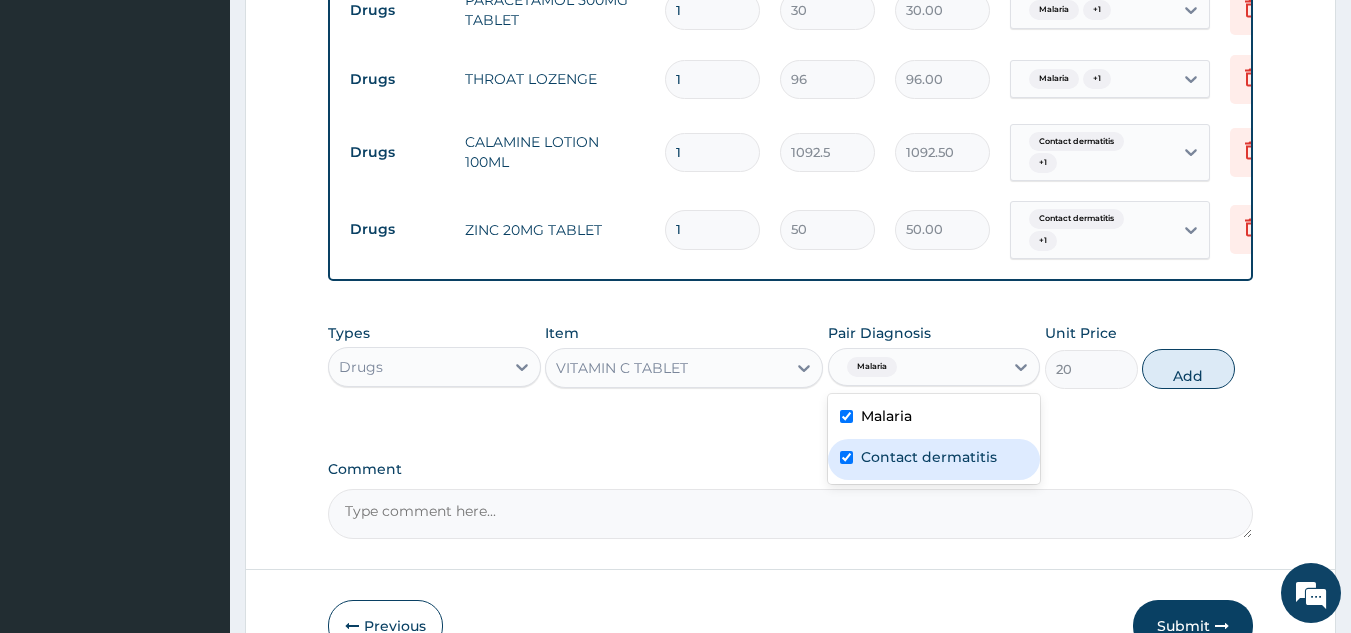 checkbox on "true" 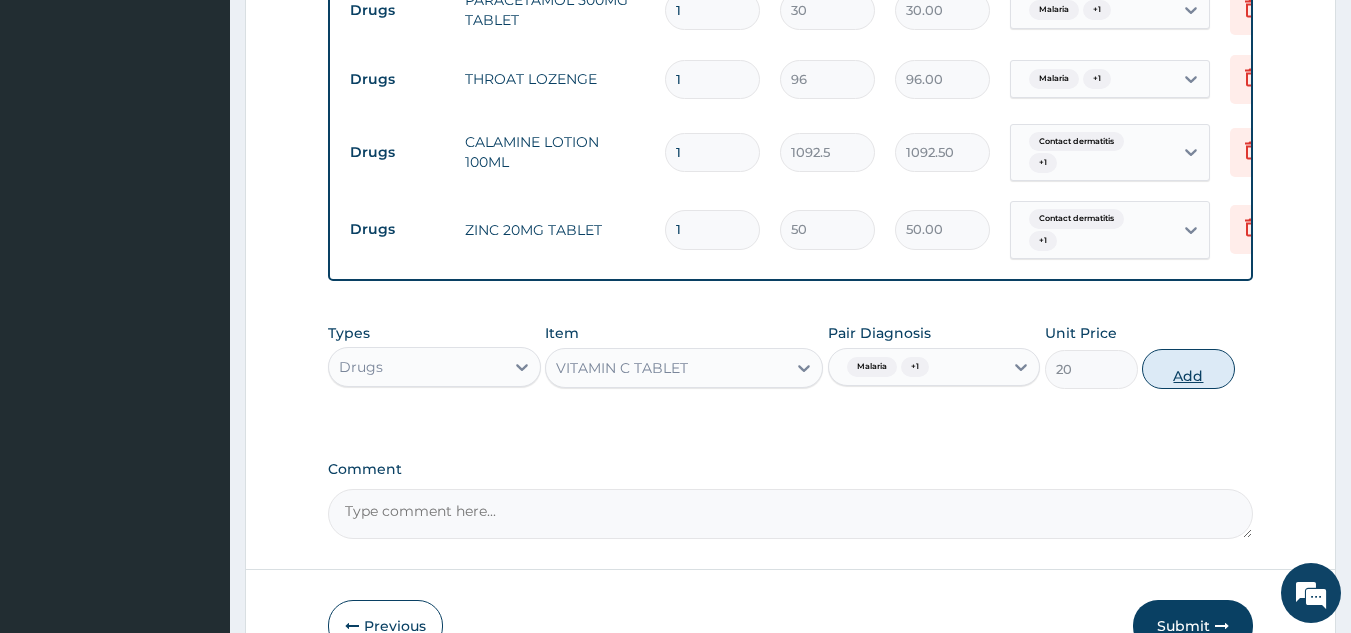 click on "Add" at bounding box center [1188, 369] 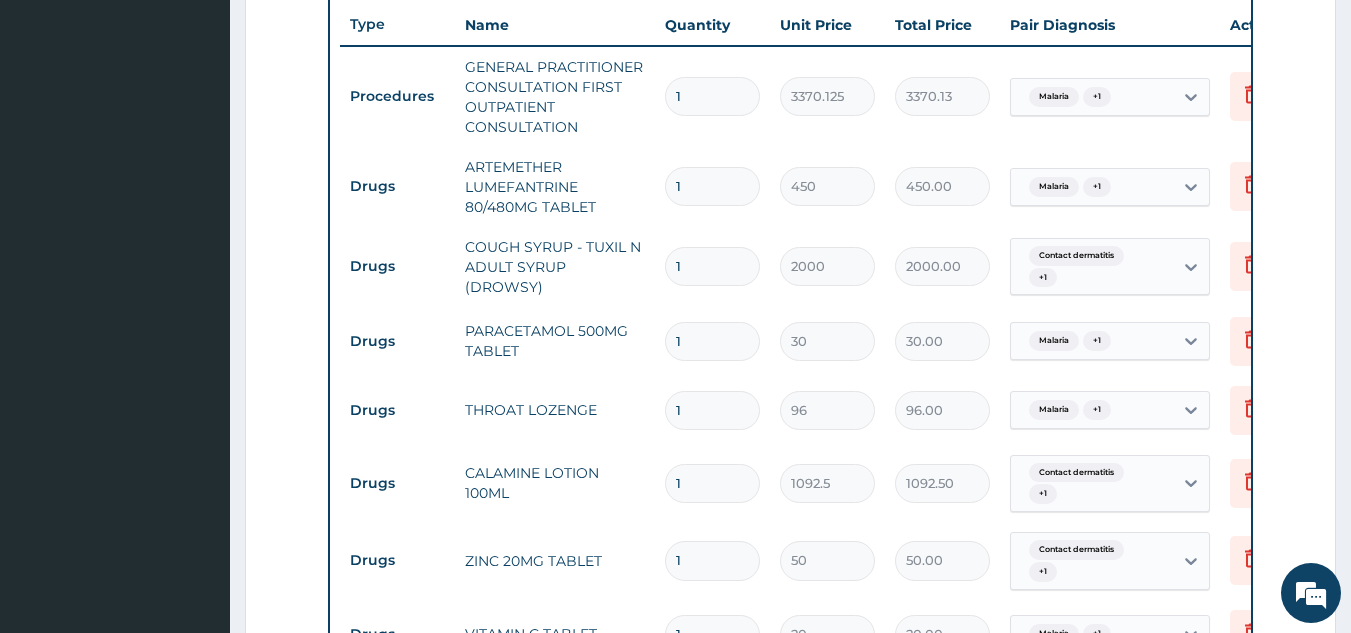scroll, scrollTop: 750, scrollLeft: 0, axis: vertical 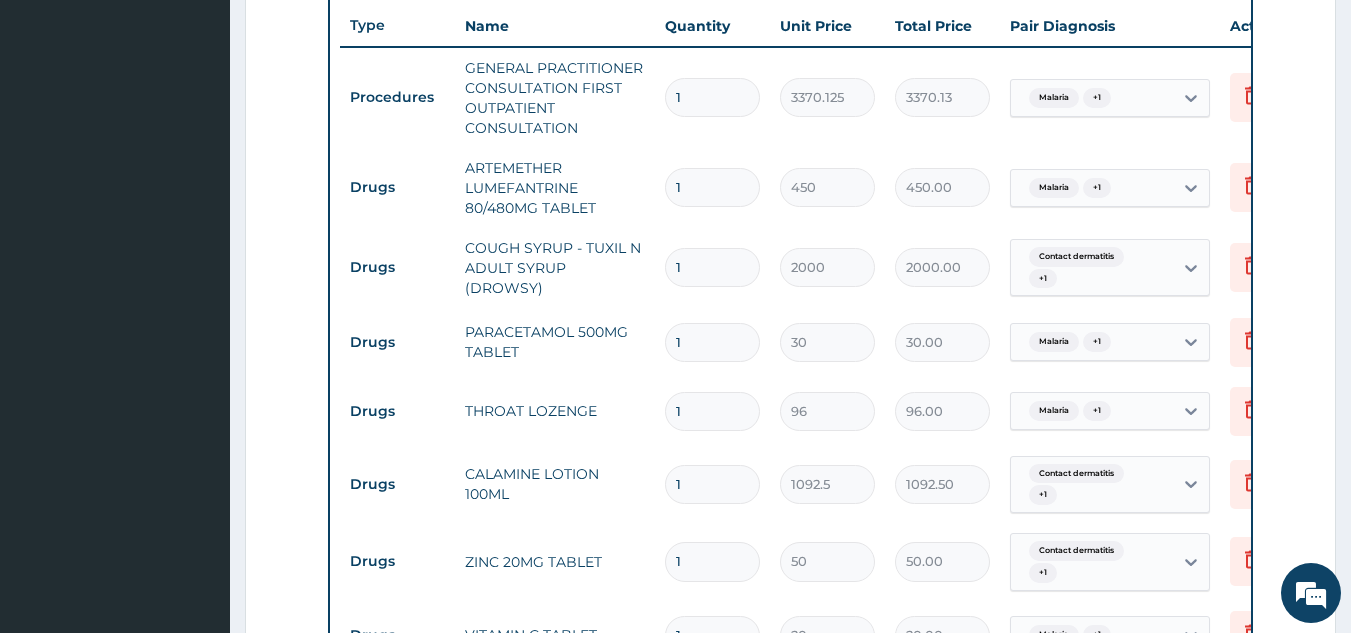 click on "1" at bounding box center [712, 187] 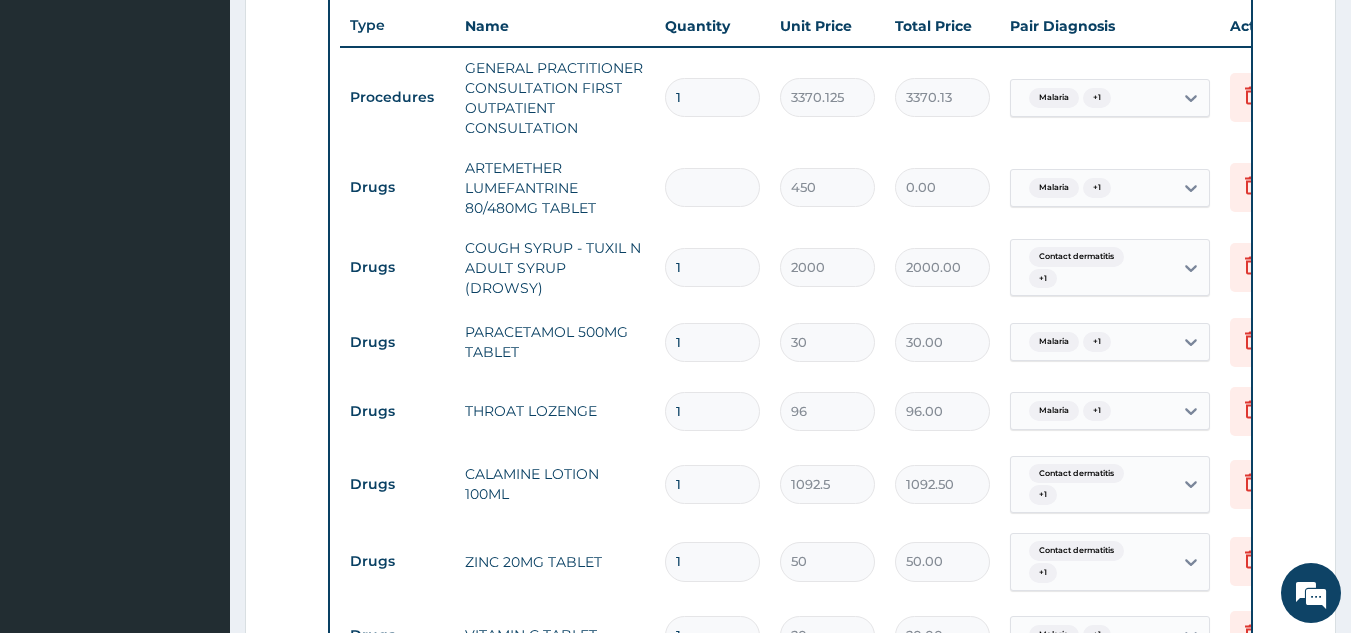 type on "6" 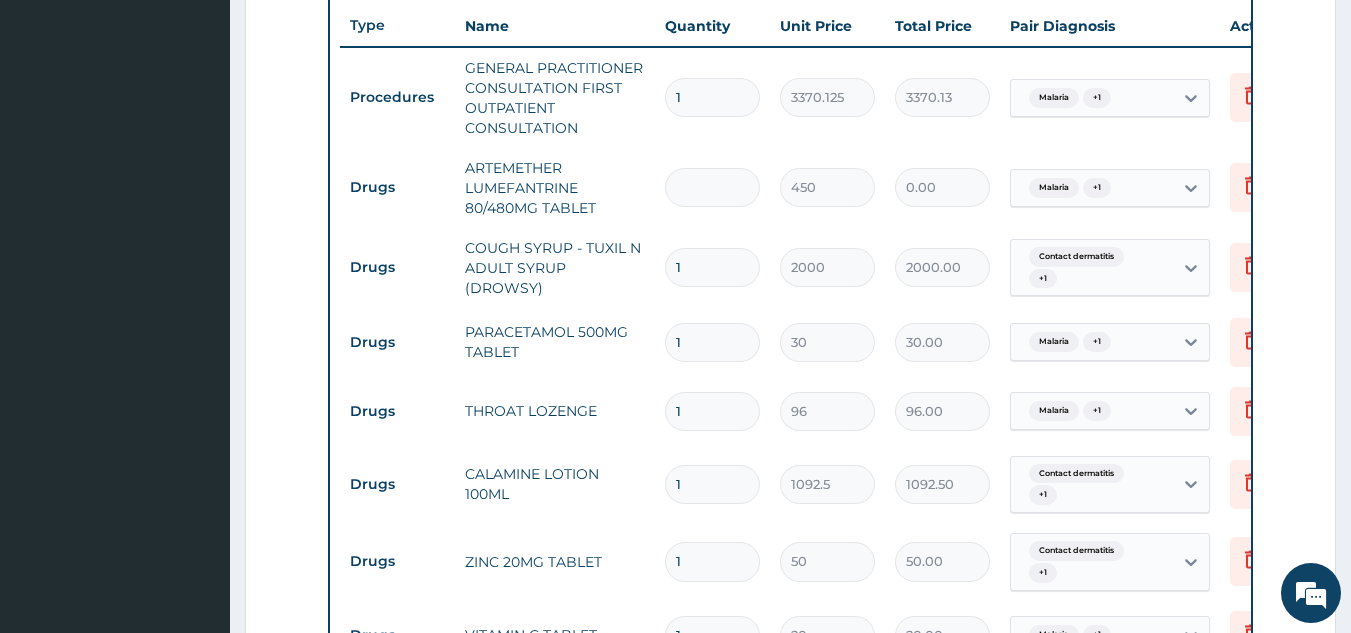 type on "2700.00" 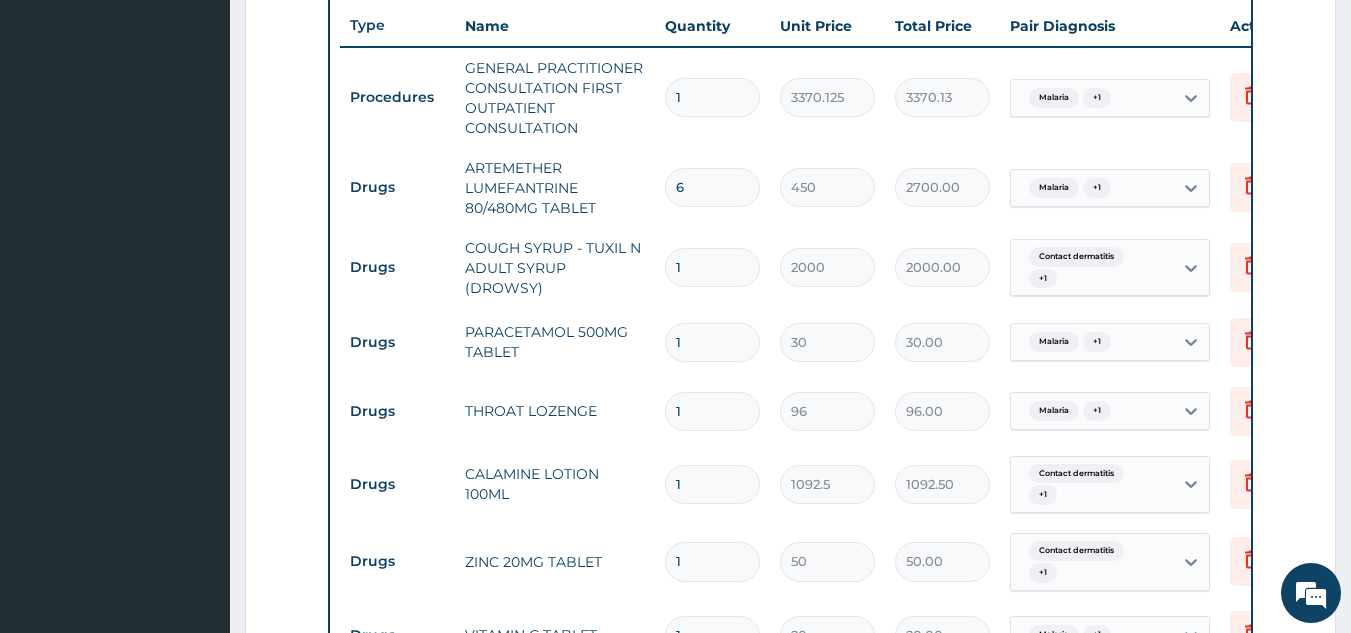 type on "6" 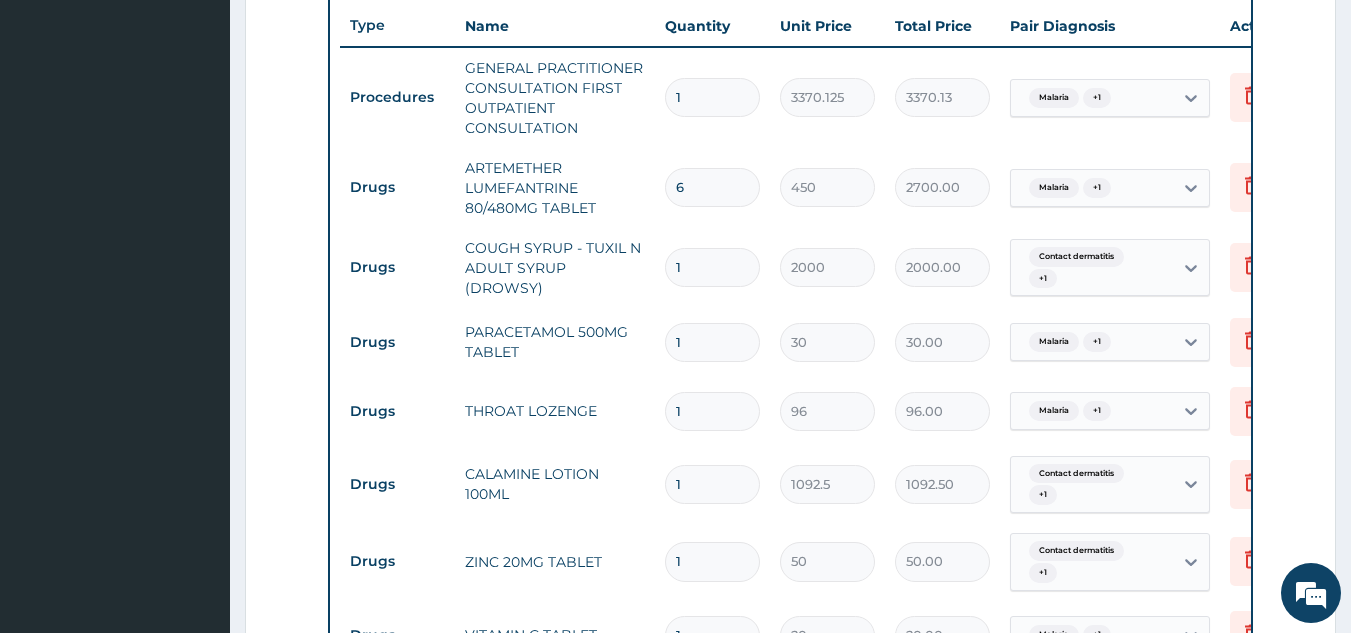 type on "18" 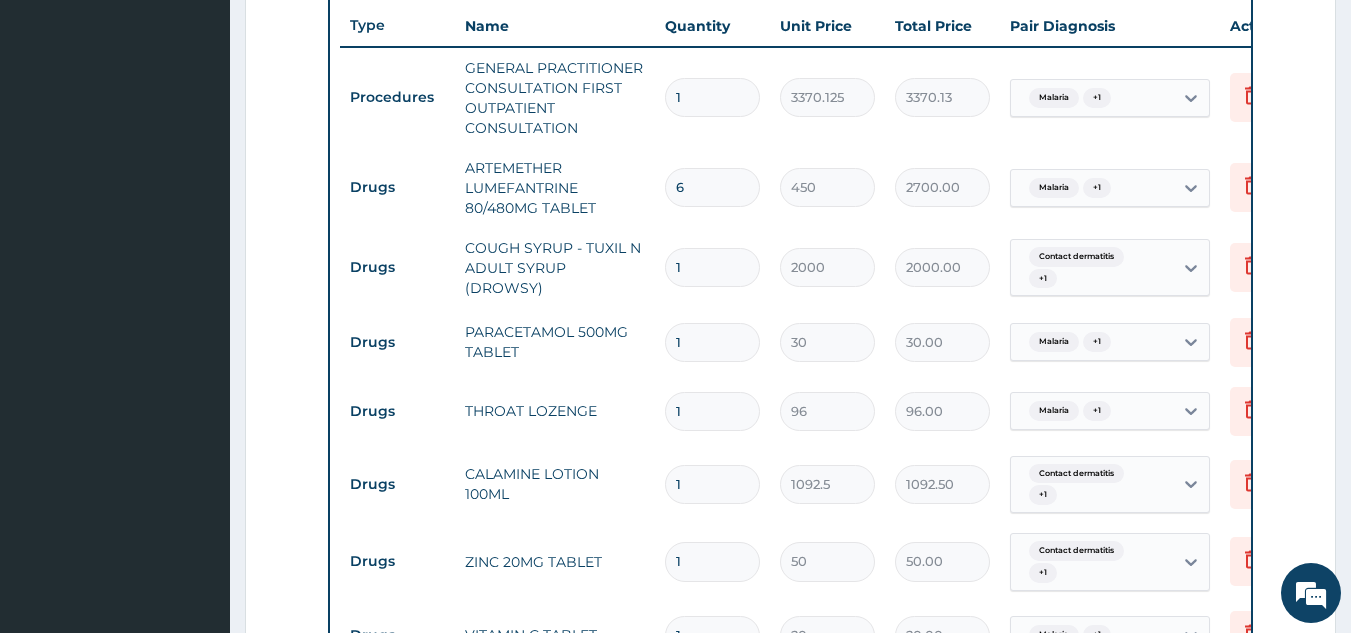 type on "540.00" 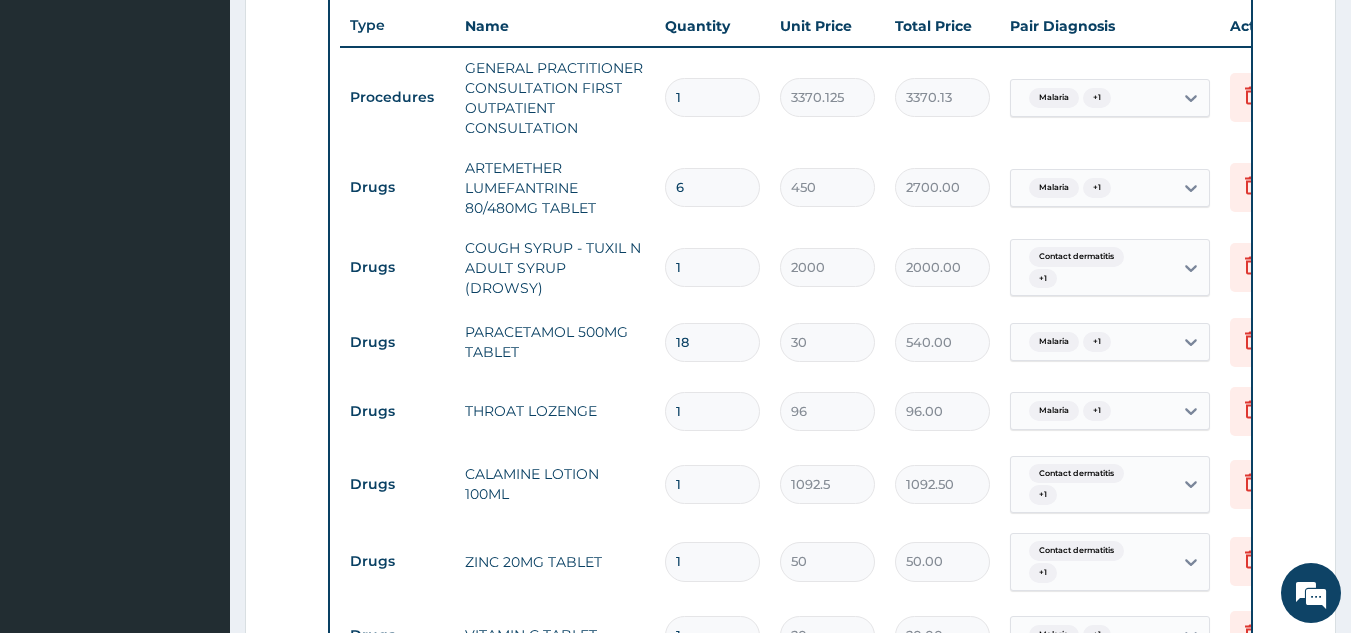 type on "17" 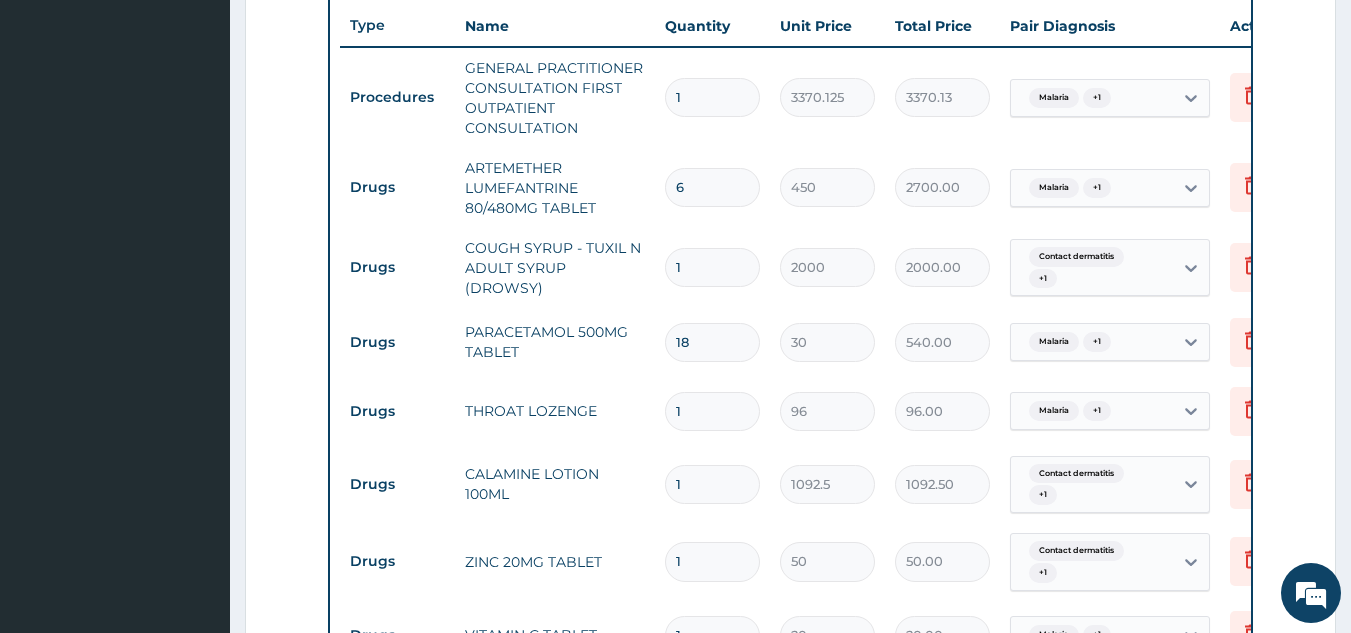 type on "510.00" 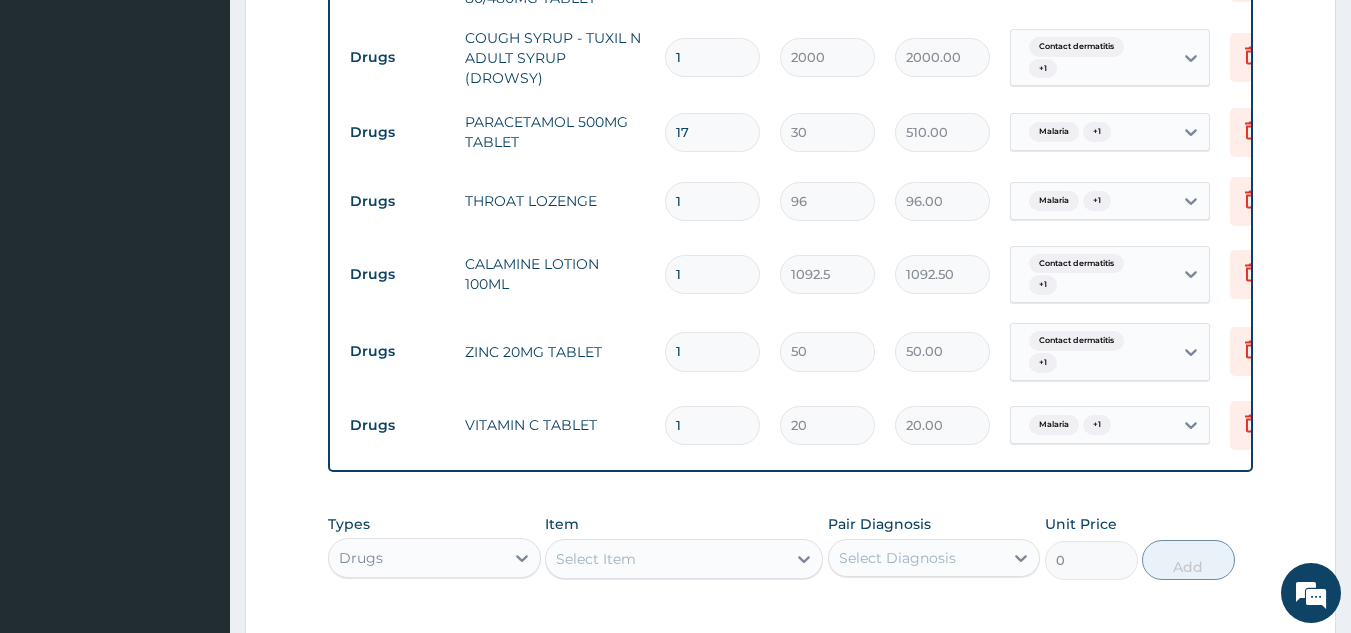 scroll, scrollTop: 975, scrollLeft: 0, axis: vertical 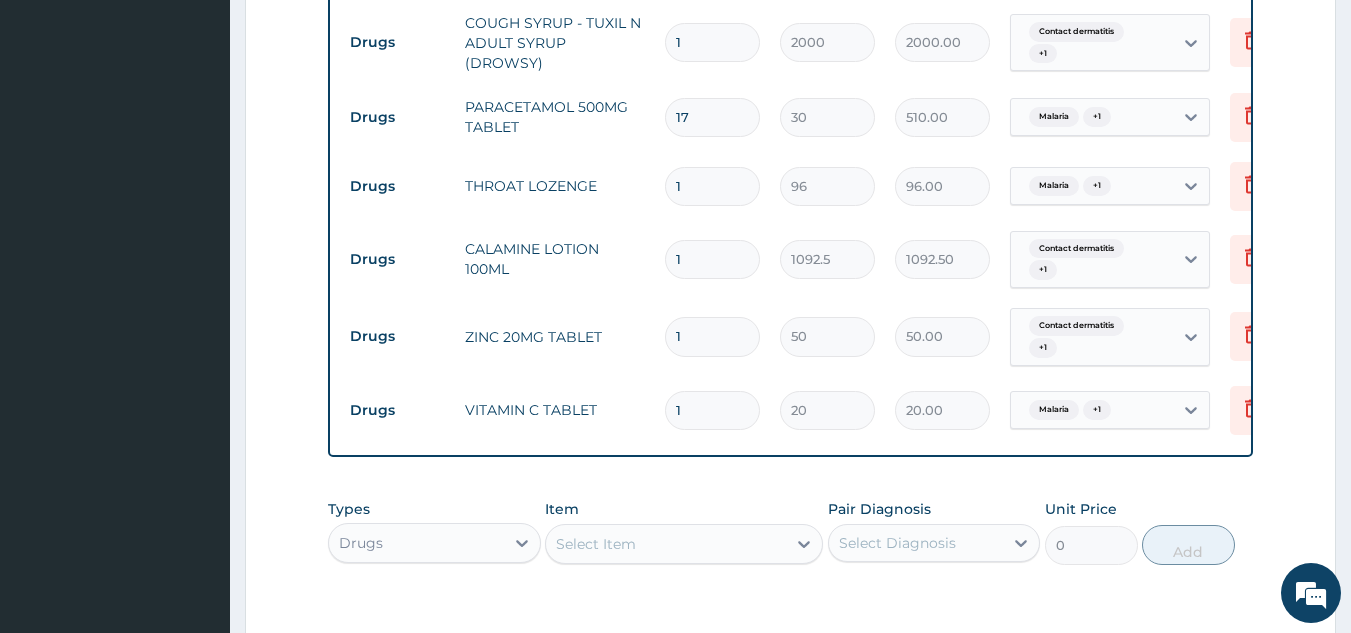 type on "17" 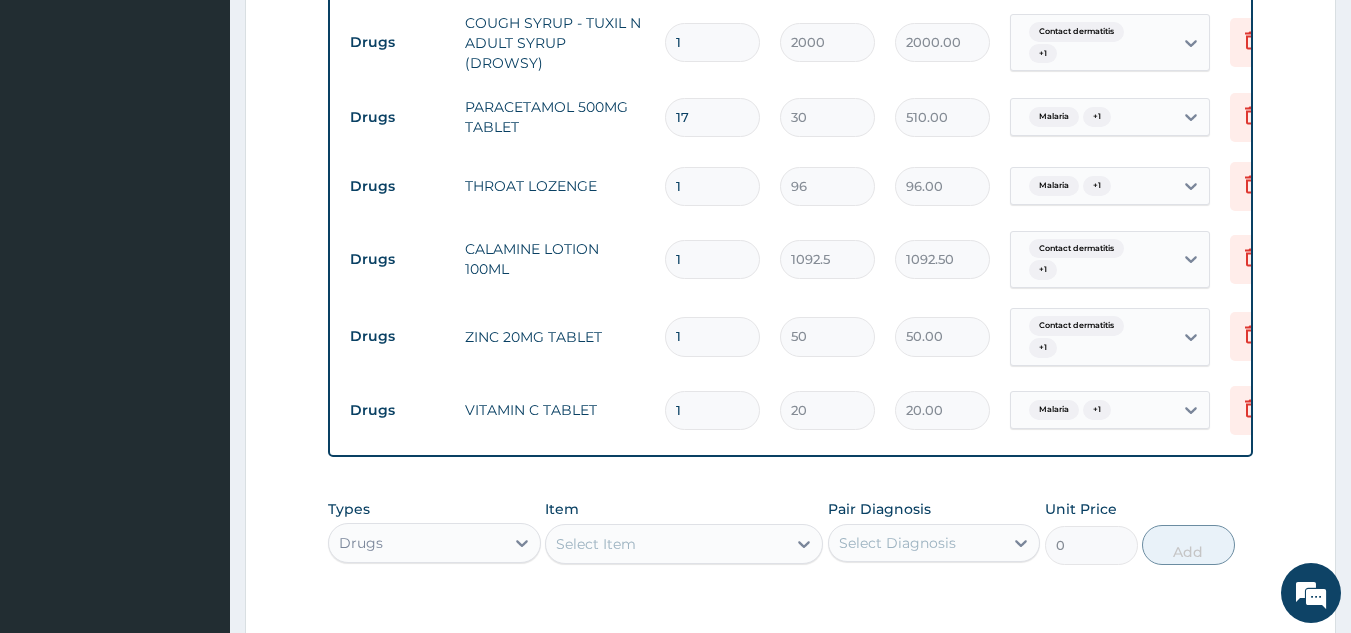 click on "1" at bounding box center [712, 186] 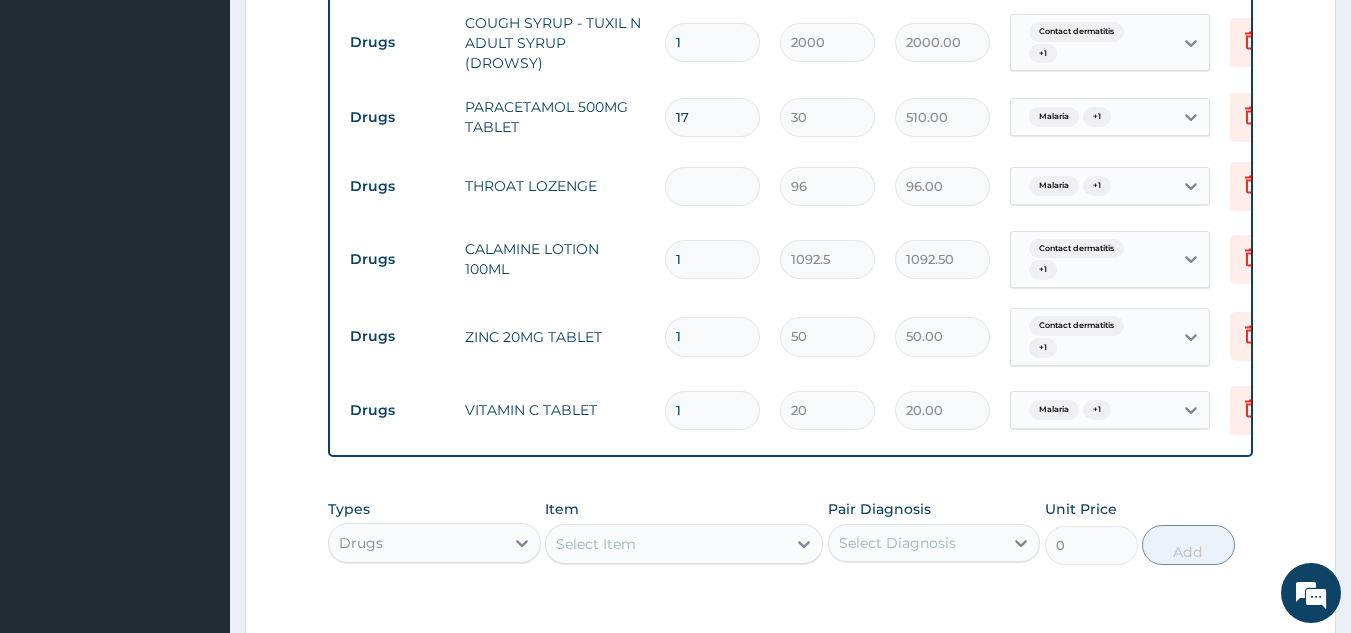 type on "0.00" 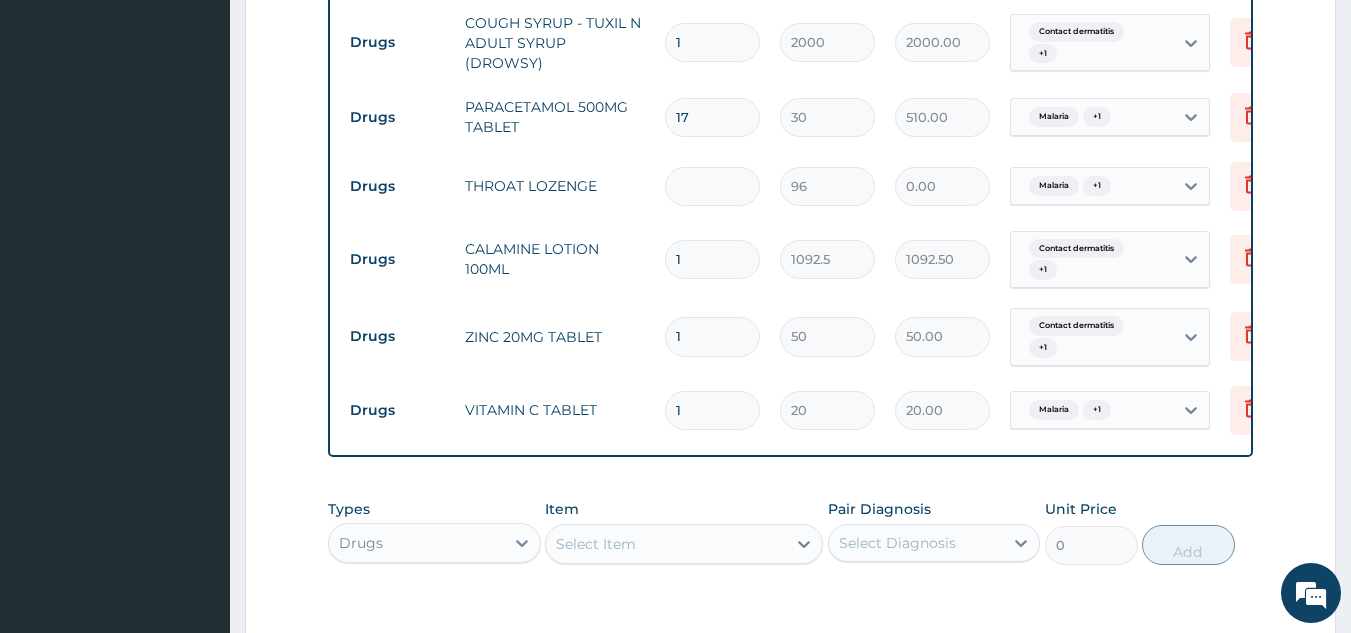 type on "6" 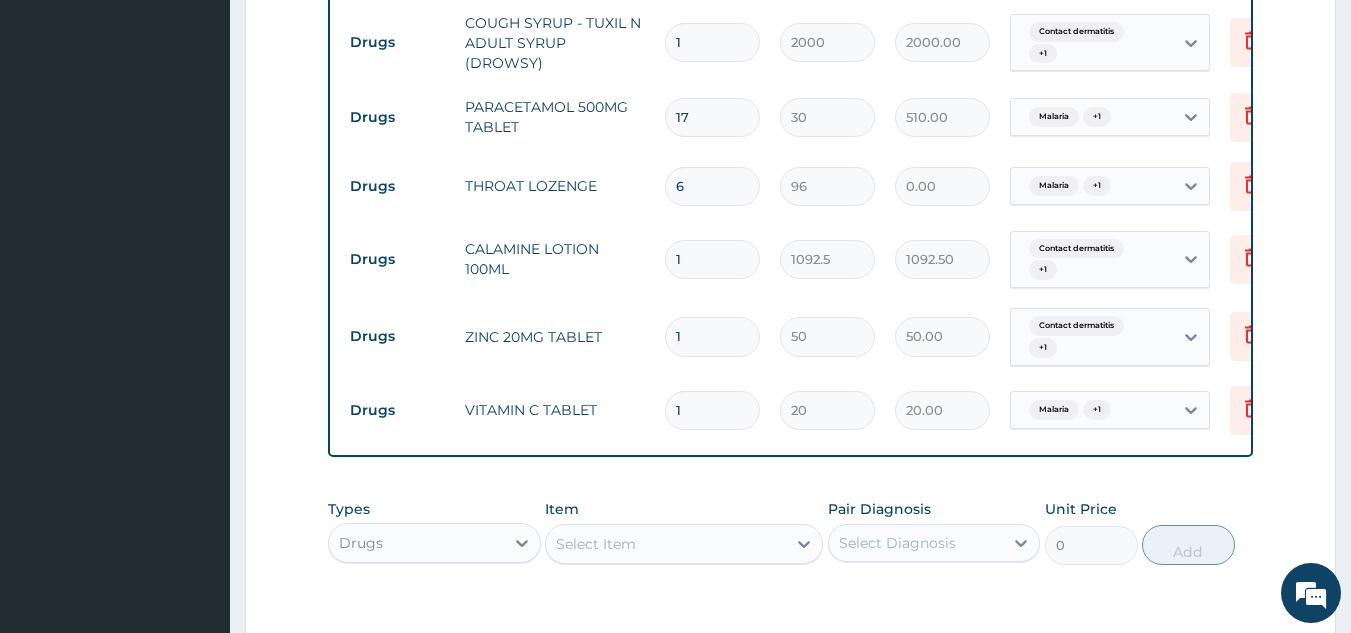 type on "576.00" 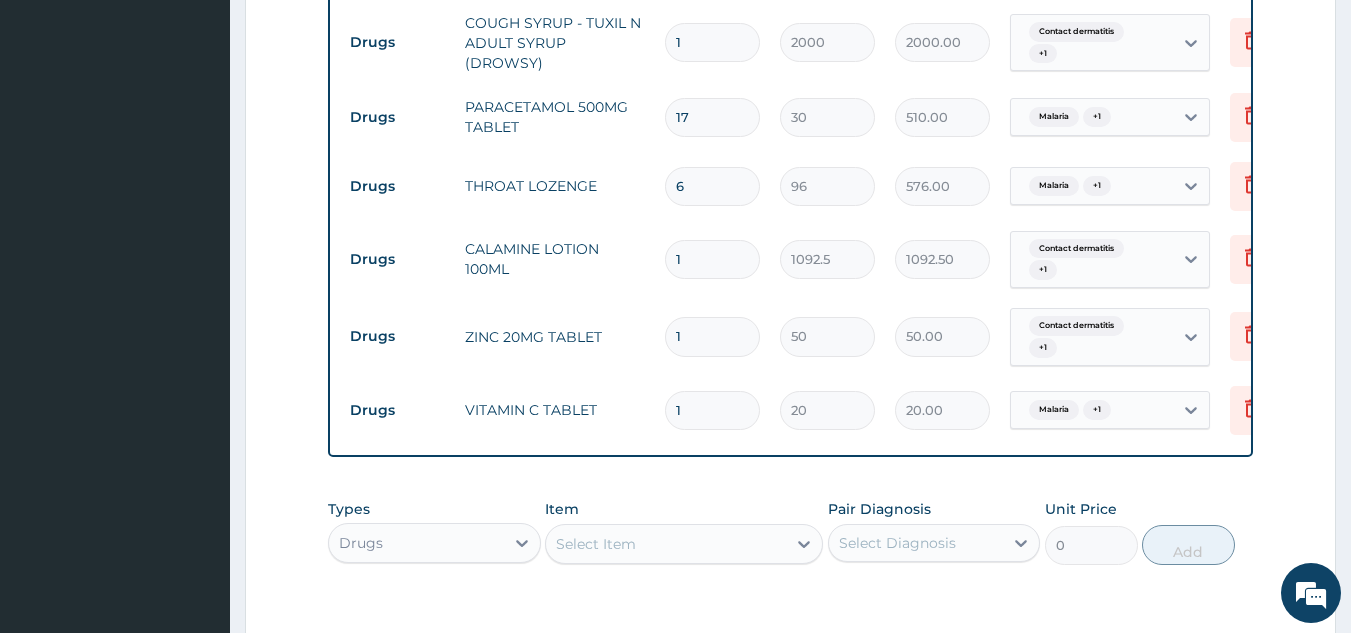 type on "6" 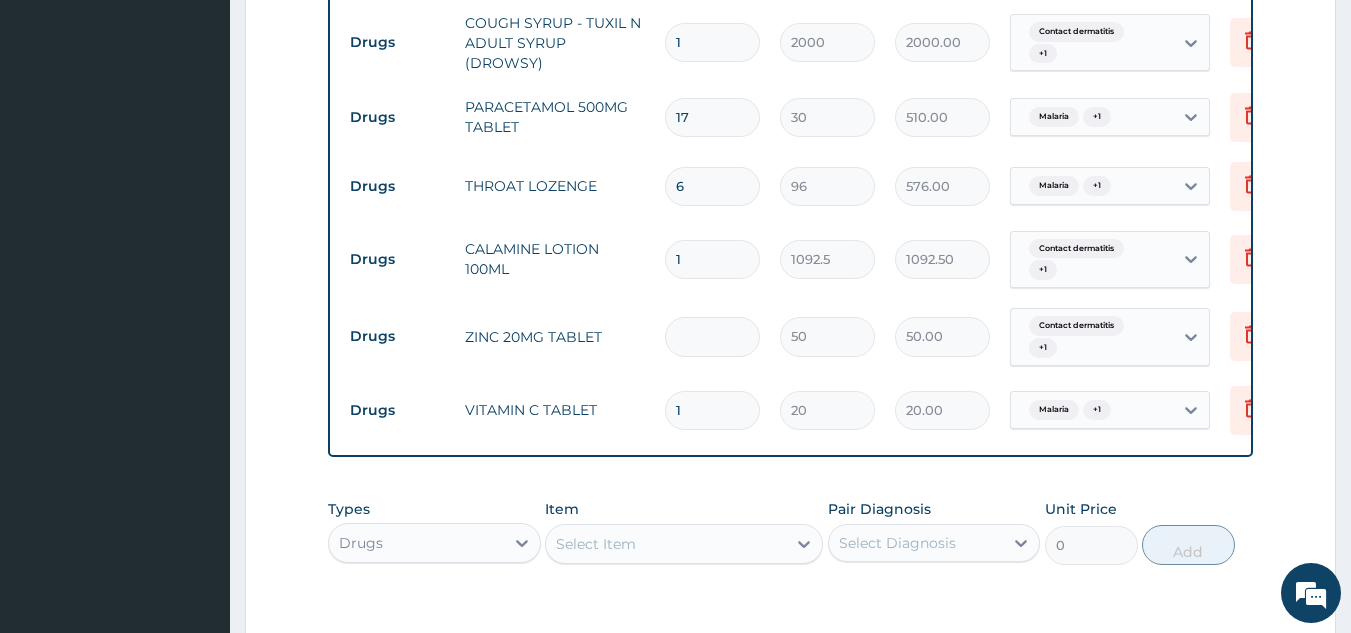 type on "0.00" 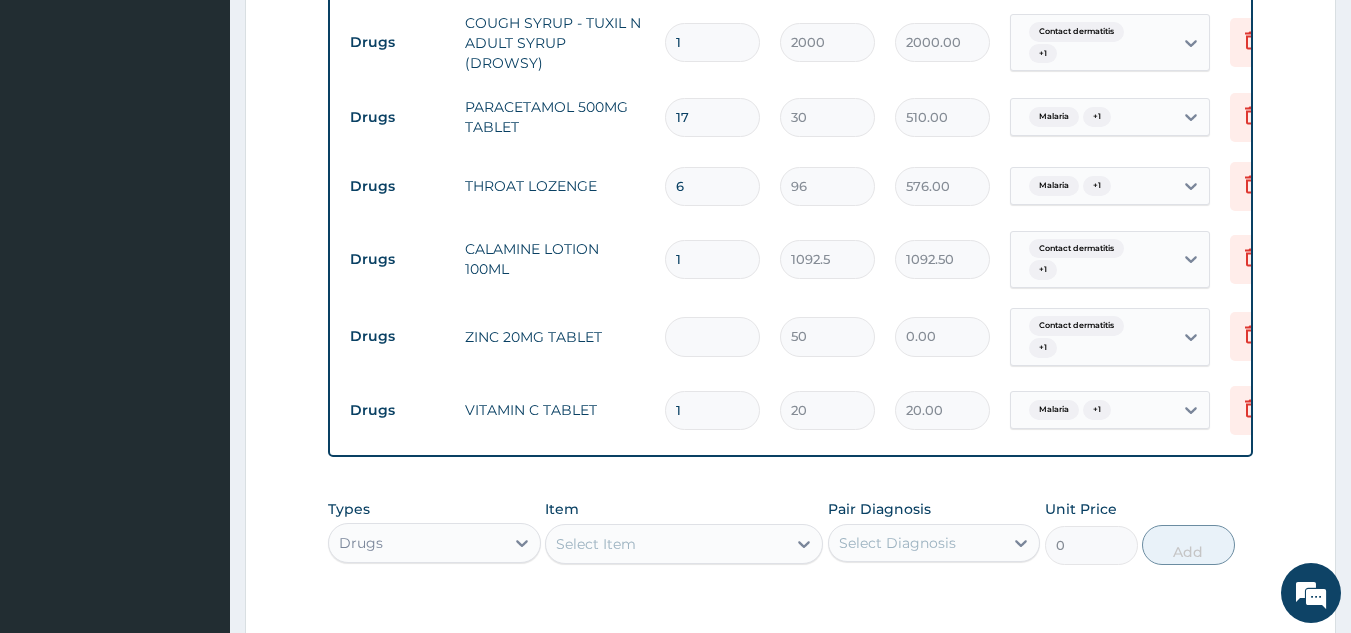 type on "7" 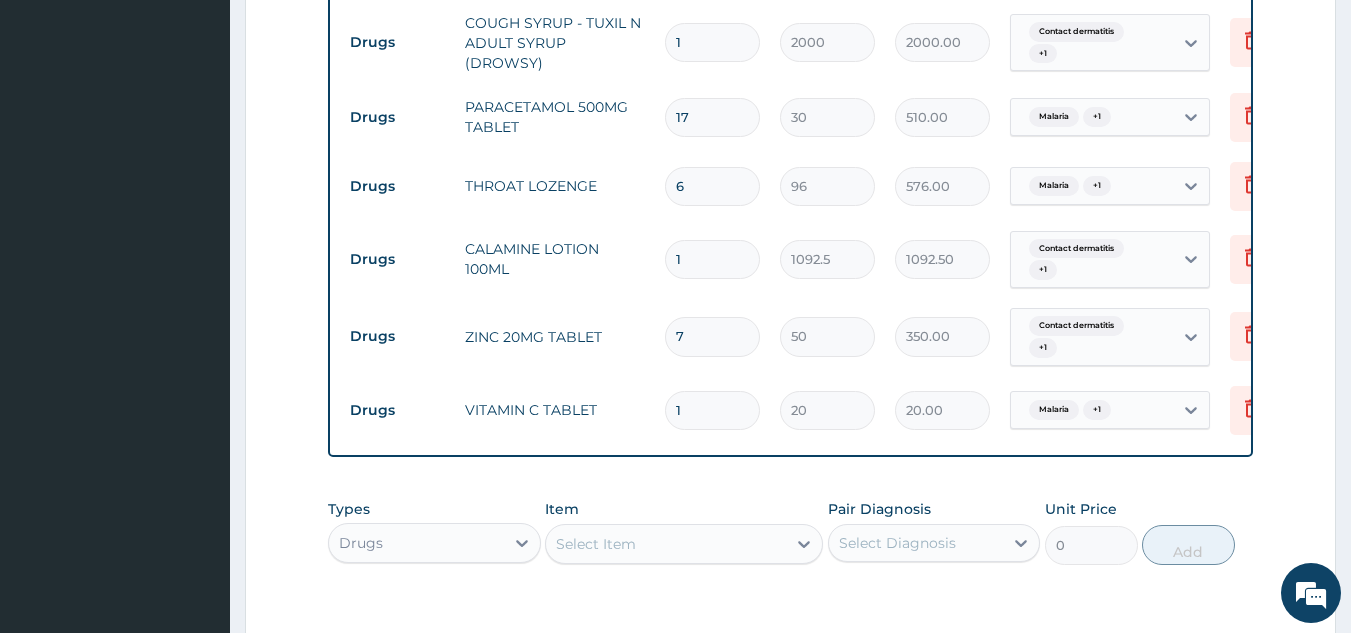 type on "7" 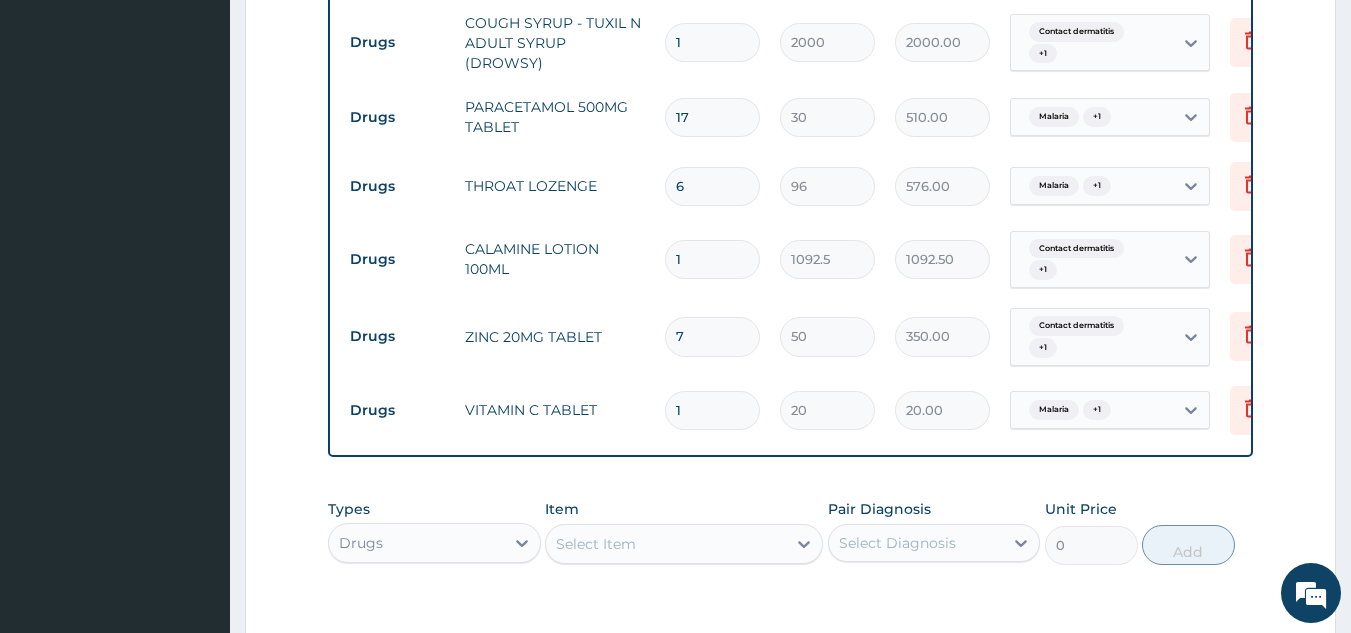 click on "1" at bounding box center [712, 410] 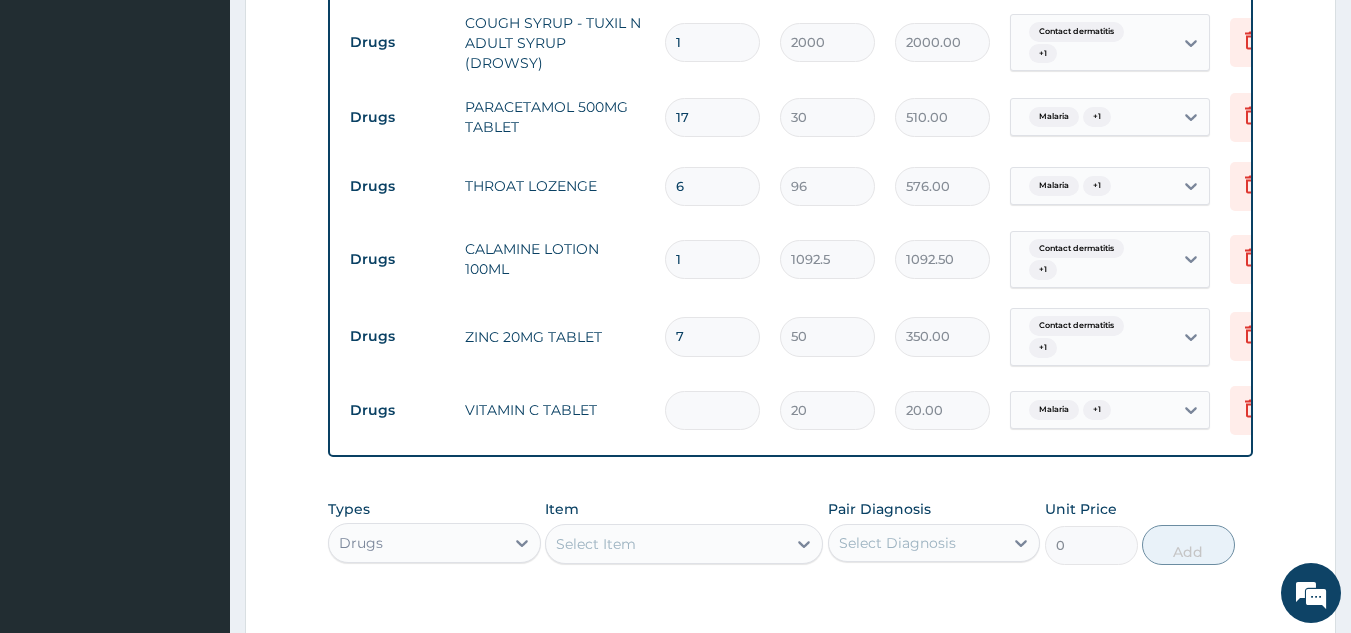 type on "0.00" 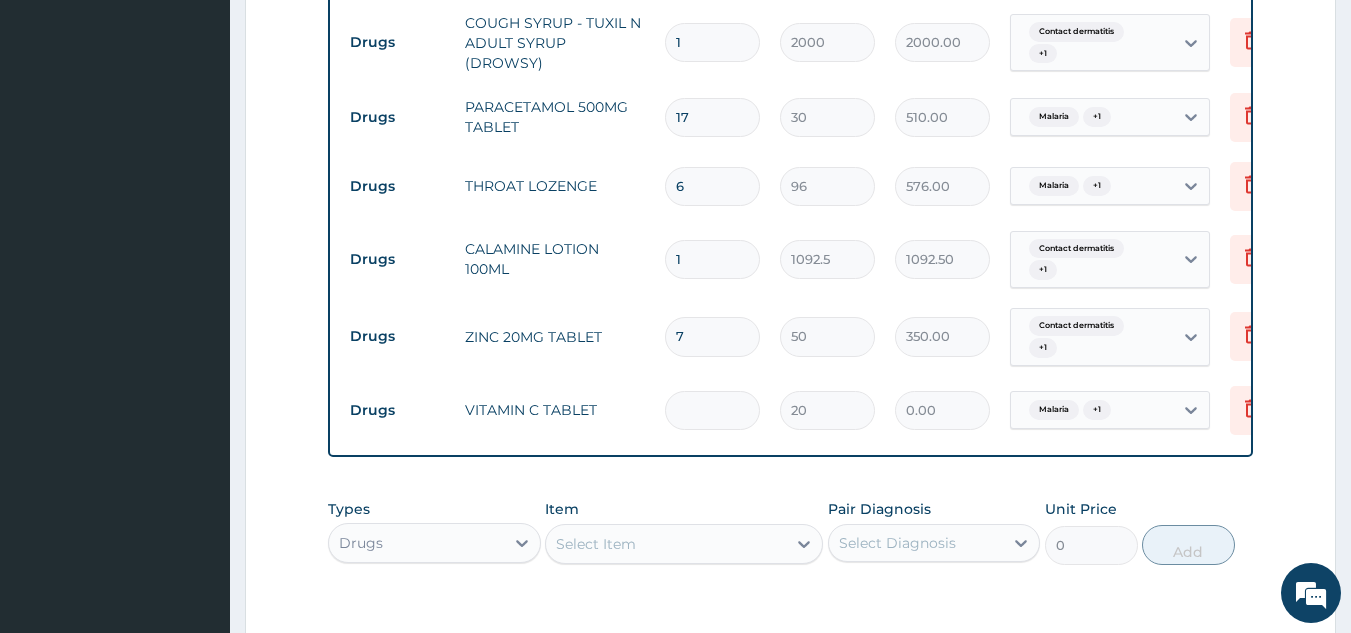 type on "2" 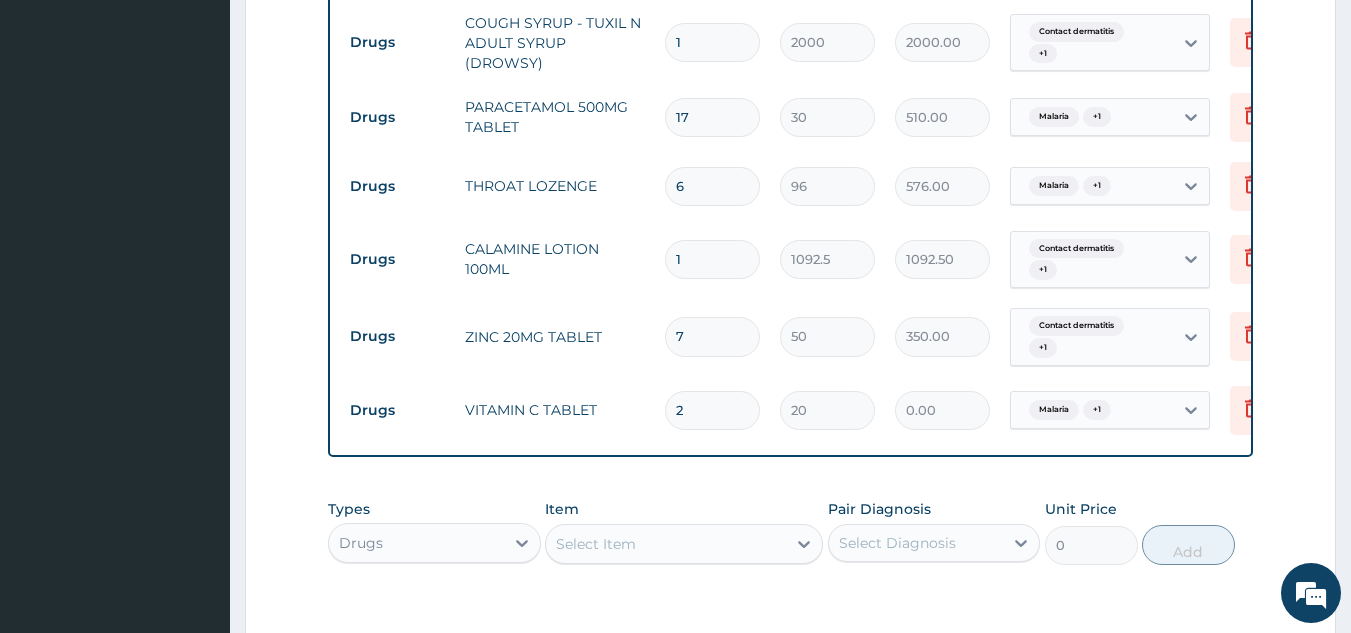 type on "40.00" 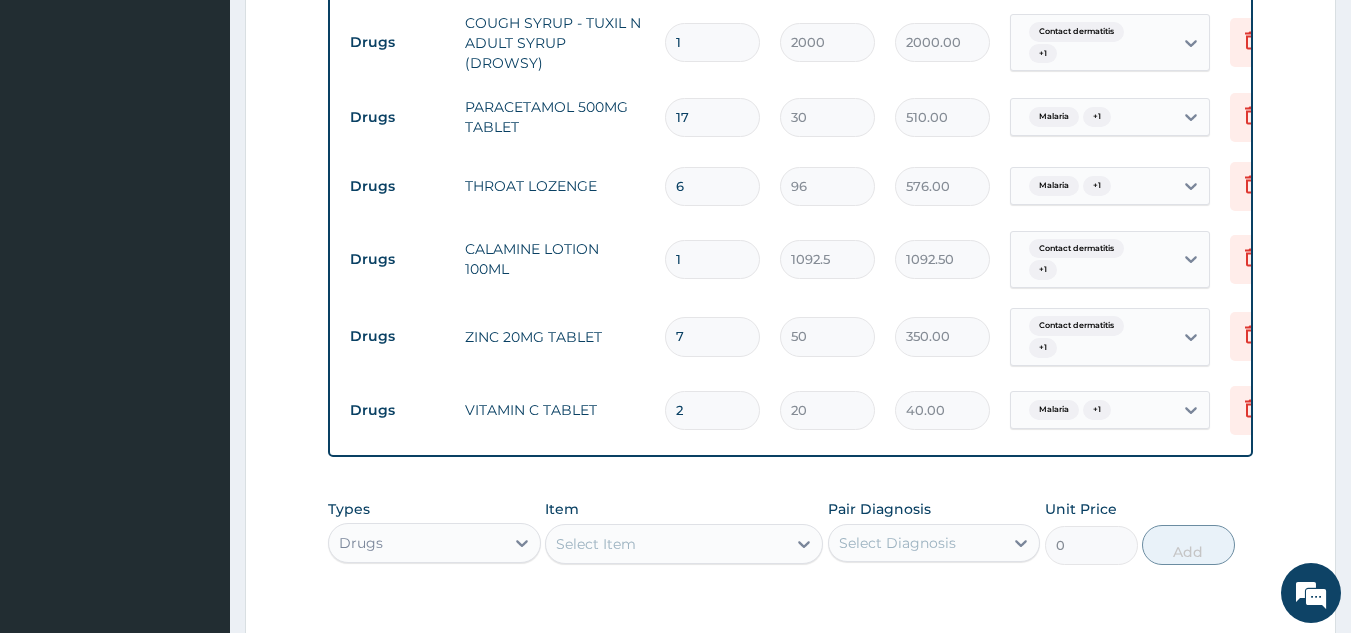 type on "21" 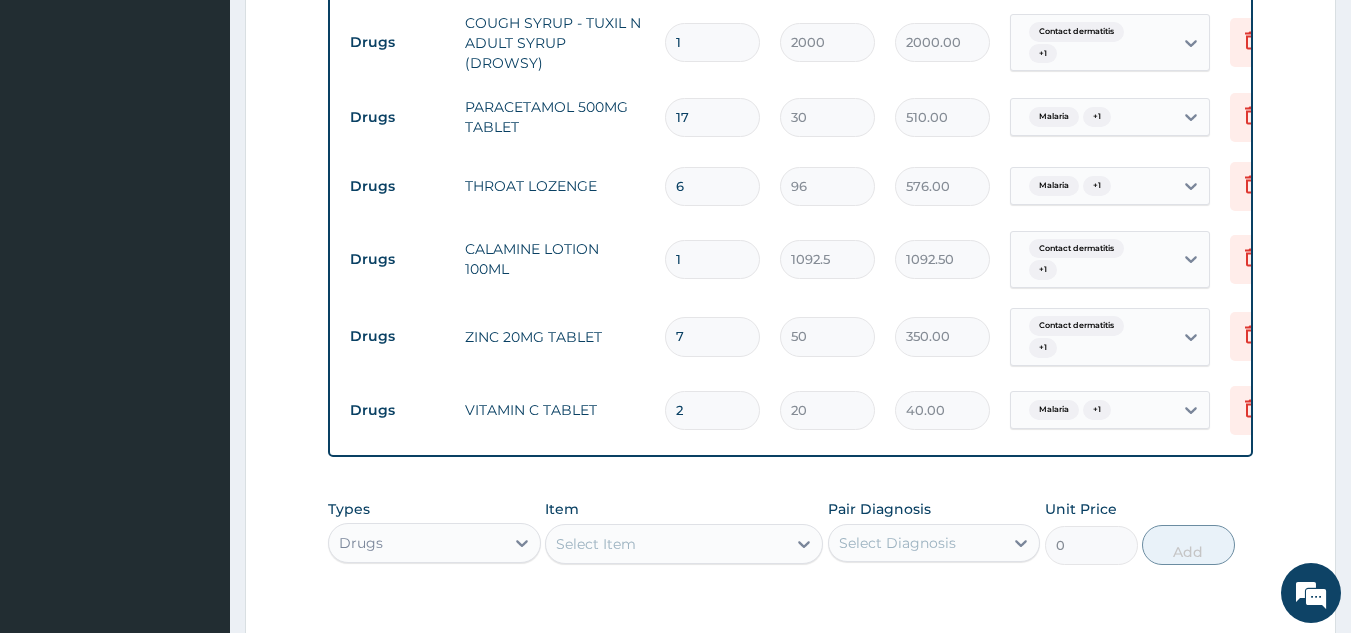 type on "420.00" 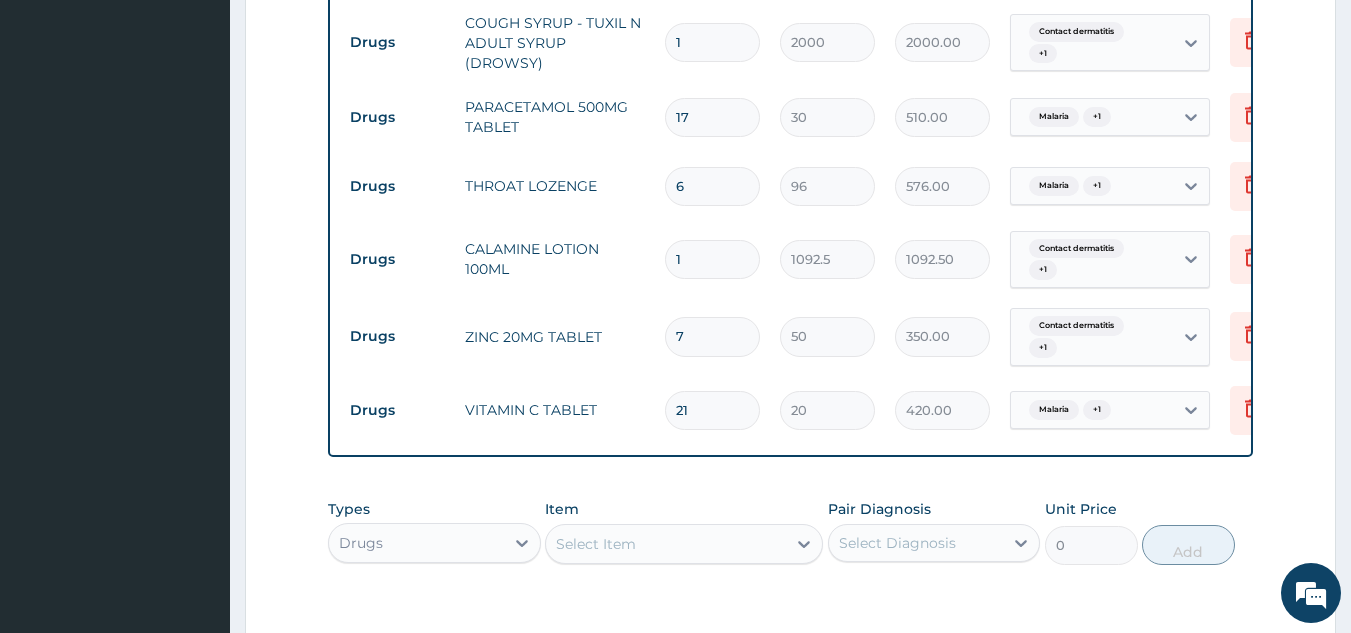 type on "21" 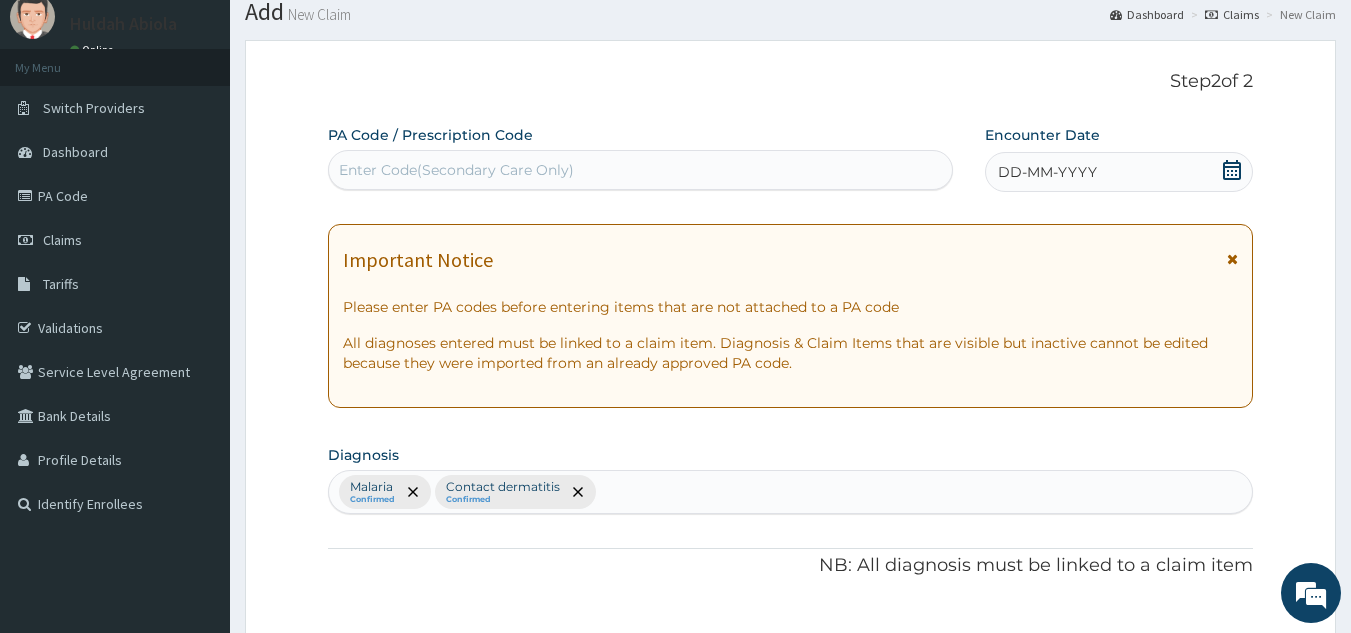 scroll, scrollTop: 64, scrollLeft: 0, axis: vertical 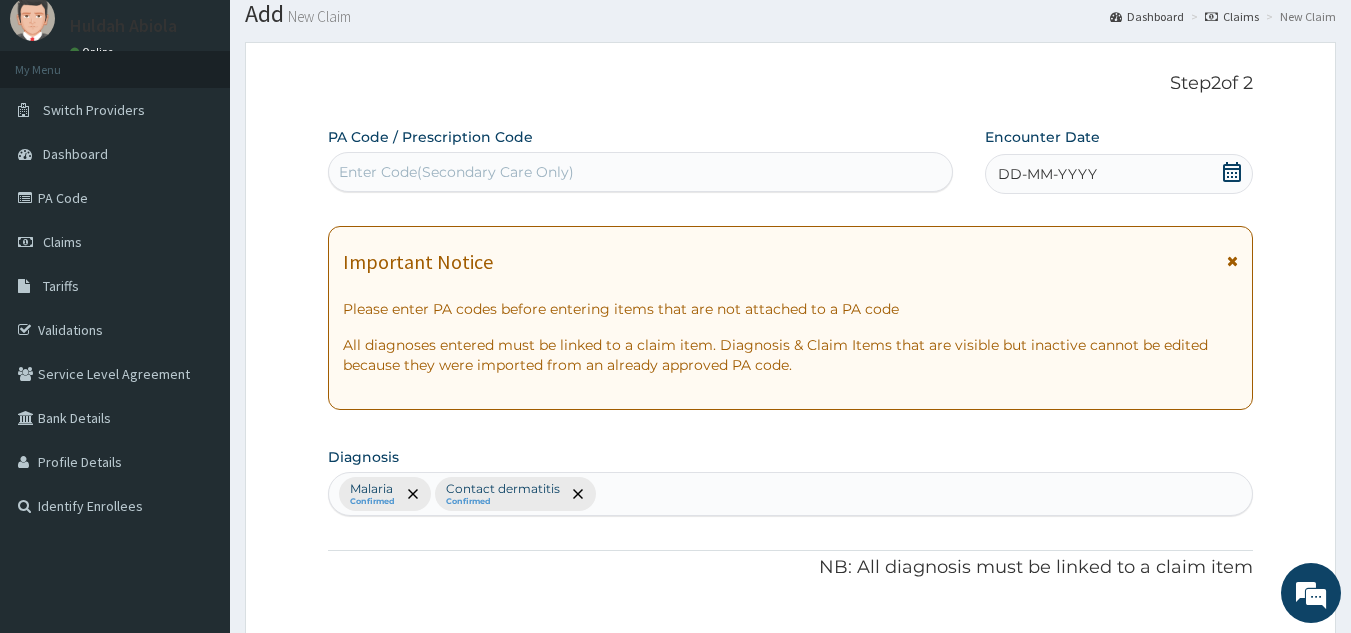 click on "DD-MM-YYYY" at bounding box center [1047, 174] 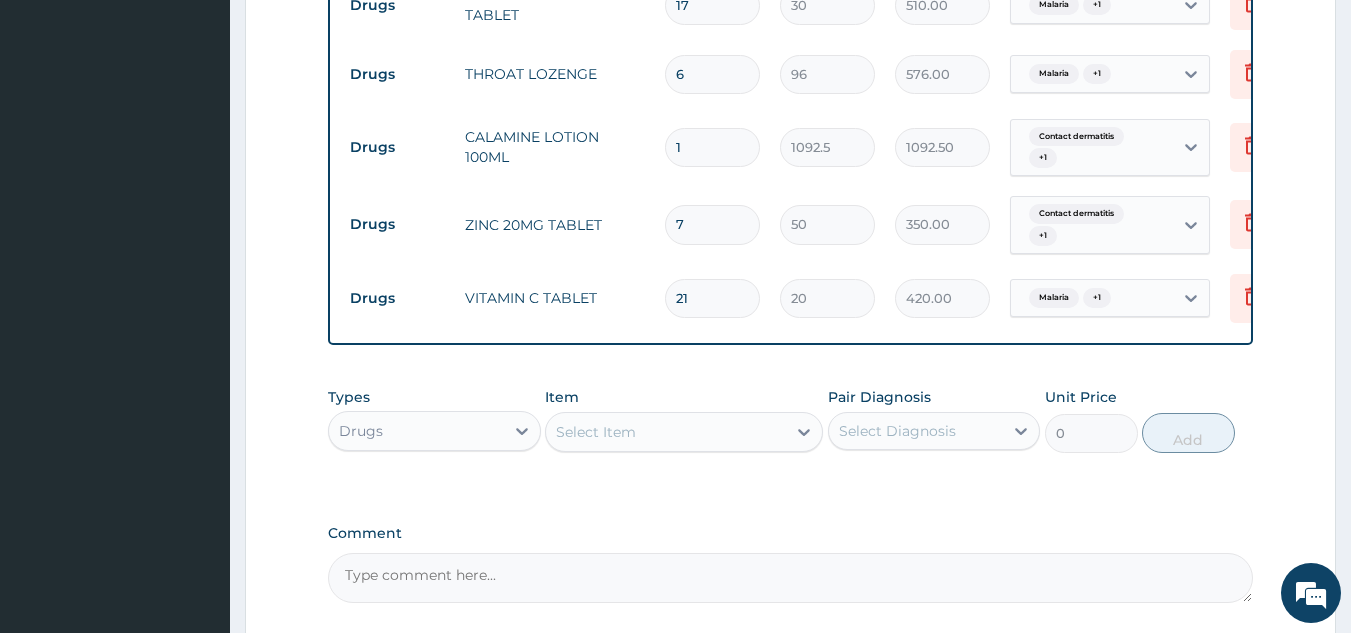 scroll, scrollTop: 1279, scrollLeft: 0, axis: vertical 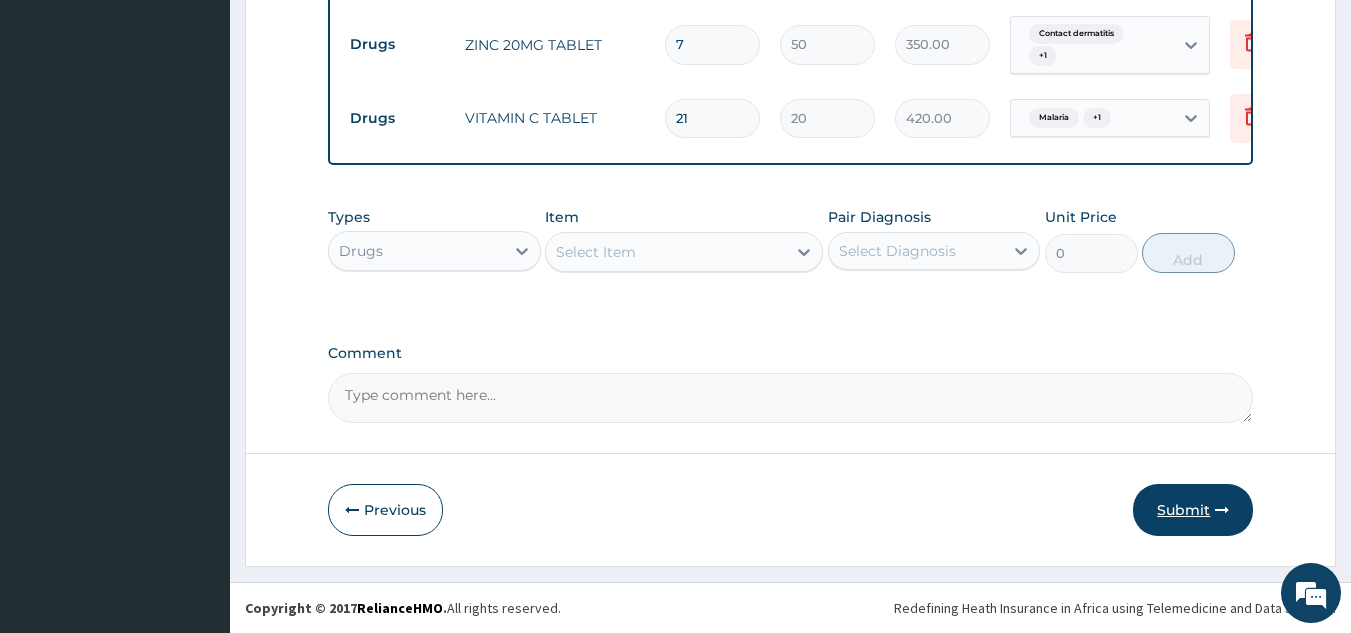 click on "Submit" at bounding box center (1193, 510) 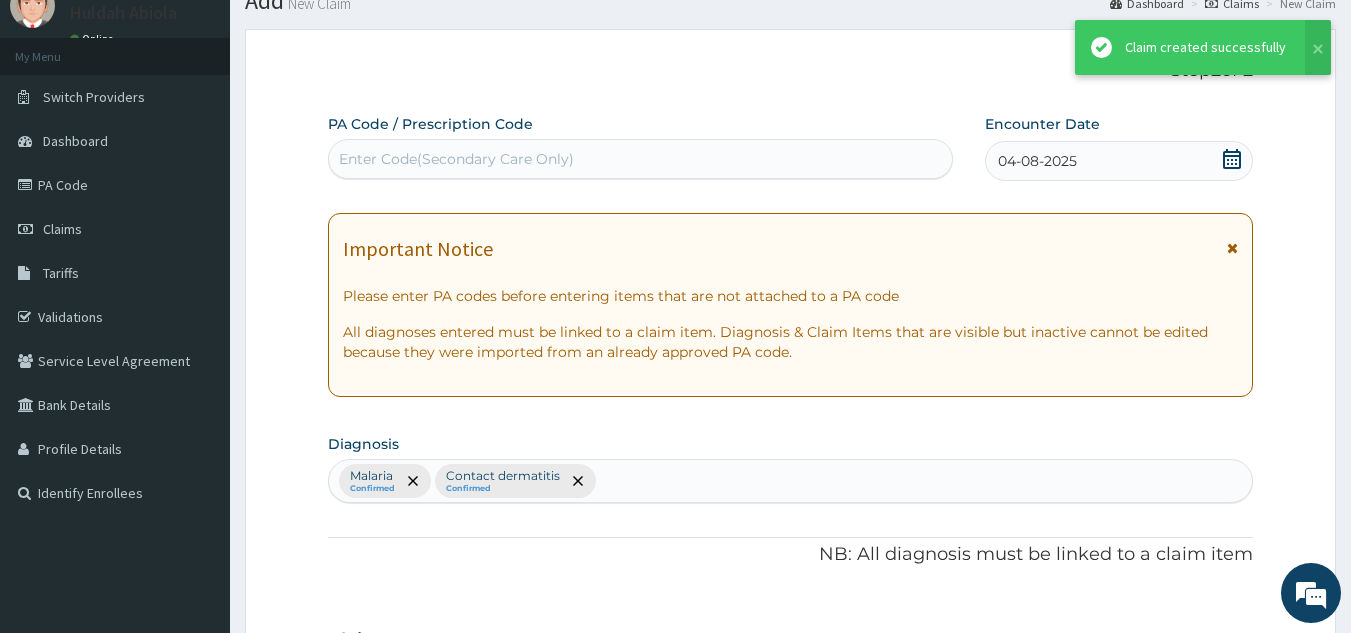 scroll, scrollTop: 1279, scrollLeft: 0, axis: vertical 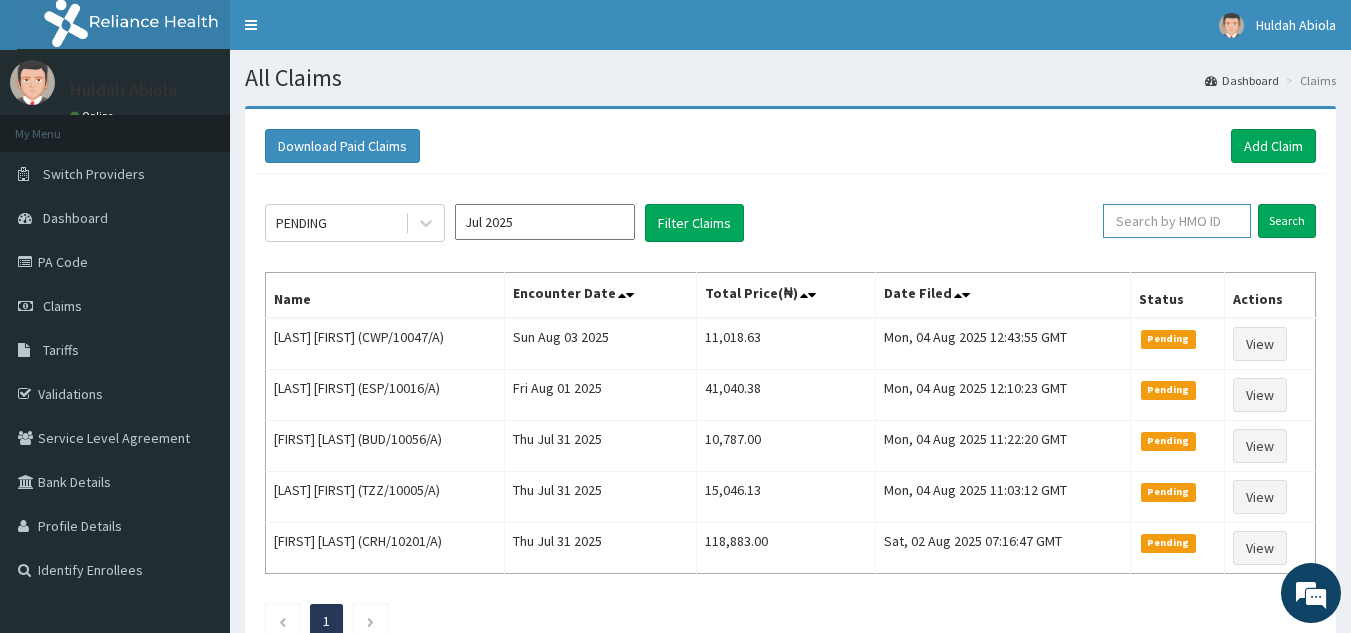 click at bounding box center [1177, 221] 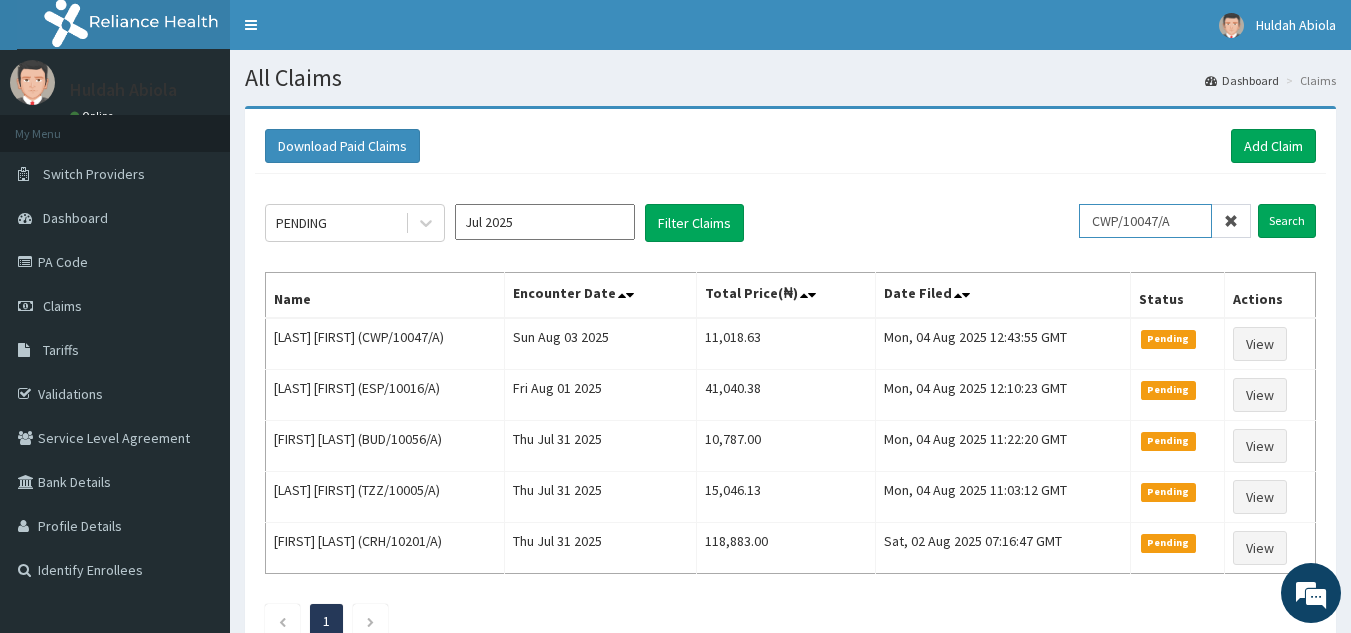 type on "CWP/10047/A" 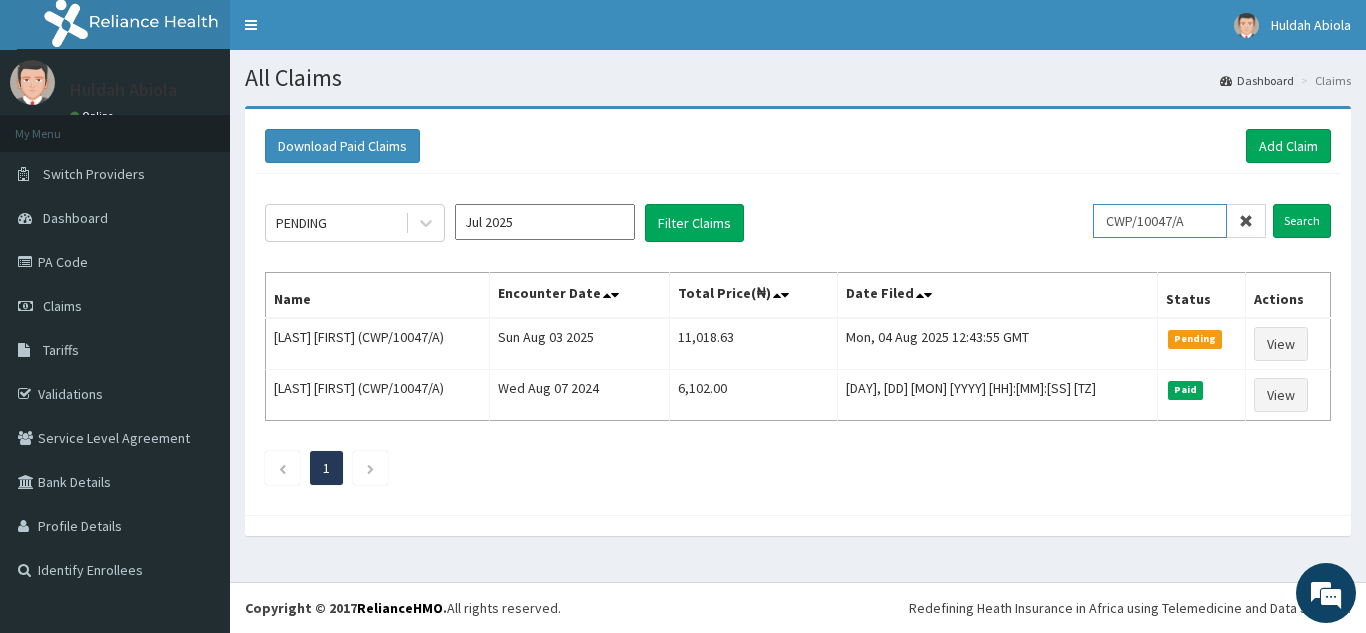 scroll, scrollTop: 0, scrollLeft: 0, axis: both 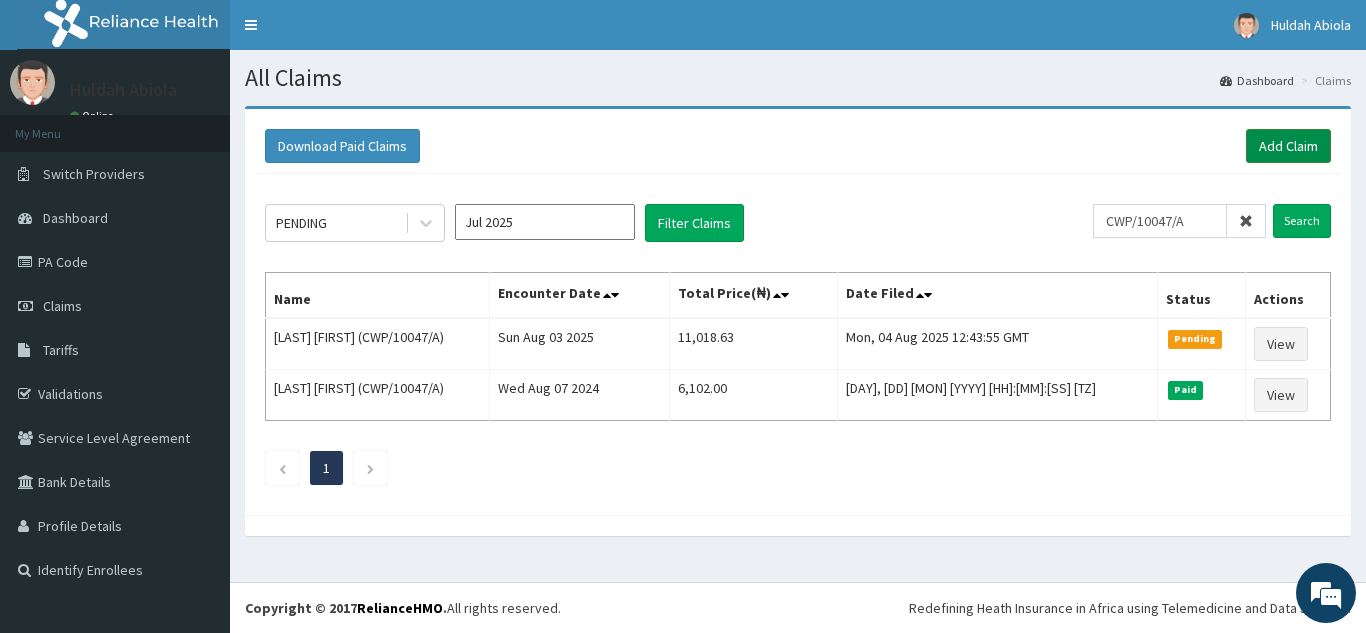 click on "Add Claim" at bounding box center (1288, 146) 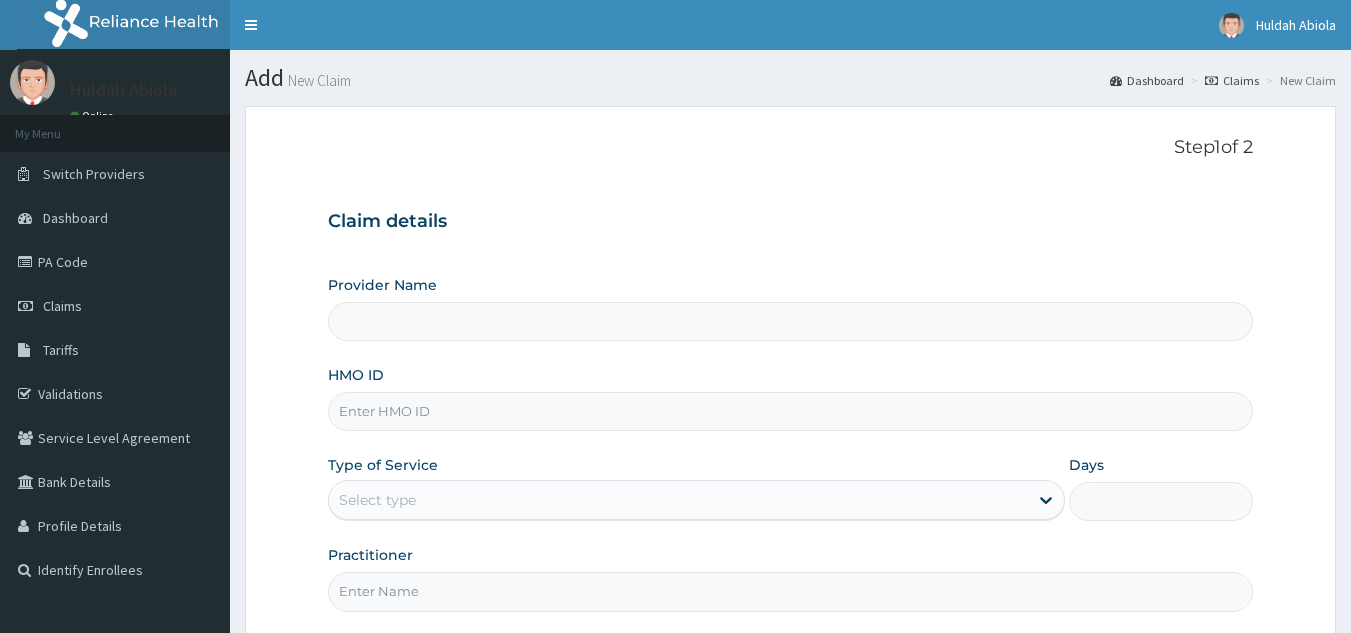 scroll, scrollTop: 0, scrollLeft: 0, axis: both 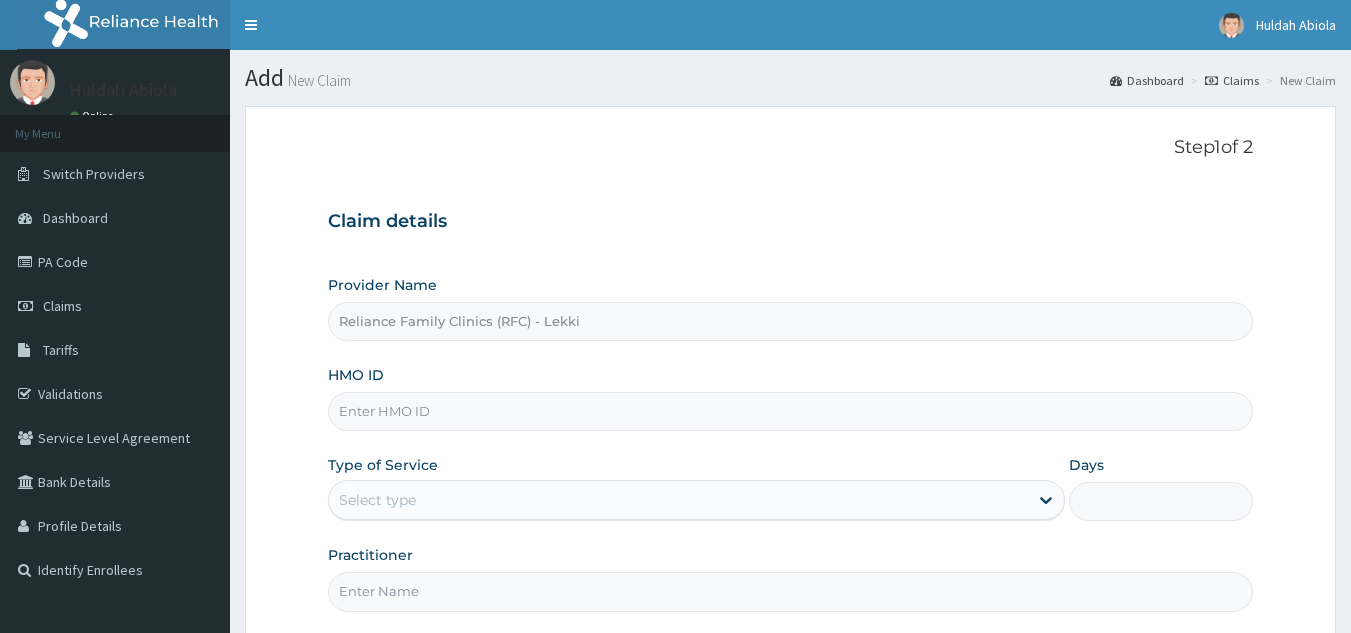 paste on "[PASSPORT]" 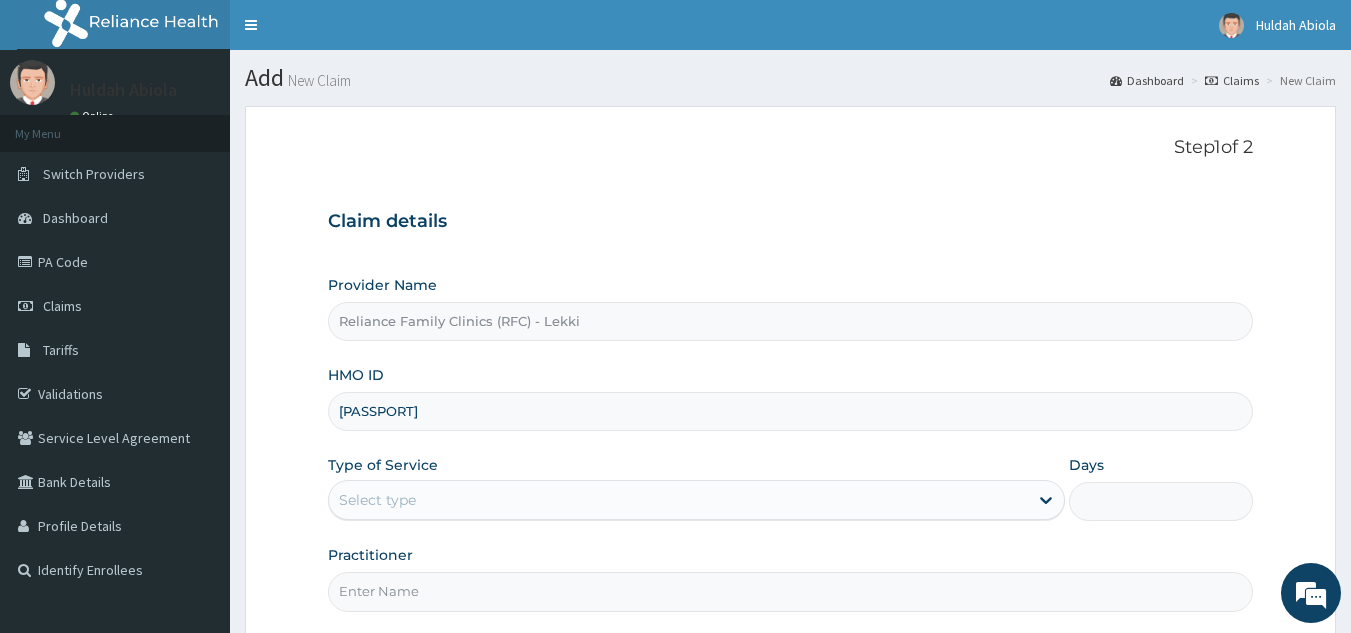 scroll, scrollTop: 0, scrollLeft: 0, axis: both 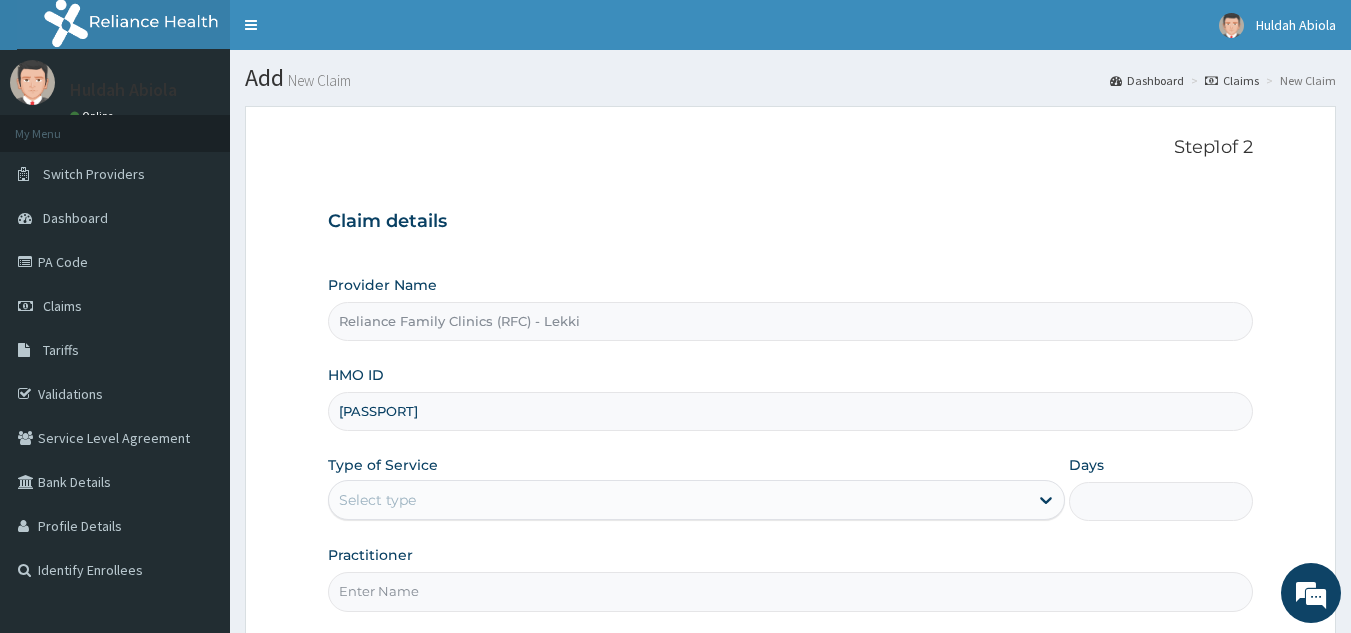 type on "[PASSPORT]" 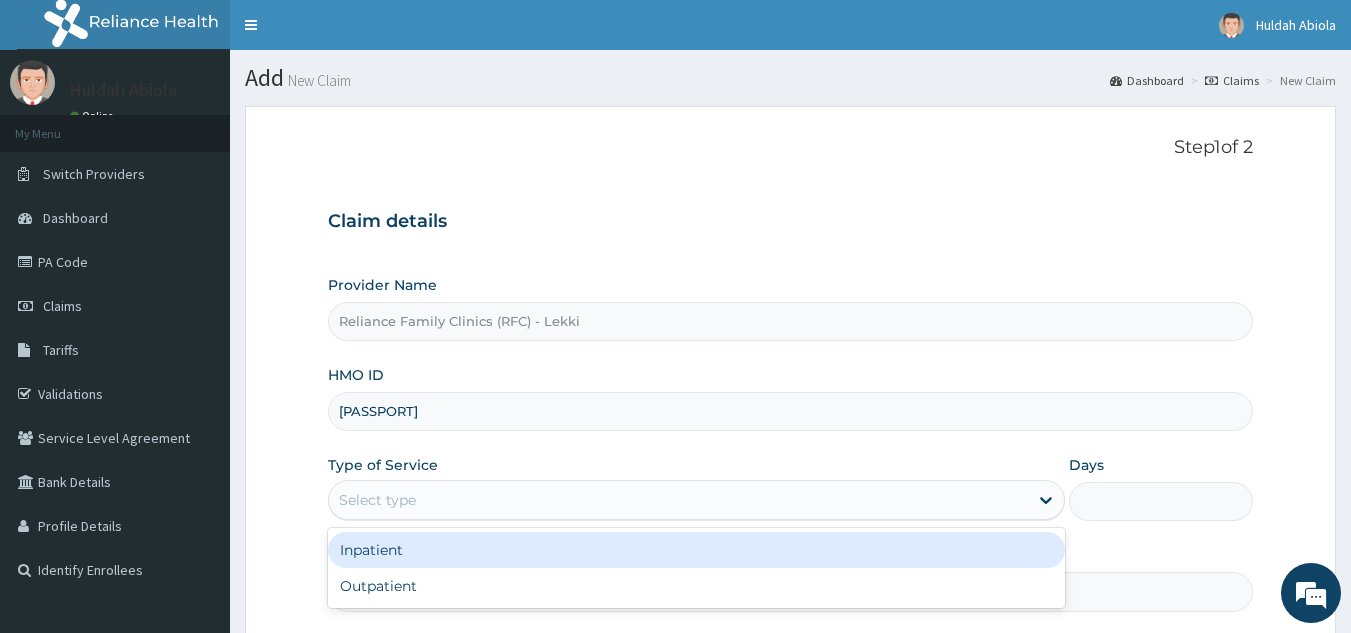 click on "Select type" at bounding box center (696, 500) 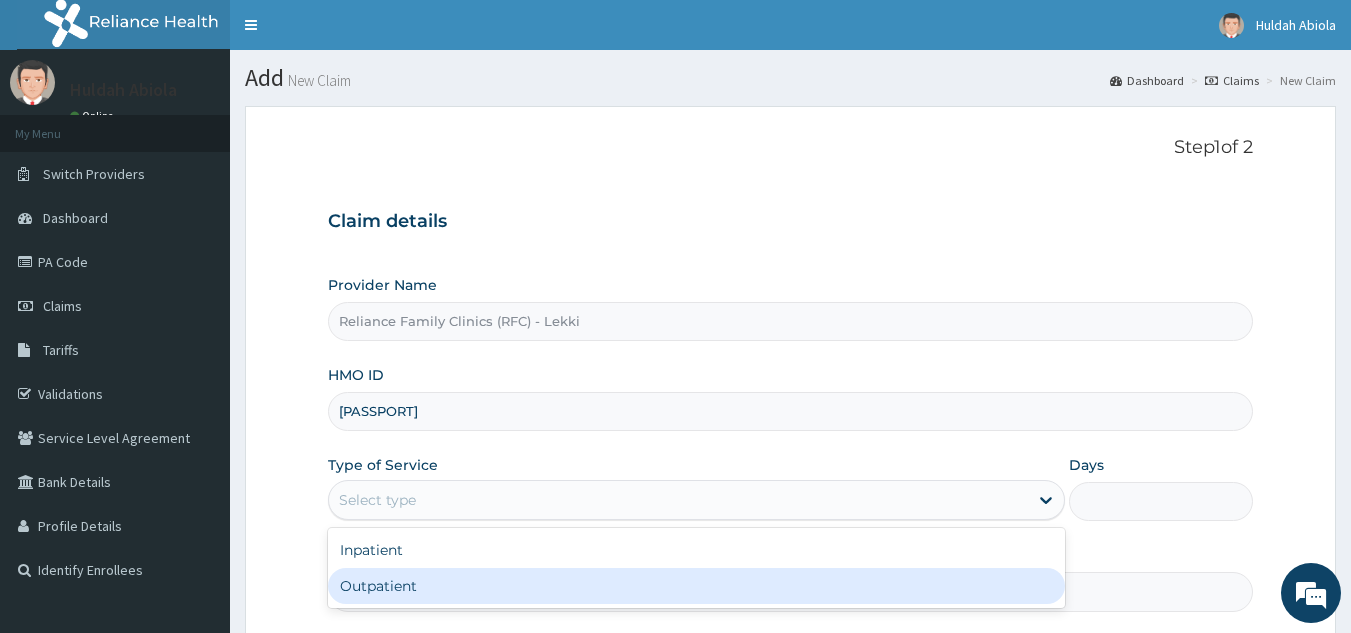 click on "Outpatient" at bounding box center (696, 586) 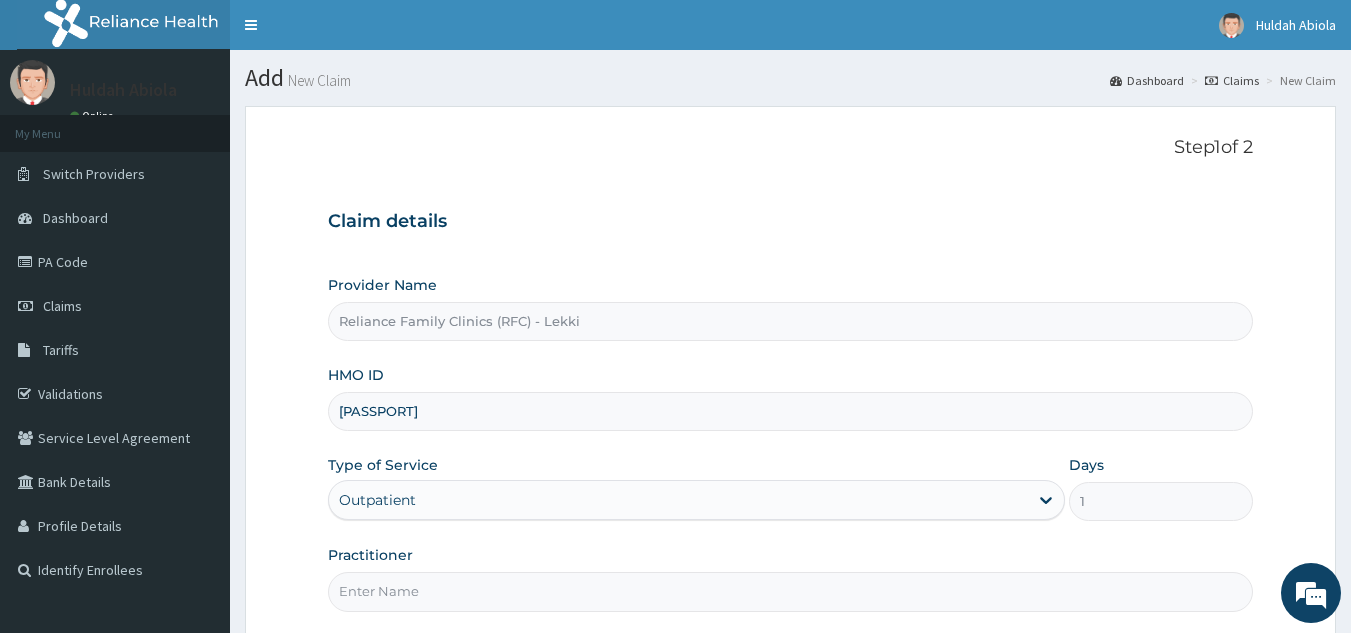 scroll, scrollTop: 189, scrollLeft: 0, axis: vertical 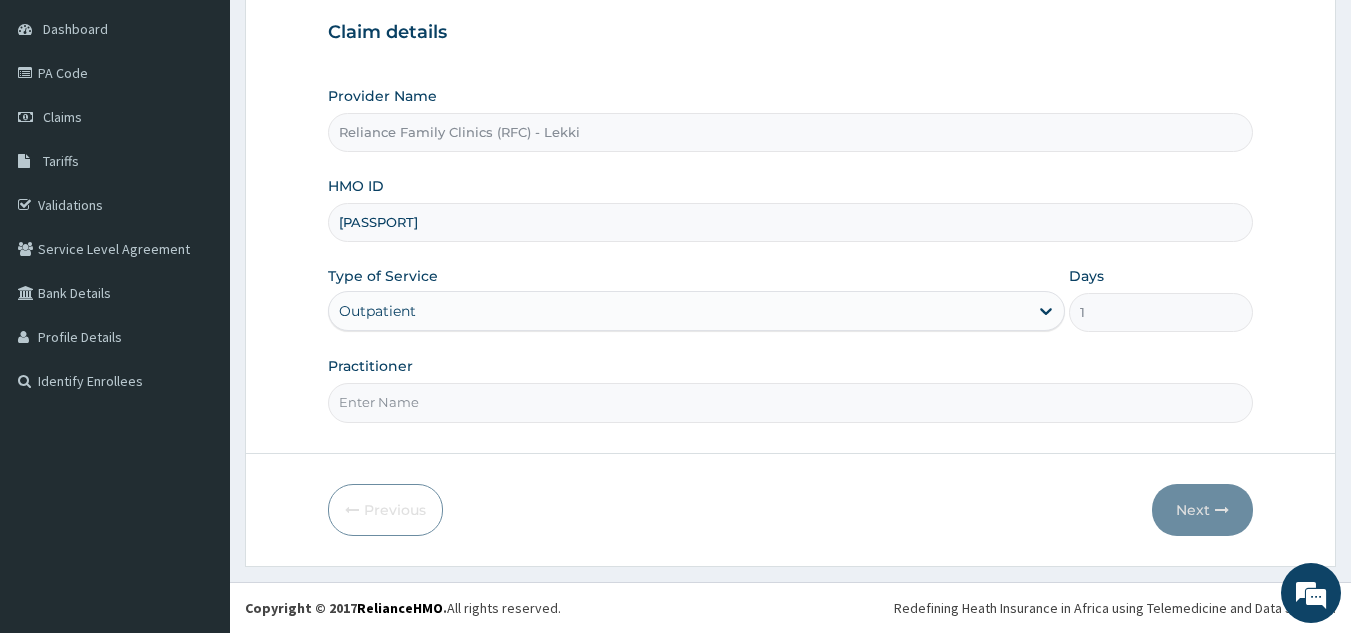 click on "Practitioner" at bounding box center (791, 402) 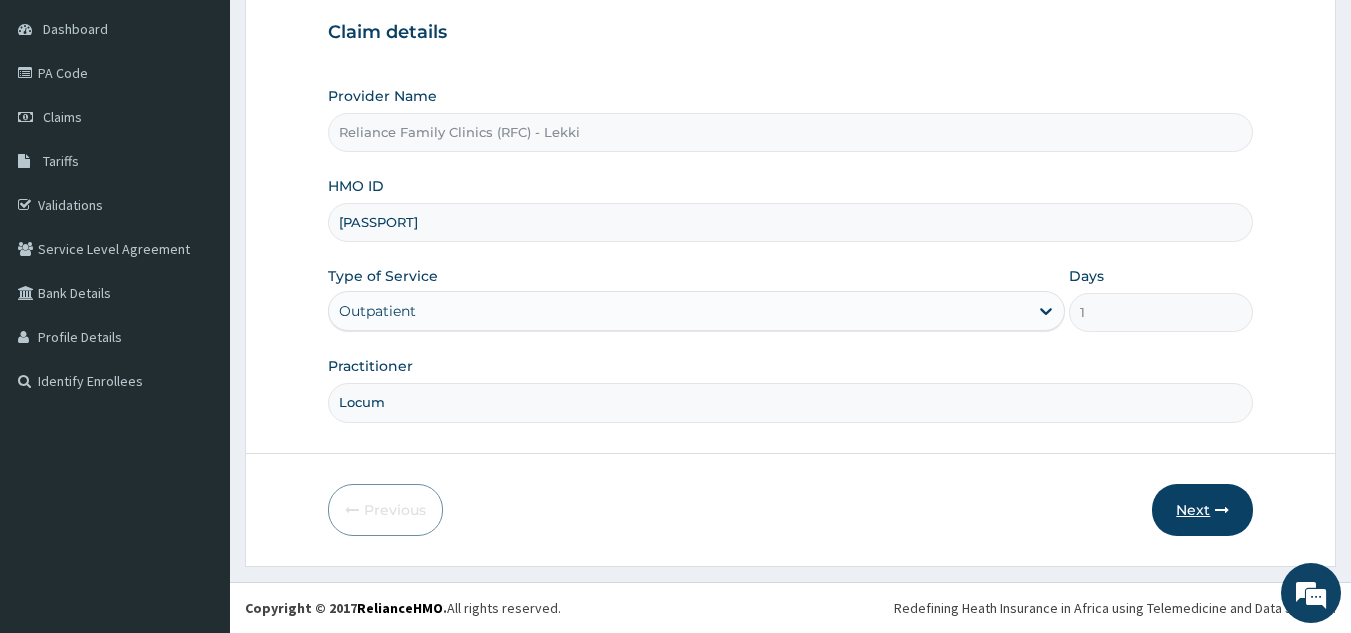 type on "Locum" 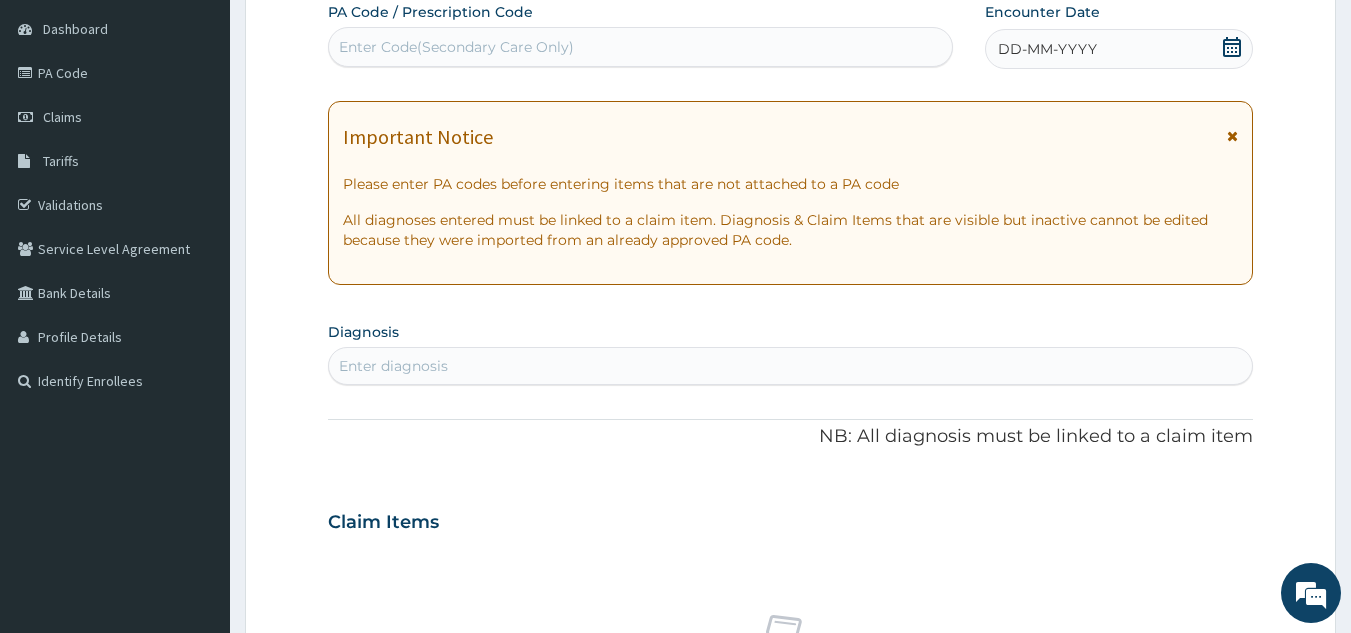 click on "Enter diagnosis" at bounding box center (791, 366) 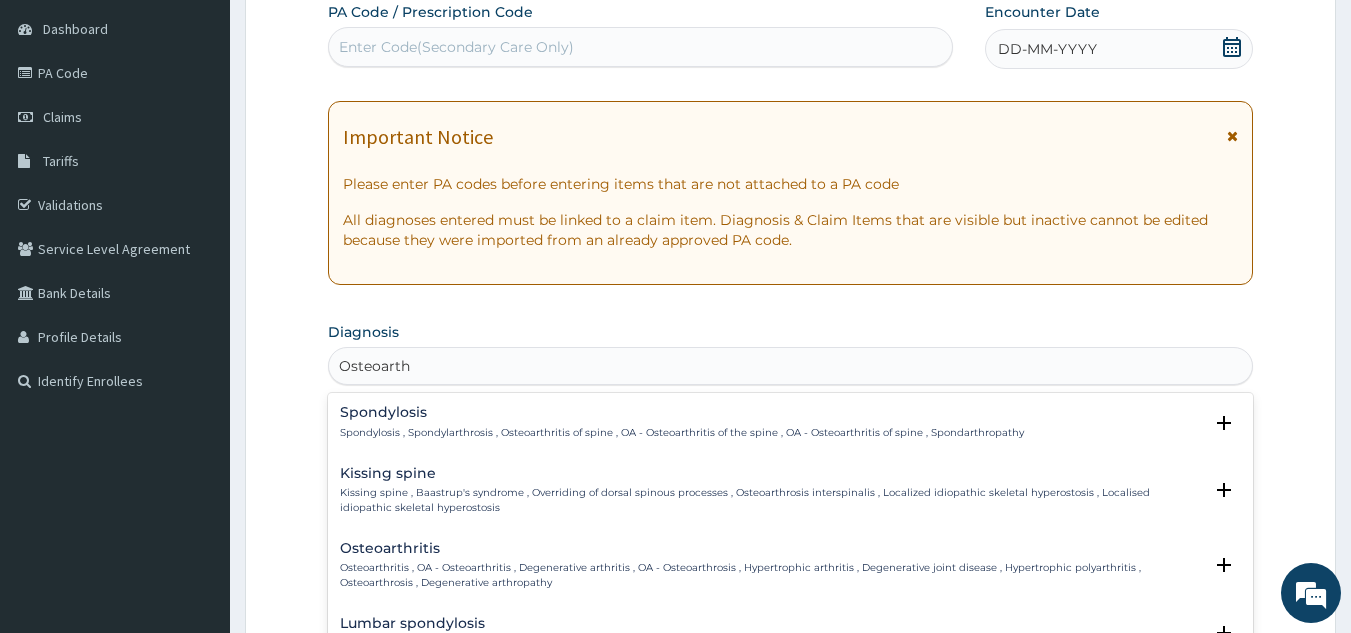 type on "Osteoarthri" 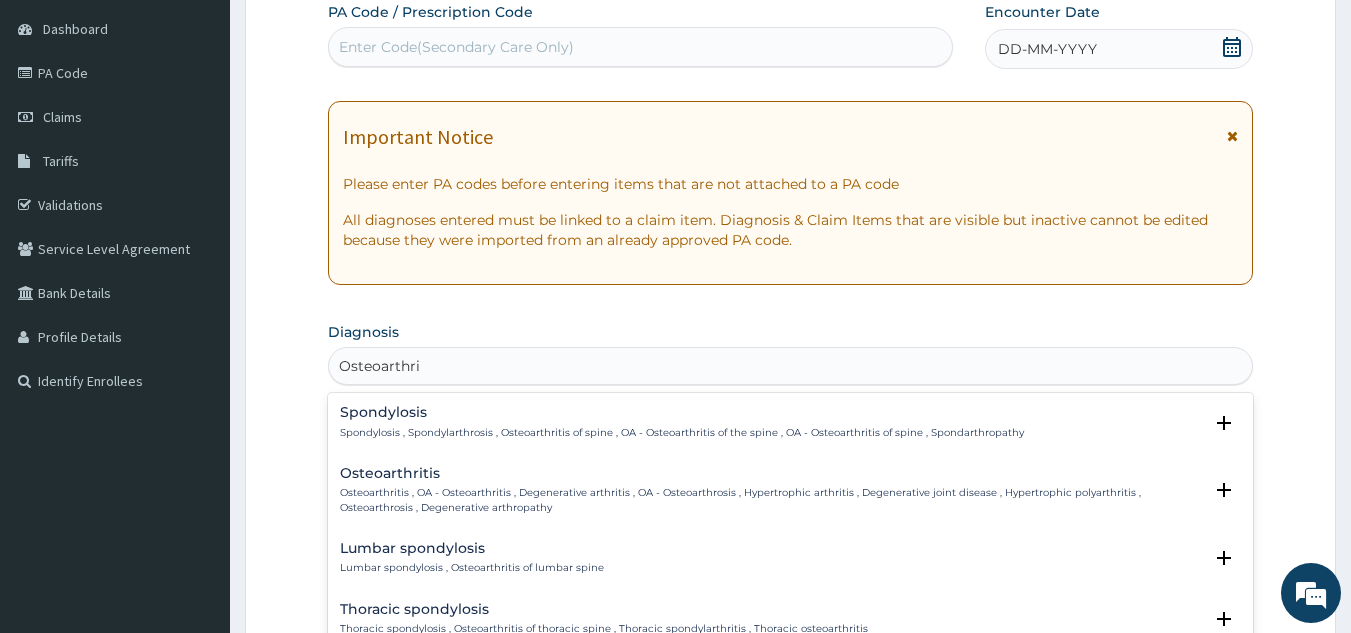 click on "Osteoarthritis" at bounding box center (771, 473) 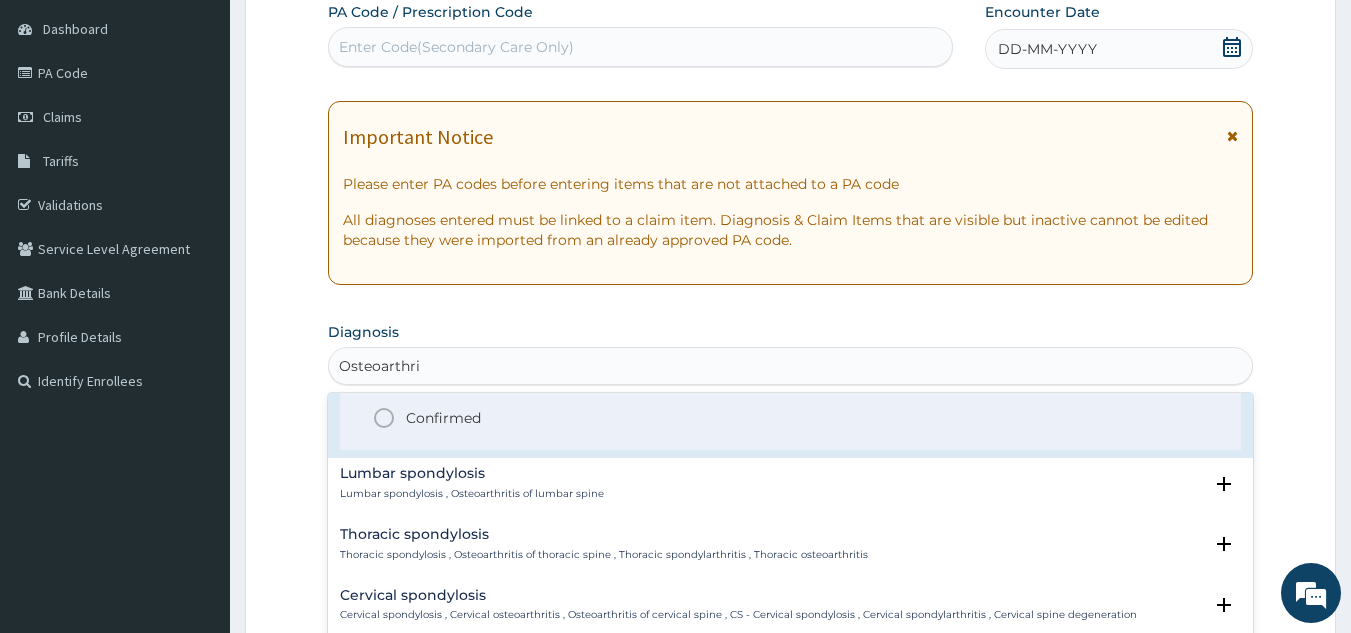 scroll, scrollTop: 203, scrollLeft: 0, axis: vertical 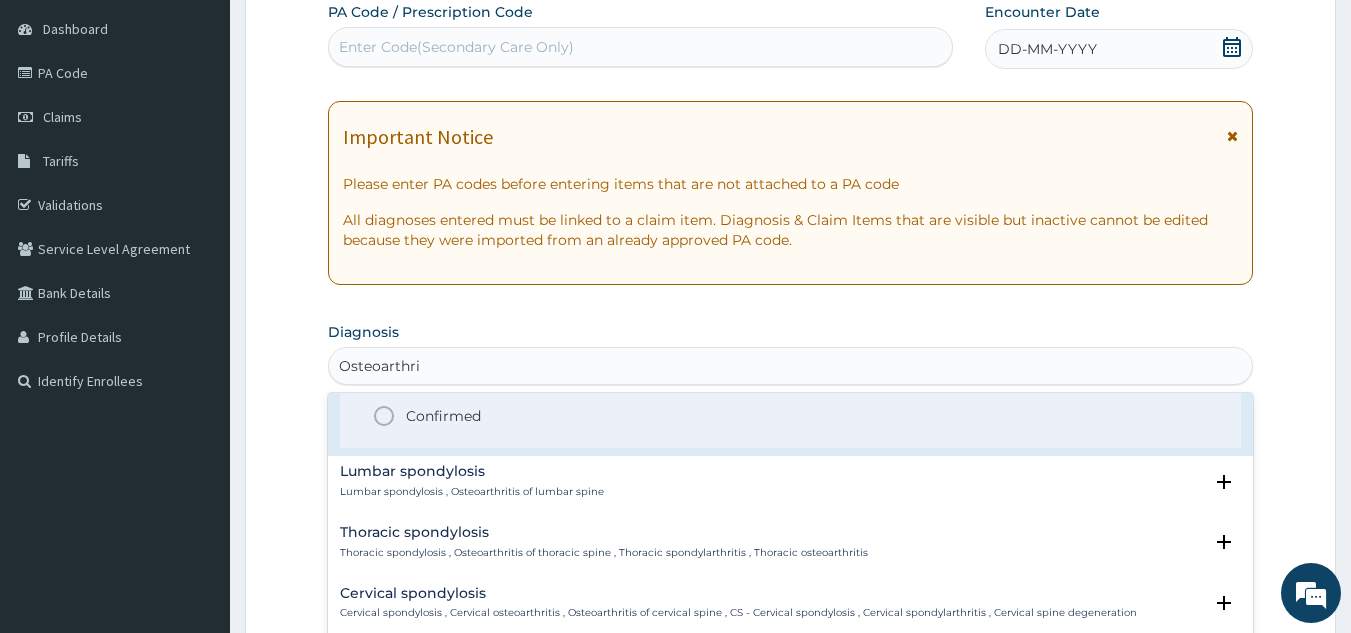 click 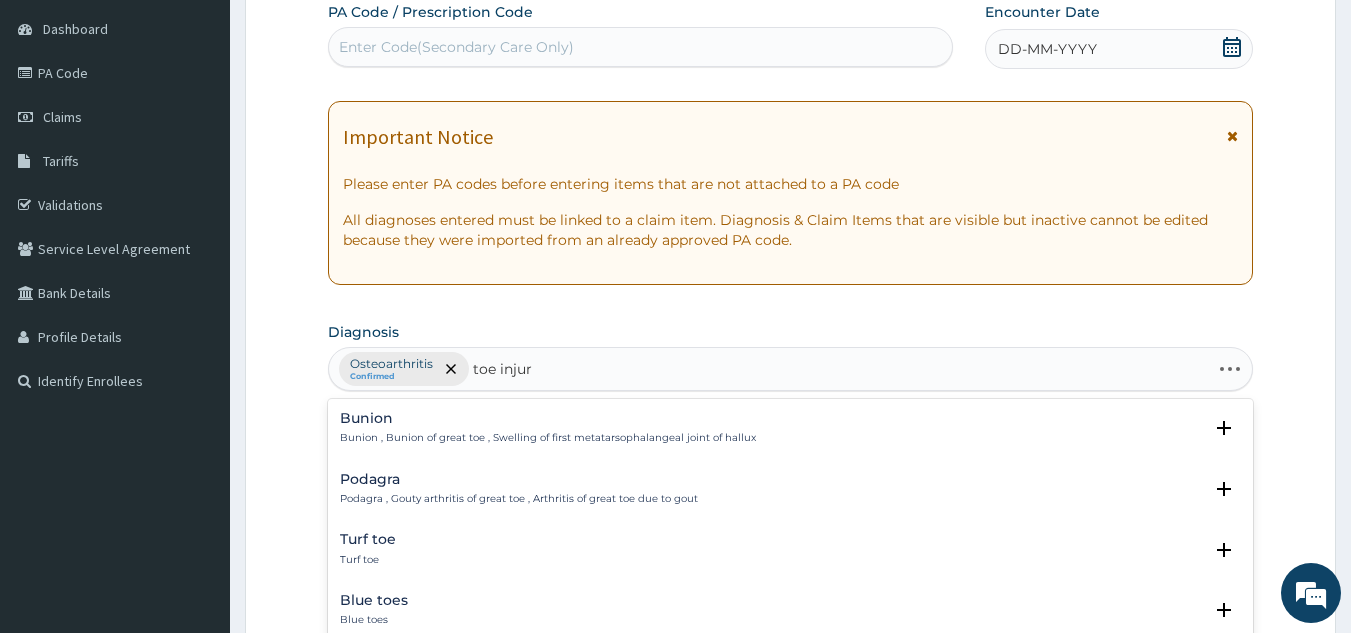 type on "toe injury" 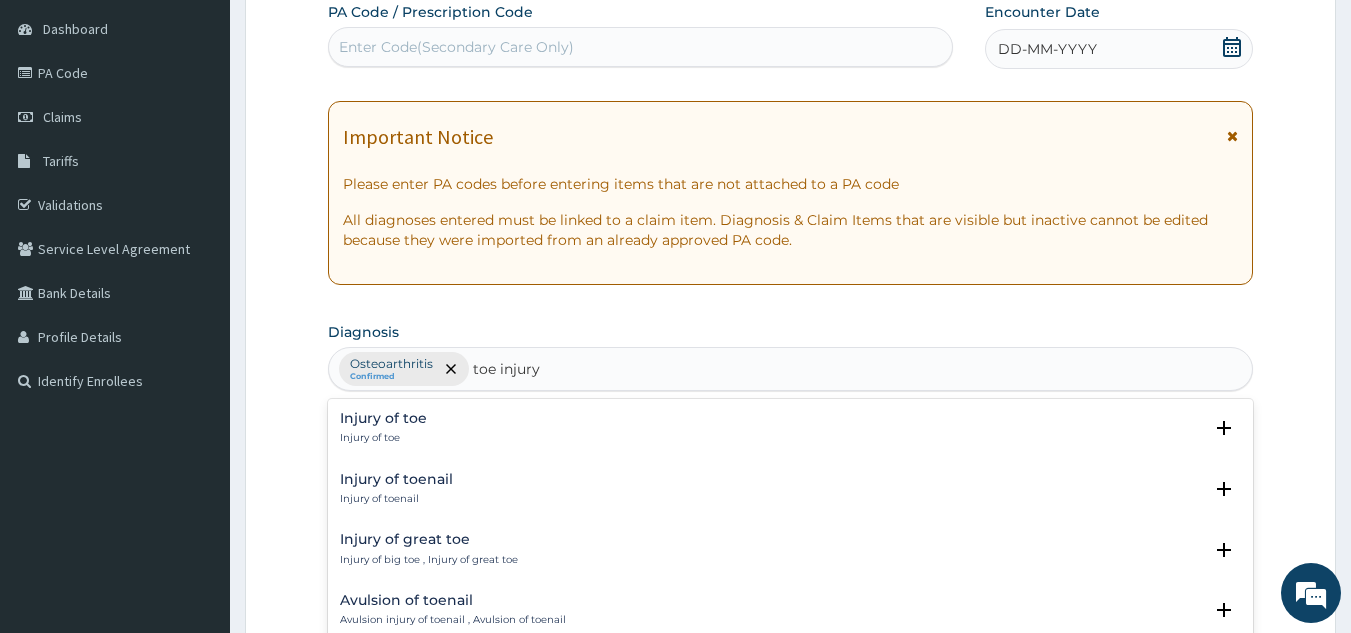 click on "Injury of great toe" at bounding box center (429, 539) 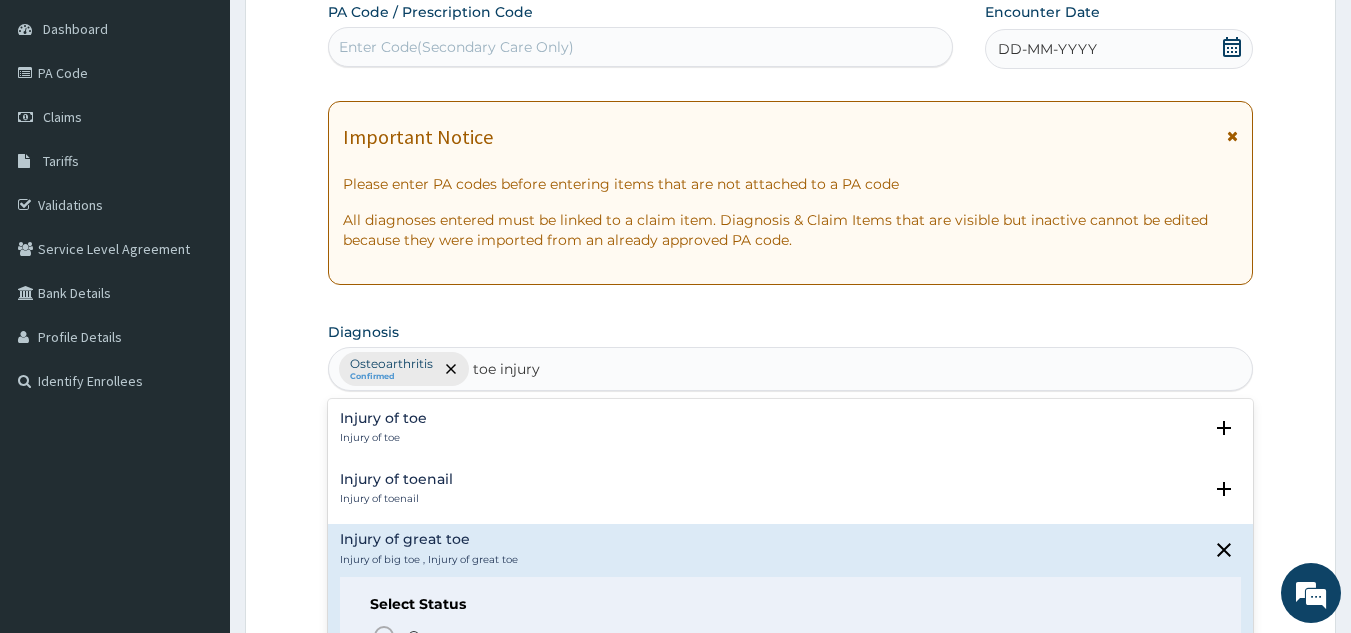 scroll, scrollTop: 194, scrollLeft: 0, axis: vertical 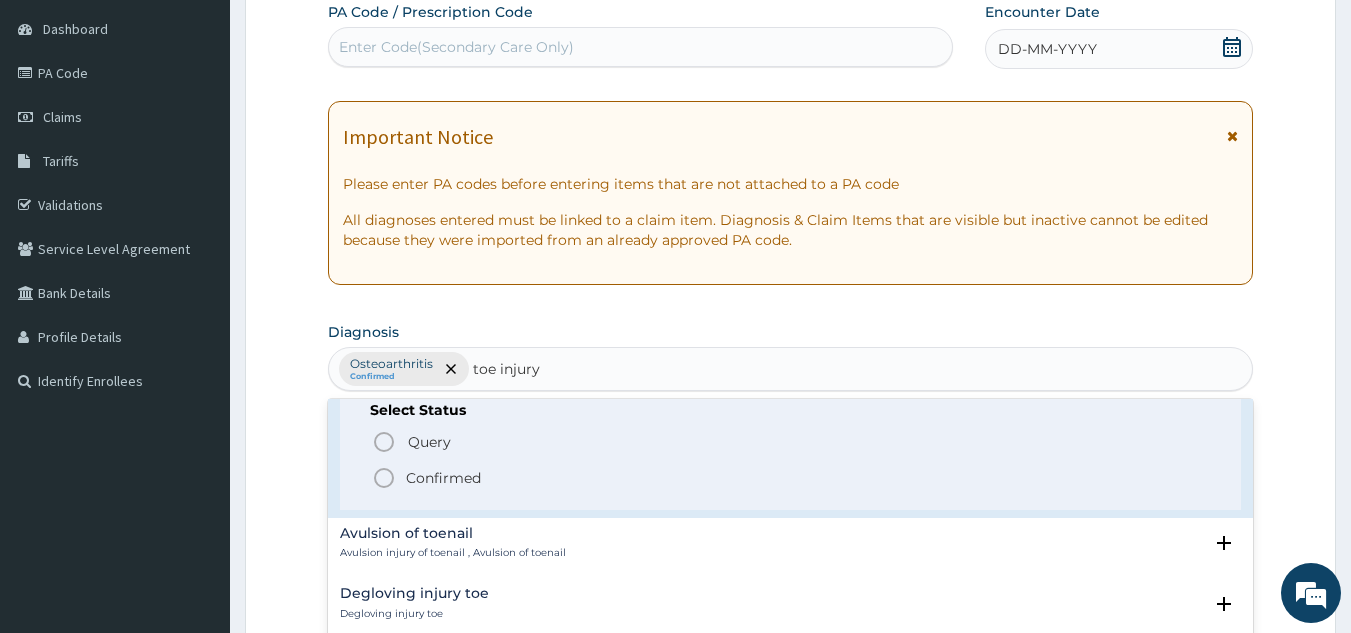 click on "Confirmed" at bounding box center (792, 478) 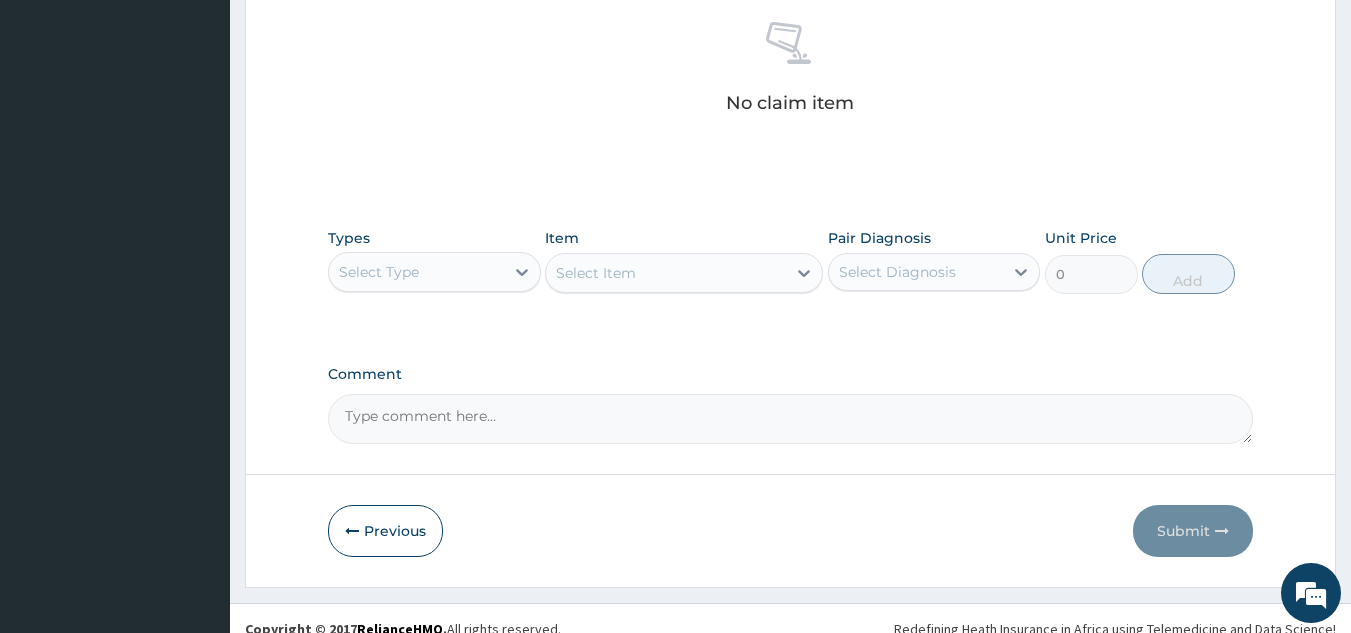 scroll, scrollTop: 809, scrollLeft: 0, axis: vertical 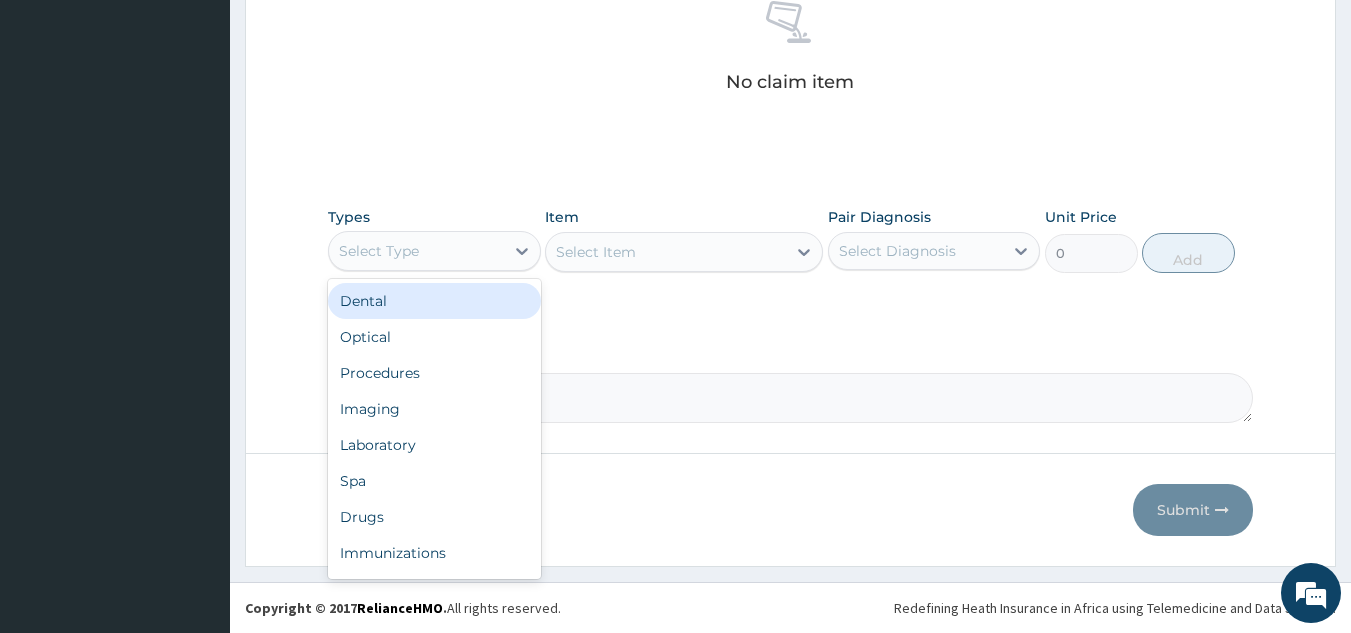 click on "Select Type" at bounding box center [434, 251] 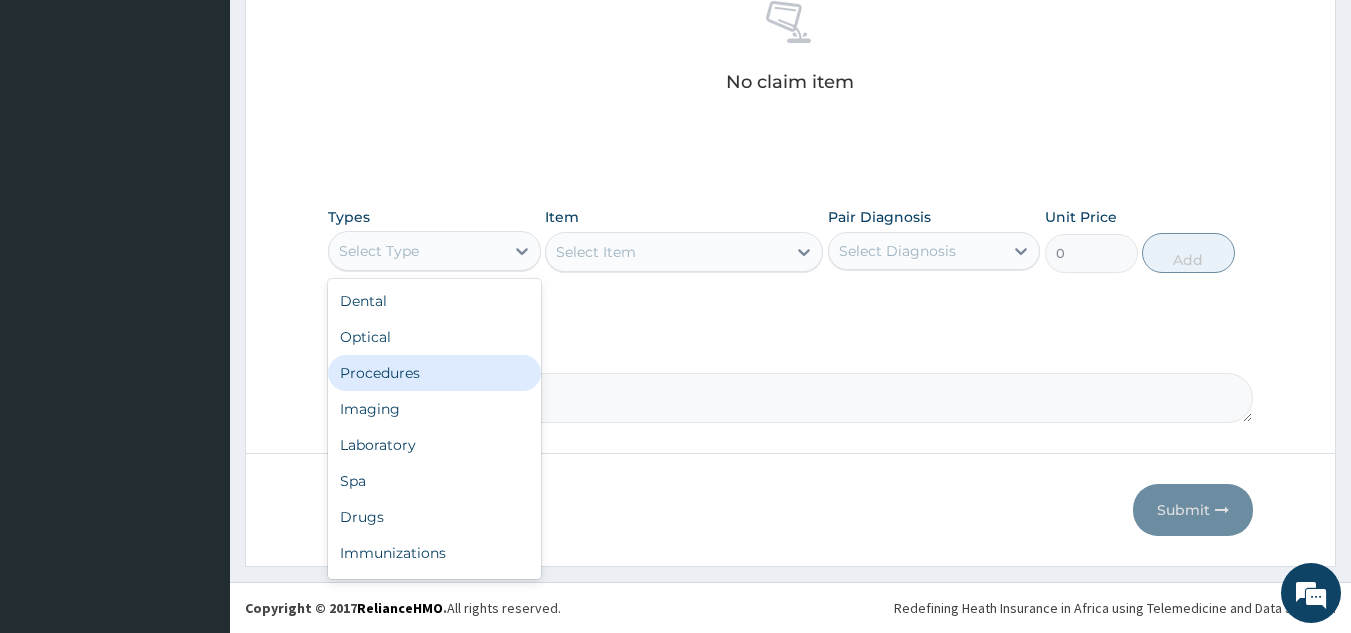 click on "Procedures" at bounding box center [434, 373] 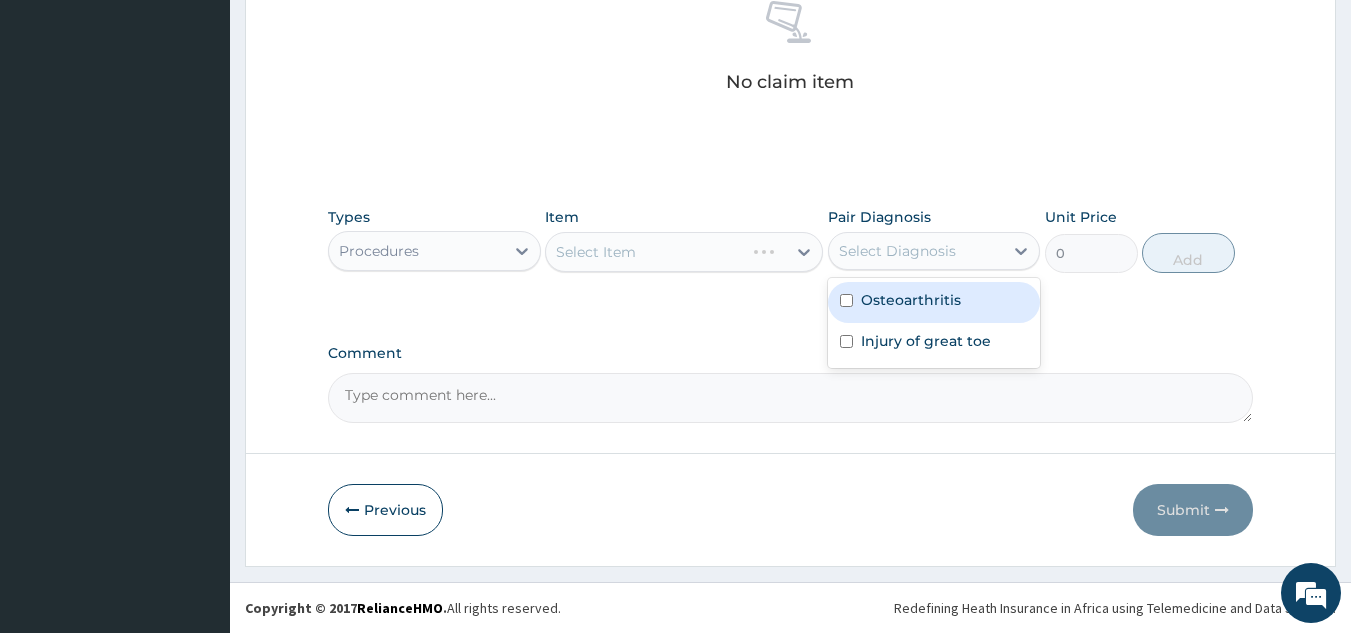 click on "Select Diagnosis" at bounding box center [897, 251] 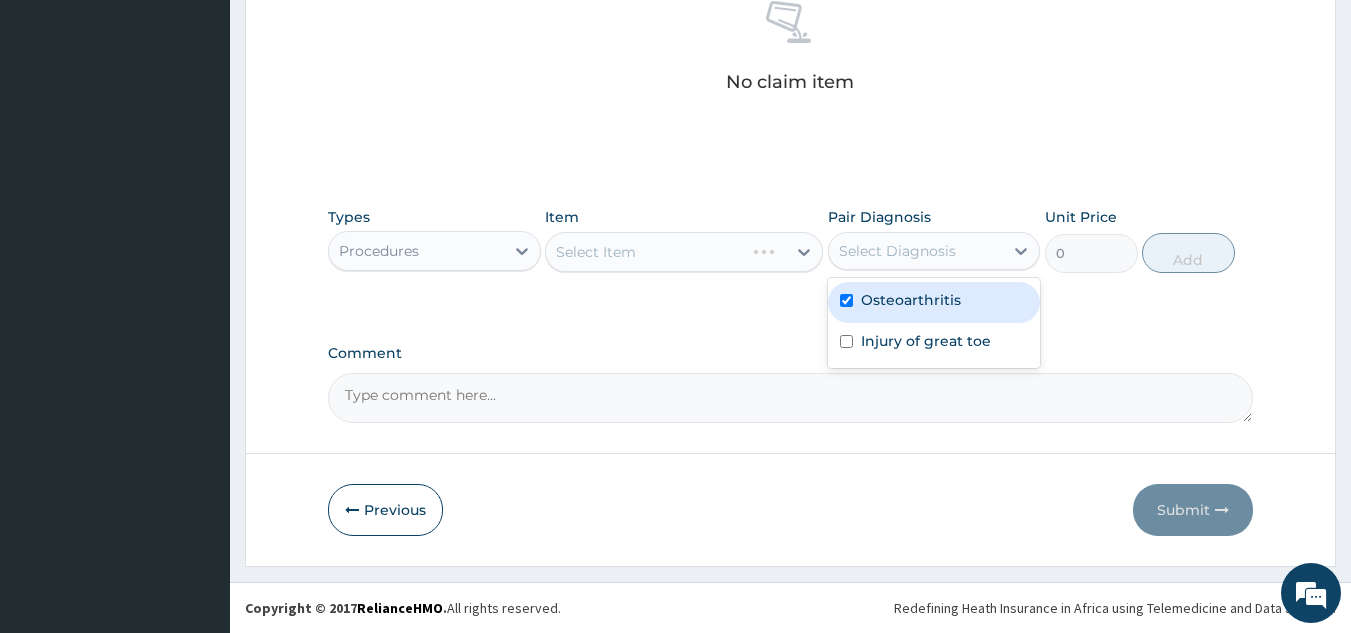 checkbox on "true" 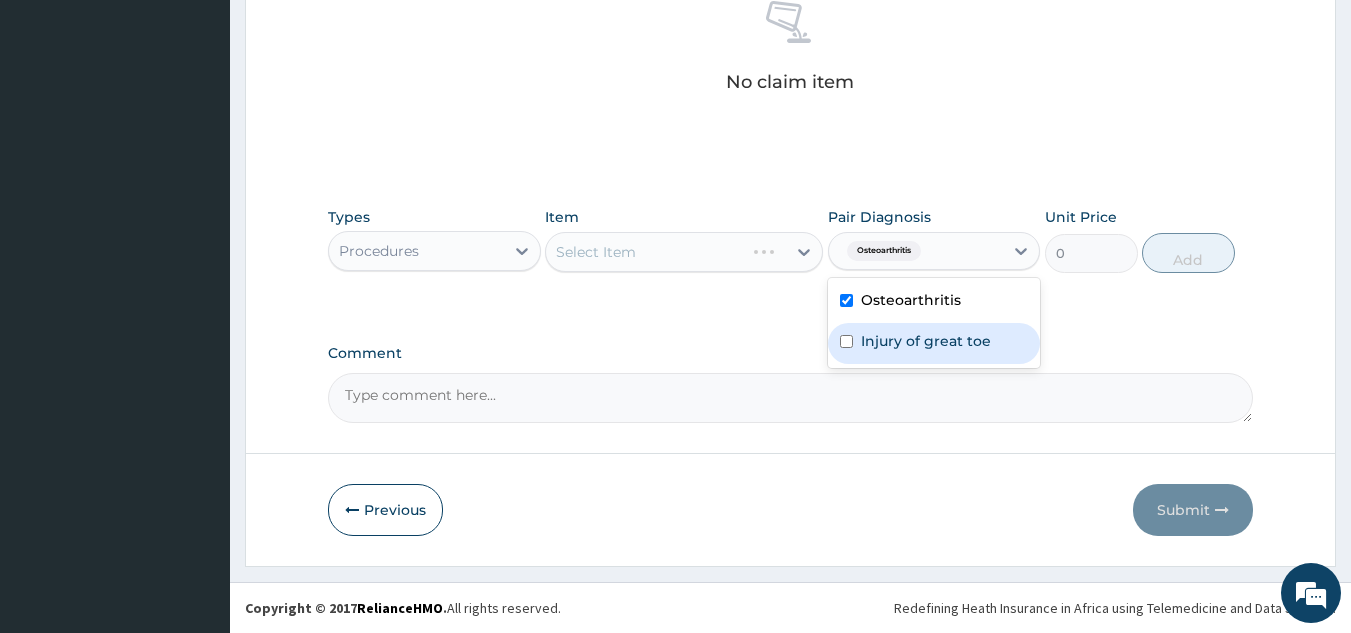 click on "Injury of great toe" at bounding box center [926, 341] 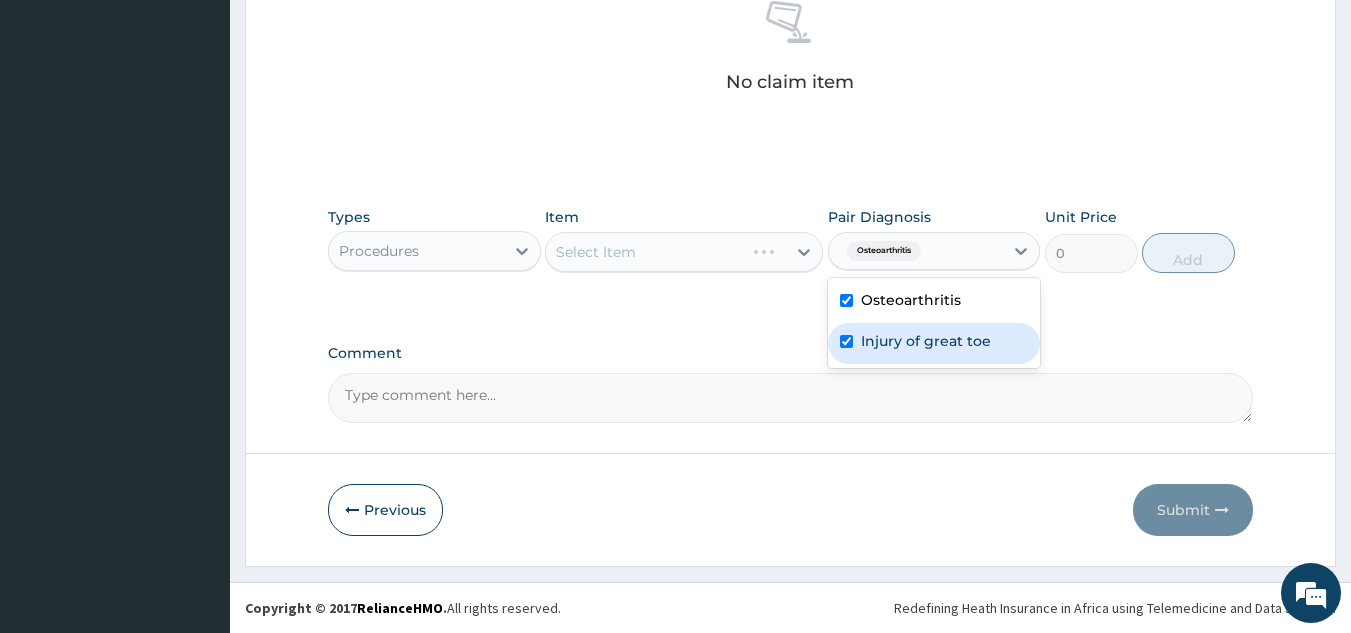 checkbox on "true" 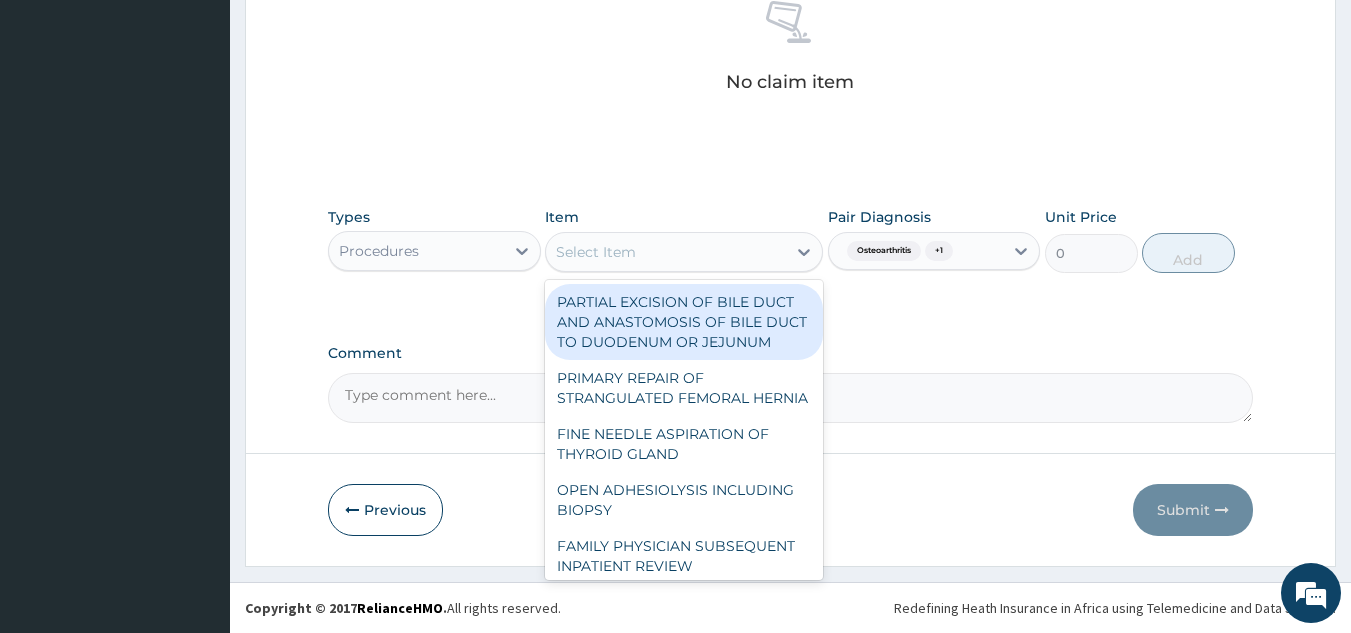 click on "Select Item" at bounding box center [666, 252] 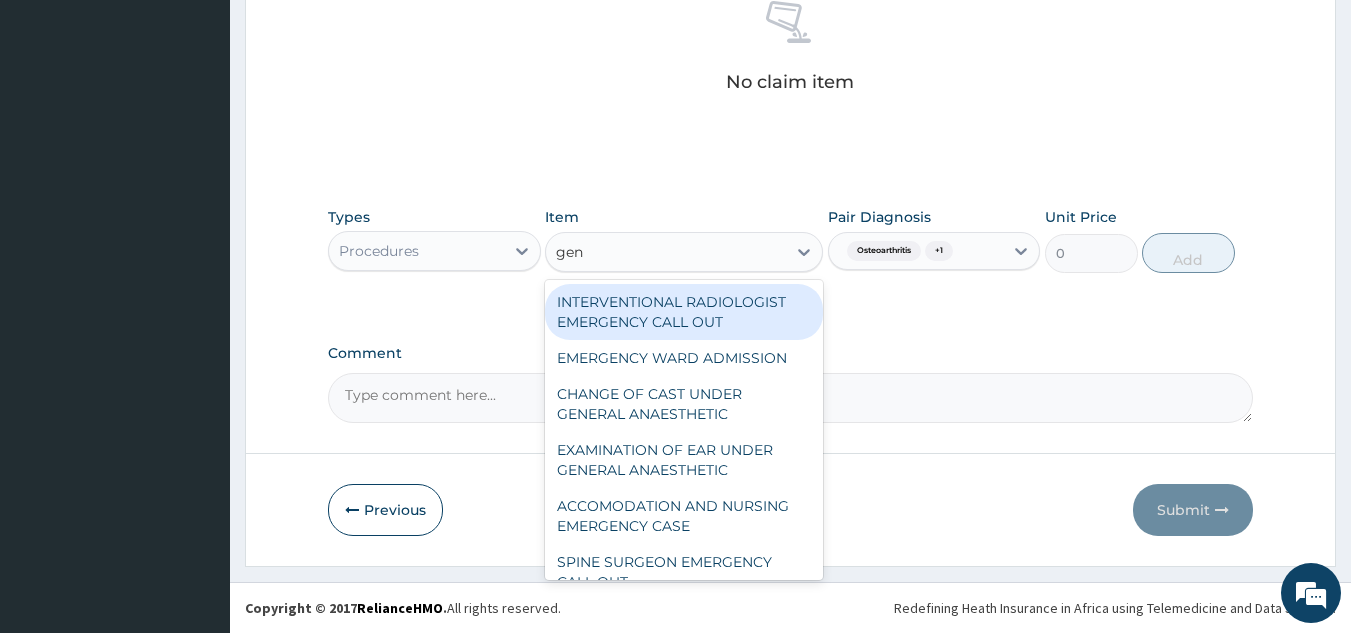 type on "gene" 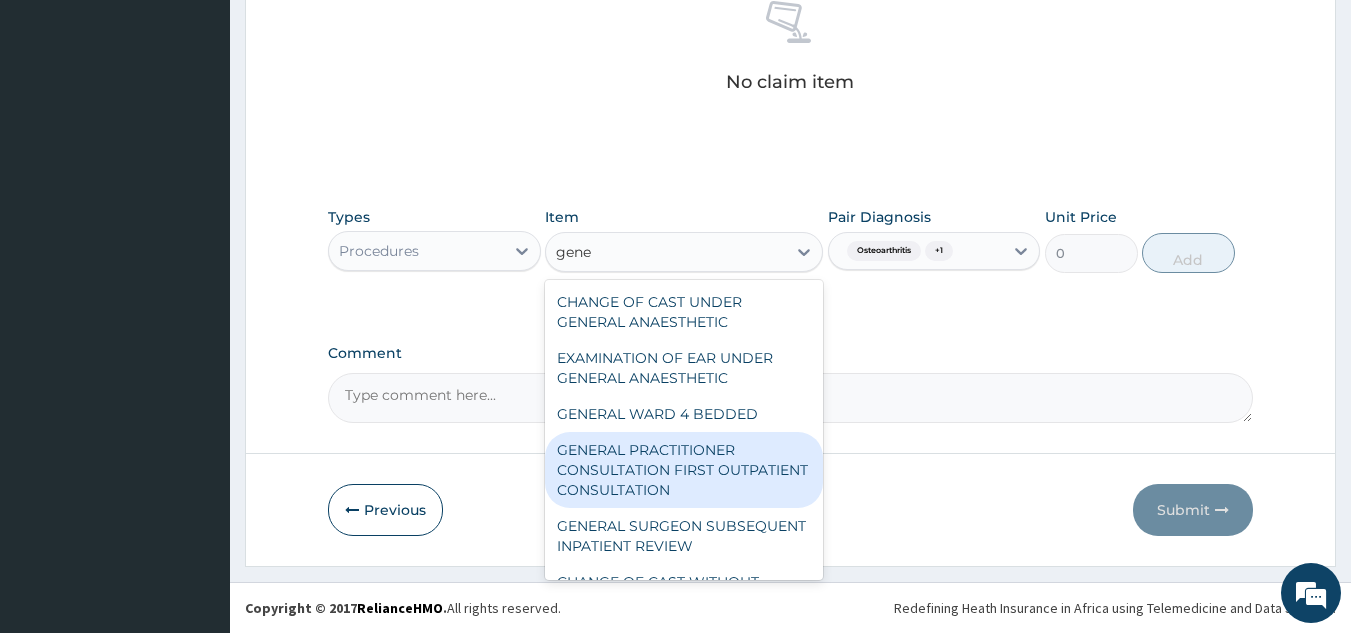 click on "GENERAL PRACTITIONER CONSULTATION FIRST OUTPATIENT CONSULTATION" at bounding box center (684, 470) 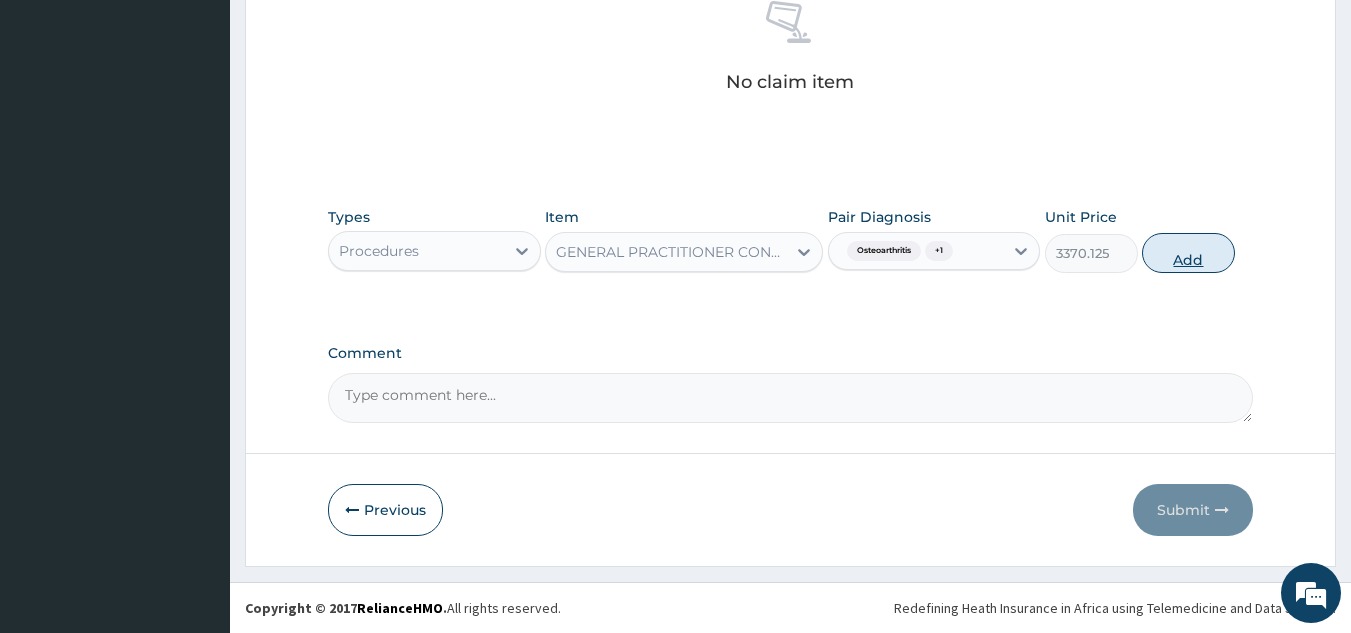 click on "Add" at bounding box center [1188, 253] 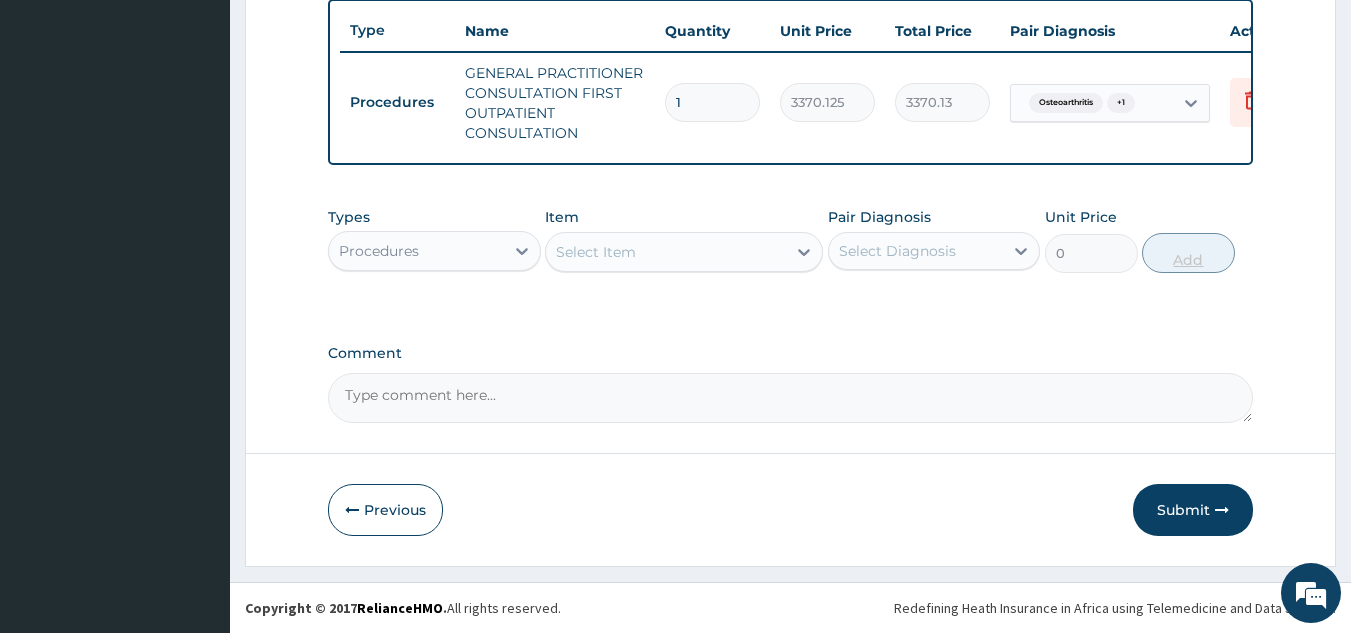scroll, scrollTop: 760, scrollLeft: 0, axis: vertical 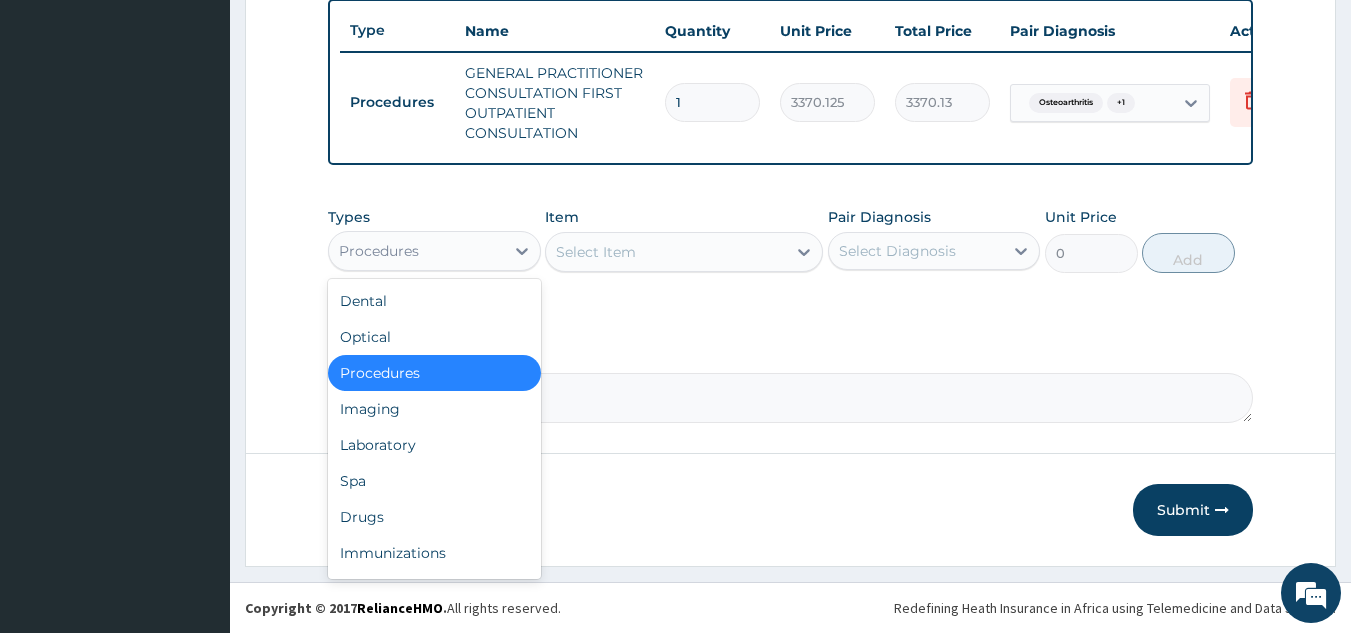 click on "Procedures" at bounding box center (434, 251) 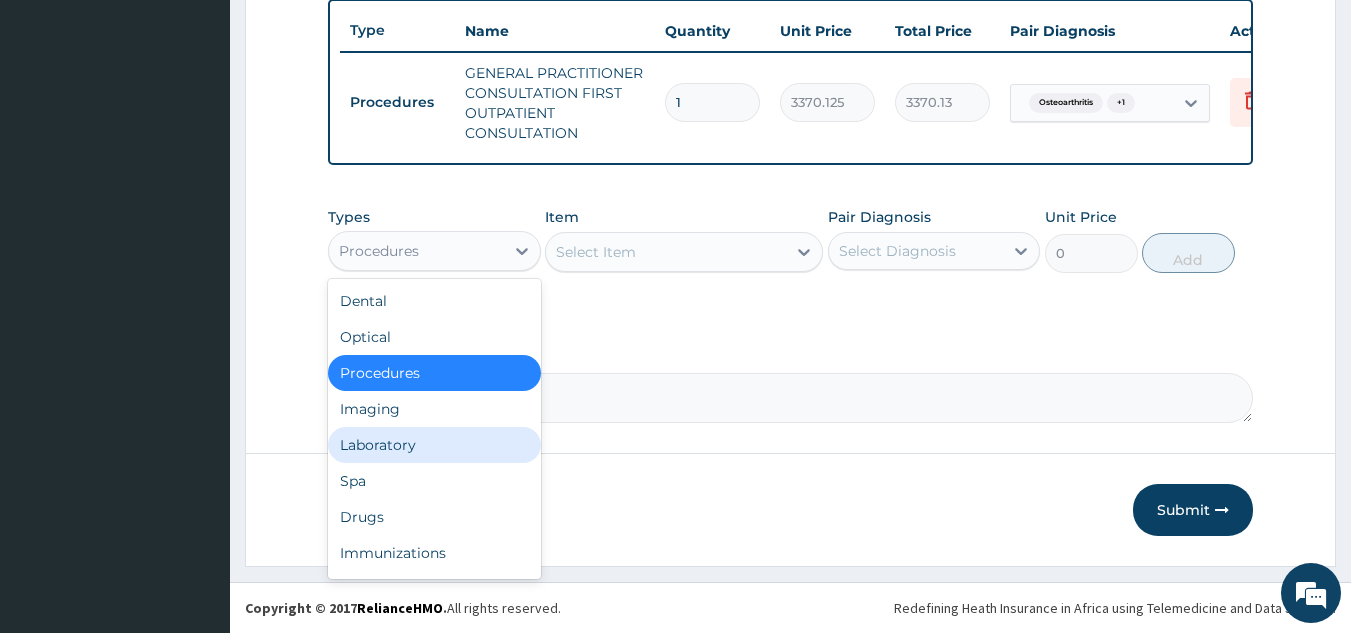 click on "Laboratory" at bounding box center [434, 445] 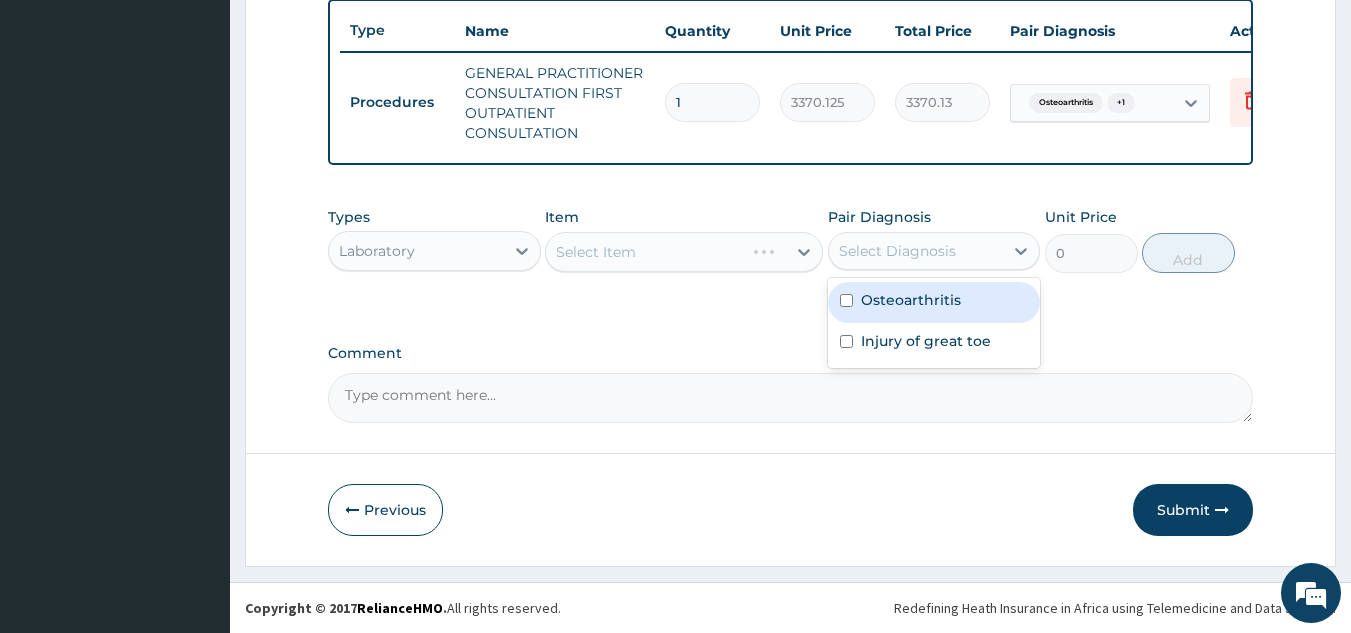click on "Select Diagnosis" at bounding box center [897, 251] 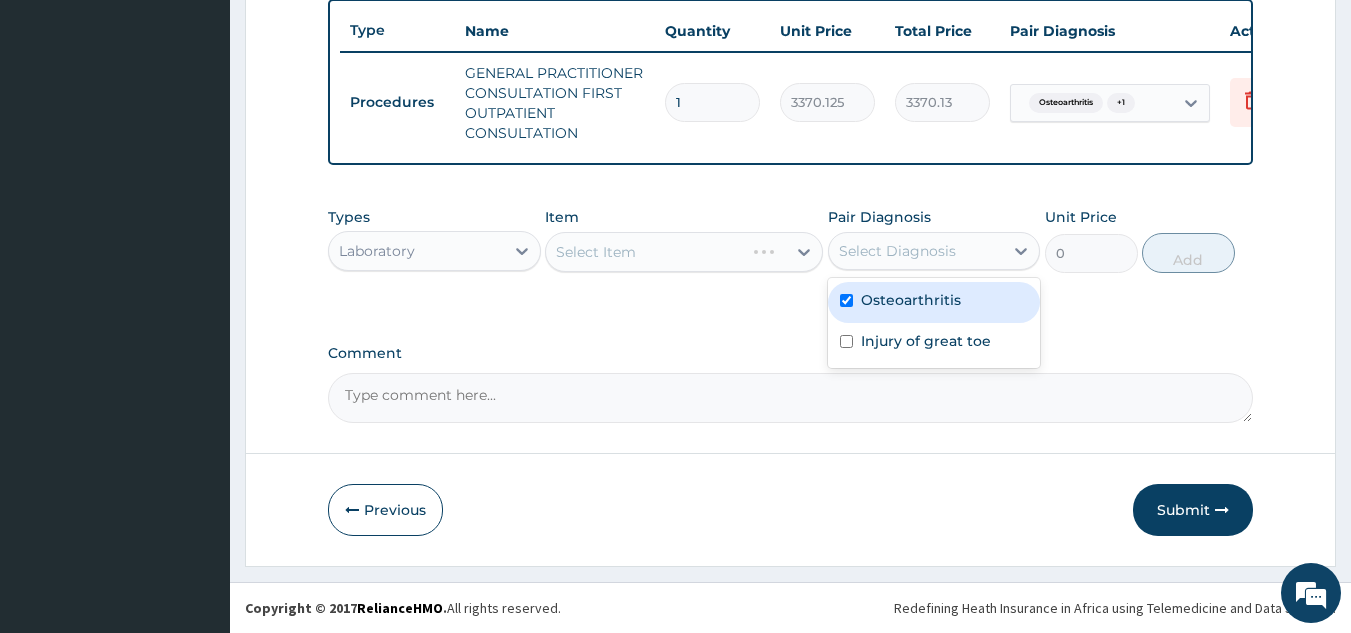 checkbox on "true" 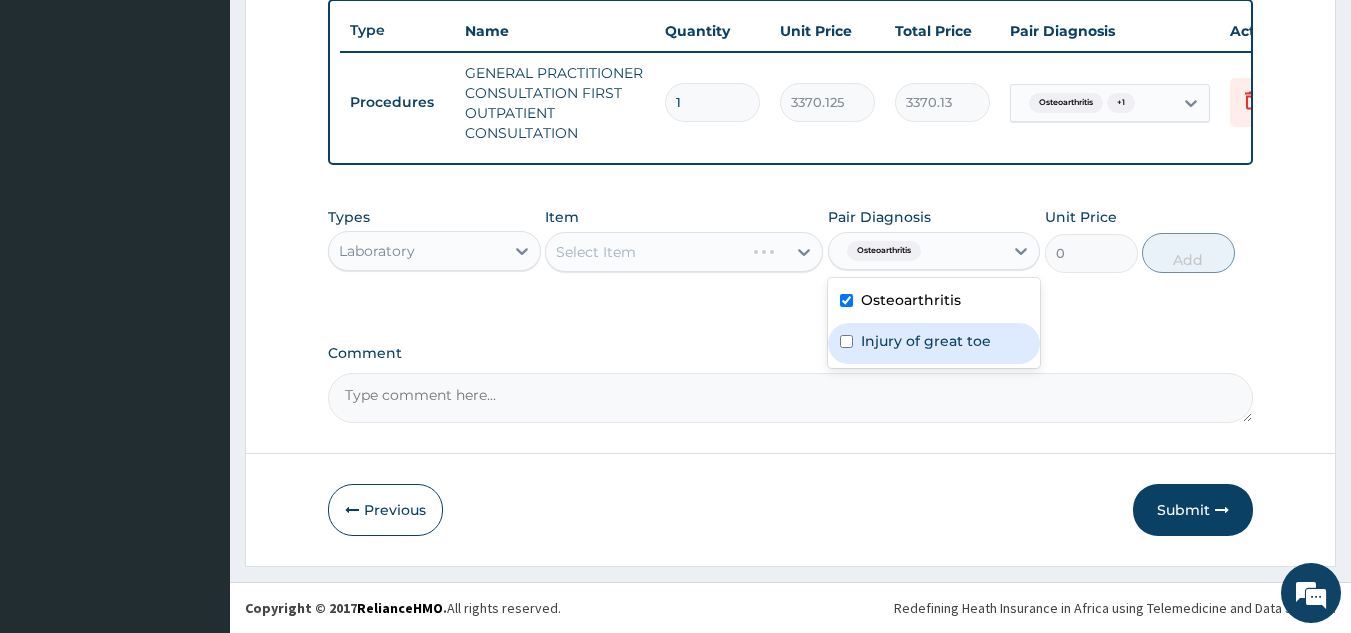 click on "Injury of great toe" at bounding box center [926, 341] 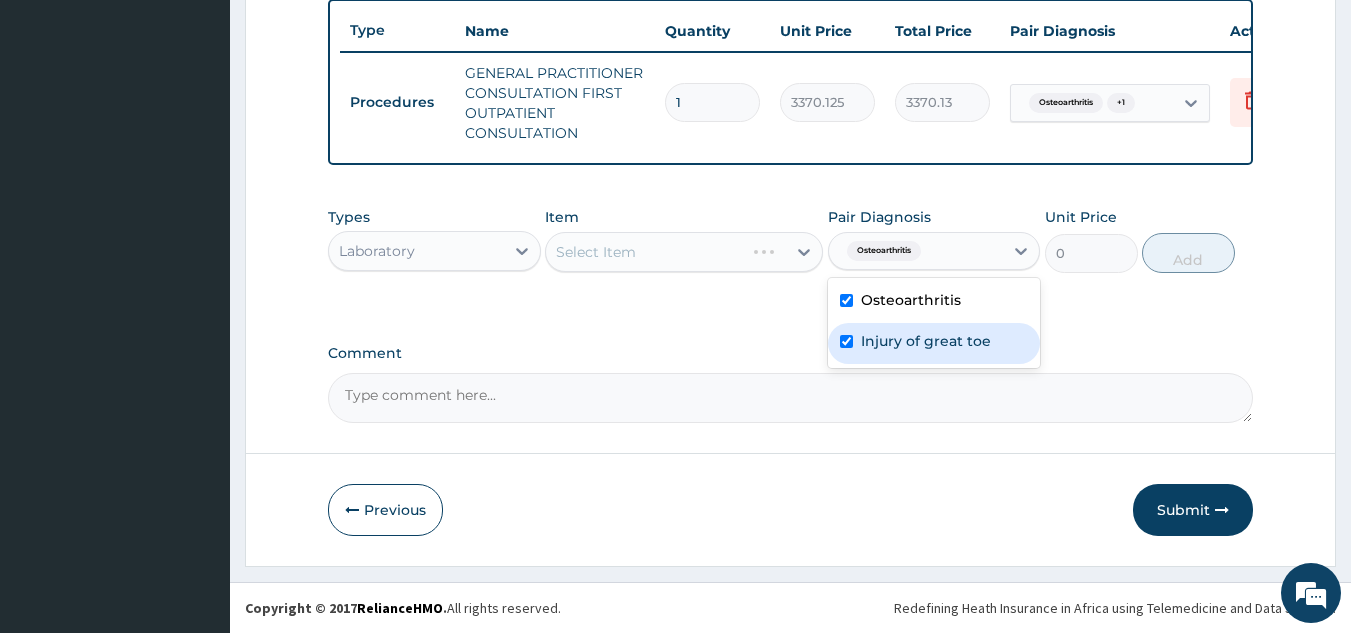 checkbox on "true" 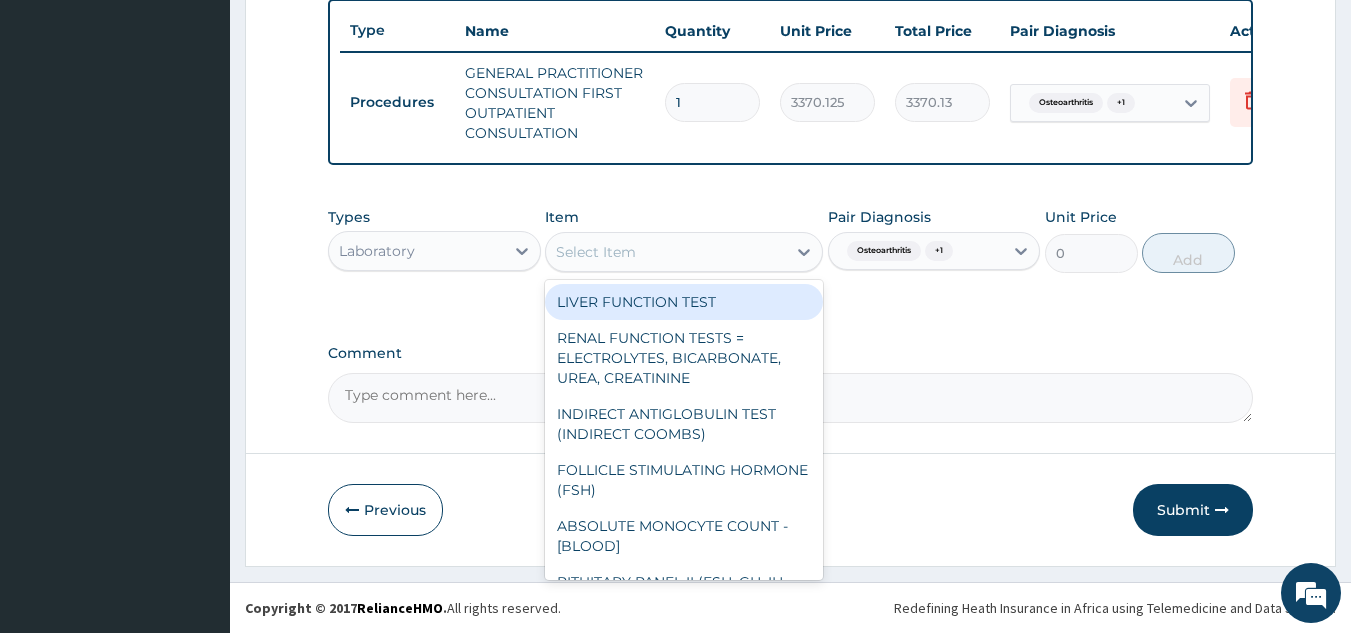 click on "Select Item" at bounding box center [666, 252] 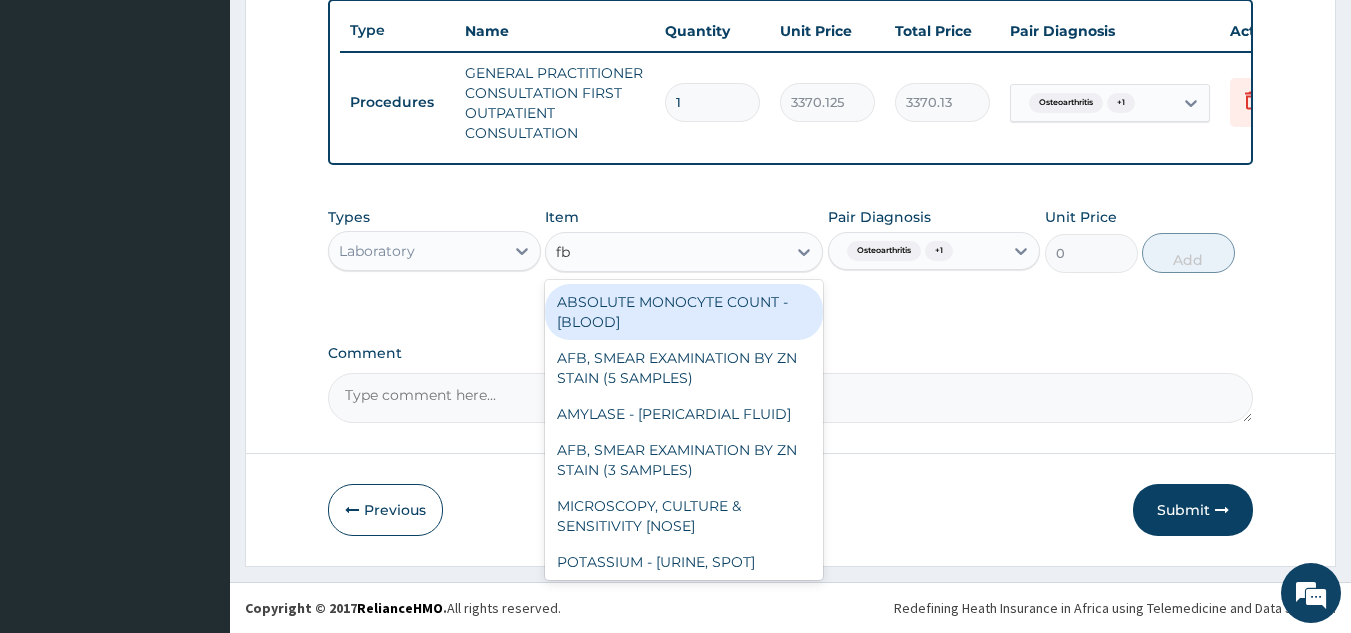 type on "fbs" 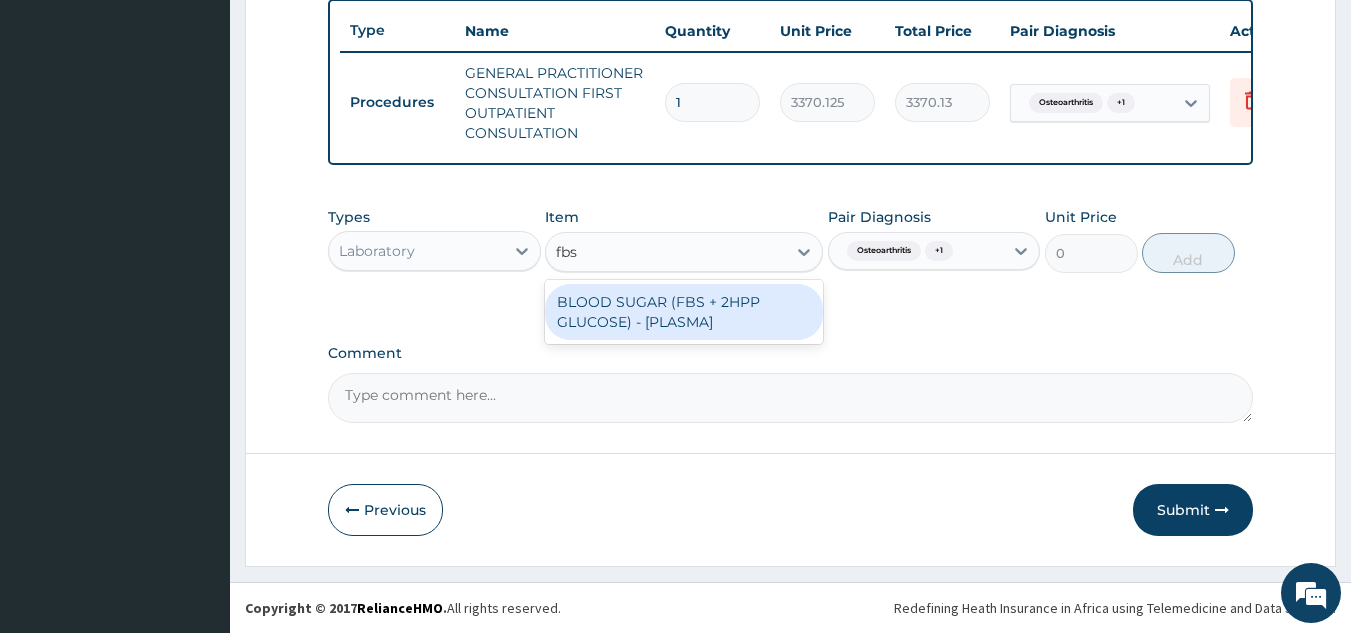 click on "BLOOD SUGAR (FBS + 2HPP GLUCOSE) - [PLASMA]" at bounding box center [684, 312] 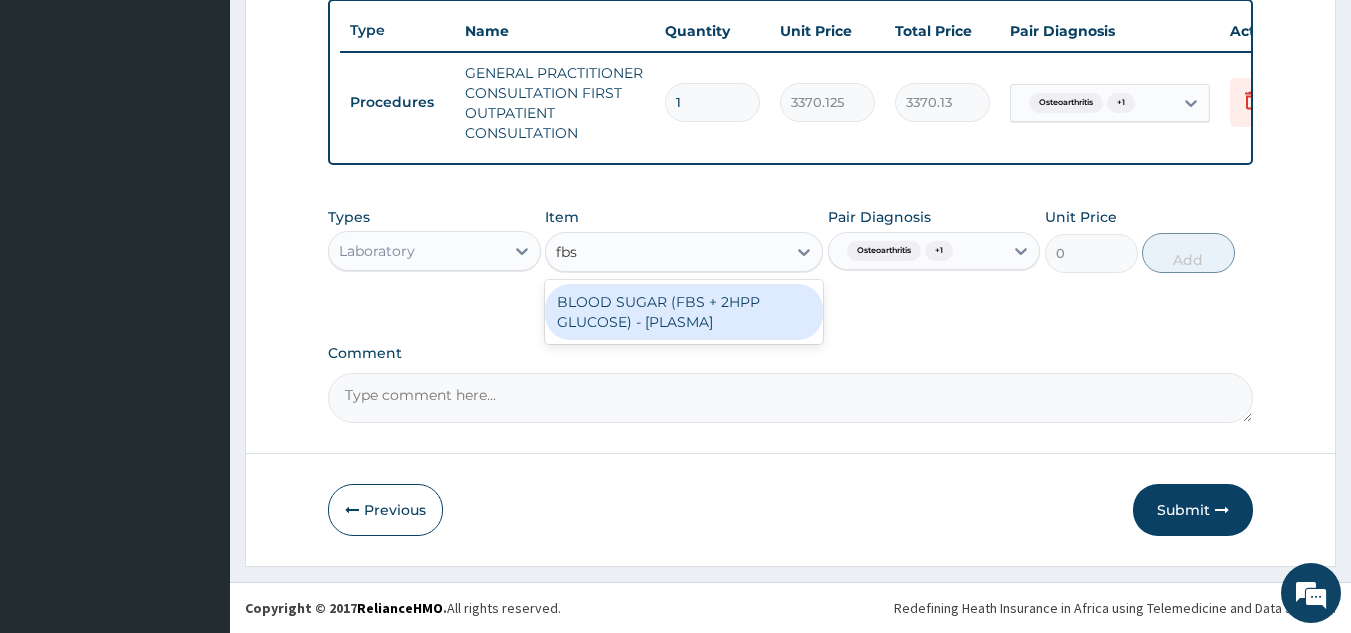 type 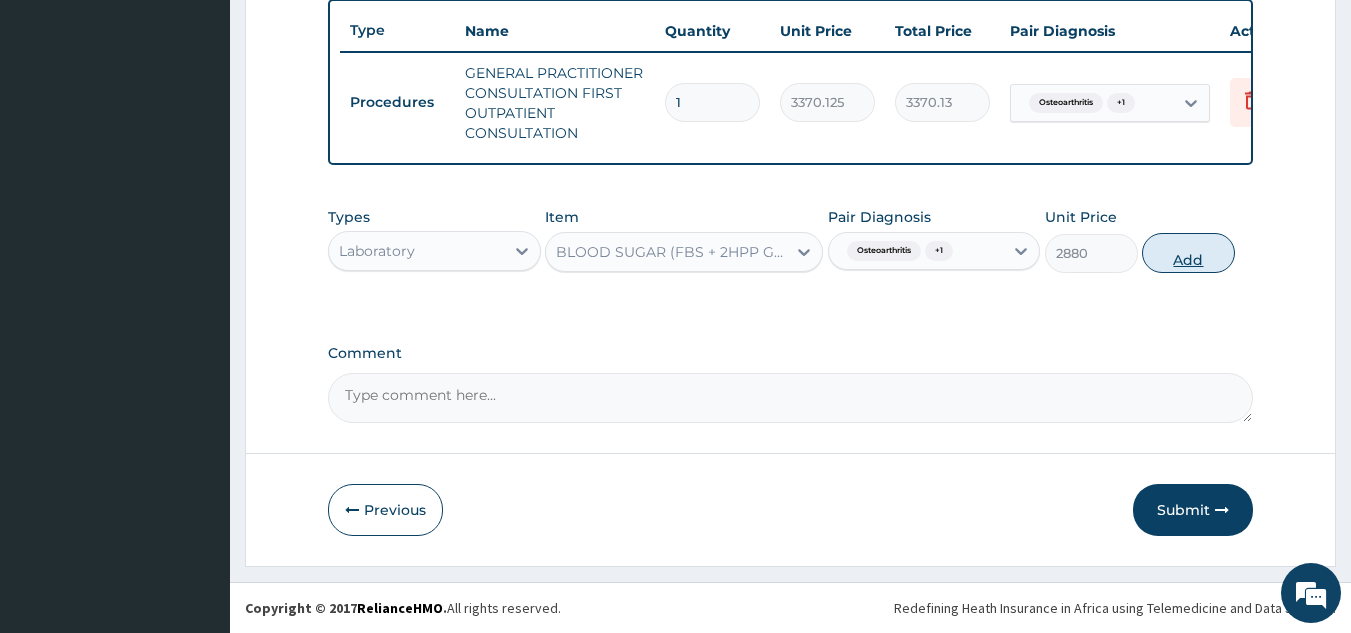 click on "Add" at bounding box center (1188, 253) 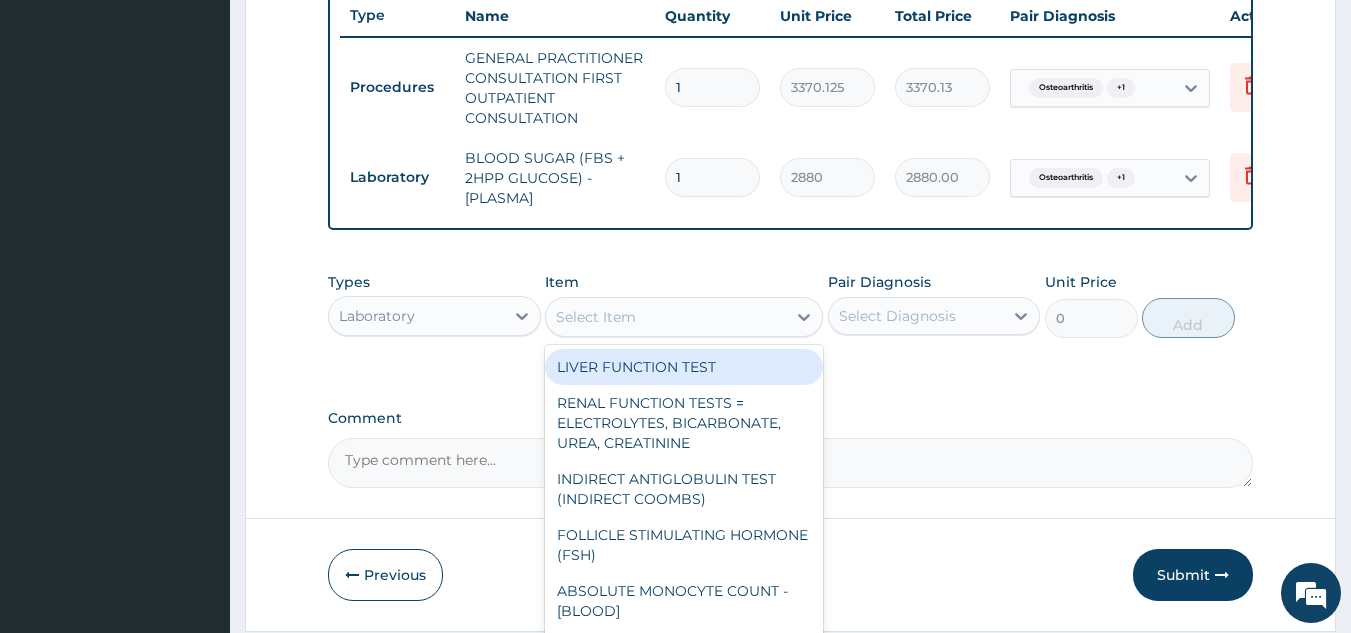click on "Select Item" at bounding box center [596, 317] 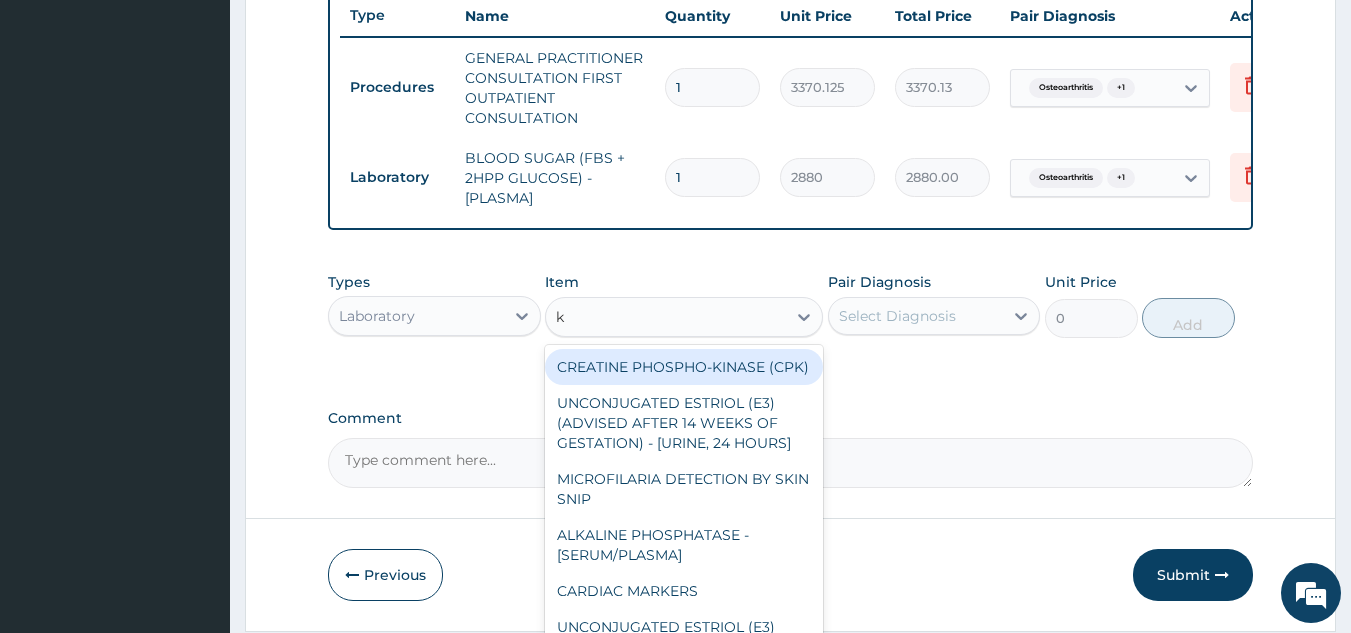 drag, startPoint x: 585, startPoint y: 331, endPoint x: 593, endPoint y: 350, distance: 20.615528 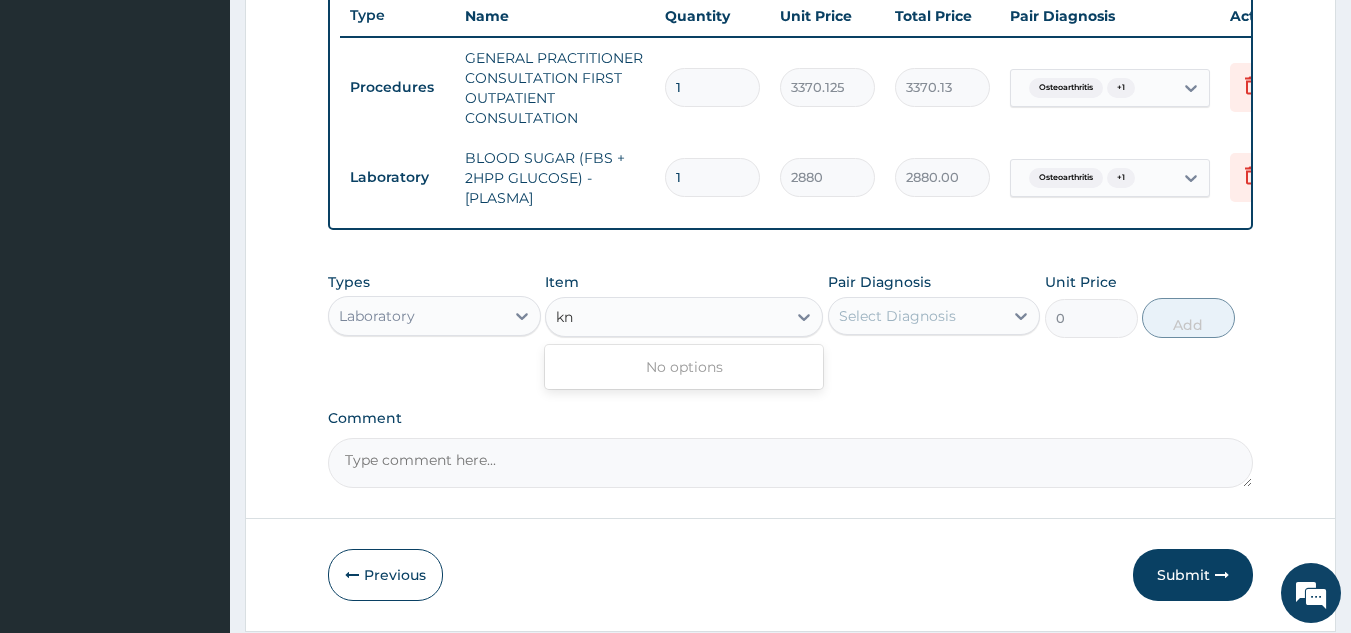 type on "k" 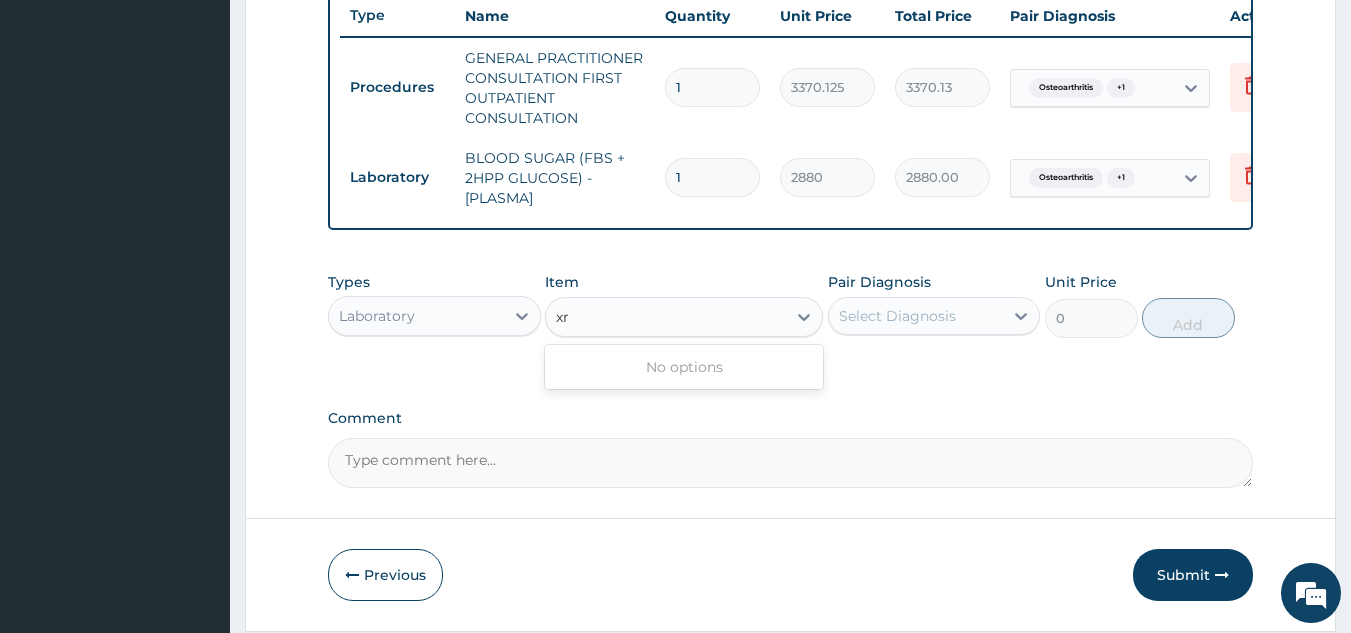 type on "x" 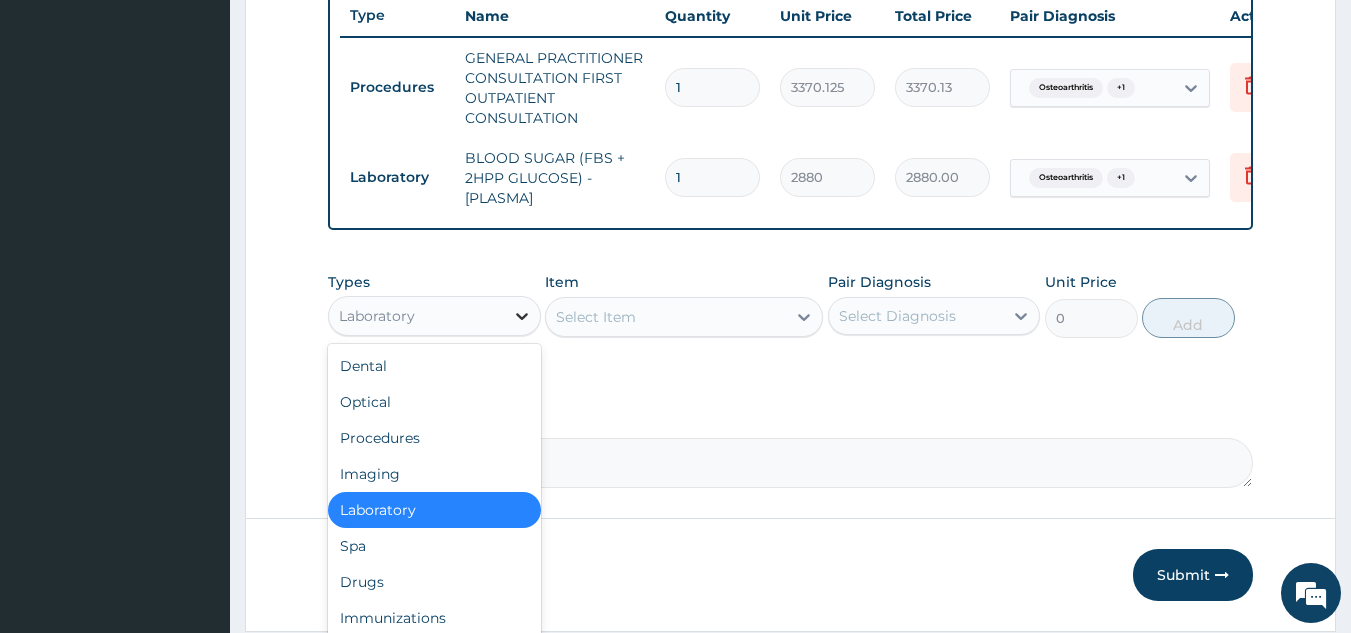 click 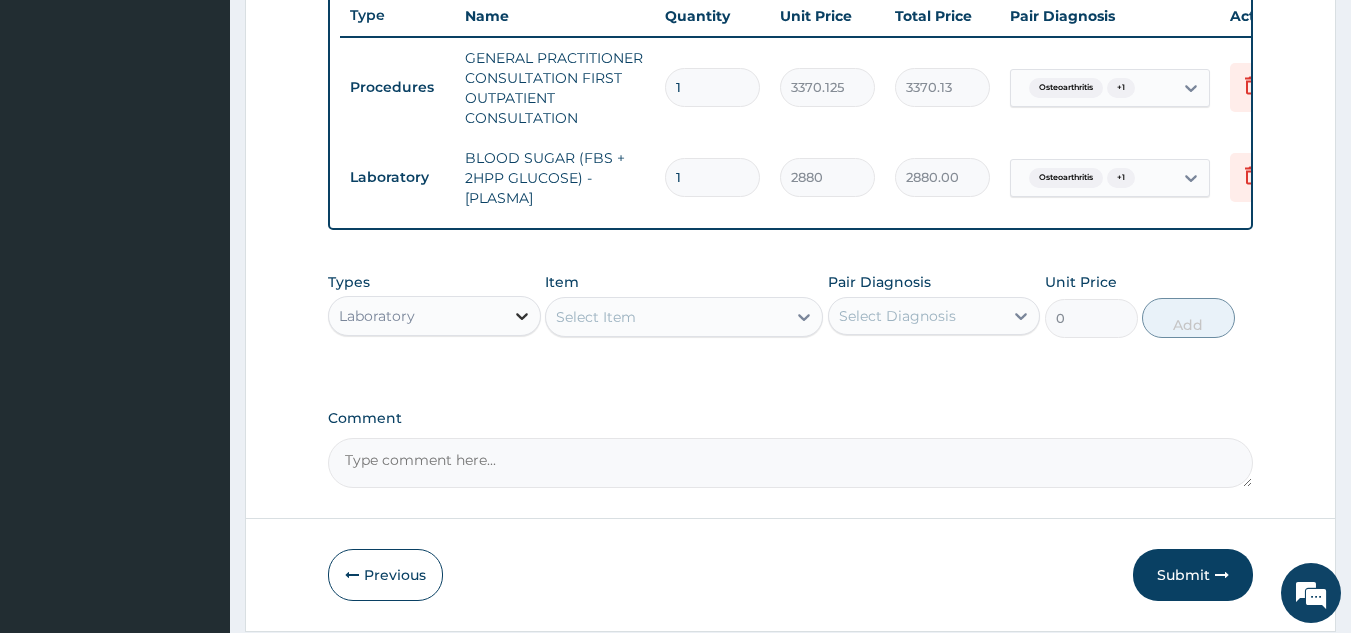 click at bounding box center [522, 316] 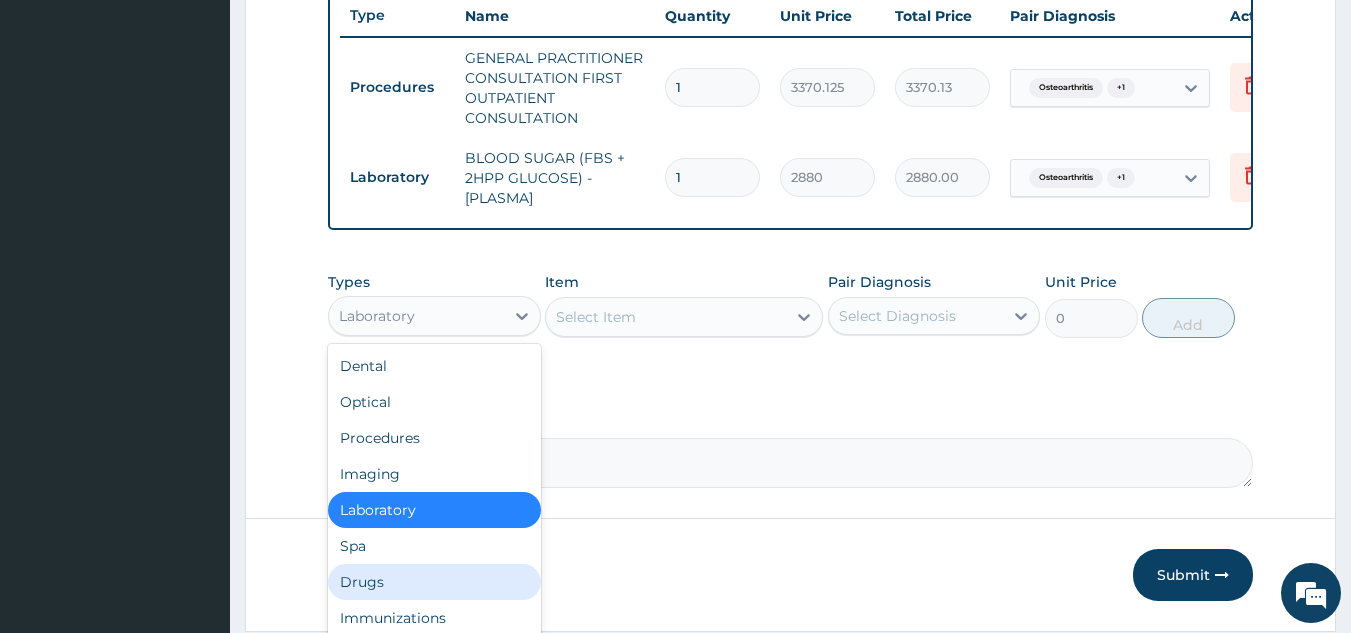 click on "Drugs" at bounding box center (434, 582) 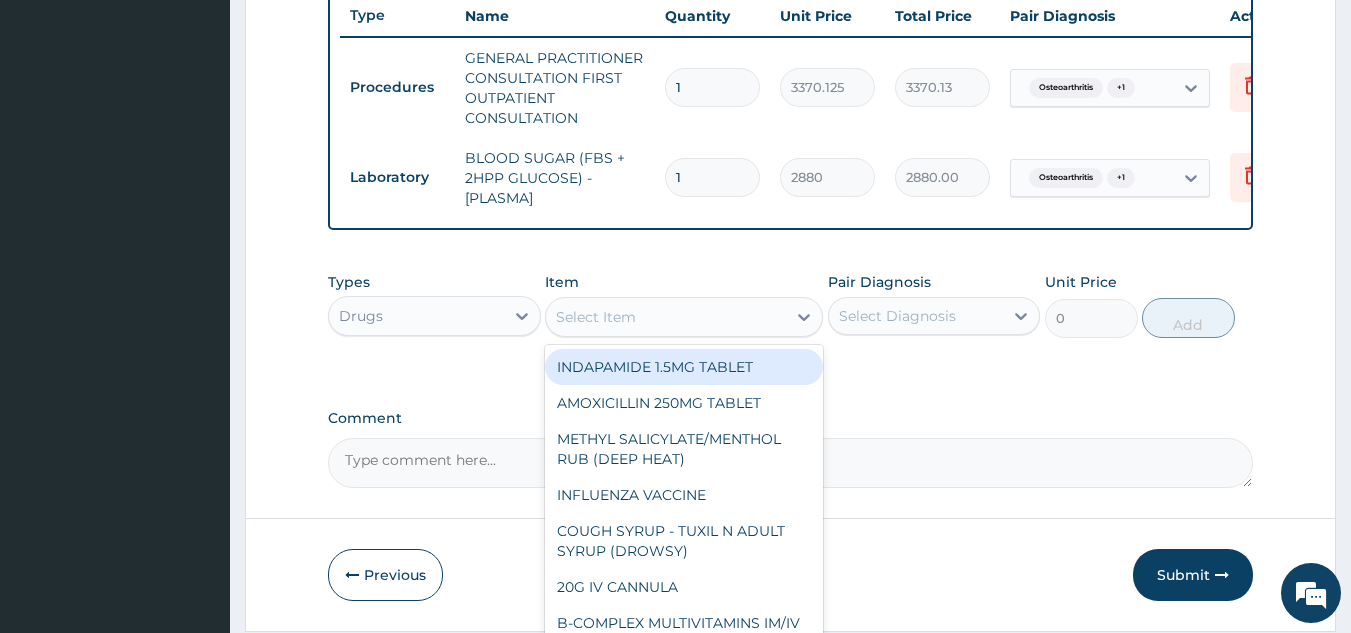 click on "Select Item" at bounding box center [666, 317] 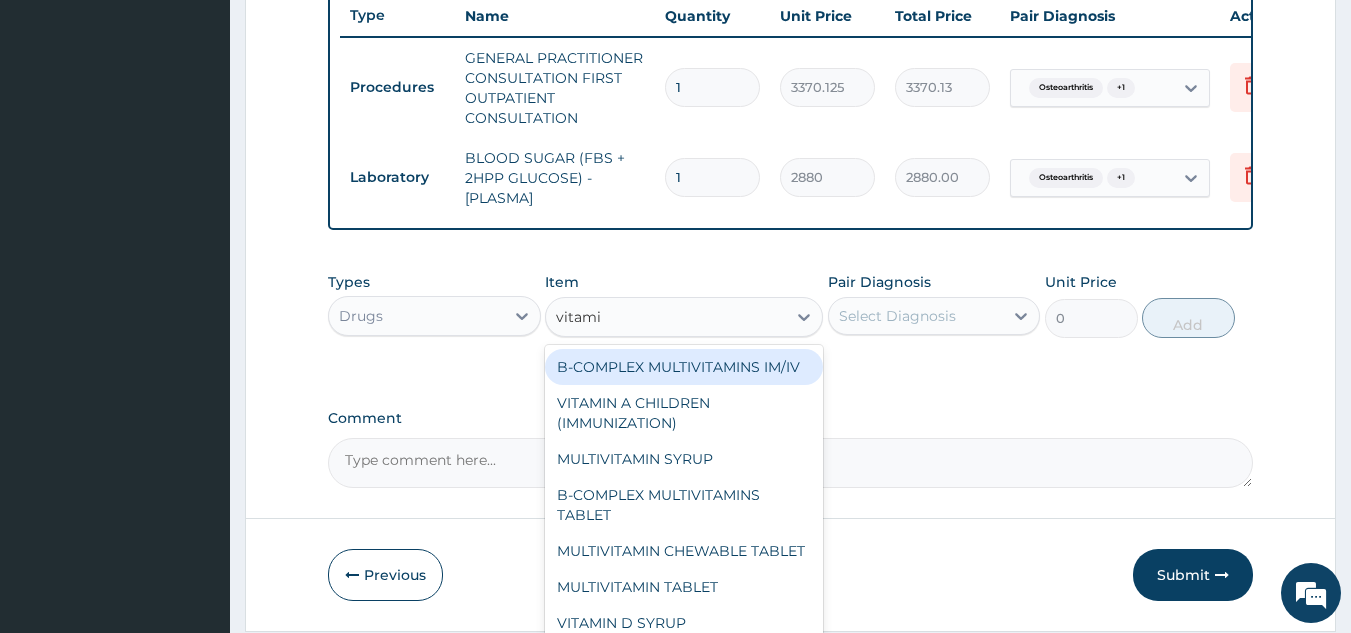 type on "vitamin" 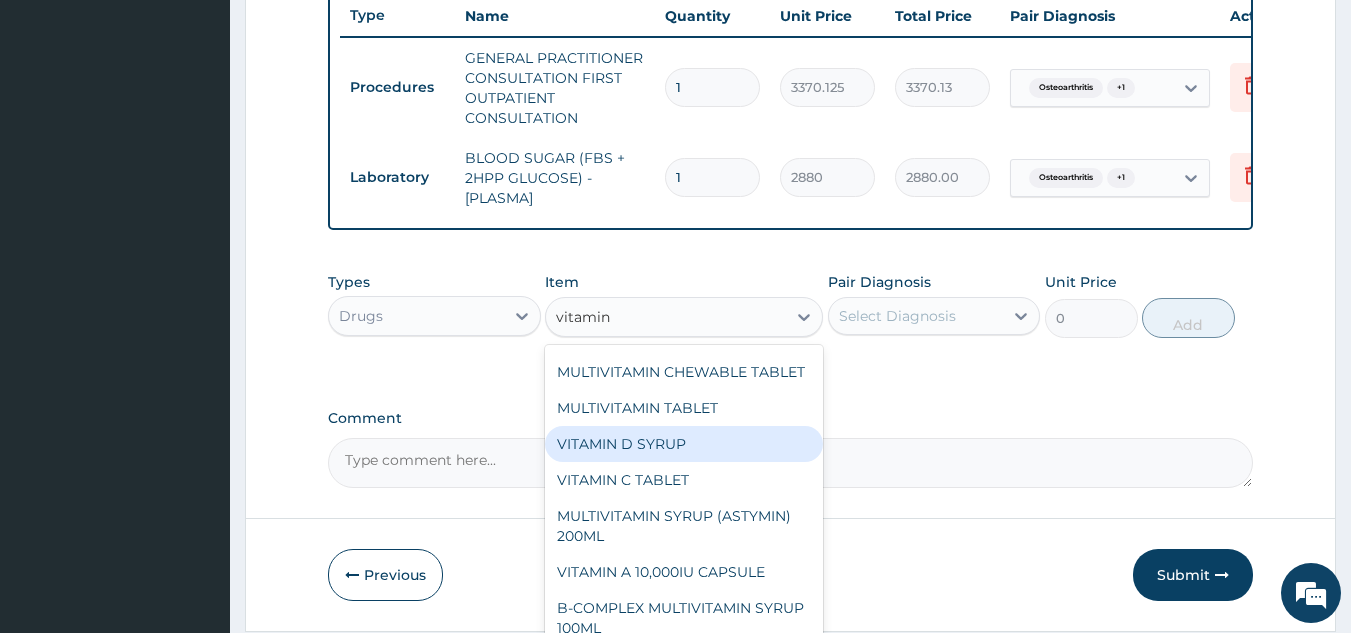 scroll, scrollTop: 180, scrollLeft: 0, axis: vertical 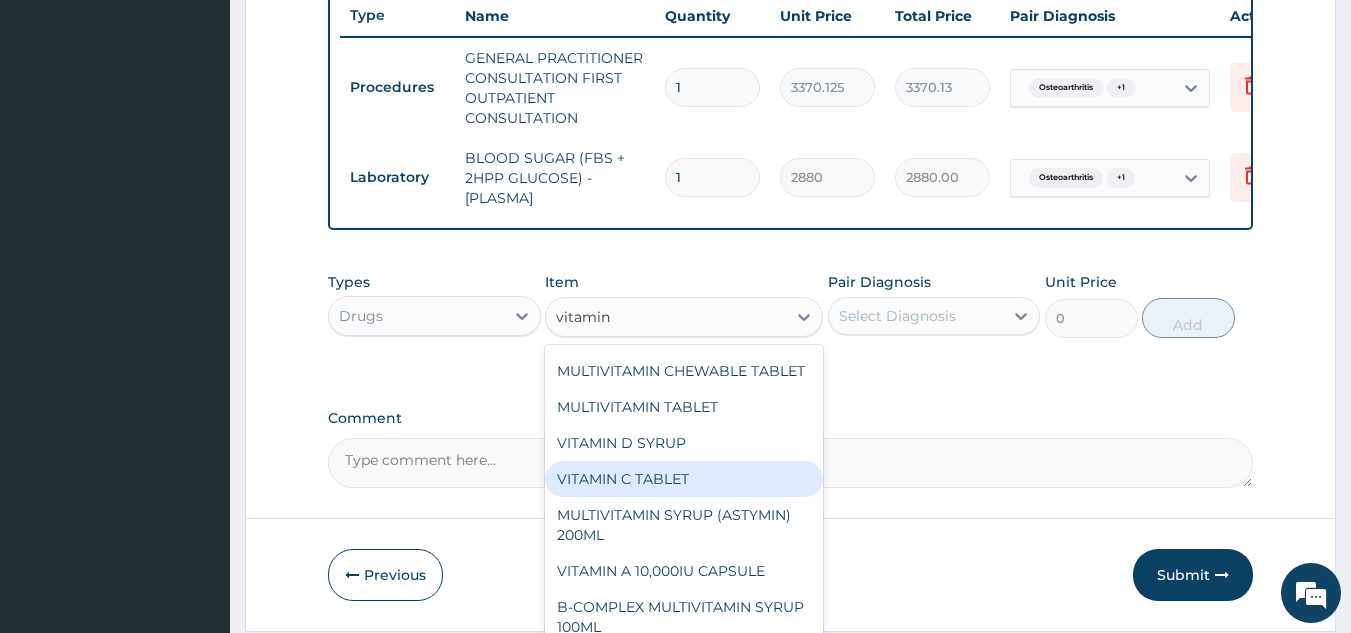 click on "VITAMIN C TABLET" at bounding box center (684, 479) 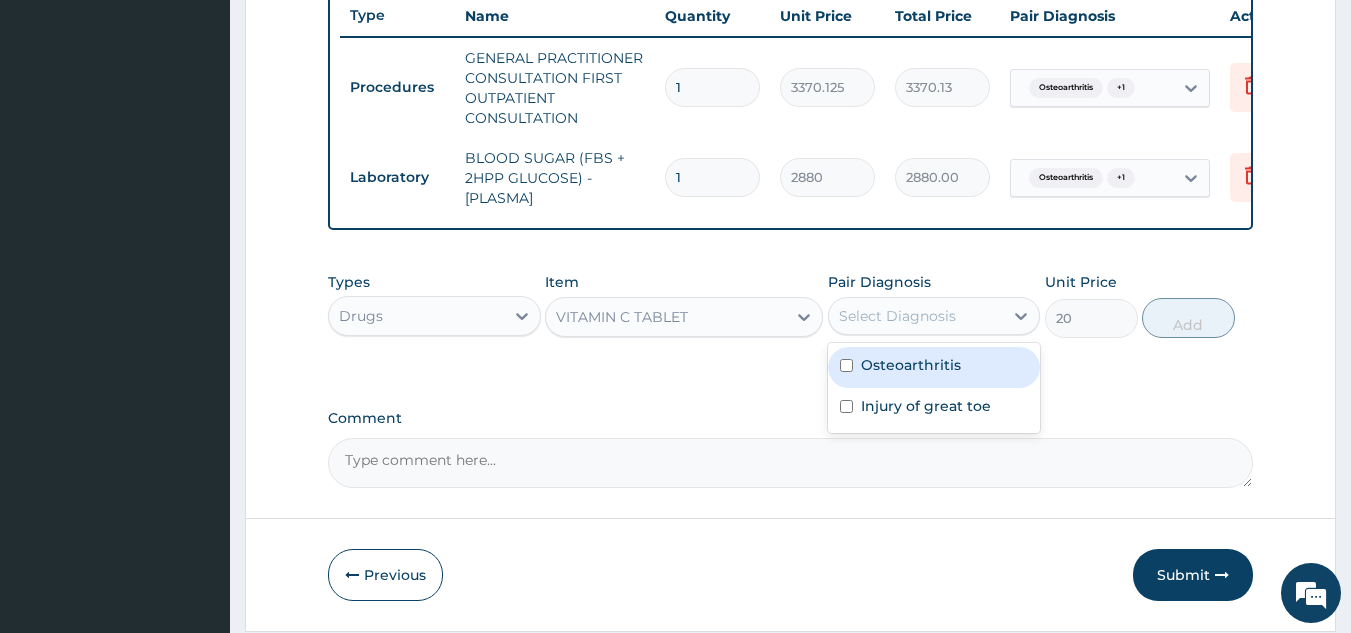 click on "Select Diagnosis" at bounding box center [916, 316] 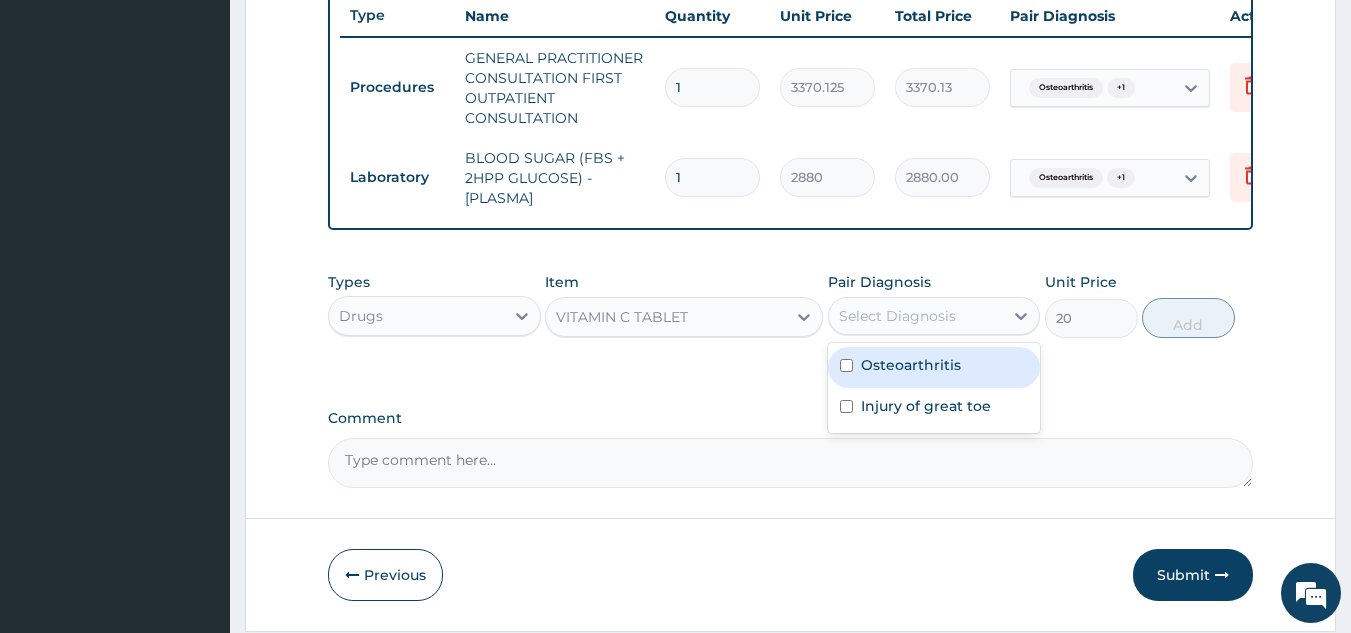 click on "Osteoarthritis" at bounding box center (934, 367) 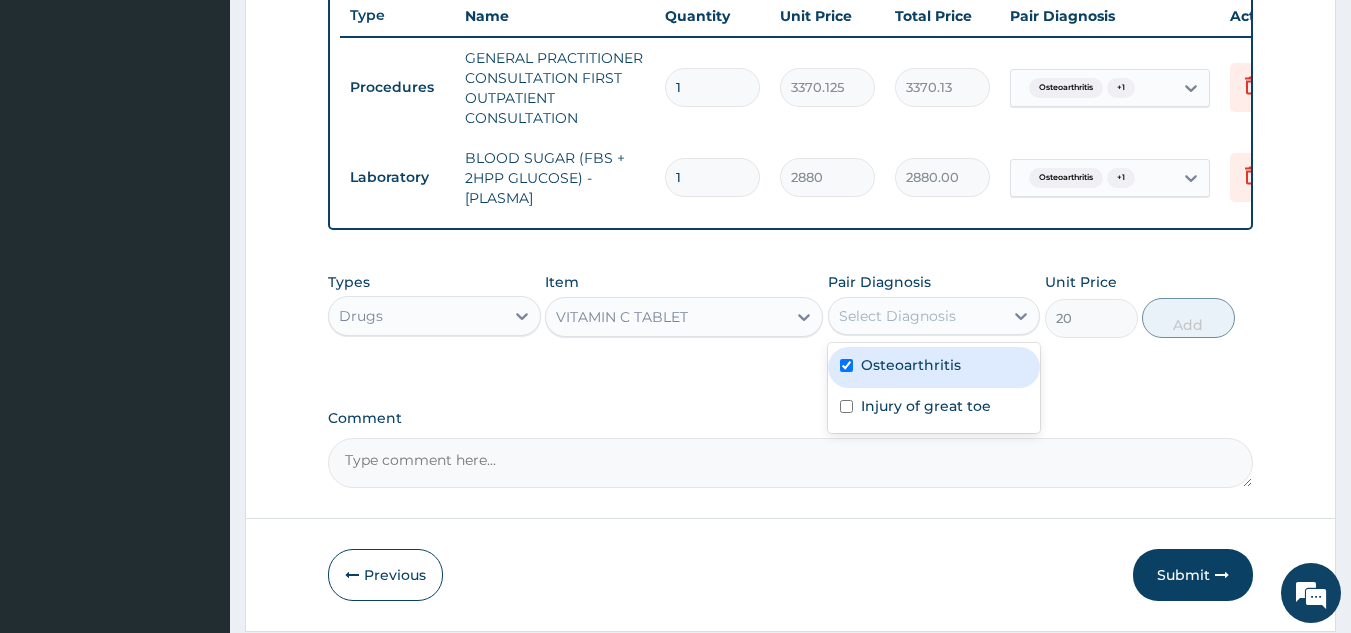 checkbox on "true" 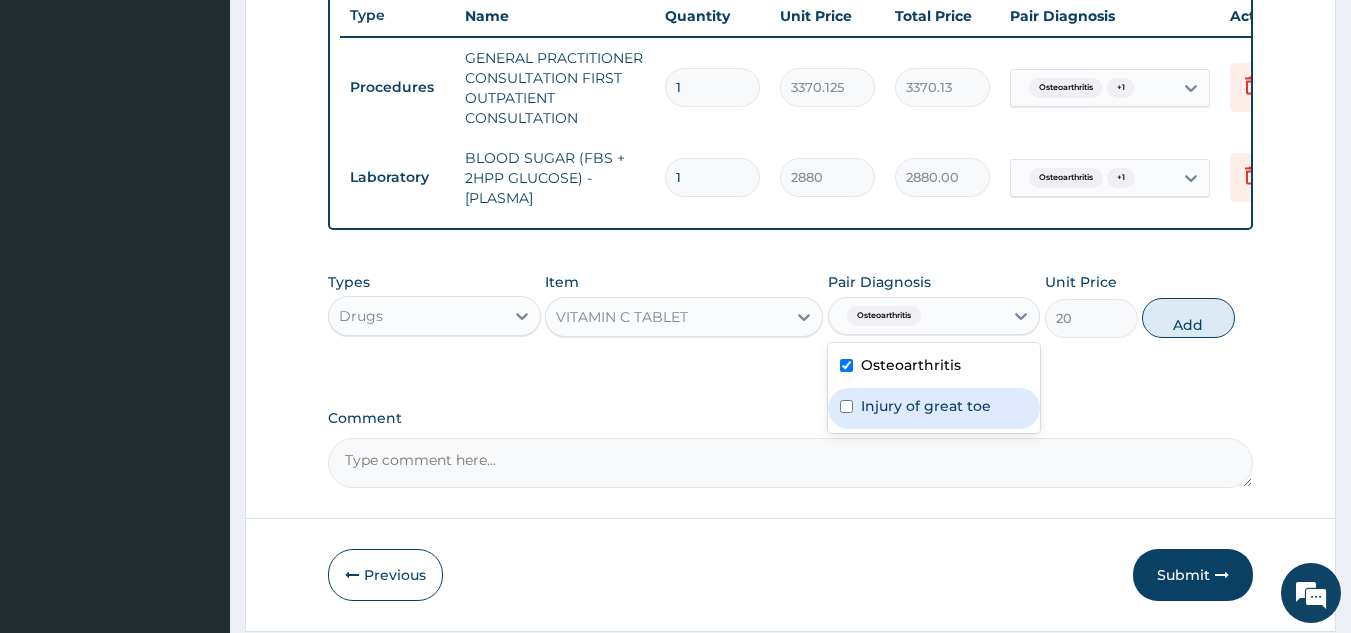 click on "Injury of great toe" at bounding box center (926, 406) 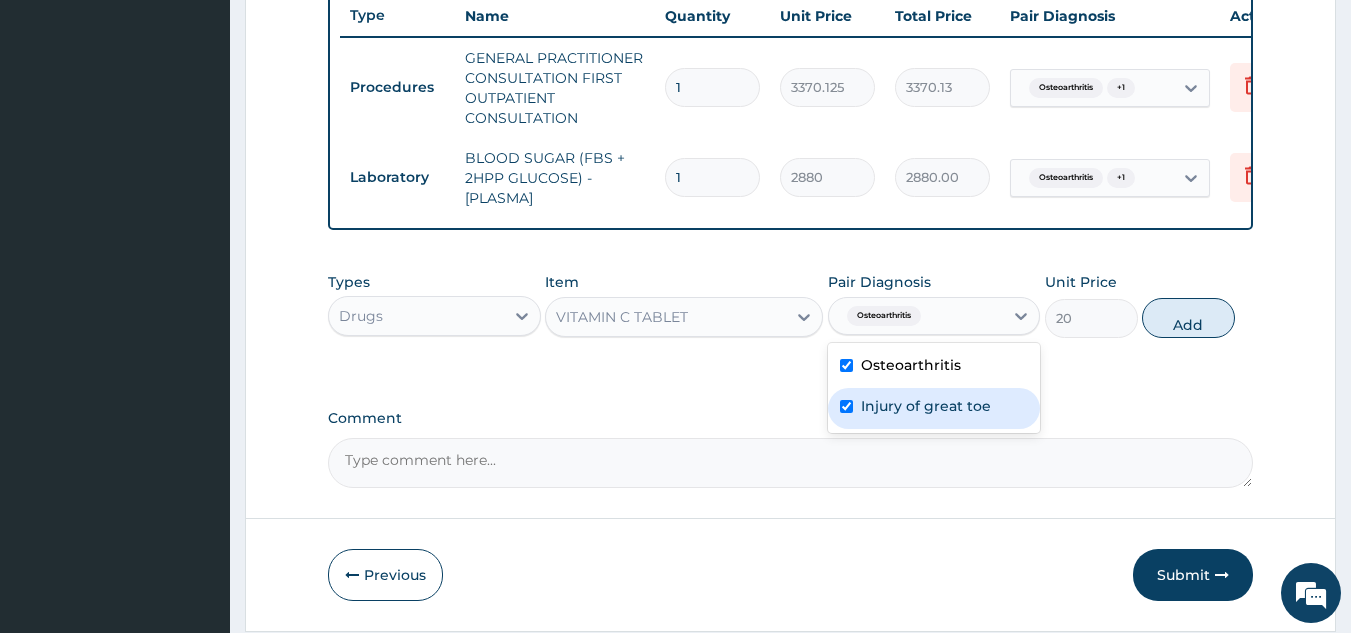 checkbox on "true" 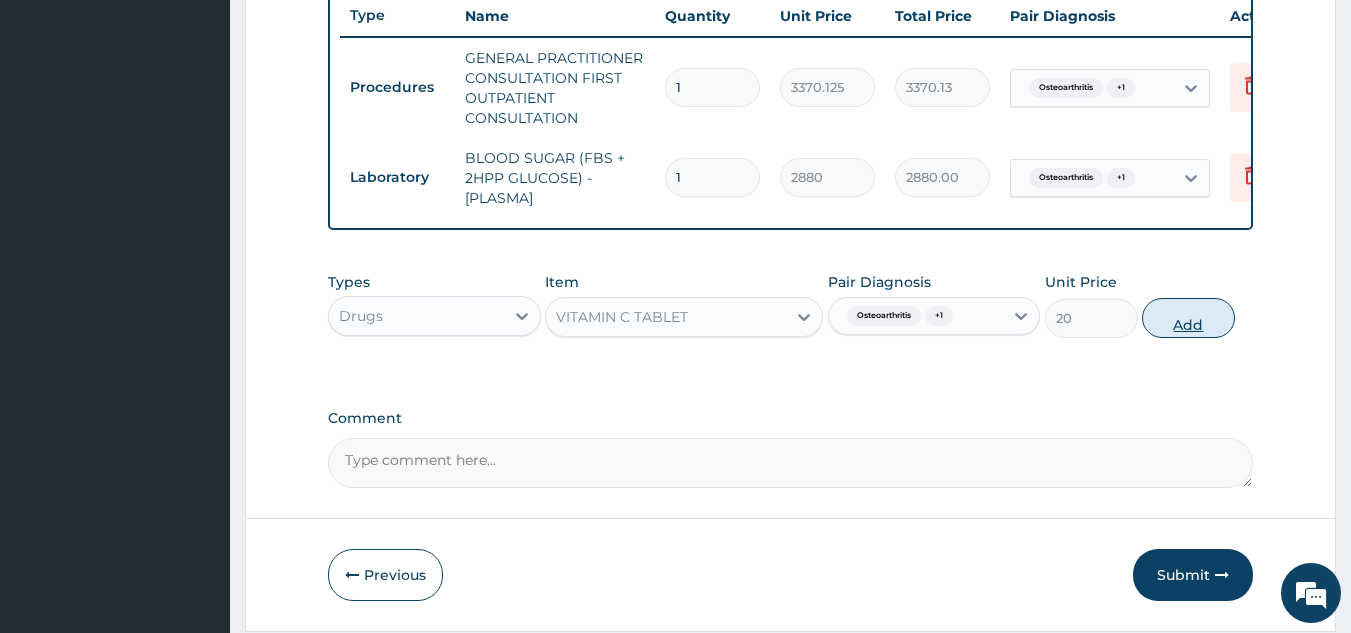 click on "Add" at bounding box center (1188, 318) 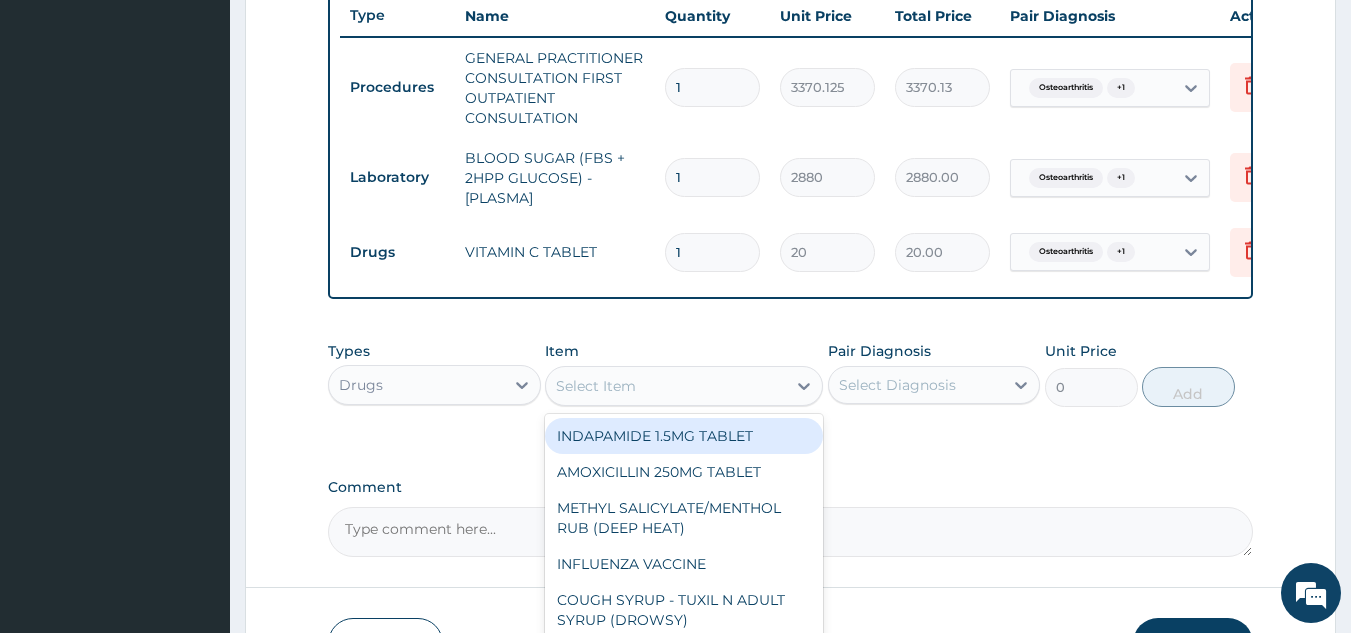 click on "Select Item" at bounding box center [684, 386] 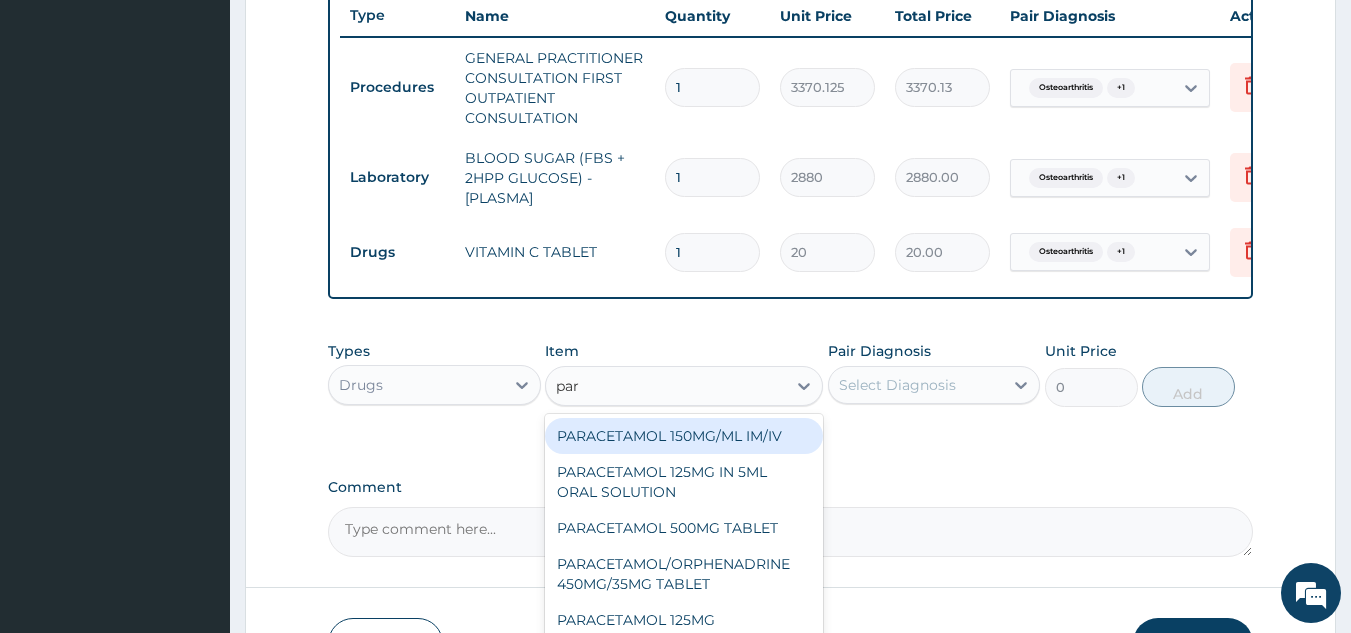 type on "para" 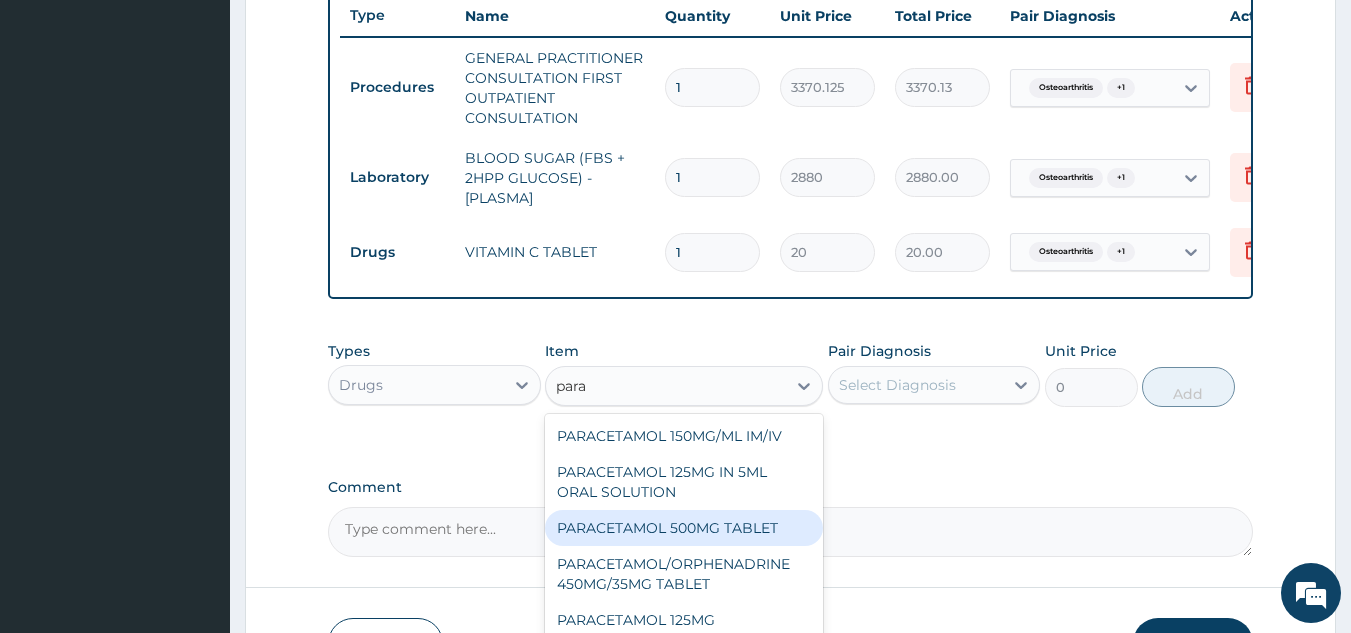 click on "PARACETAMOL 500MG TABLET" at bounding box center [684, 528] 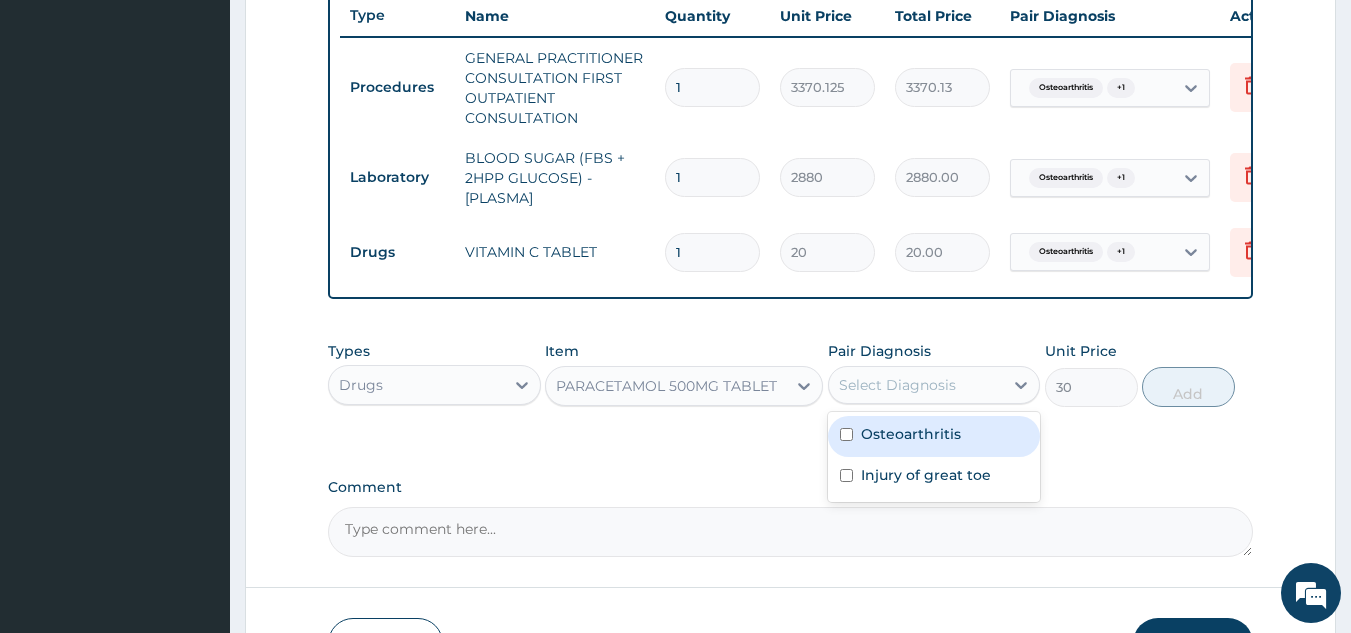 click on "Select Diagnosis" at bounding box center [897, 385] 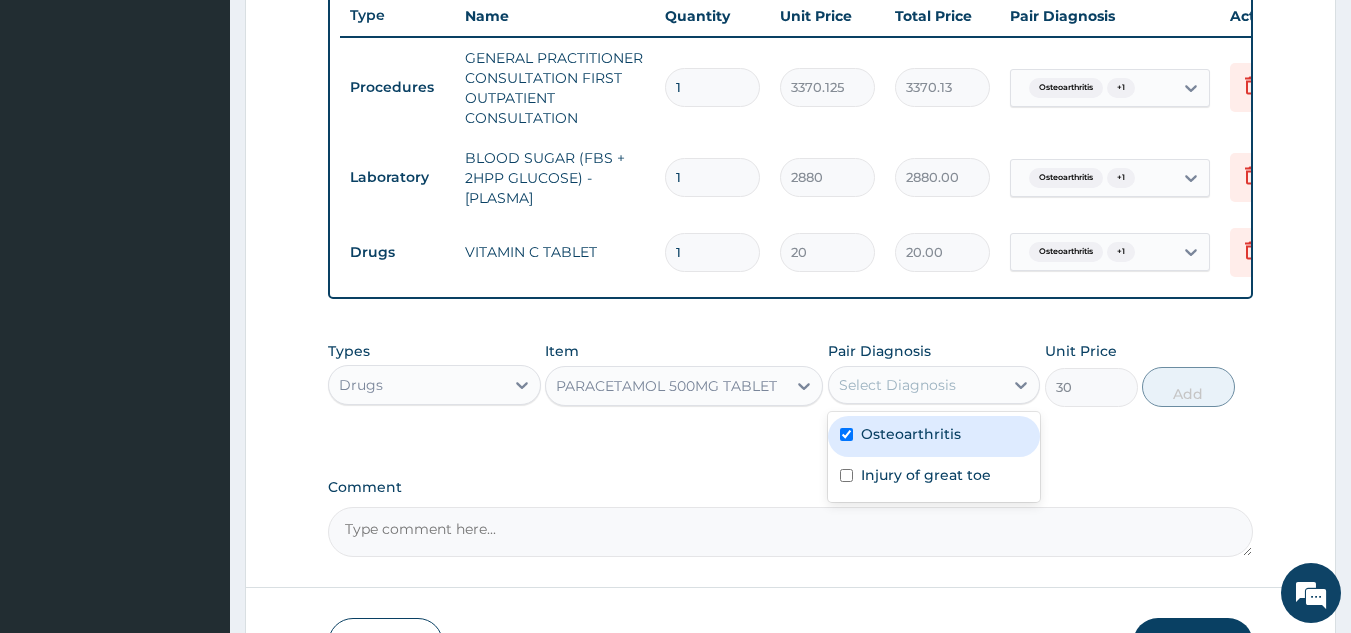 checkbox on "true" 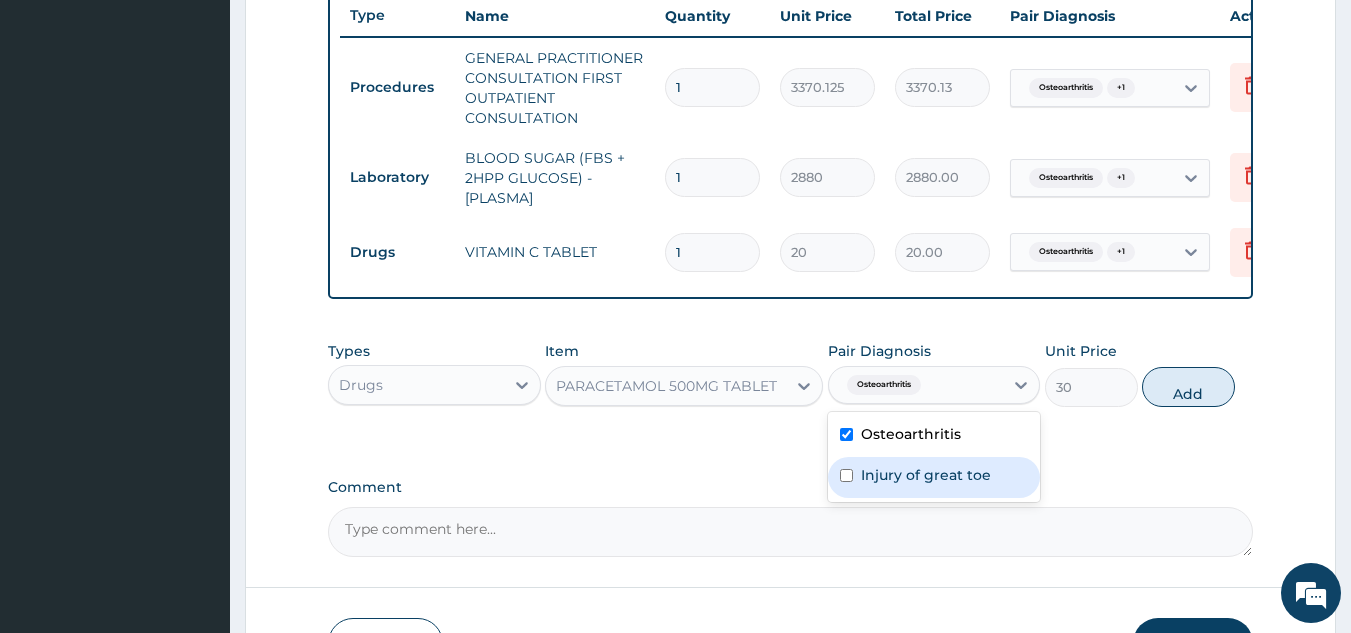 click on "Injury of great toe" at bounding box center (926, 475) 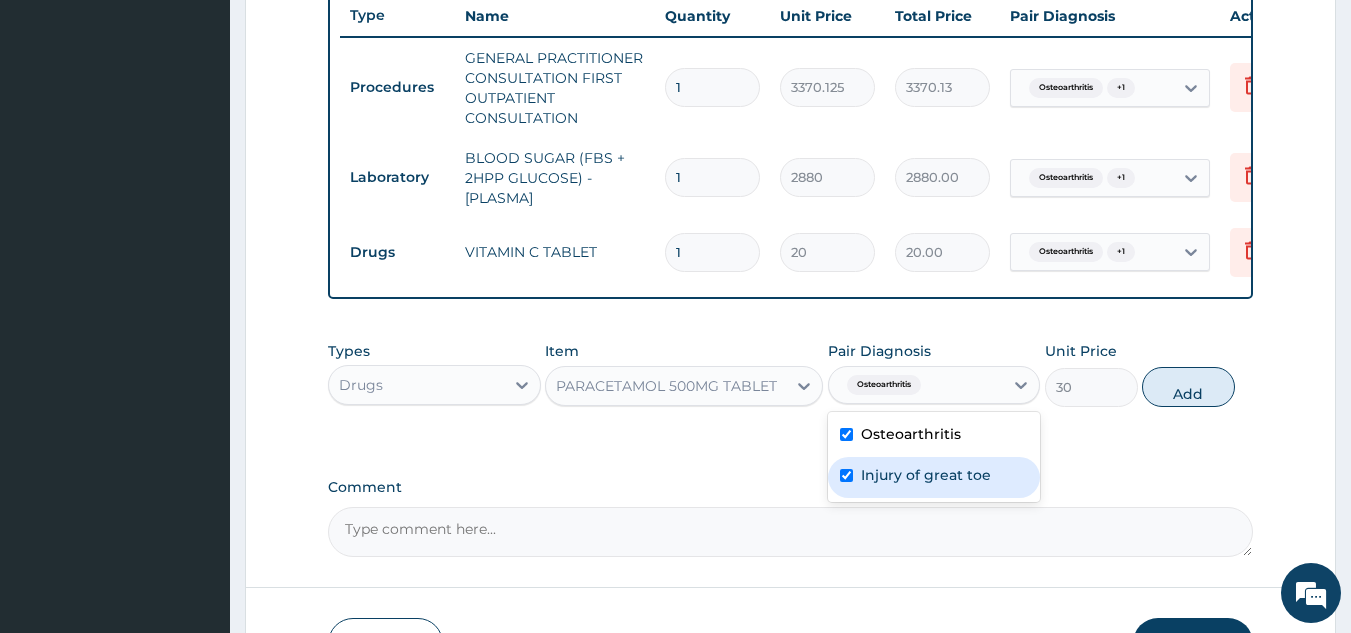checkbox on "true" 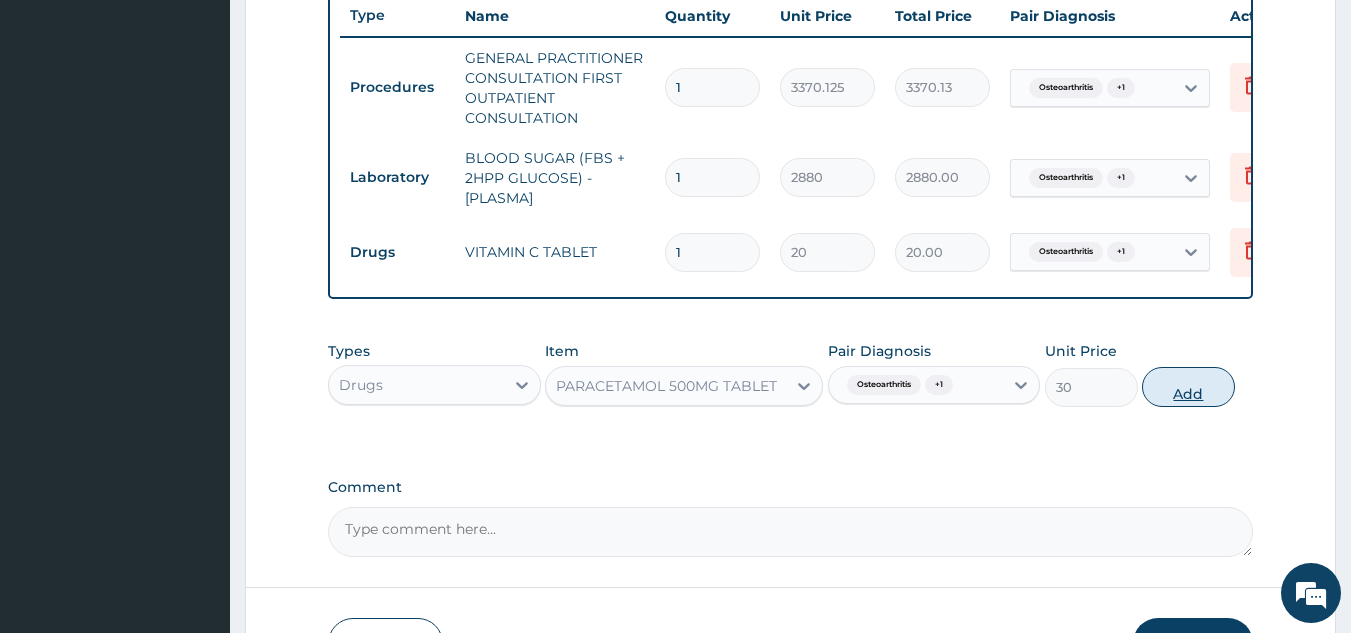 click on "Add" at bounding box center [1188, 387] 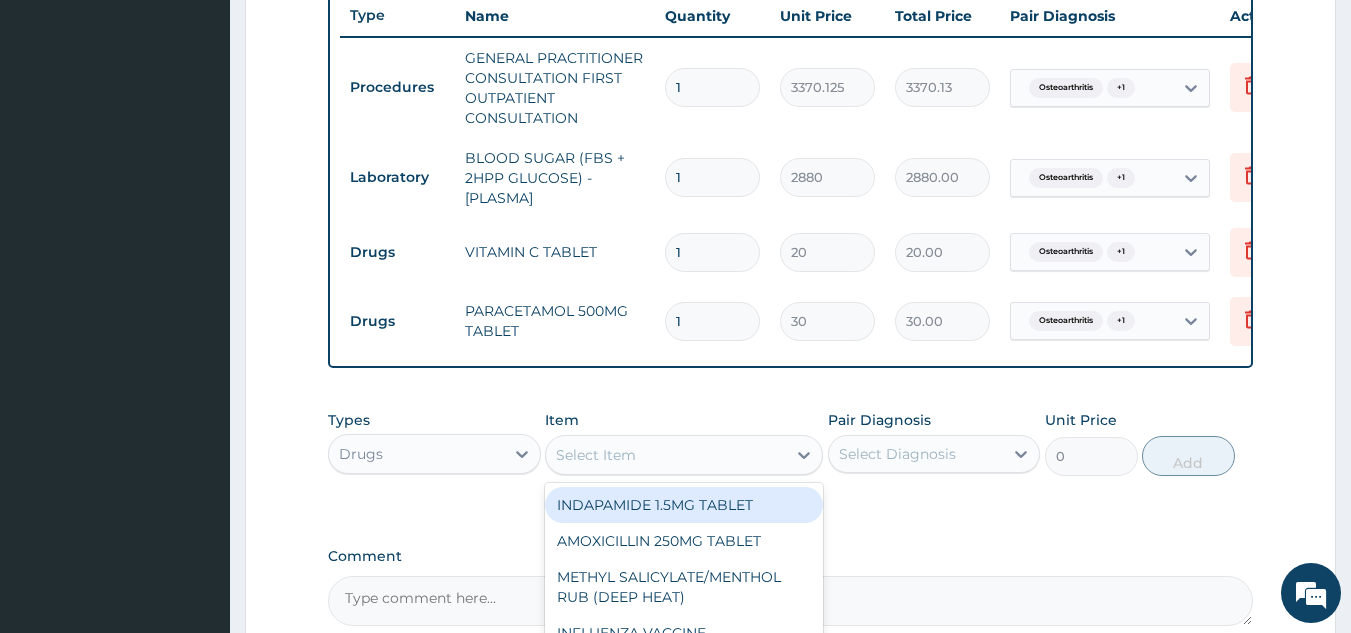 click on "Select Item" at bounding box center (596, 455) 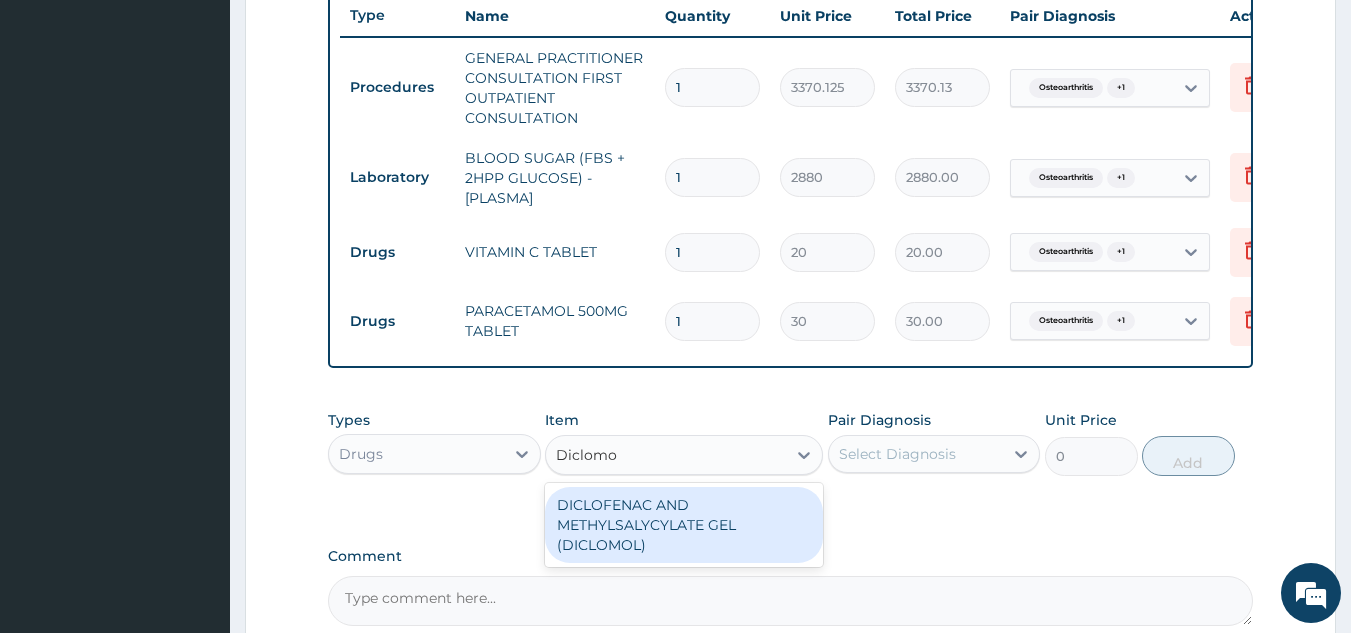 type on "Diclomol" 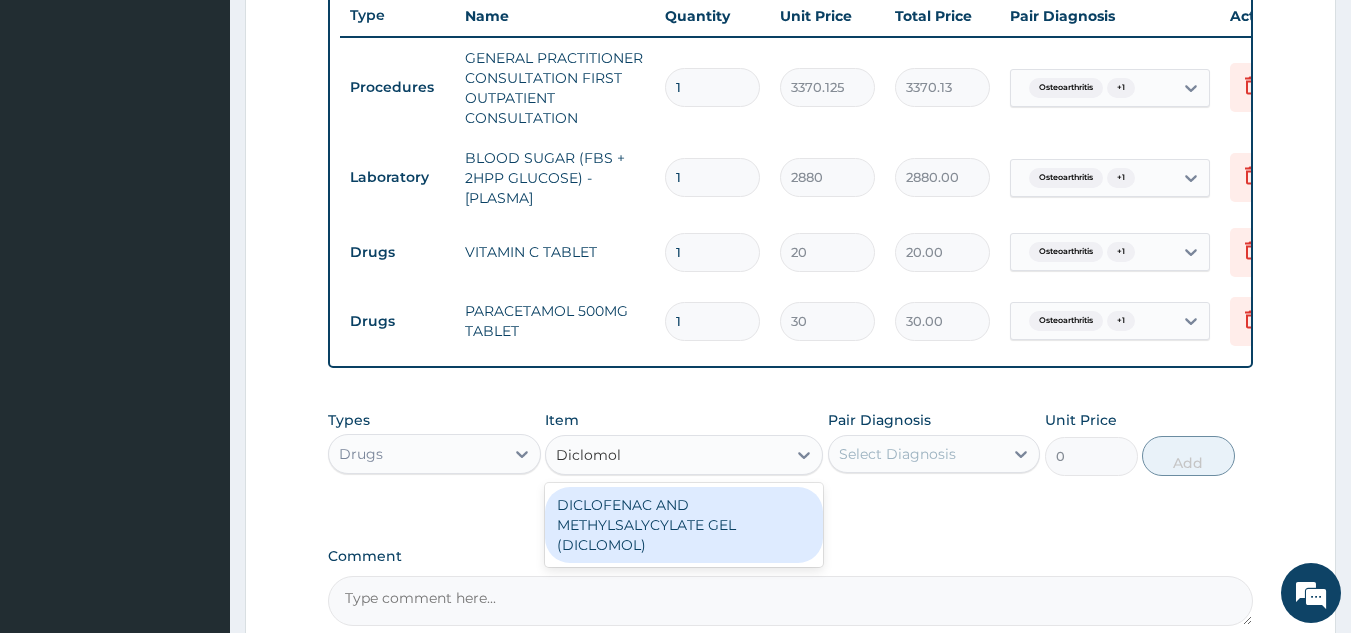click on "DICLOFENAC AND METHYLSALYCYLATE GEL (DICLOMOL)" at bounding box center [684, 525] 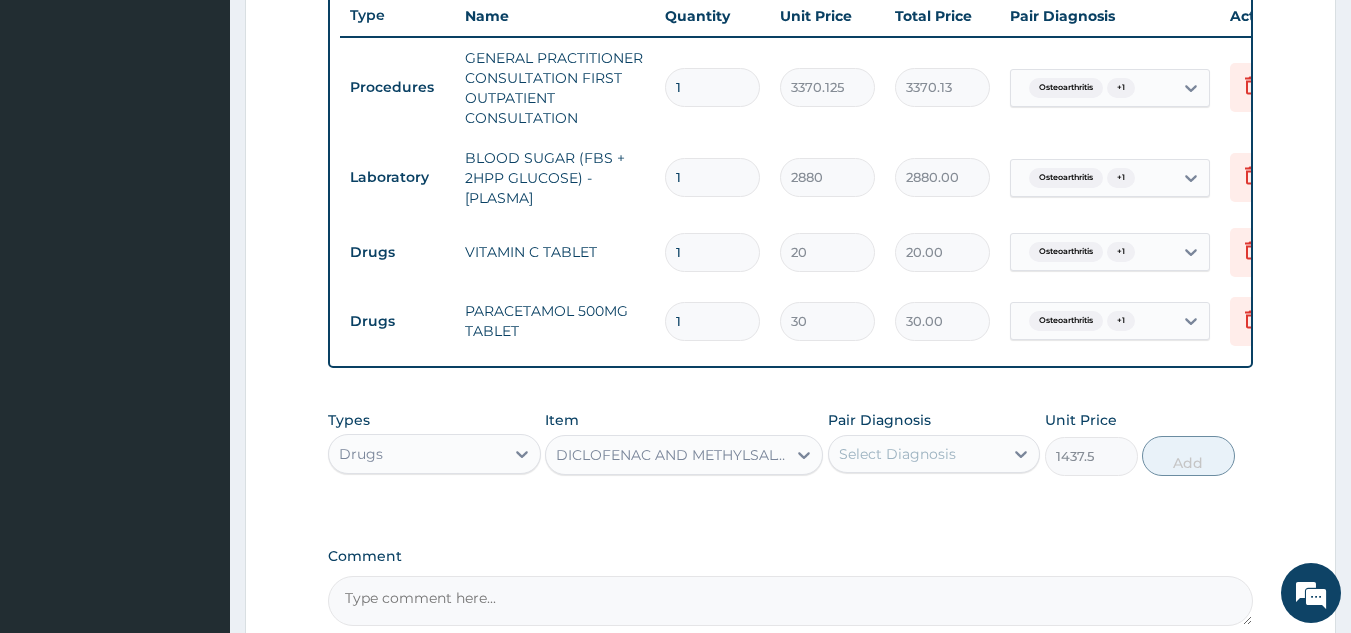 click on "Pair Diagnosis Select Diagnosis" at bounding box center (934, 443) 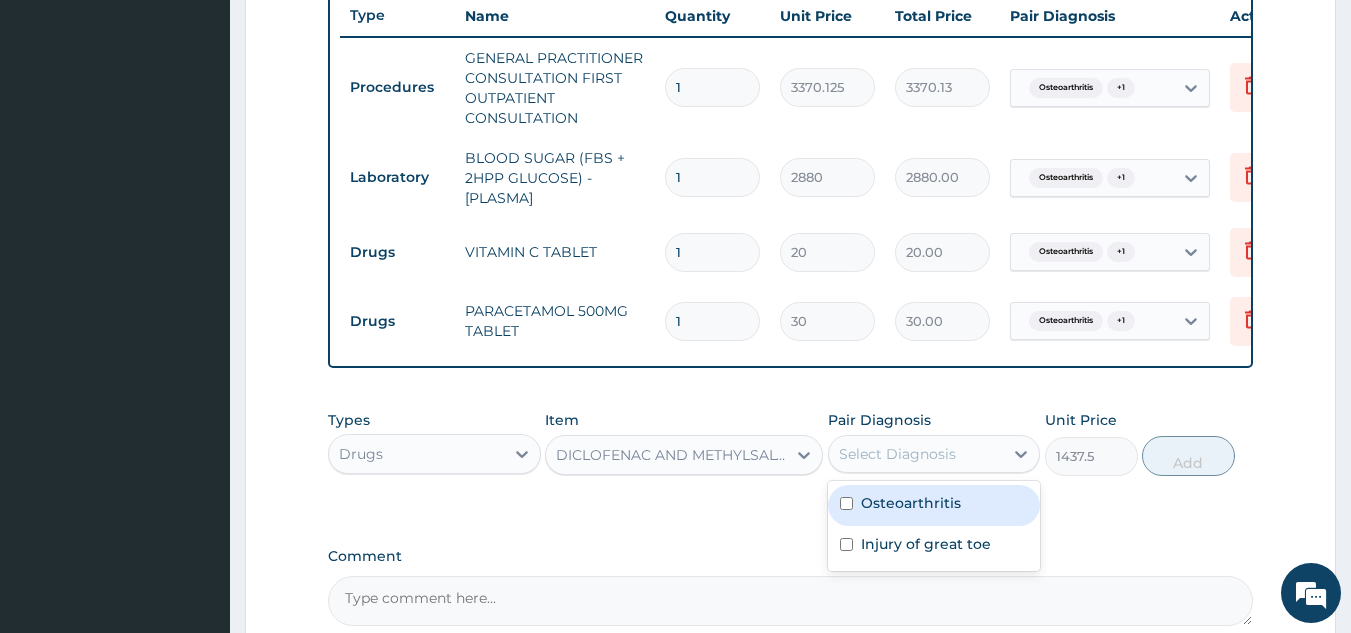 click on "Select Diagnosis" at bounding box center (897, 454) 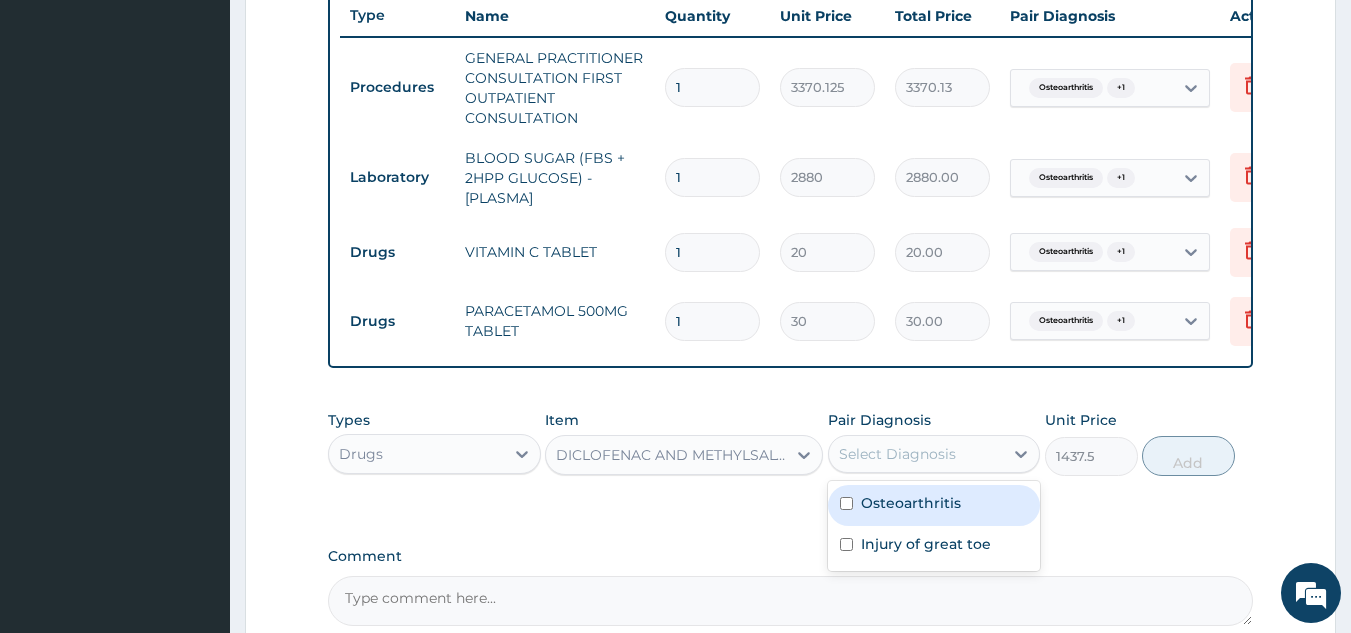 click on "Osteoarthritis" at bounding box center (911, 503) 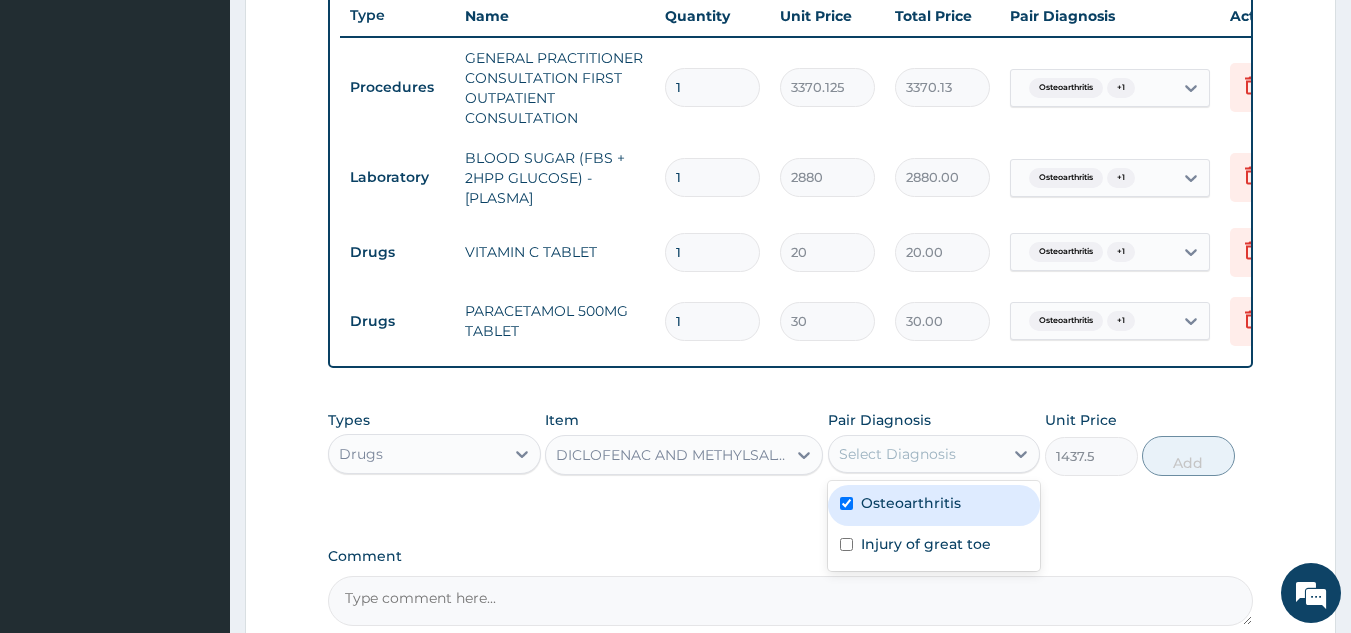 checkbox on "true" 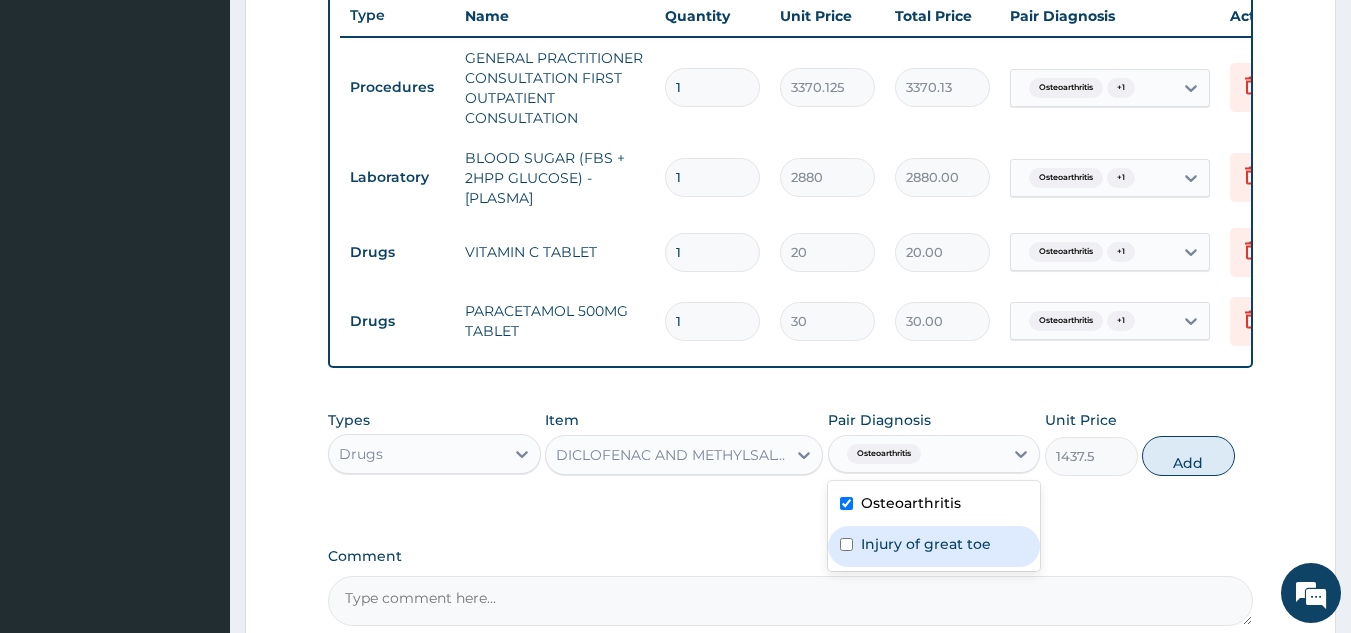 click on "Injury of great toe" at bounding box center [926, 544] 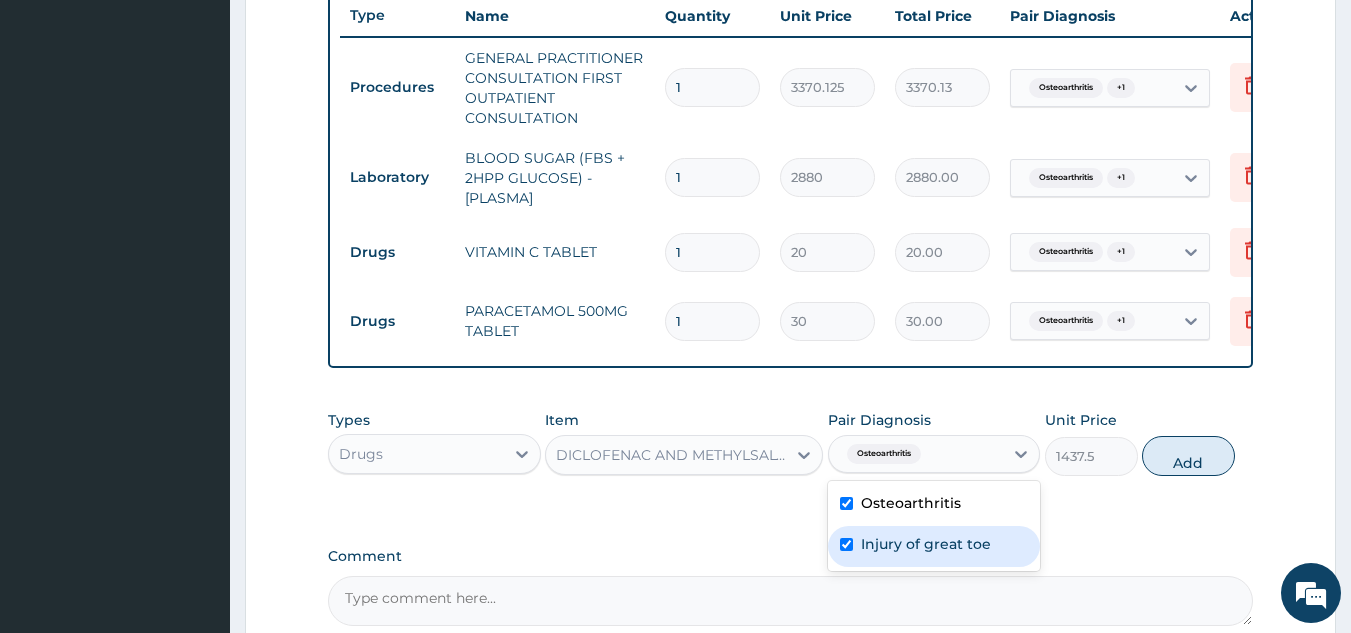 checkbox on "true" 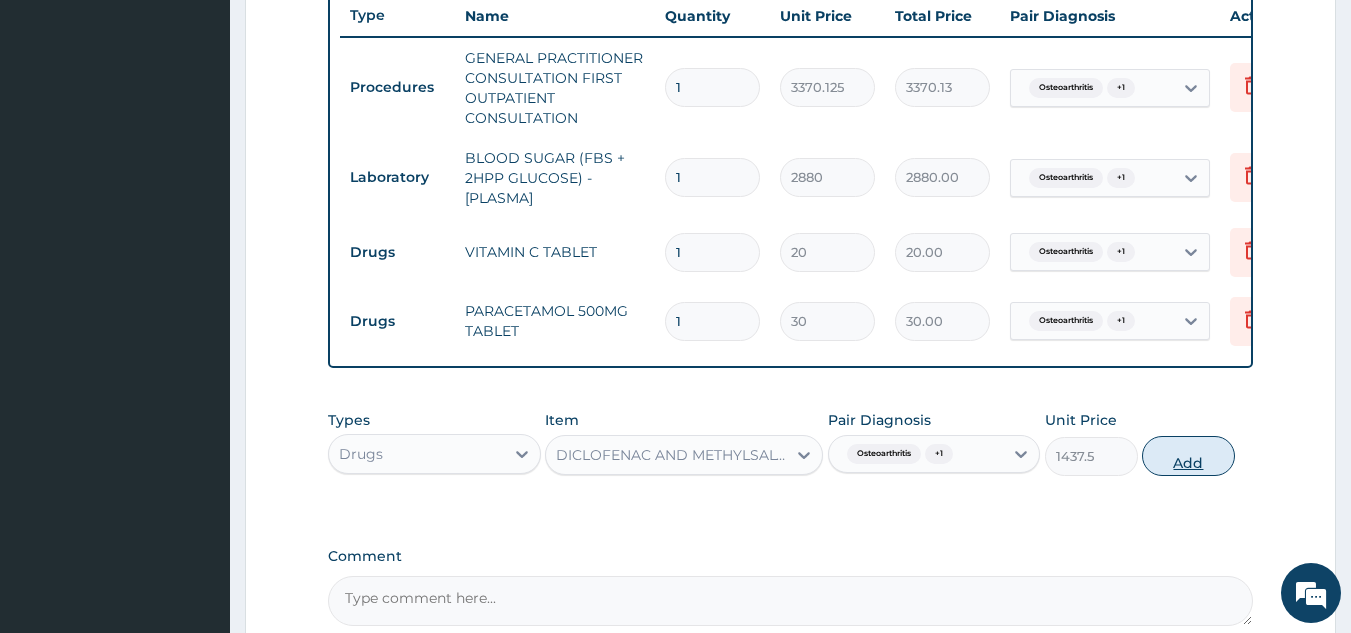 click on "Add" at bounding box center [1188, 456] 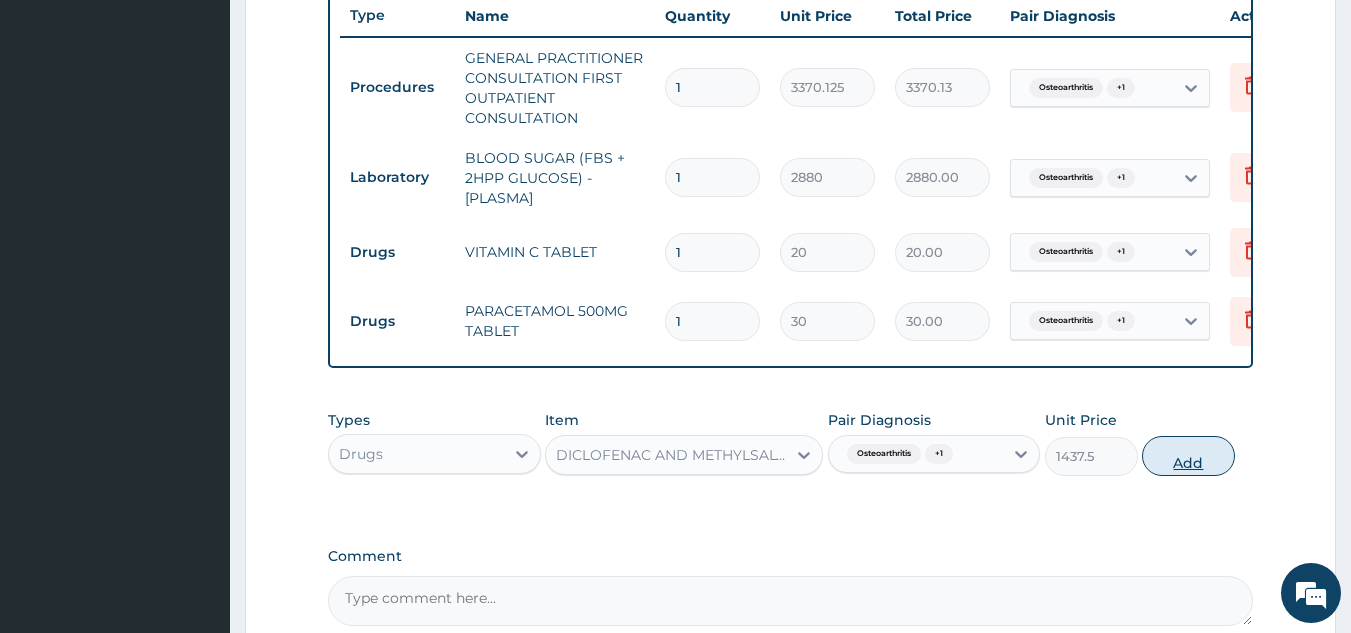 type on "0" 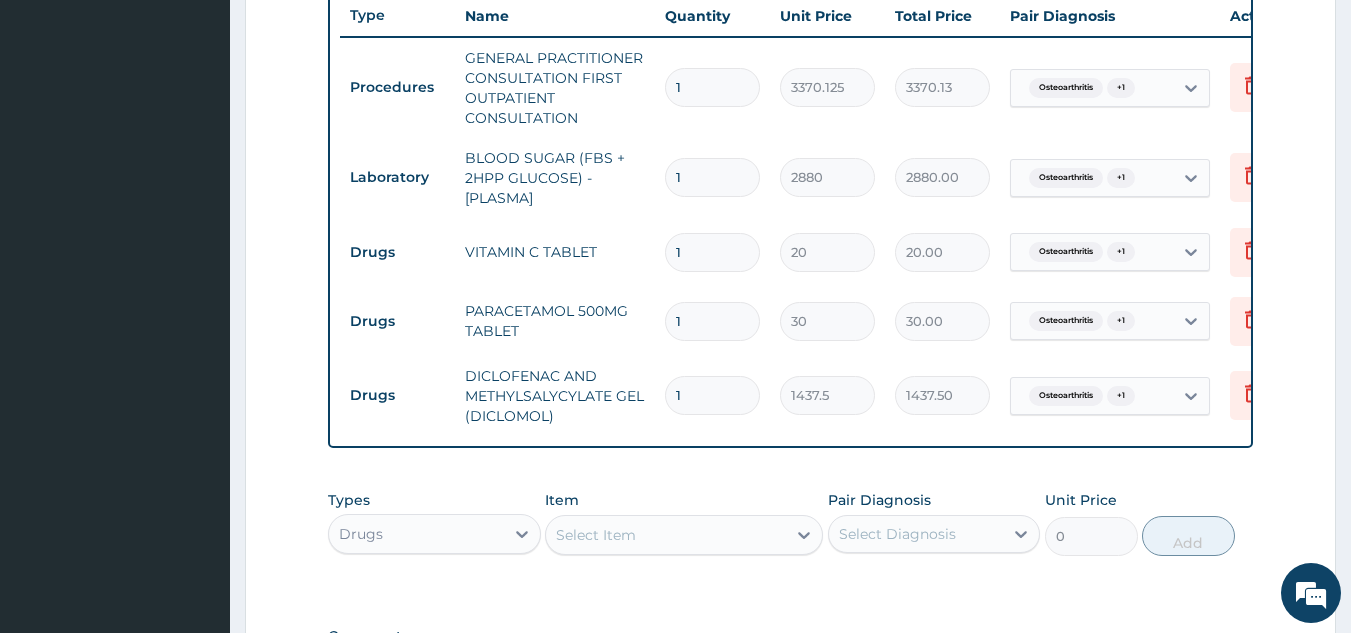 click on "1" at bounding box center (712, 252) 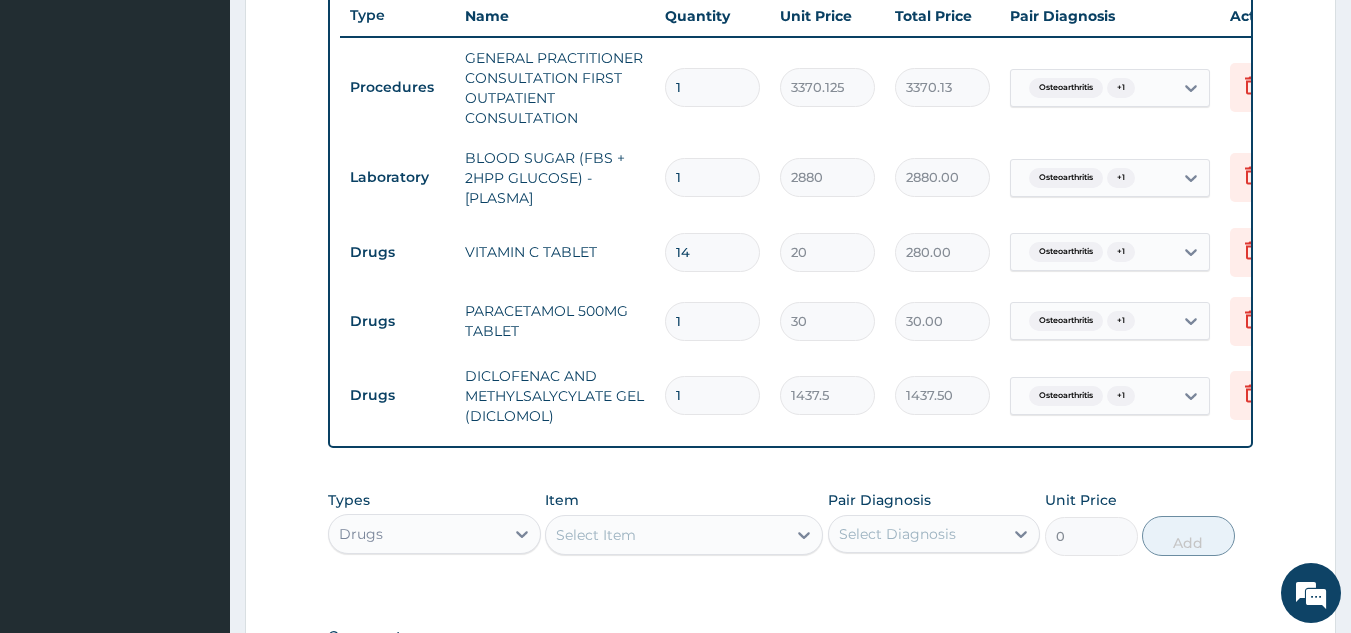 type on "14" 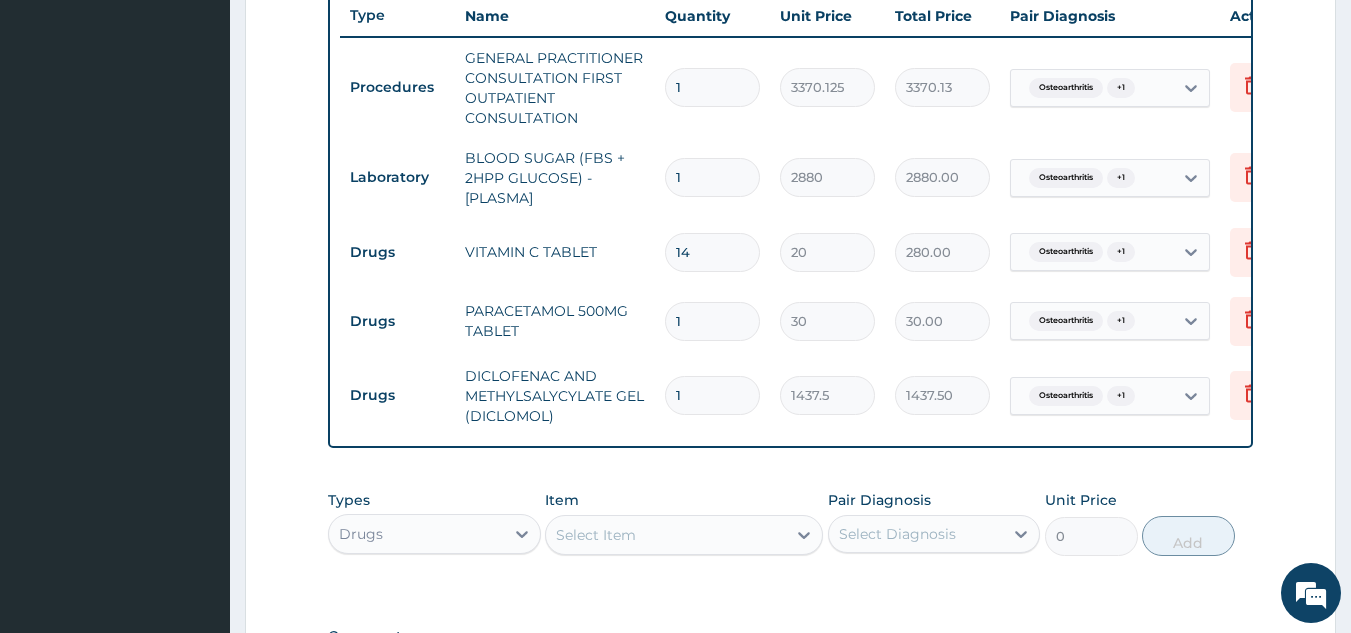 type on "18" 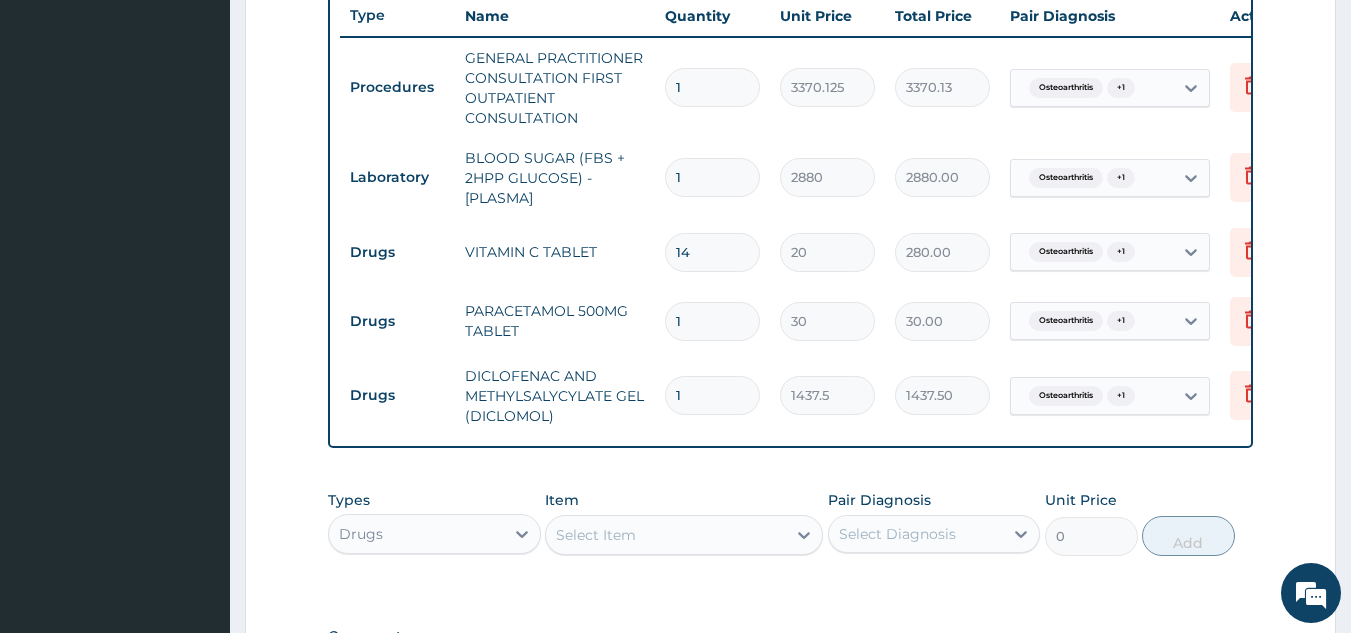 type on "540.00" 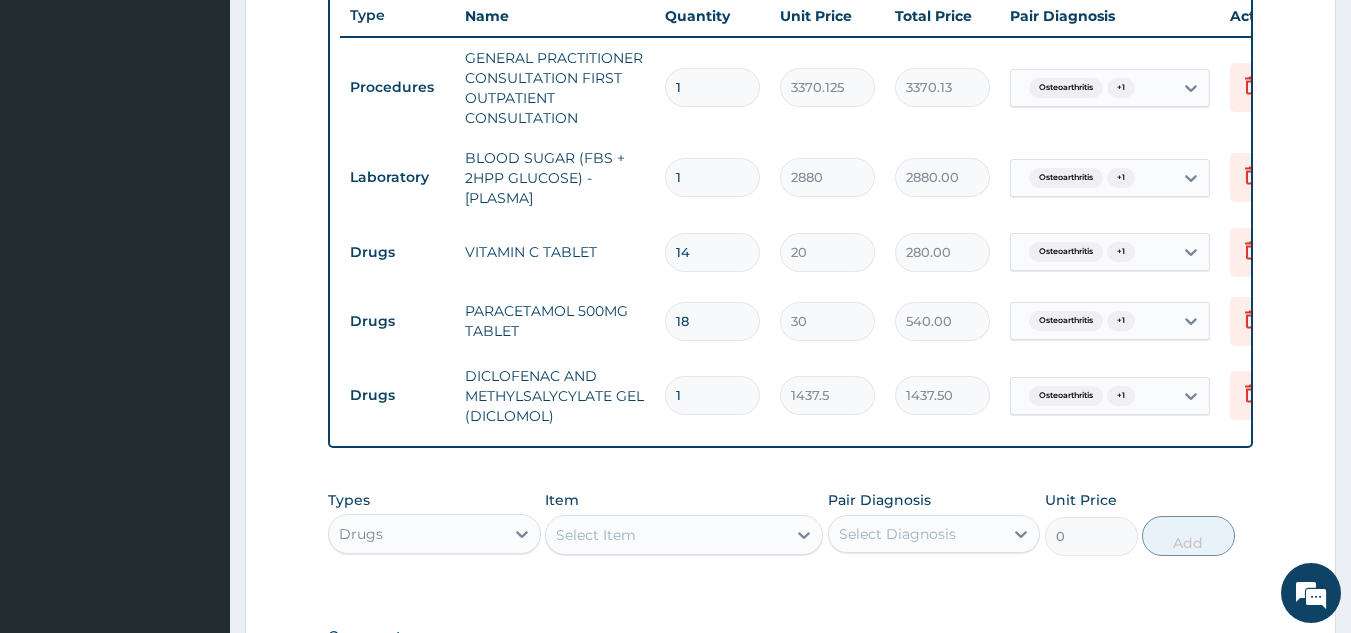 type on "18" 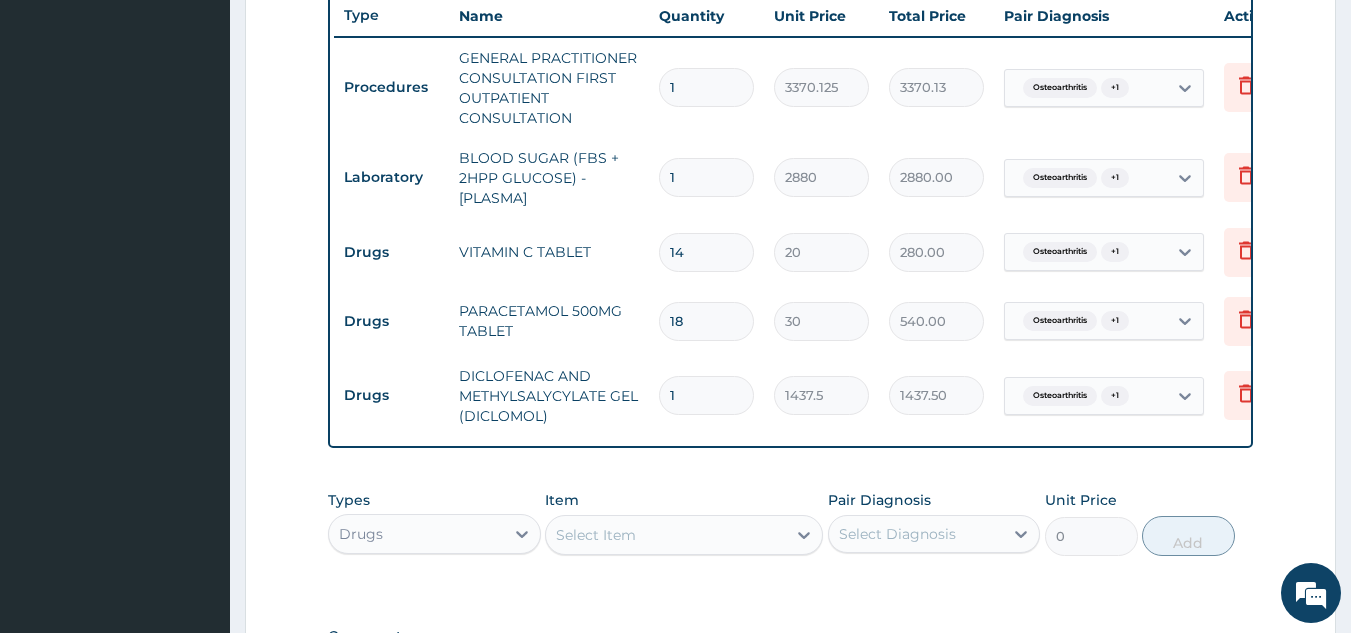 scroll, scrollTop: 0, scrollLeft: 0, axis: both 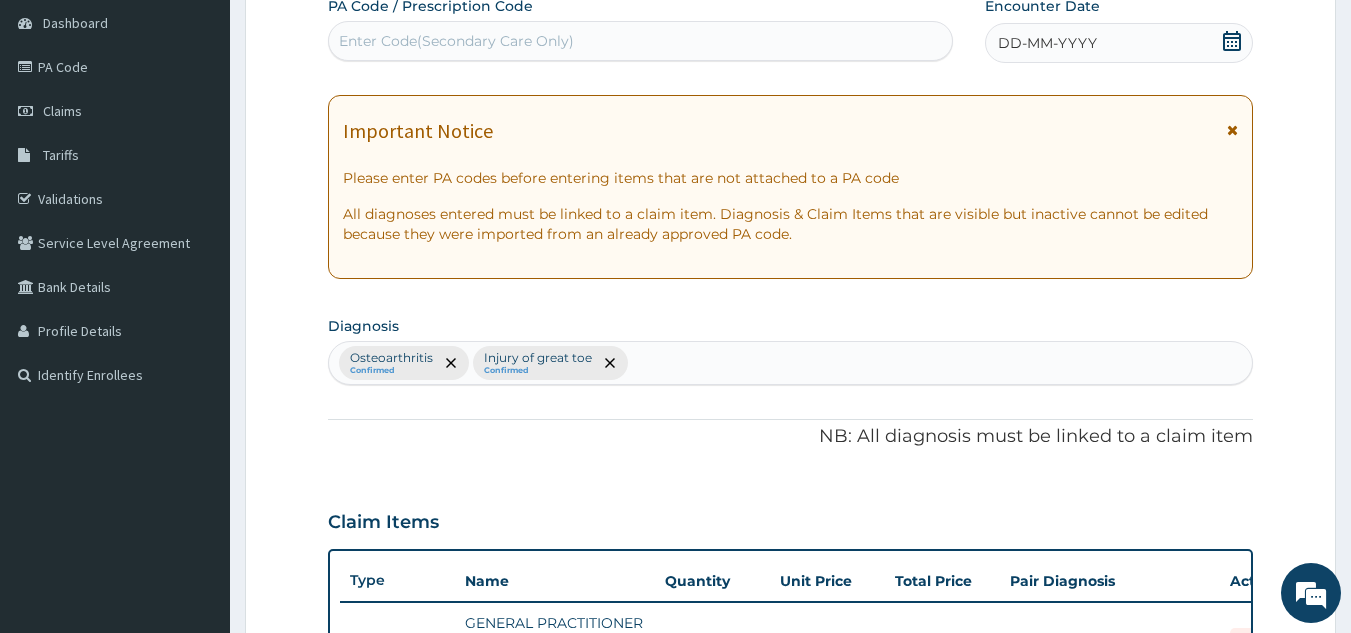 click on "DD-MM-YYYY" at bounding box center (1047, 43) 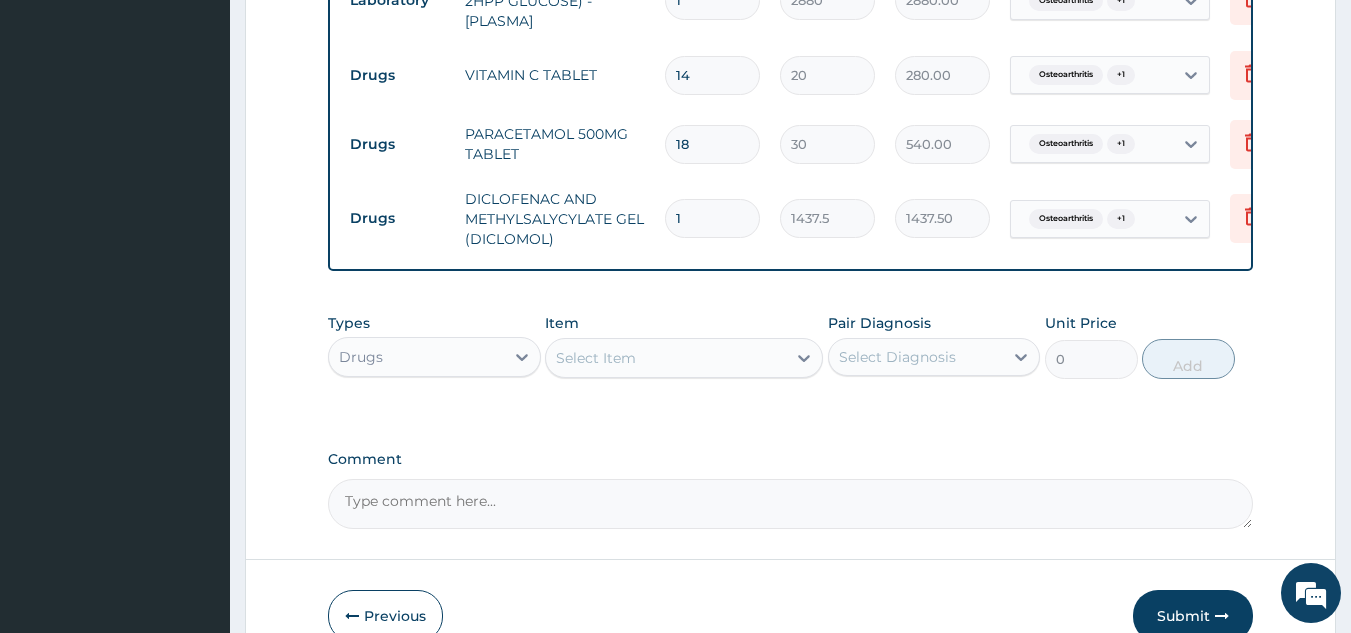 scroll, scrollTop: 1058, scrollLeft: 0, axis: vertical 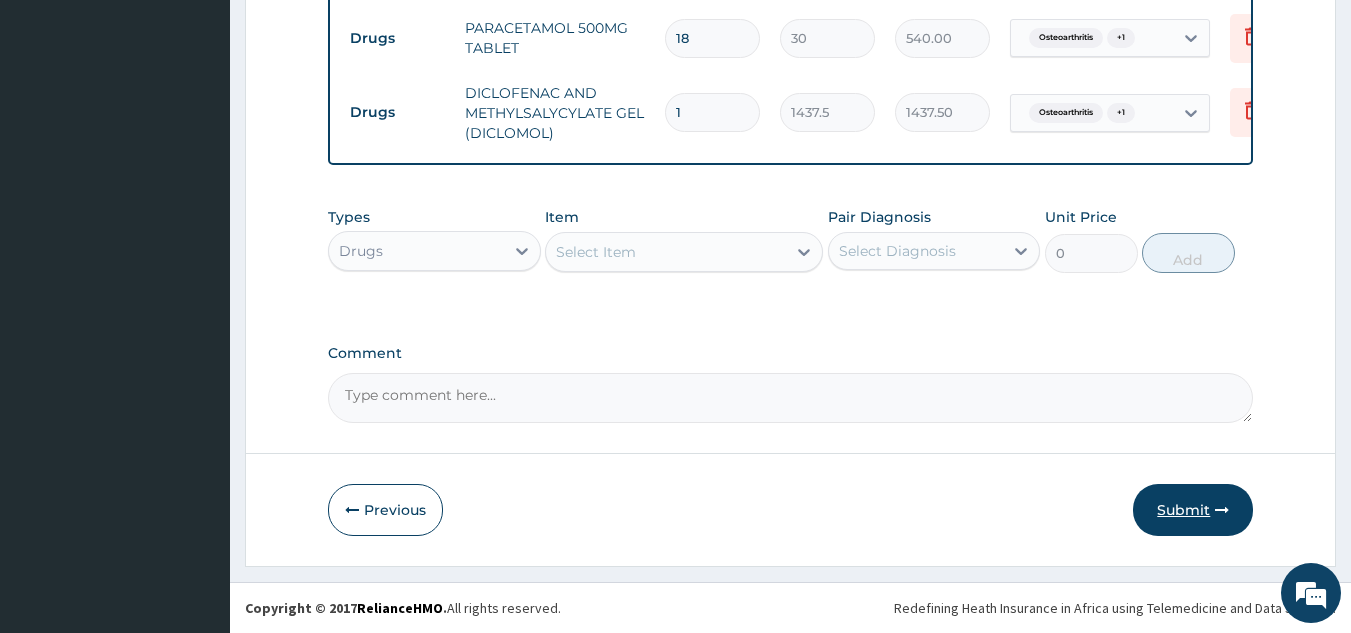 click on "Submit" at bounding box center (1193, 510) 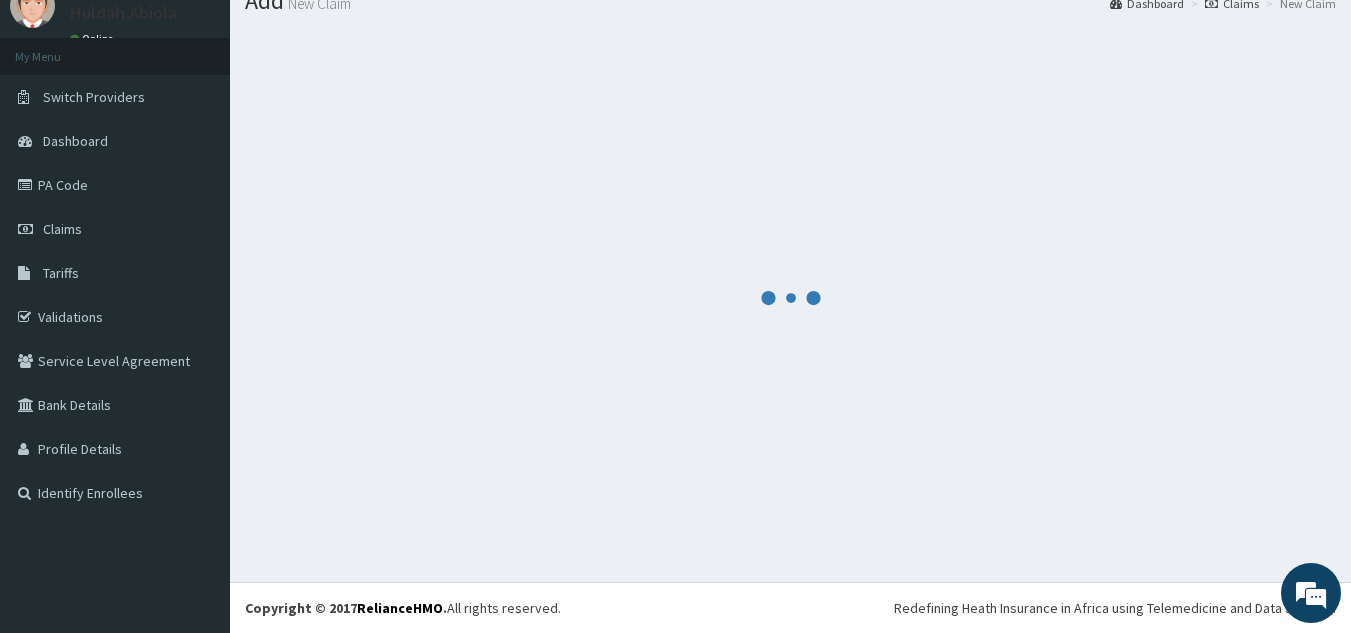 scroll, scrollTop: 1058, scrollLeft: 0, axis: vertical 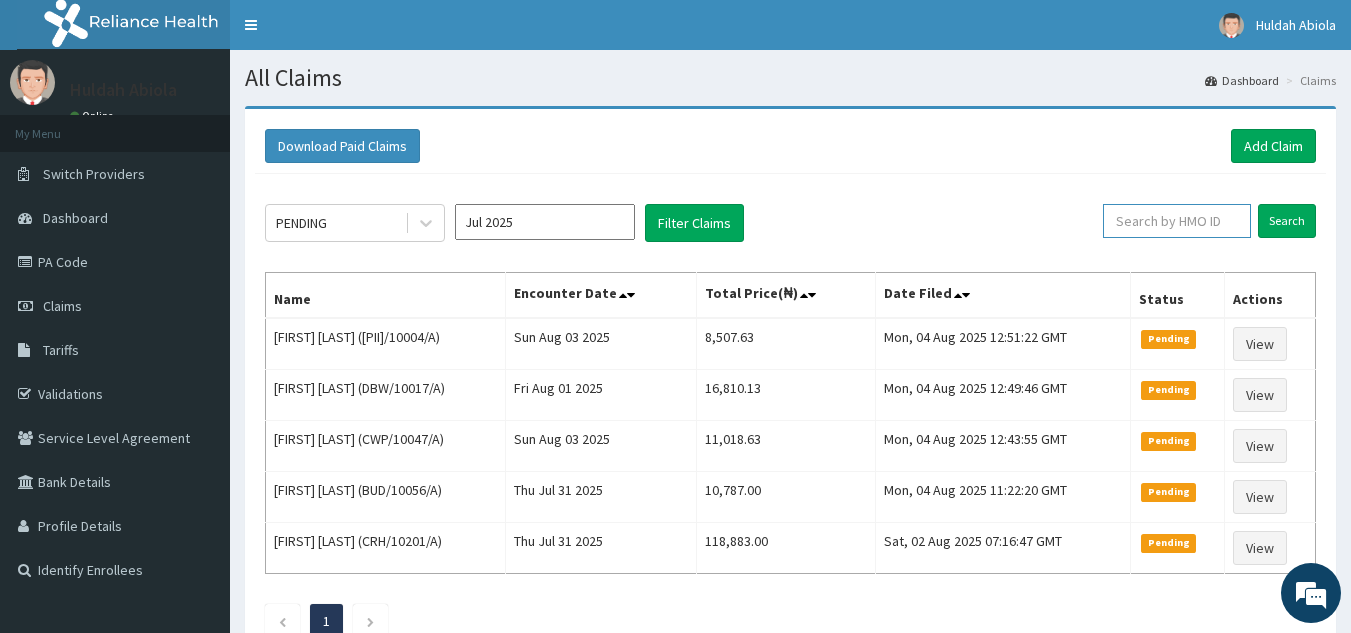 click at bounding box center (1177, 221) 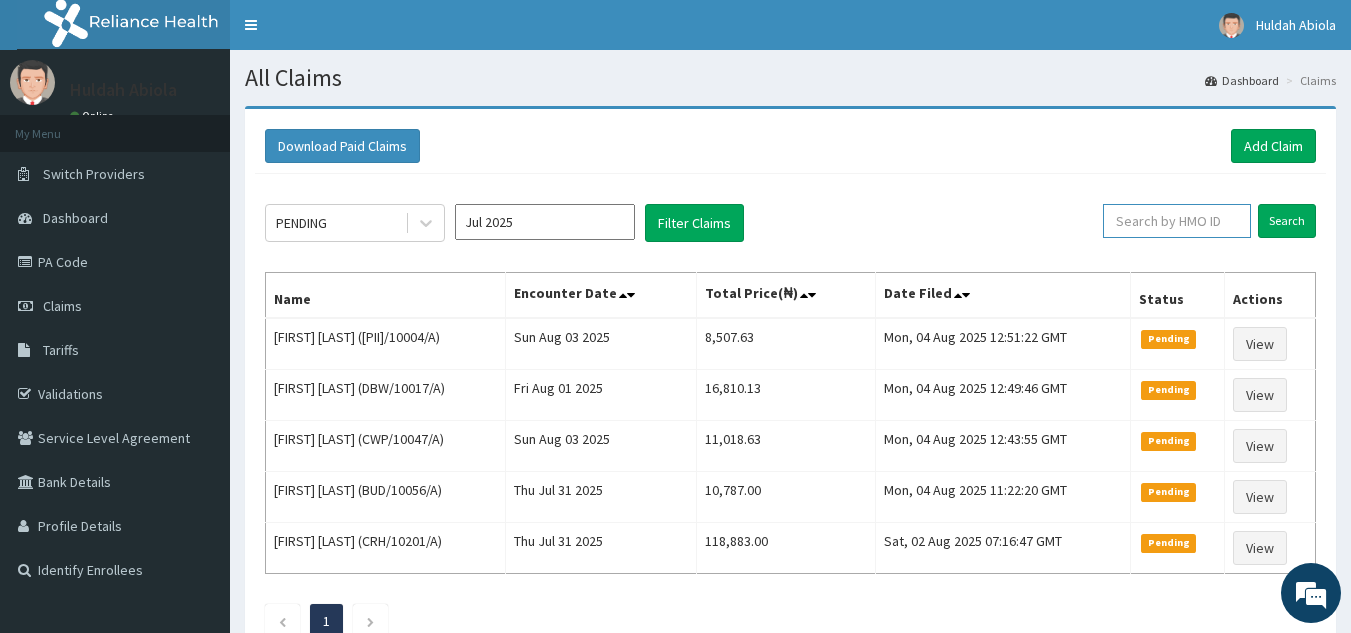 paste on "[PII]/10004/A" 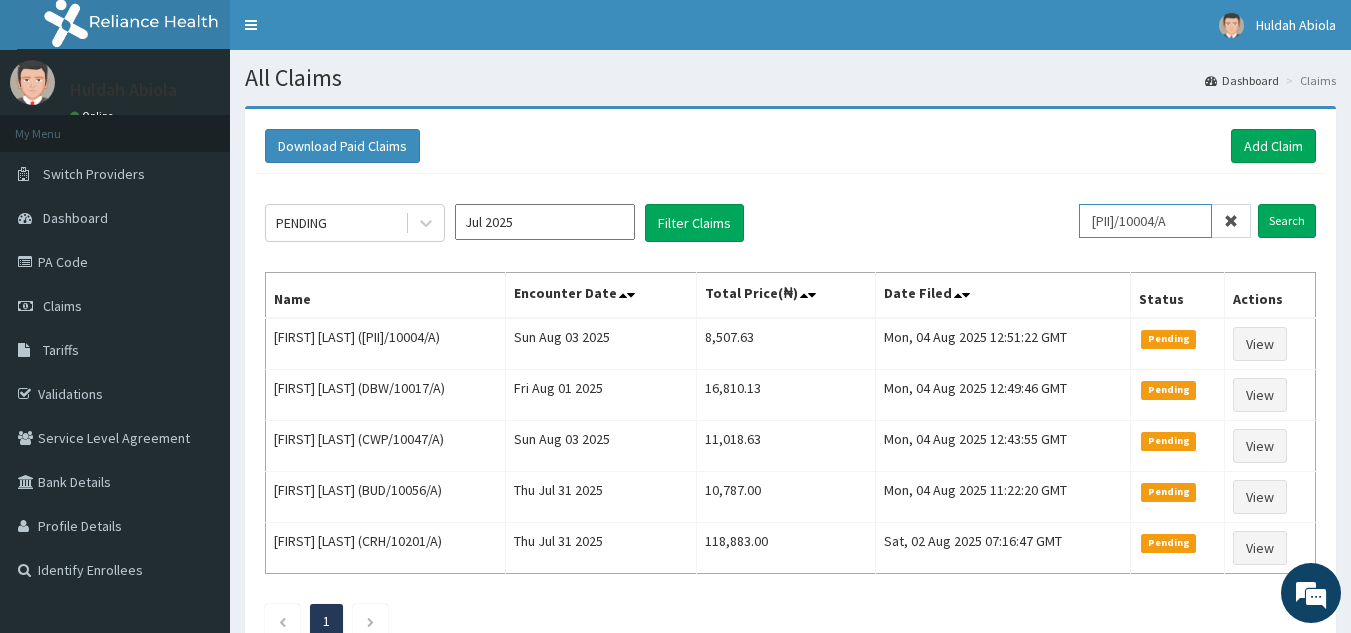 type on "[PII]/10004/A" 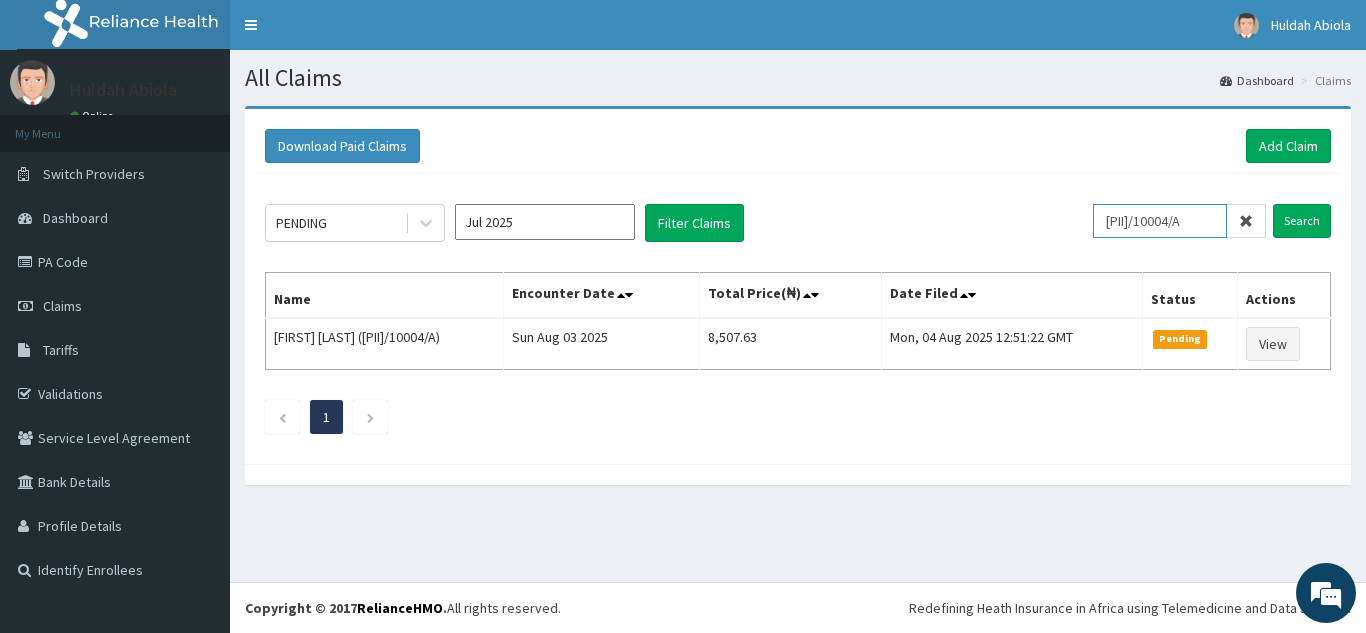 scroll, scrollTop: 0, scrollLeft: 0, axis: both 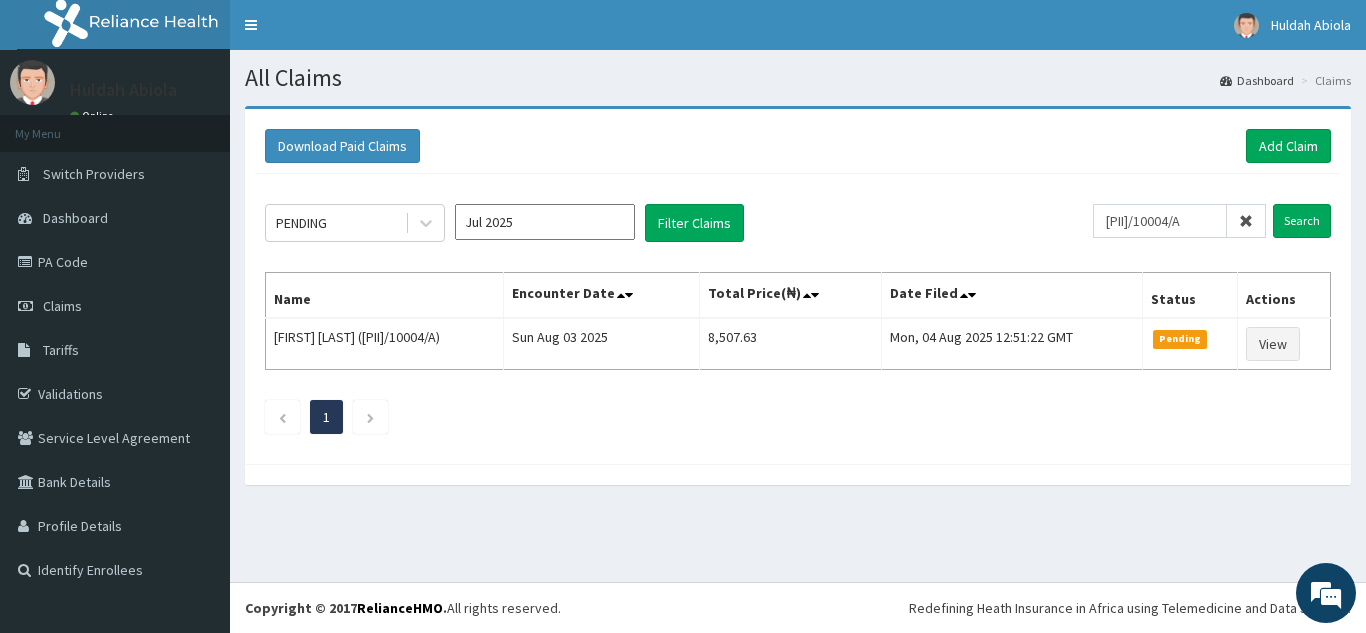 click on "Download Paid Claims Add Claim" at bounding box center (798, 146) 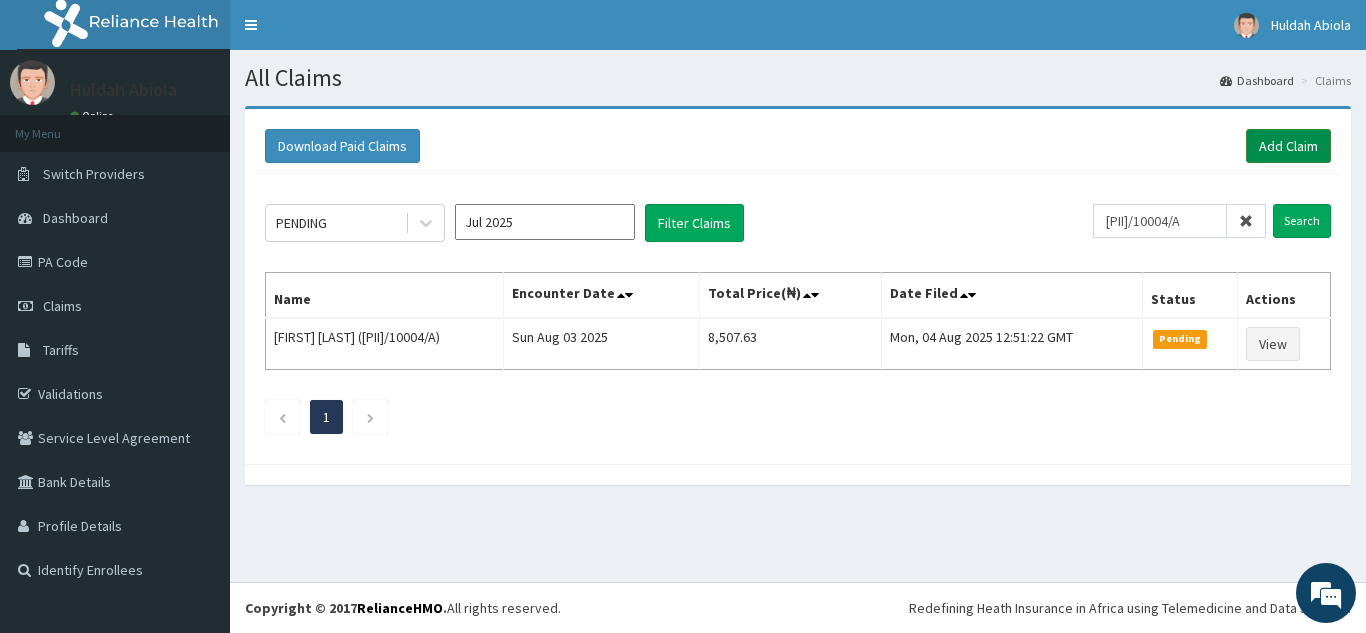 click on "Add Claim" at bounding box center (1288, 146) 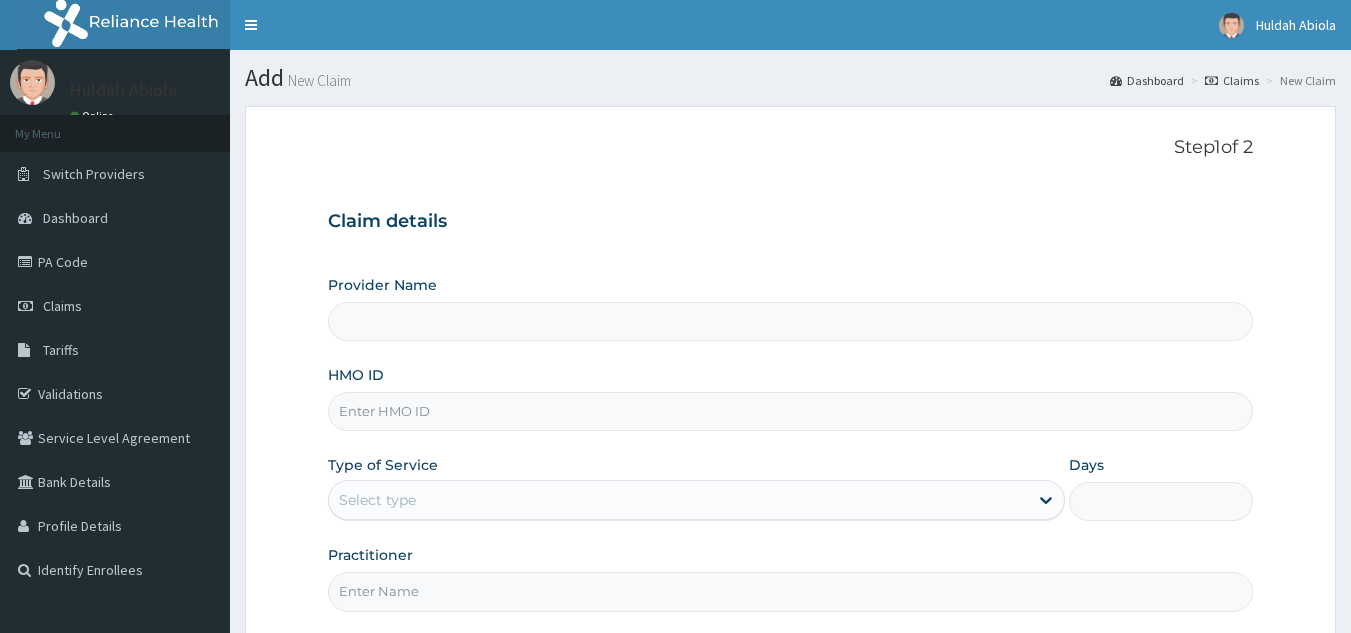 scroll, scrollTop: 0, scrollLeft: 0, axis: both 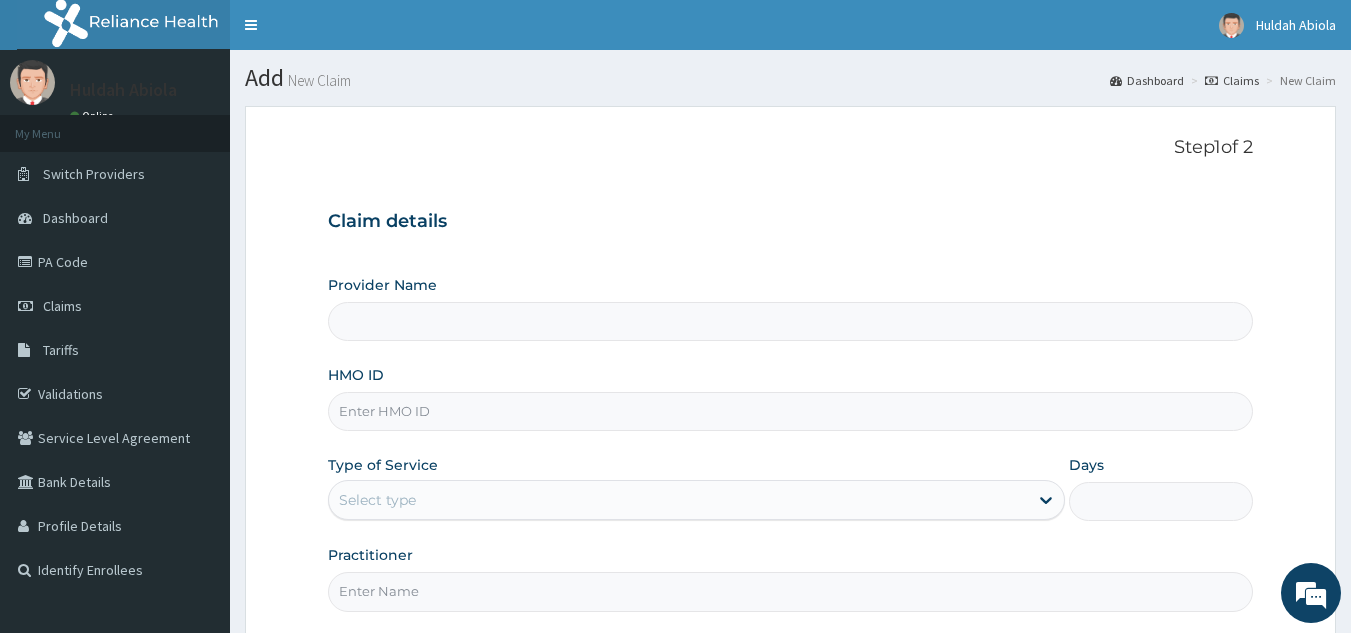 type on "Reliance Family Clinics (RFC) - Lekki" 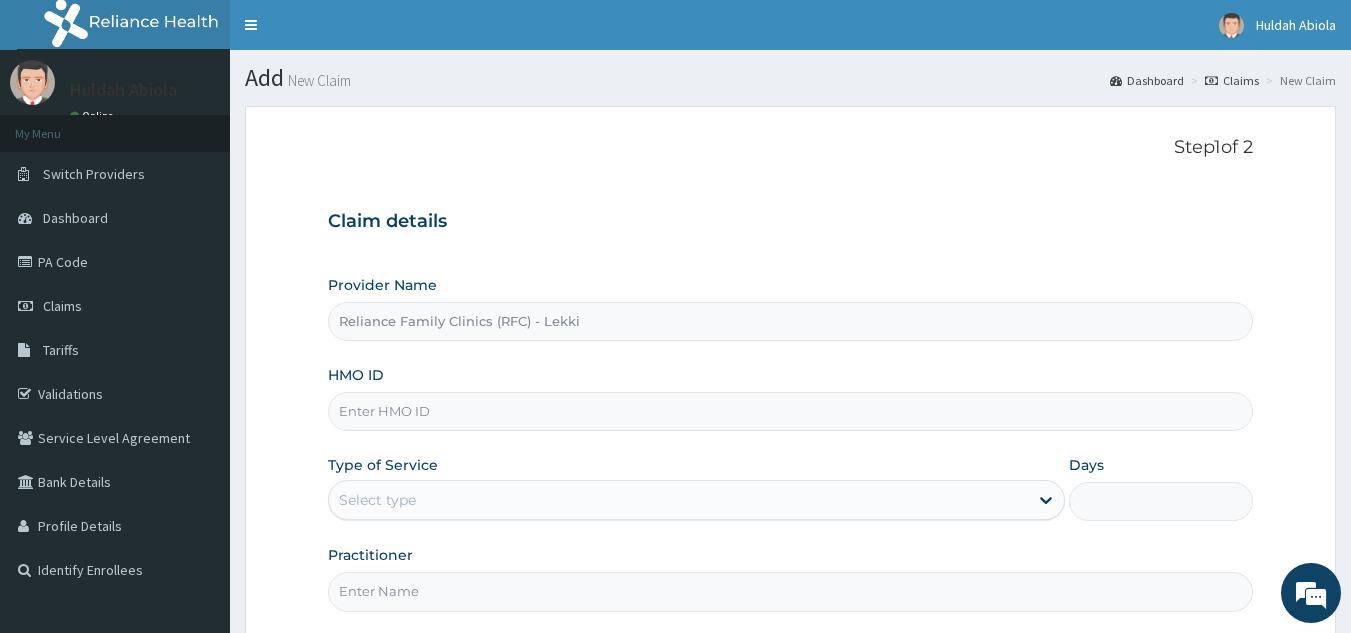 click on "HMO ID" at bounding box center [791, 411] 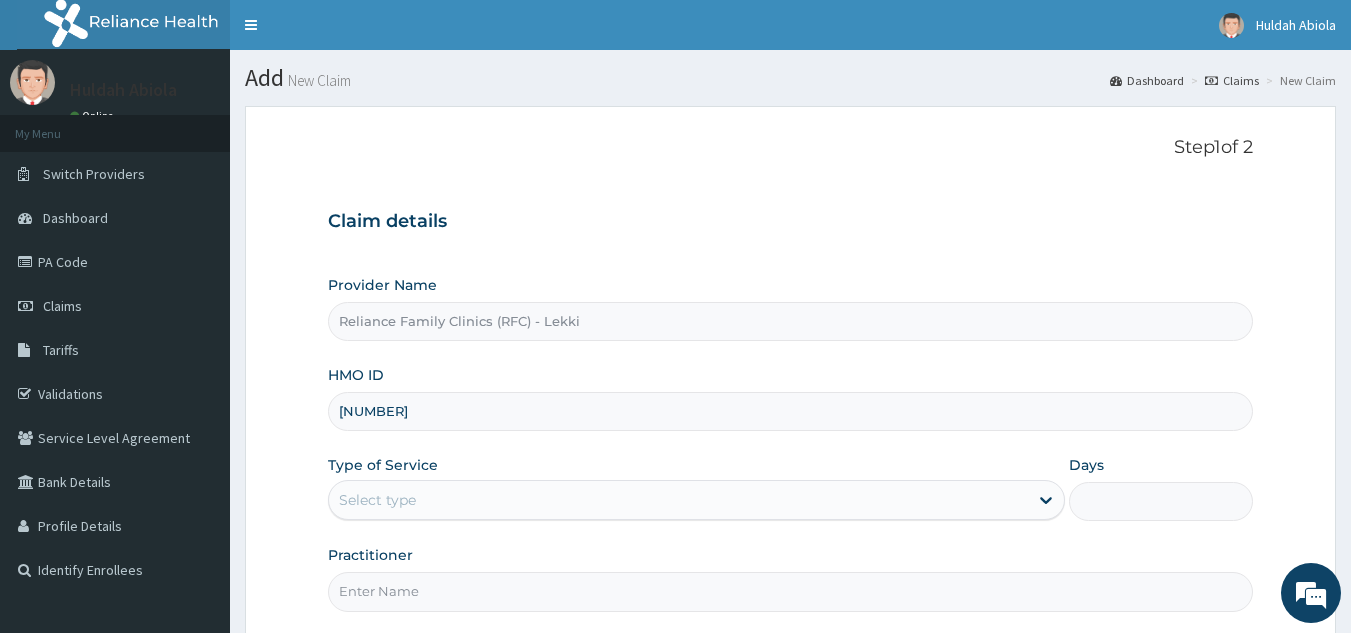 click on "[NUMBER]" at bounding box center [791, 411] 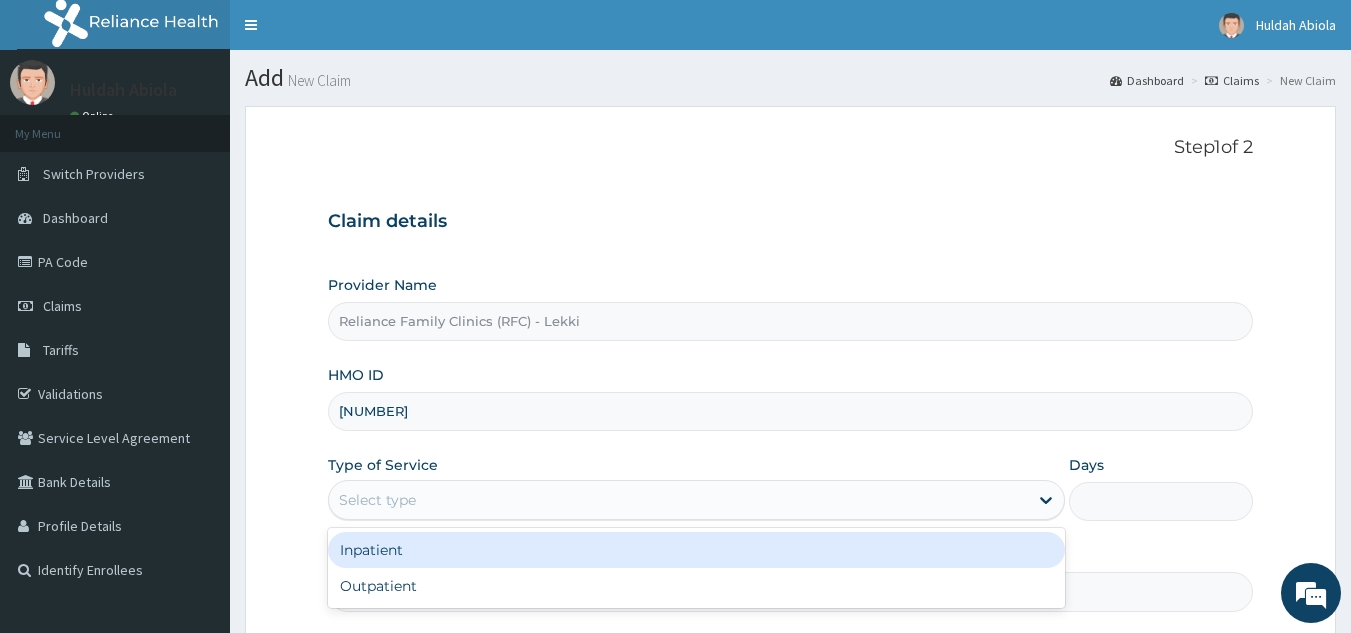 click on "Select type" at bounding box center (678, 500) 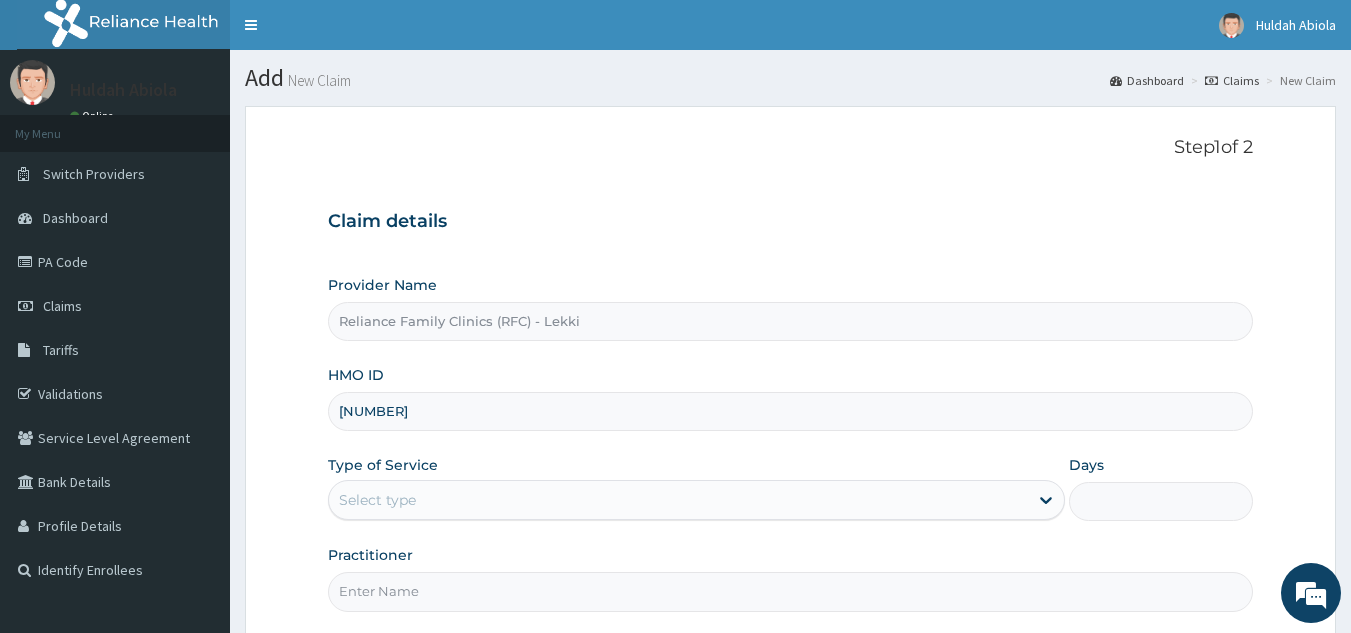click on "[NUMBER]" at bounding box center [791, 411] 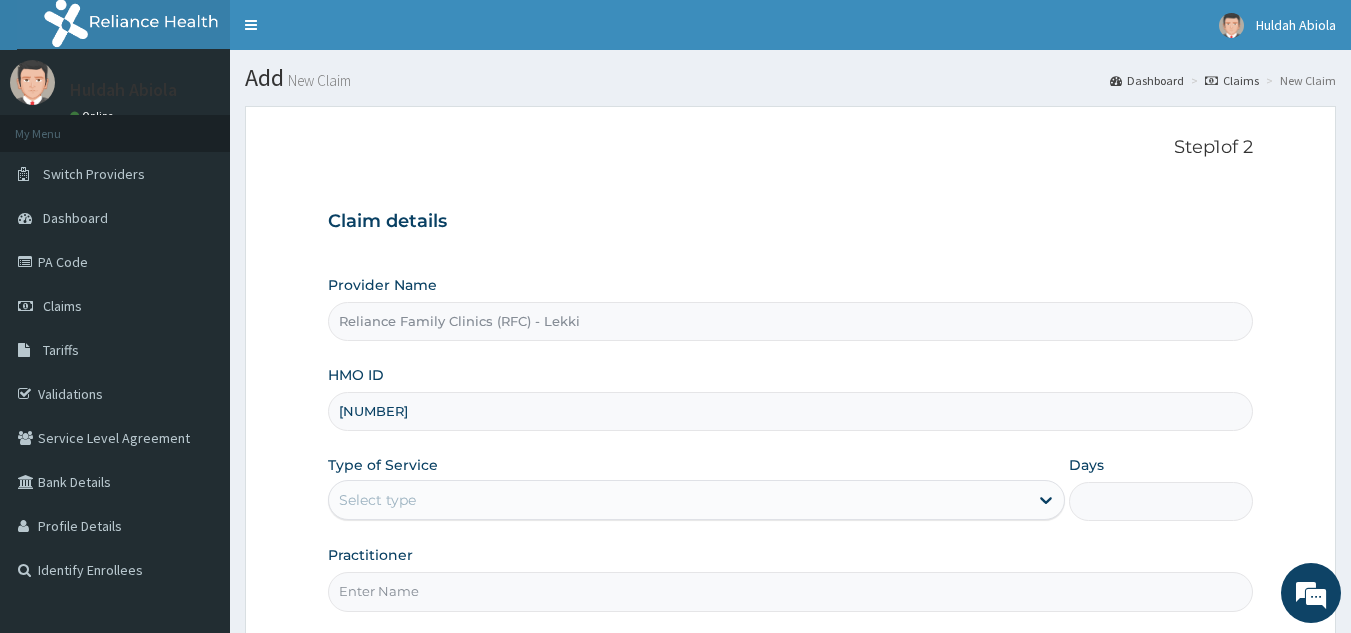 scroll, scrollTop: 0, scrollLeft: 0, axis: both 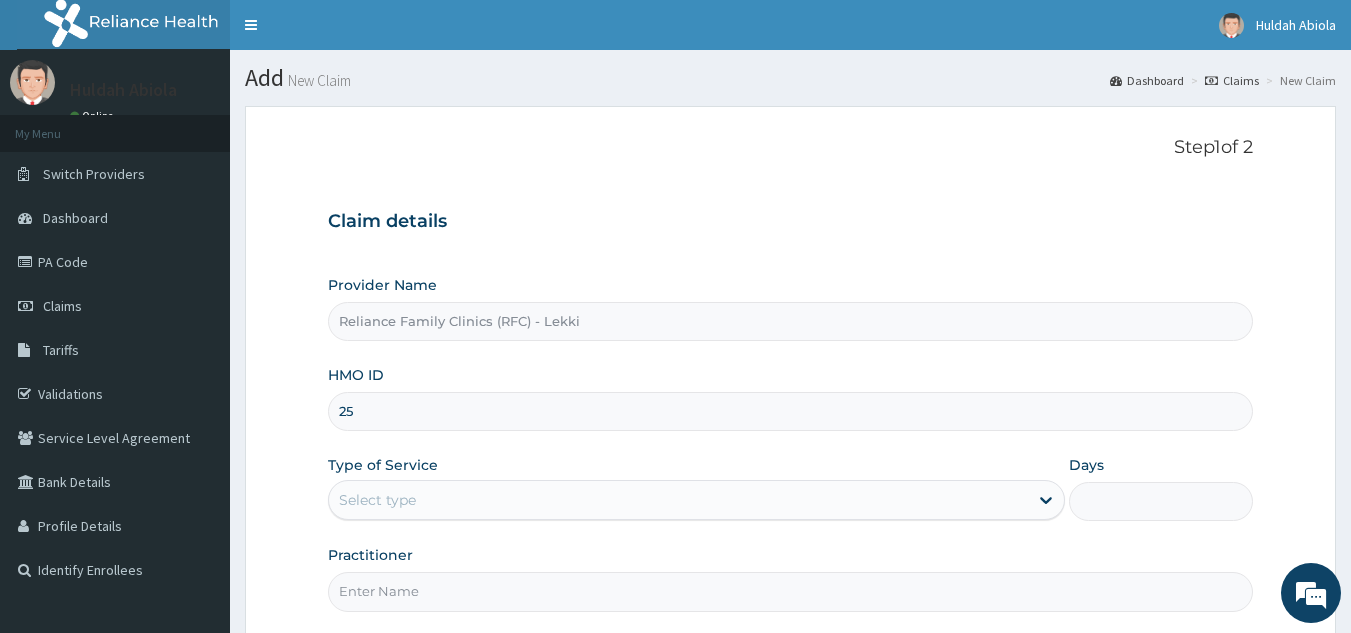 type on "2" 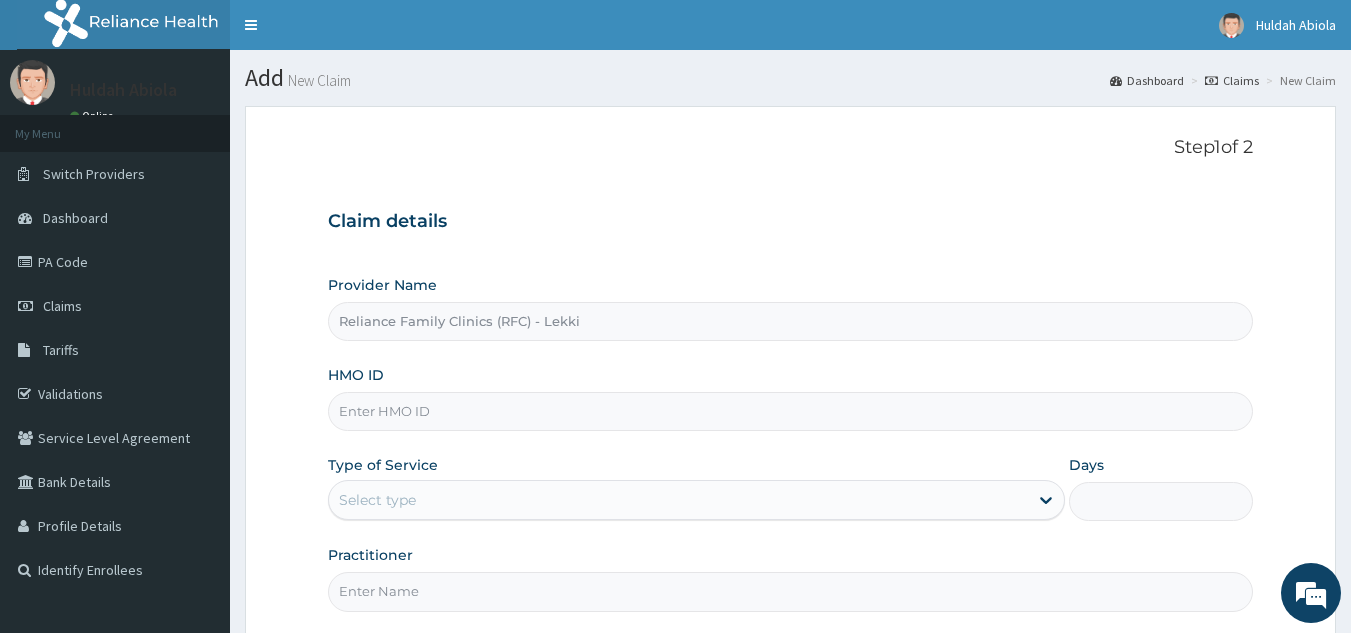paste on "TBL/10048/A" 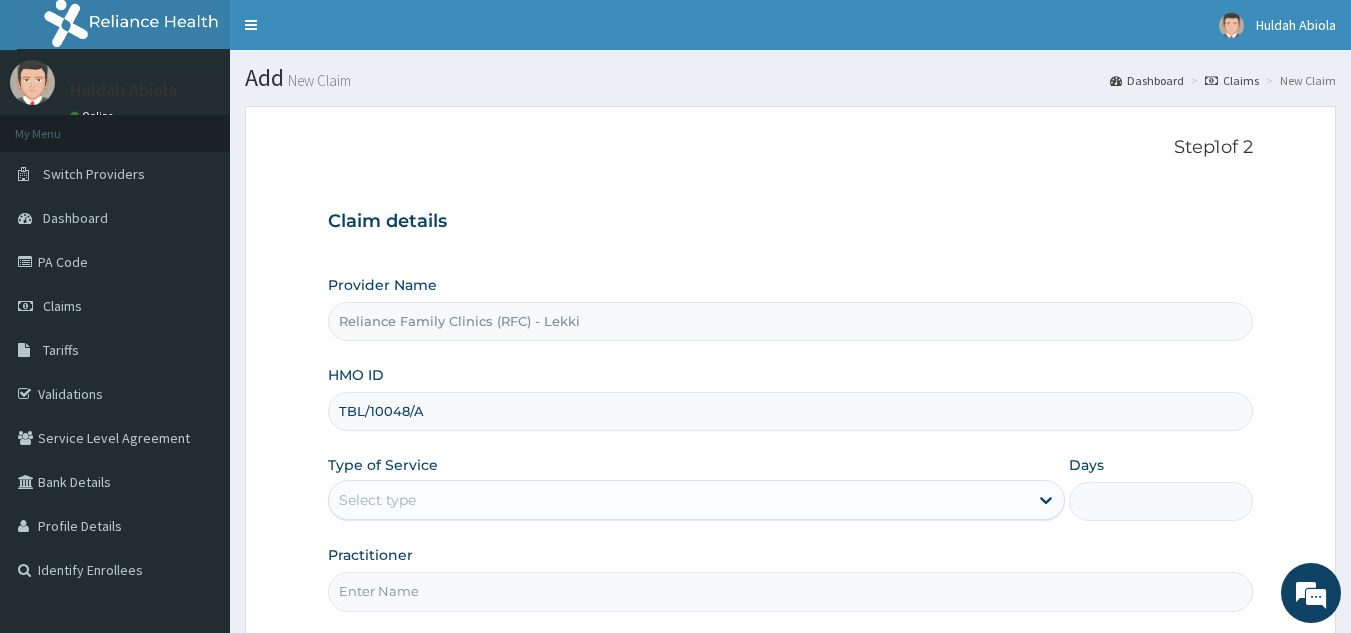 type on "TBL/10048/A" 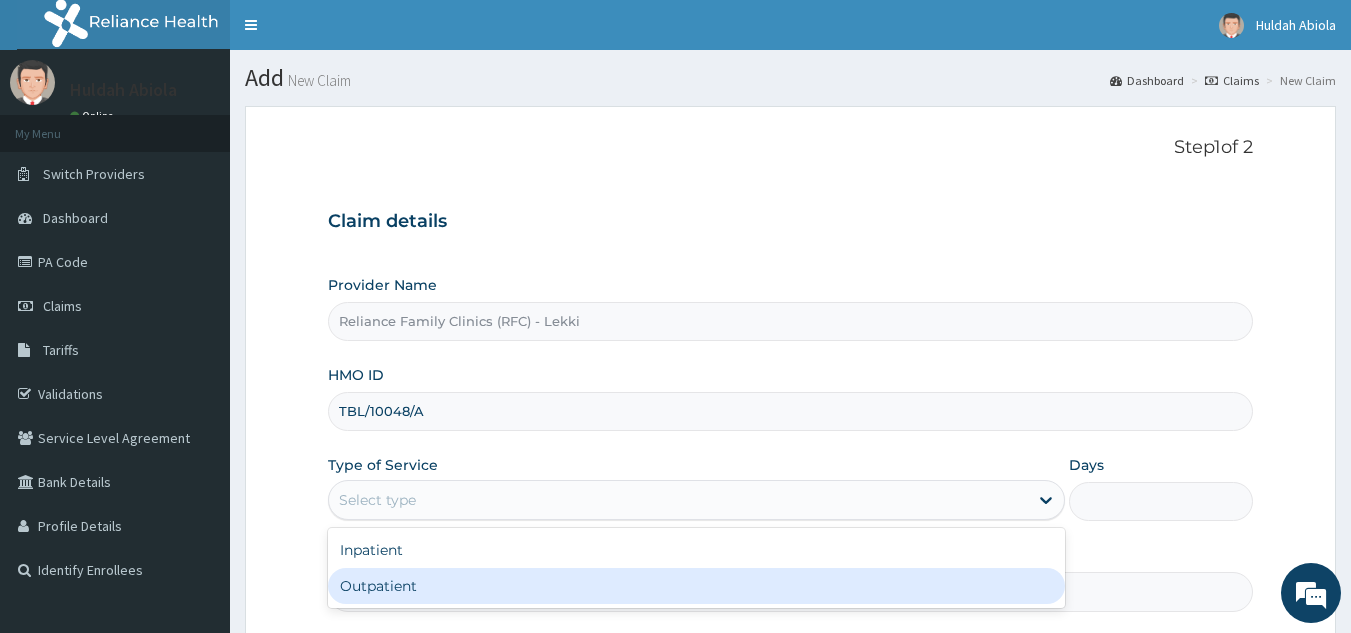 click on "Outpatient" at bounding box center (696, 586) 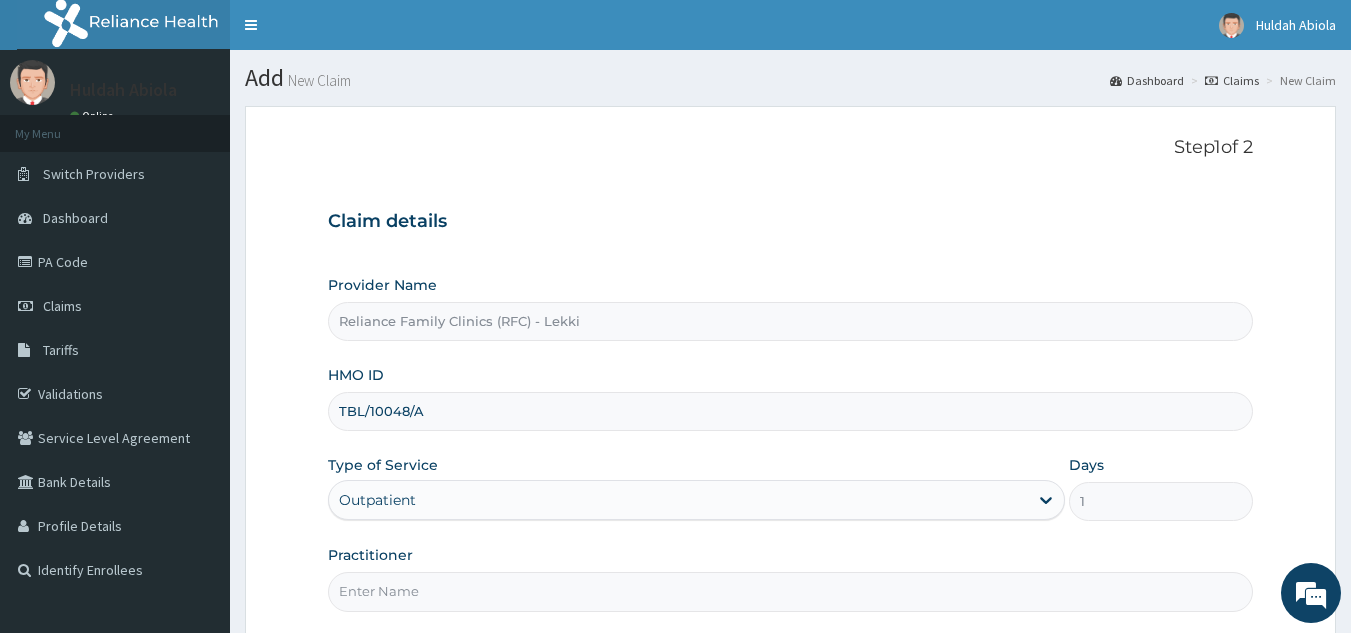 scroll, scrollTop: 189, scrollLeft: 0, axis: vertical 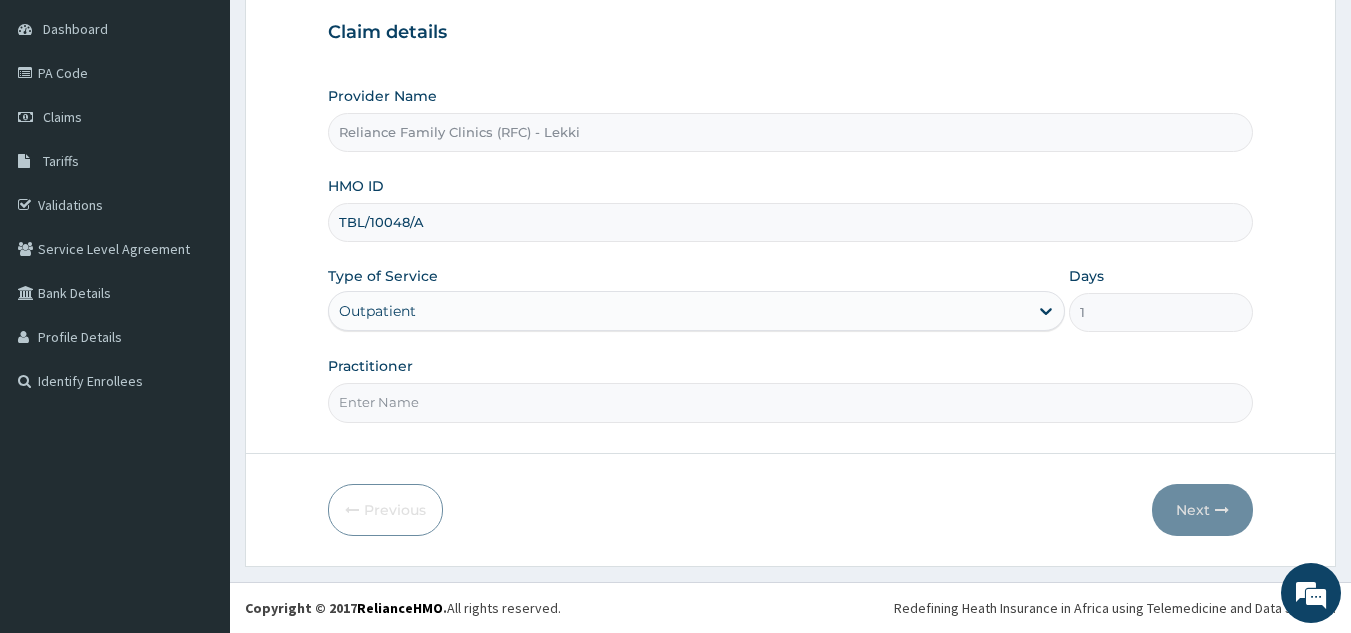 click on "Practitioner" at bounding box center [791, 402] 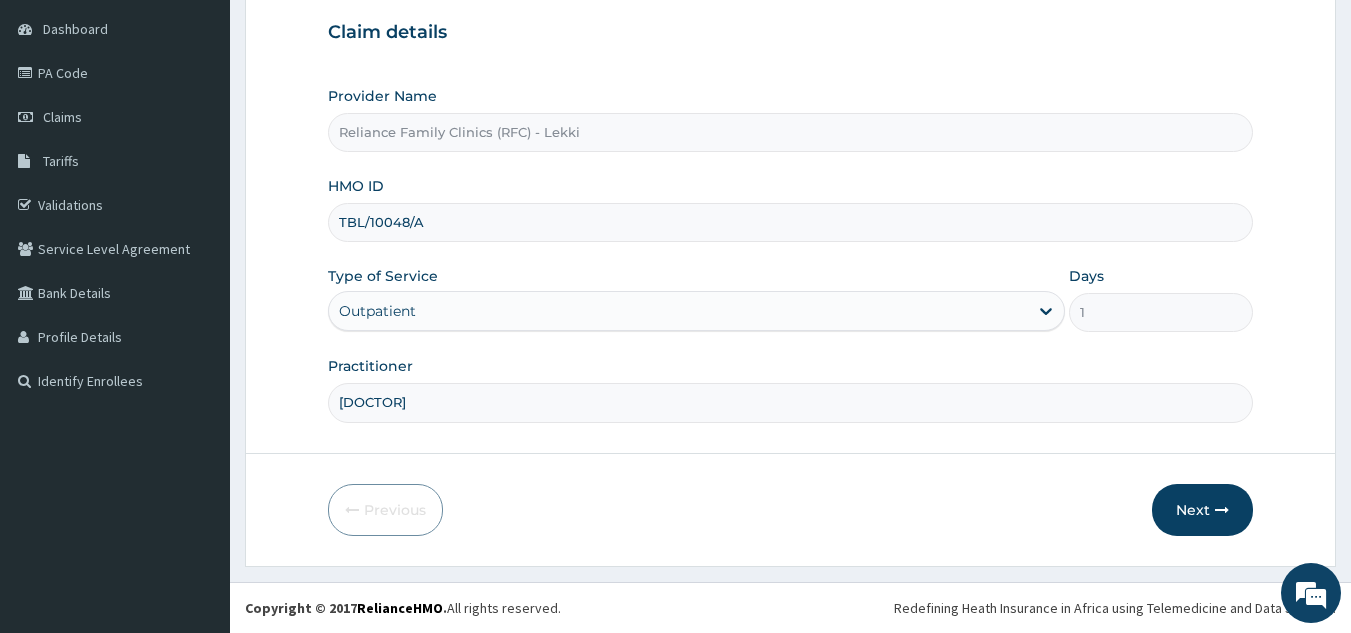 click on "Step  1  of 2 Claim details Provider Name [BRAND] - [HMO] ID [NUMBER] Type of Service Outpatient Days 1 Practitioner [NAME]     Previous   Next" at bounding box center (790, 242) 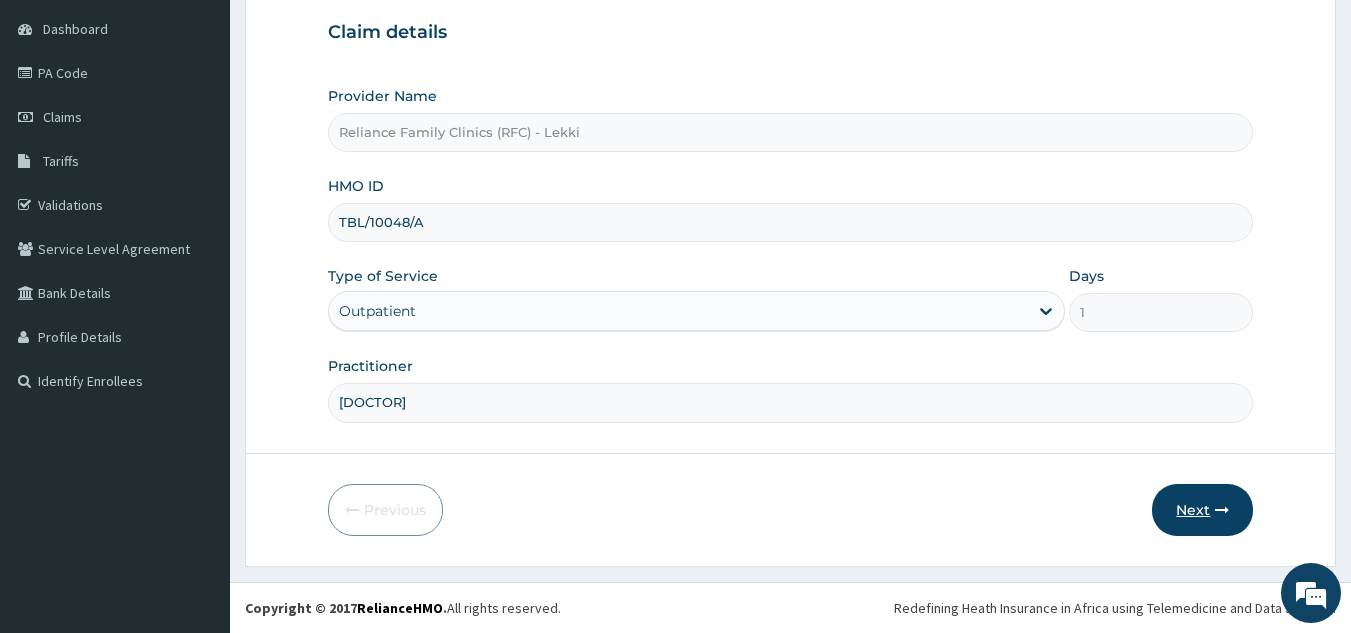 click on "Next" at bounding box center (1202, 510) 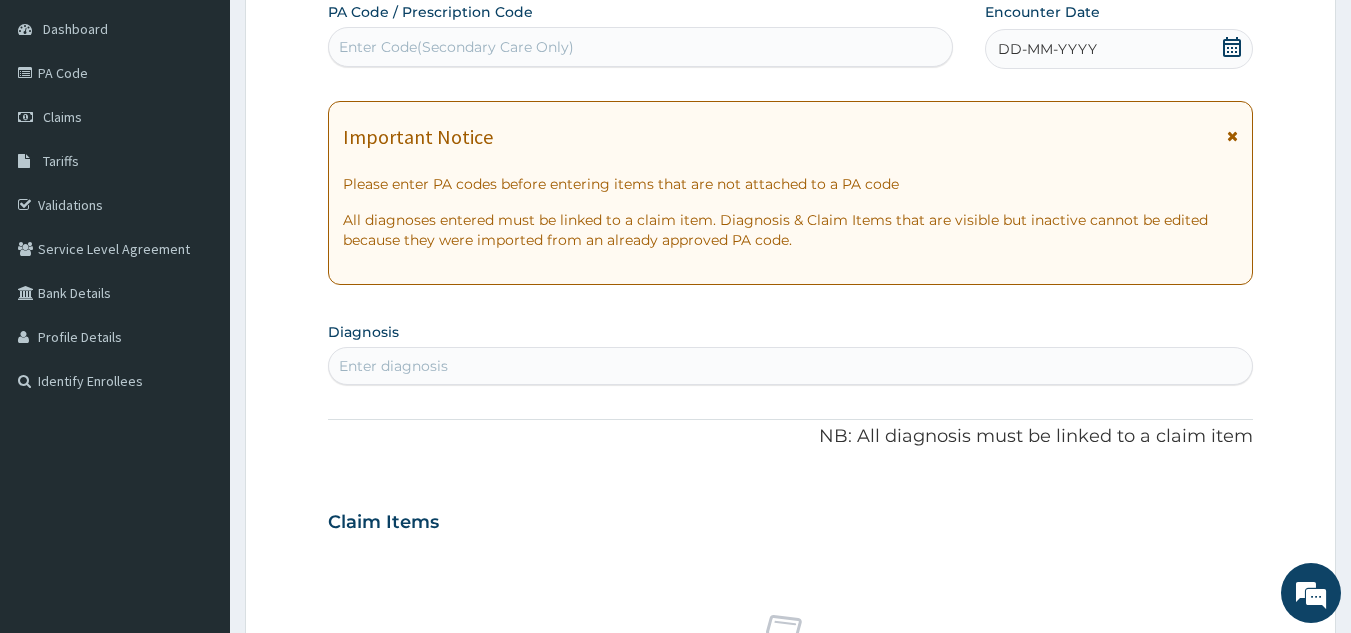 click on "Enter diagnosis" at bounding box center (791, 366) 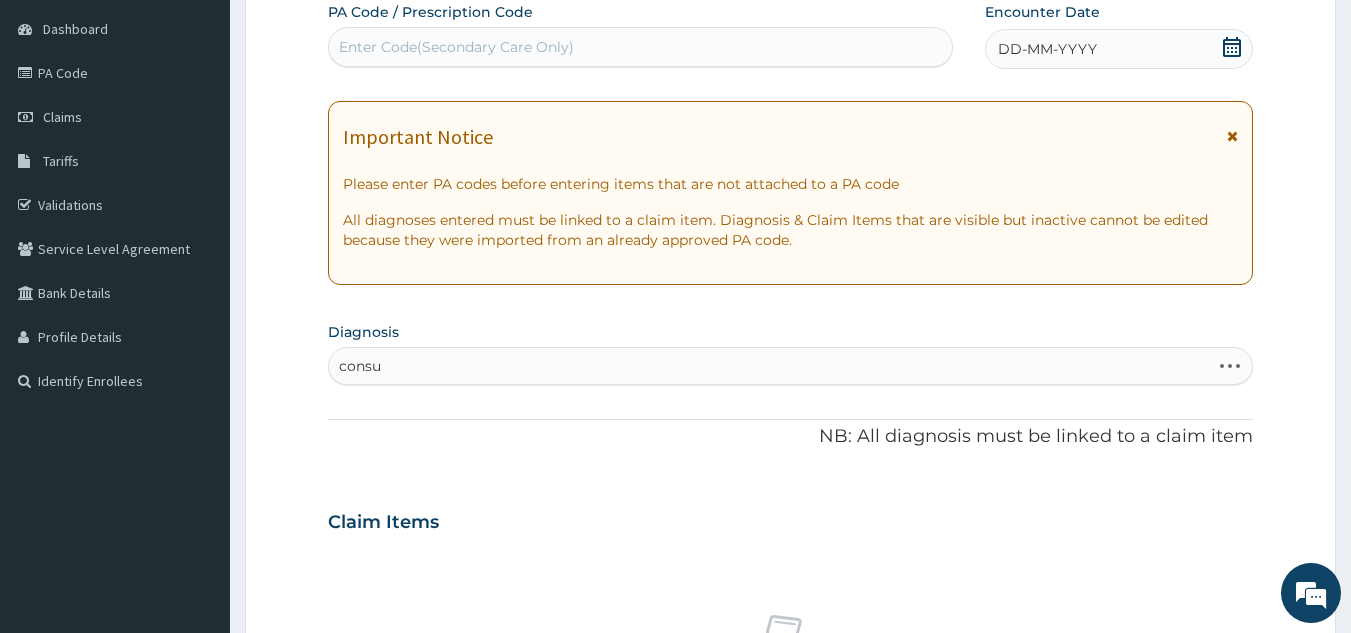 type on "consul" 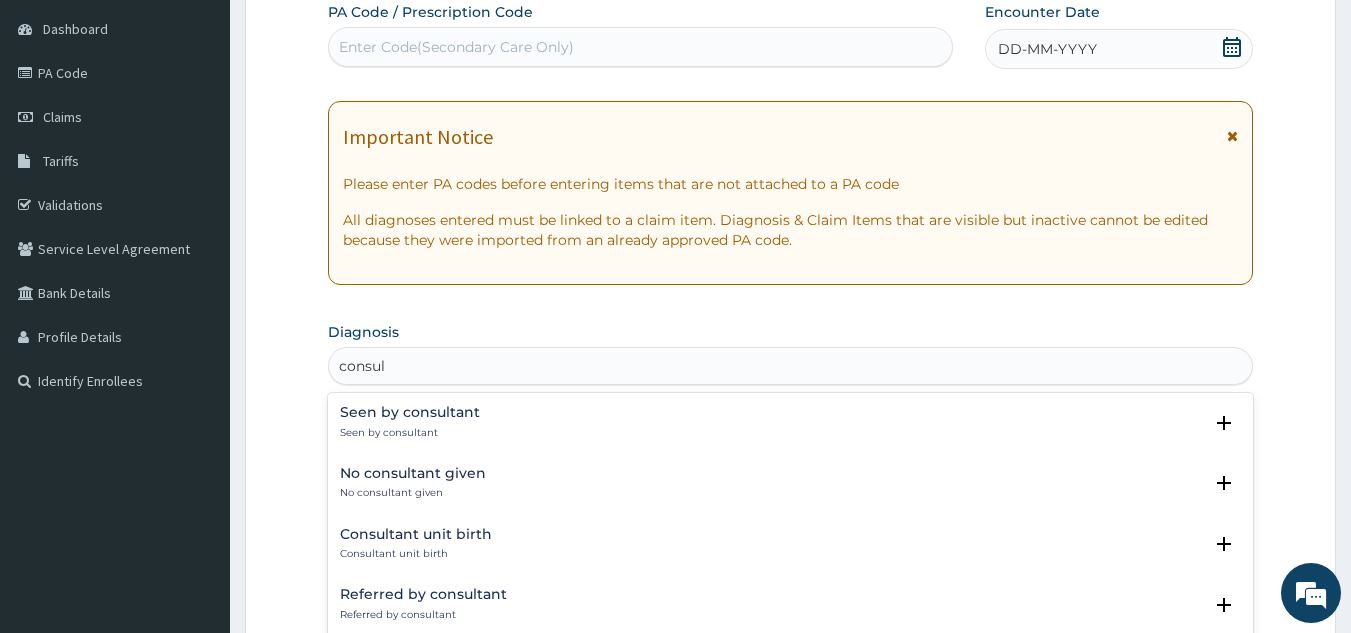 click on "Seen by consultant" at bounding box center [410, 412] 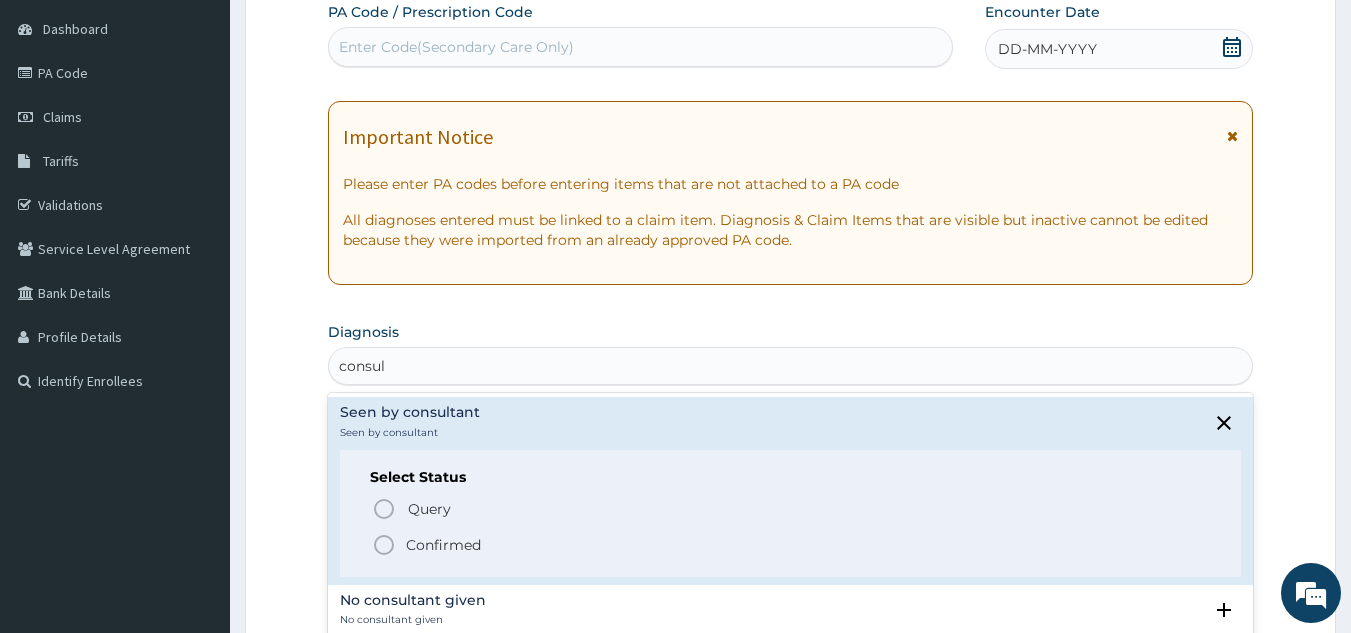 click on "Confirmed" at bounding box center (443, 545) 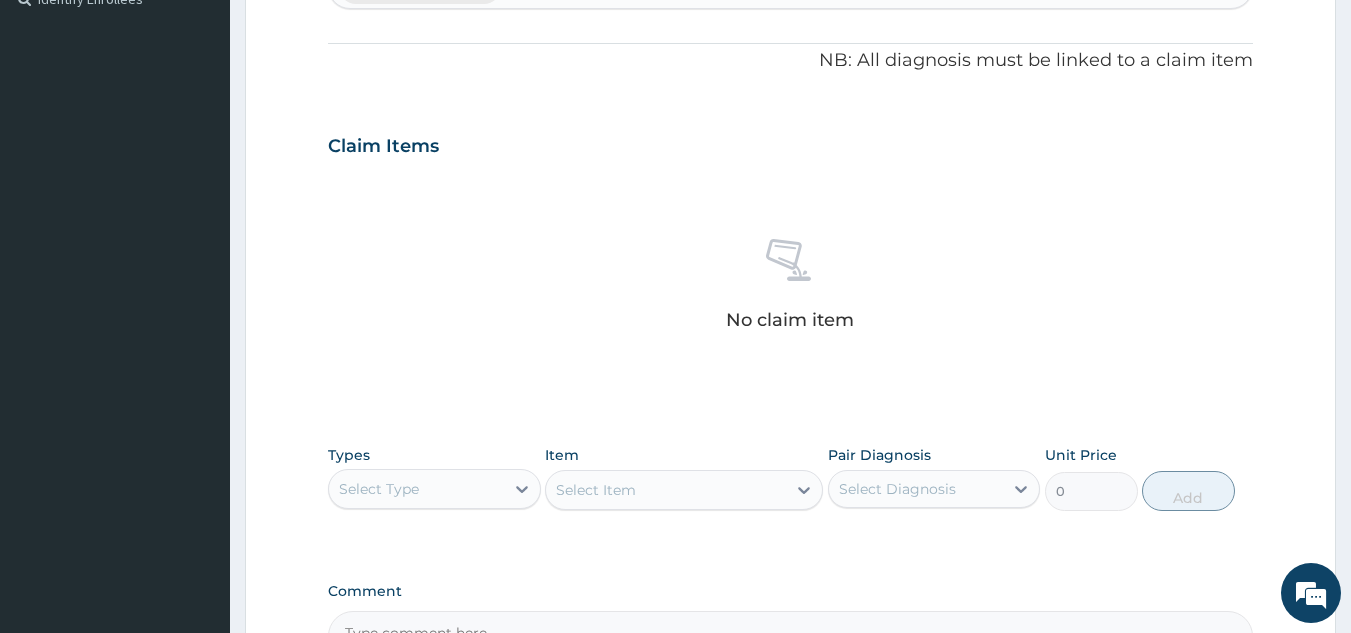 scroll, scrollTop: 572, scrollLeft: 0, axis: vertical 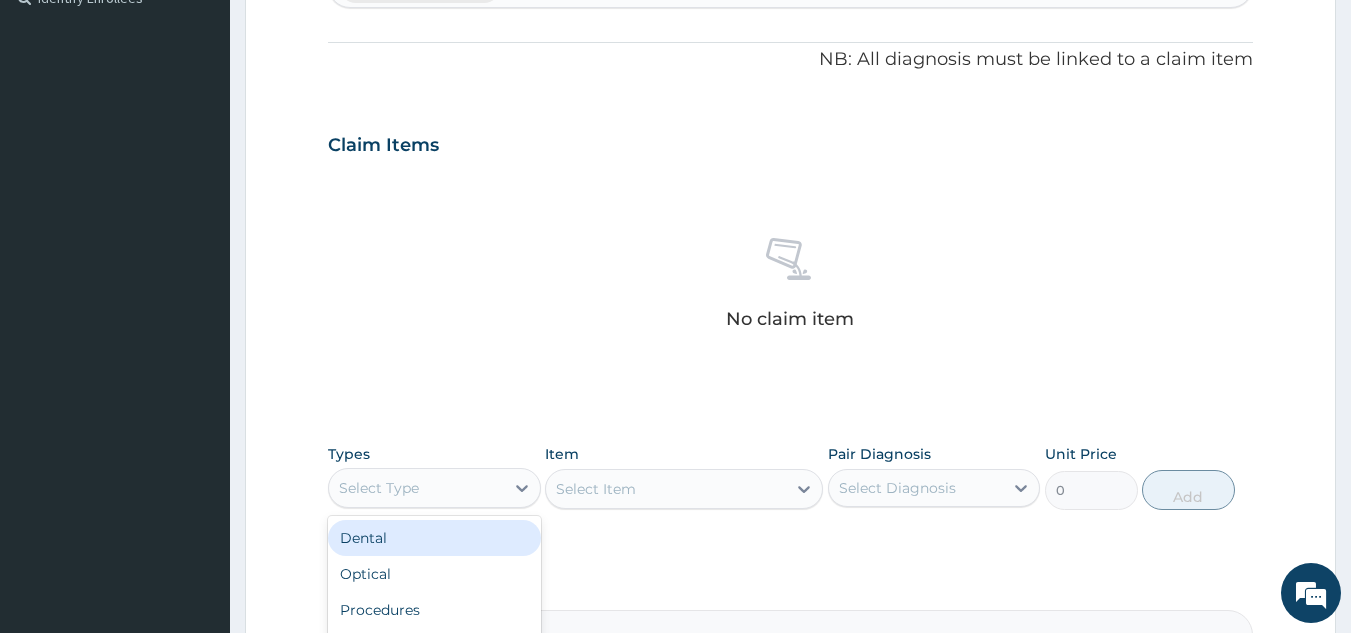 click on "Select Type" at bounding box center [416, 488] 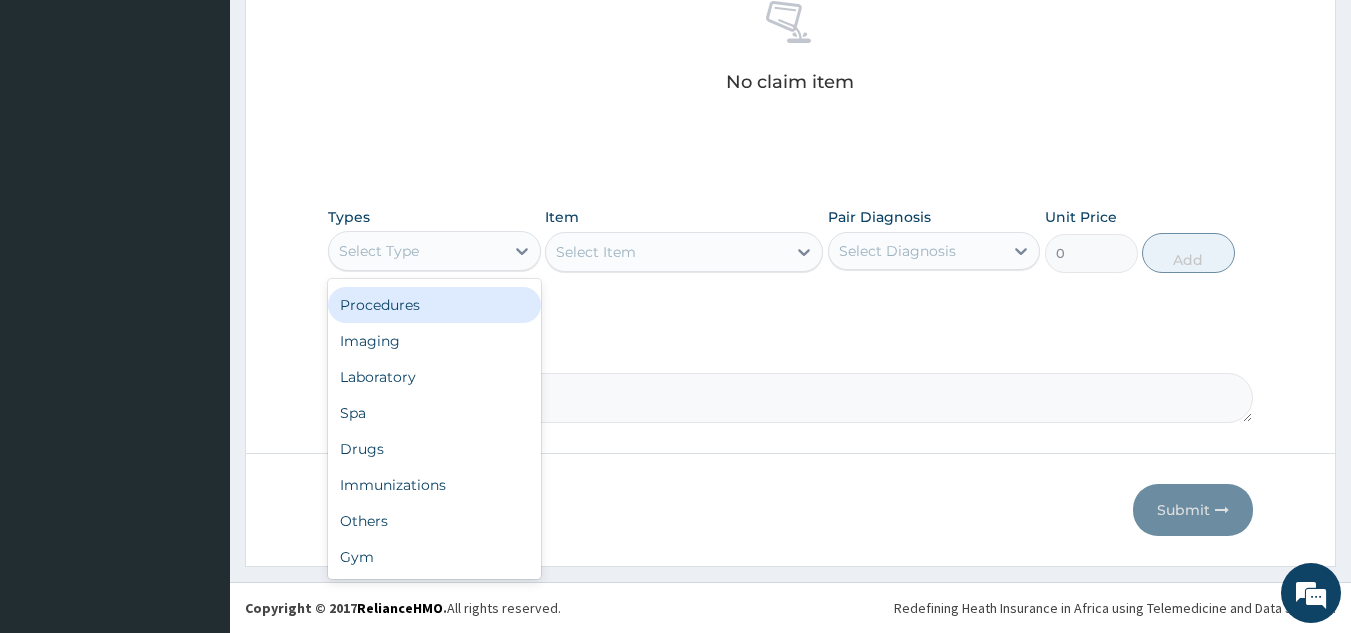 click on "Procedures" at bounding box center [434, 305] 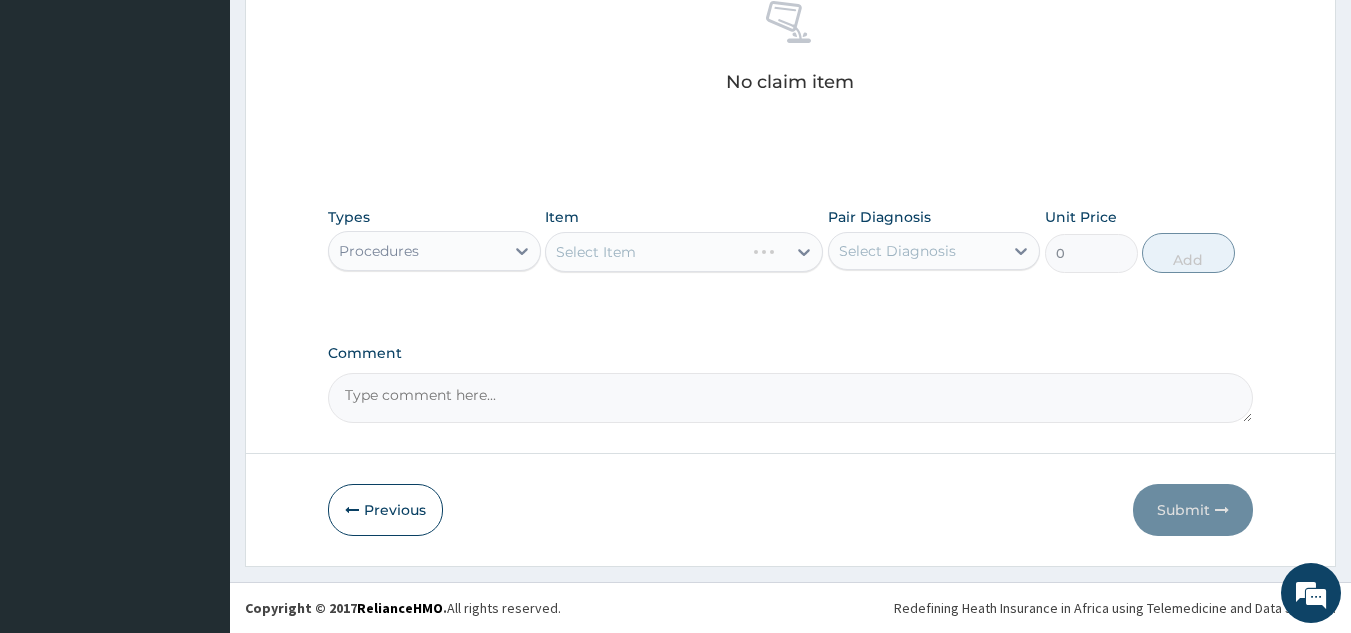 click on "Select Item" at bounding box center (684, 252) 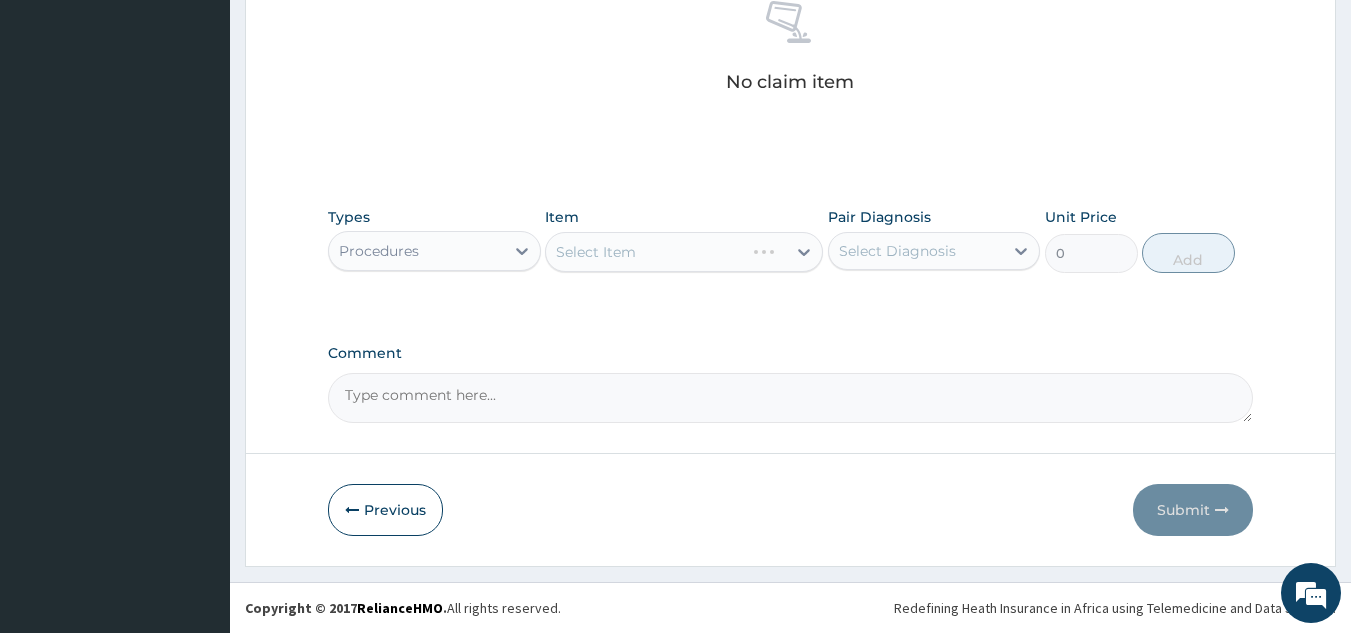 click on "Pair Diagnosis Select Diagnosis" at bounding box center [934, 240] 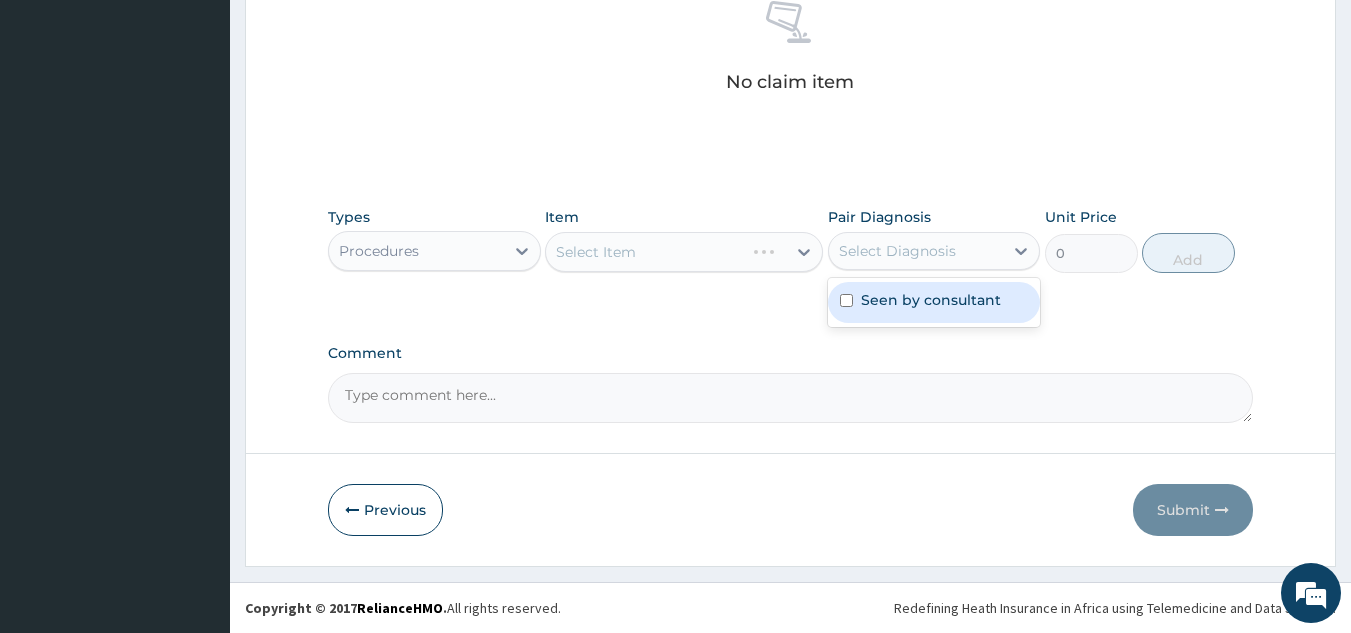 click on "Select Diagnosis" at bounding box center [897, 251] 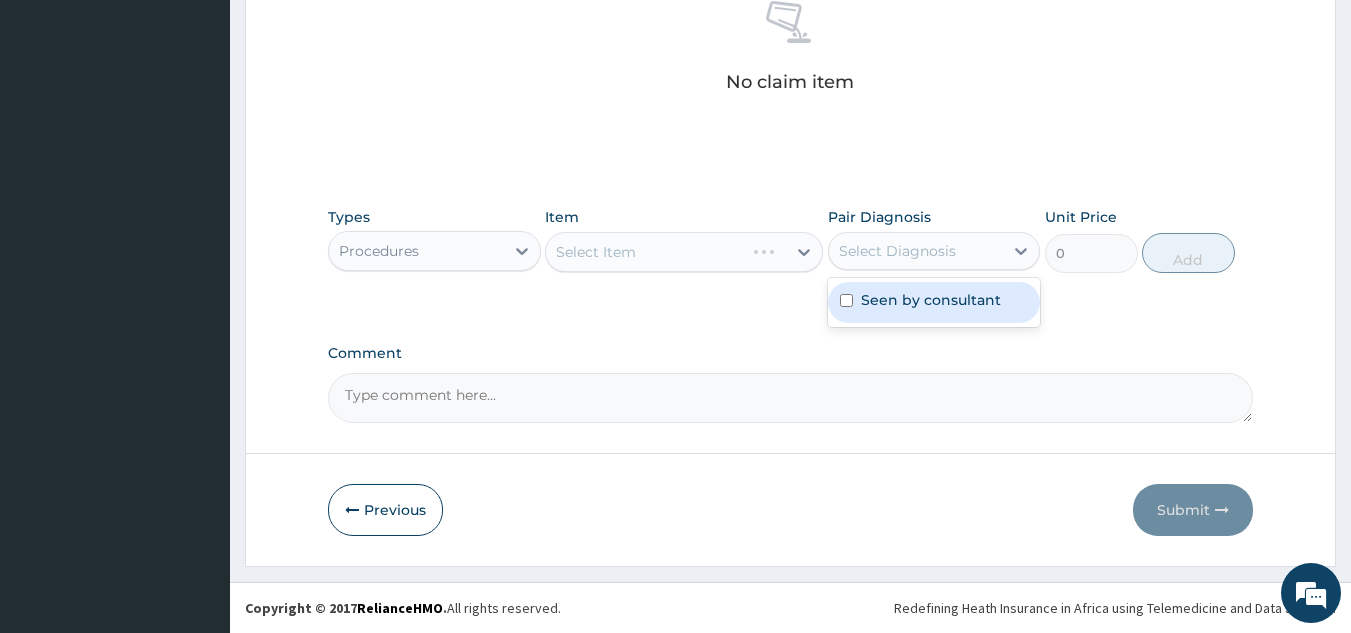 click on "Seen by consultant" at bounding box center (931, 300) 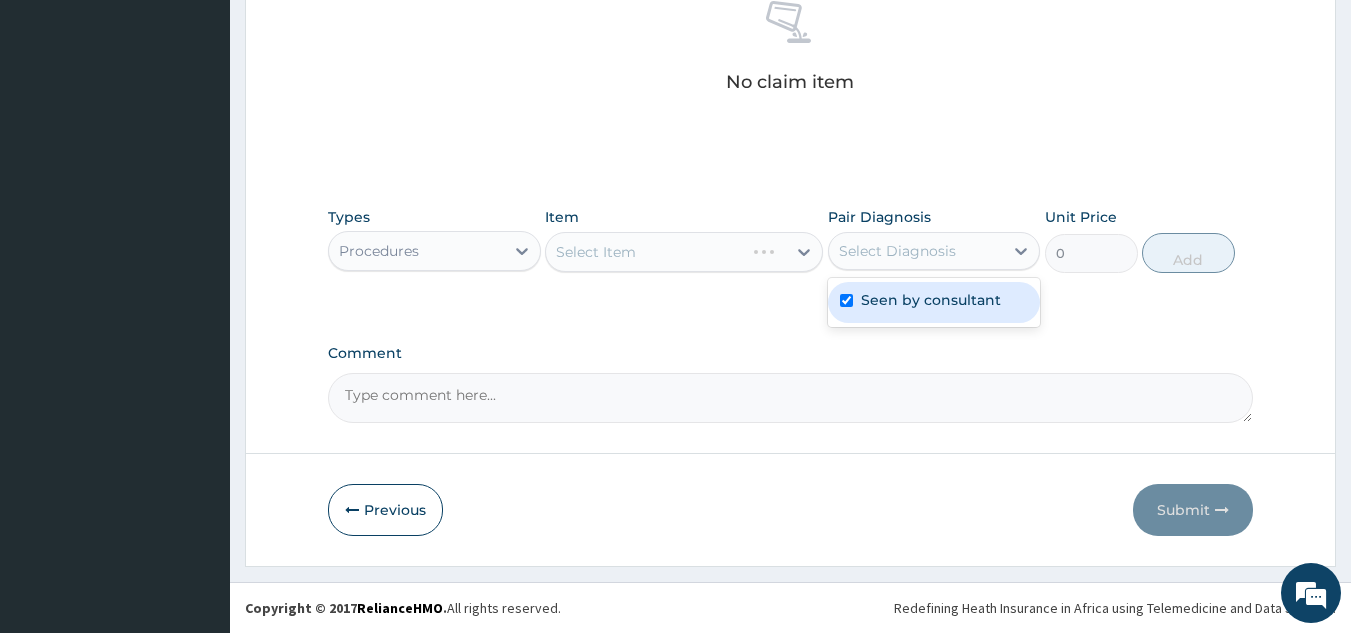 checkbox on "true" 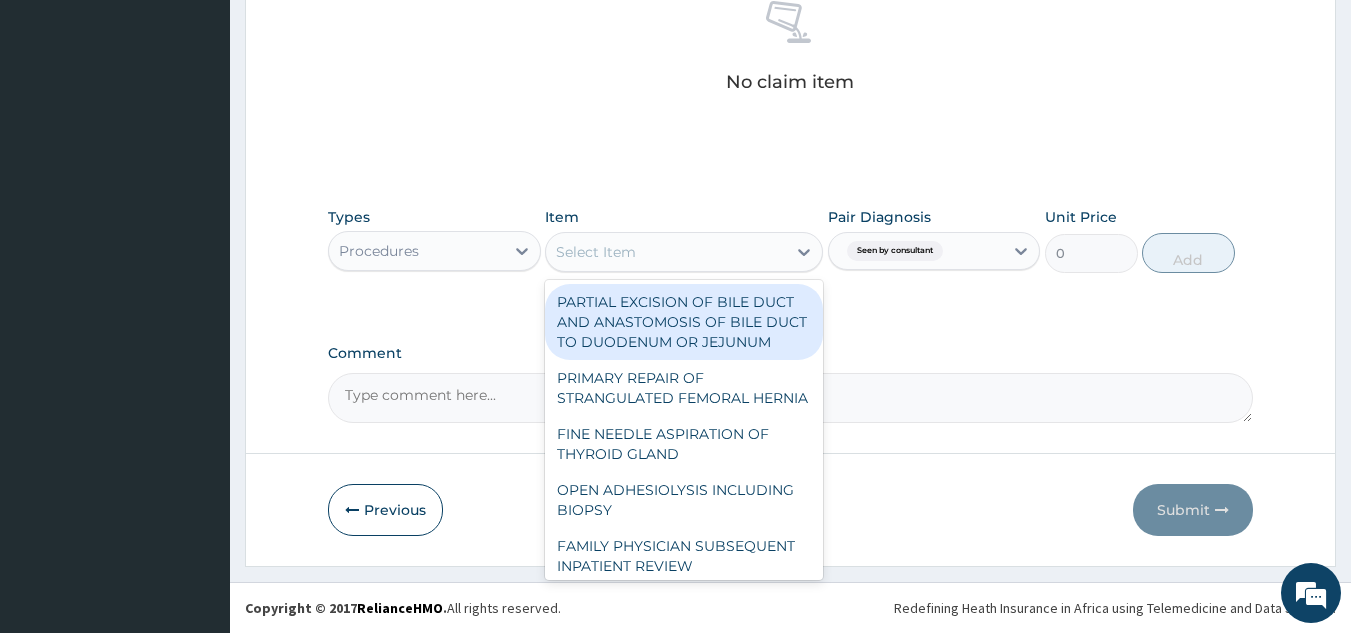 click on "Select Item" at bounding box center (666, 252) 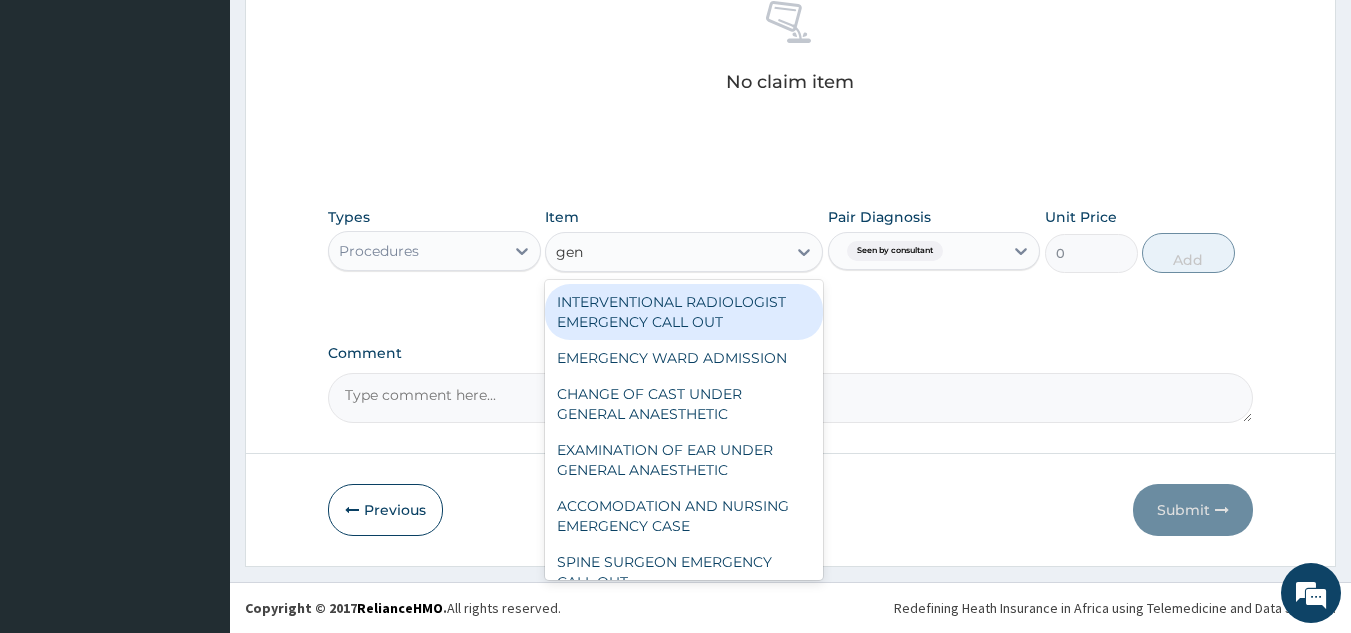 type on "gene" 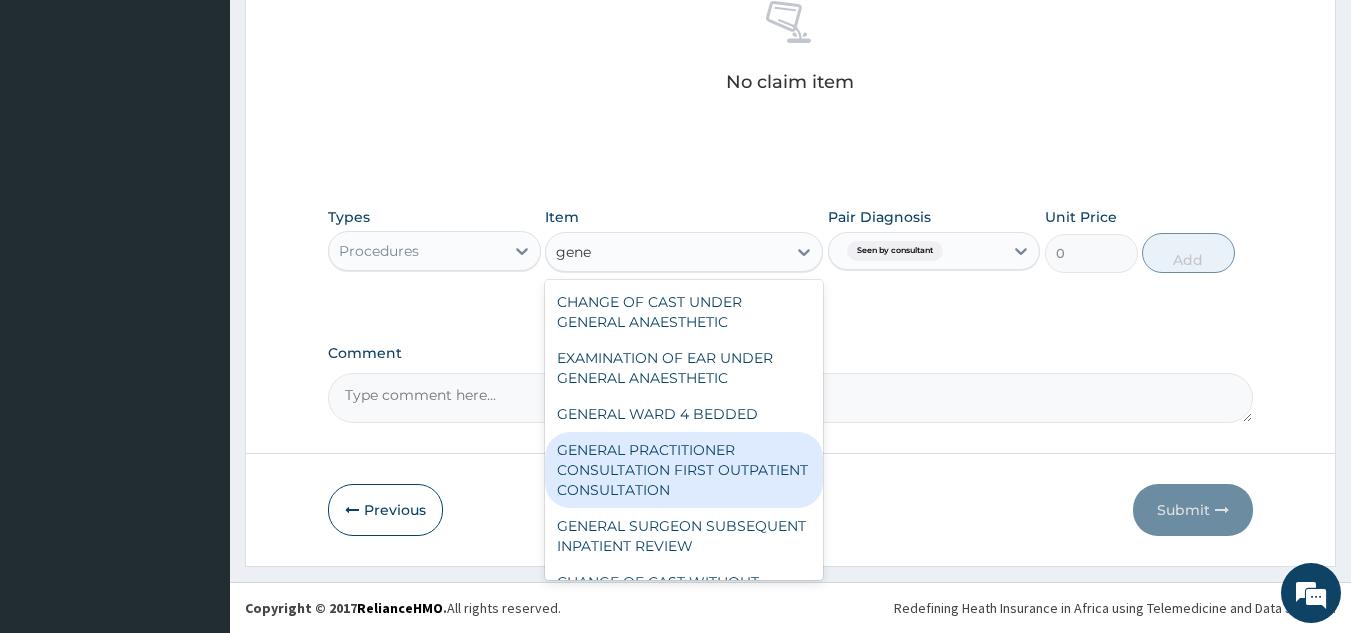 click on "GENERAL PRACTITIONER CONSULTATION FIRST OUTPATIENT CONSULTATION" at bounding box center (684, 470) 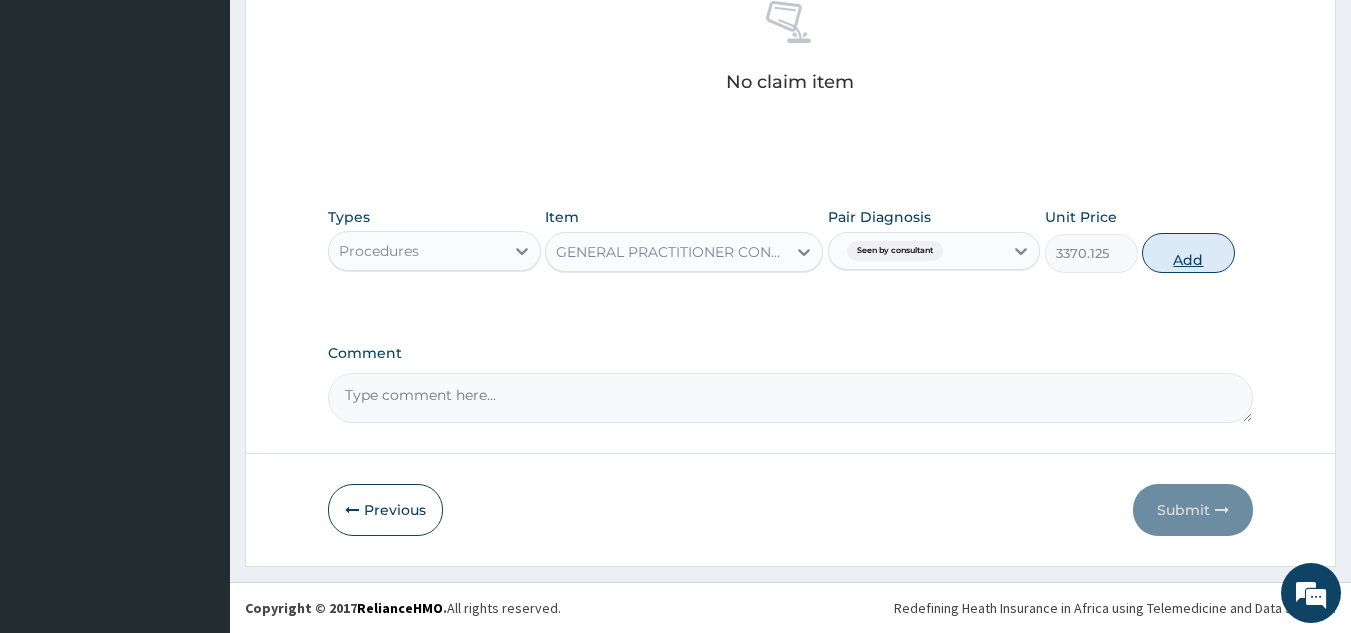 click on "Add" at bounding box center [1188, 253] 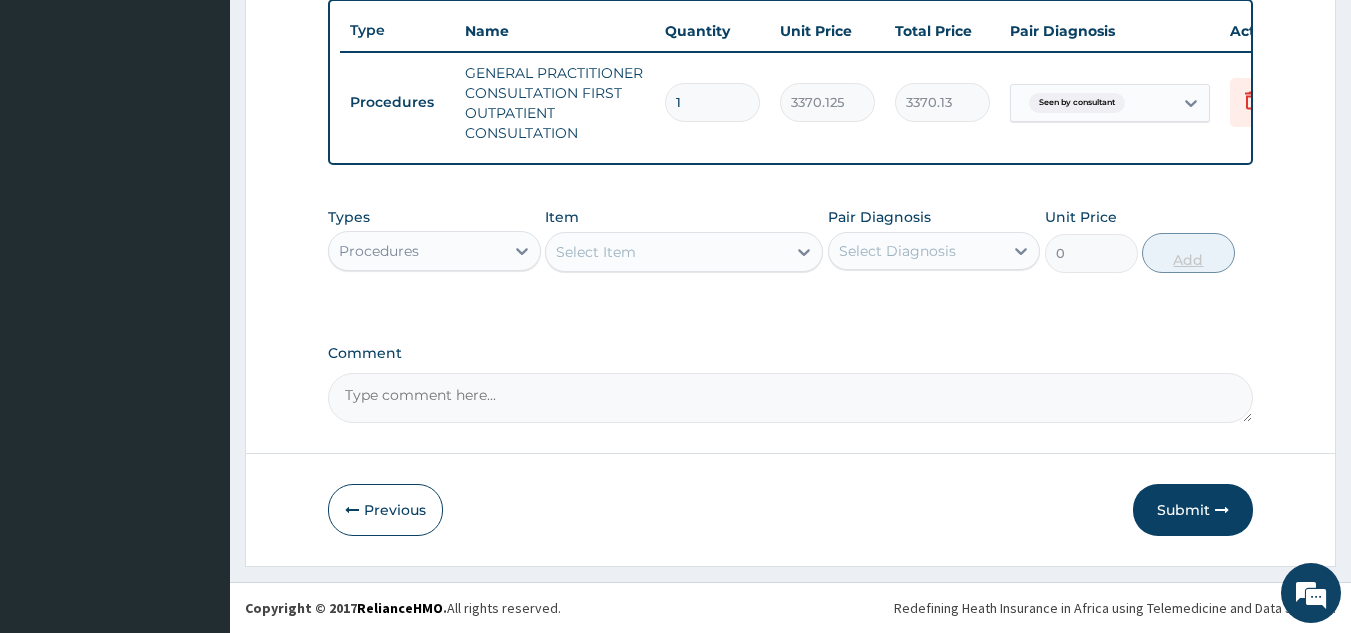 scroll, scrollTop: 760, scrollLeft: 0, axis: vertical 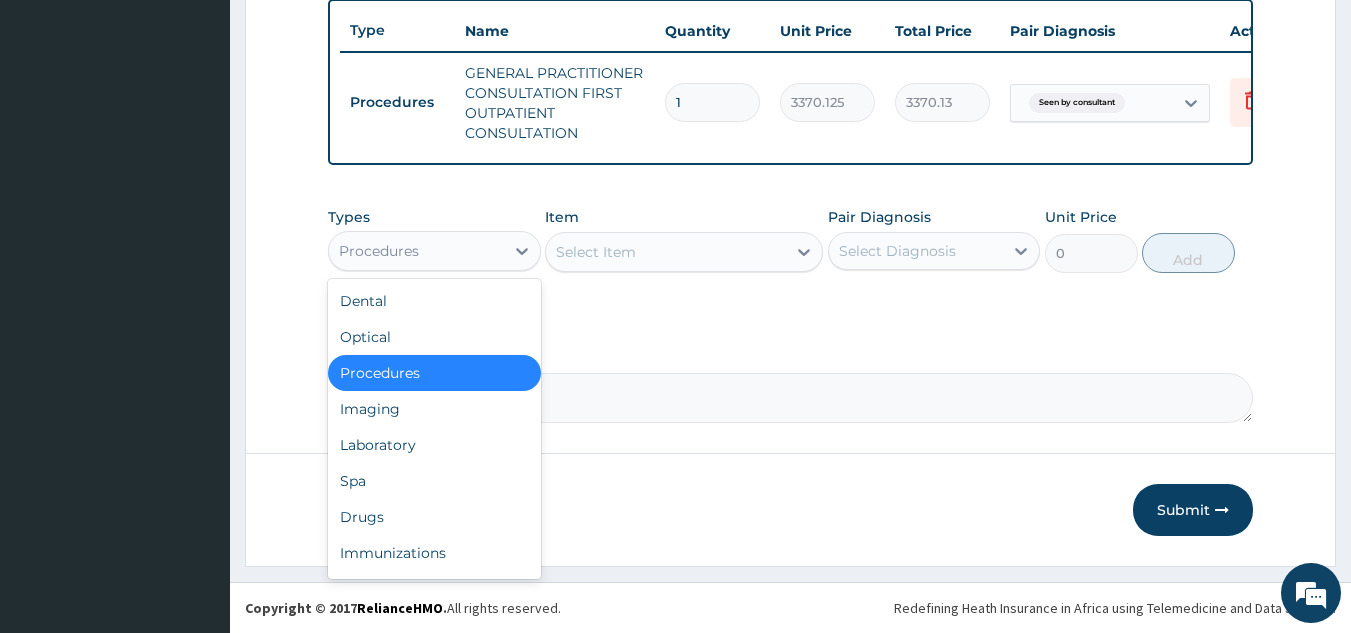 click on "Procedures" at bounding box center [416, 251] 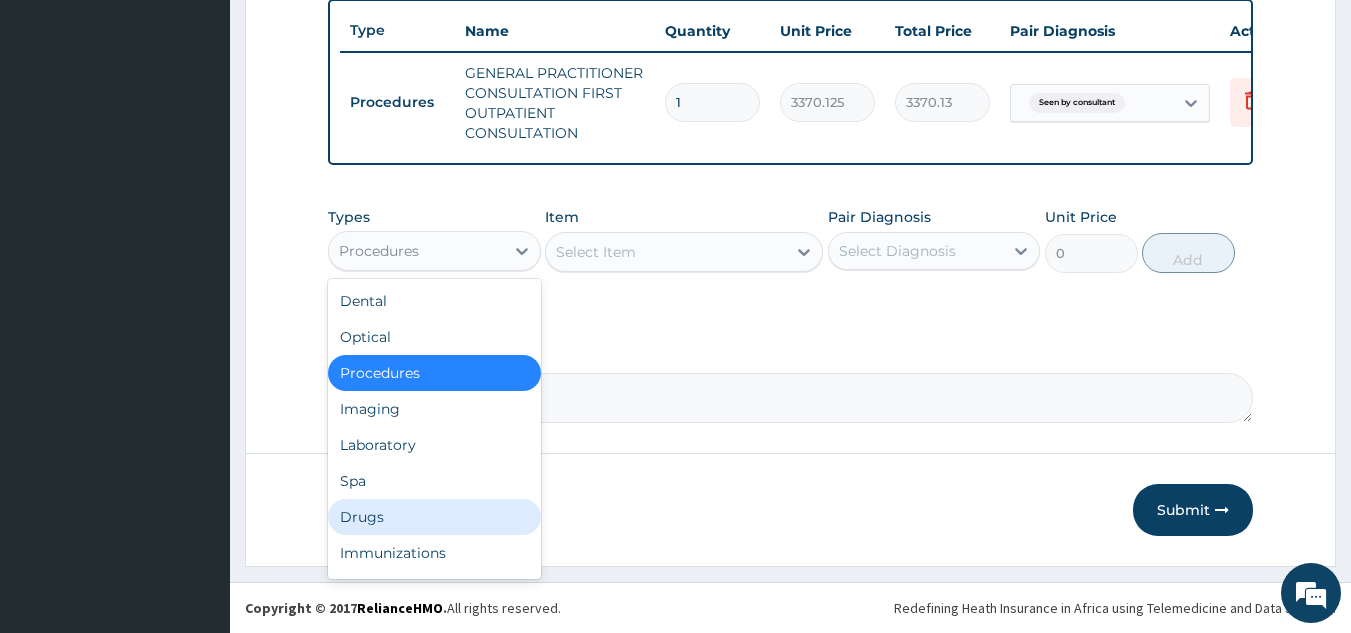 click on "Drugs" at bounding box center [434, 517] 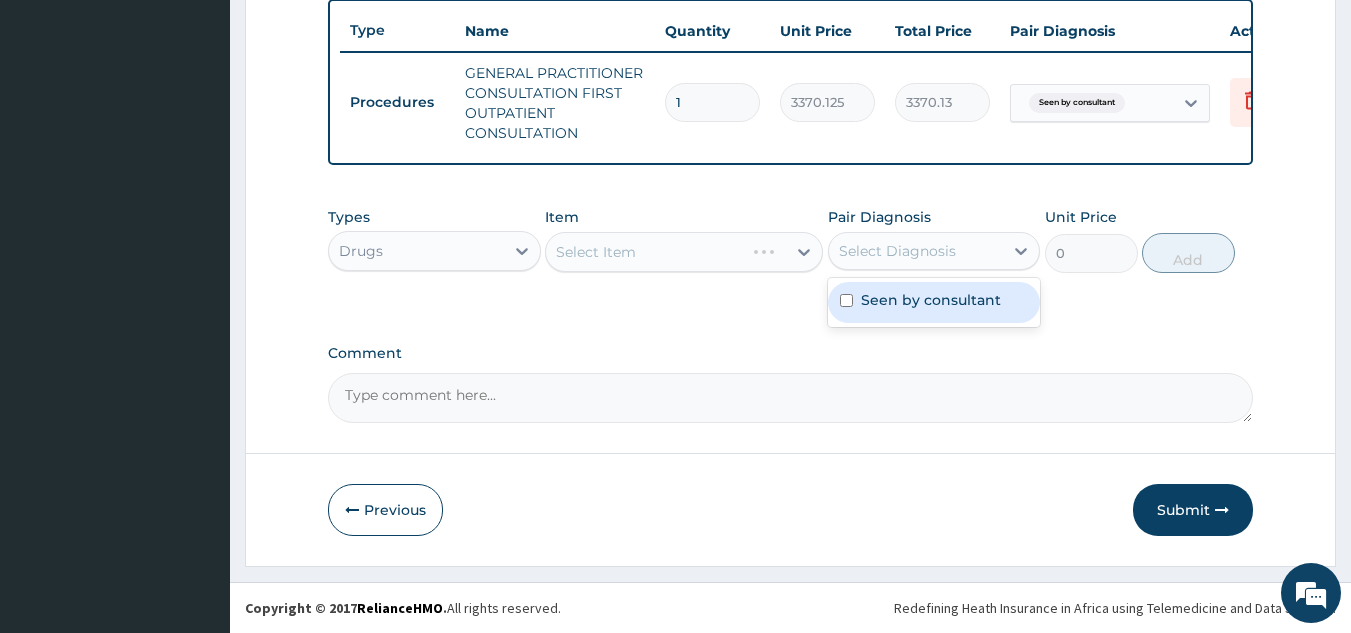 click on "Select Diagnosis" at bounding box center (897, 251) 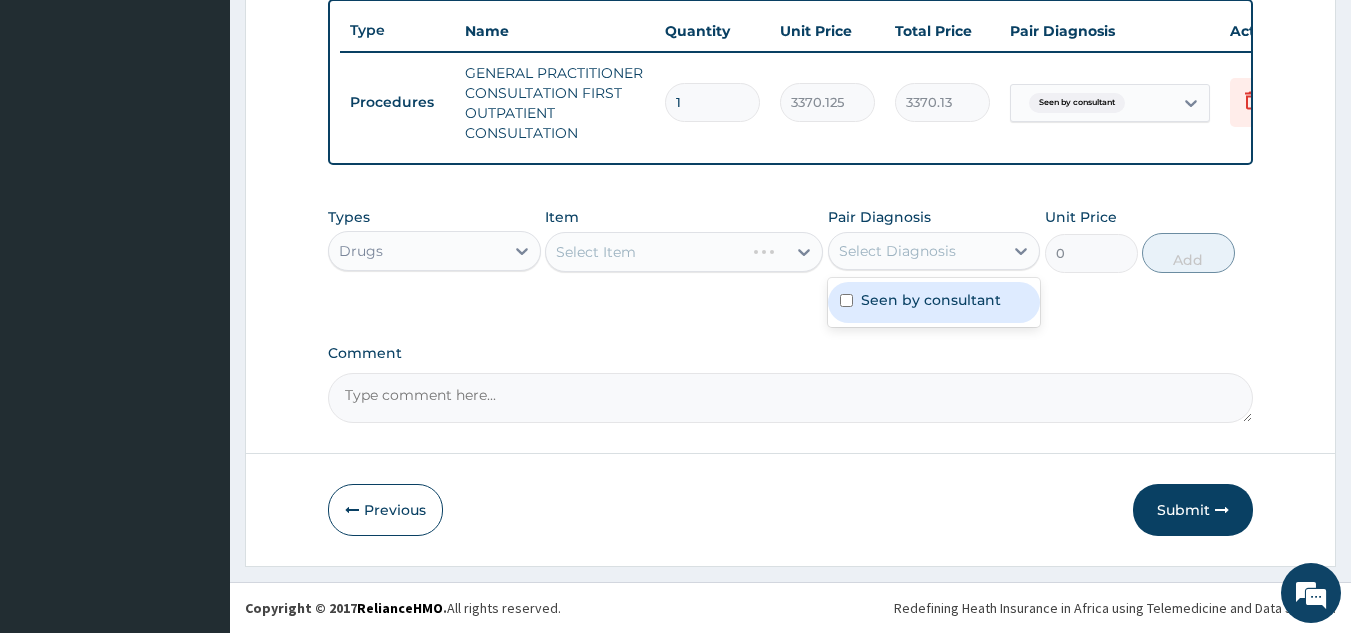 click on "Seen by consultant" at bounding box center (931, 300) 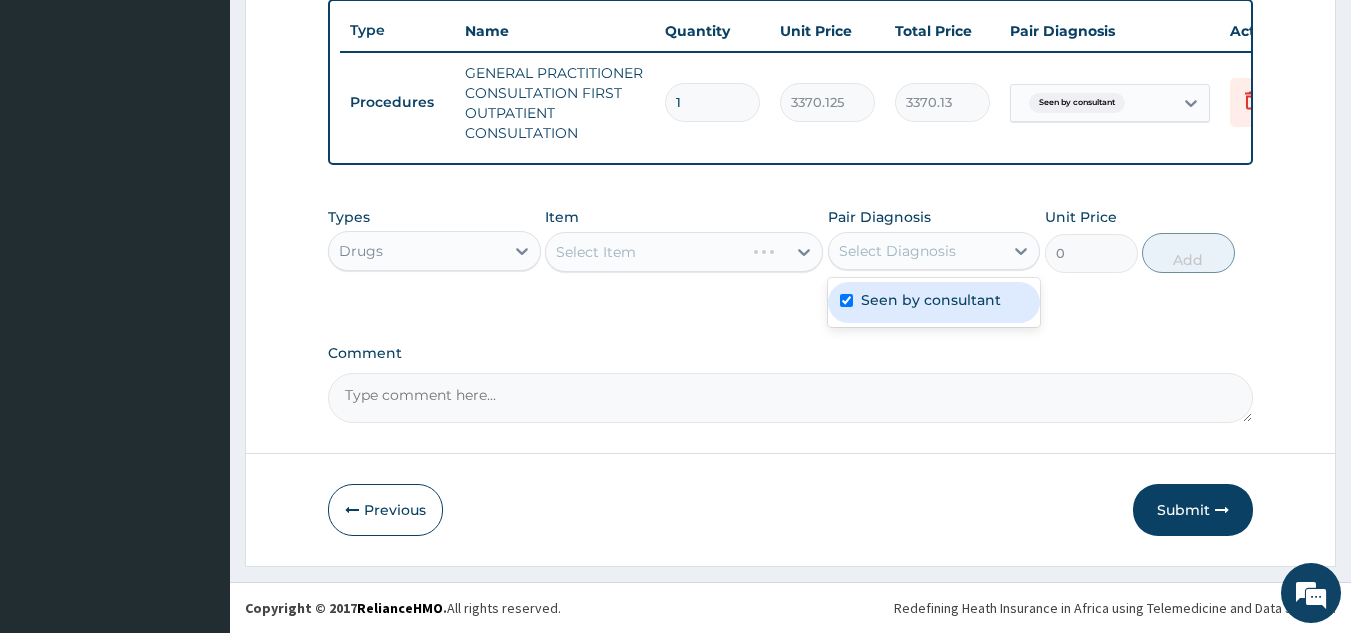 checkbox on "true" 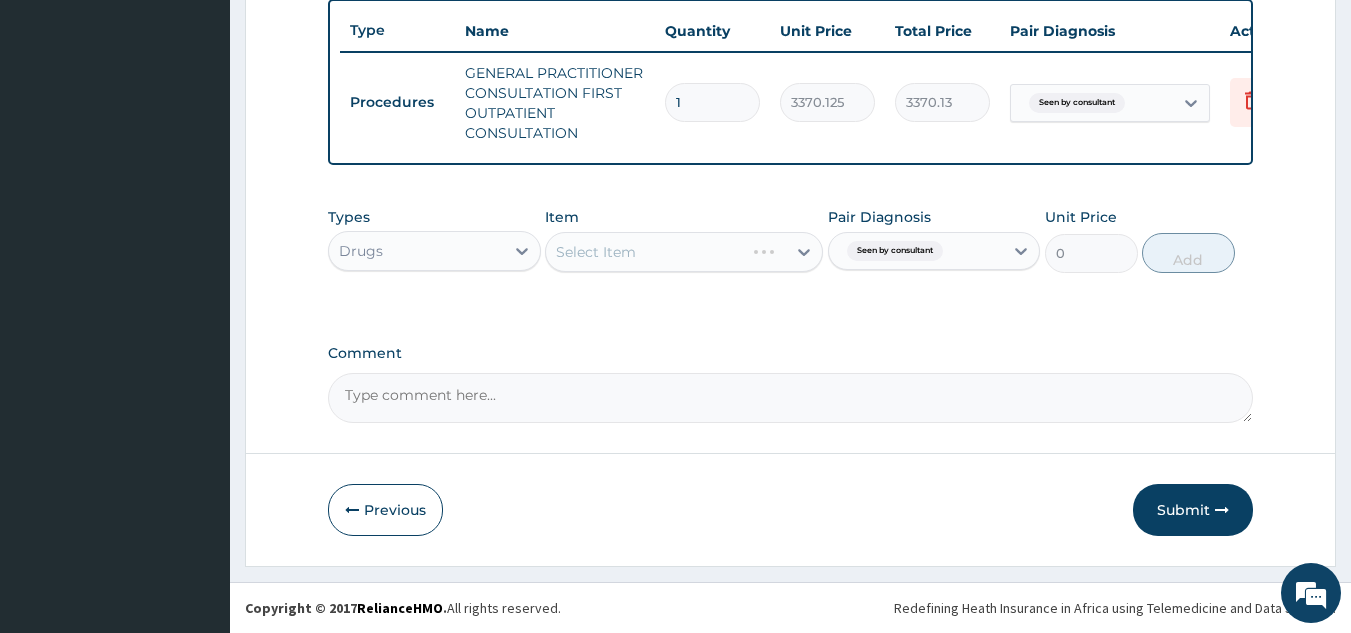 click on "Select Item" at bounding box center [684, 252] 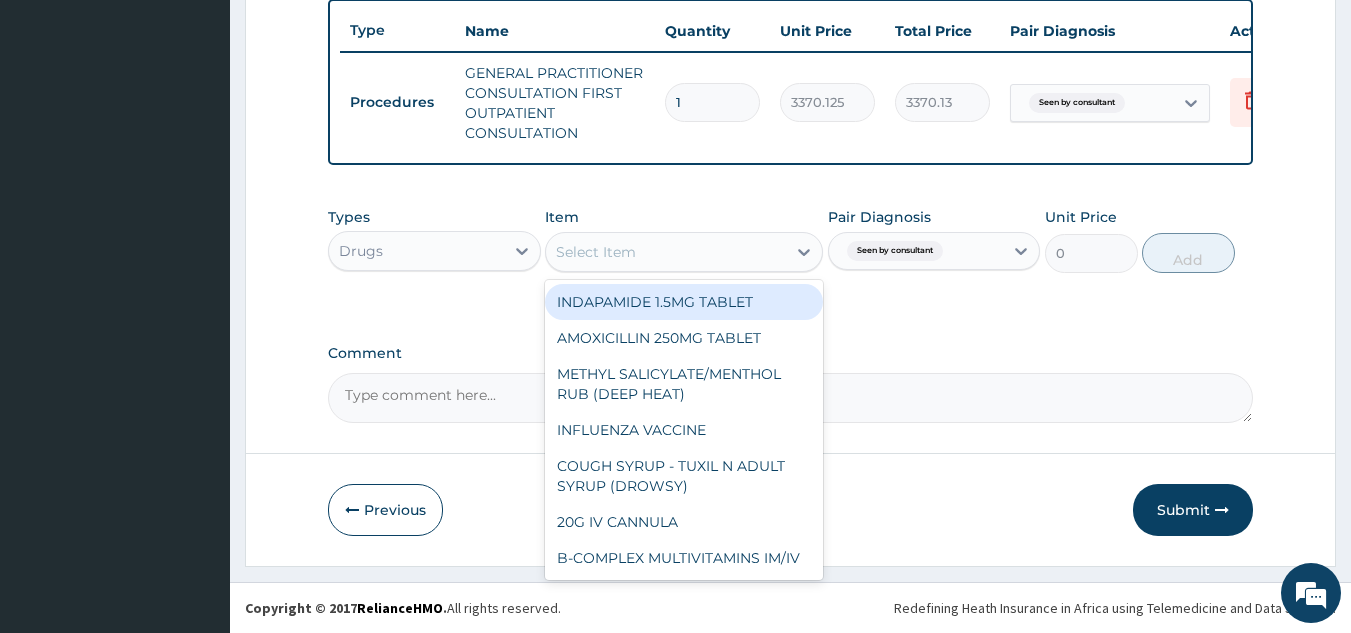 click on "Select Item" at bounding box center [666, 252] 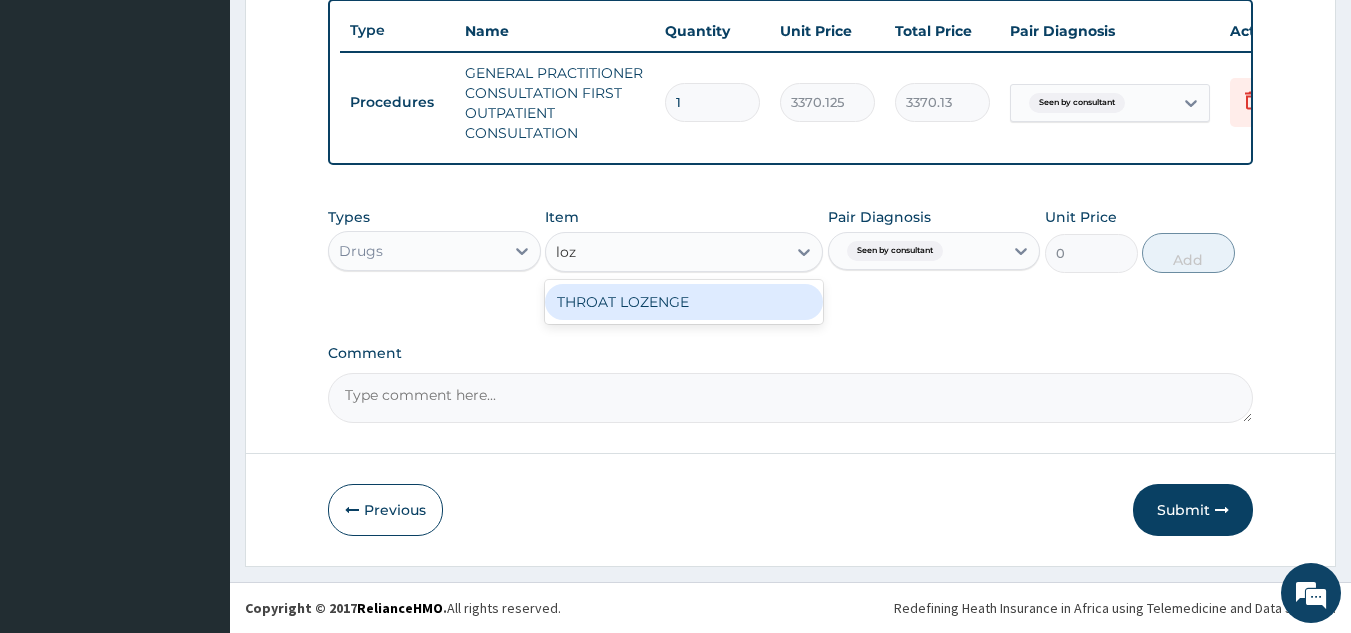 type on "loze" 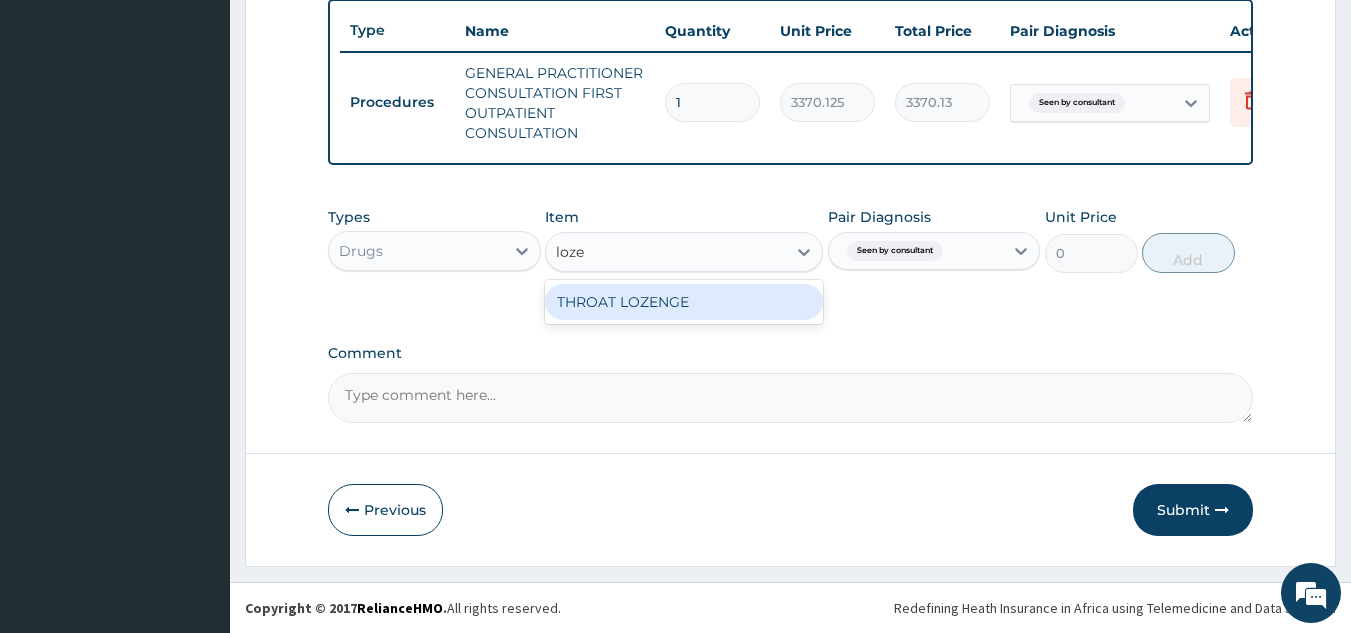 click on "THROAT LOZENGE" at bounding box center [684, 302] 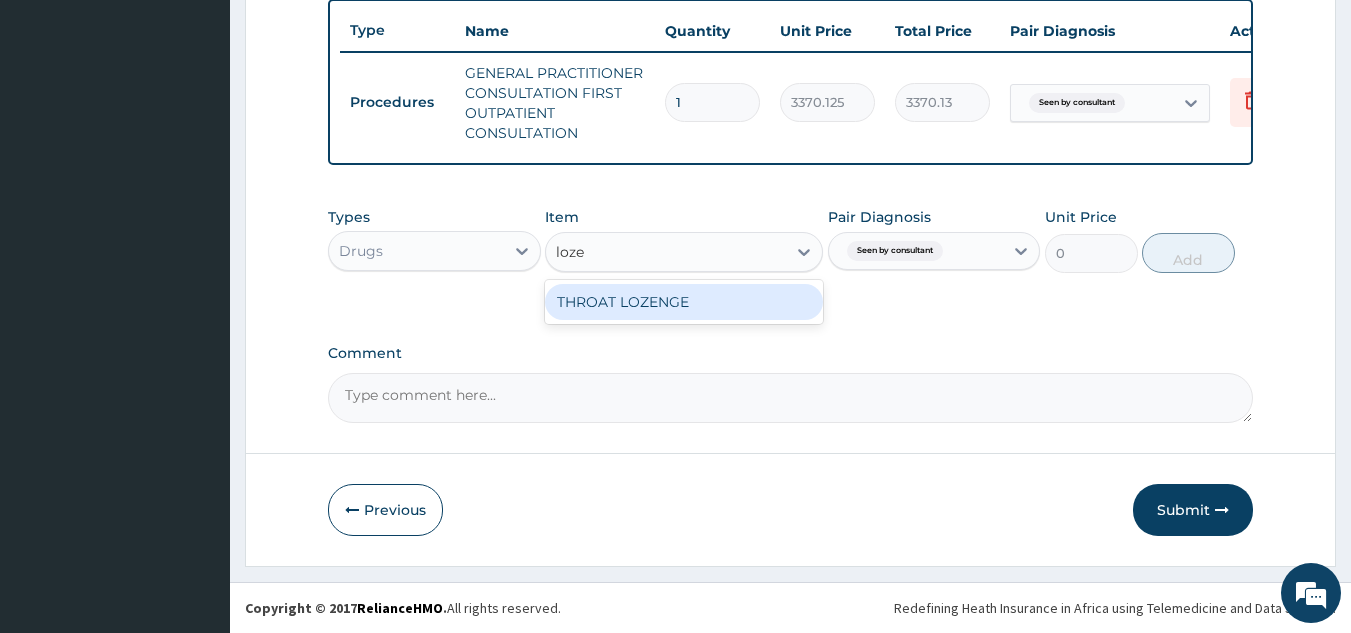 type 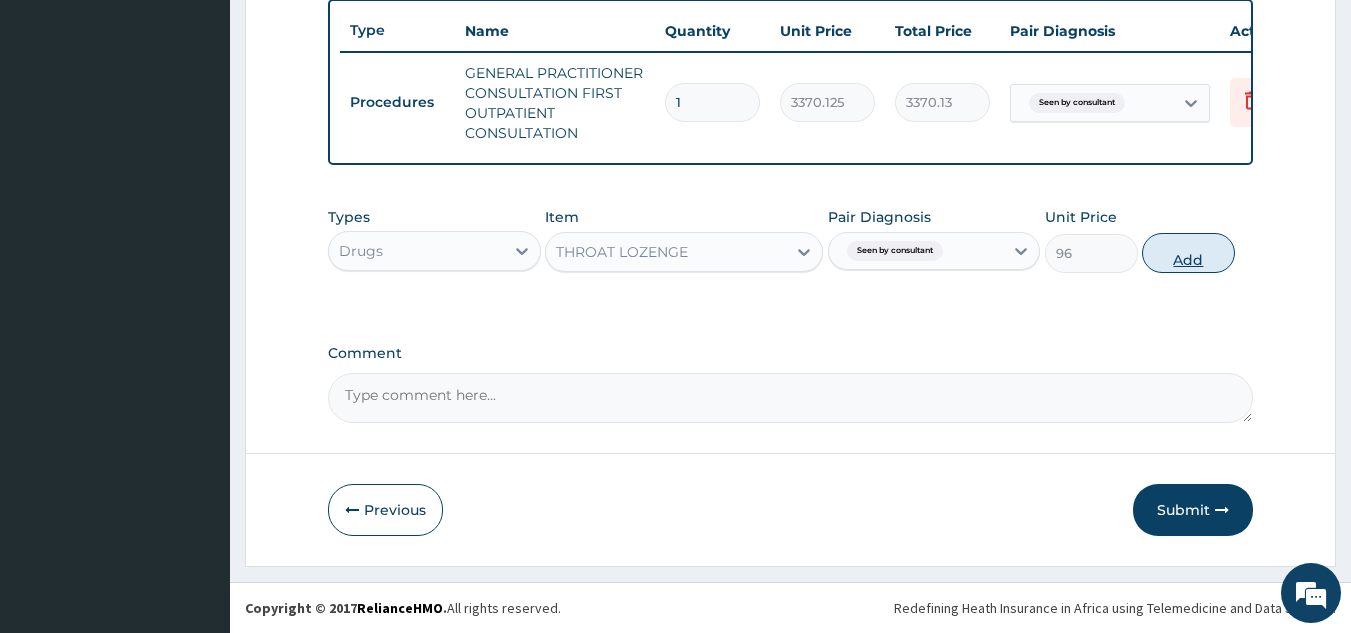 click on "Add" at bounding box center [1188, 253] 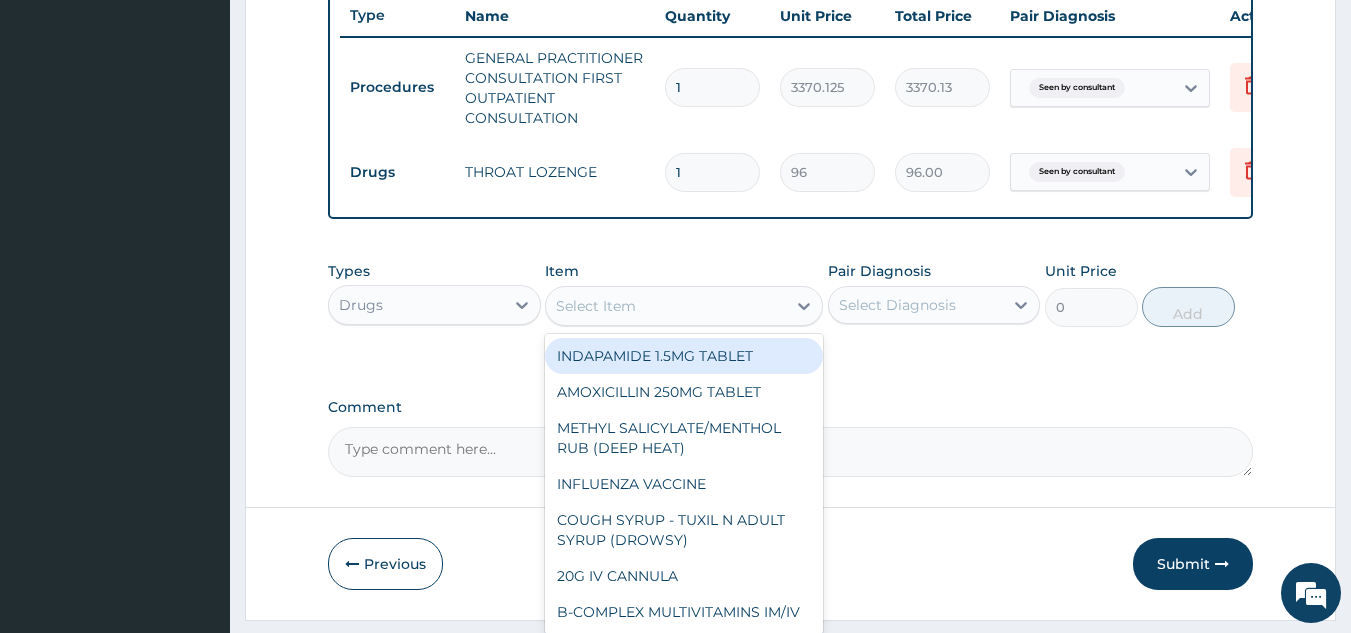 click on "Select Item" at bounding box center (596, 306) 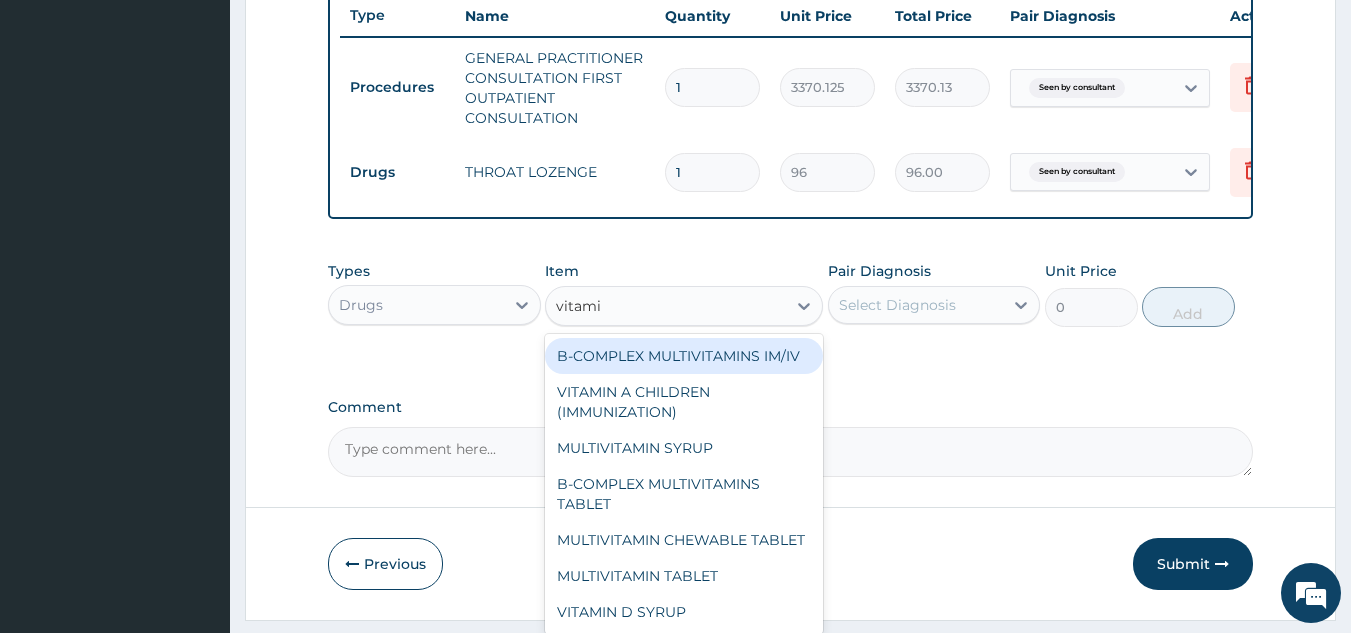 type on "vitamin" 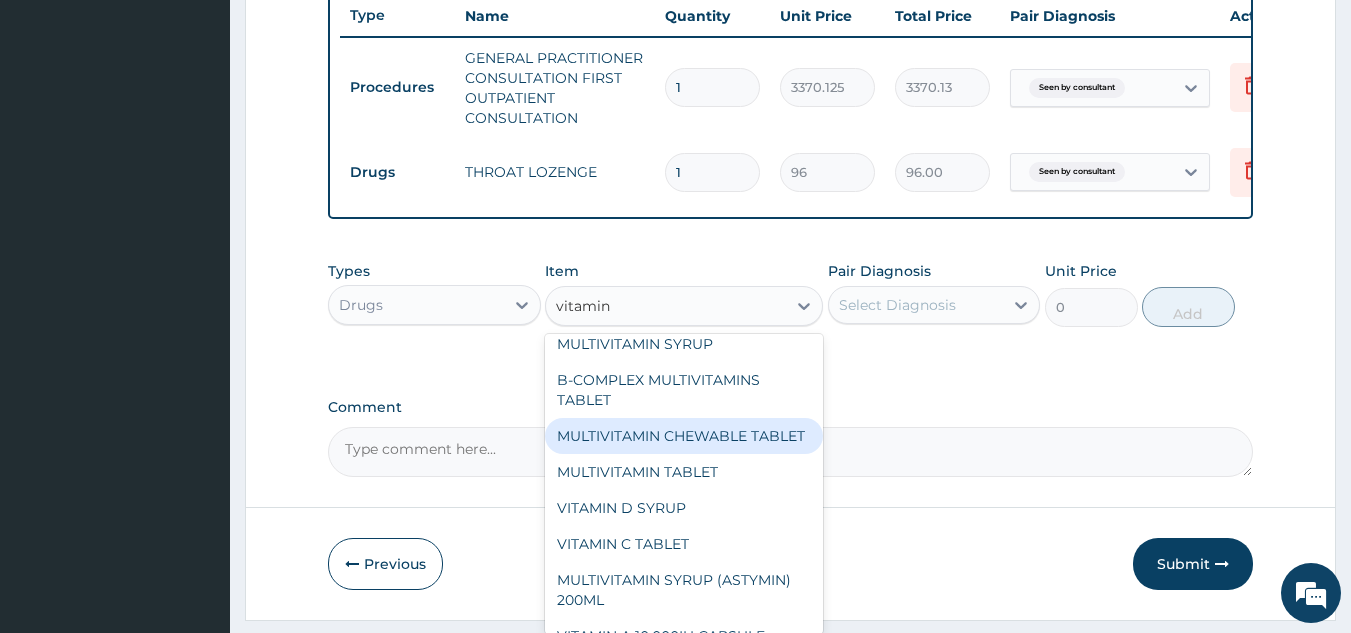 scroll, scrollTop: 105, scrollLeft: 0, axis: vertical 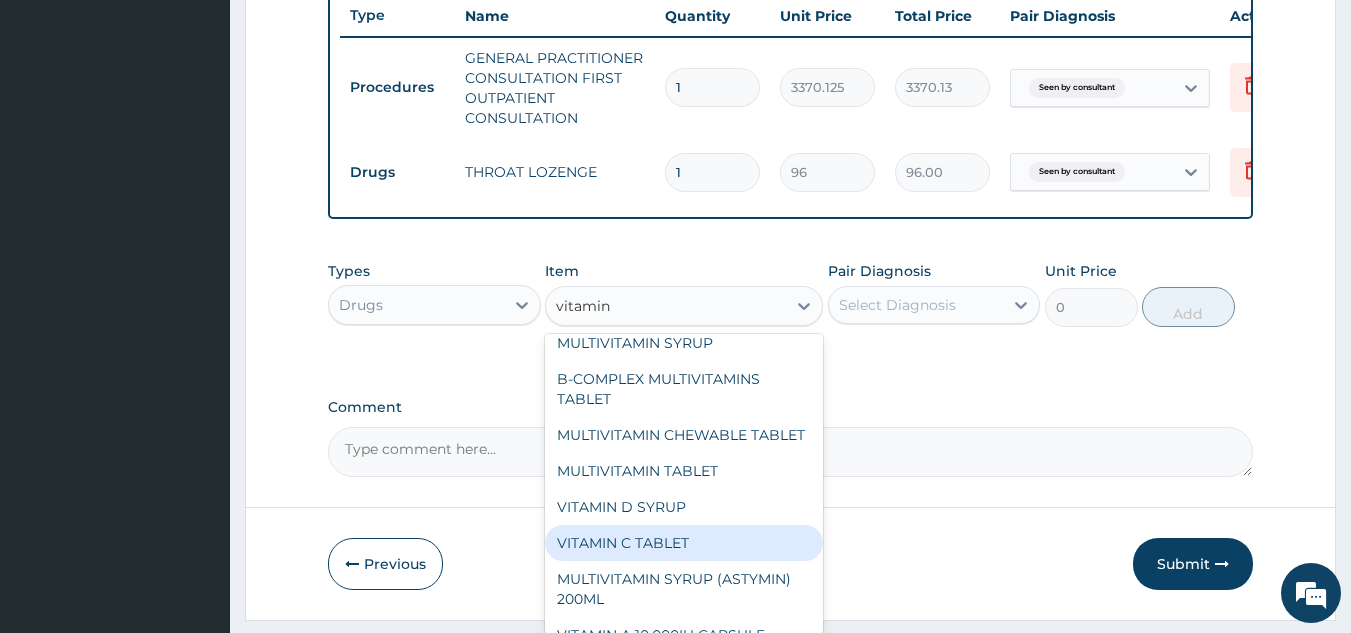 click on "VITAMIN C TABLET" at bounding box center [684, 543] 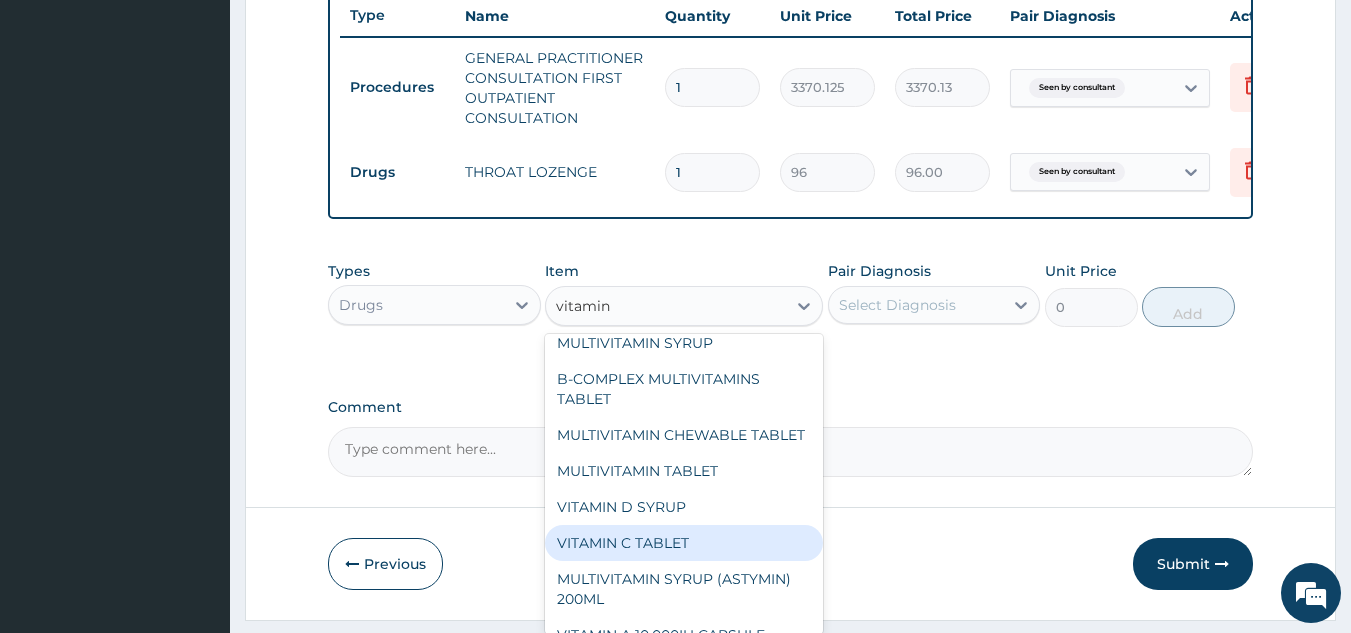 type 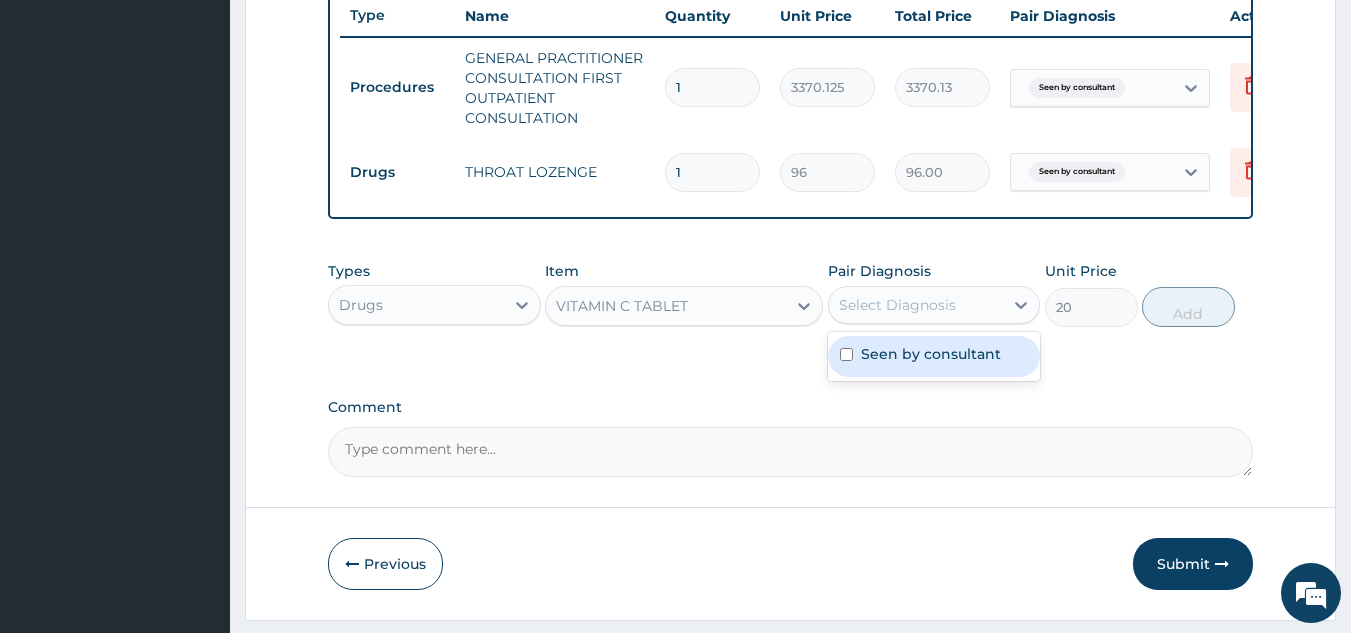 click on "Select Diagnosis" at bounding box center [897, 305] 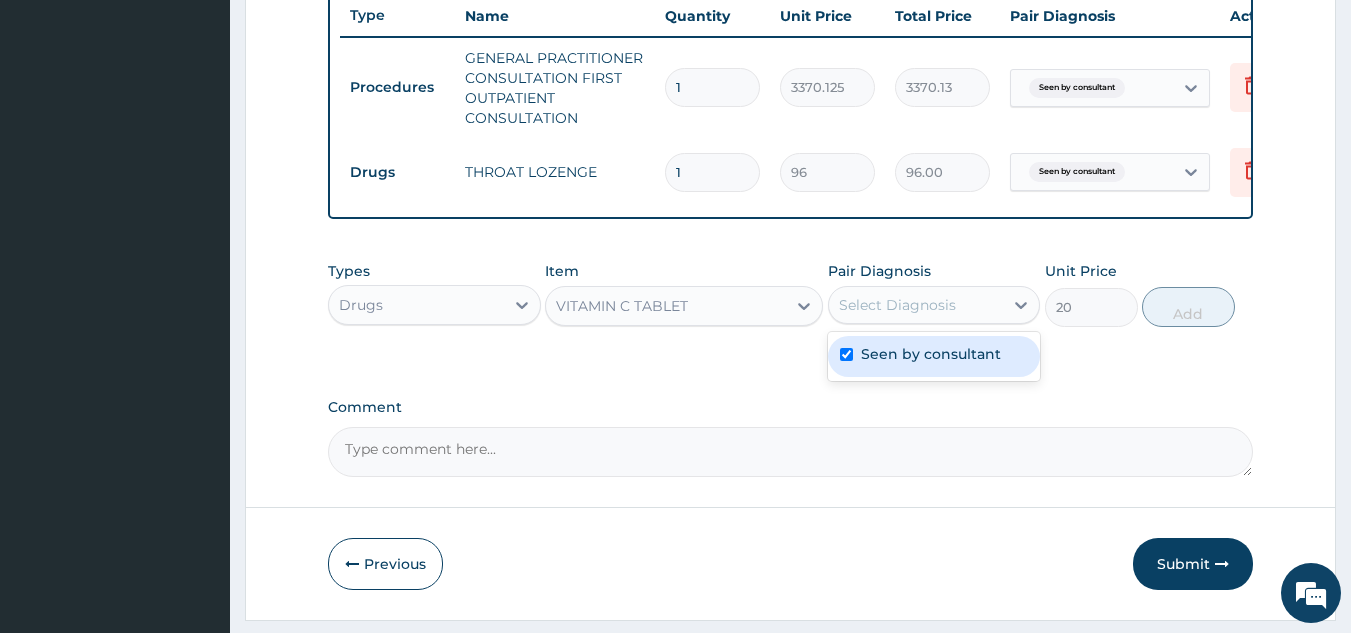 checkbox on "true" 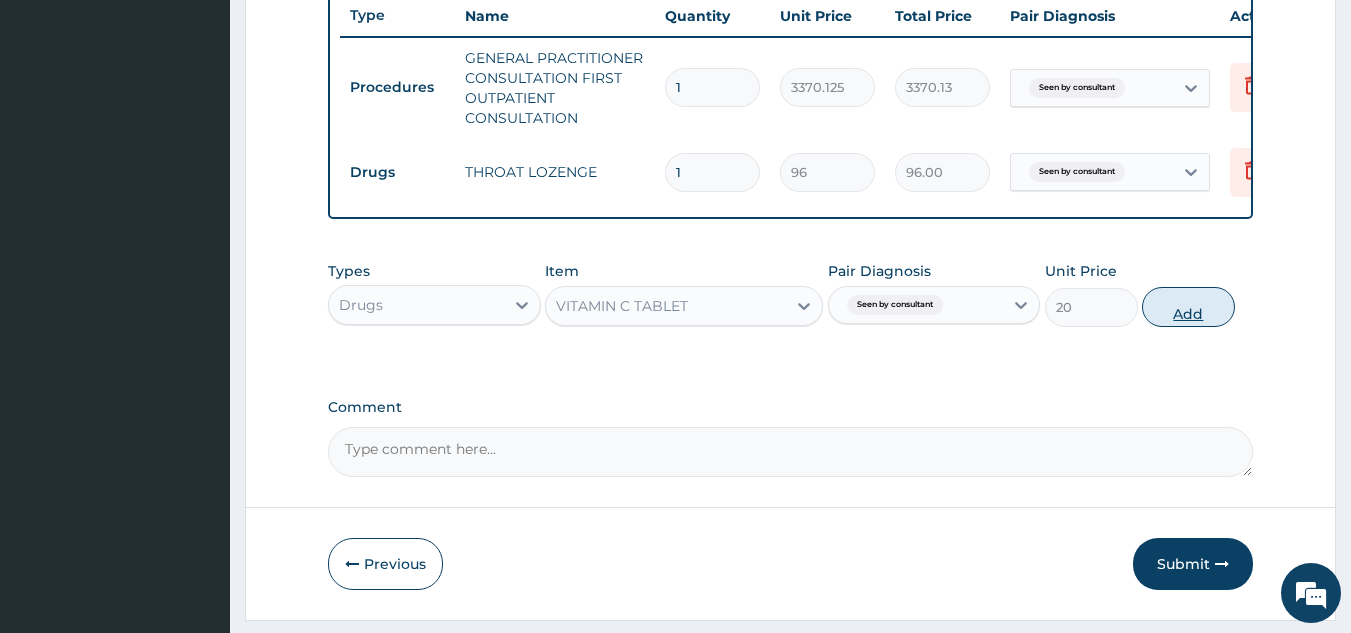 click on "Add" at bounding box center (1188, 307) 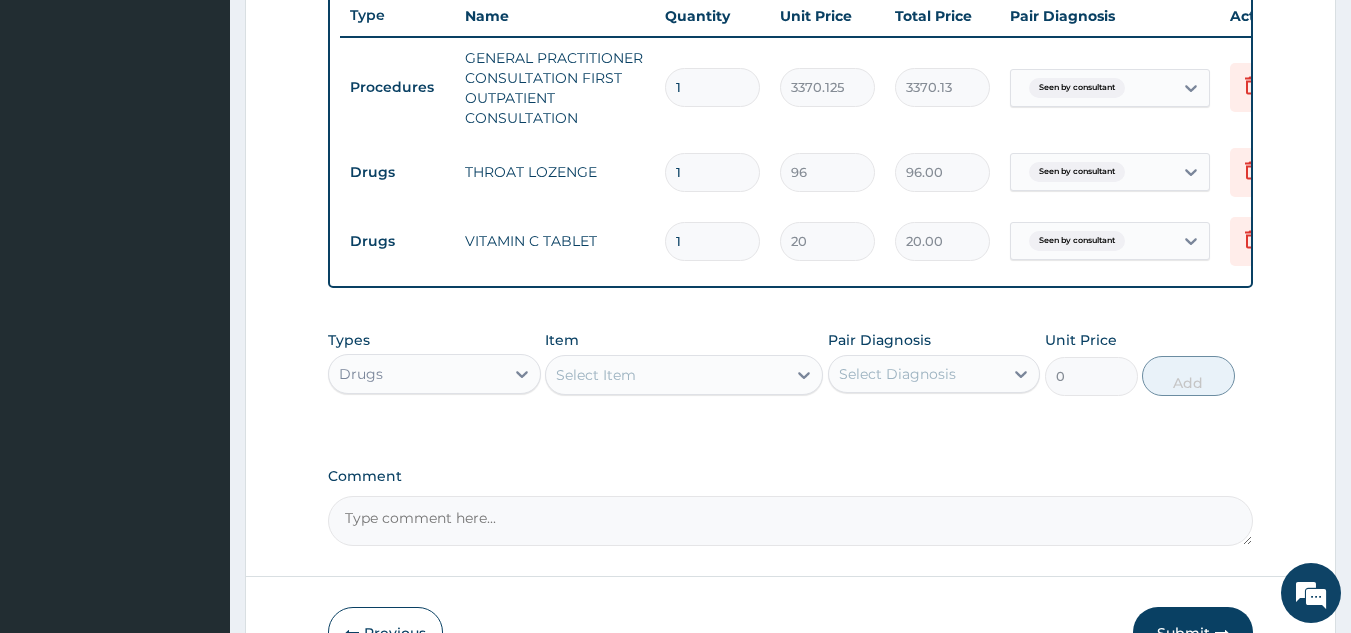 click on "1" at bounding box center [712, 172] 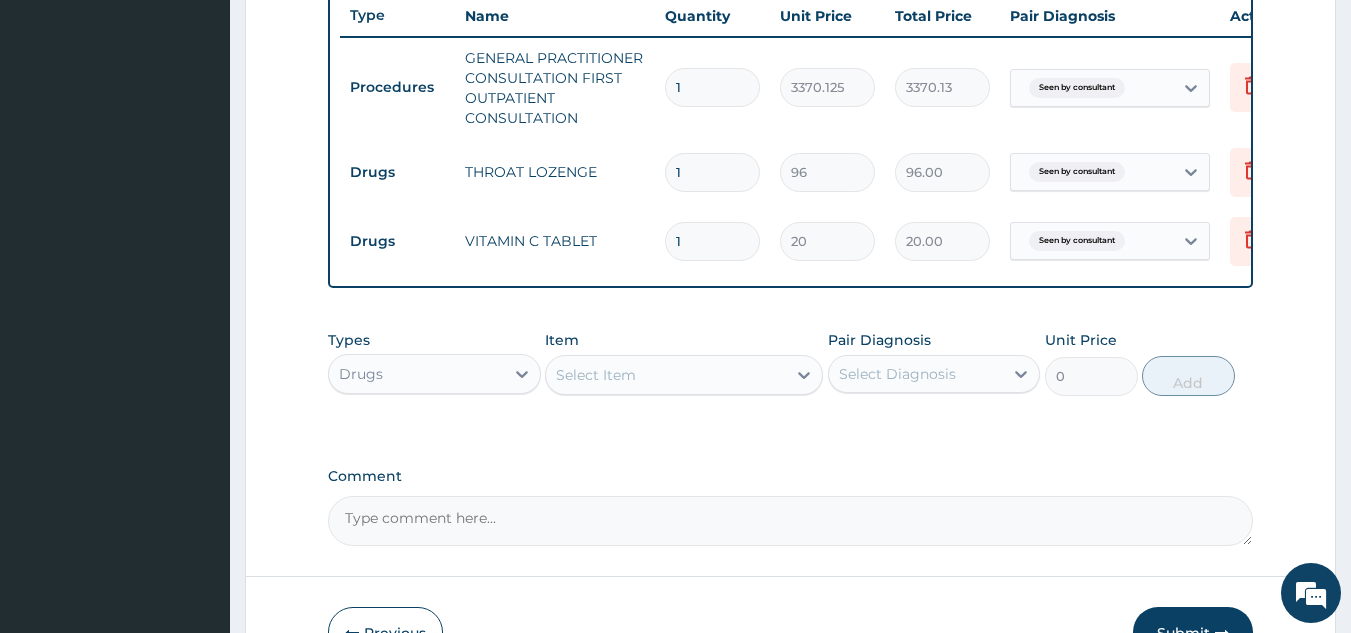 type on "10" 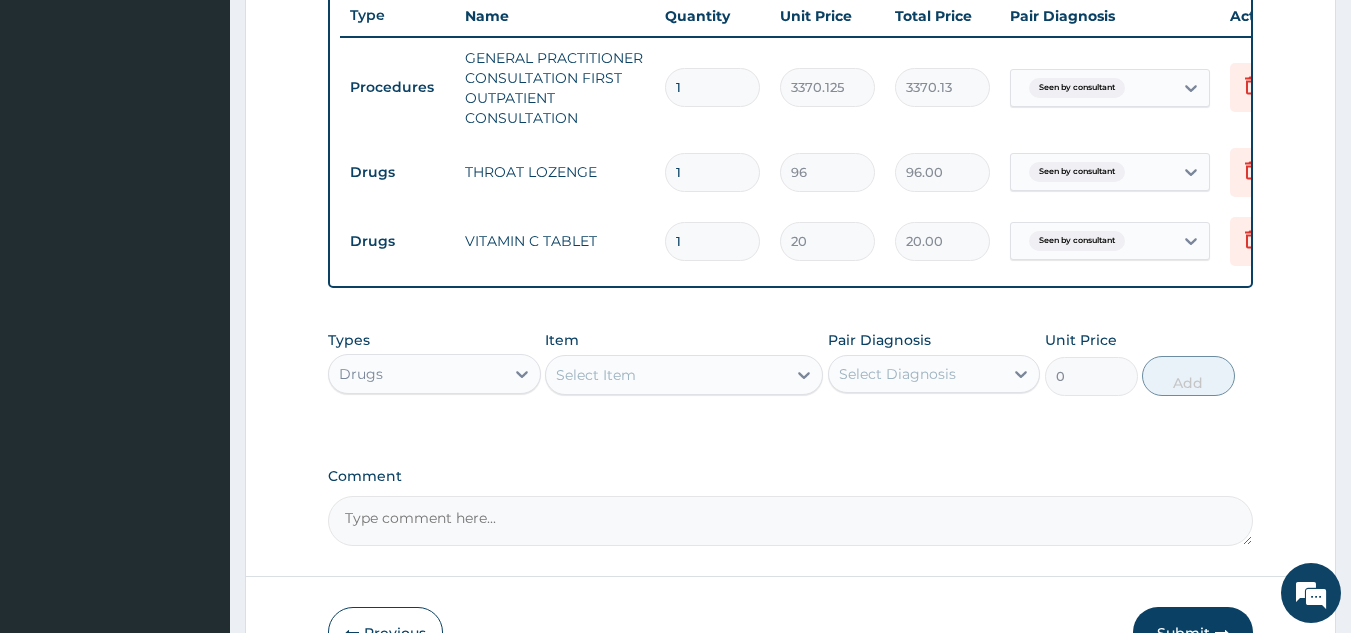 type on "960.00" 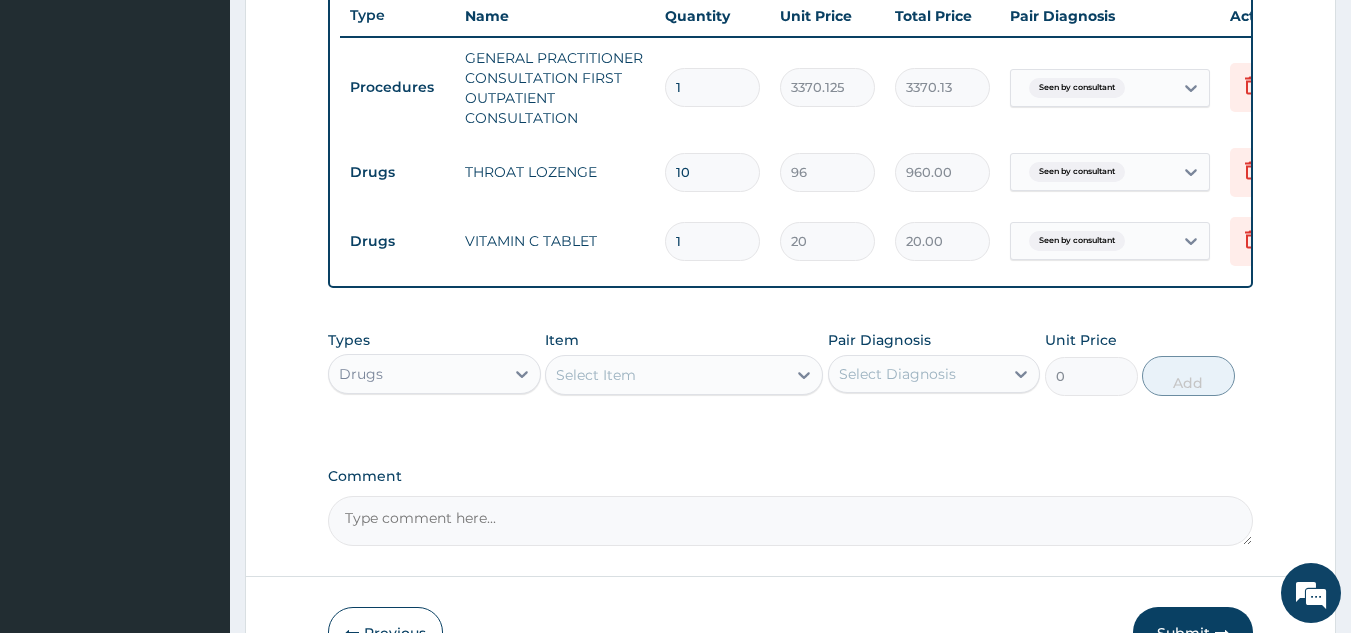 type on "10" 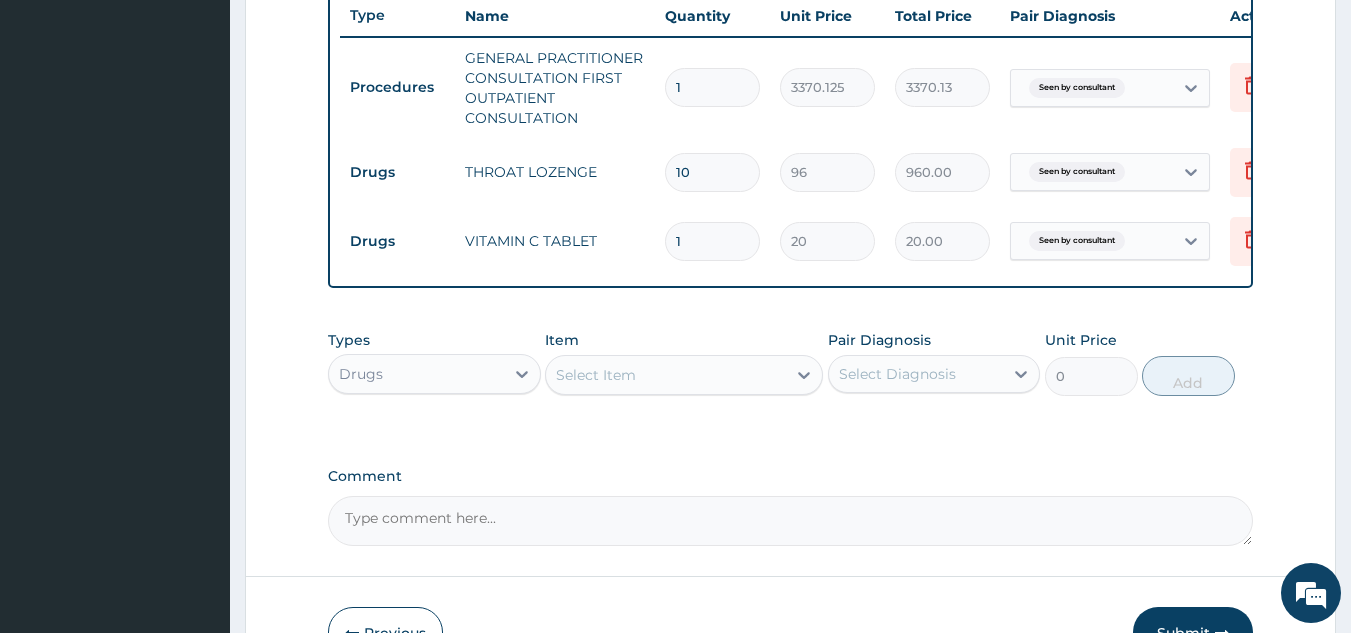 click on "1" at bounding box center [712, 241] 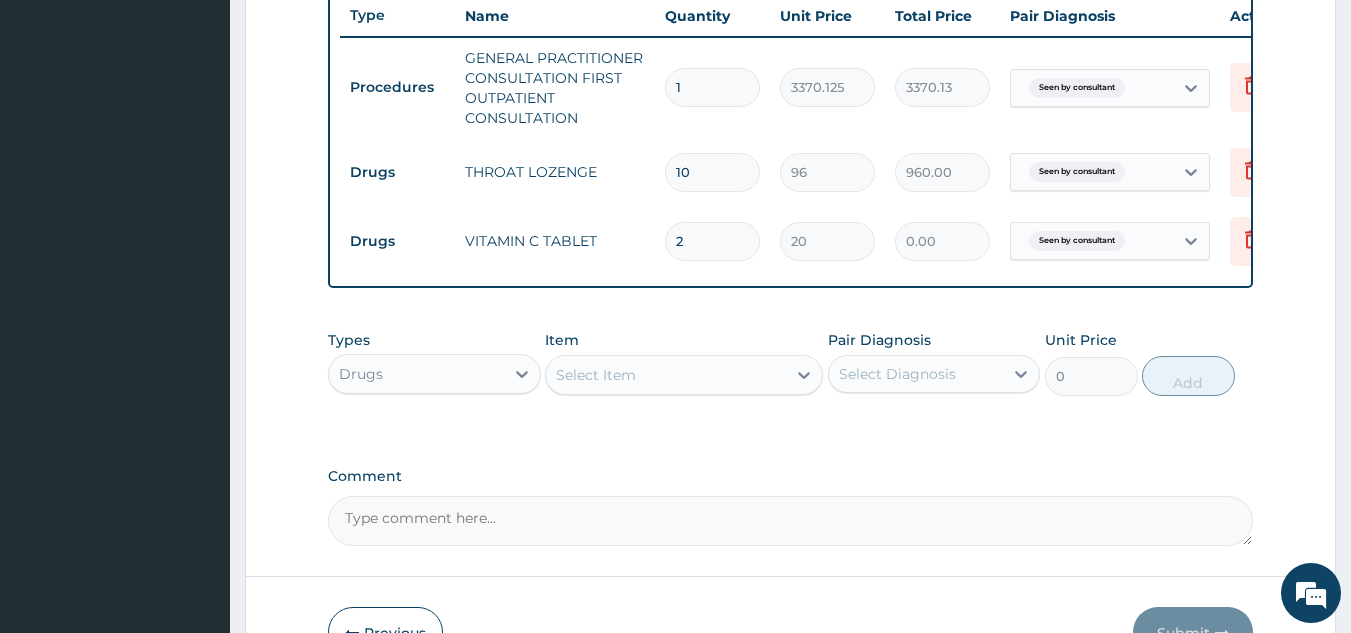 type on "24" 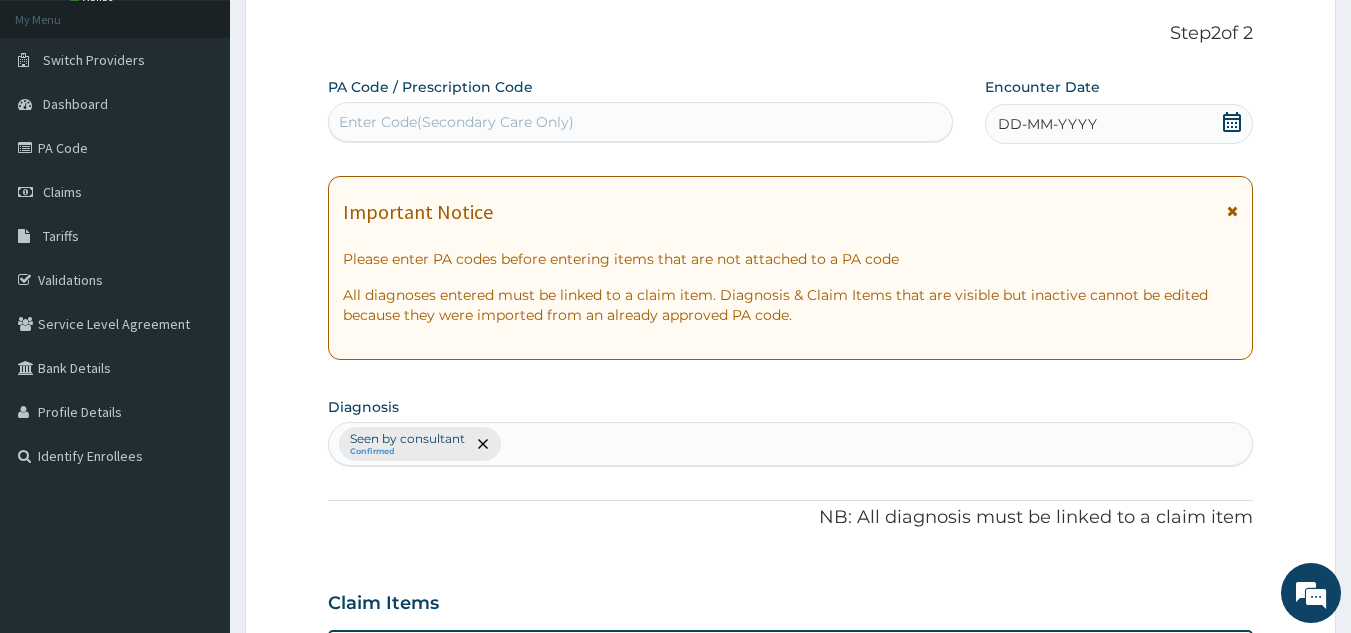 scroll, scrollTop: 0, scrollLeft: 0, axis: both 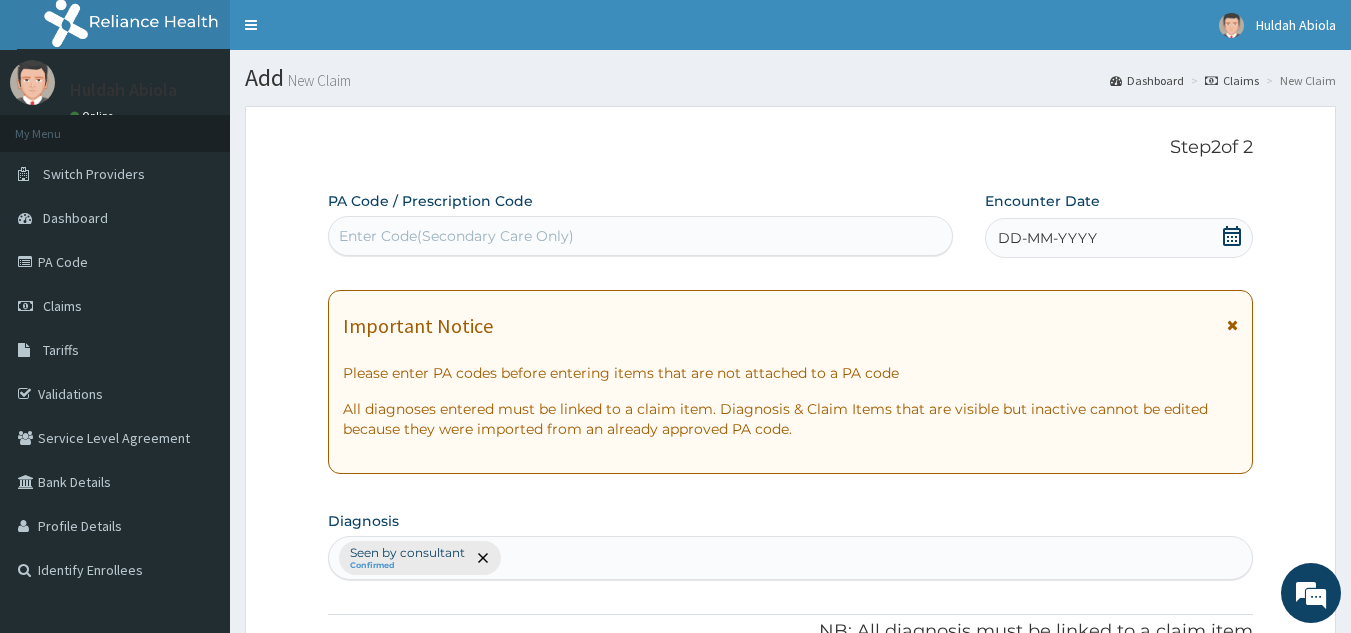 type on "24" 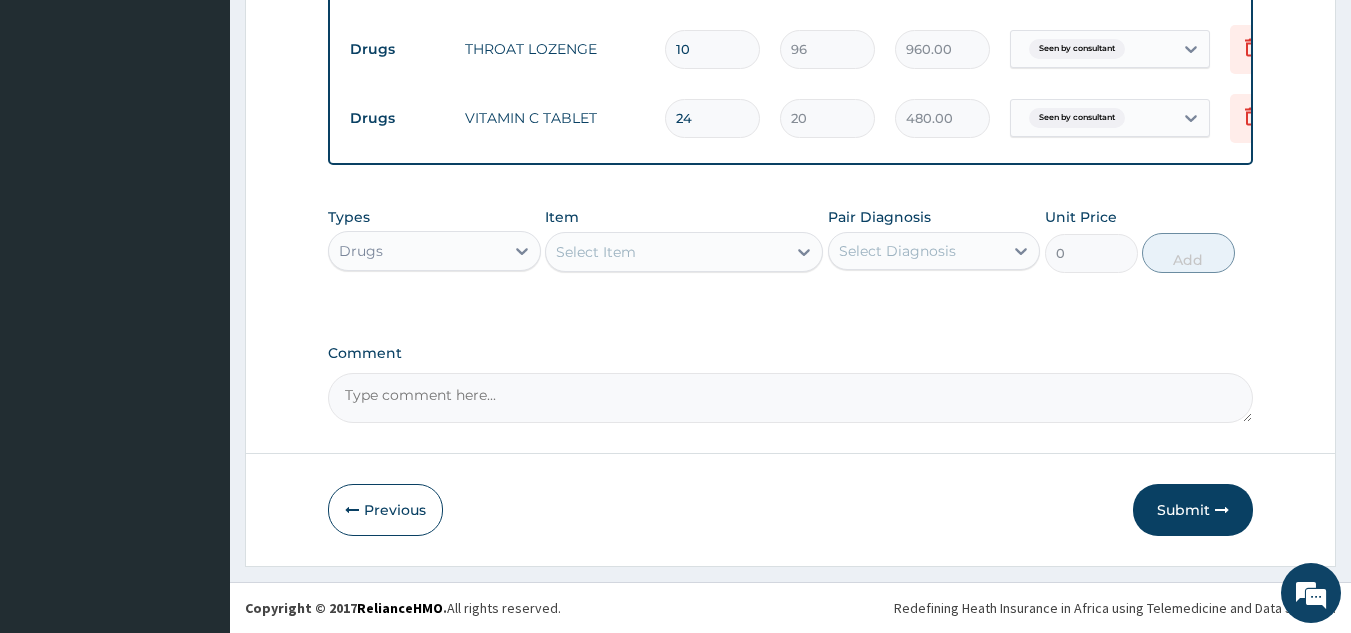 scroll, scrollTop: 898, scrollLeft: 0, axis: vertical 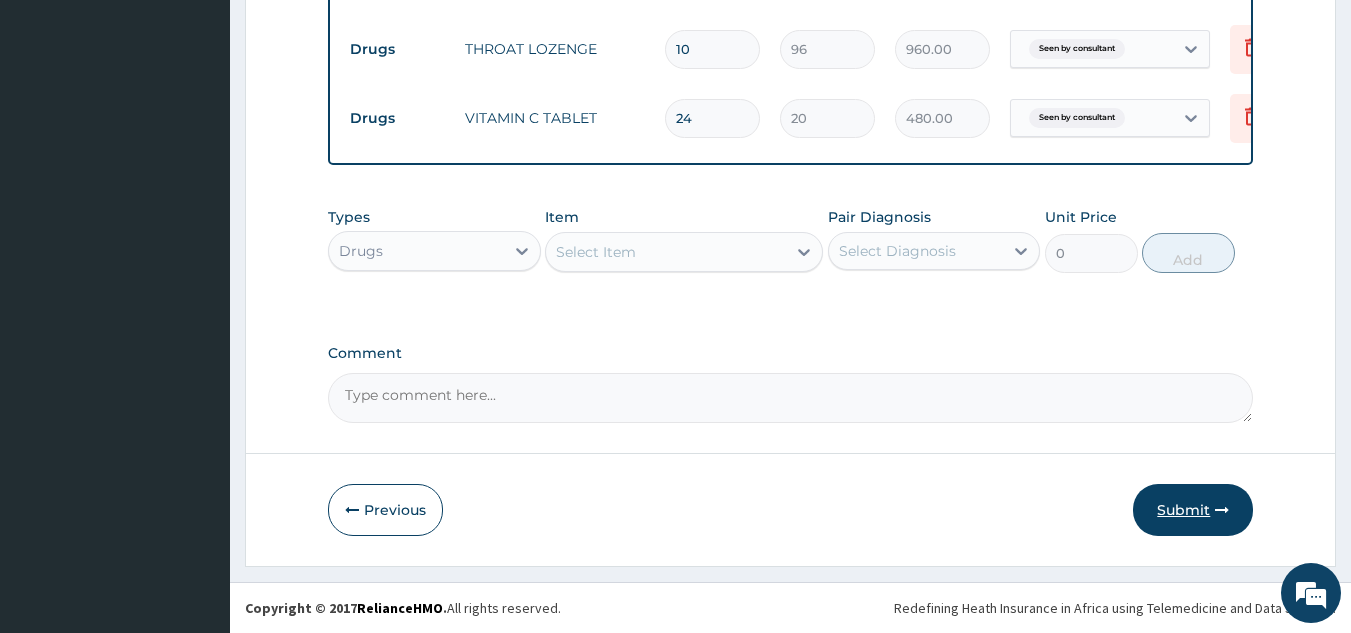 click on "Submit" at bounding box center (1193, 510) 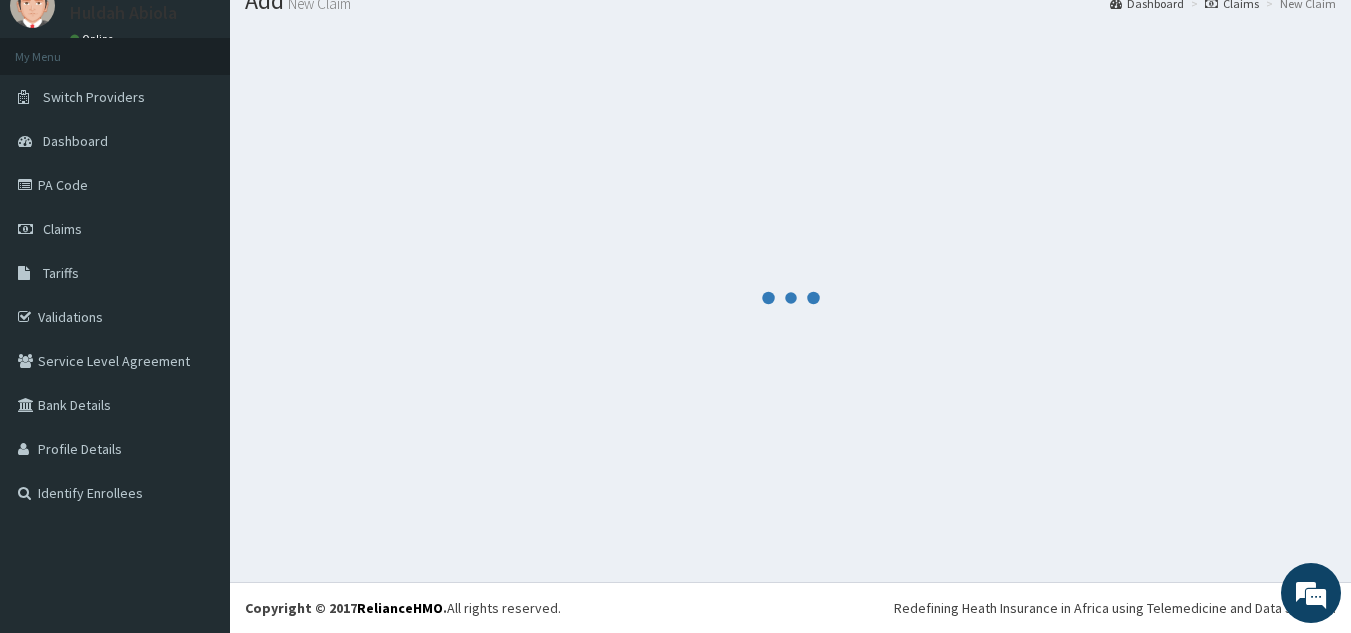 scroll, scrollTop: 898, scrollLeft: 0, axis: vertical 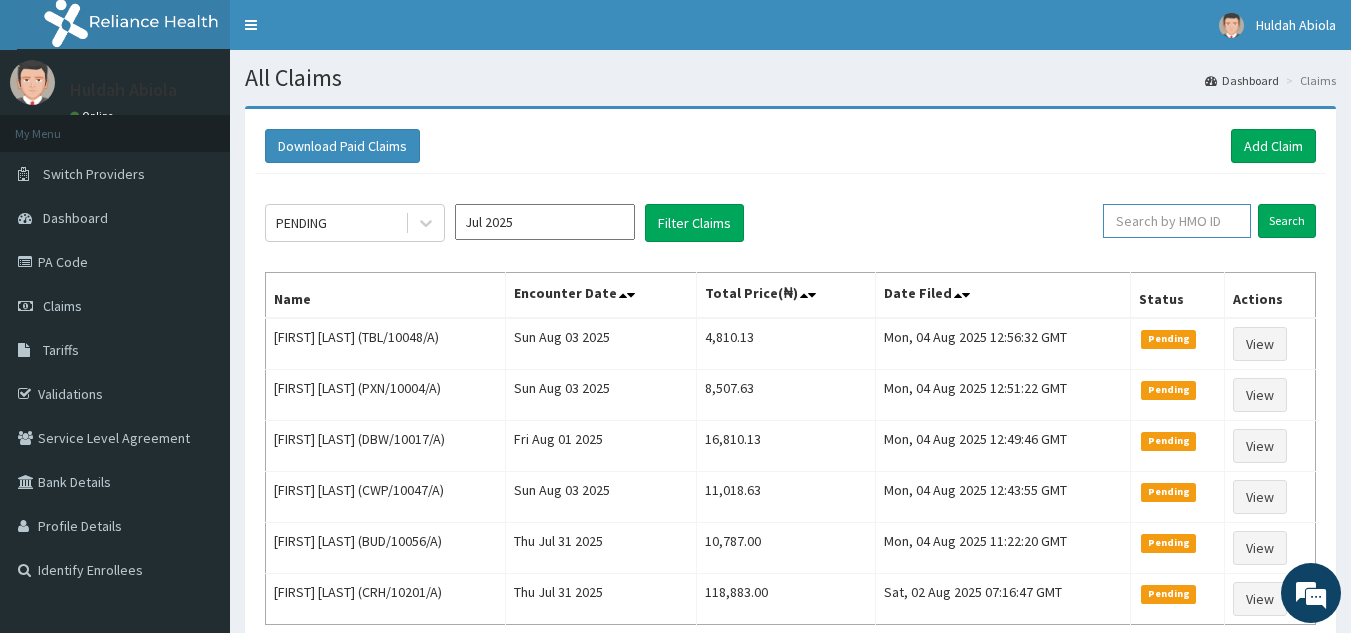 click at bounding box center [1177, 221] 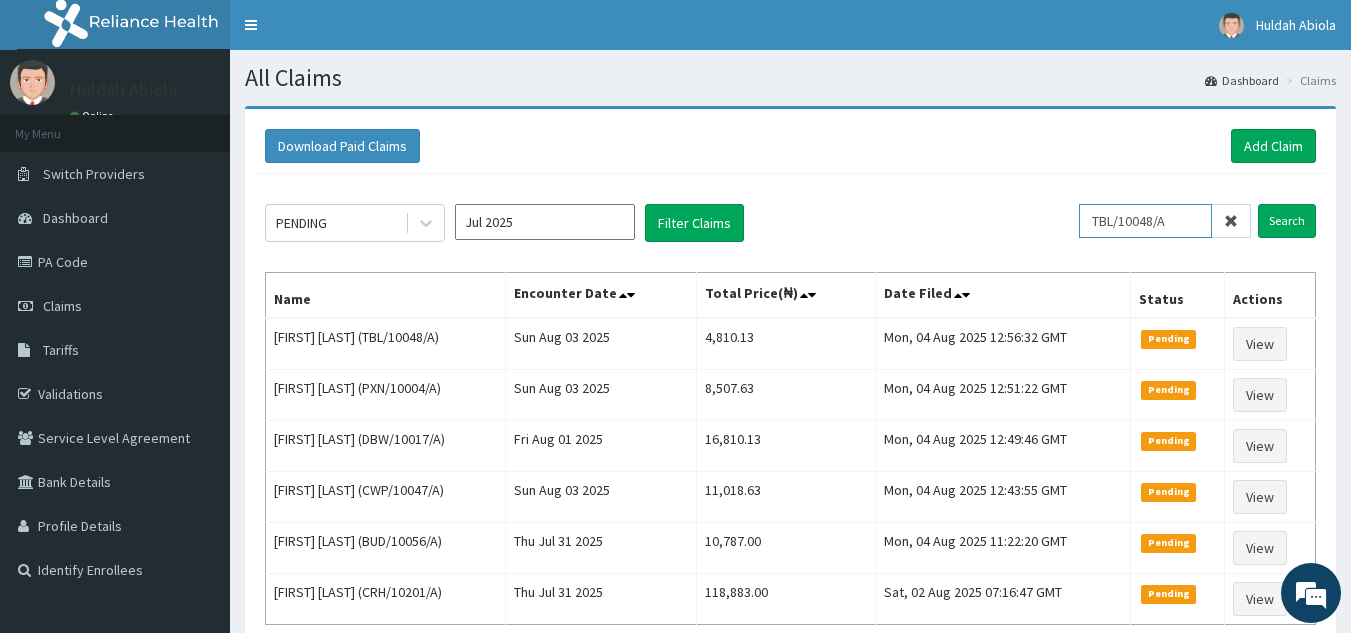 type on "TBL/10048/A" 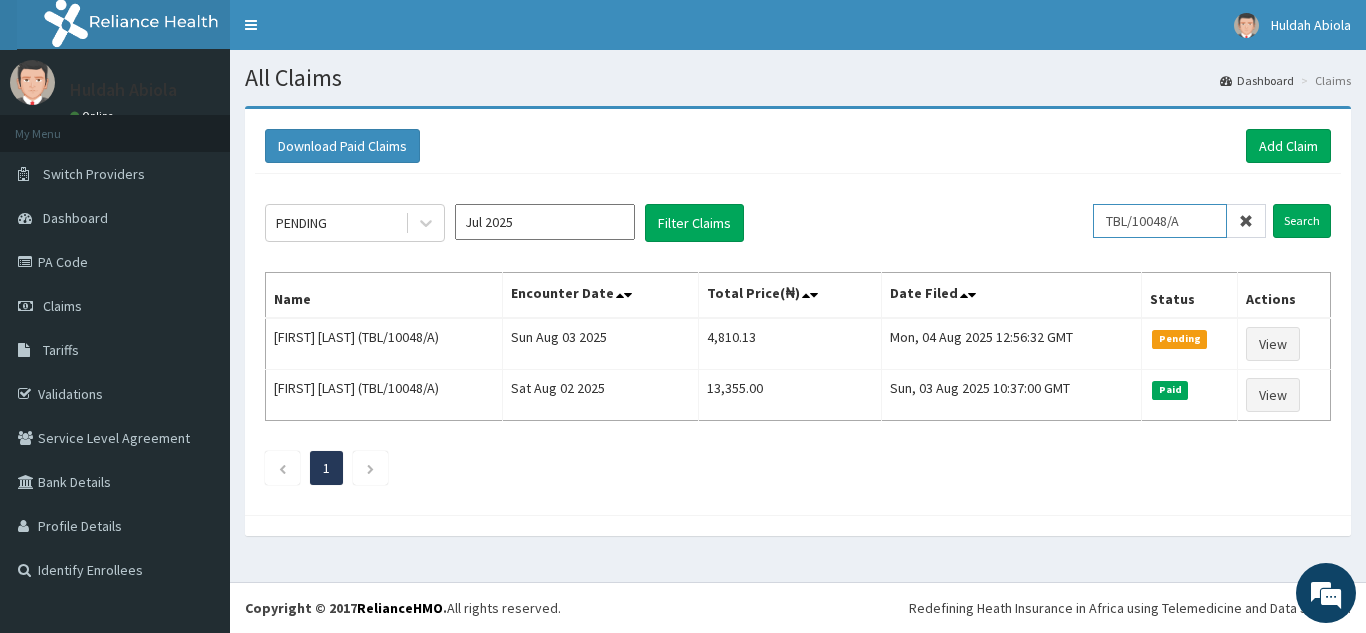 scroll, scrollTop: 0, scrollLeft: 0, axis: both 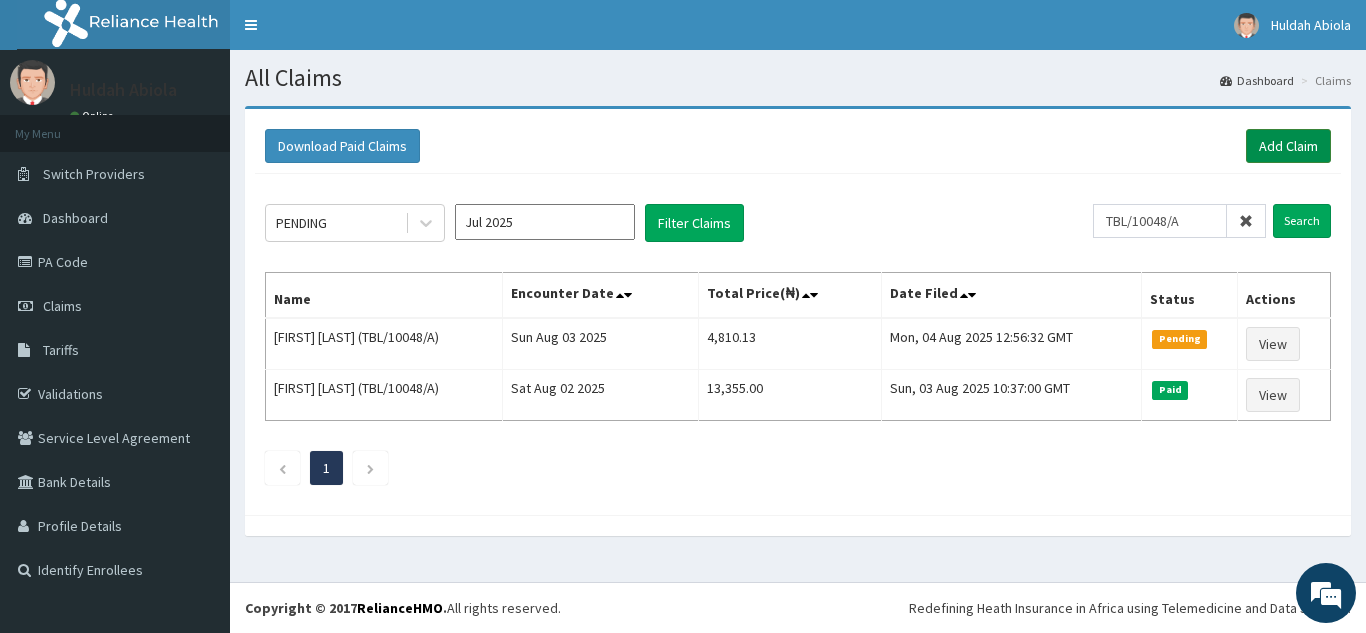 click on "Add Claim" at bounding box center [1288, 146] 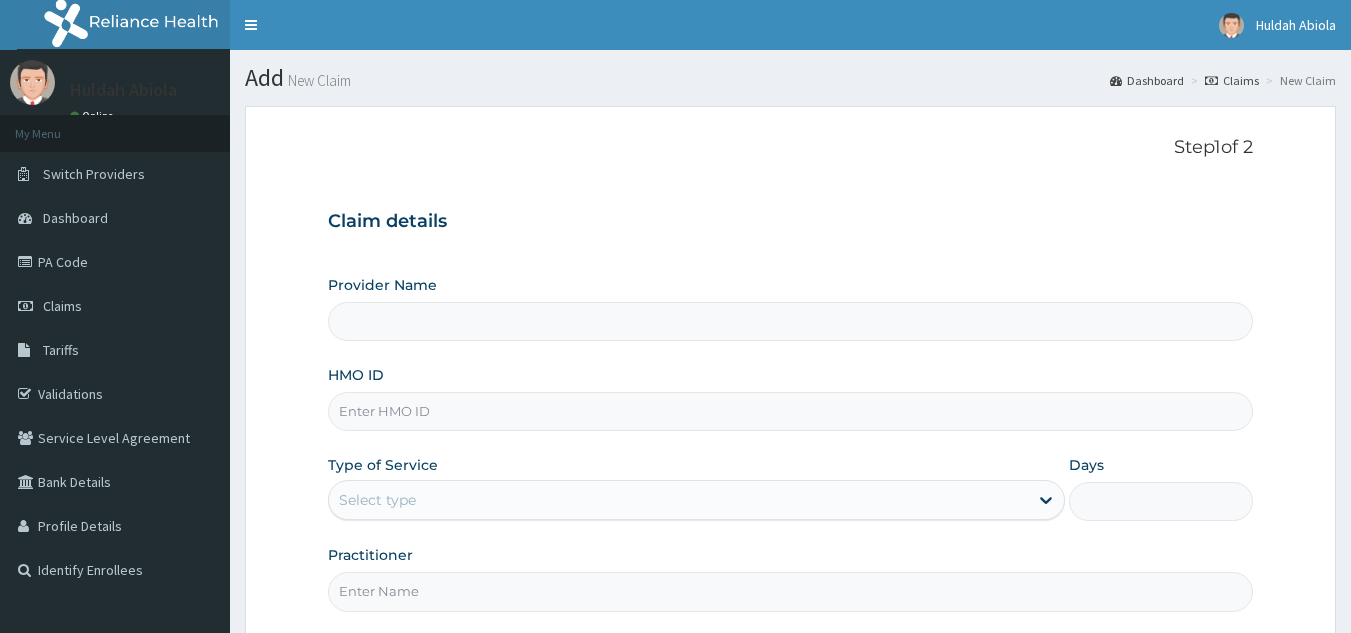 scroll, scrollTop: 0, scrollLeft: 0, axis: both 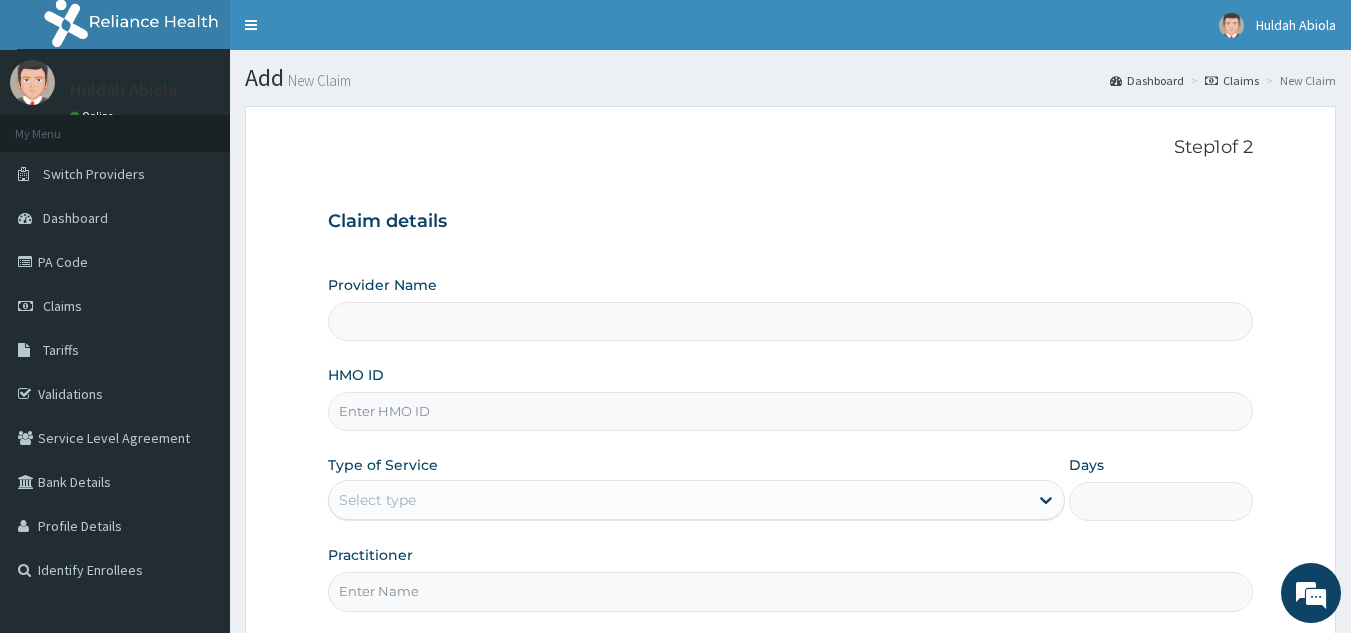 paste on "MHG/10081/A" 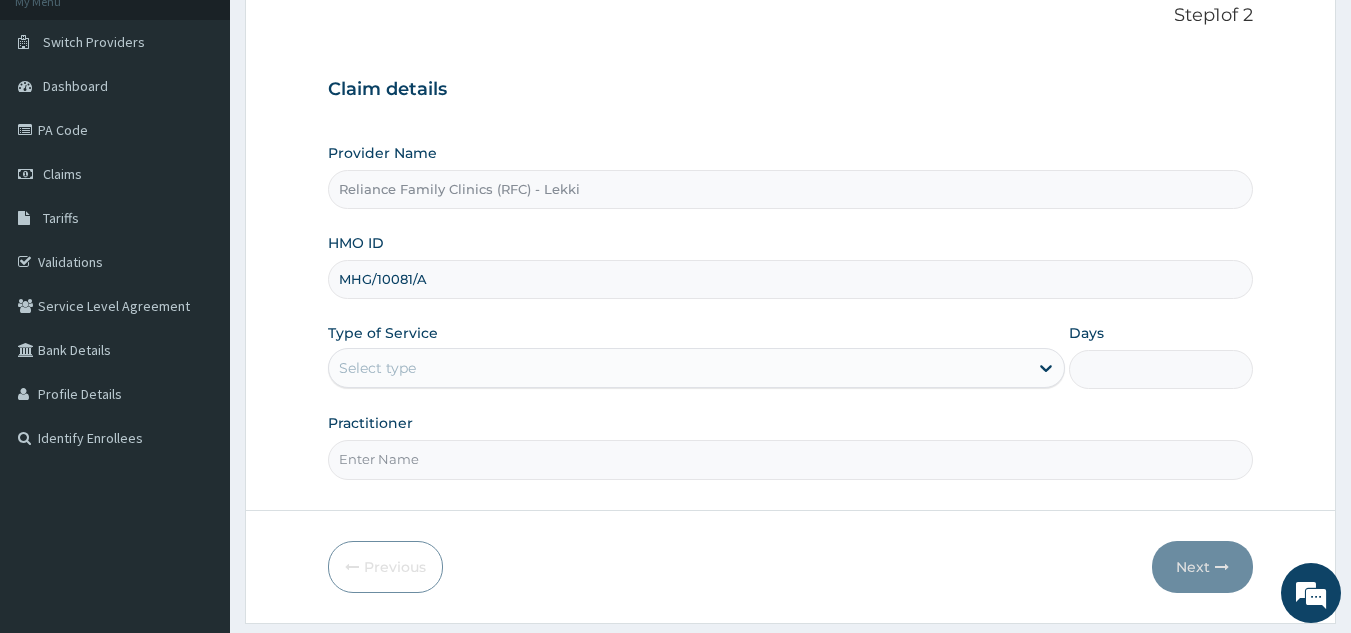 scroll, scrollTop: 146, scrollLeft: 0, axis: vertical 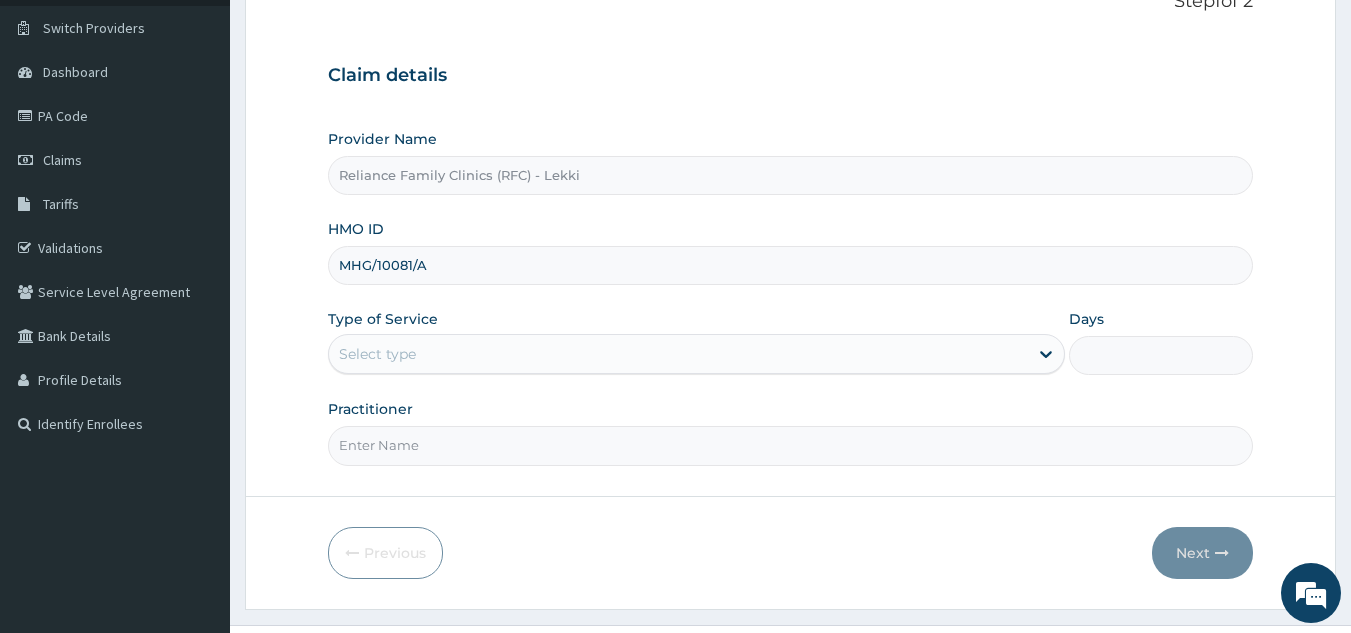 type on "MHG/10081/A" 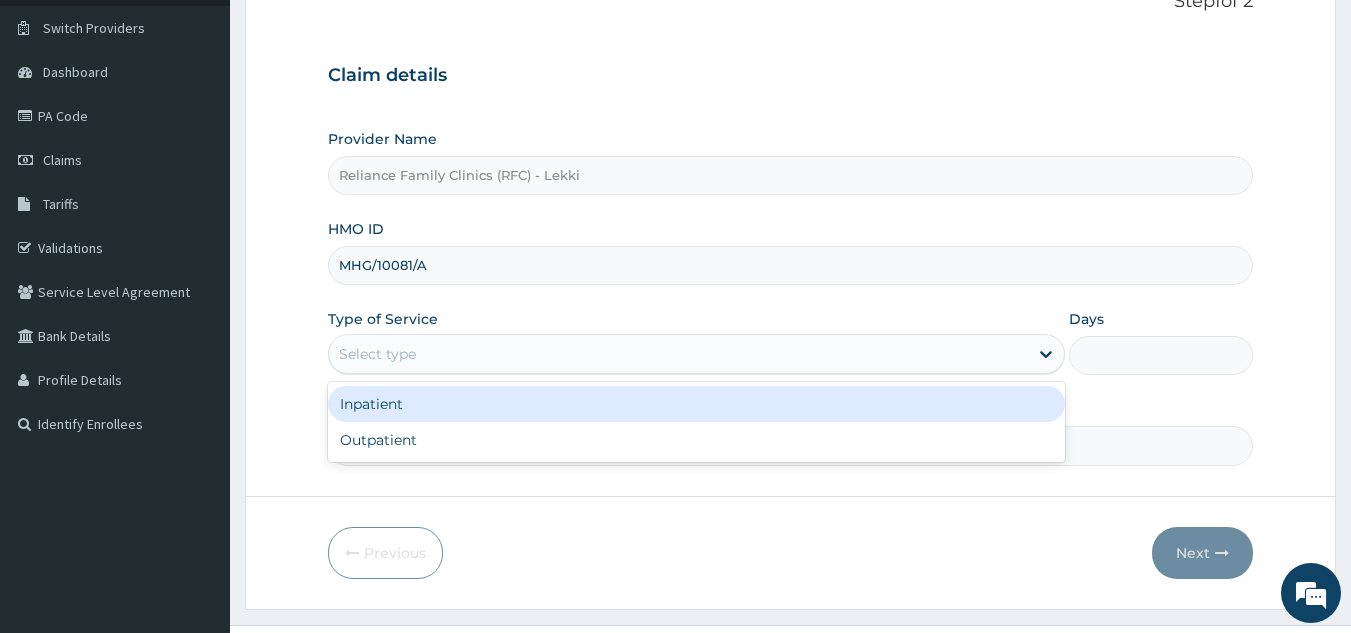 click on "Select type" at bounding box center [678, 354] 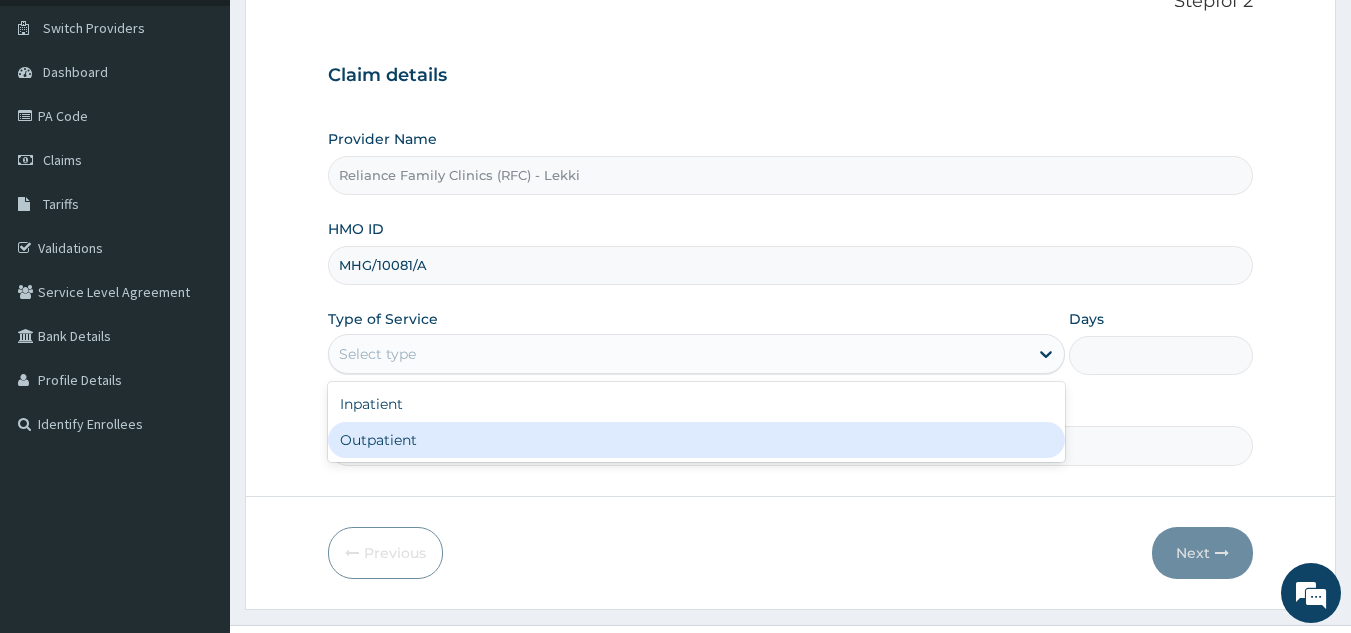 click on "Outpatient" at bounding box center (696, 440) 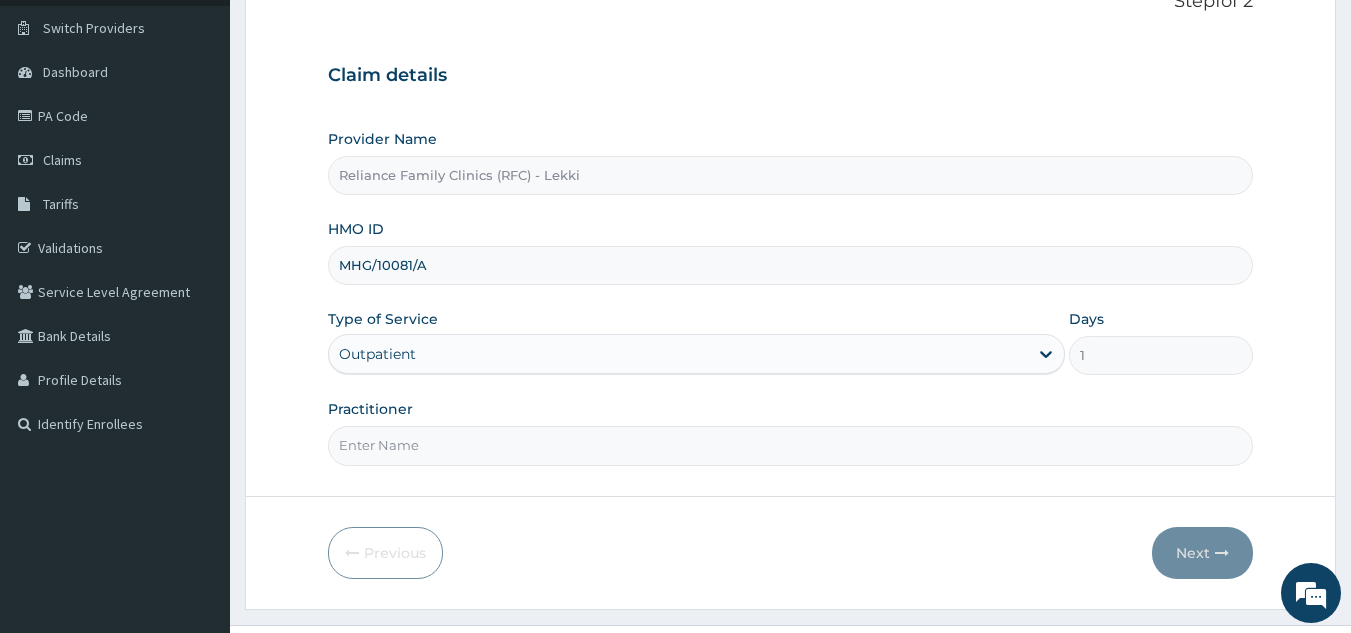 click on "Practitioner" at bounding box center [791, 445] 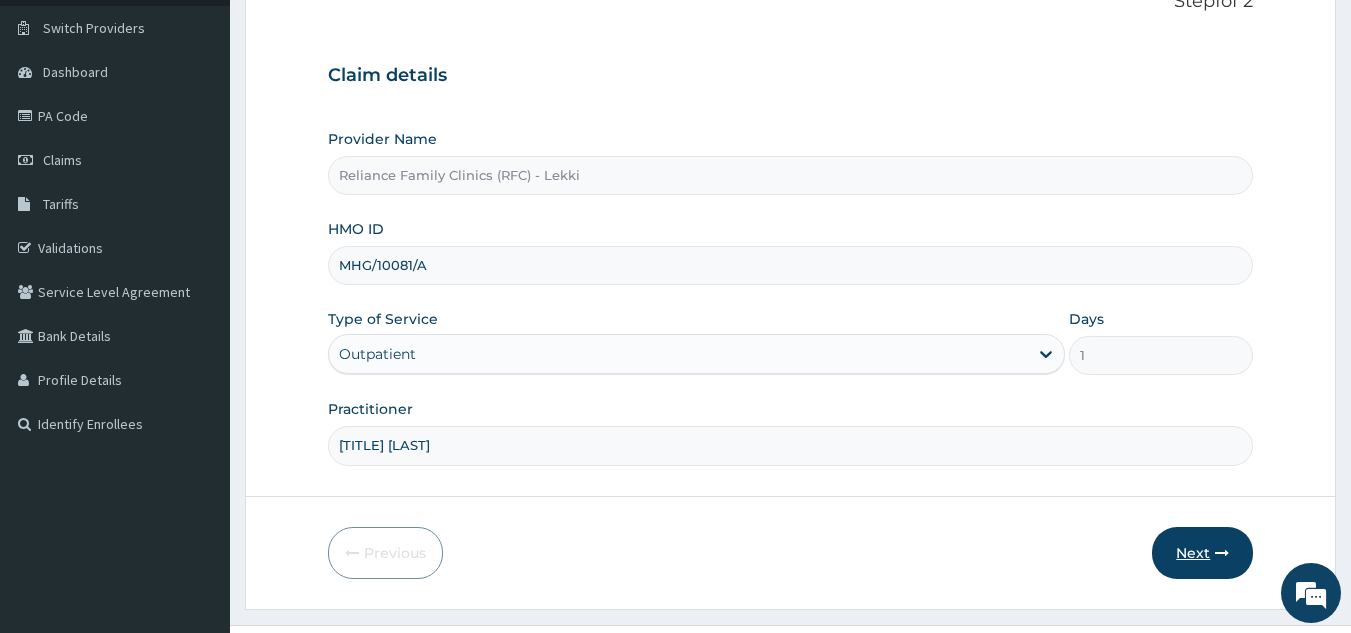 click on "Next" at bounding box center (1202, 553) 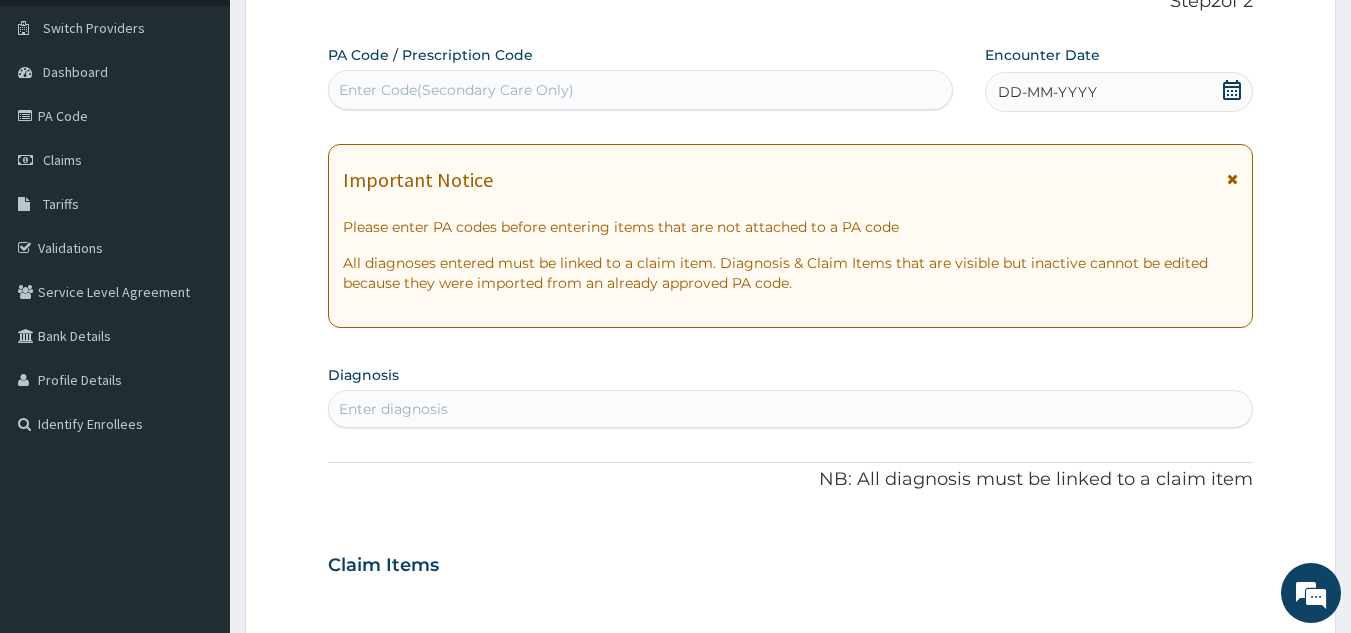 click on "Enter diagnosis" at bounding box center (791, 409) 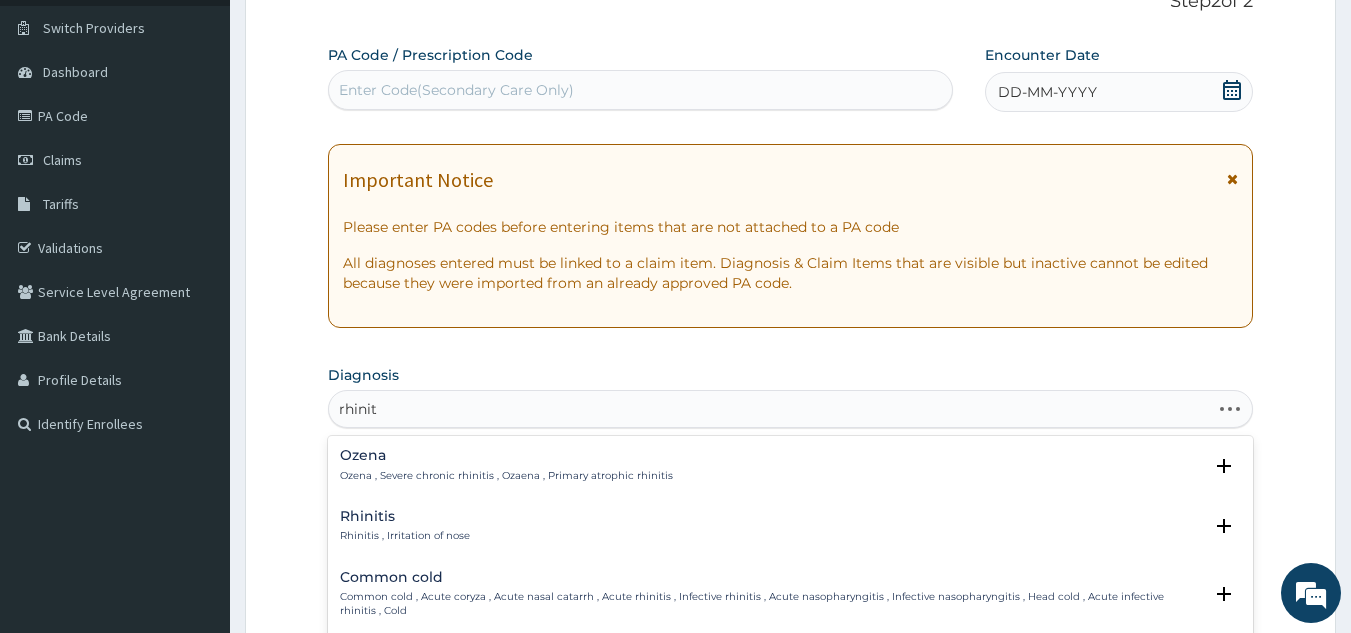 type on "rhiniti" 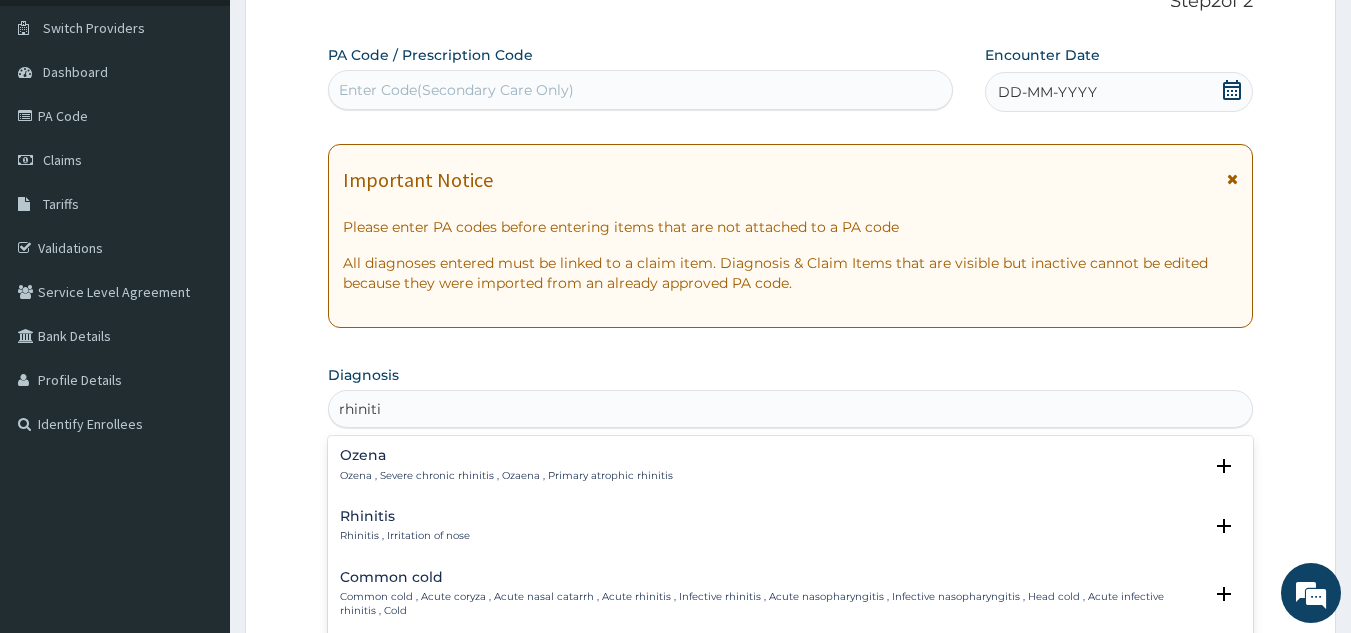 click on "Rhinitis" at bounding box center (405, 516) 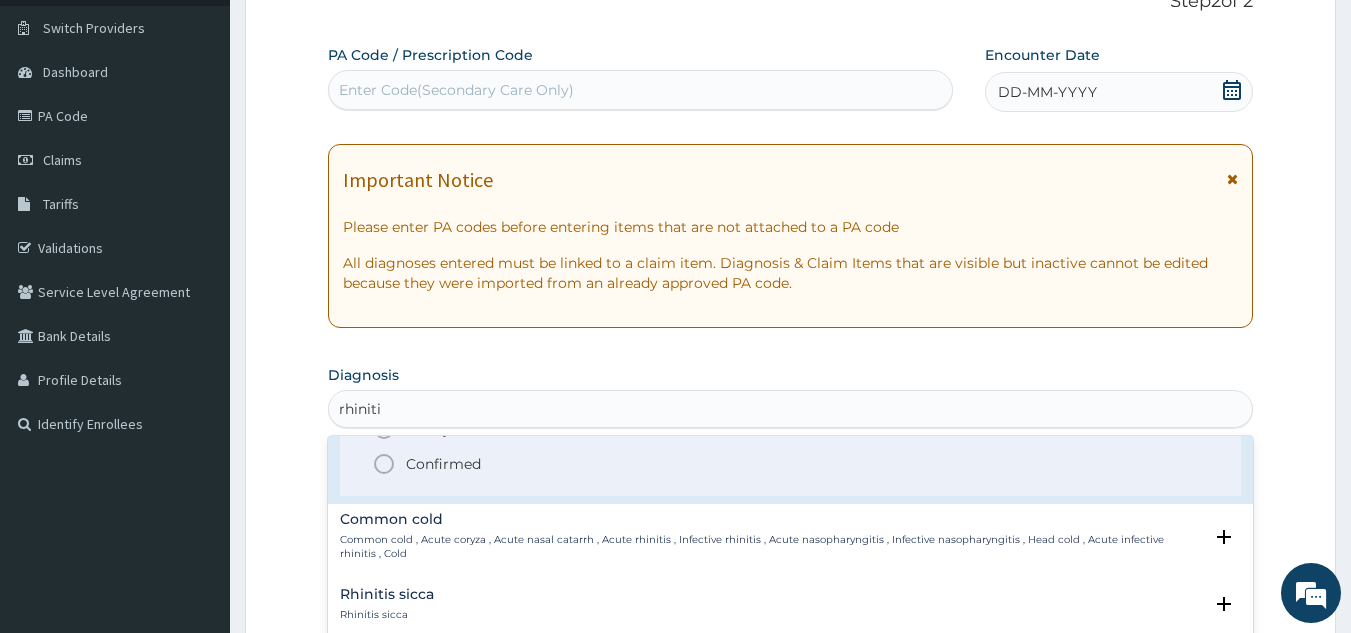 scroll, scrollTop: 183, scrollLeft: 0, axis: vertical 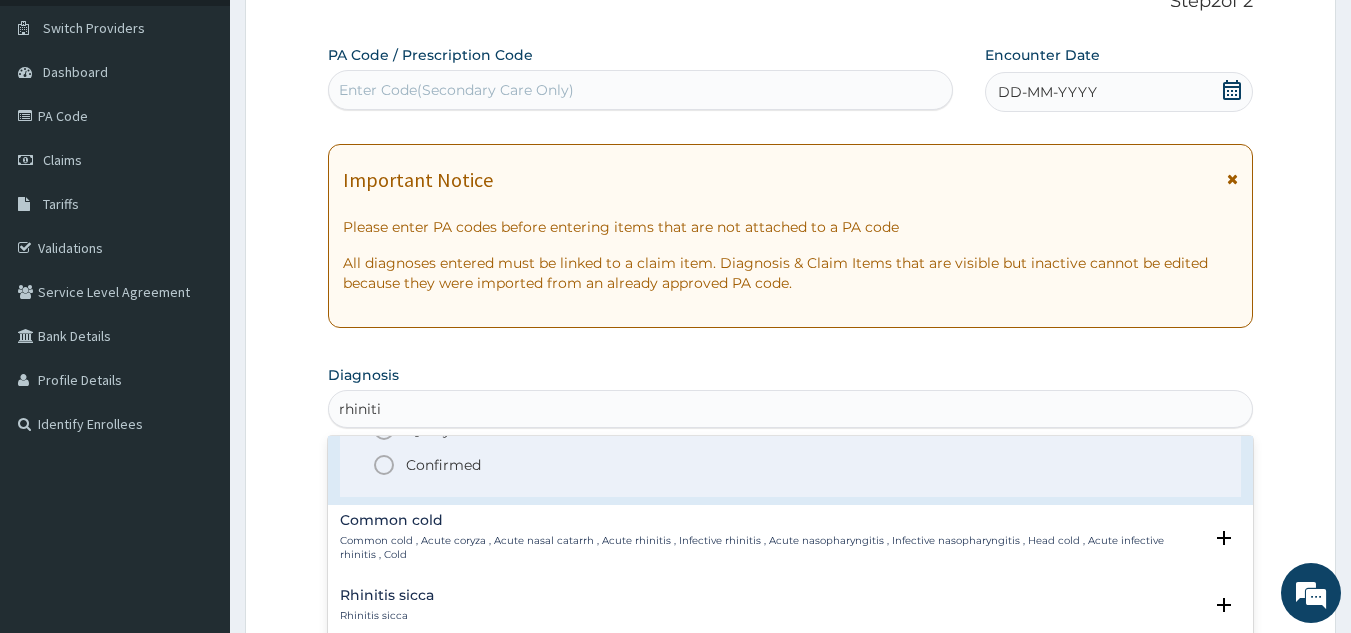 click on "Confirmed" at bounding box center [443, 465] 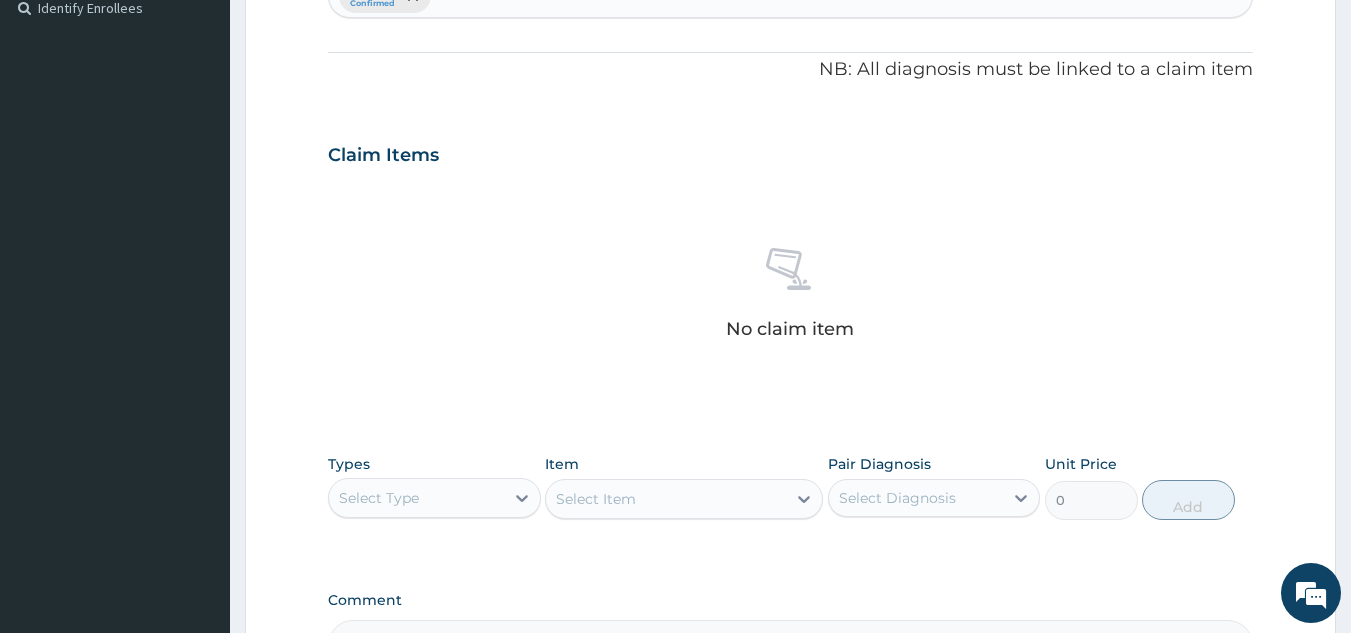 scroll, scrollTop: 568, scrollLeft: 0, axis: vertical 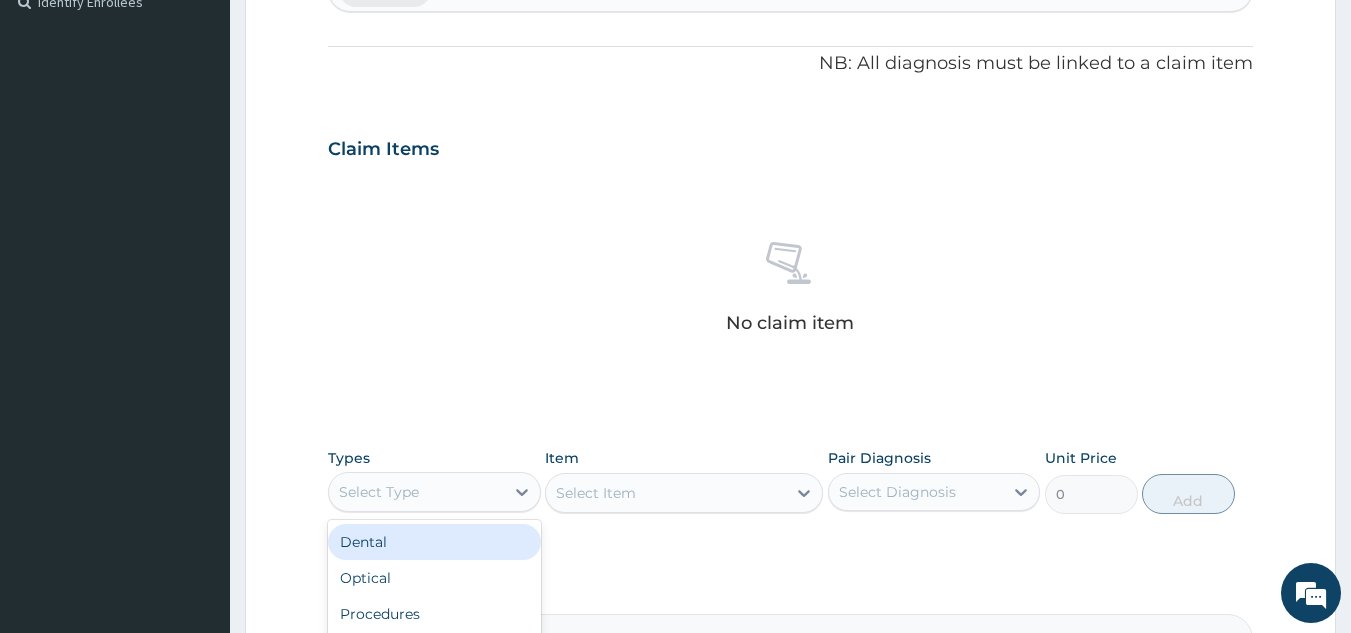 click on "Select Type" at bounding box center (434, 492) 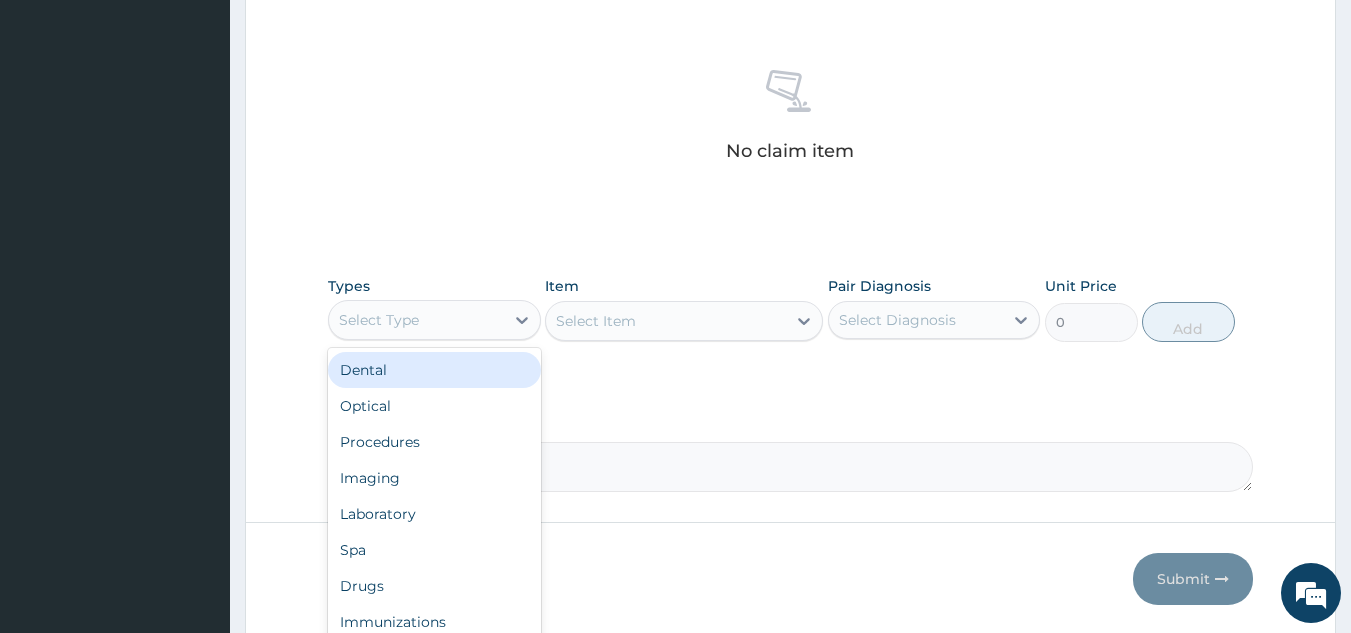 scroll, scrollTop: 741, scrollLeft: 0, axis: vertical 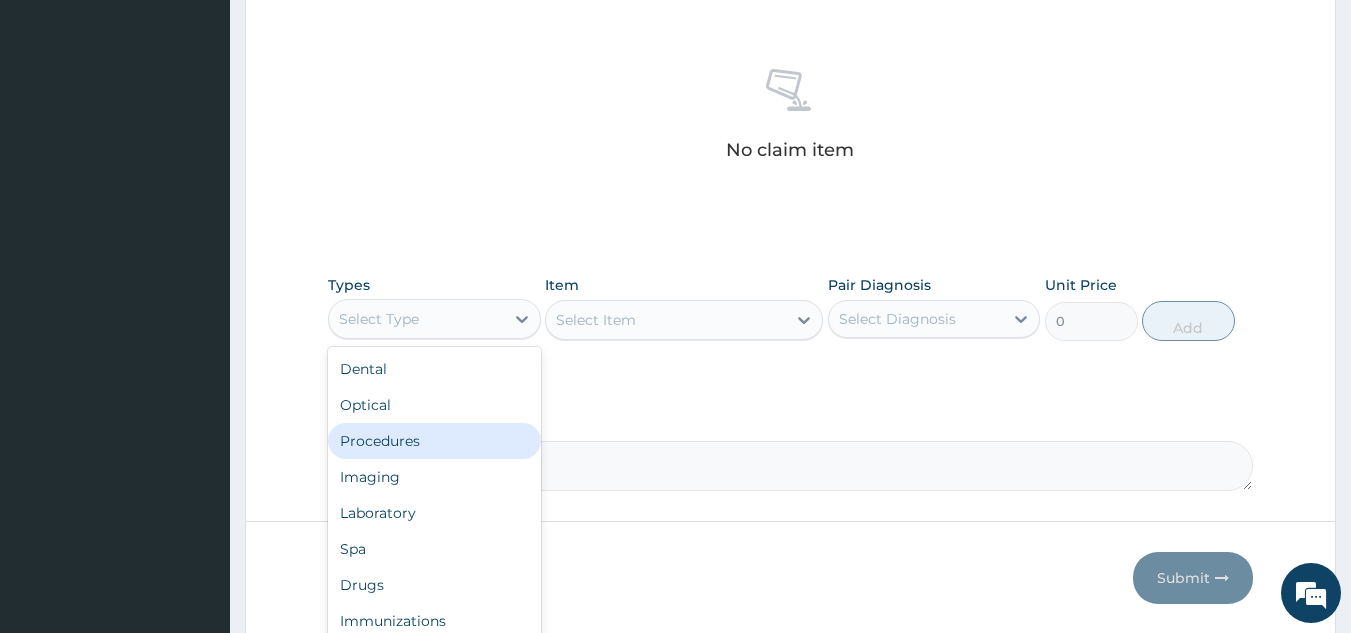 click on "Procedures" at bounding box center (434, 441) 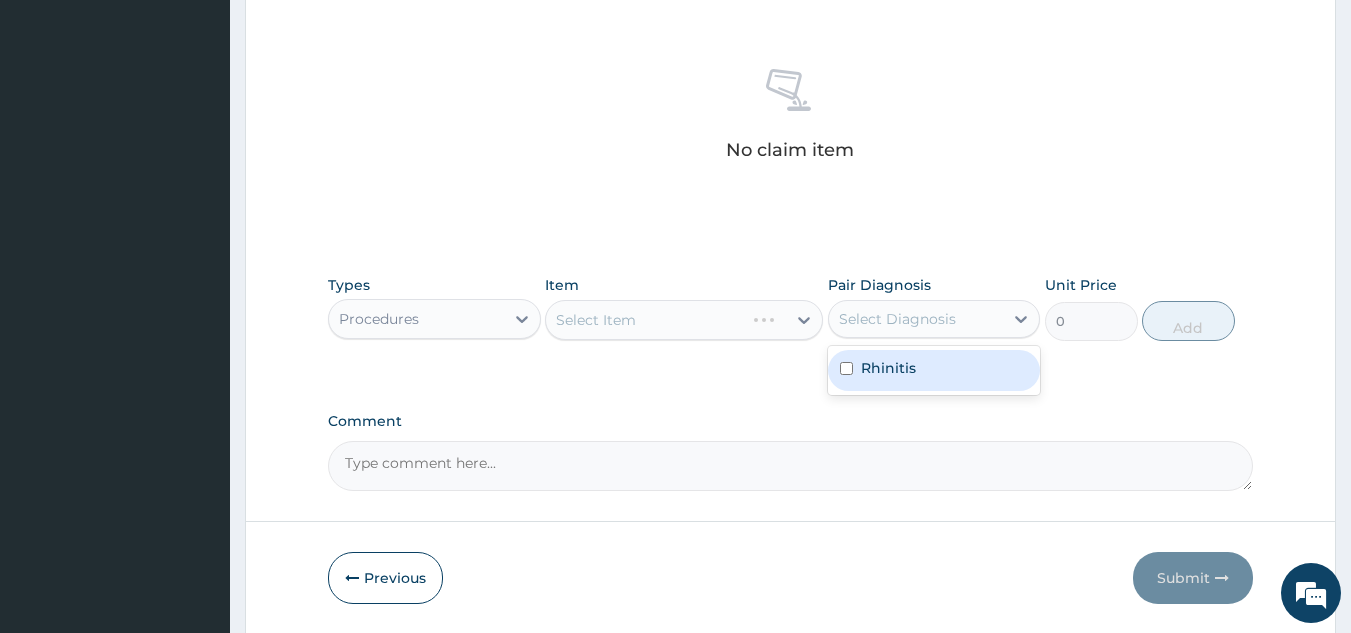 click on "Select Diagnosis" at bounding box center [916, 319] 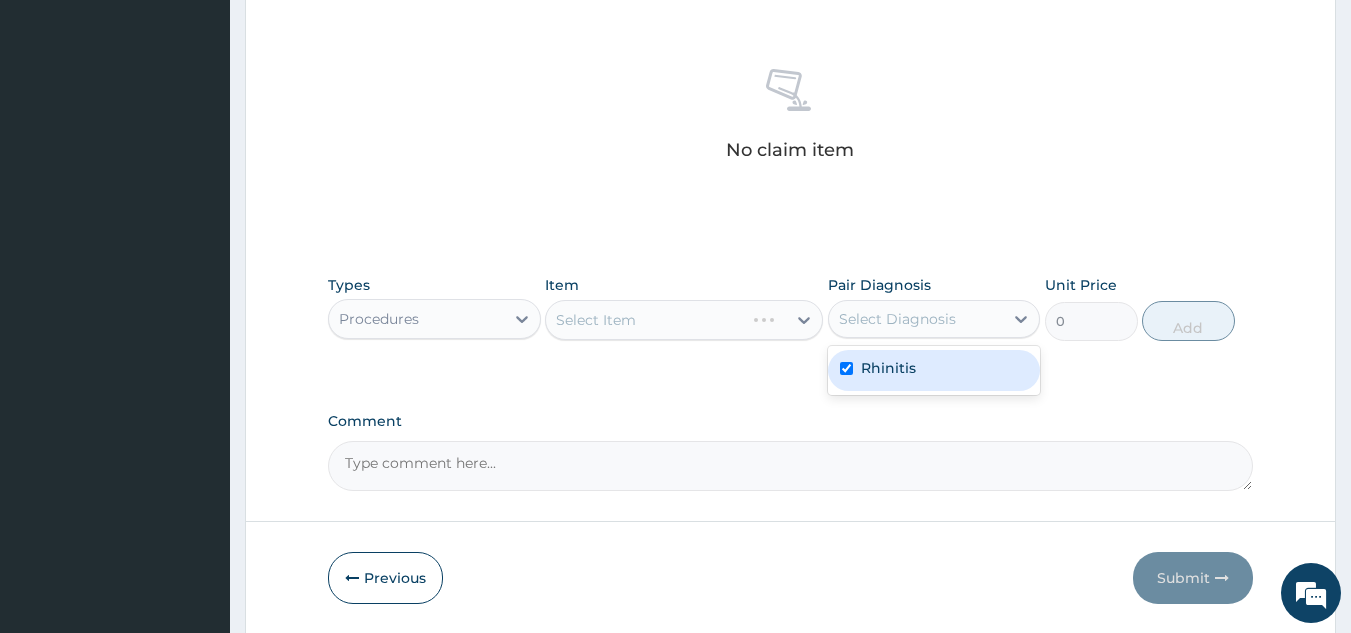 checkbox on "true" 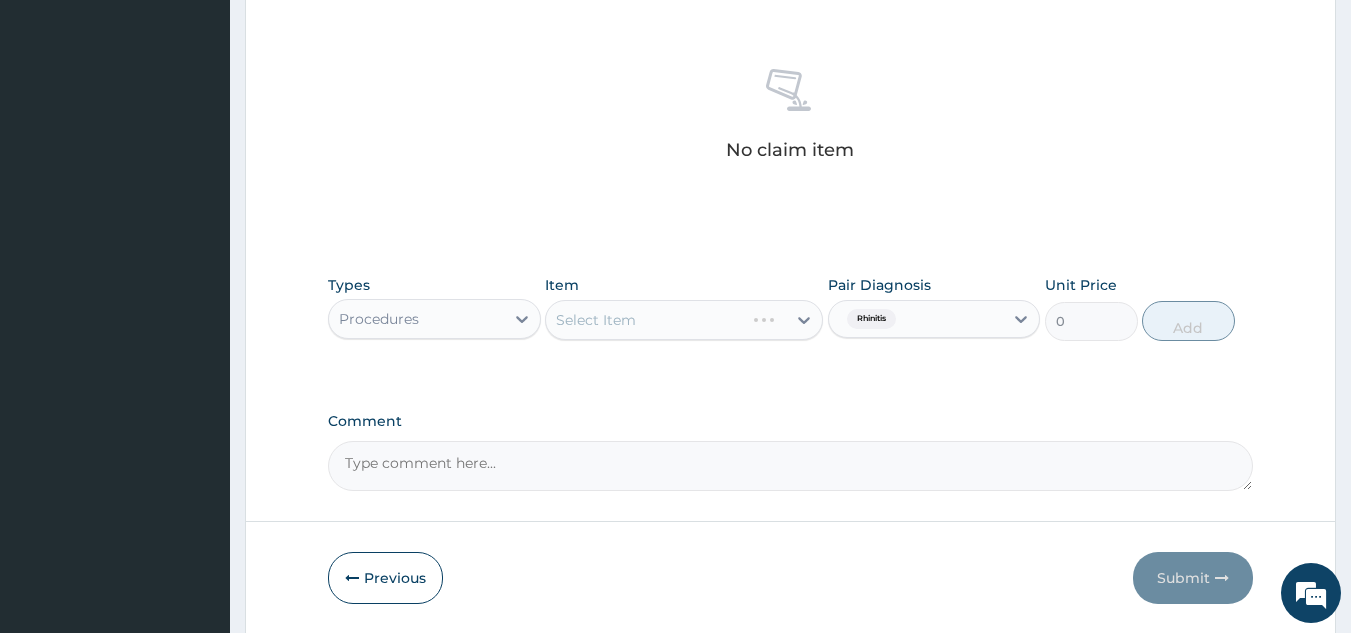 click on "Select Item" at bounding box center [684, 320] 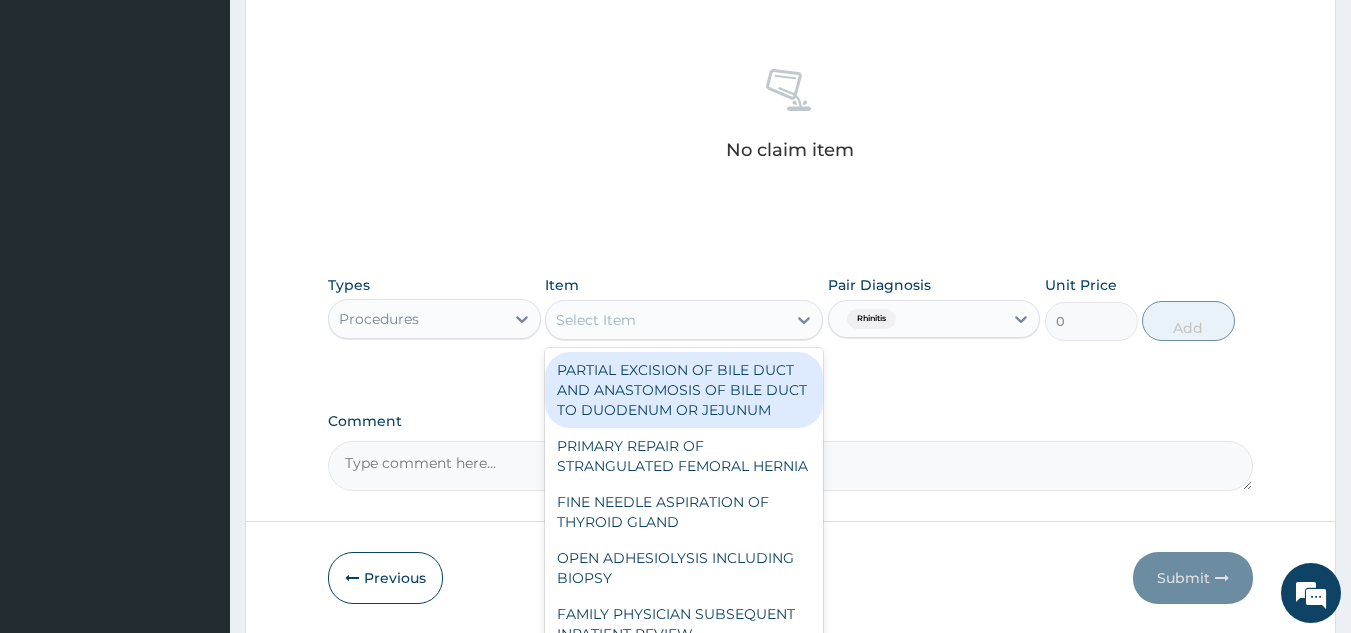 click on "Select Item" at bounding box center (666, 320) 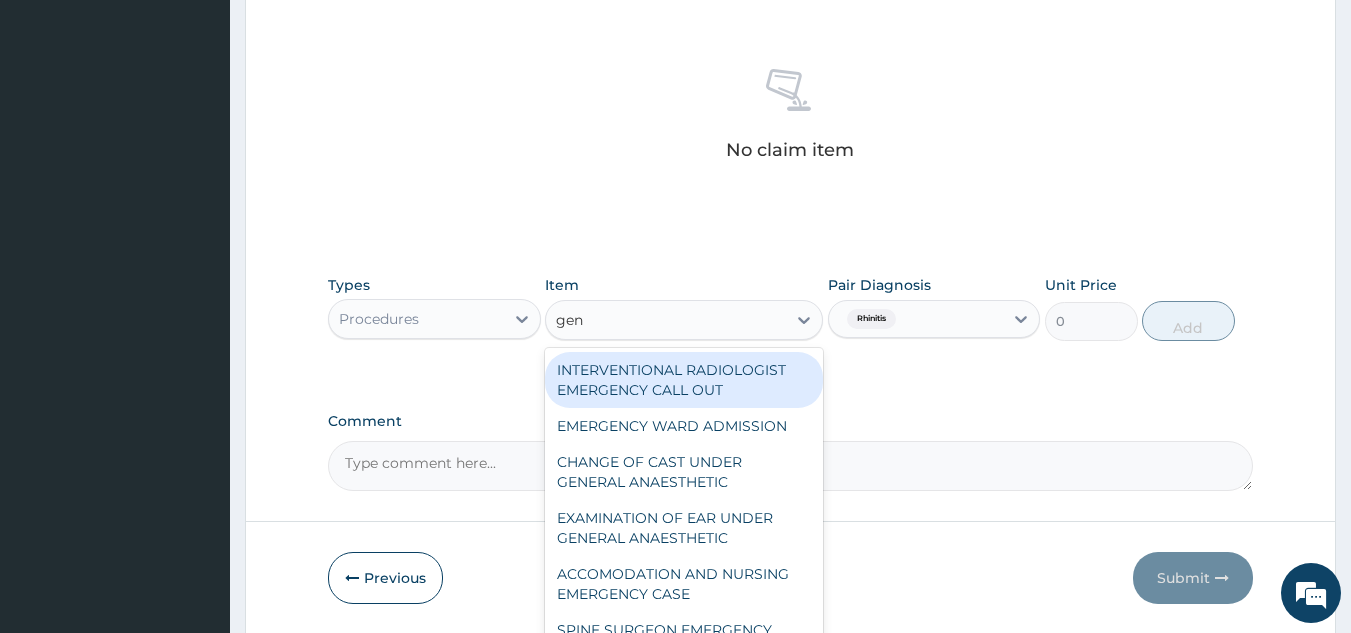 type on "gene" 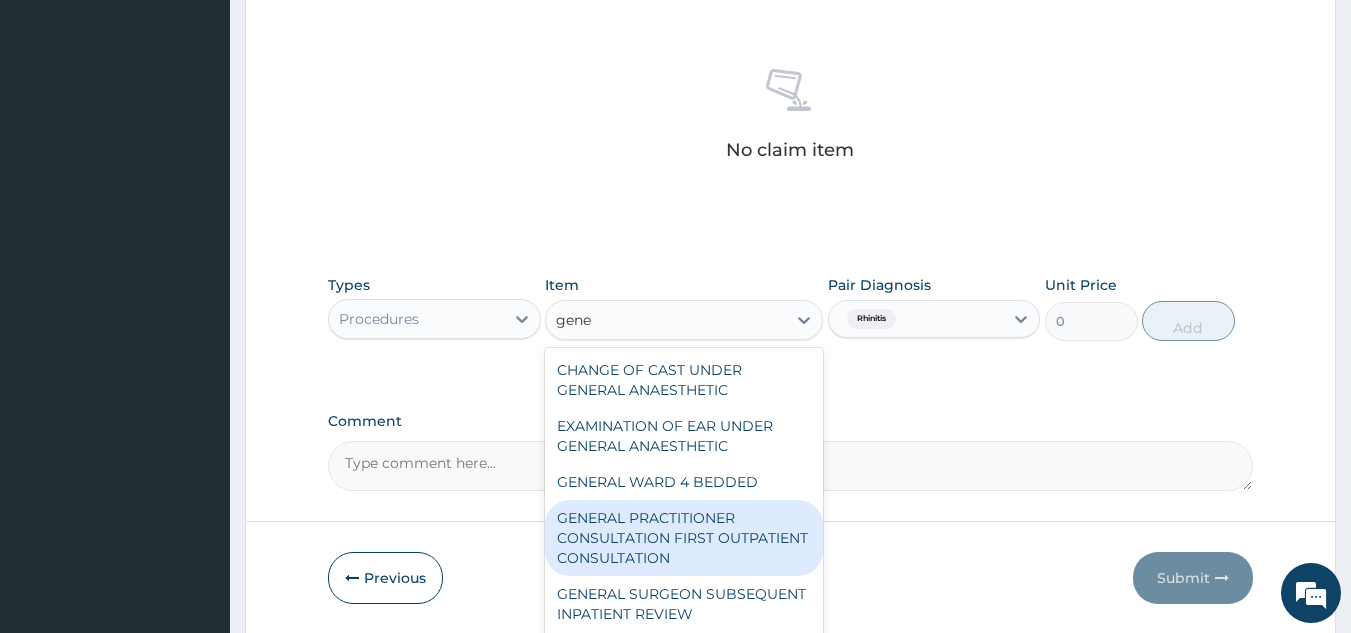 click on "GENERAL PRACTITIONER CONSULTATION FIRST OUTPATIENT CONSULTATION" at bounding box center (684, 538) 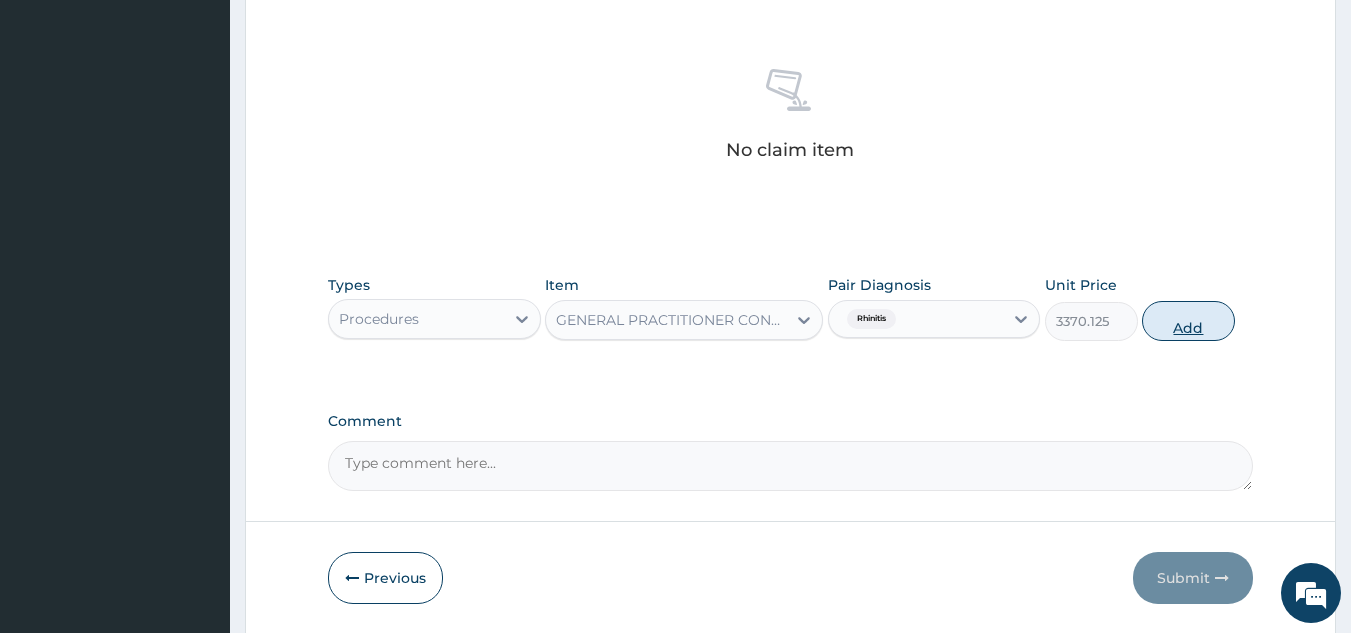 click on "Add" at bounding box center [1188, 321] 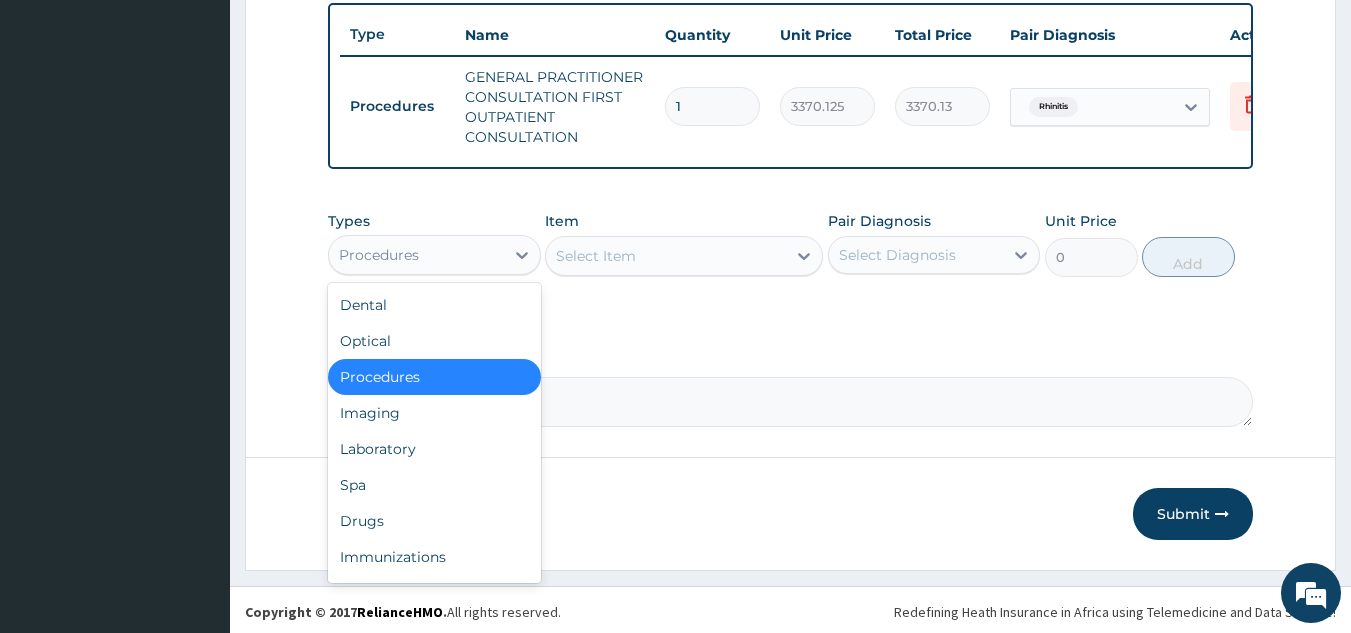 click on "Procedures" at bounding box center (416, 255) 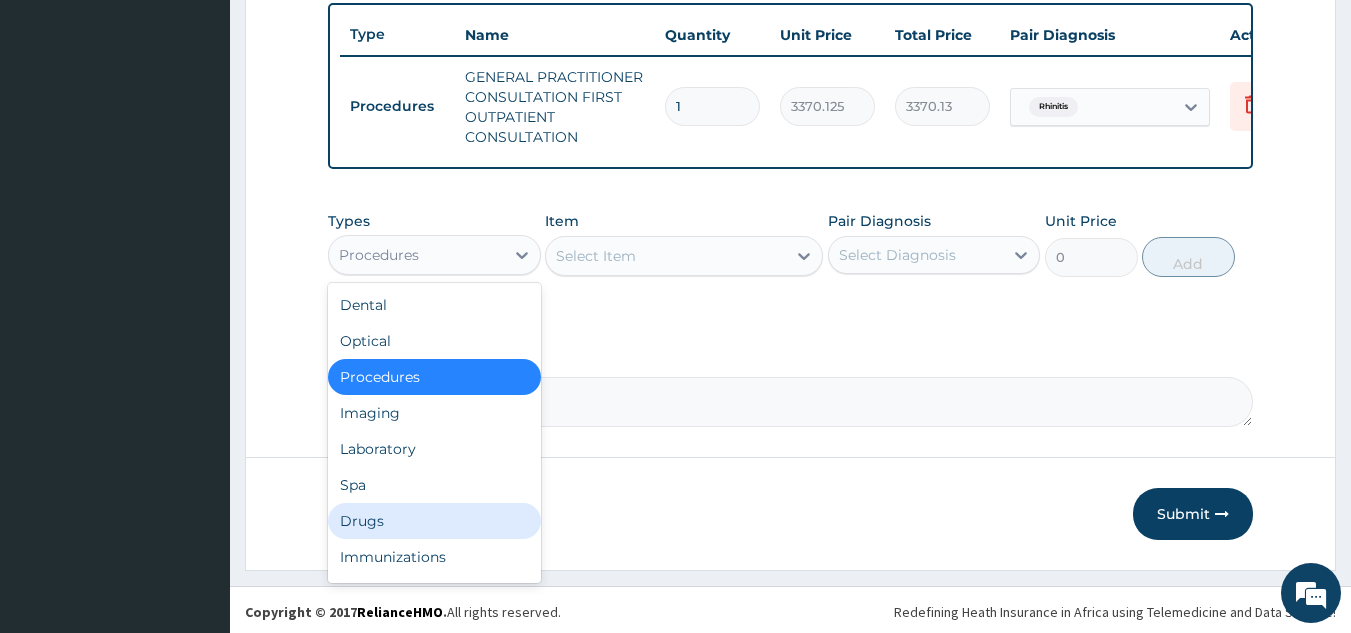 click on "Drugs" at bounding box center [434, 521] 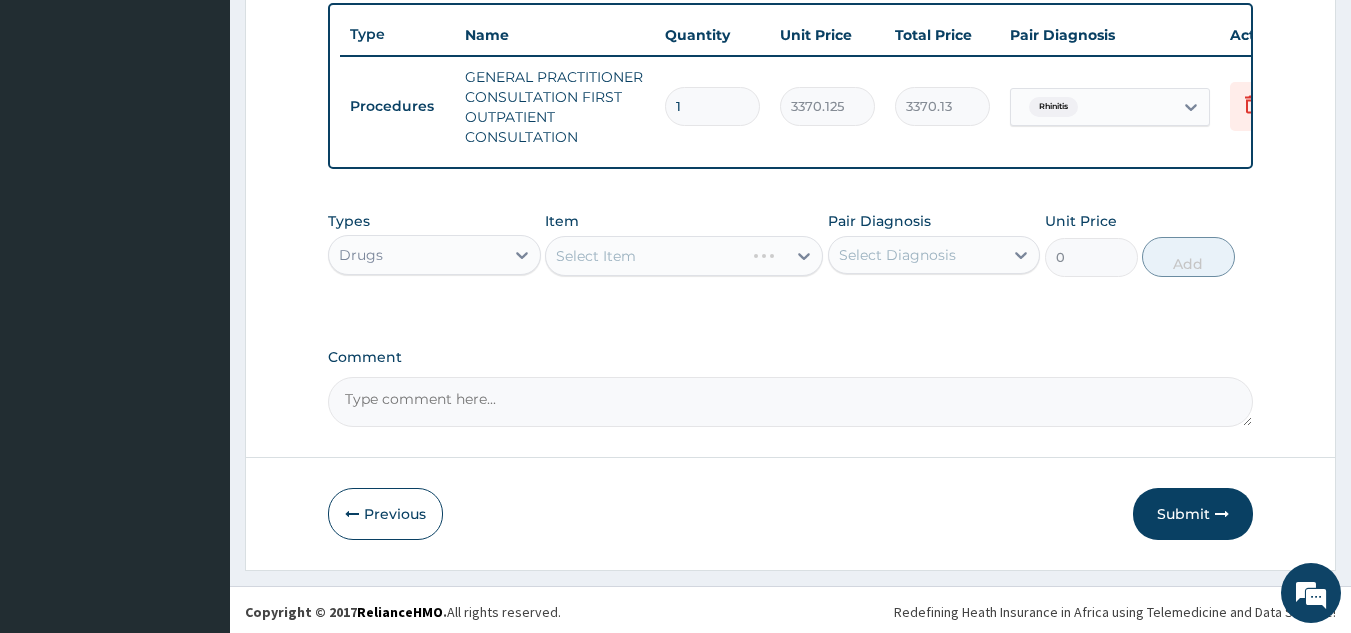 click on "Select Item" at bounding box center [684, 256] 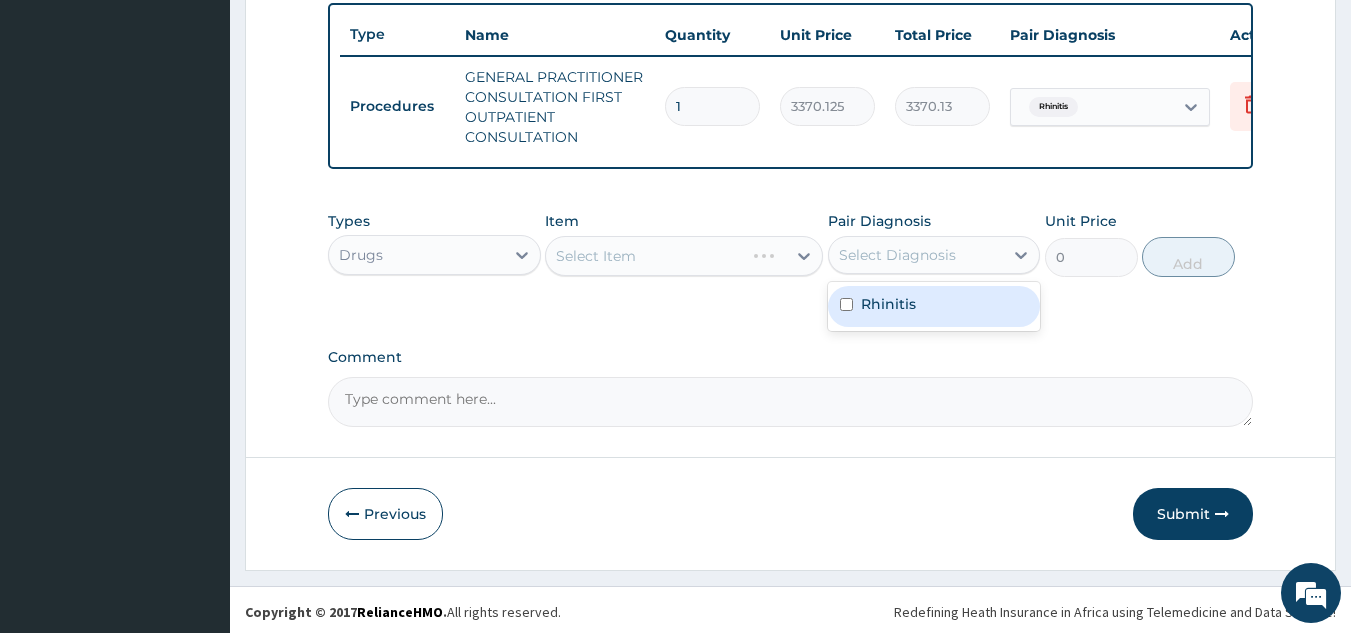 click on "Select Diagnosis" at bounding box center (916, 255) 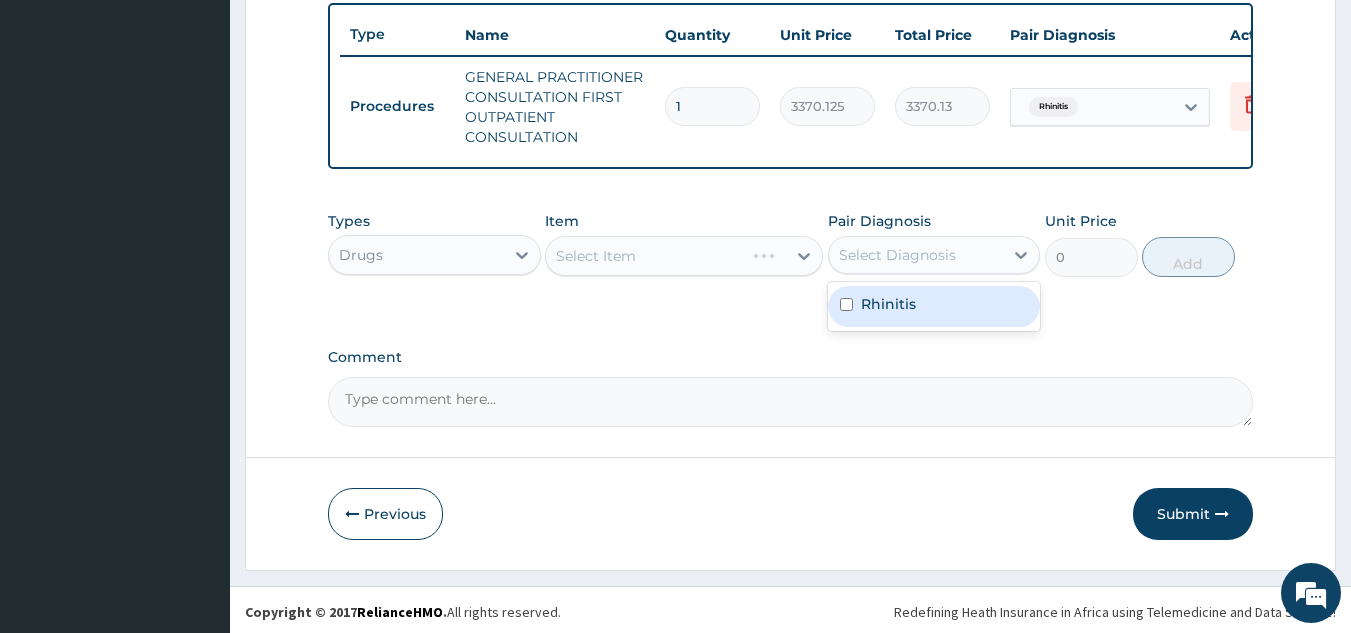 click on "Rhinitis" at bounding box center [934, 306] 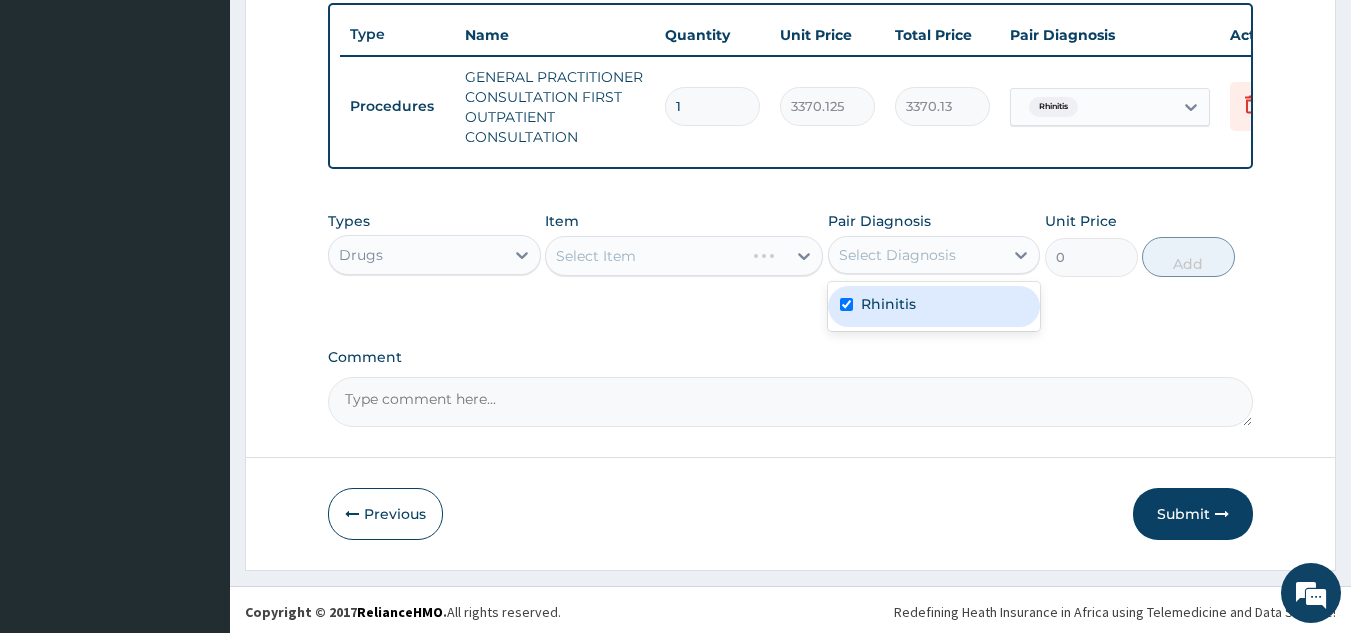 checkbox on "true" 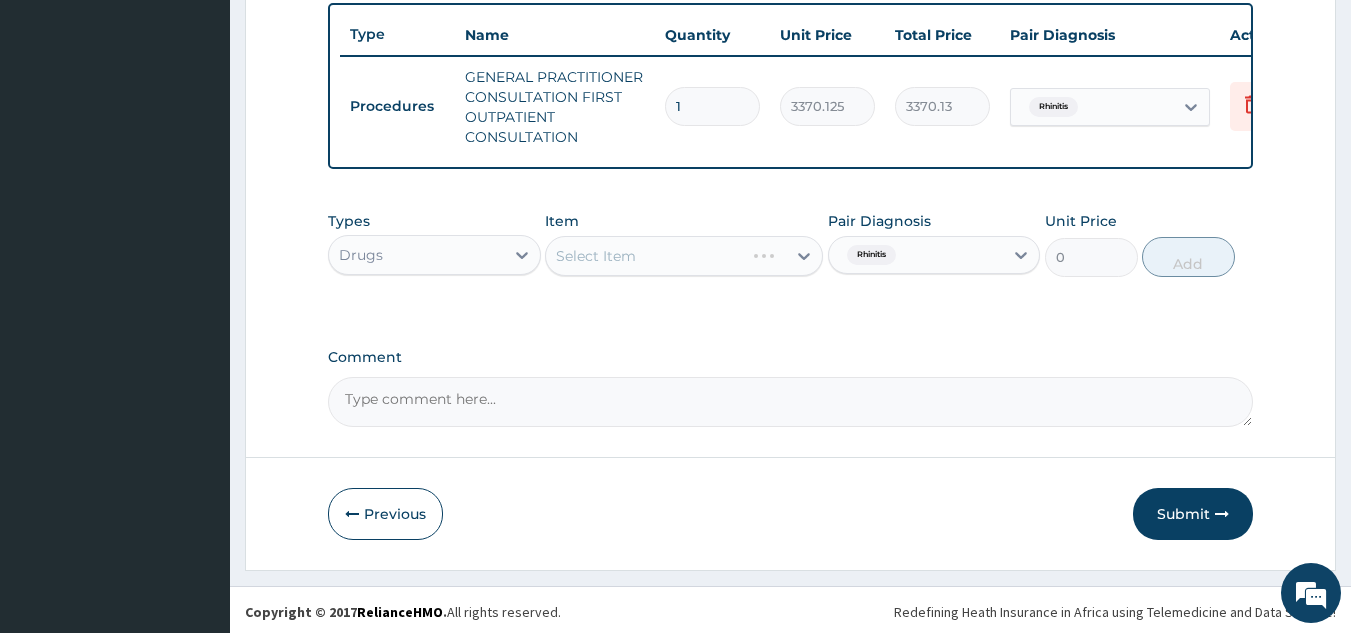 click on "Select Item" at bounding box center (684, 256) 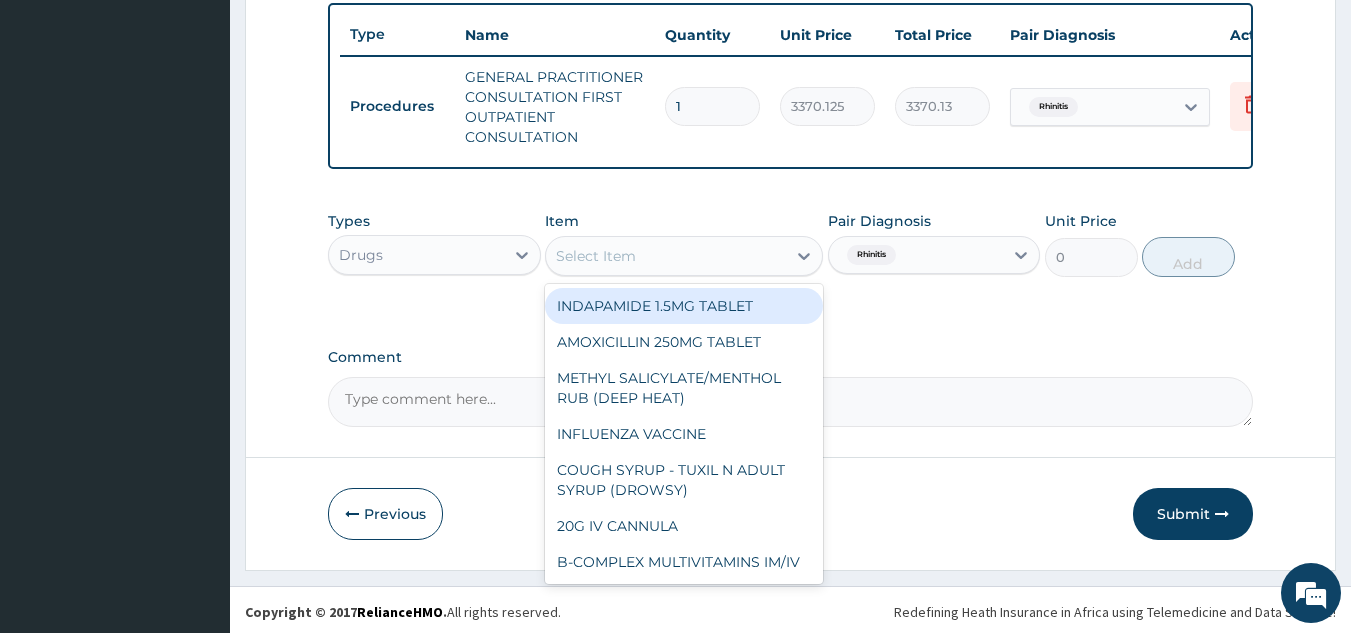 click on "Select Item" at bounding box center (666, 256) 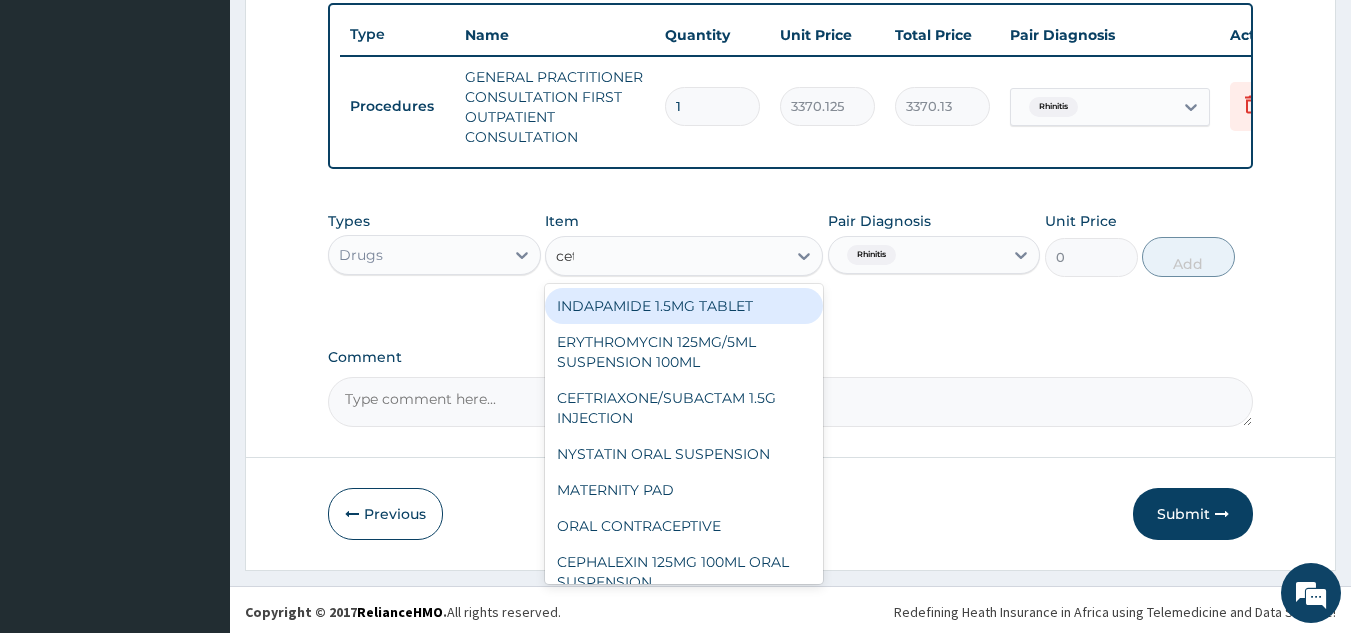 type on "ceti" 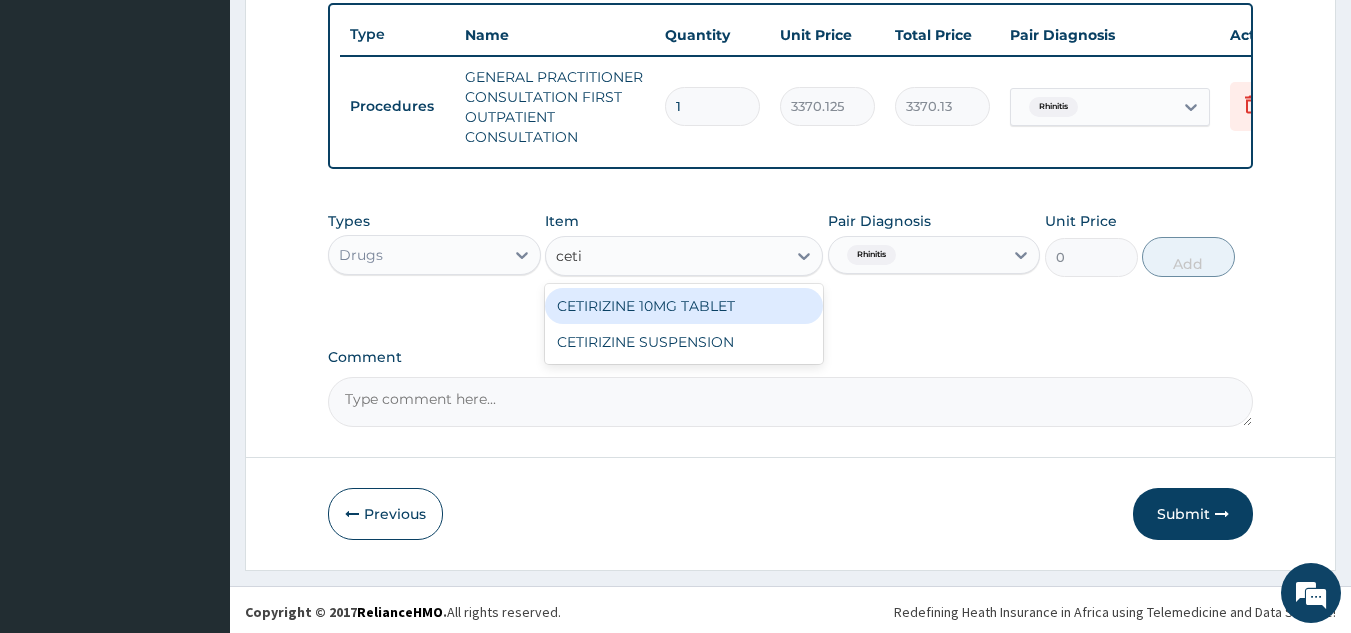 click on "CETIRIZINE 10MG TABLET" at bounding box center (684, 306) 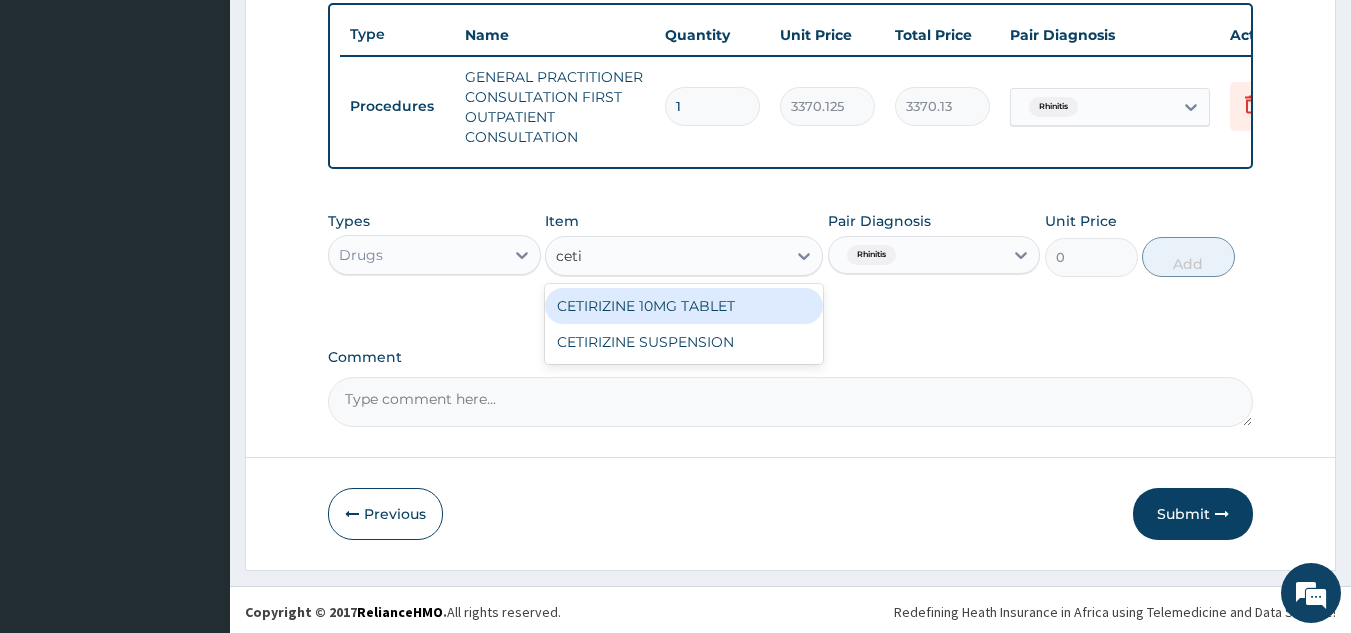 type 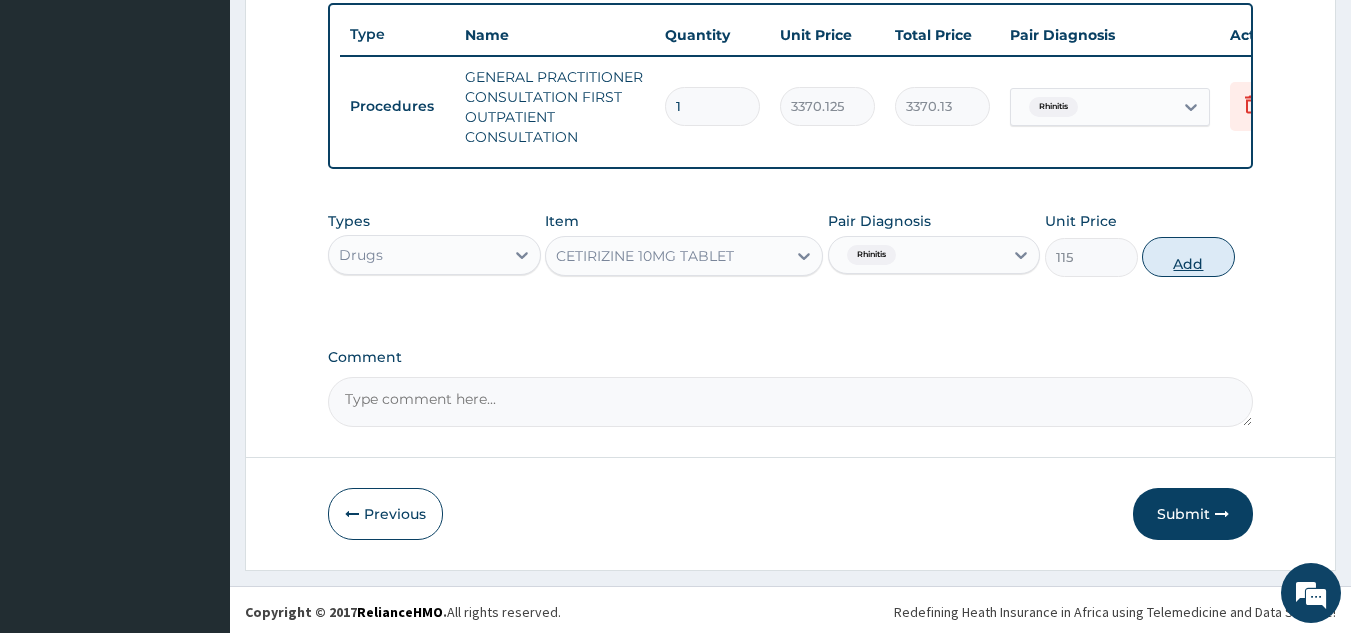 click on "Add" at bounding box center [1188, 257] 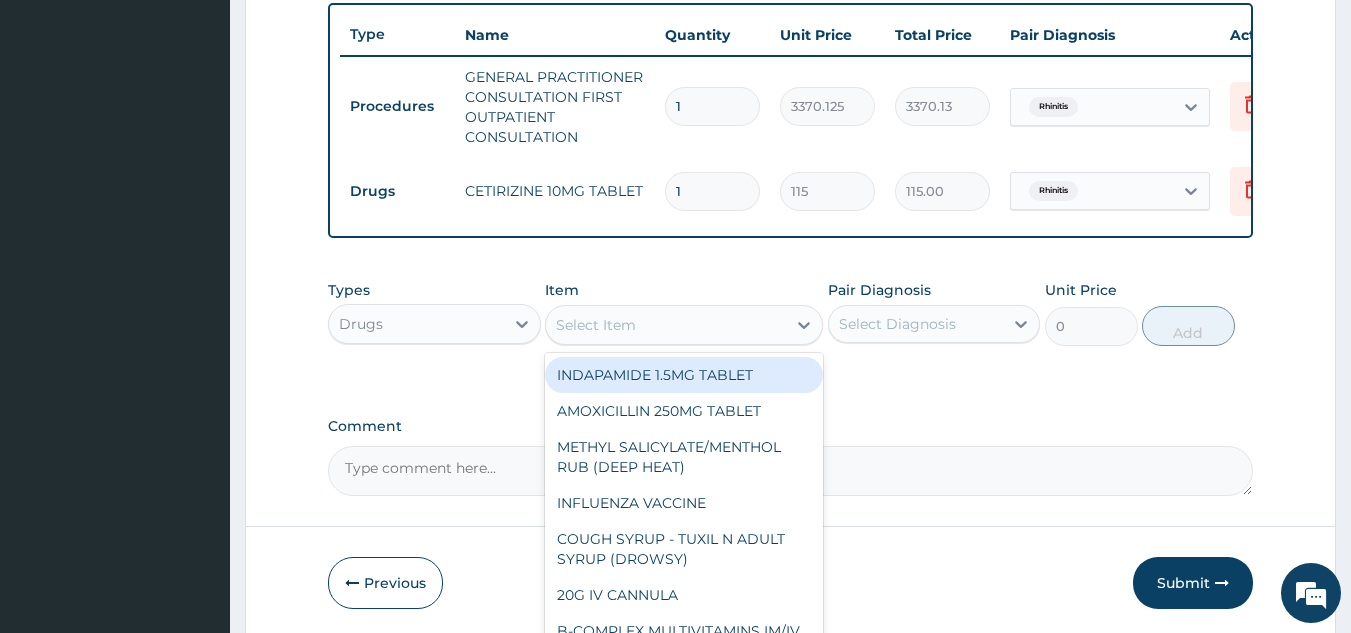 click on "Select Item" at bounding box center [596, 325] 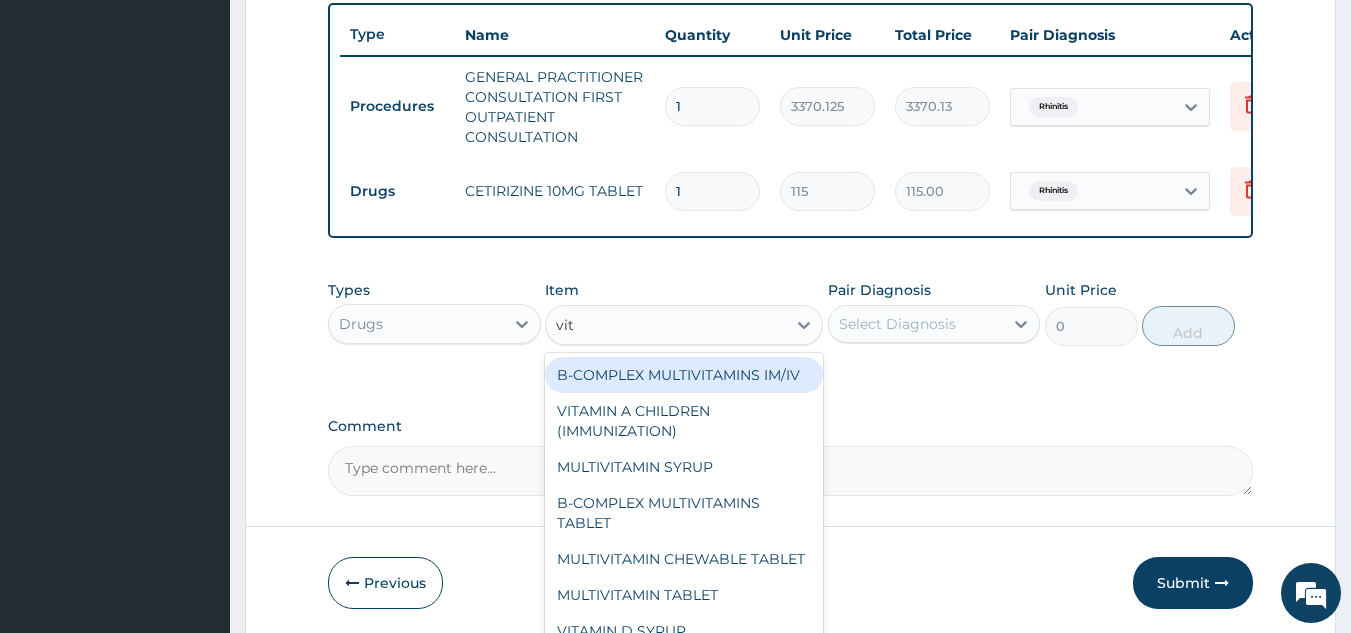 type on "vitam" 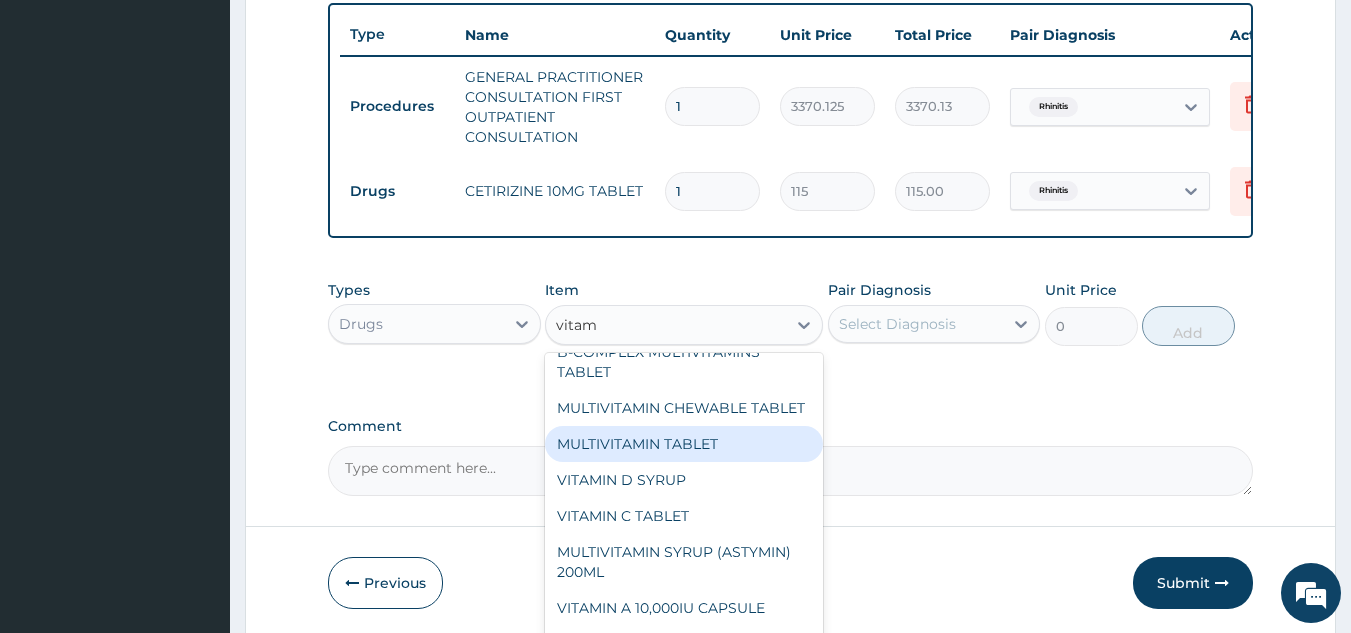scroll, scrollTop: 152, scrollLeft: 0, axis: vertical 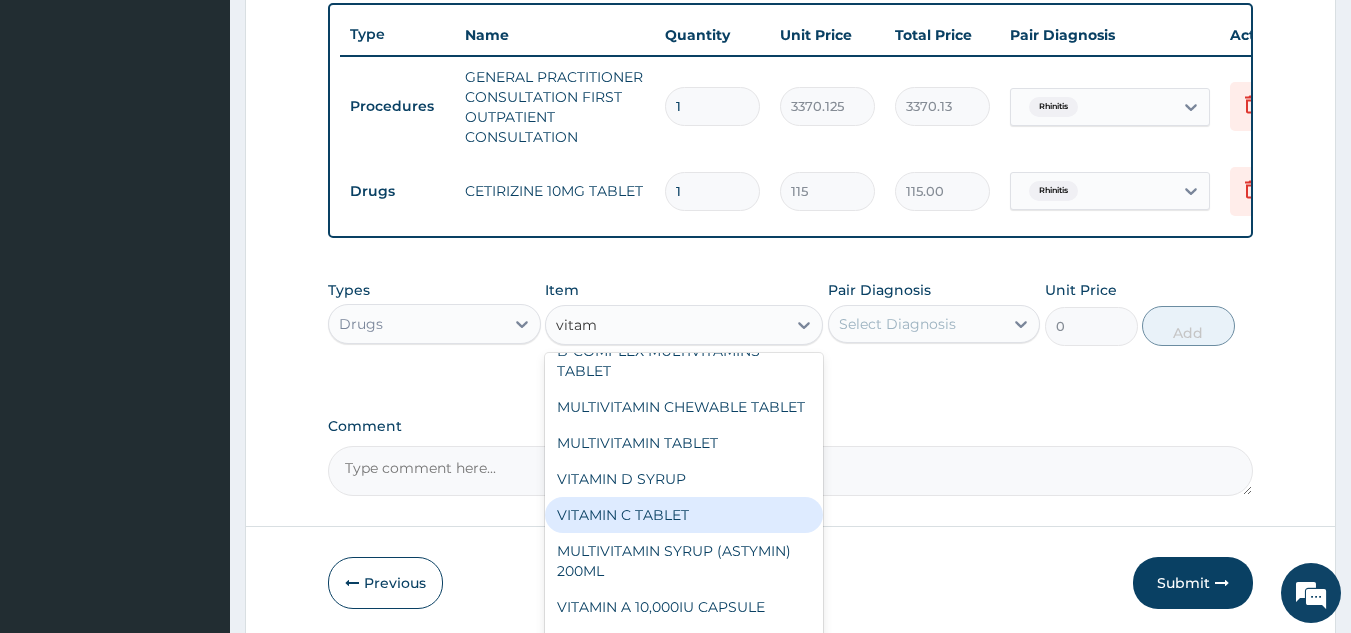 click on "VITAMIN C TABLET" at bounding box center (684, 515) 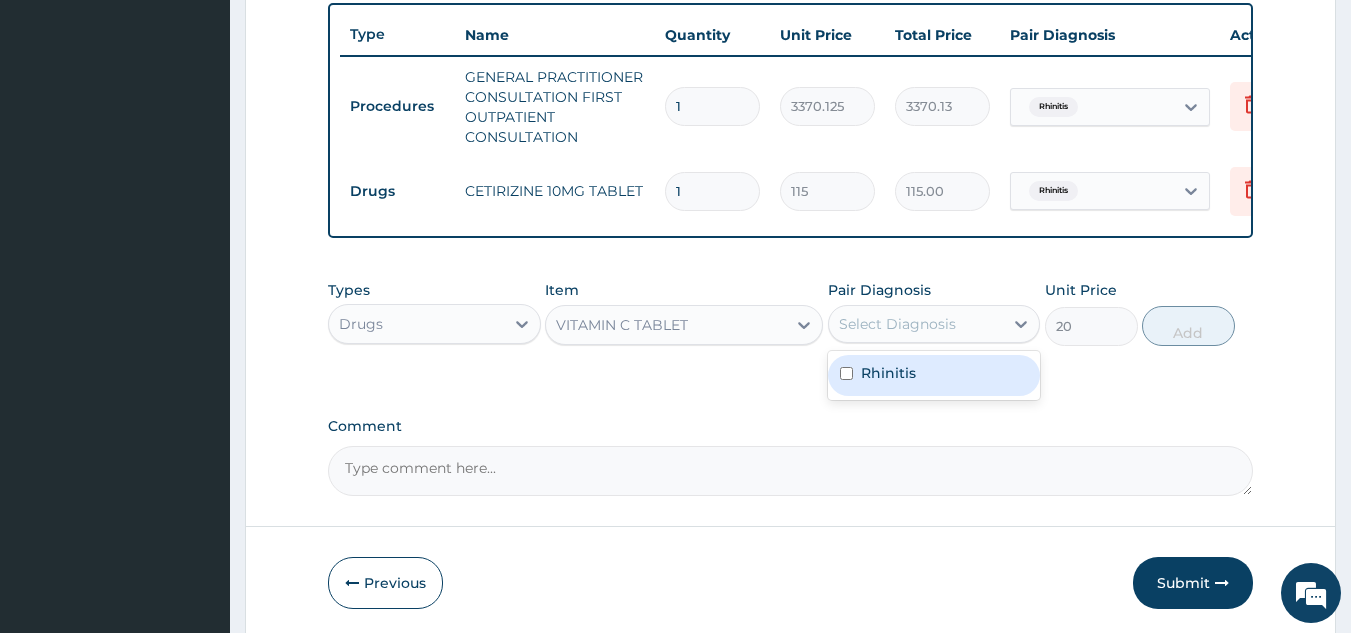 click on "Select Diagnosis" at bounding box center [897, 324] 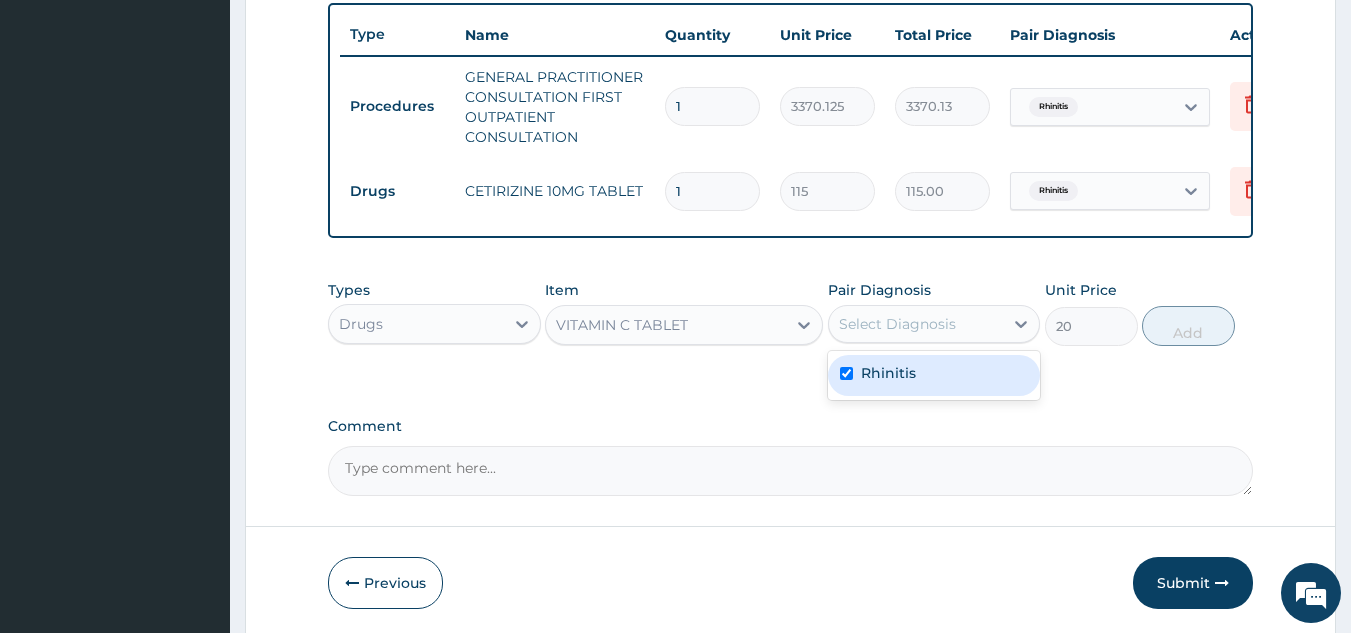 checkbox on "true" 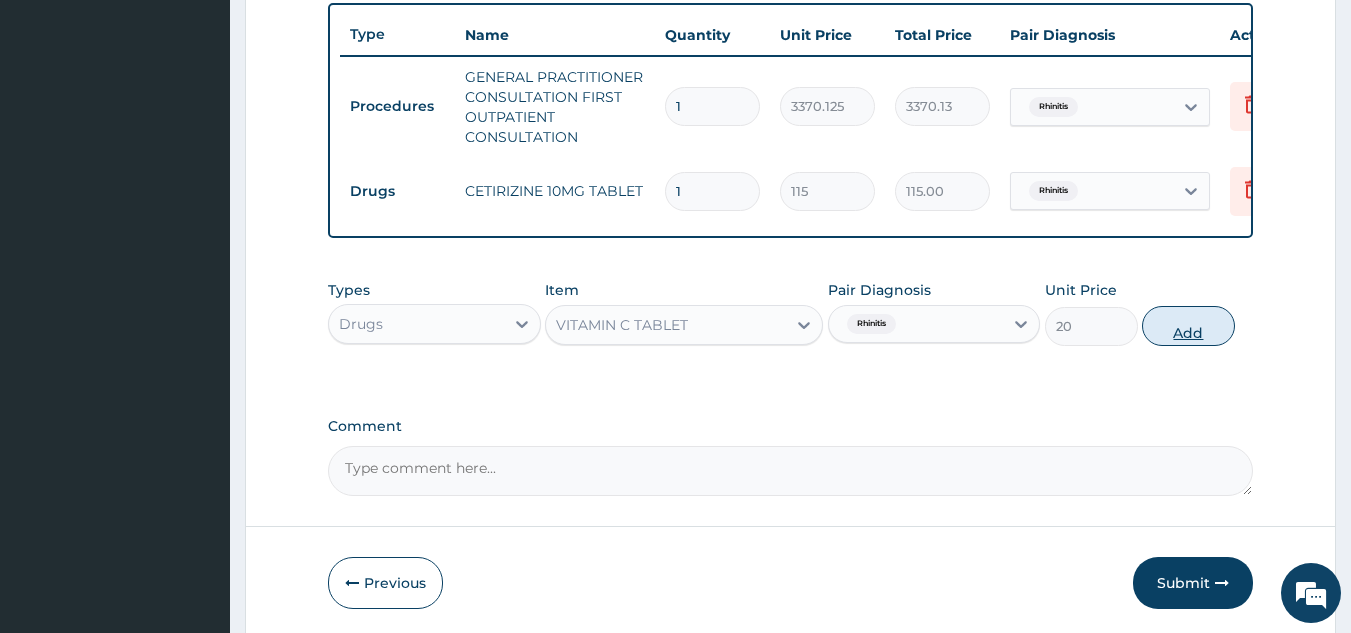 click on "Add" at bounding box center (1188, 326) 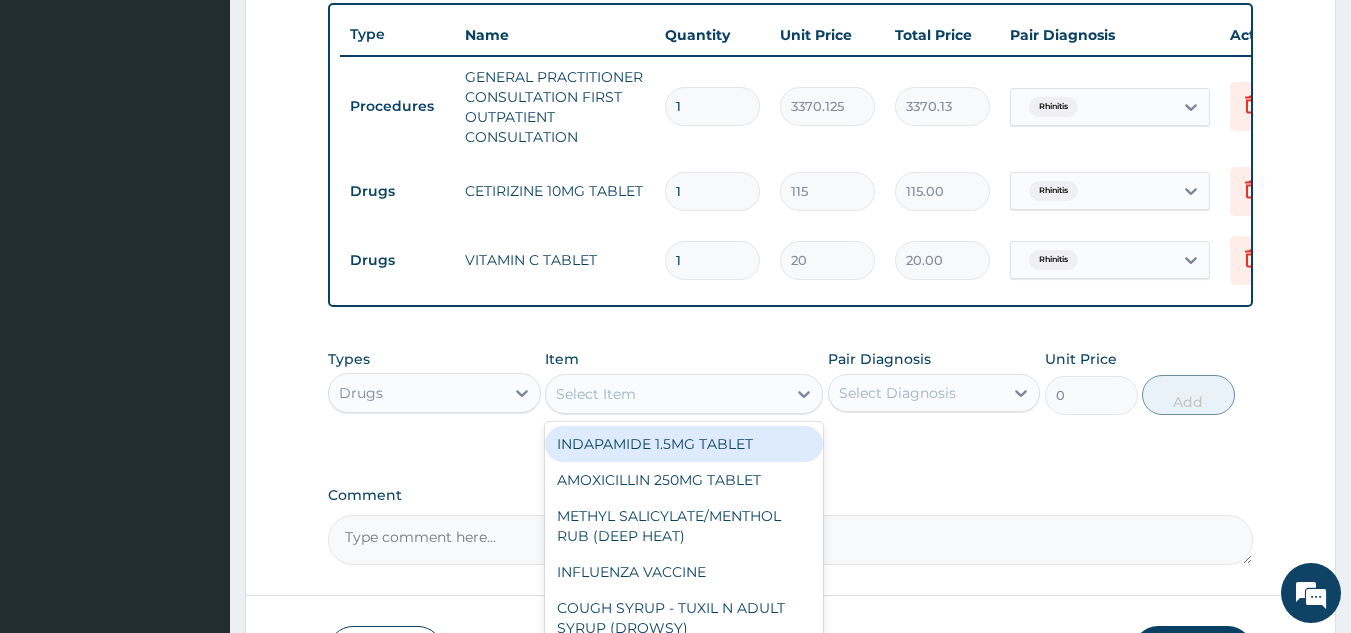 click on "Select Item" at bounding box center (666, 394) 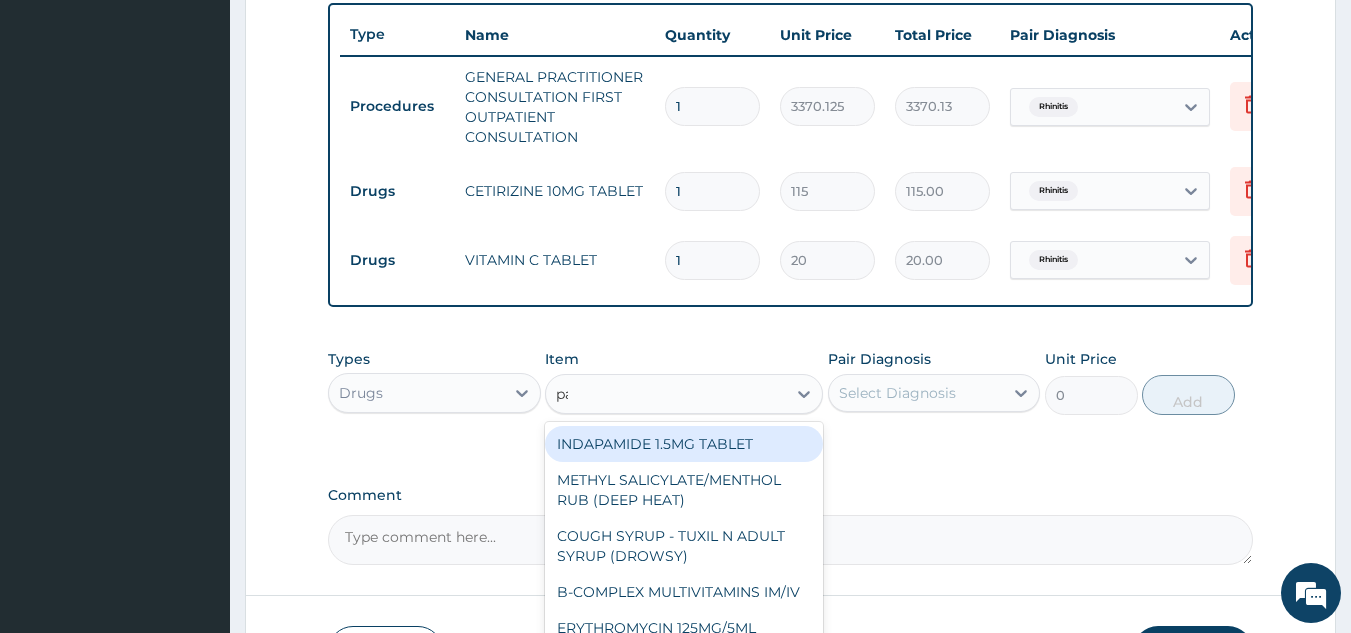 type on "para" 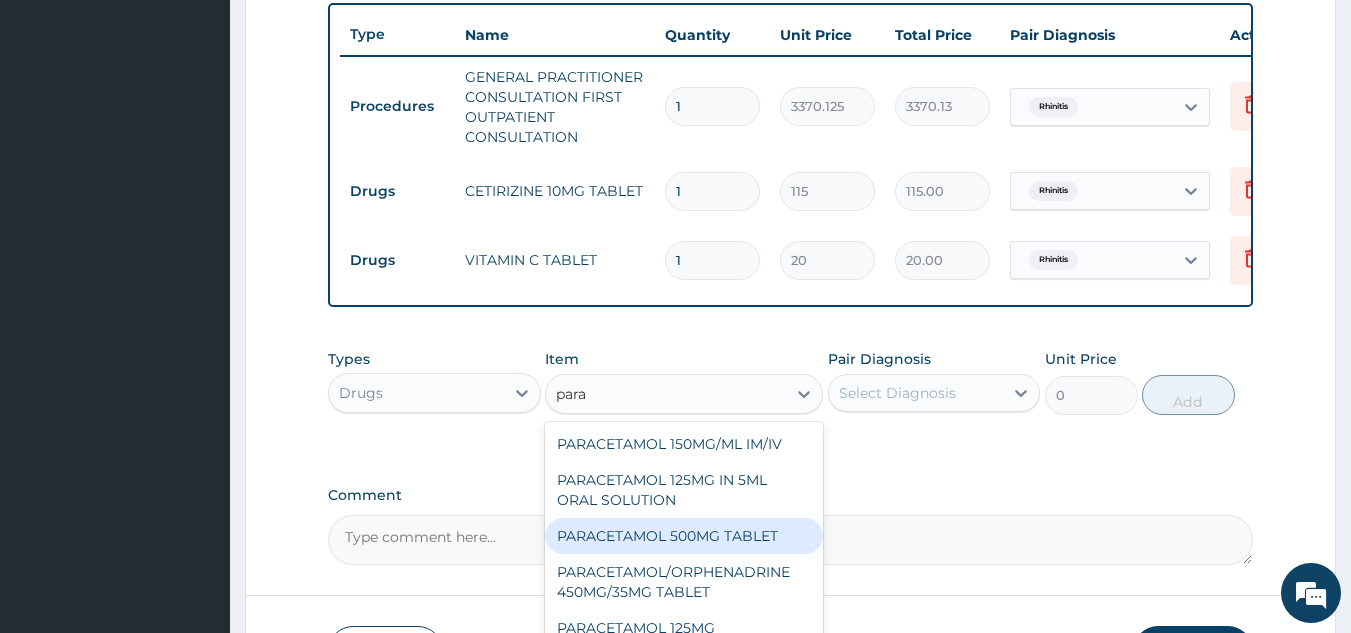 click on "PARACETAMOL 500MG TABLET" at bounding box center (684, 536) 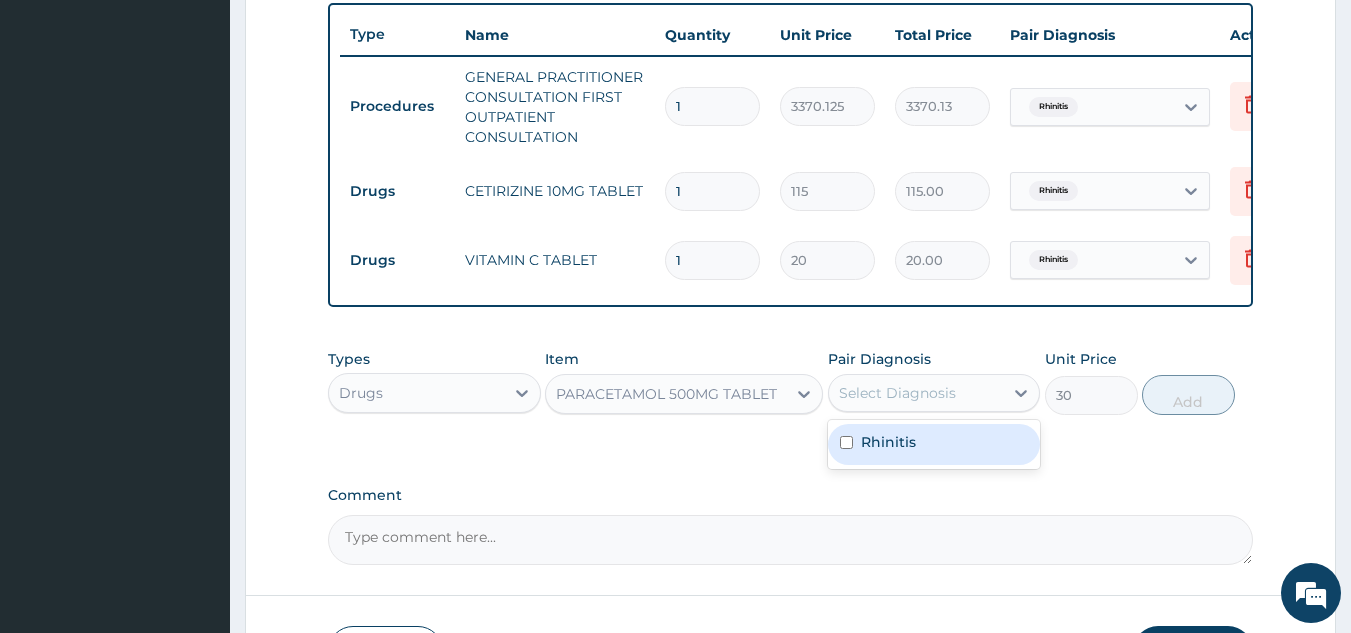 click on "Select Diagnosis" at bounding box center [897, 393] 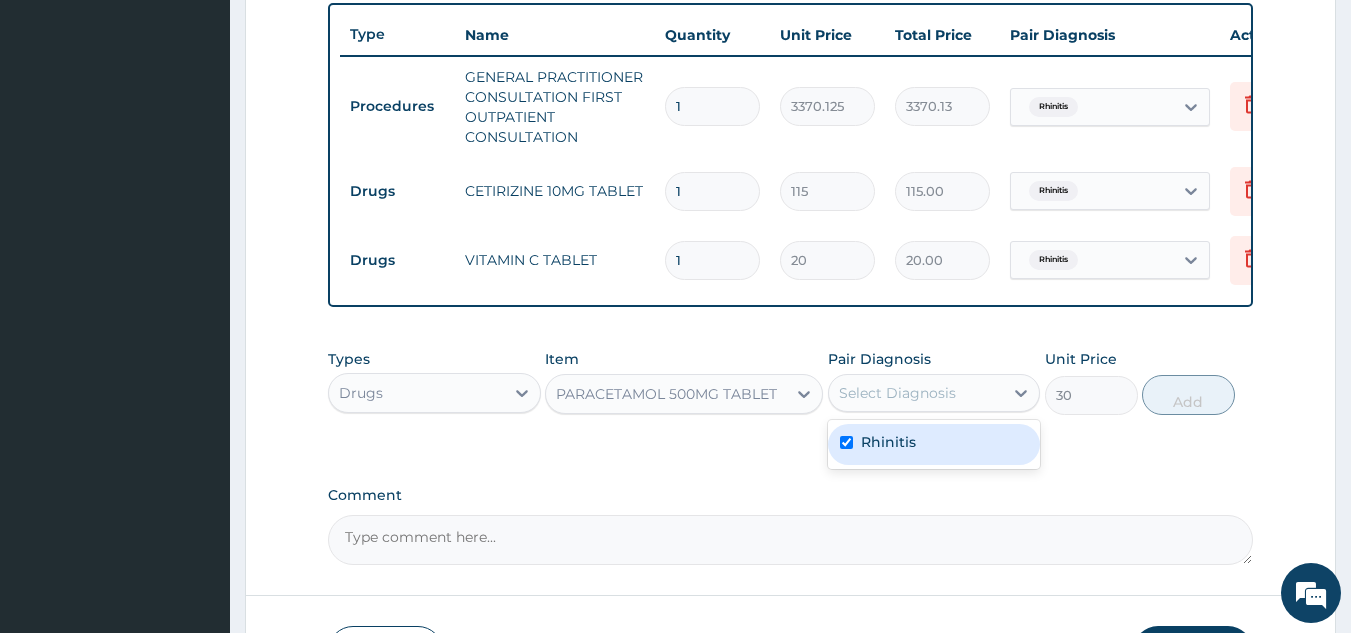 checkbox on "true" 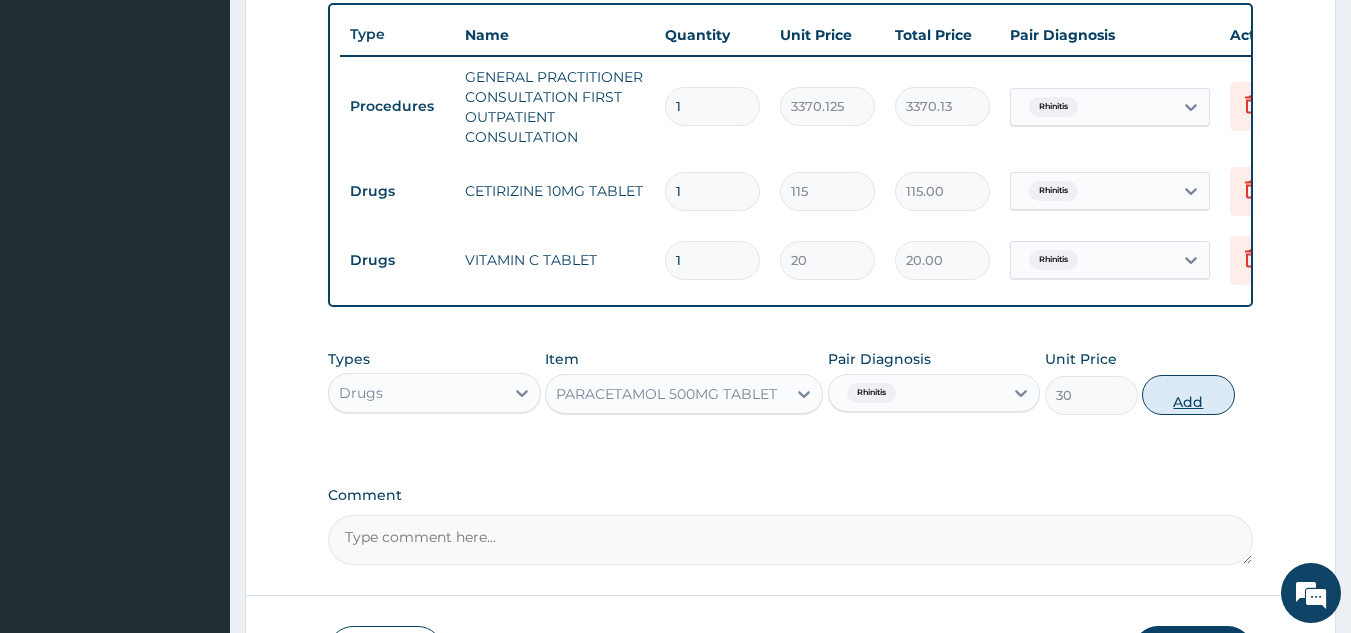 click on "Add" at bounding box center (1188, 395) 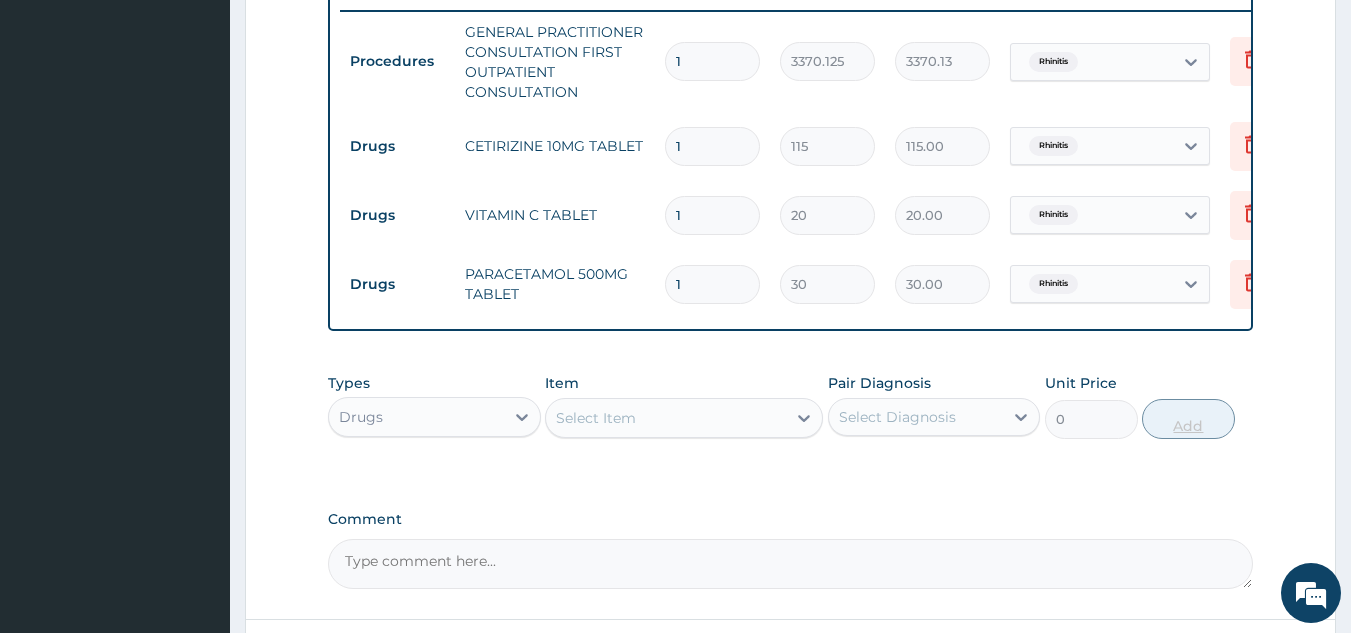 scroll, scrollTop: 787, scrollLeft: 0, axis: vertical 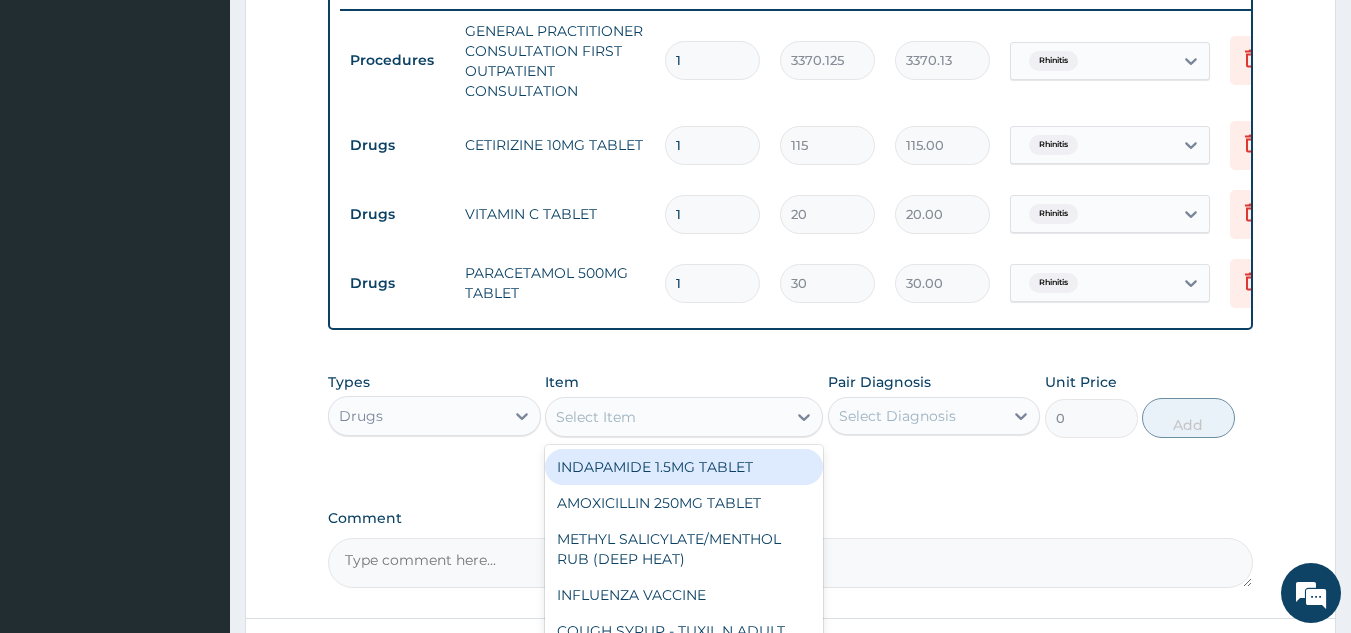 click on "Select Item" at bounding box center [596, 417] 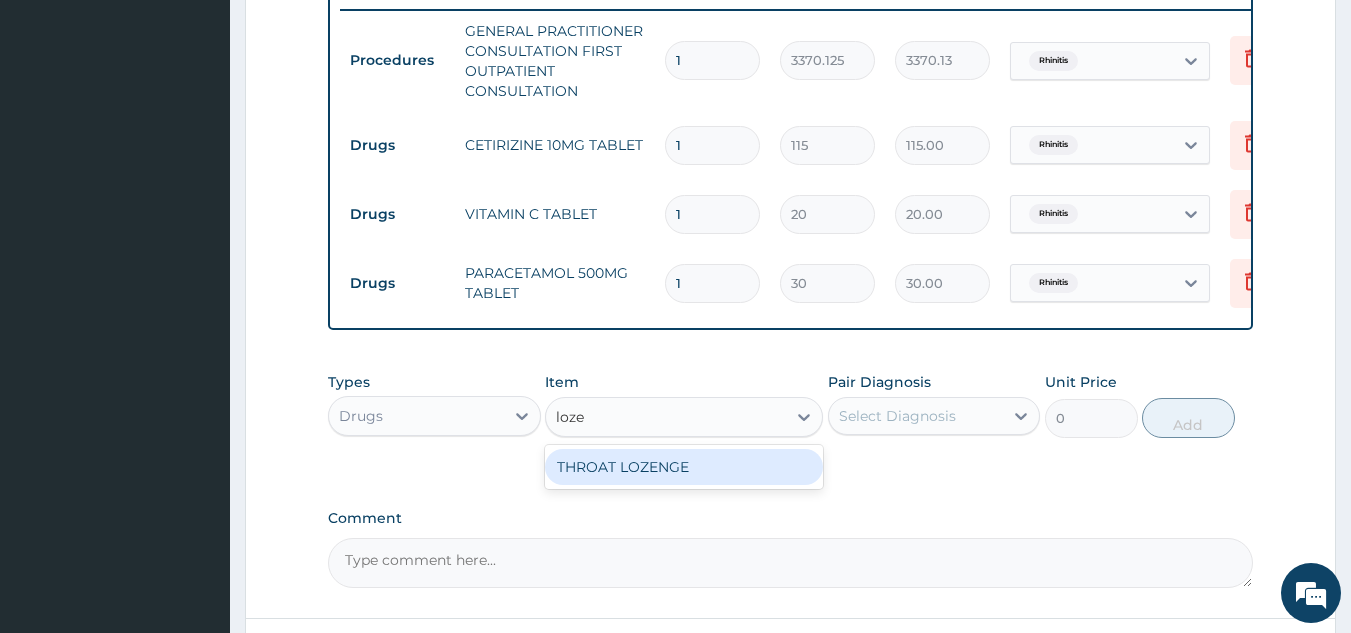type on "lozen" 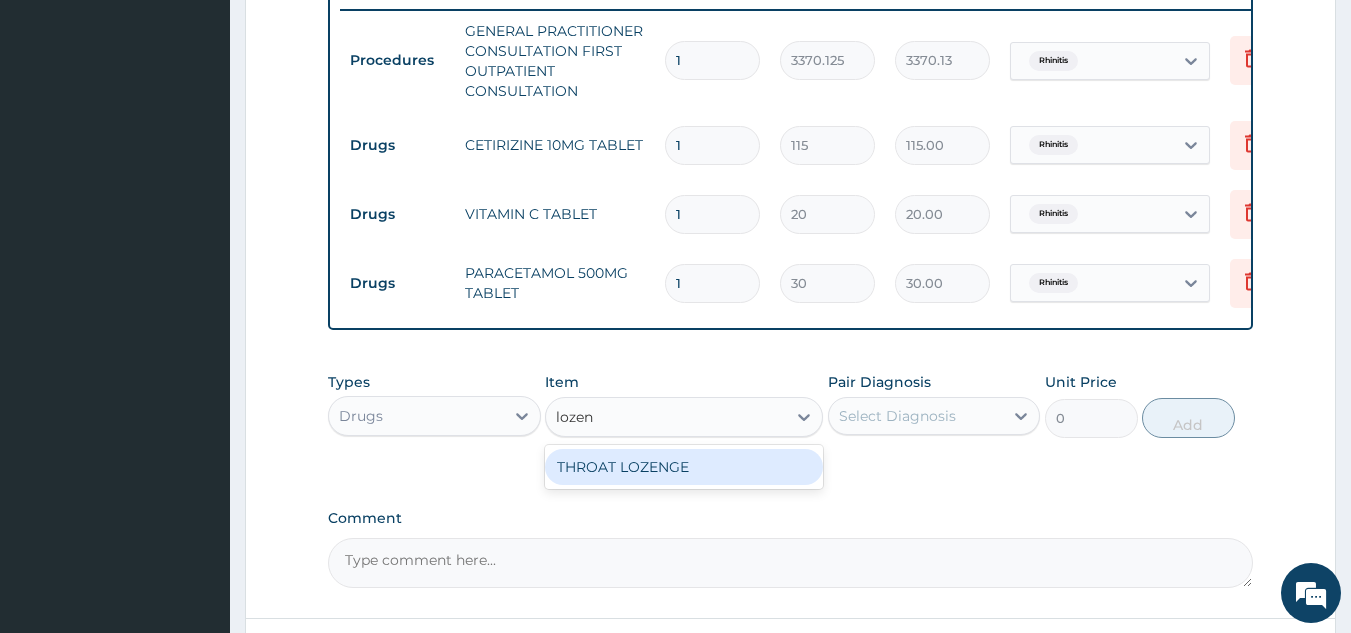 click on "THROAT LOZENGE" at bounding box center (684, 467) 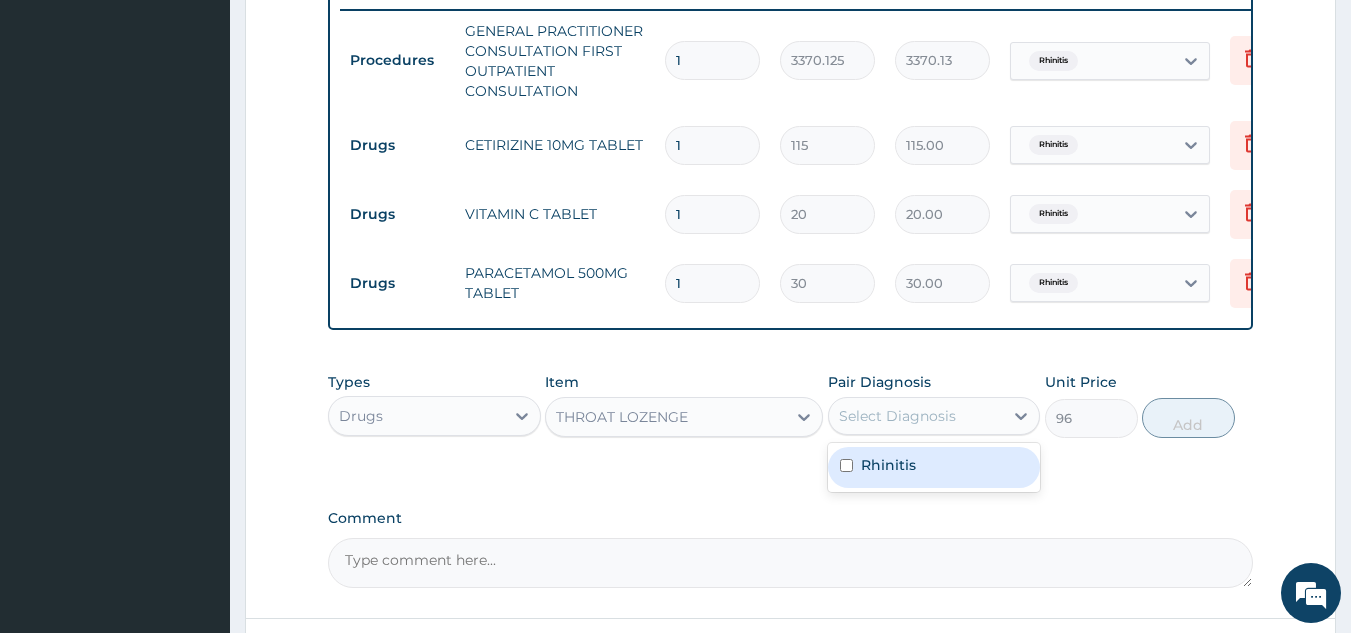 click on "Select Diagnosis" at bounding box center [897, 416] 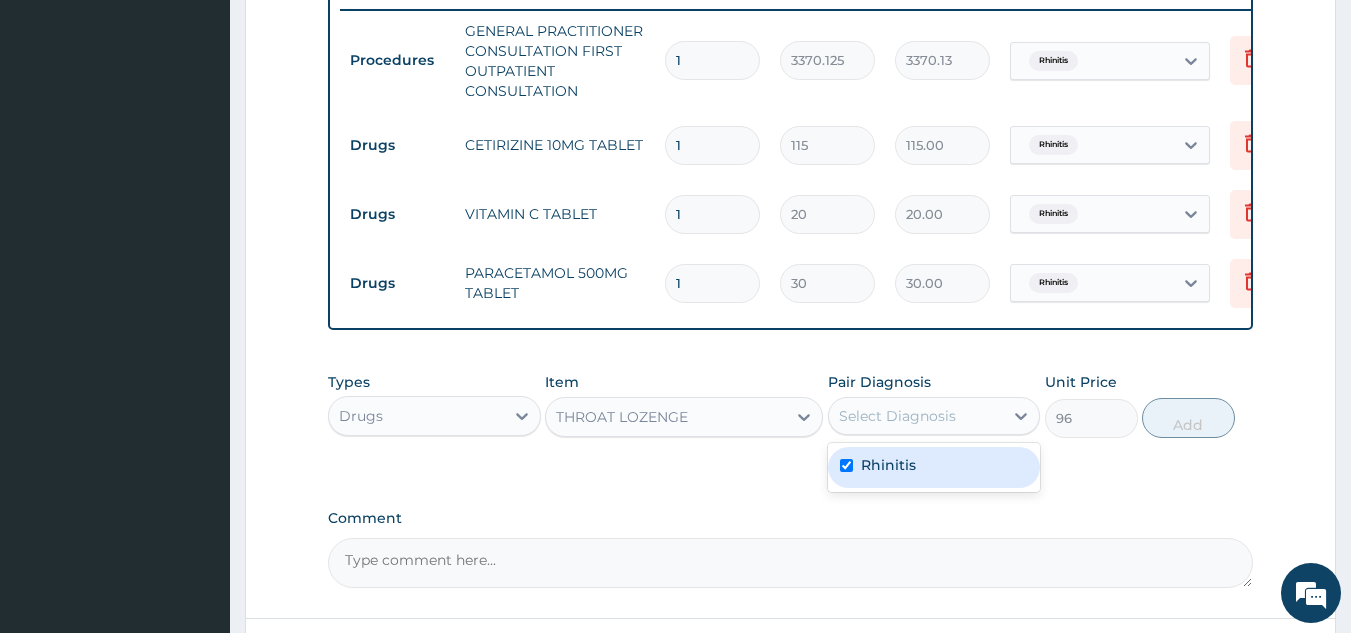checkbox on "true" 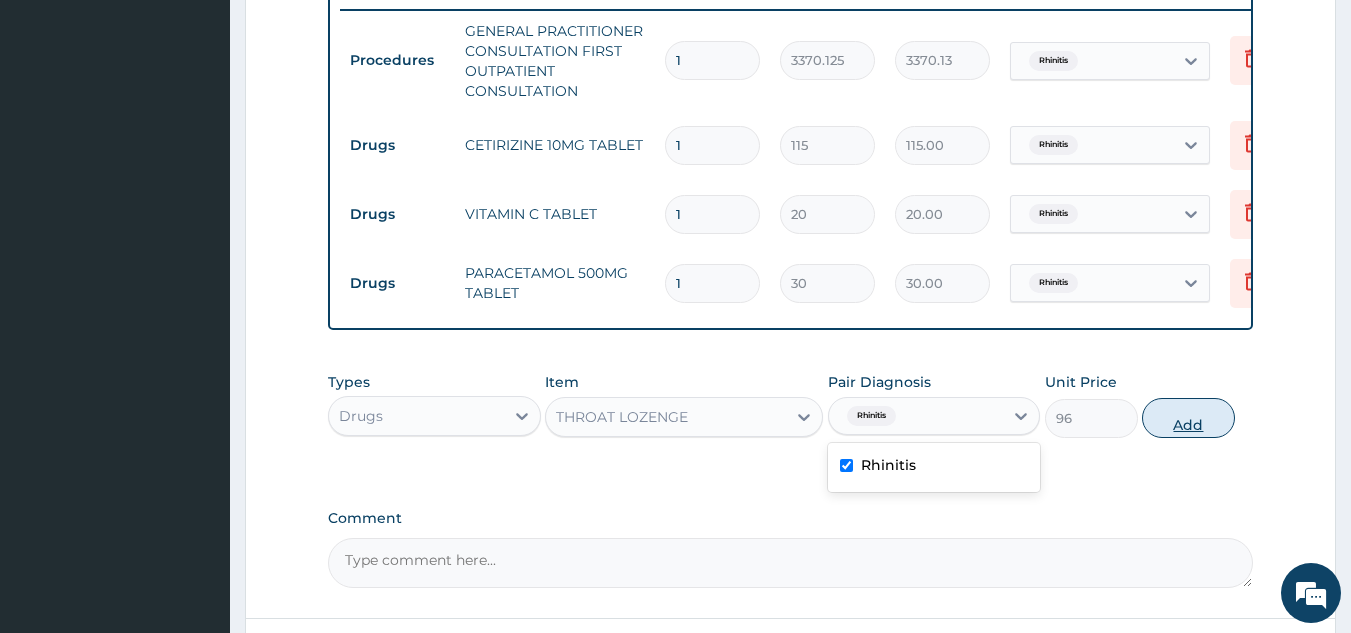 click on "Add" at bounding box center [1188, 418] 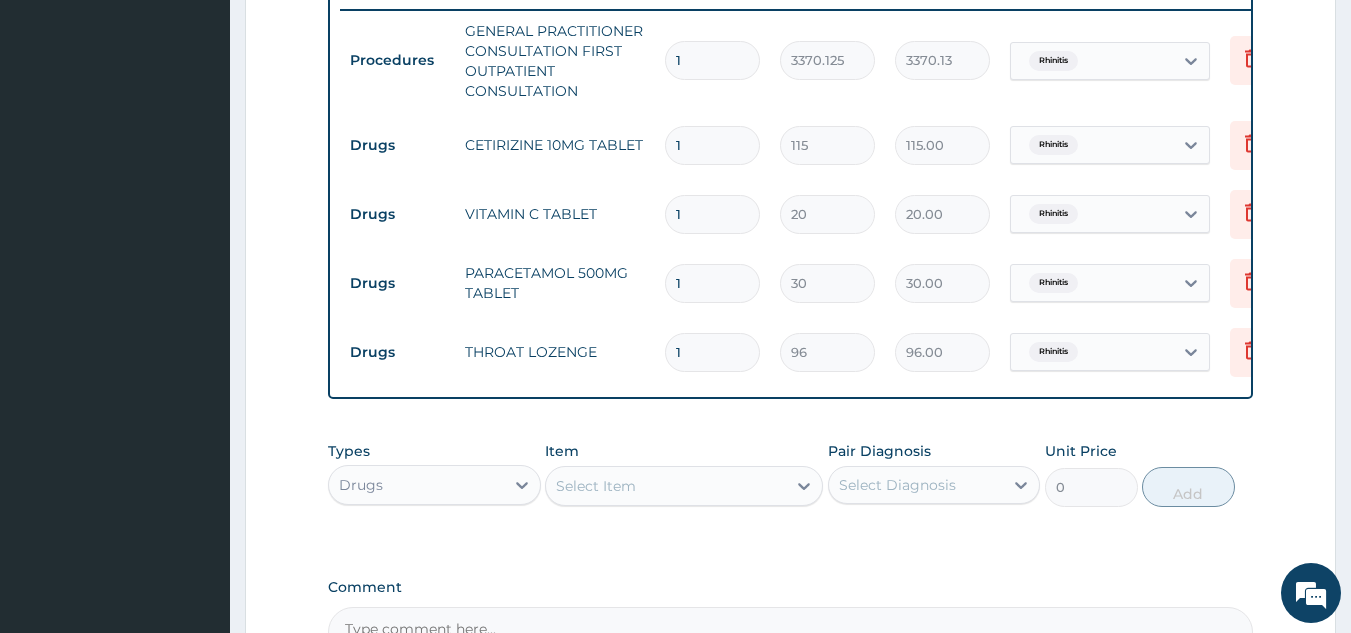 click on "1" at bounding box center [712, 145] 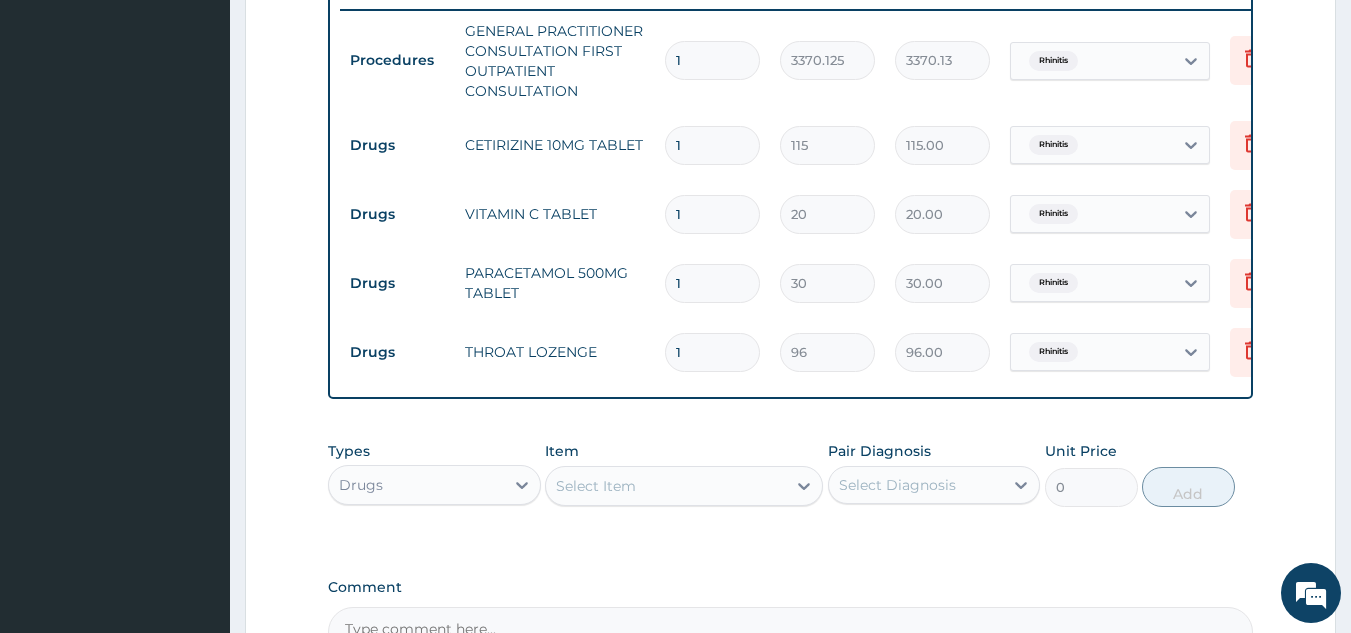 type 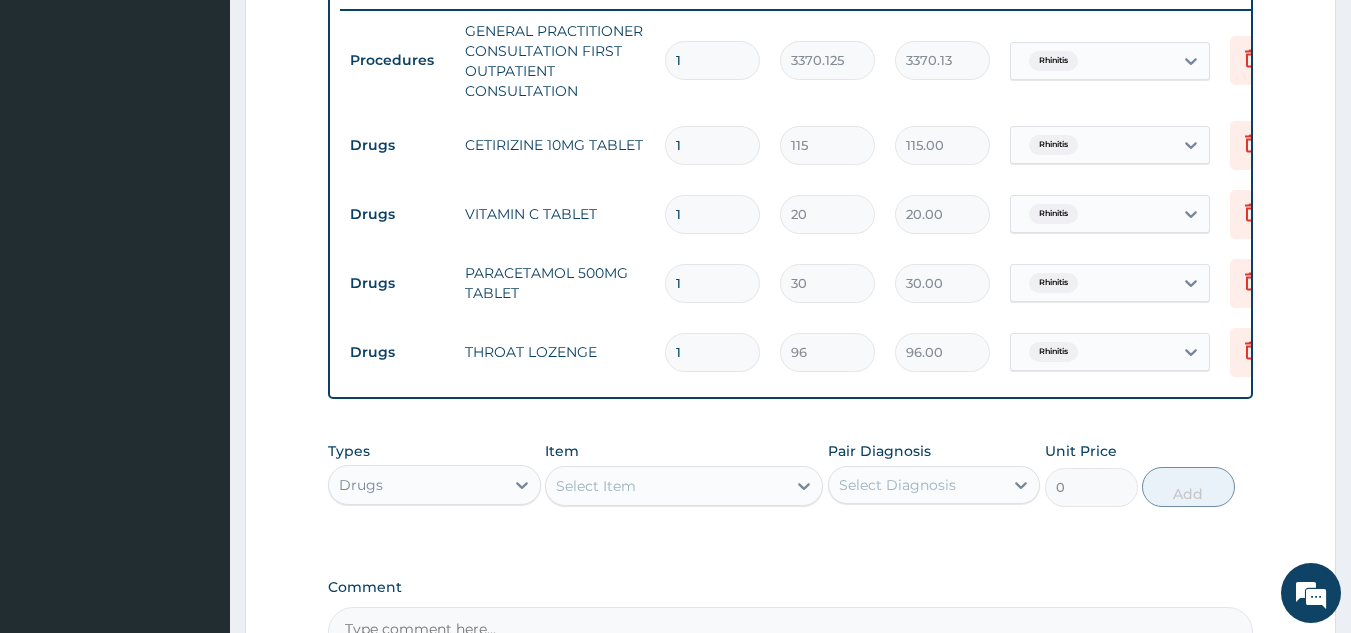type on "0.00" 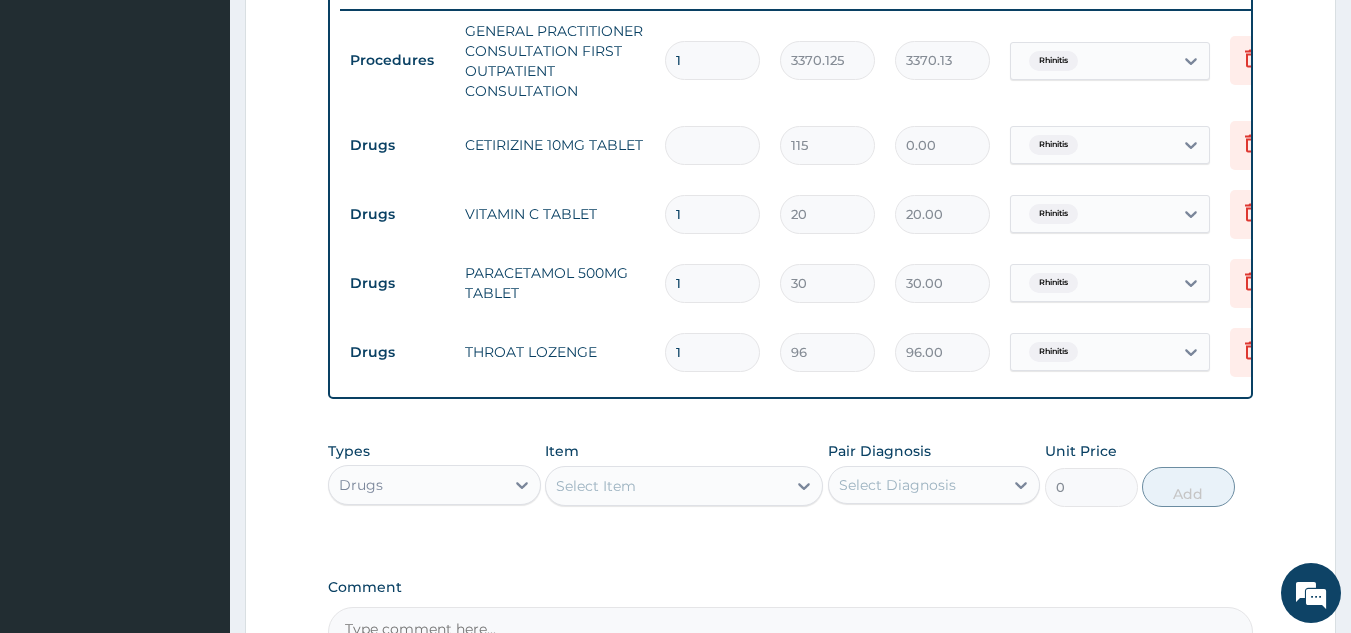 type on "7" 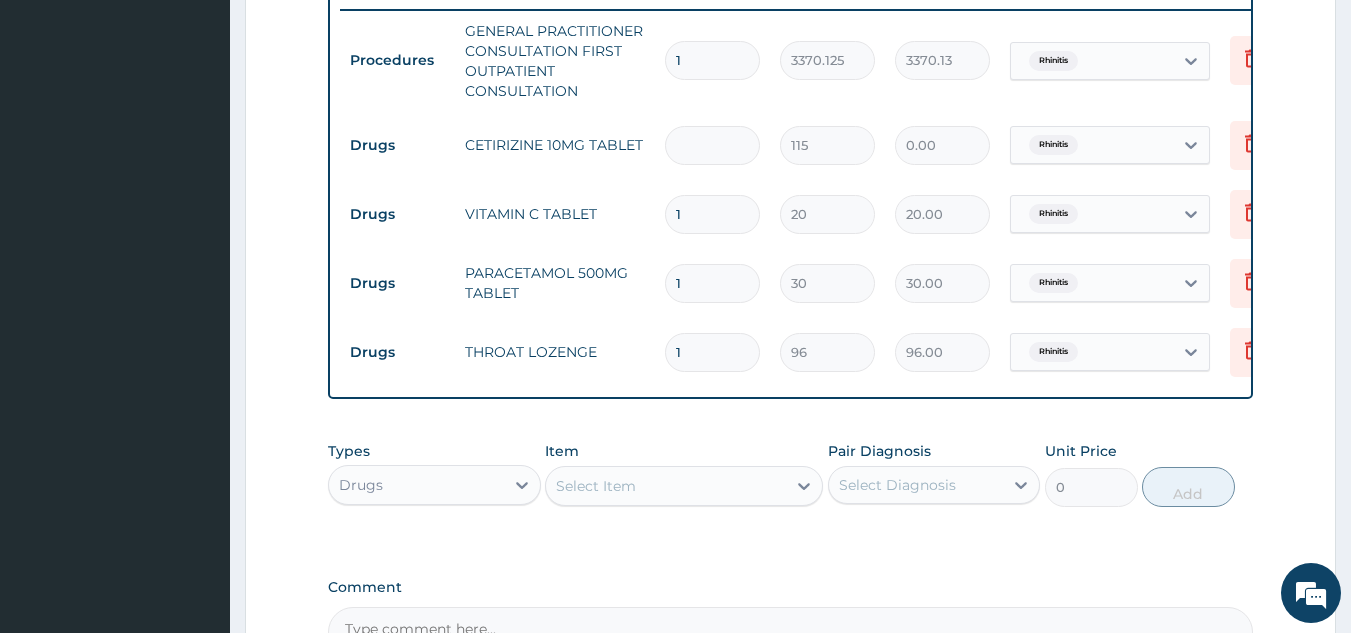 type on "805.00" 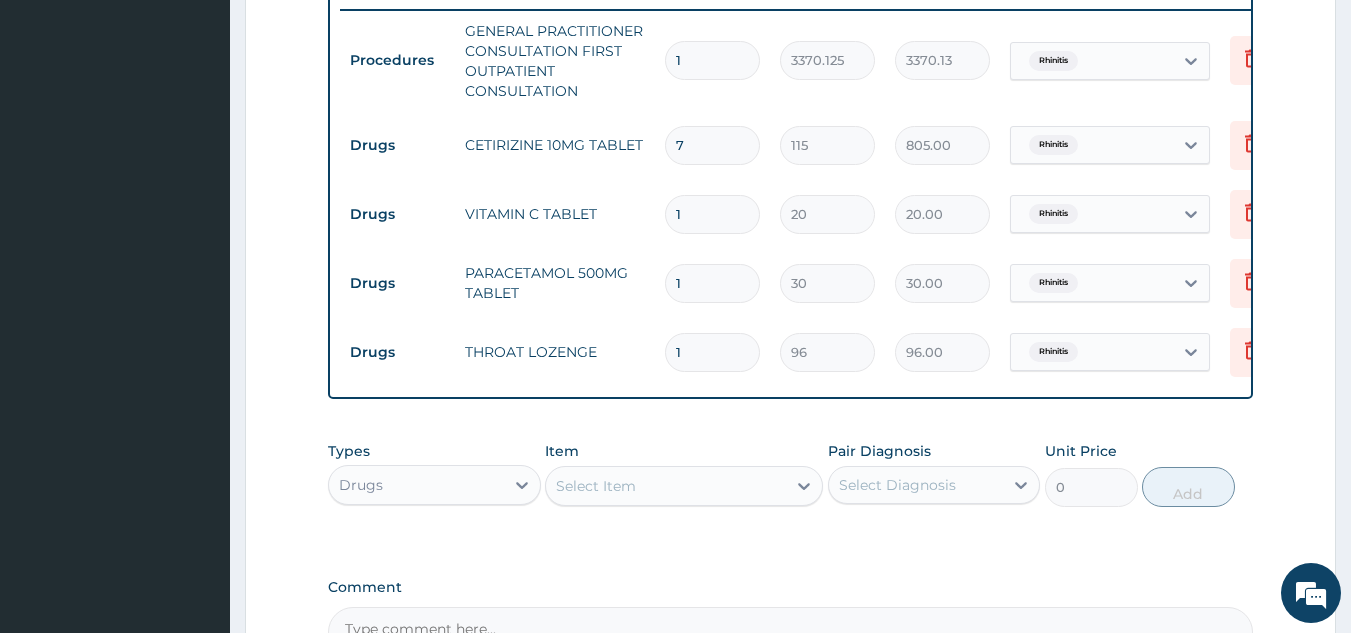 type on "7" 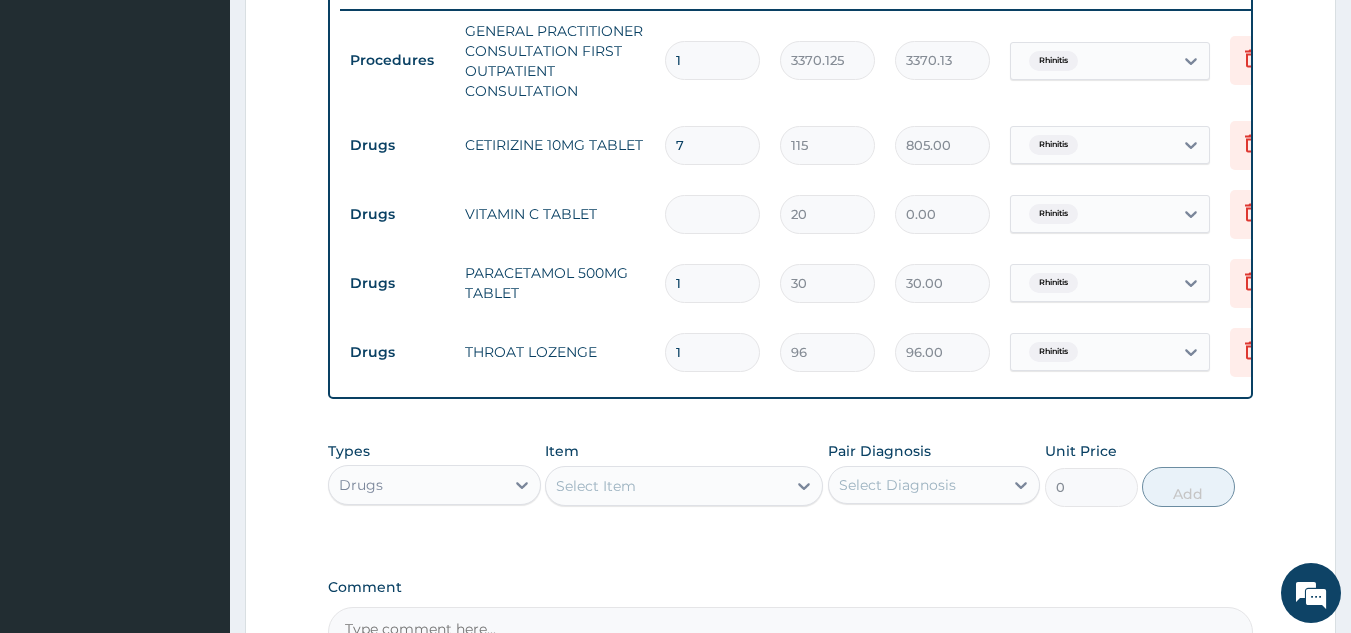 type on "3" 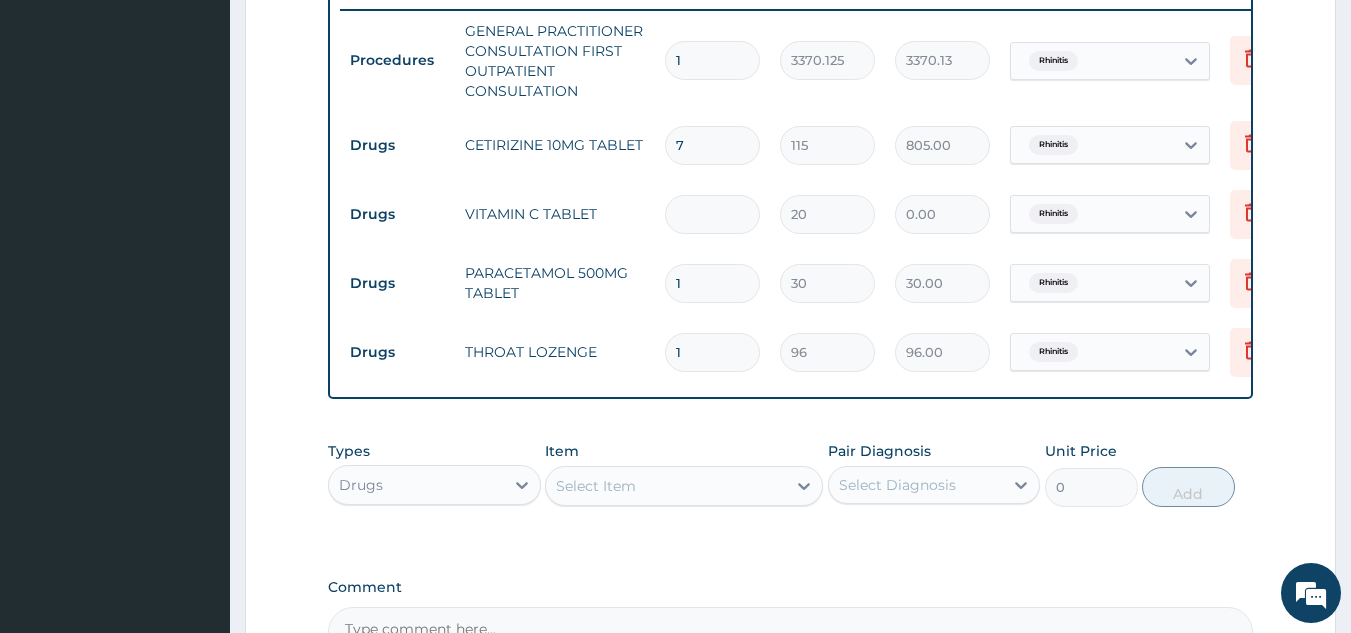 type on "60.00" 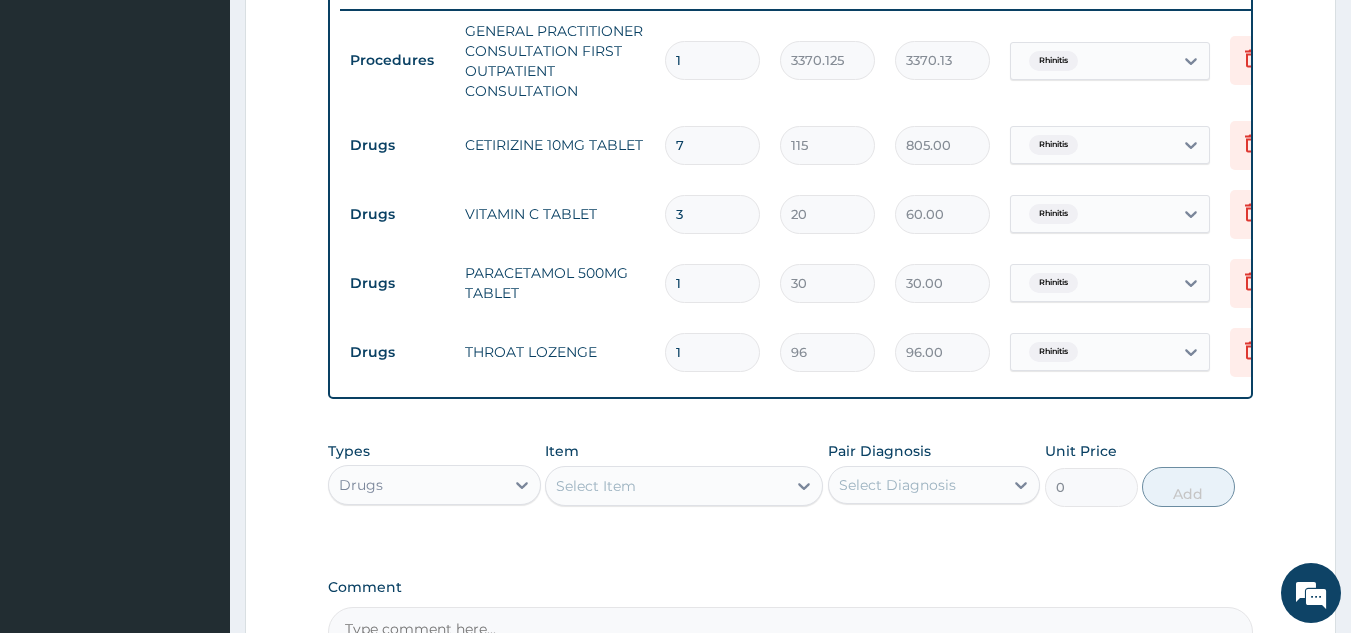 type on "30" 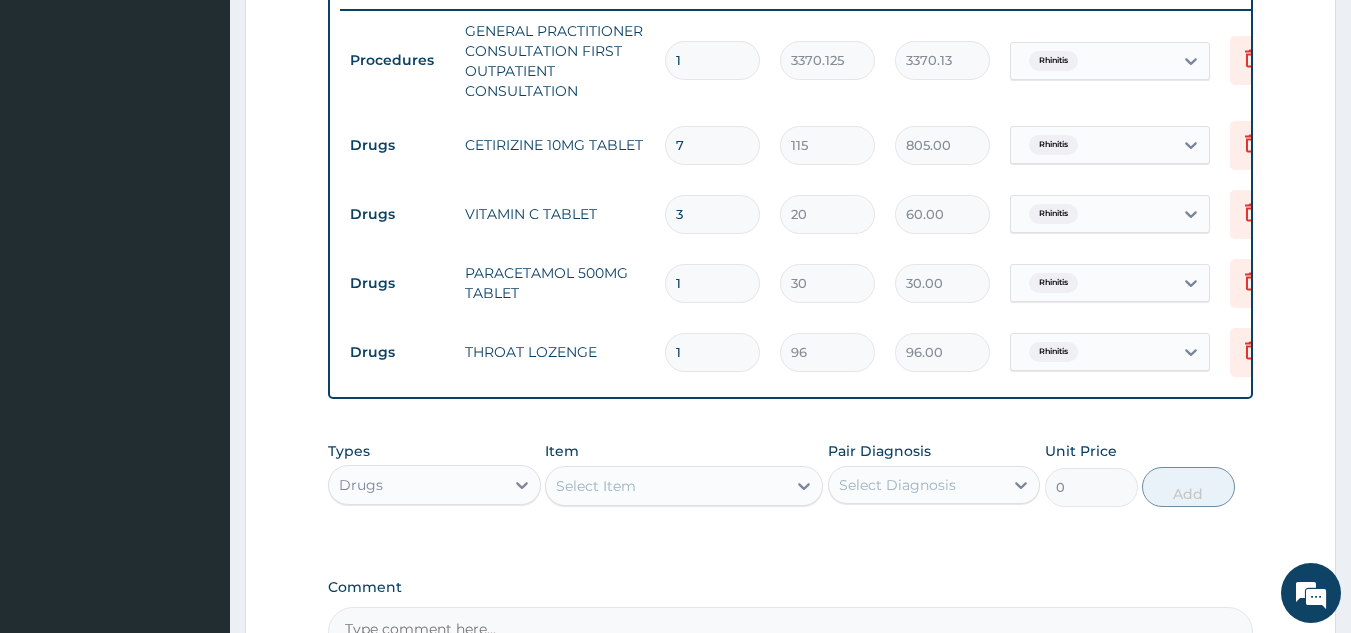 type on "600.00" 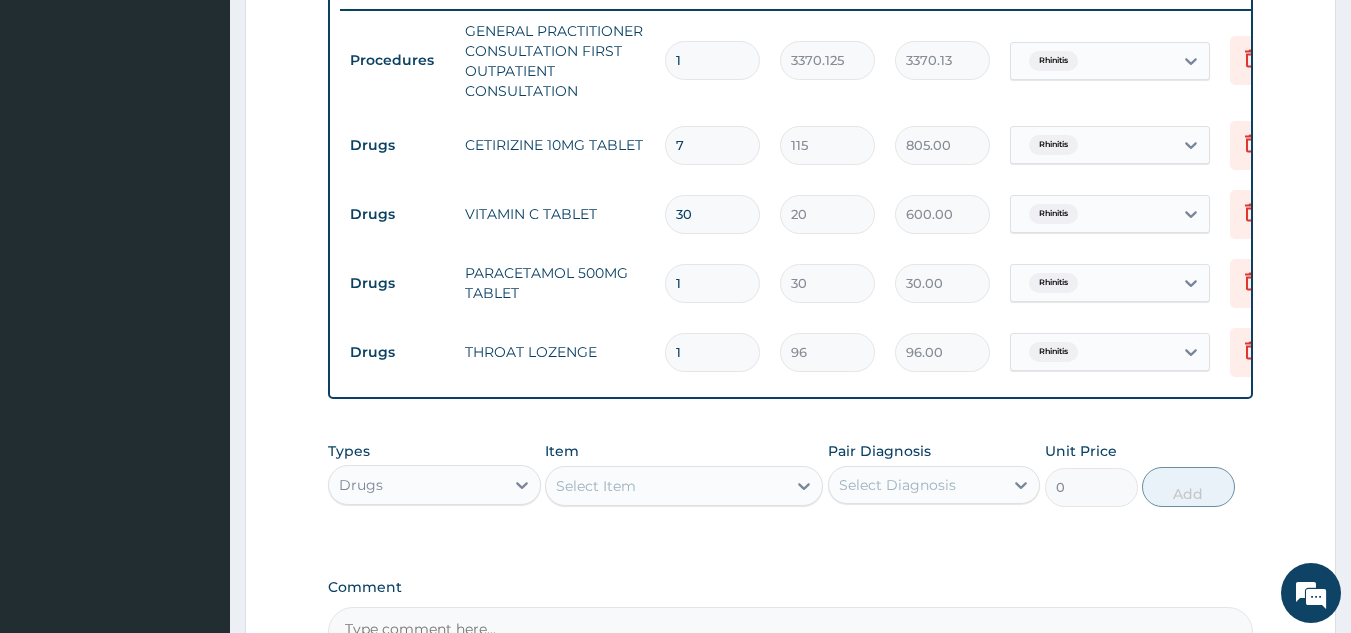 type on "30" 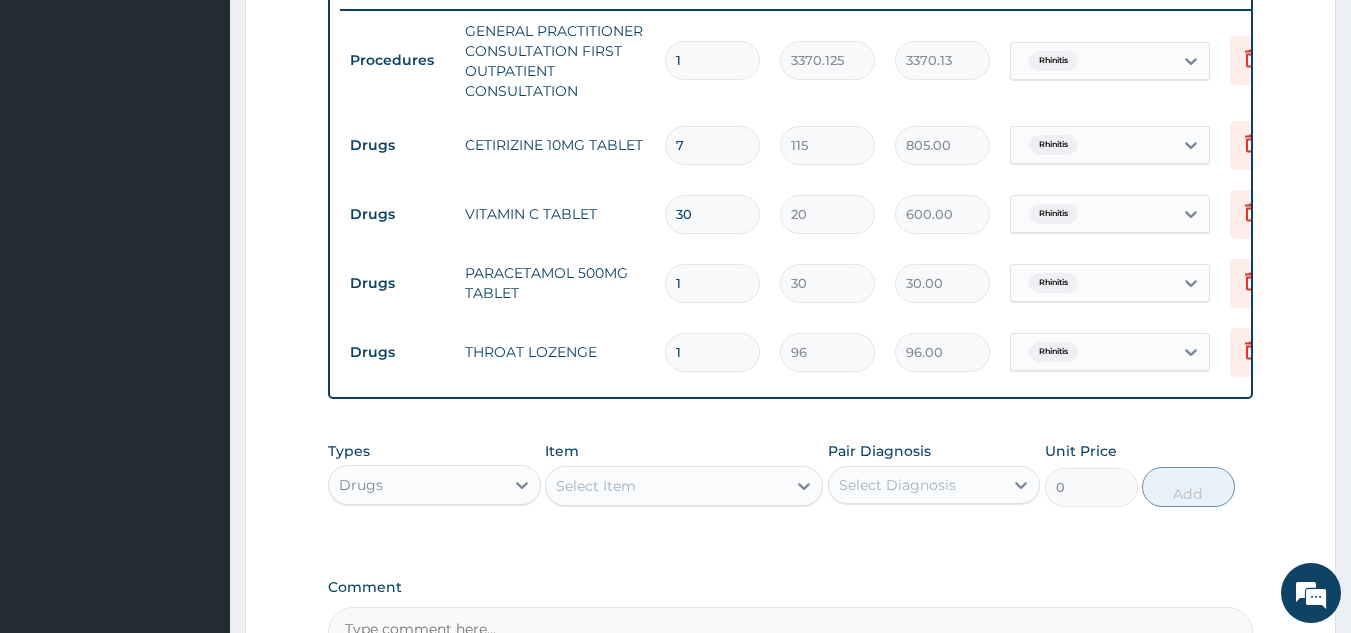 type on "18" 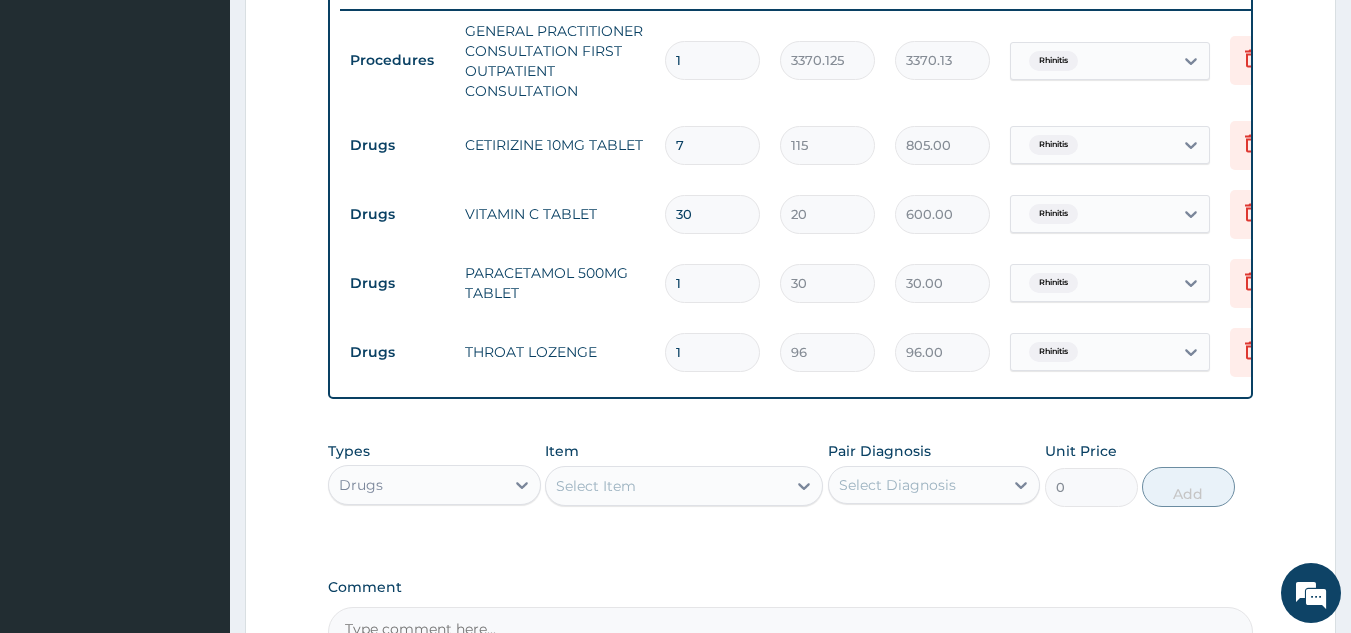 type on "540.00" 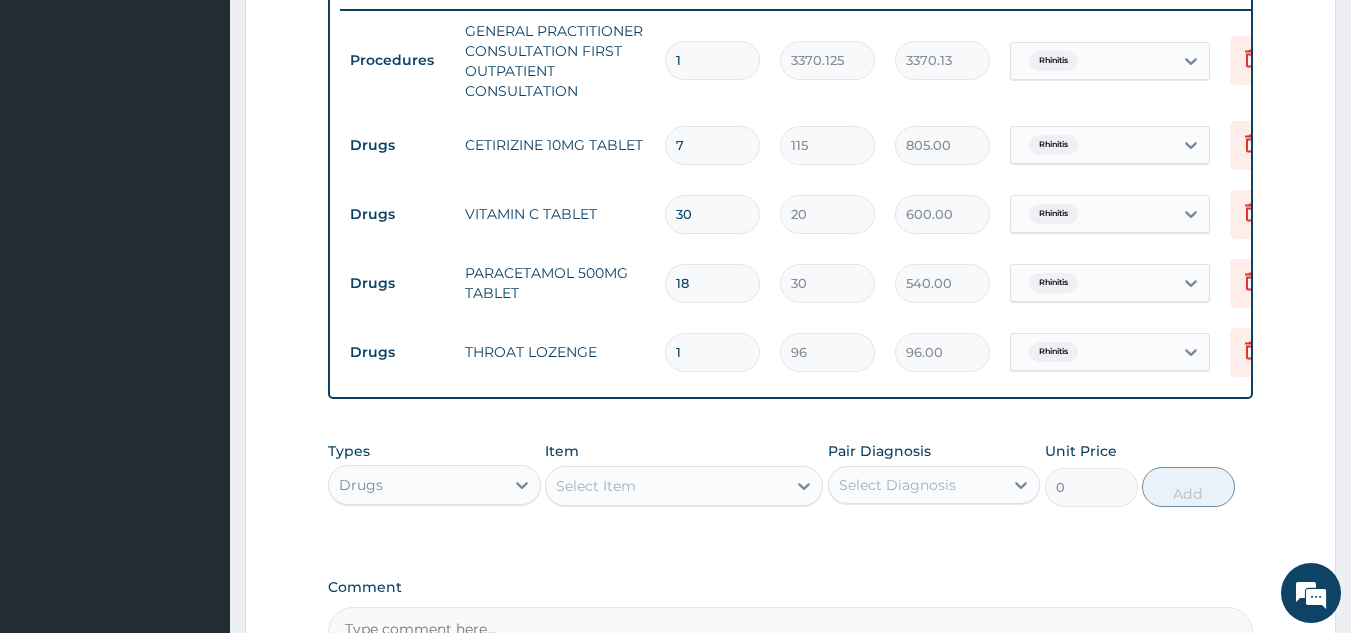 type on "18" 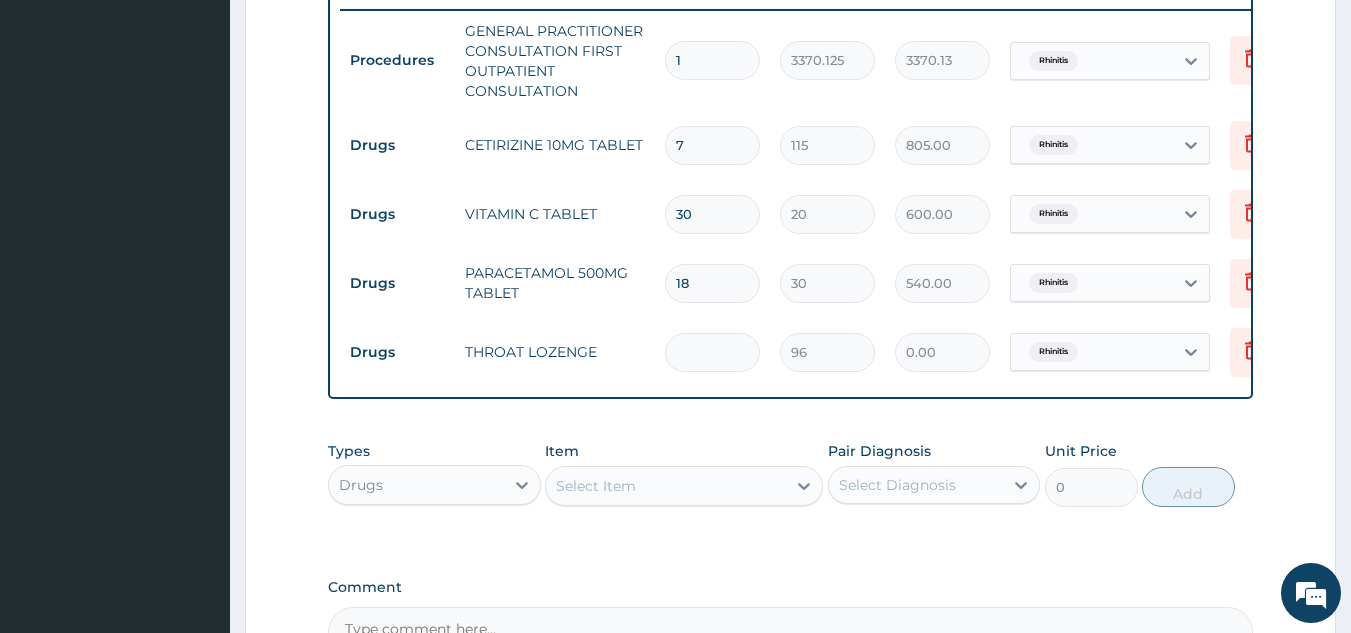 type on "8" 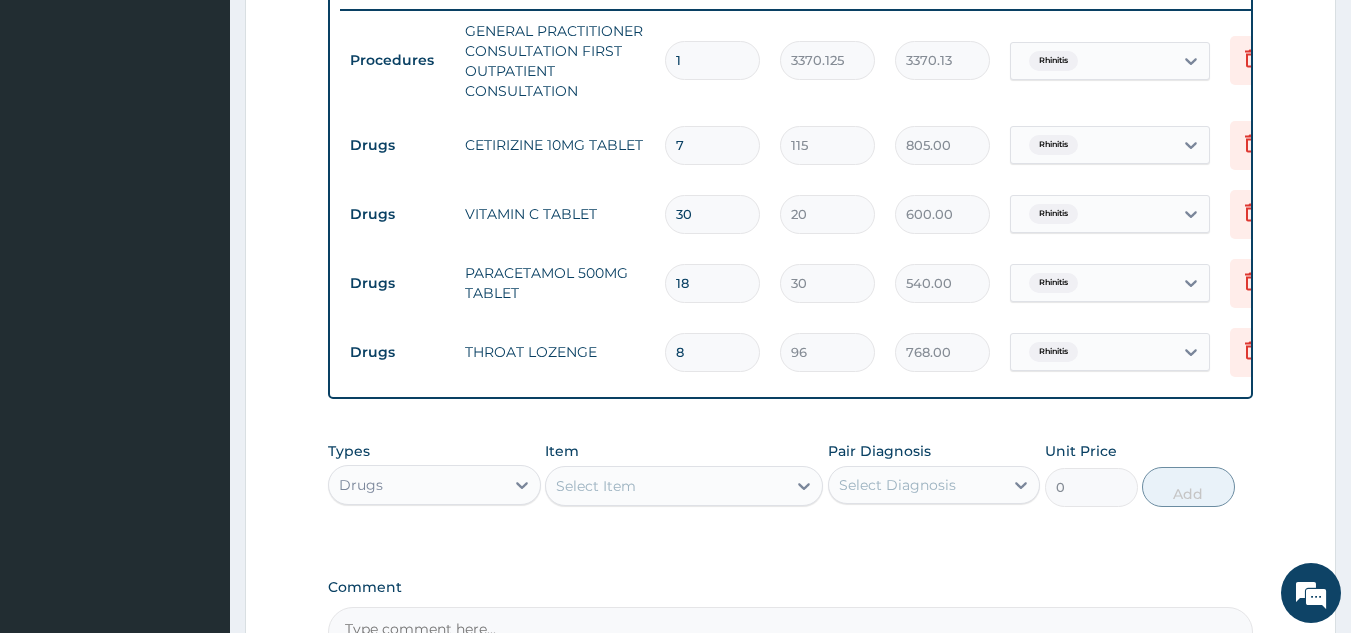 type on "8" 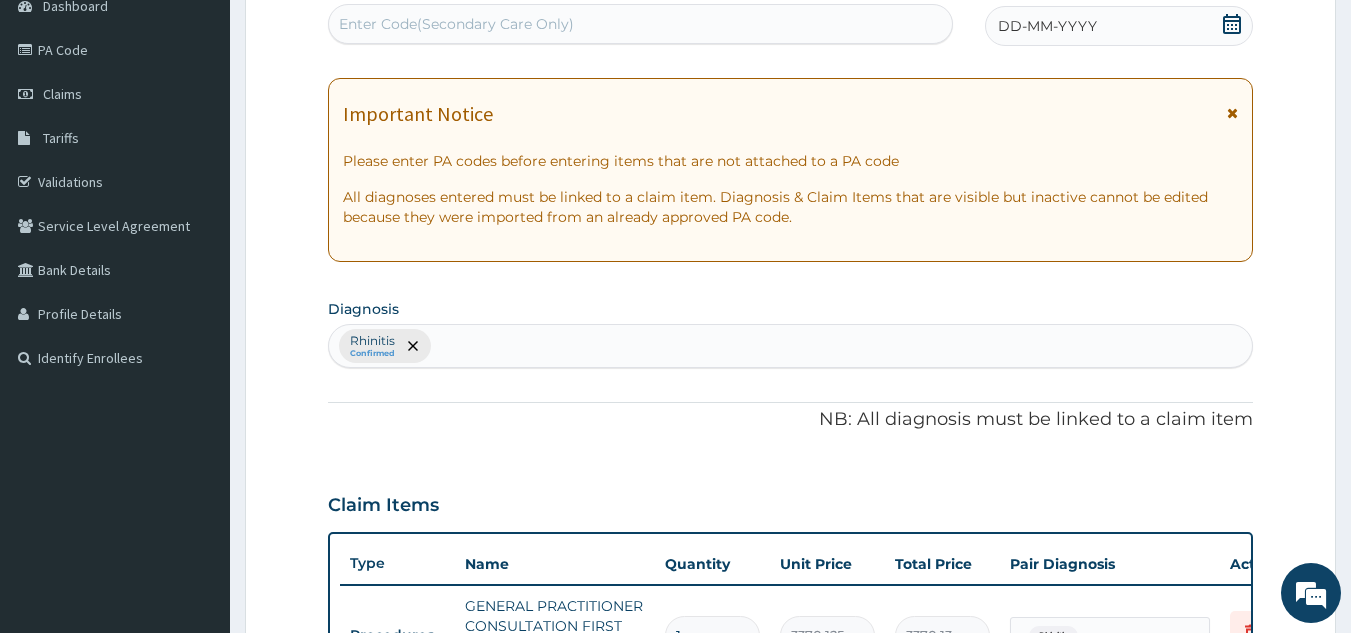scroll, scrollTop: 173, scrollLeft: 0, axis: vertical 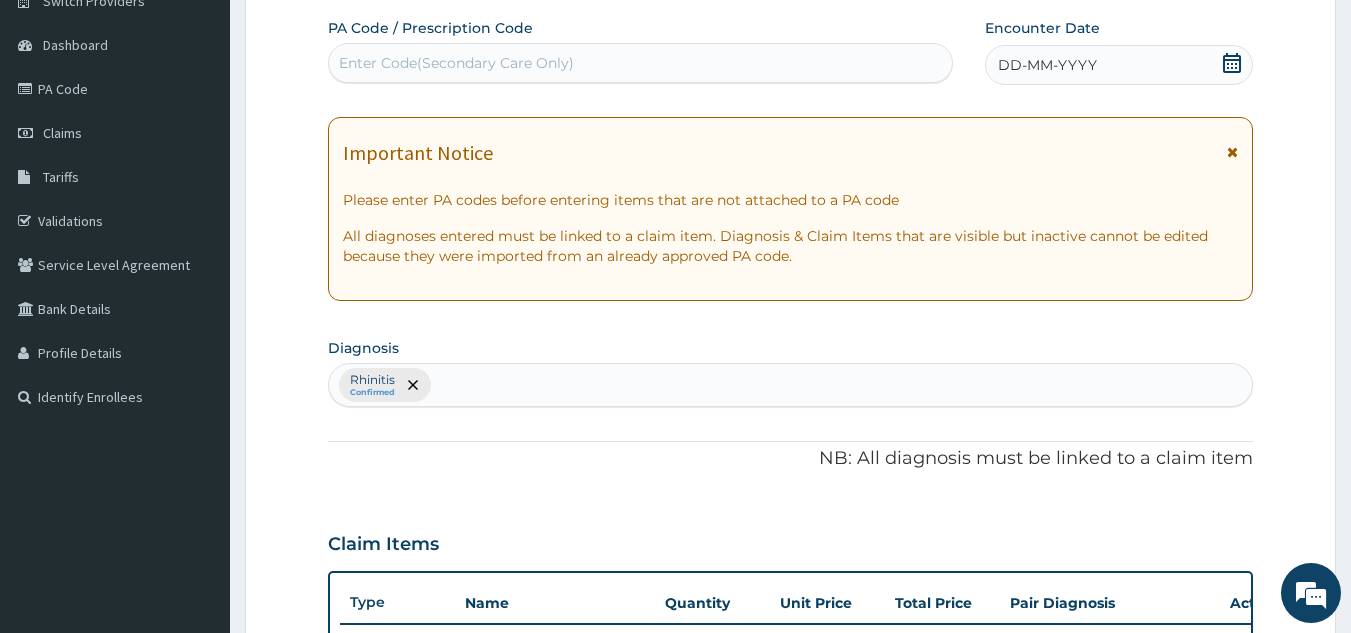 click on "DD-MM-YYYY" at bounding box center (1047, 65) 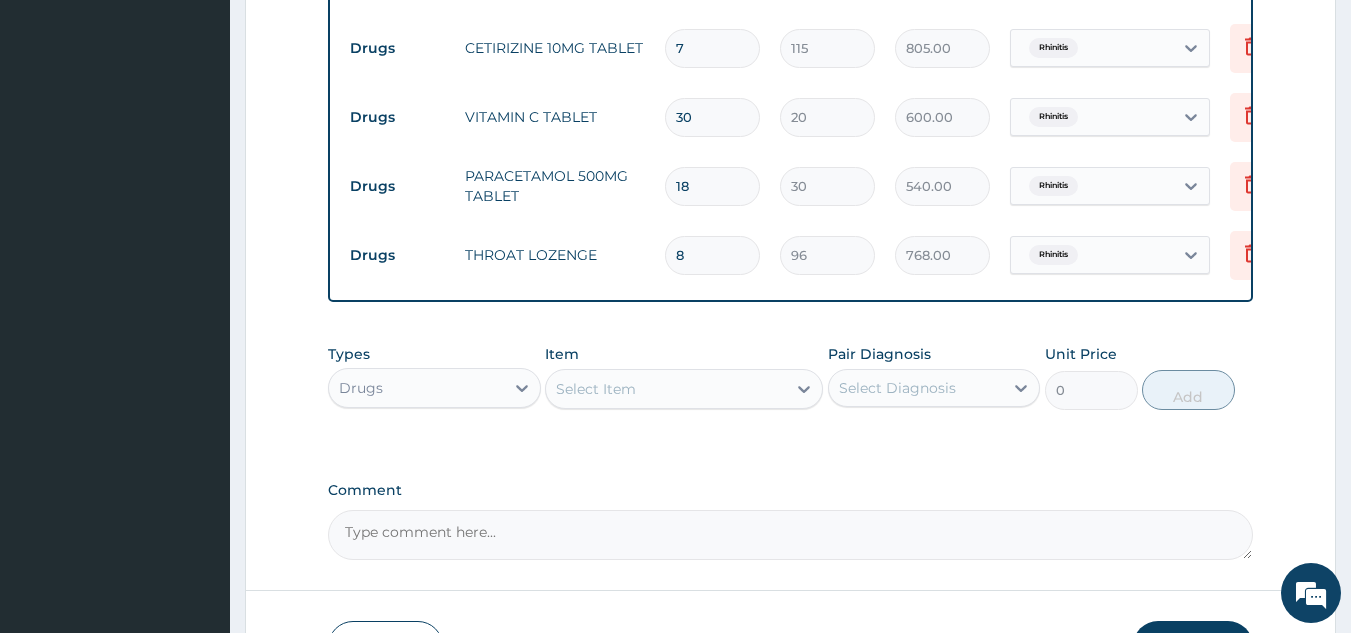scroll, scrollTop: 1036, scrollLeft: 0, axis: vertical 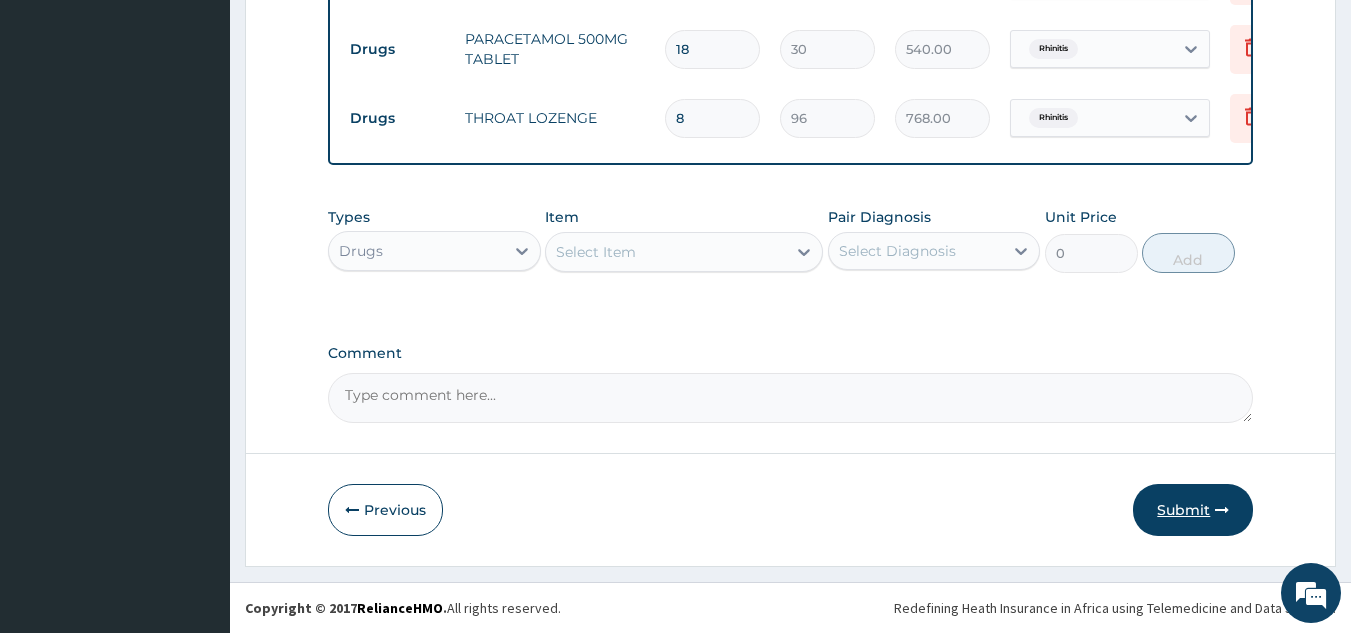 click on "Submit" at bounding box center [1193, 510] 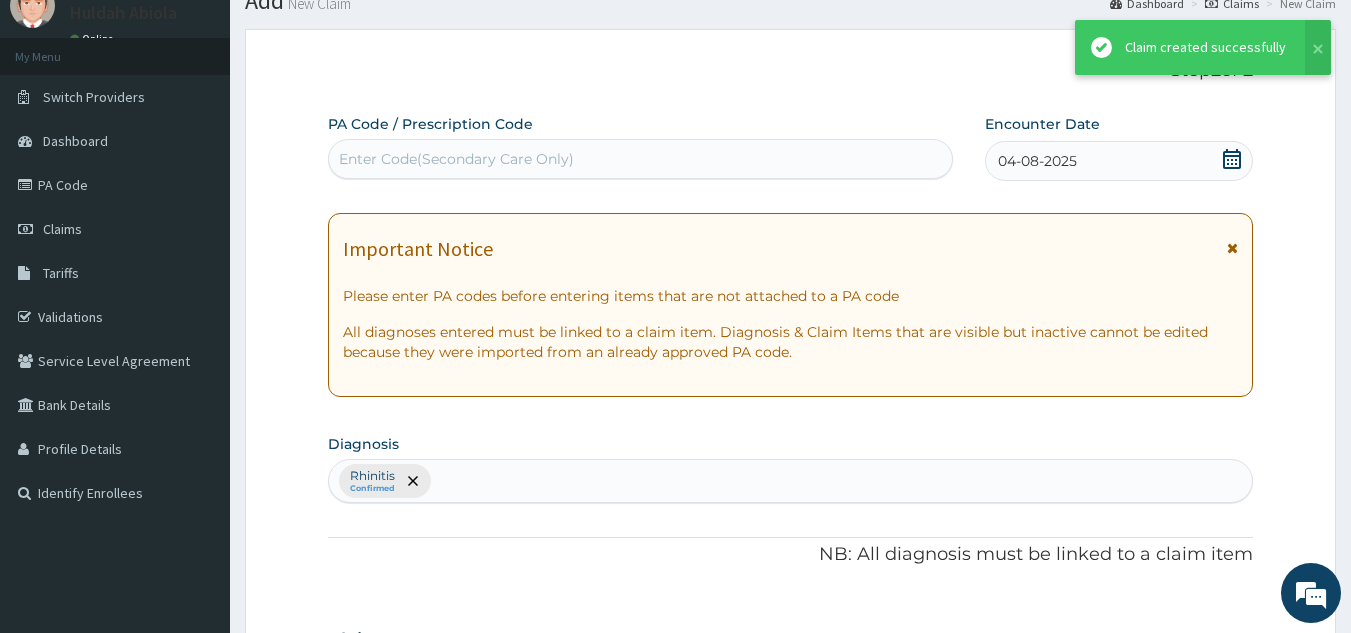 scroll, scrollTop: 1036, scrollLeft: 0, axis: vertical 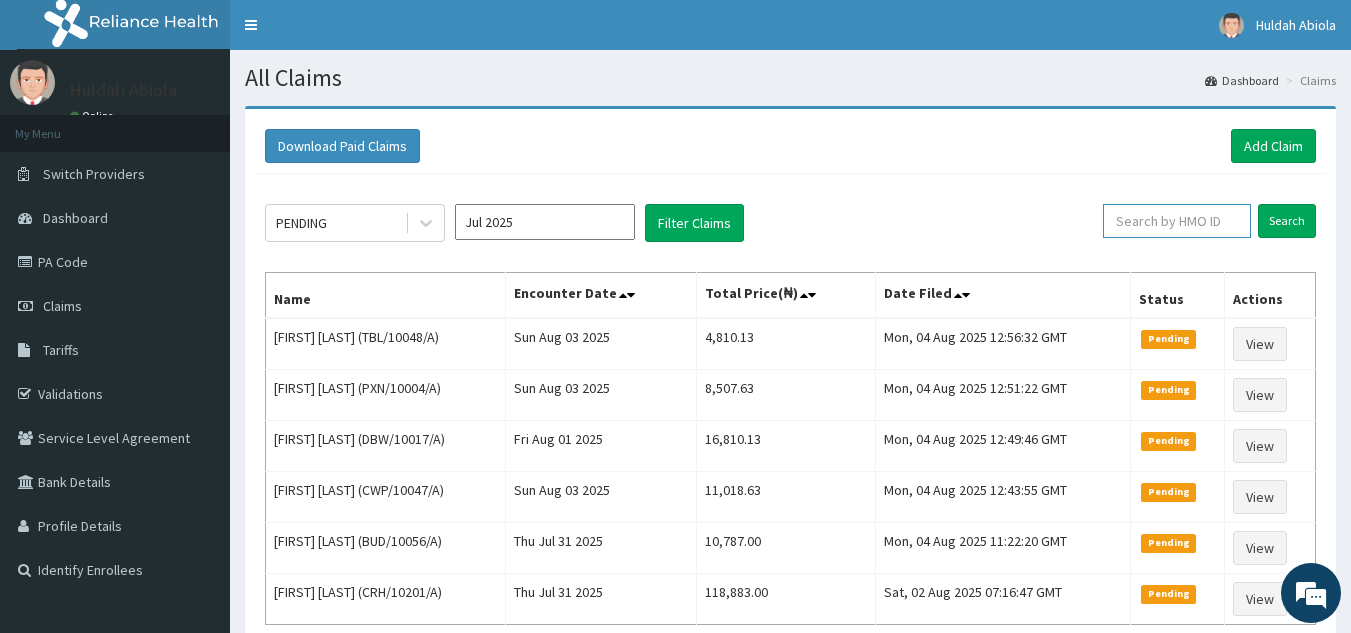 click at bounding box center (1177, 221) 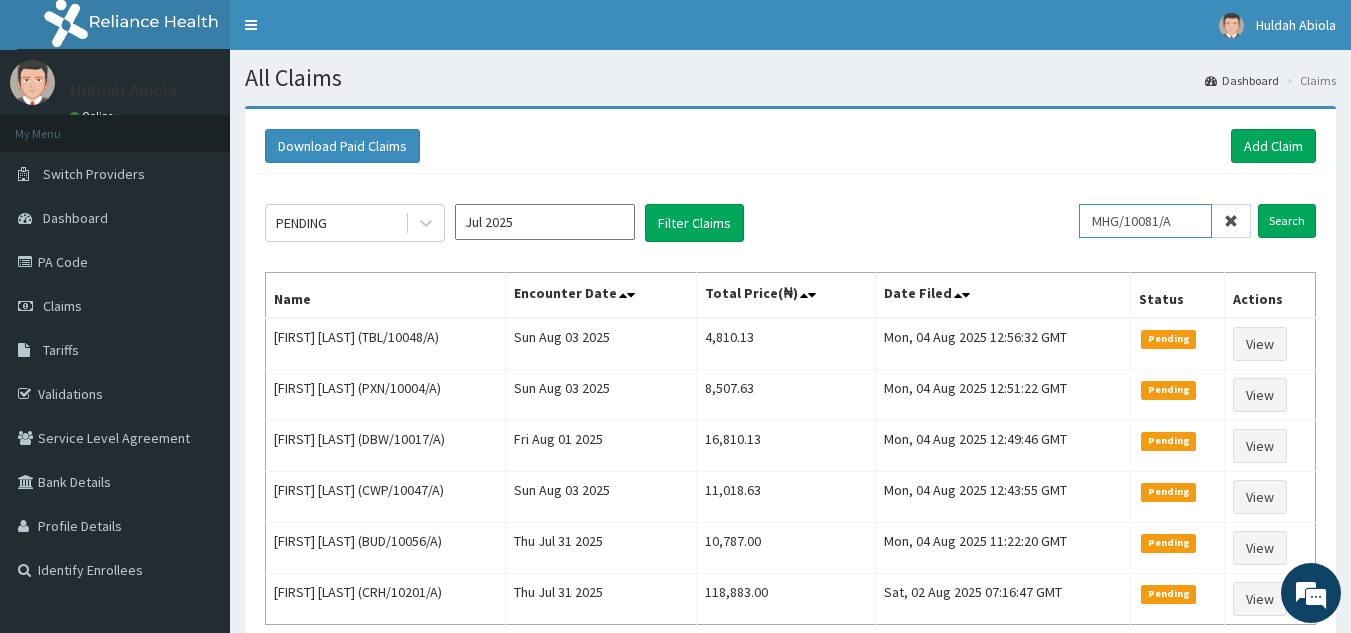 click on "MHG/10081/A" at bounding box center [1145, 221] 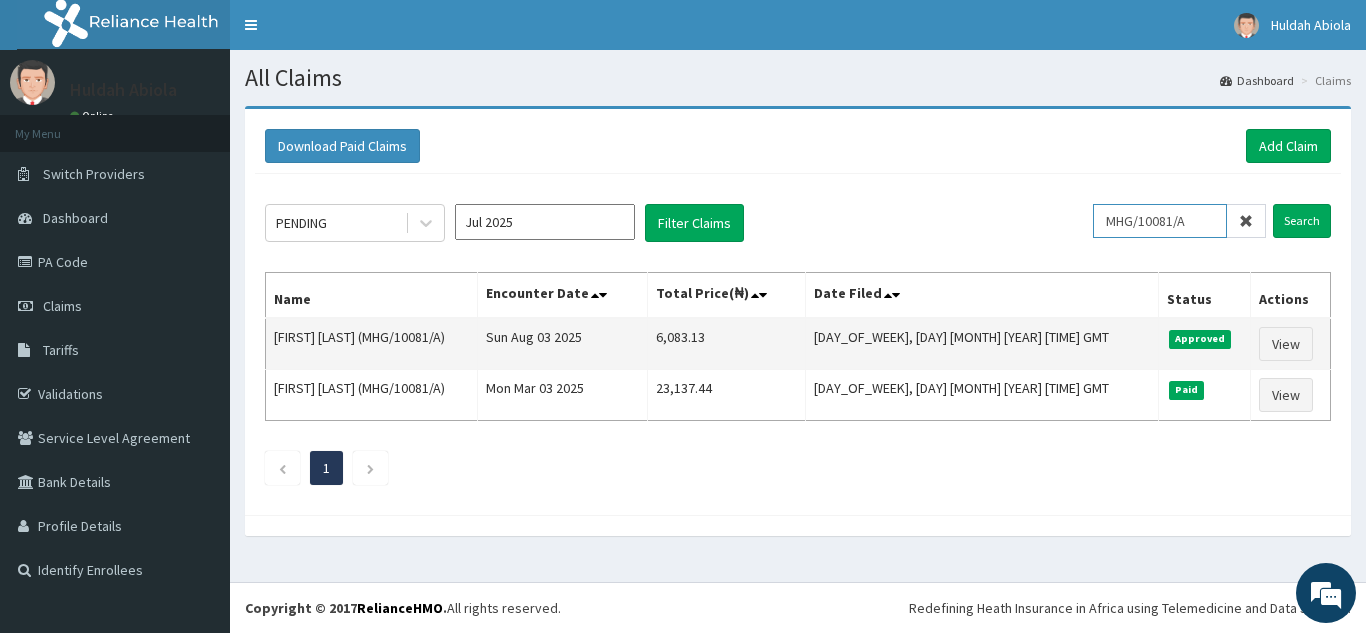 scroll, scrollTop: 0, scrollLeft: 0, axis: both 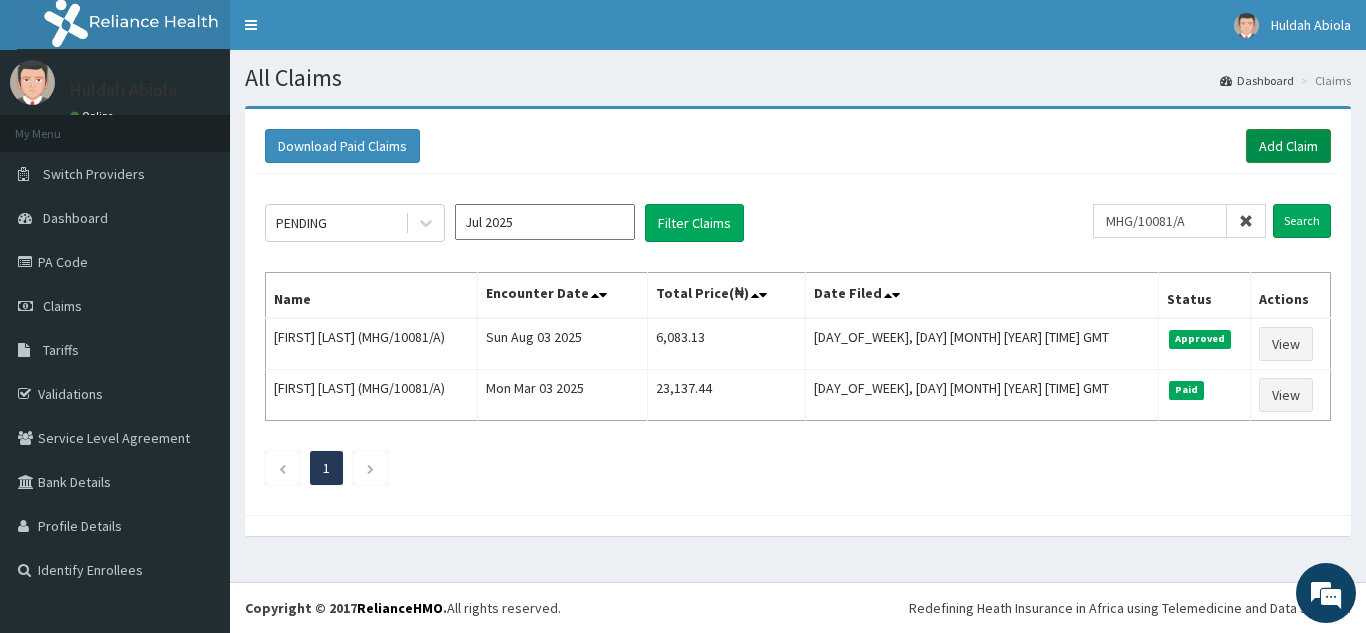 click on "Add Claim" at bounding box center [1288, 146] 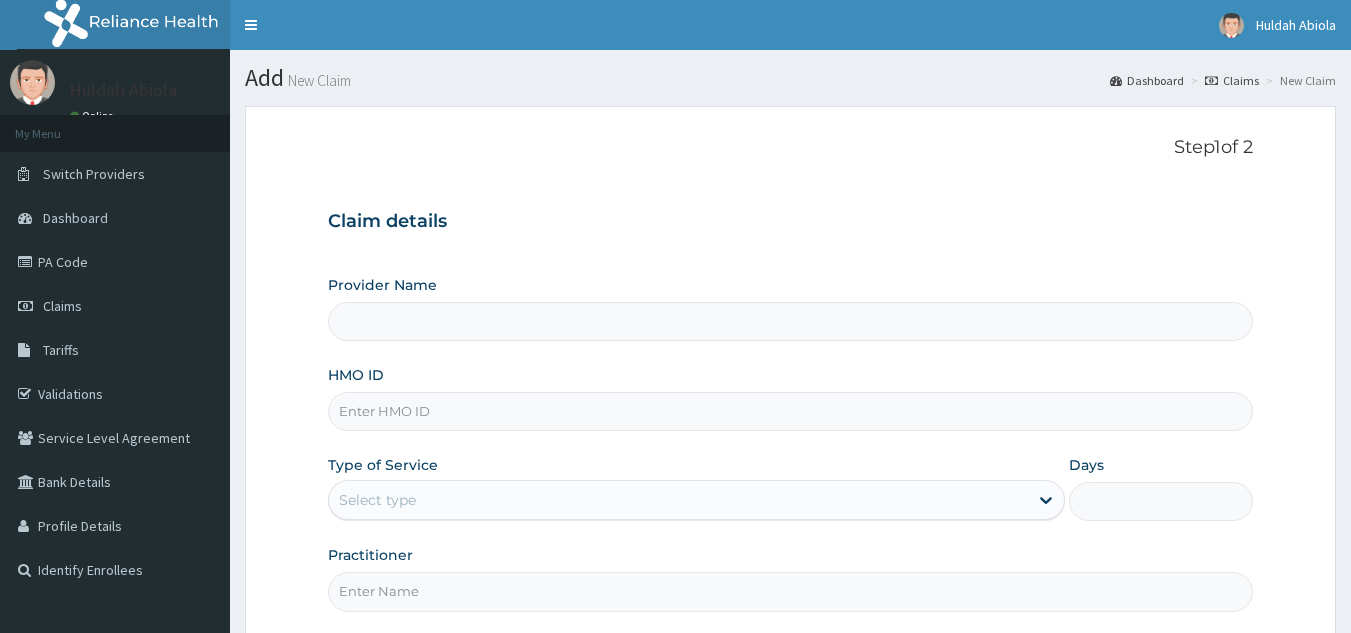 scroll, scrollTop: 0, scrollLeft: 0, axis: both 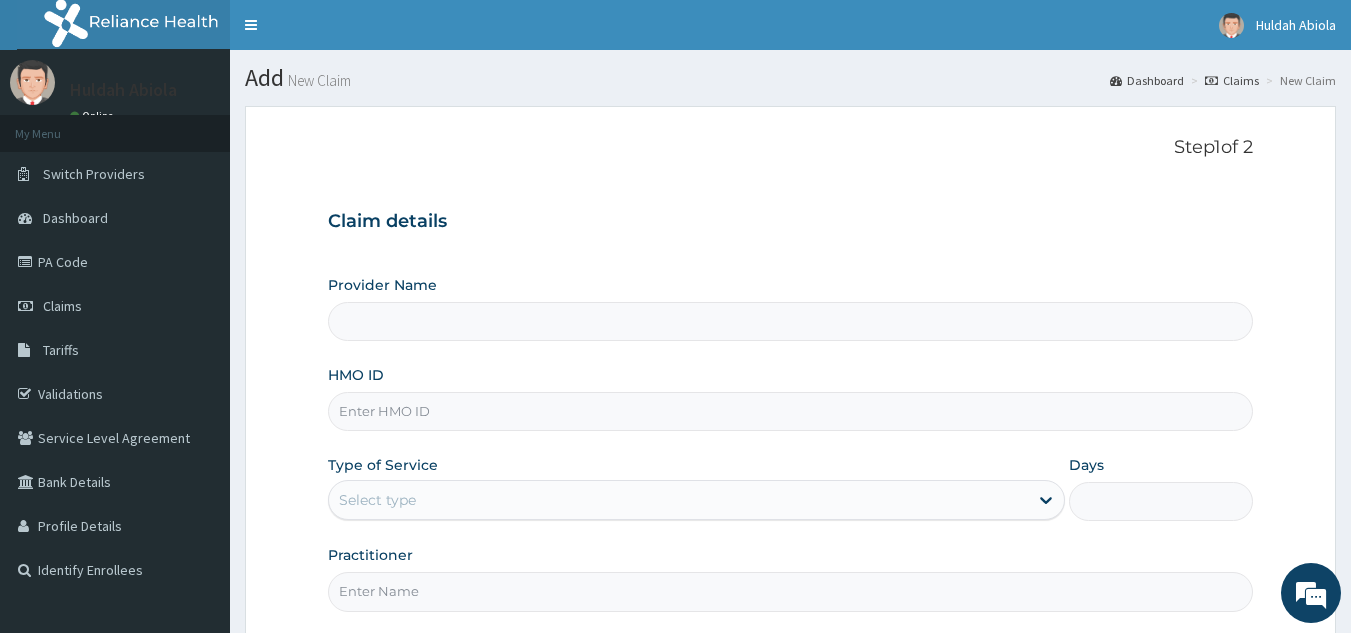 click on "HMO ID" at bounding box center (791, 411) 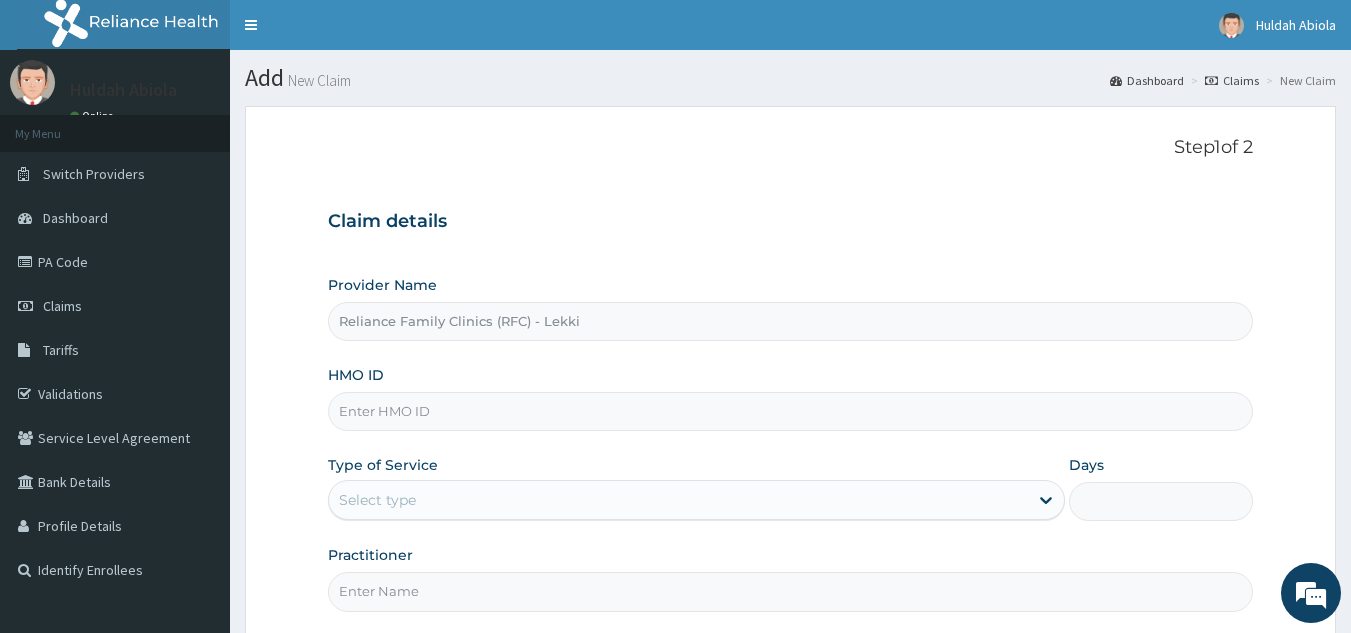 paste on "KSB/10304/A" 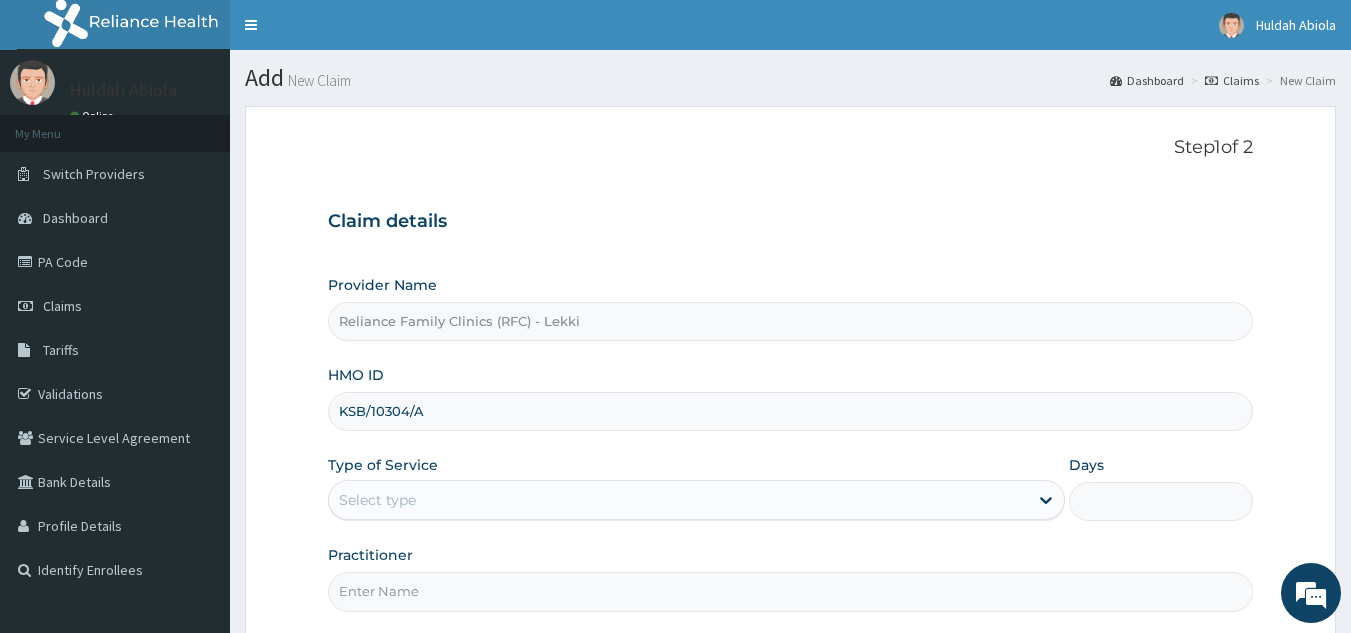 scroll, scrollTop: 189, scrollLeft: 0, axis: vertical 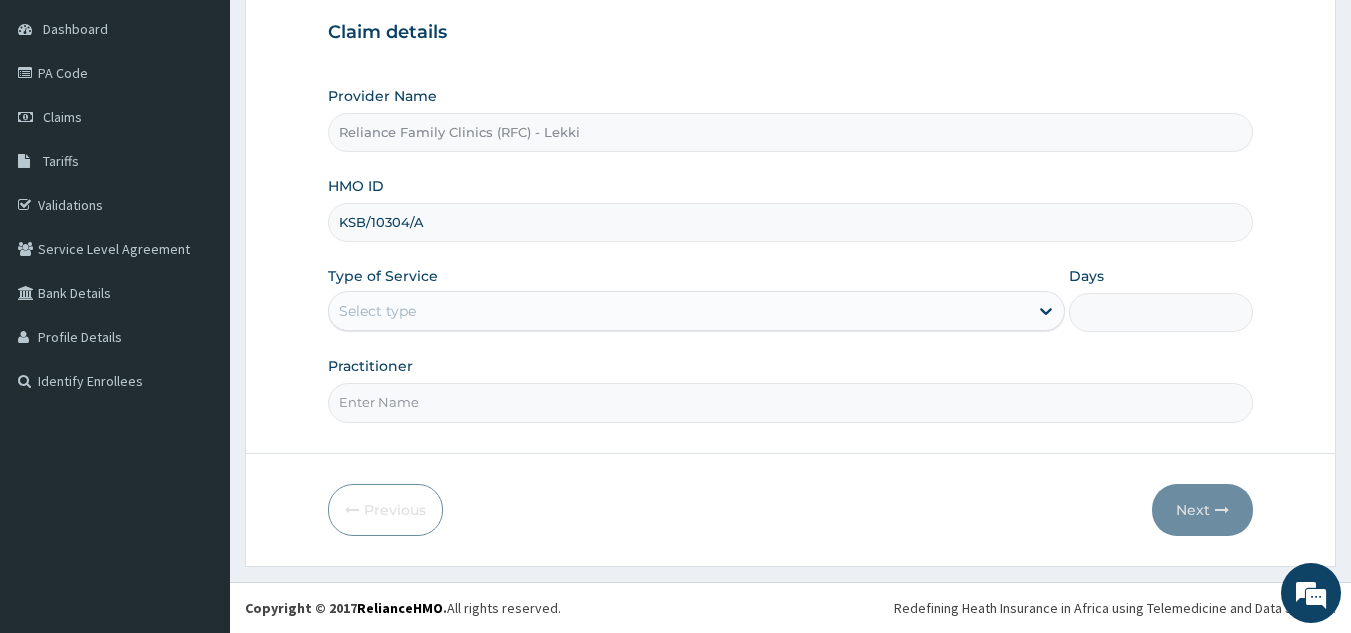 type on "KSB/10304/A" 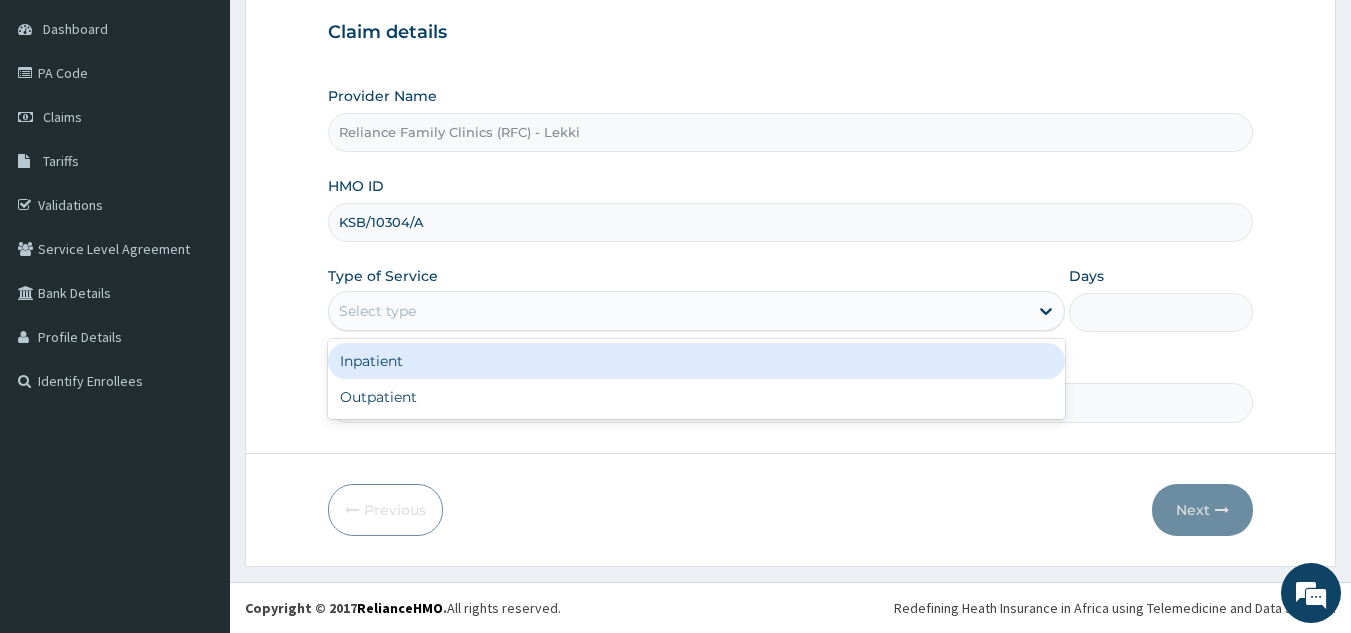click on "Select type" at bounding box center (678, 311) 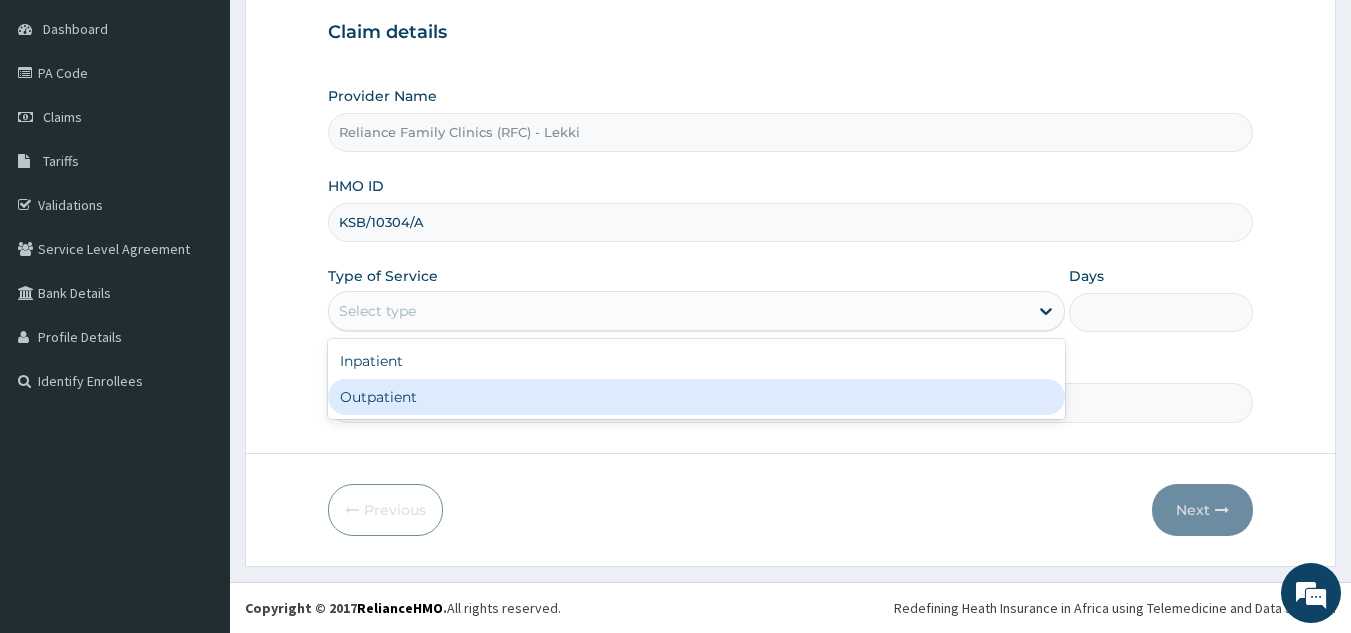 click on "Outpatient" at bounding box center (696, 397) 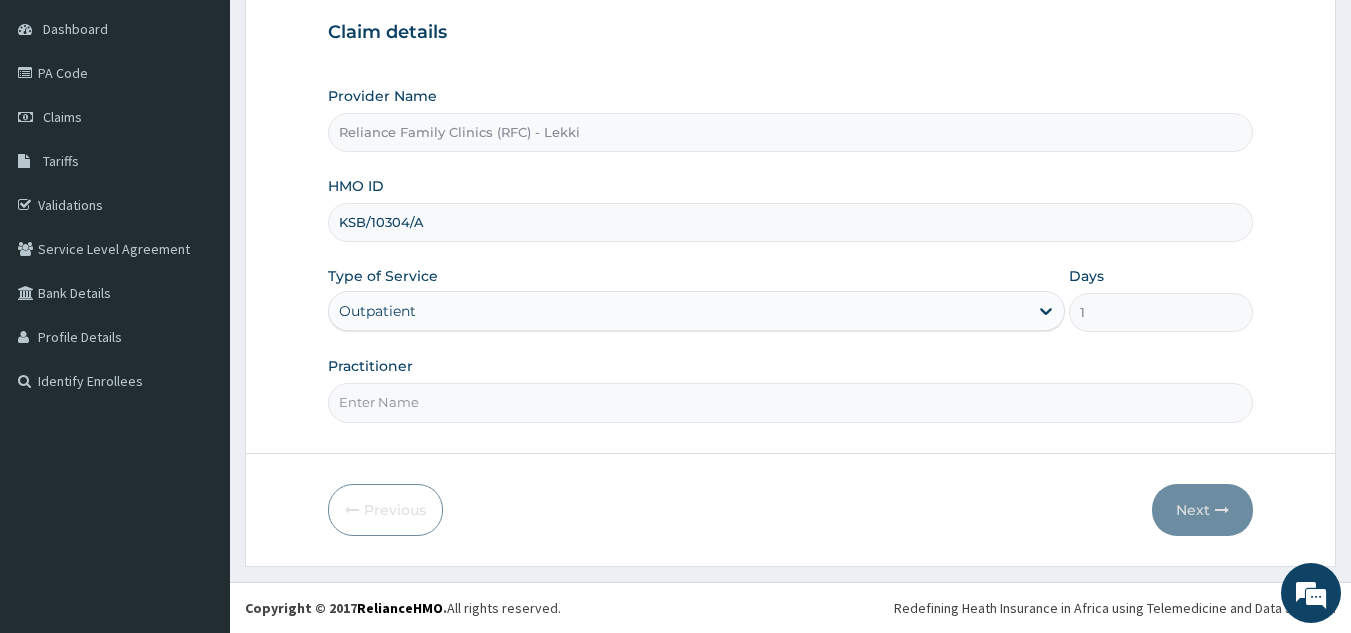 click on "Practitioner" at bounding box center [791, 402] 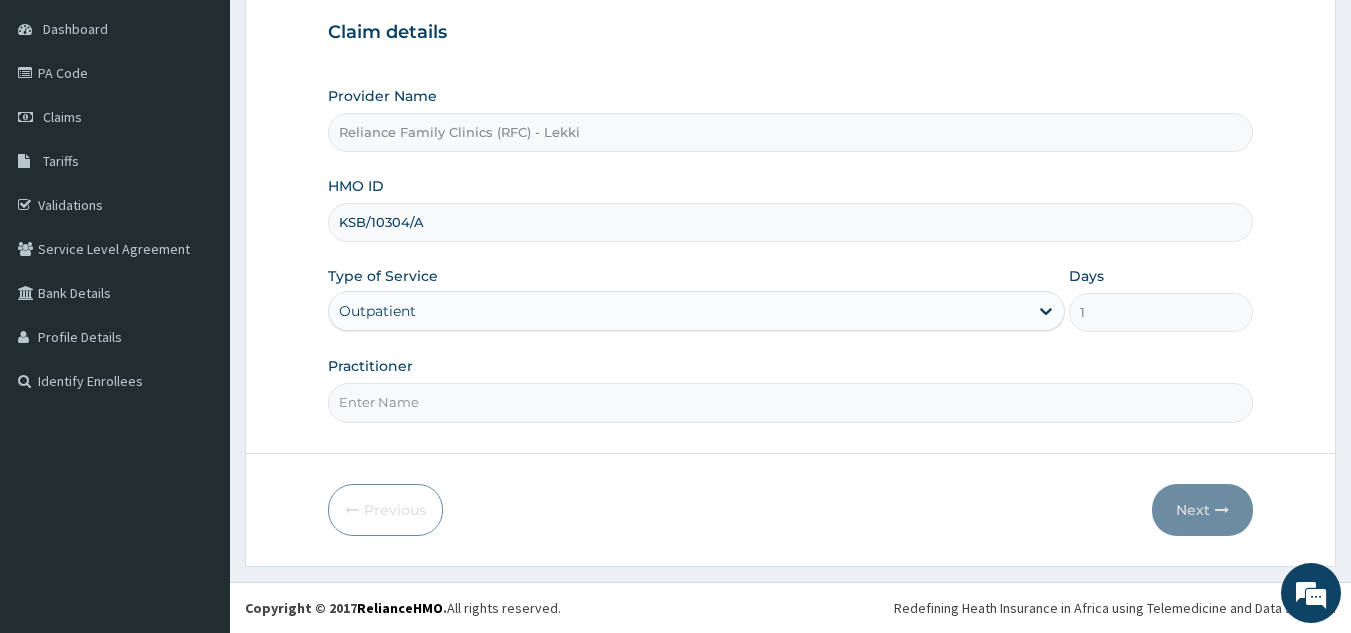 type on "dr [NAME]" 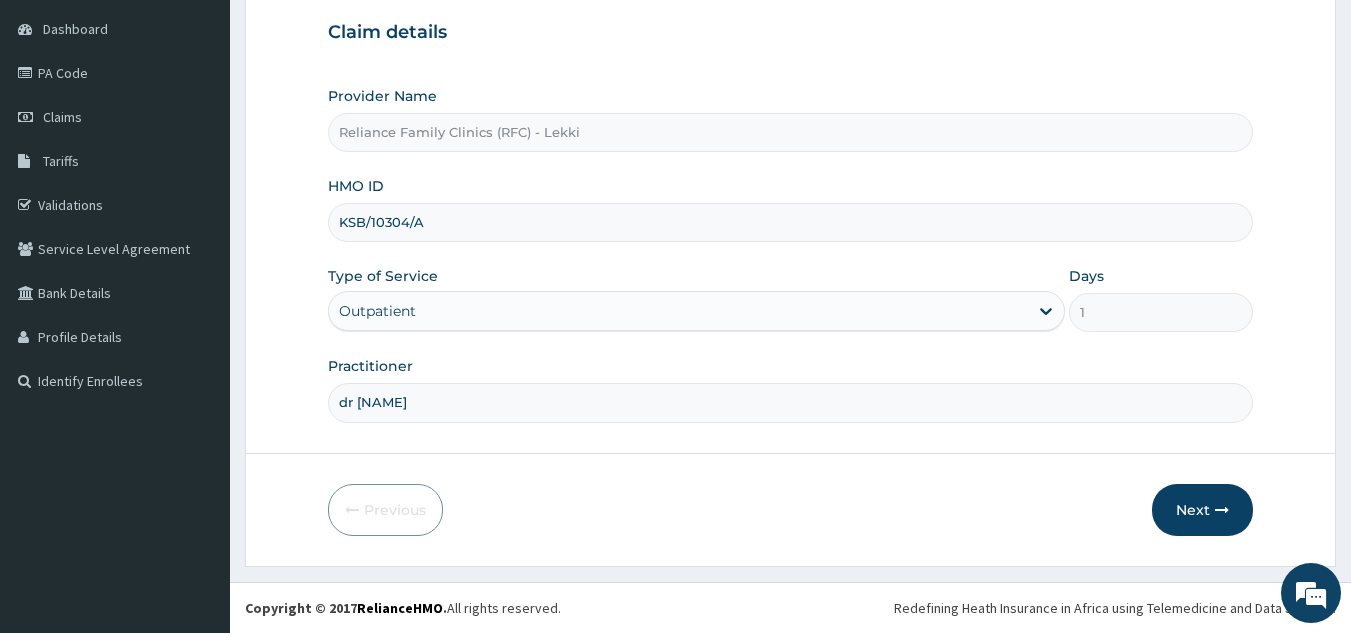 scroll, scrollTop: 0, scrollLeft: 0, axis: both 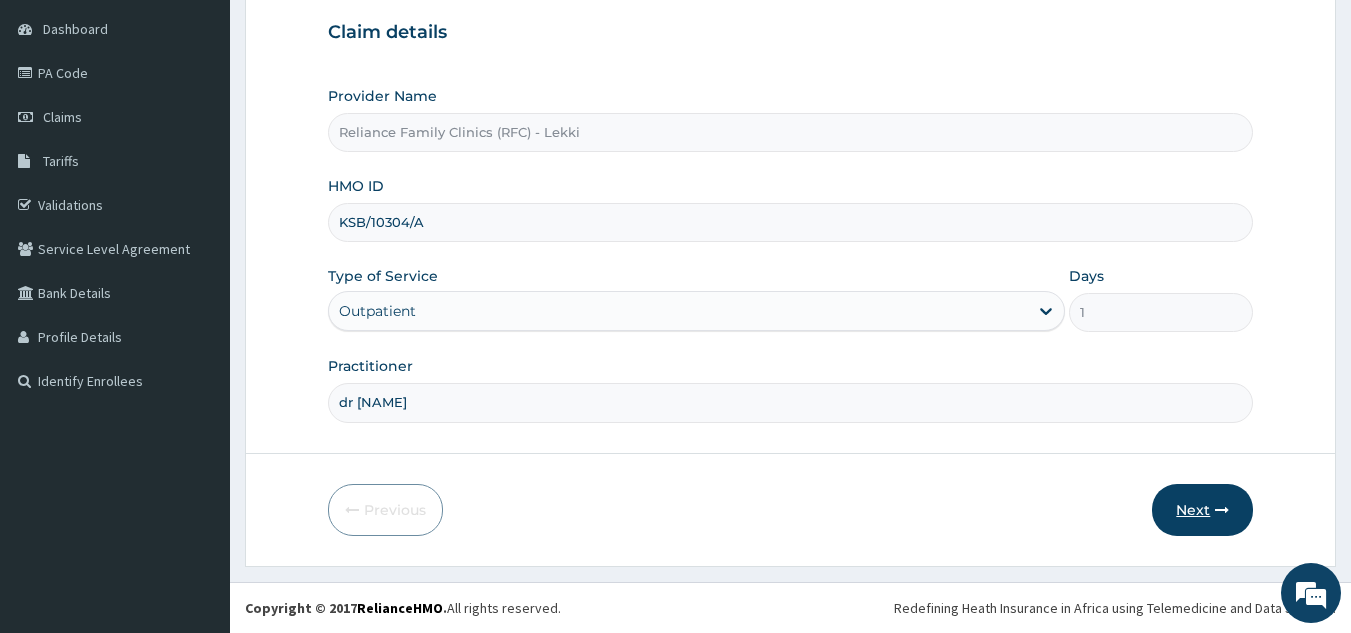 click on "Next" at bounding box center [1202, 510] 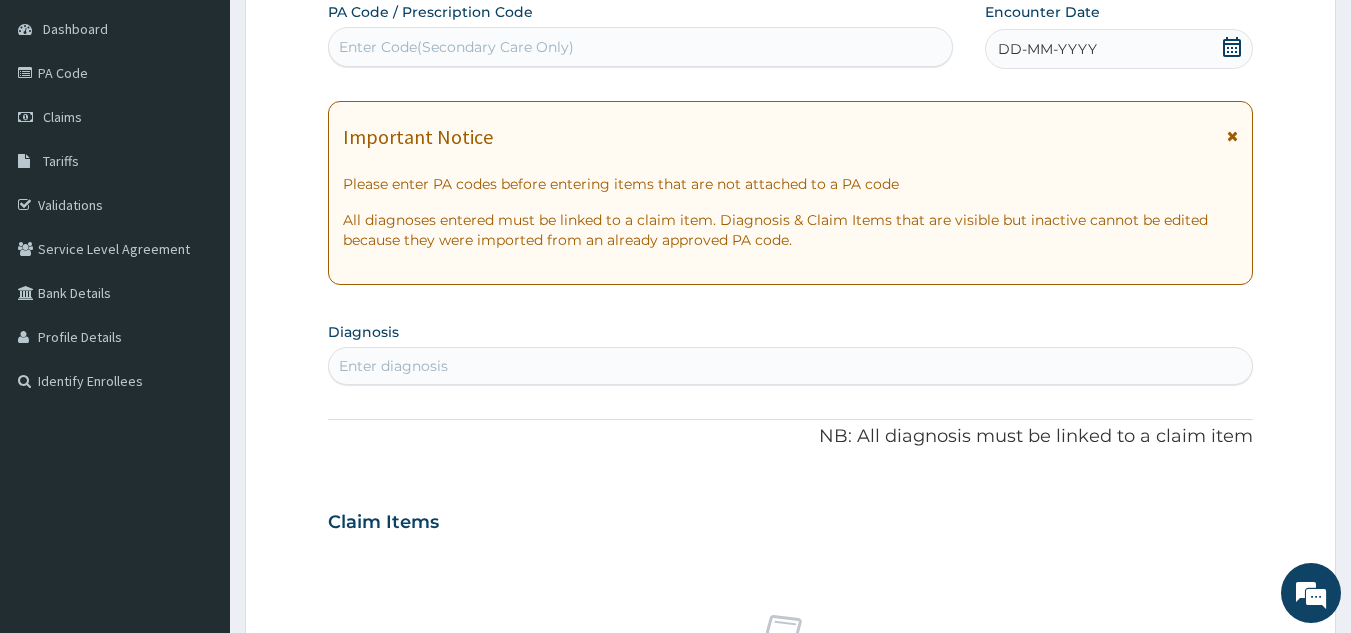 click on "Enter diagnosis" at bounding box center (791, 366) 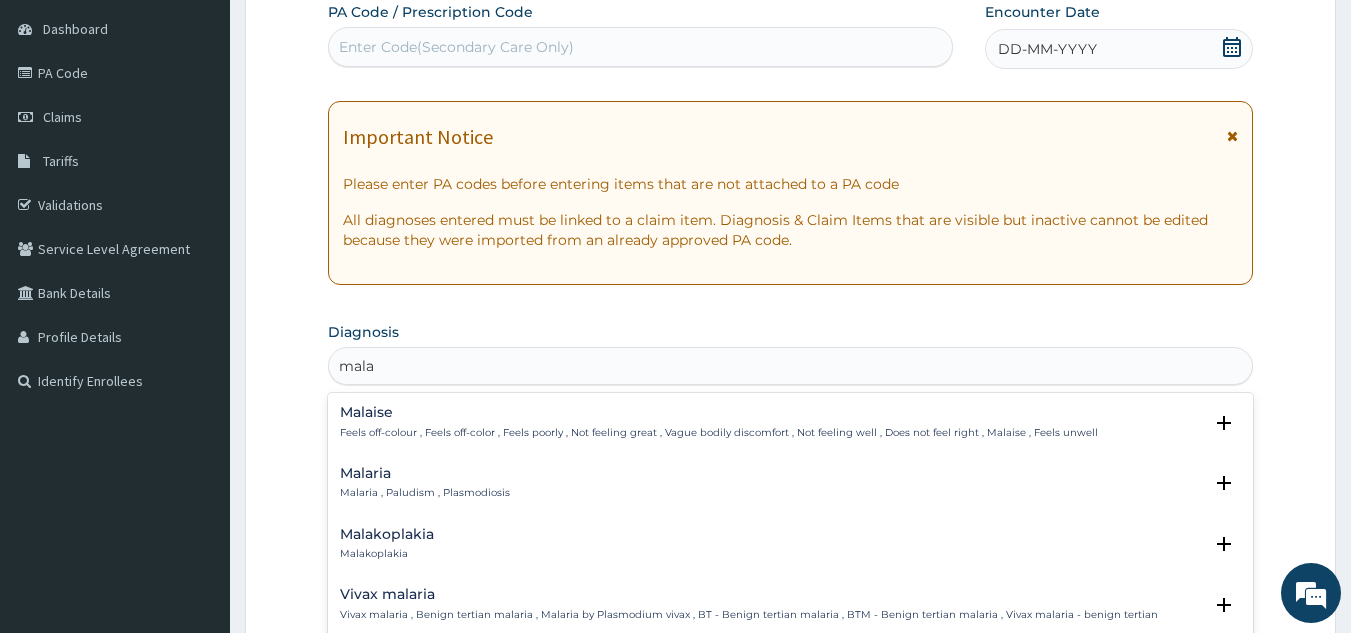 type on "malar" 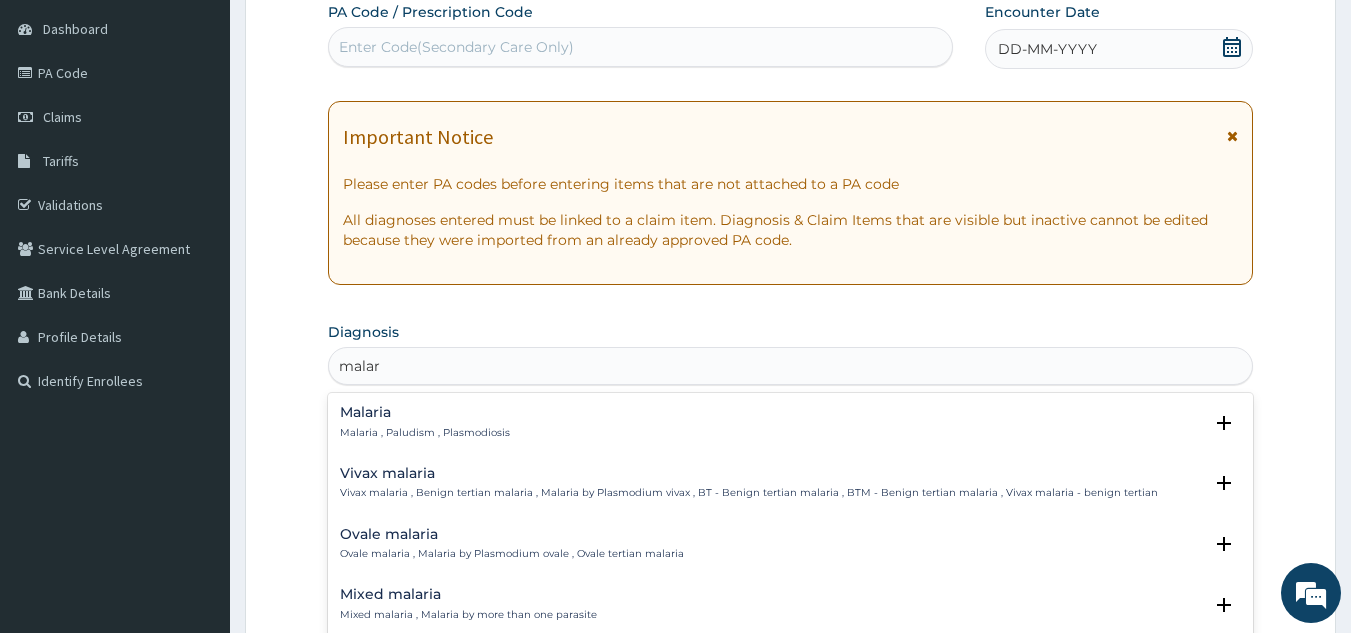 click on "Malaria Malaria , Paludism , Plasmodiosis" at bounding box center [425, 422] 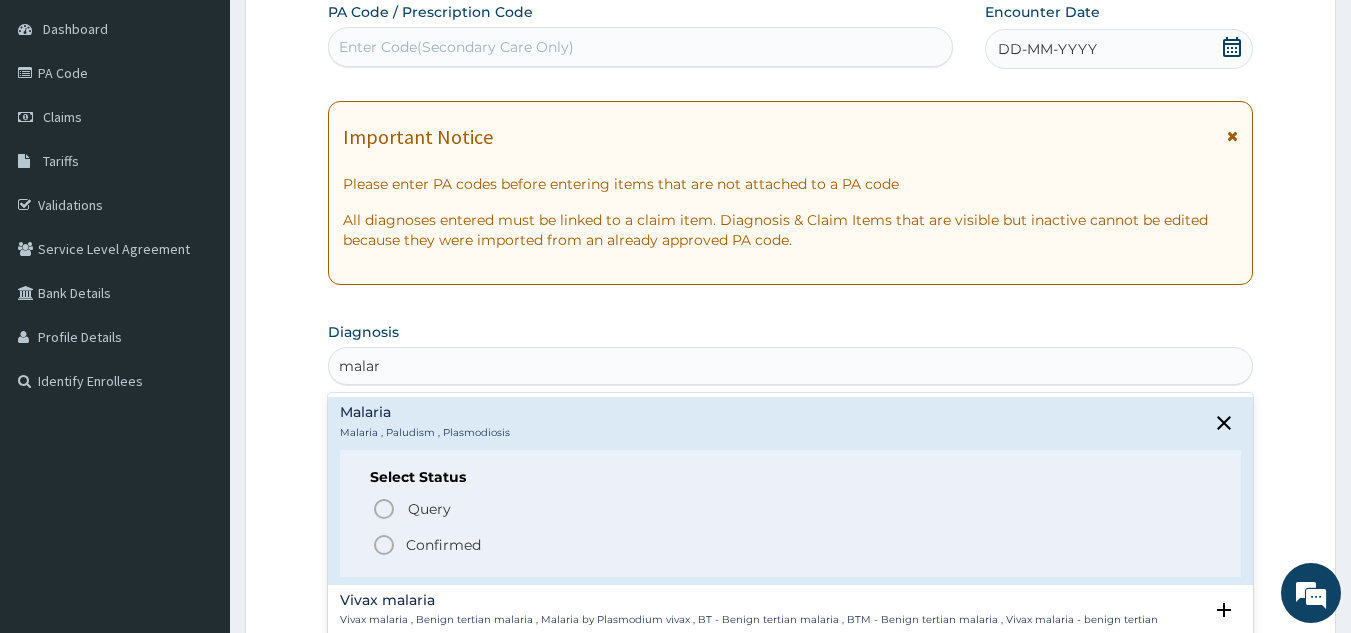 click on "Confirmed" at bounding box center (443, 545) 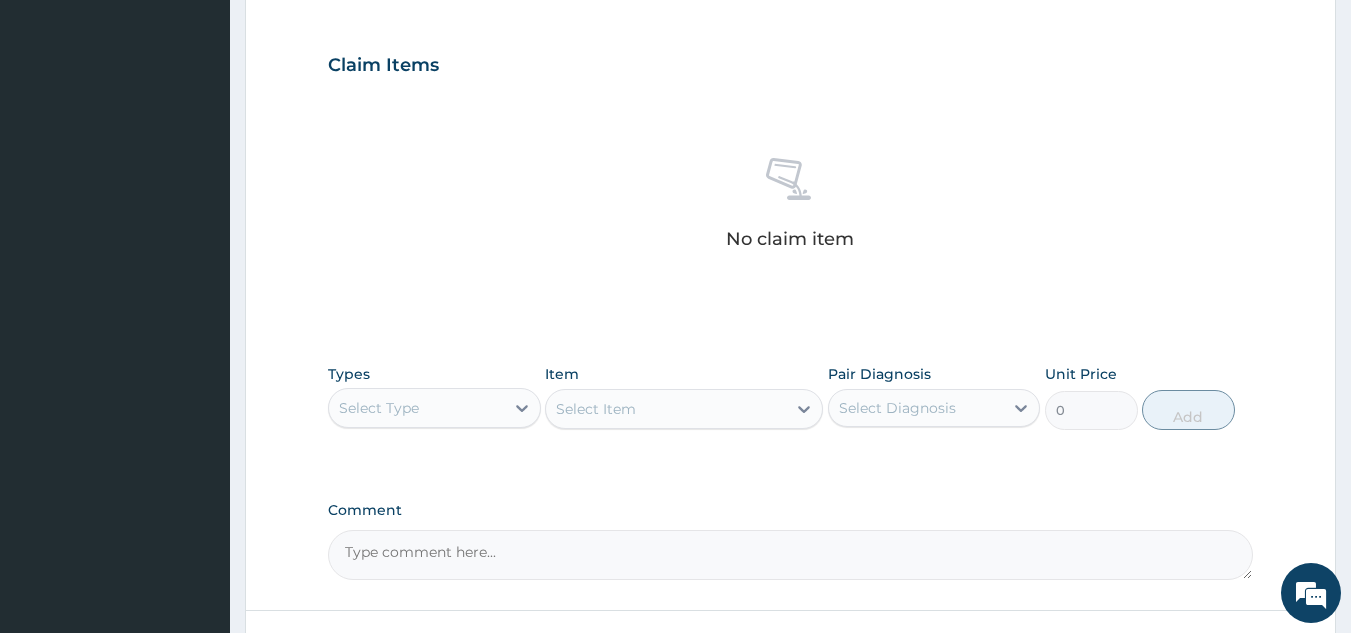 scroll, scrollTop: 653, scrollLeft: 0, axis: vertical 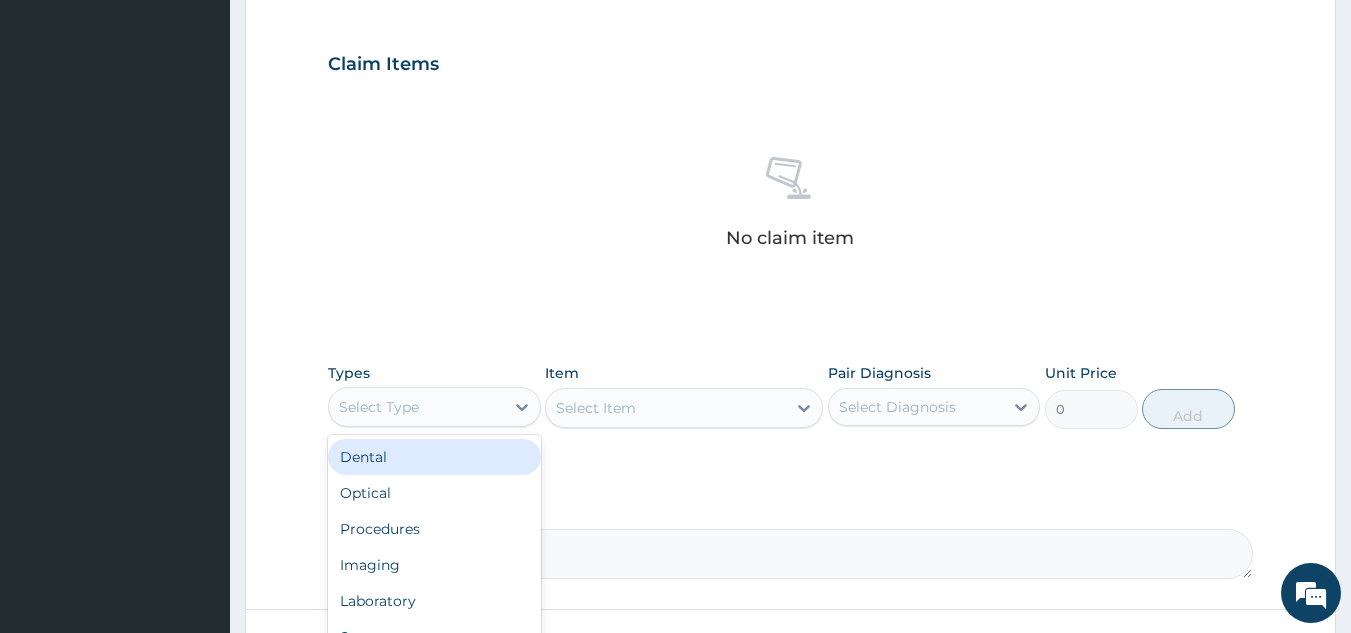 click on "Select Type" at bounding box center [416, 407] 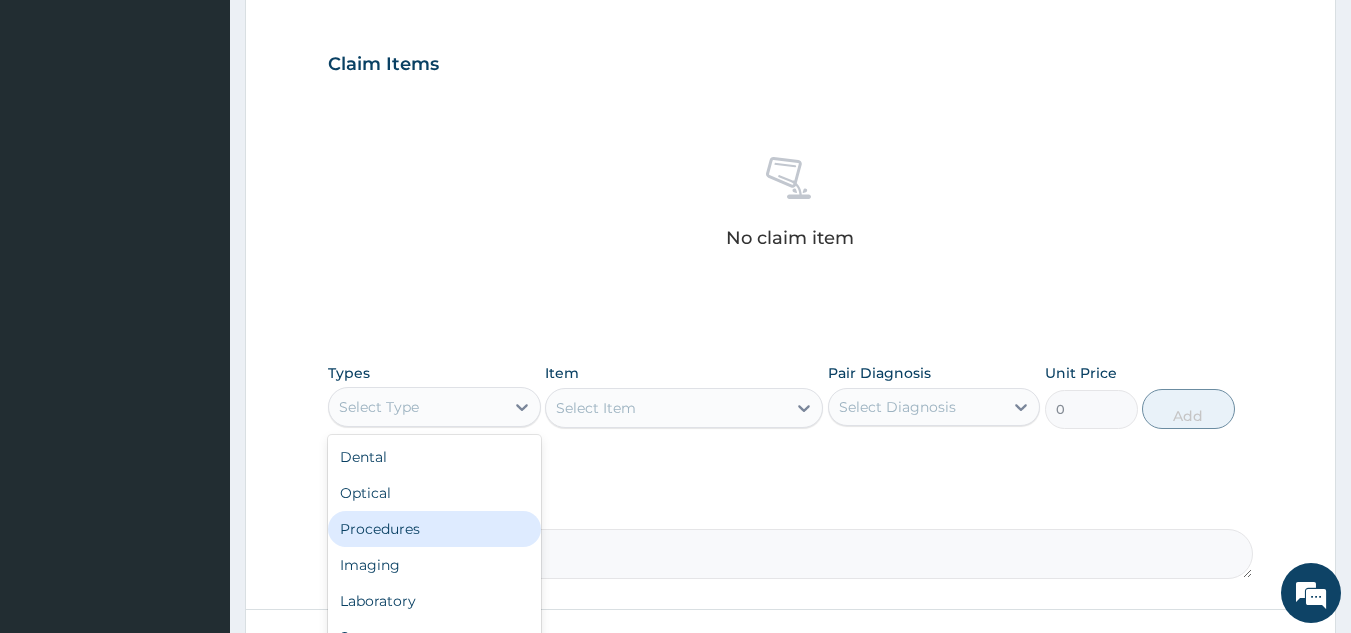 click on "Procedures" at bounding box center (434, 529) 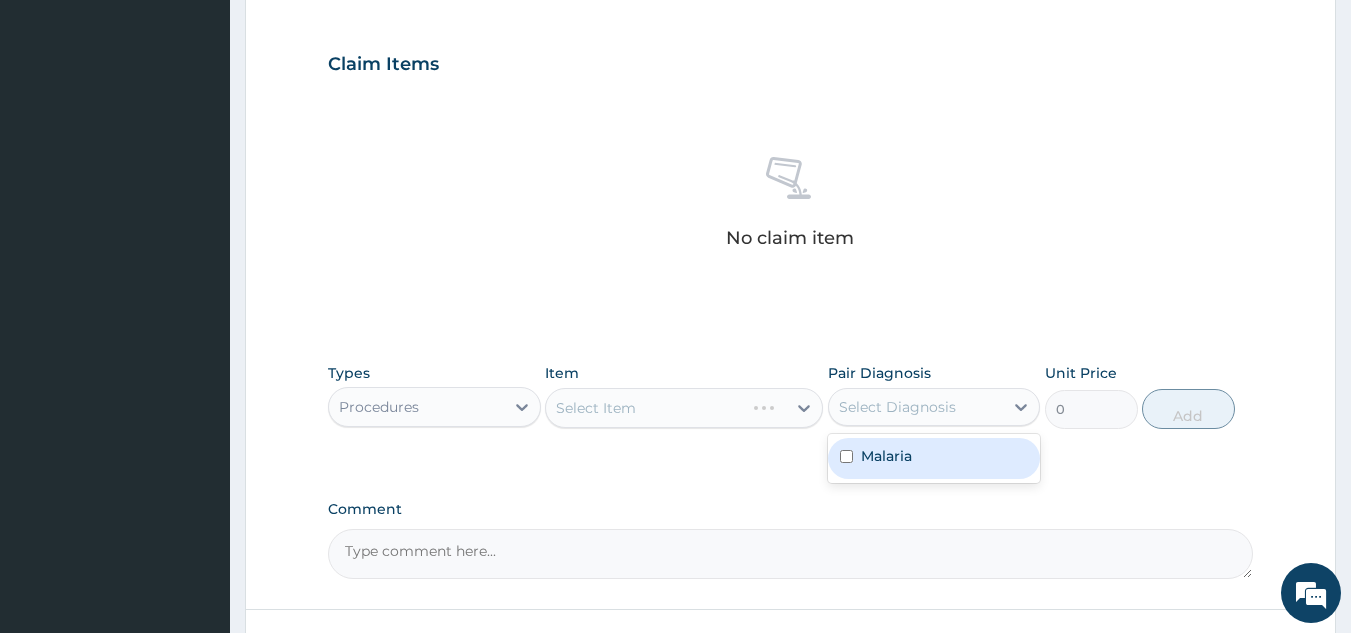 click on "Select Diagnosis" at bounding box center [916, 407] 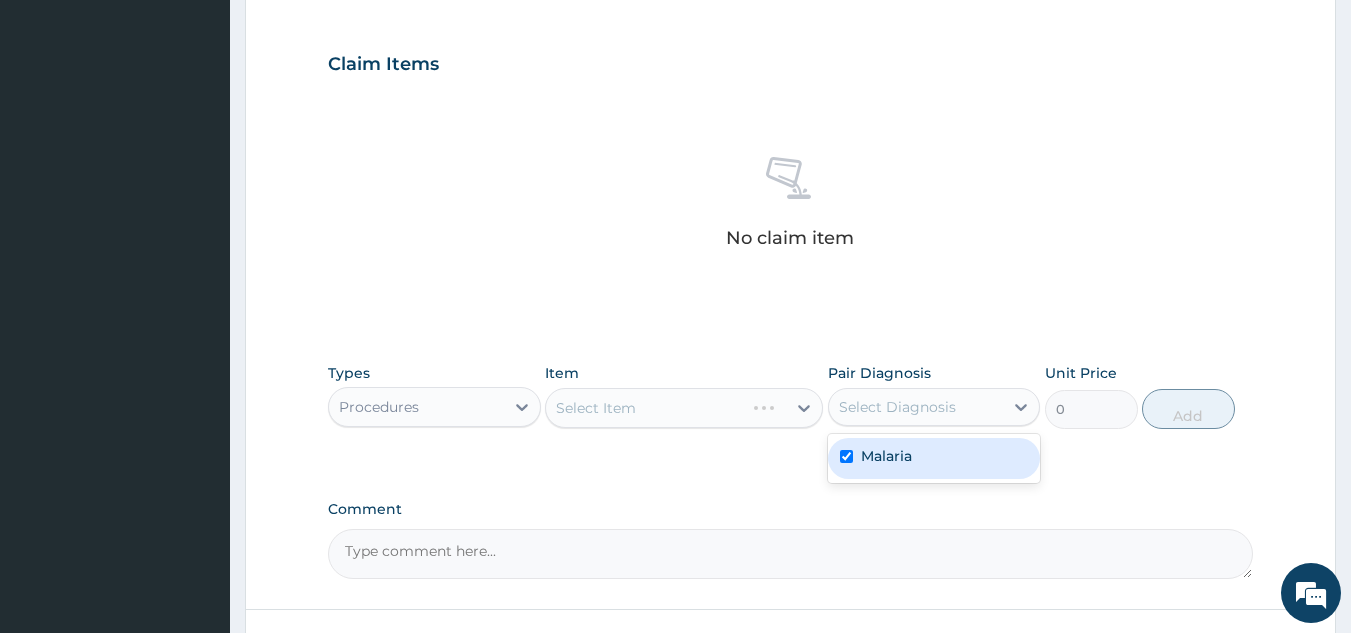 checkbox on "true" 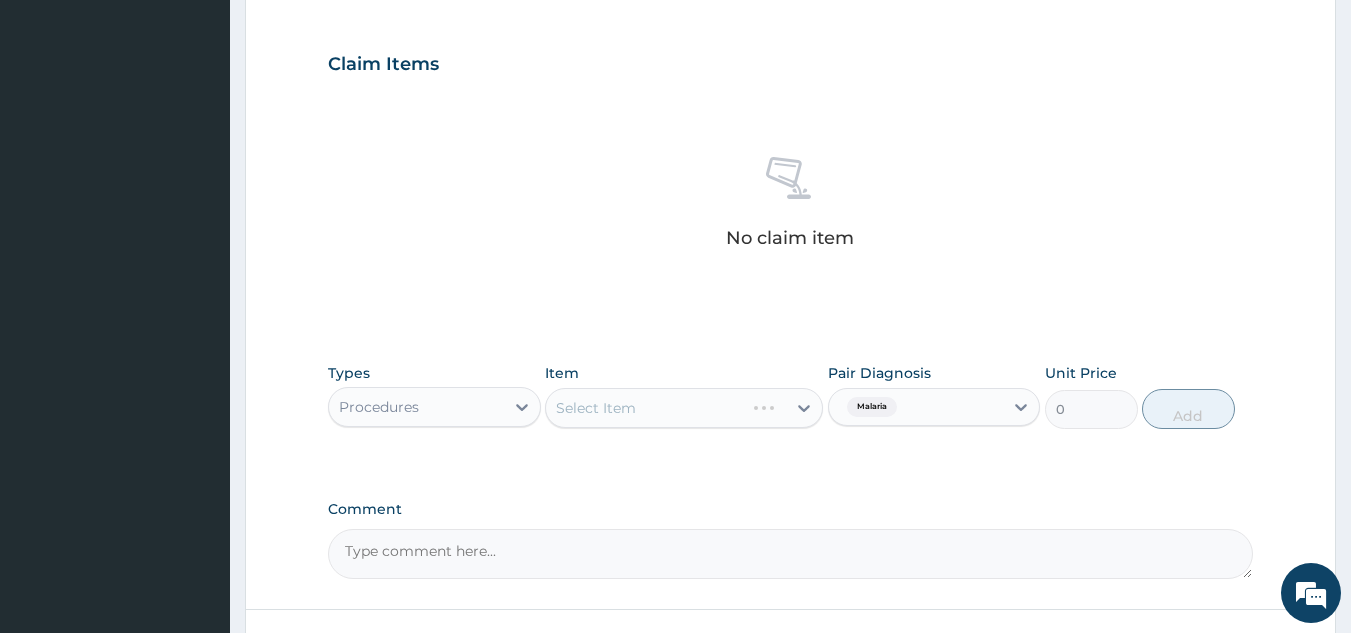 click on "Select Item" at bounding box center [684, 408] 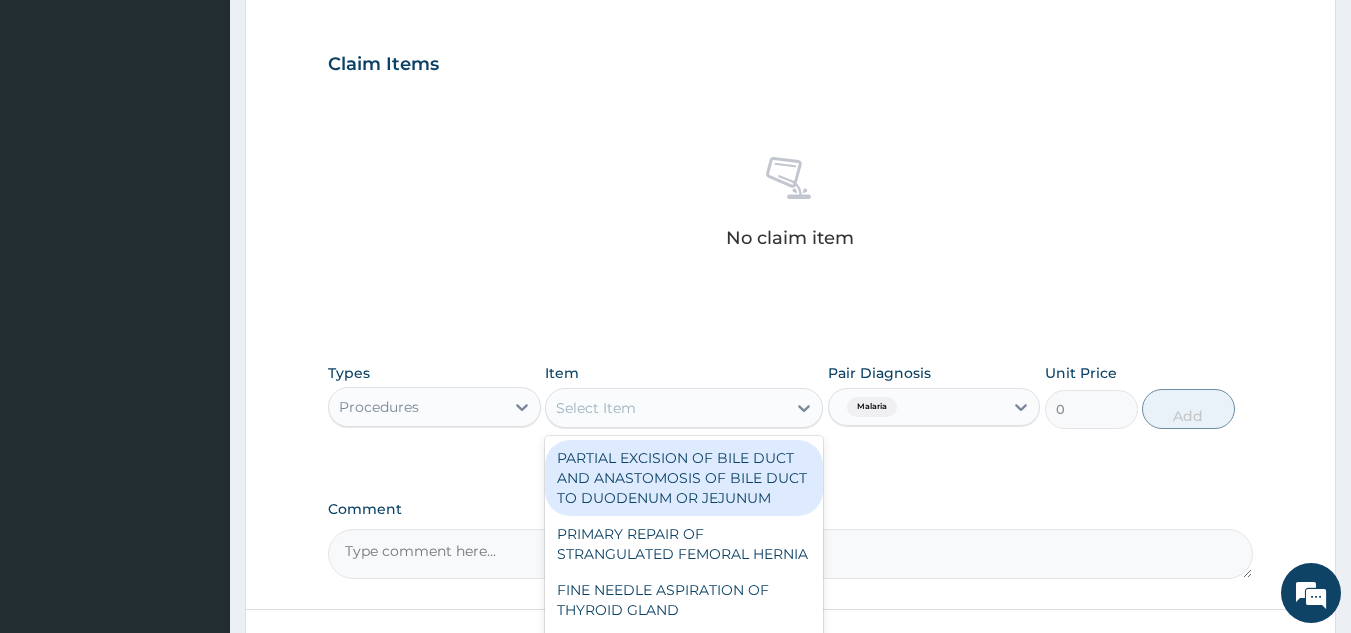 click on "Select Item" at bounding box center (666, 408) 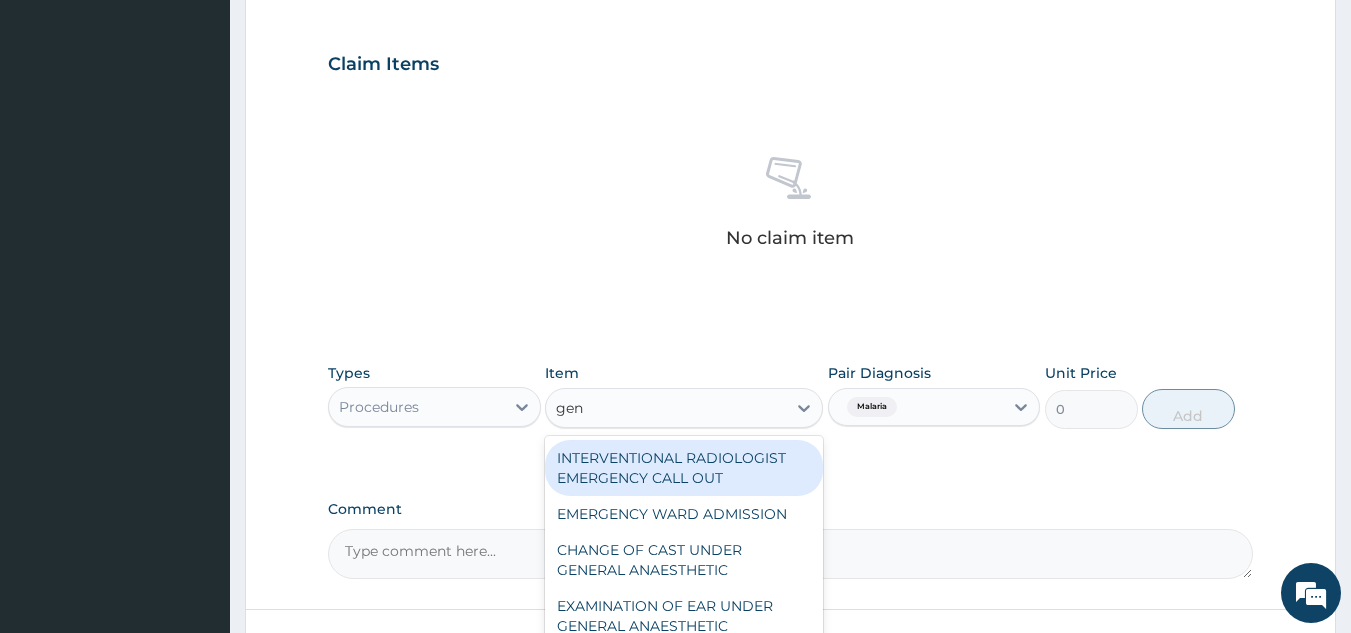 type on "gene" 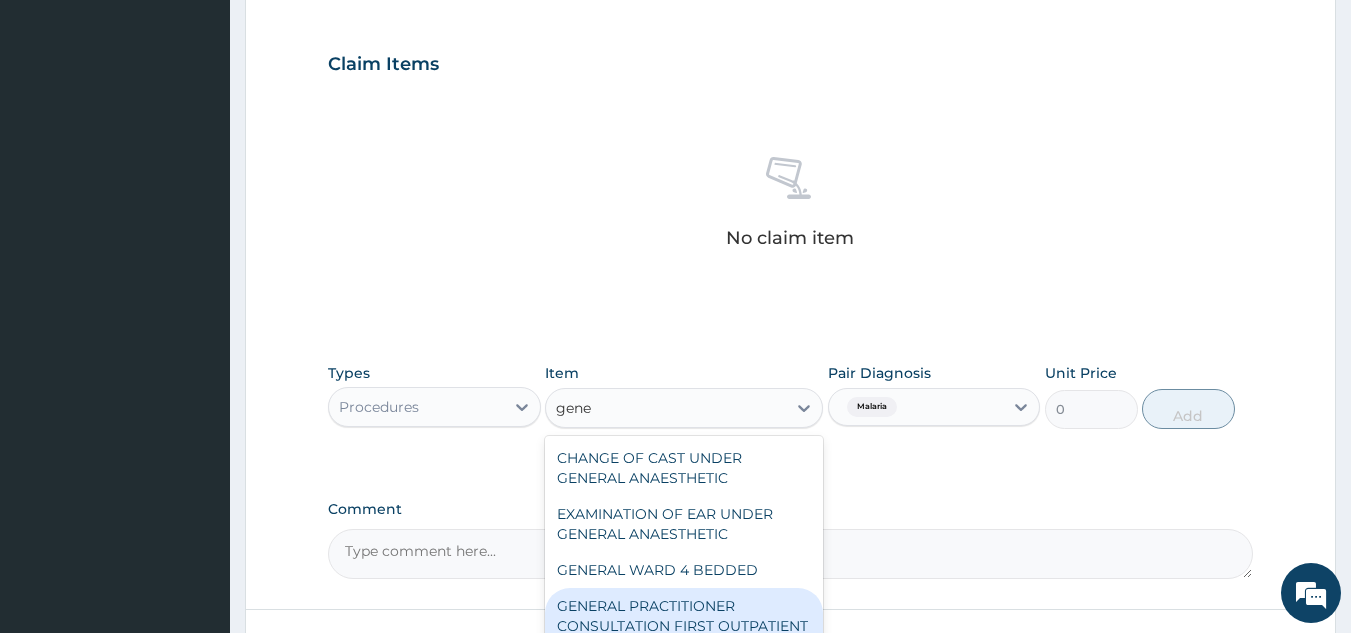 click on "GENERAL PRACTITIONER CONSULTATION FIRST OUTPATIENT CONSULTATION" at bounding box center (684, 626) 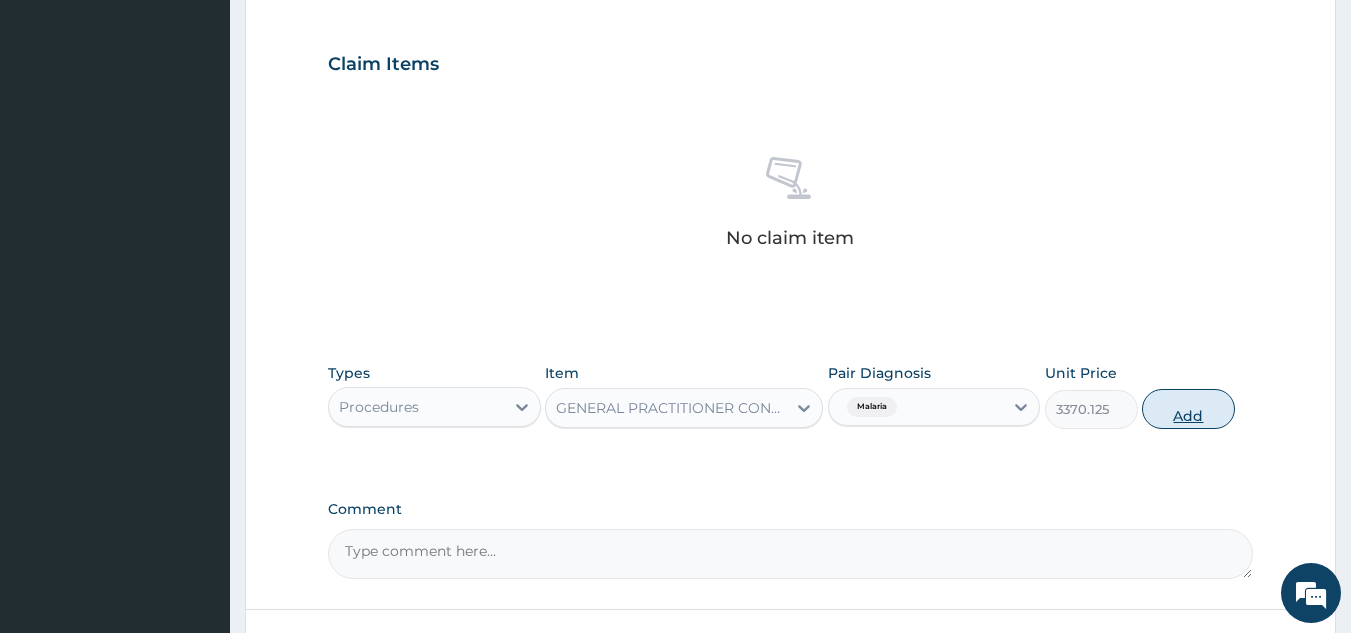 click on "Add" at bounding box center [1188, 409] 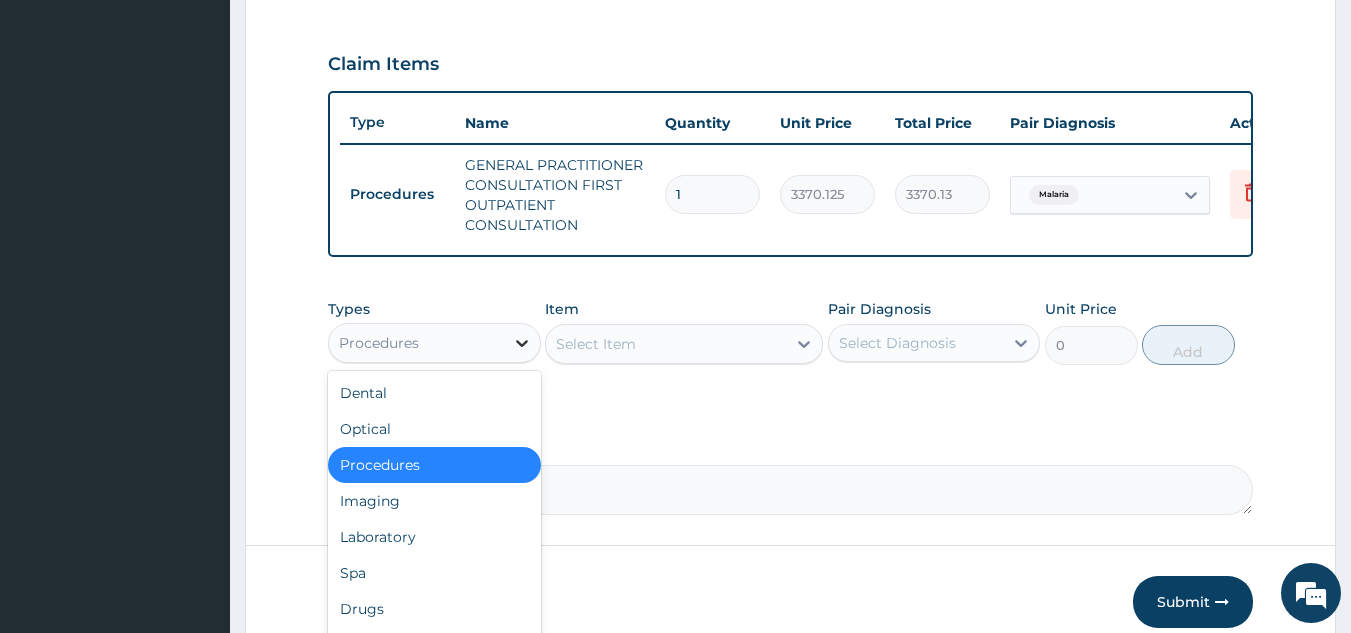 click 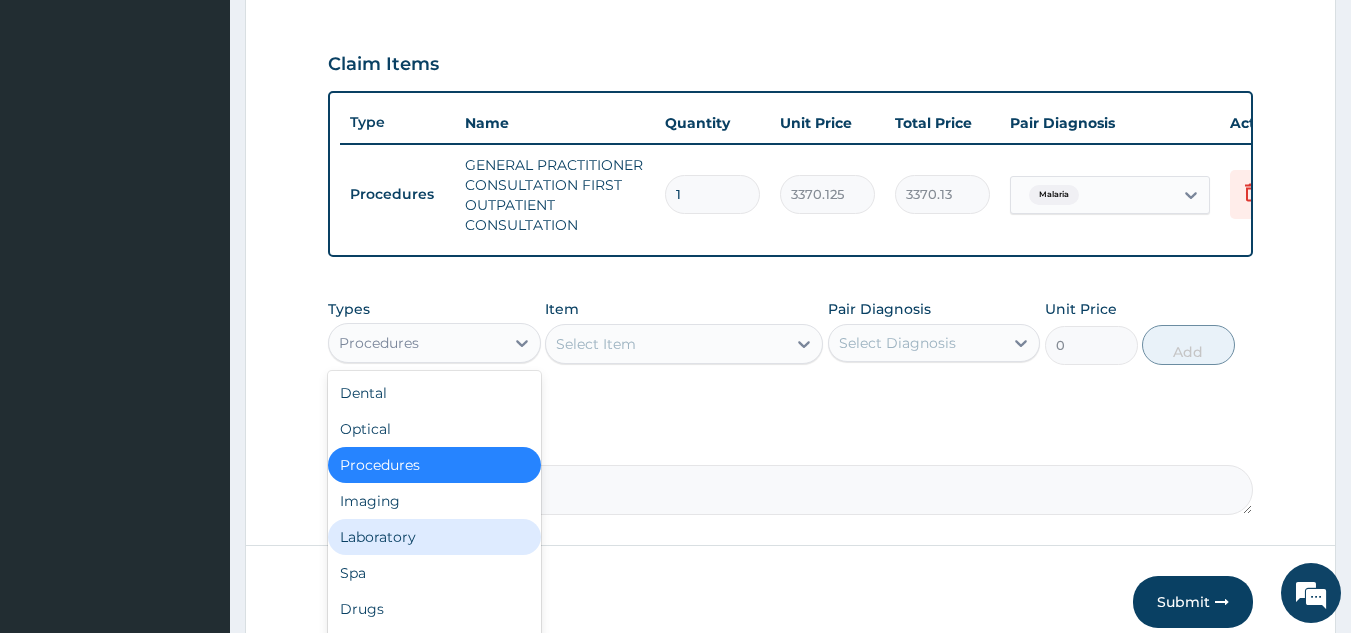 click on "Laboratory" at bounding box center [434, 537] 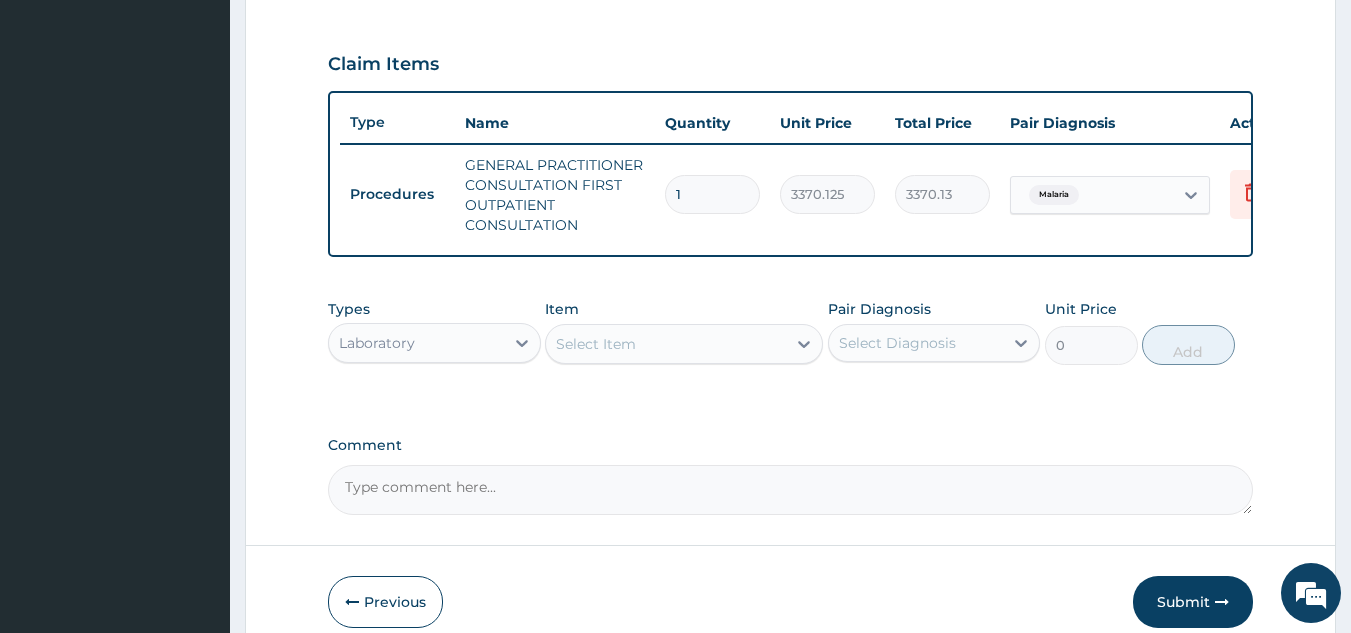 click on "Select Item" at bounding box center (684, 344) 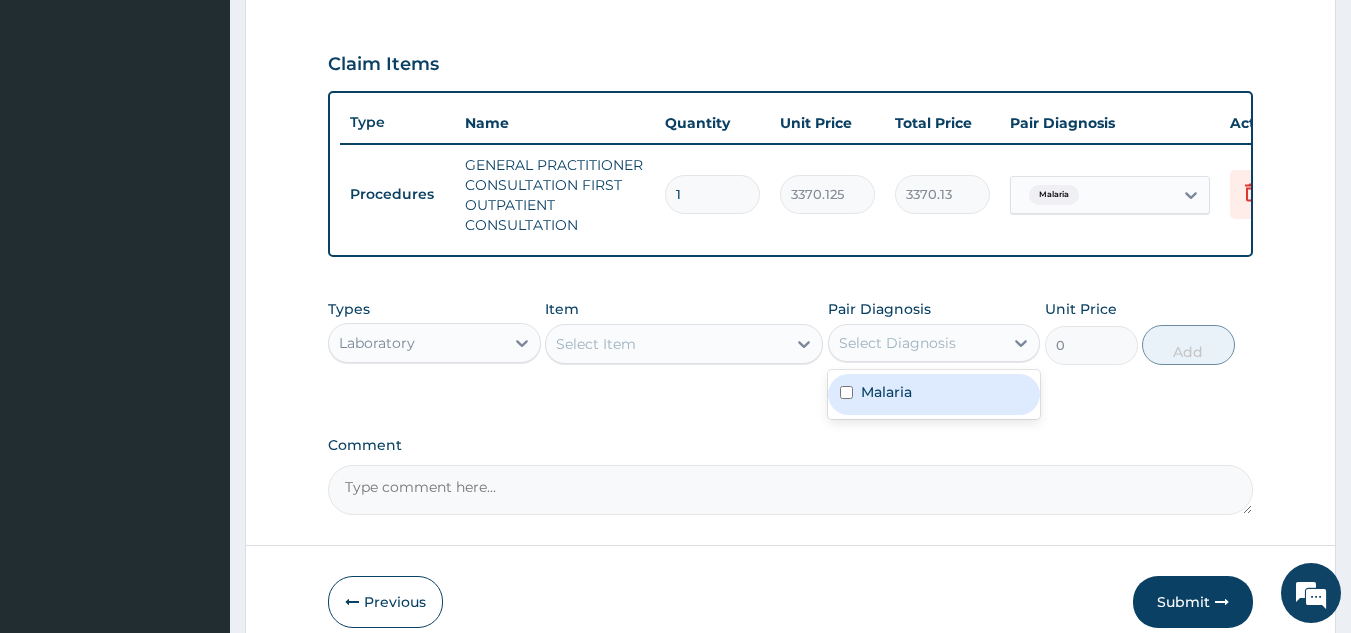 click on "Select Diagnosis" at bounding box center (897, 343) 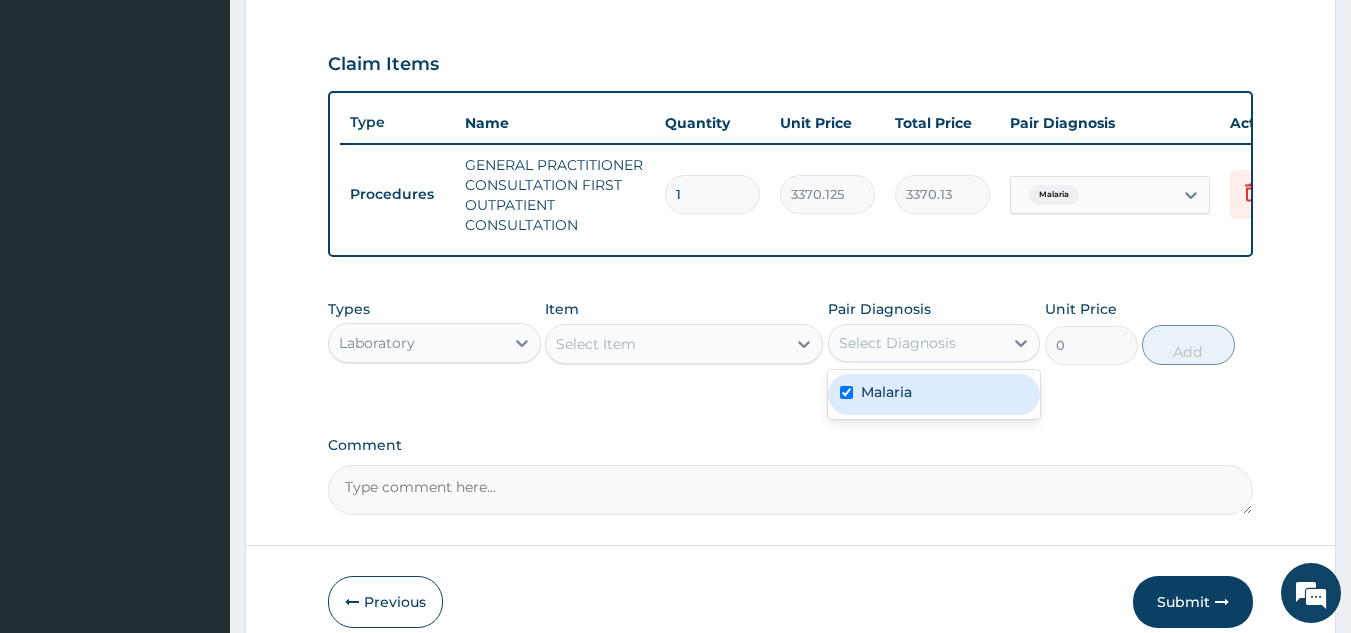checkbox on "true" 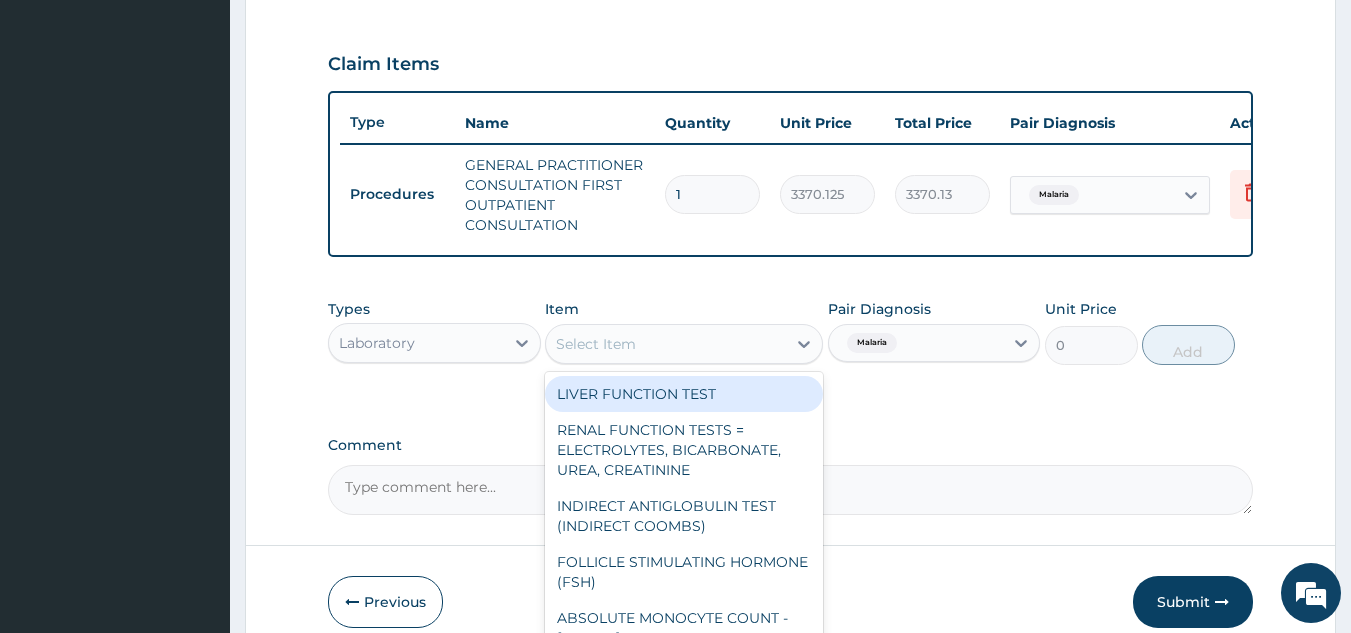 click on "Select Item" at bounding box center (666, 344) 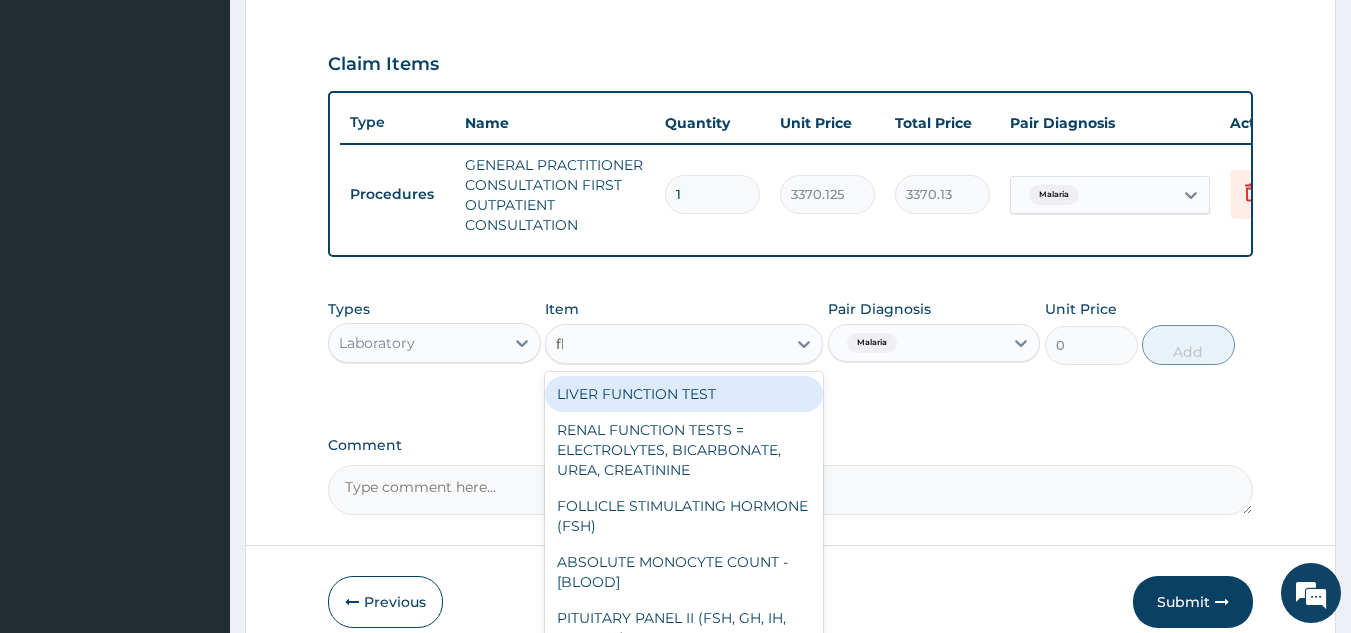 type on "fbc" 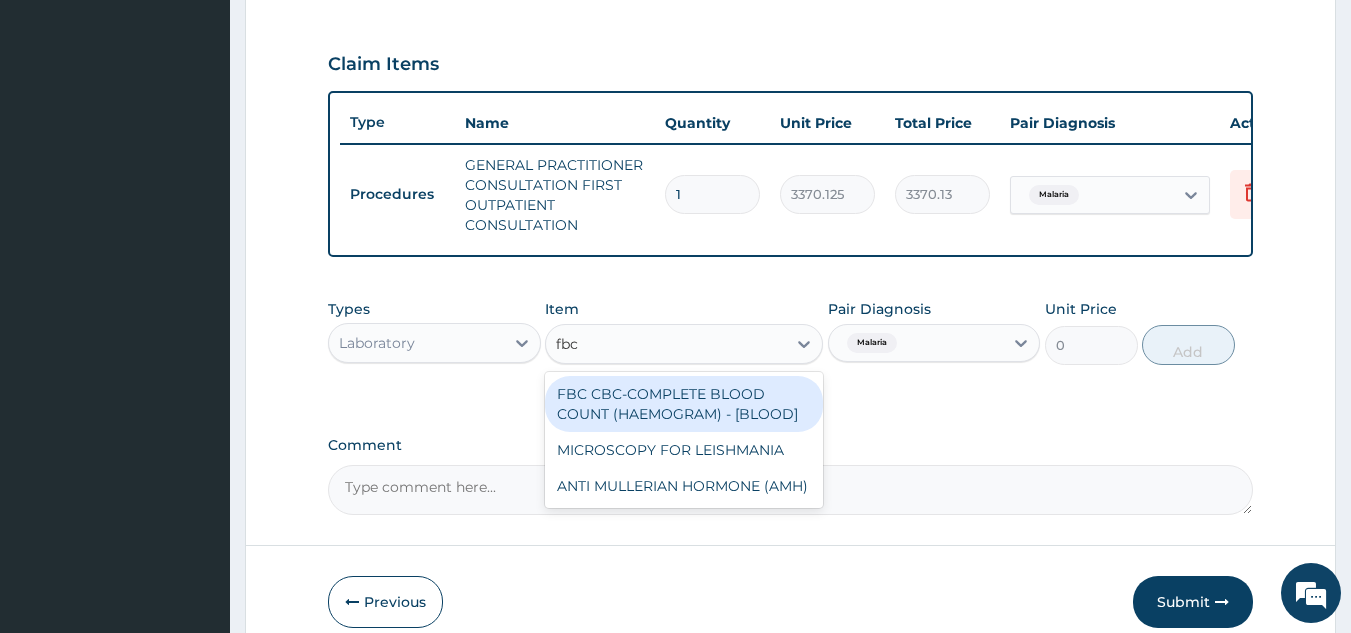 click on "FBC CBC-COMPLETE BLOOD COUNT (HAEMOGRAM) - [BLOOD]" at bounding box center [684, 404] 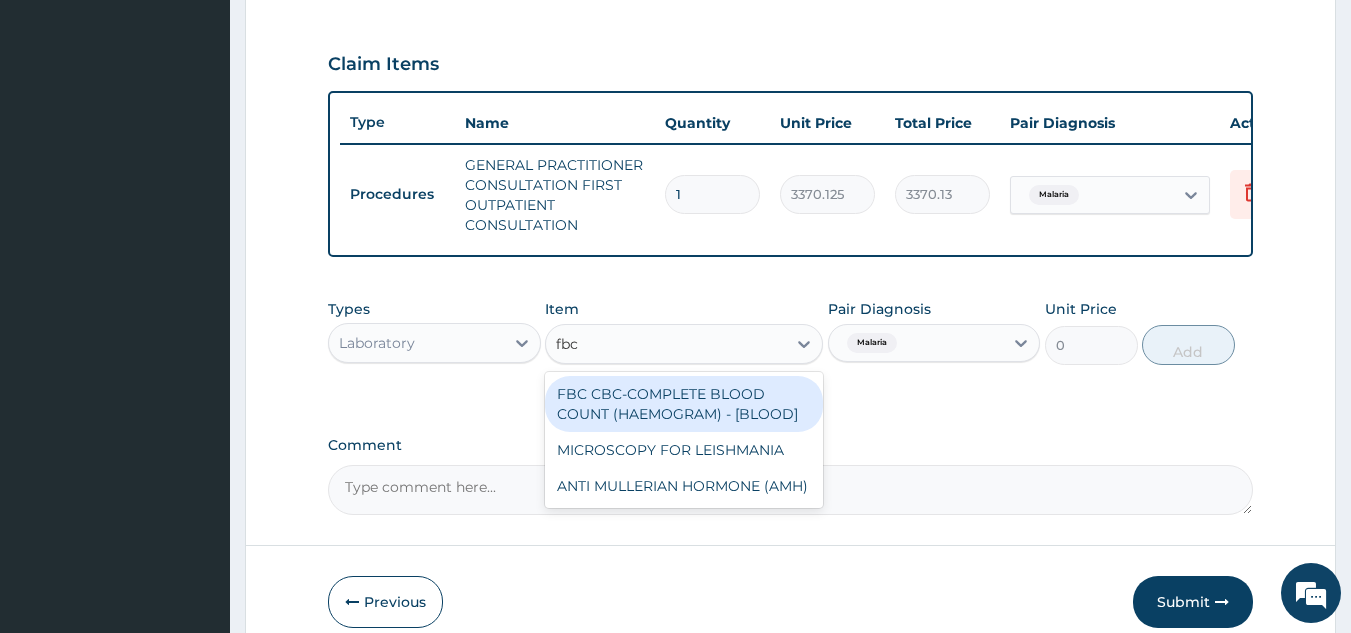 type 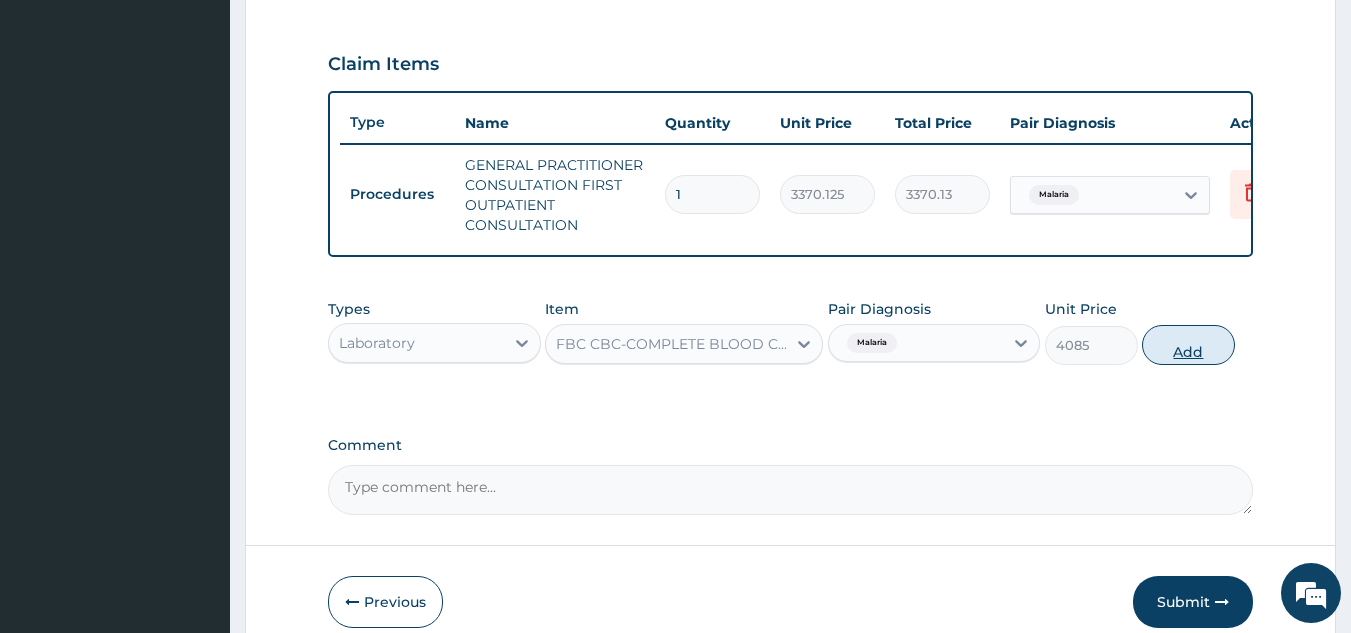 click on "Add" at bounding box center [1188, 345] 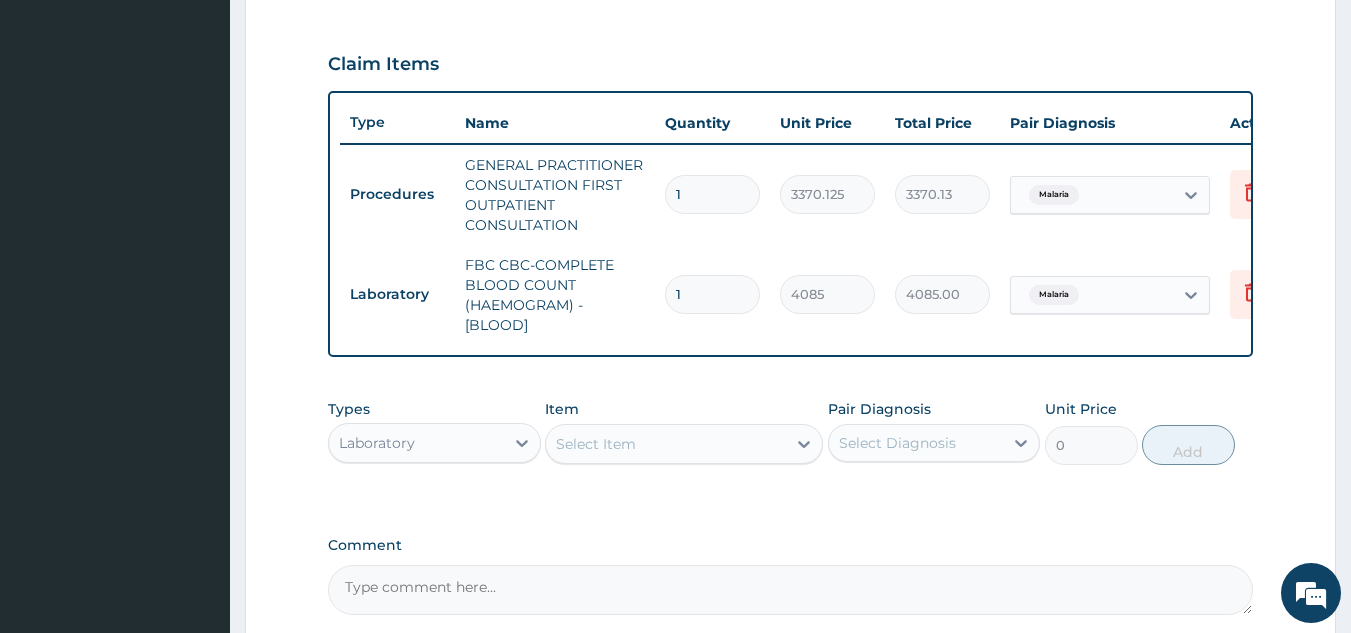 click on "Select Item" at bounding box center (666, 444) 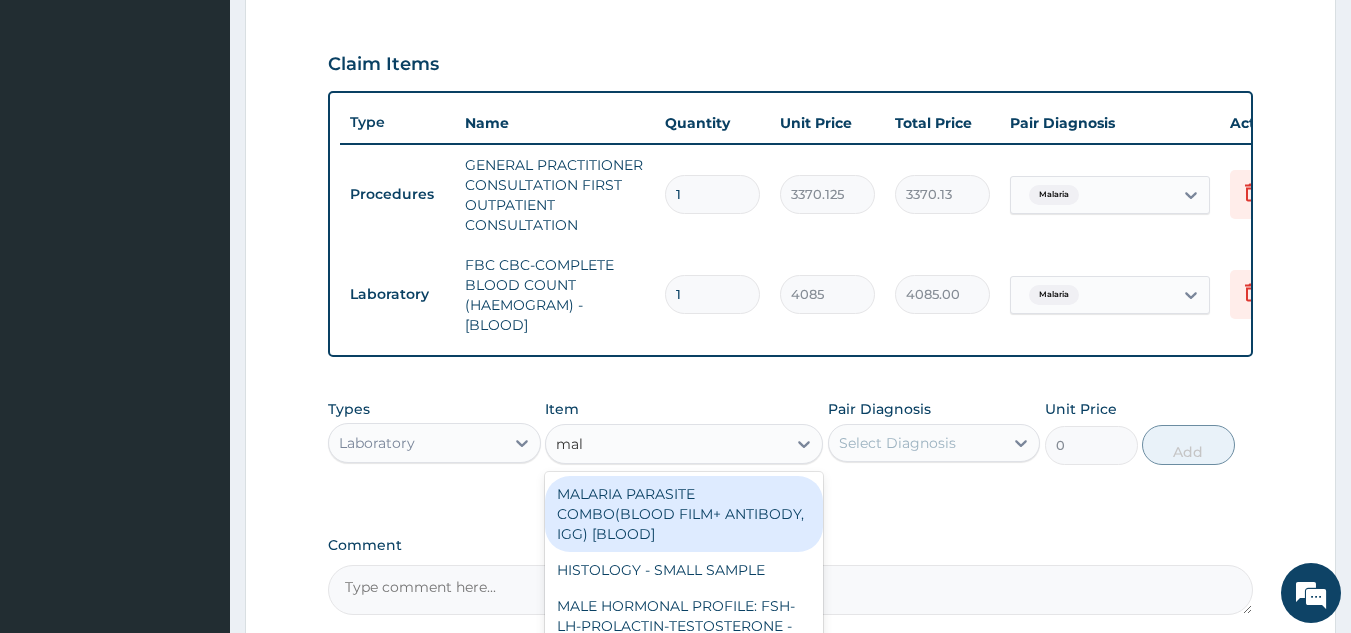 type on "mala" 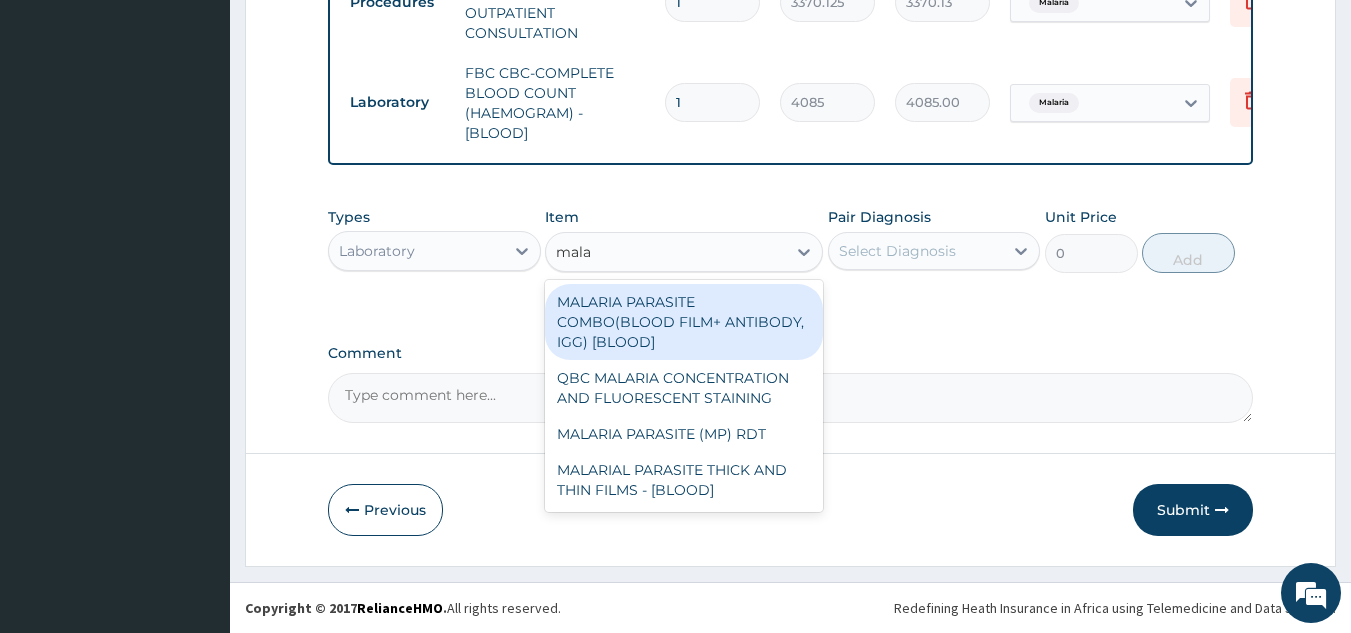 scroll, scrollTop: 860, scrollLeft: 0, axis: vertical 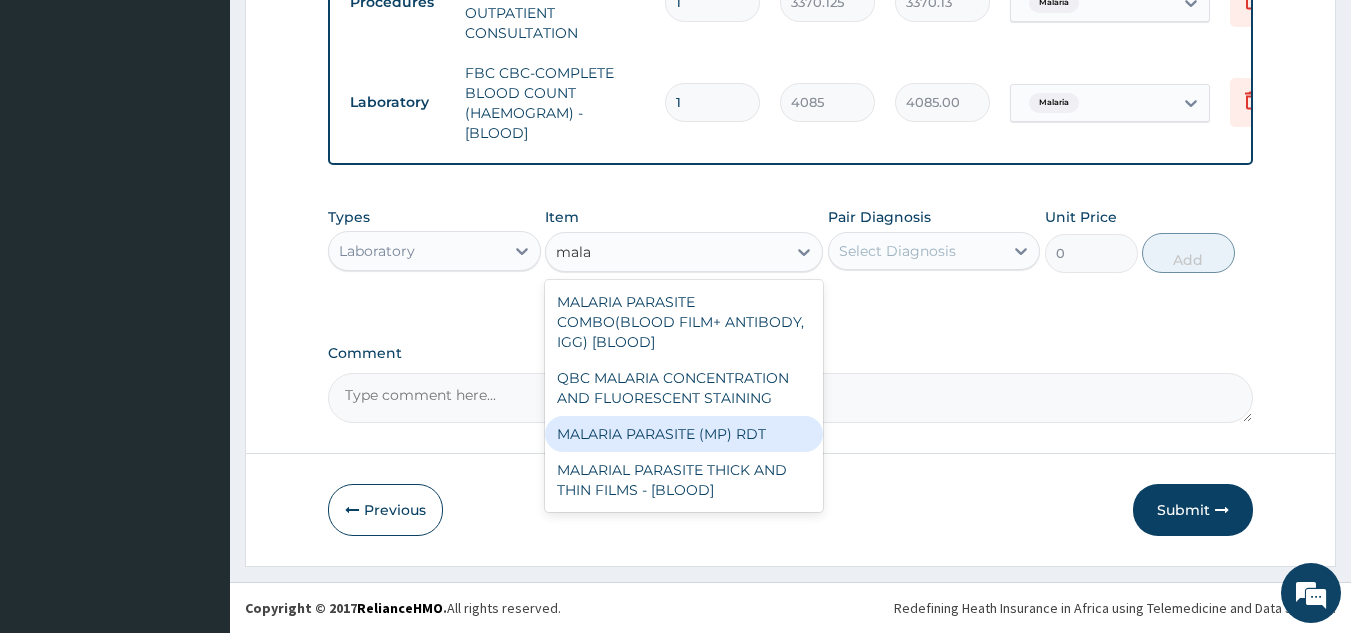 click on "MALARIA PARASITE (MP) RDT" at bounding box center (684, 434) 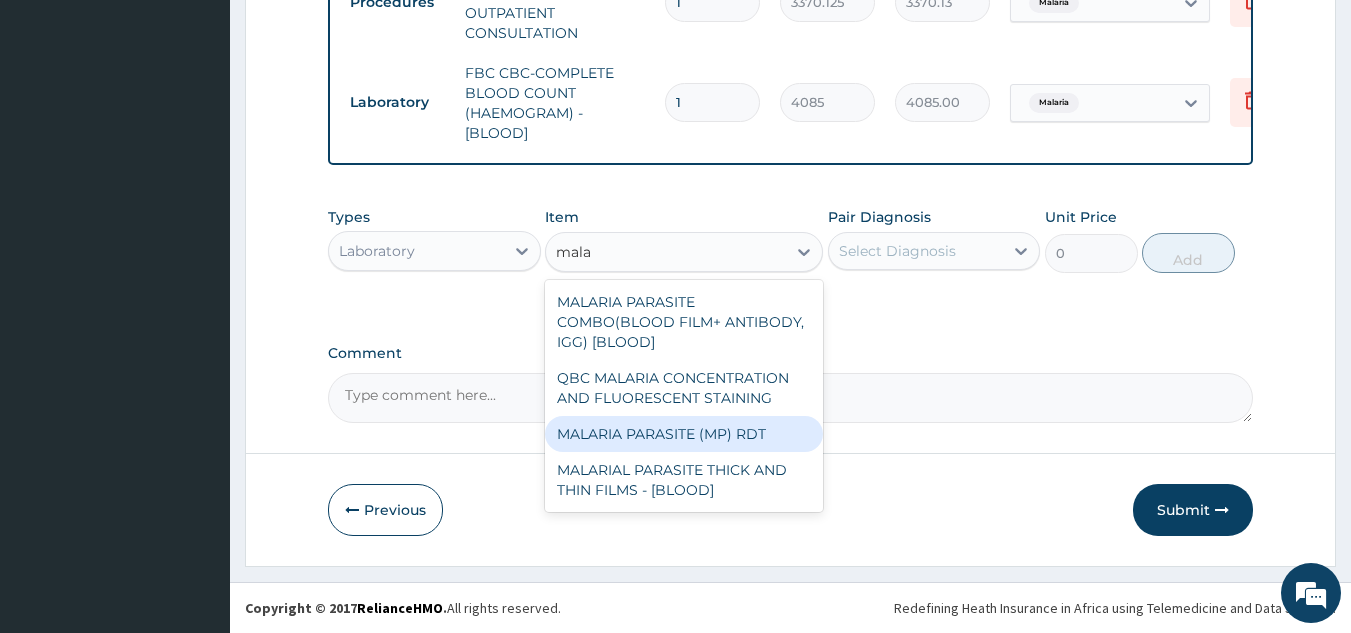 type 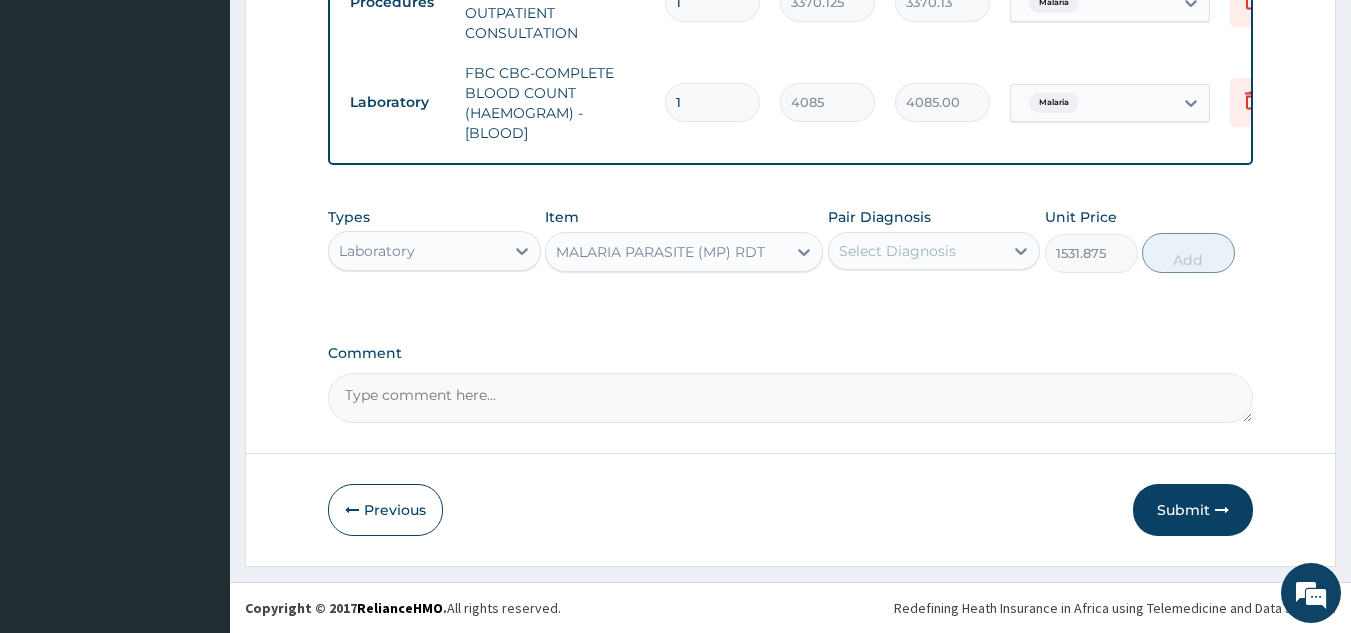 click on "Pair Diagnosis" at bounding box center [879, 217] 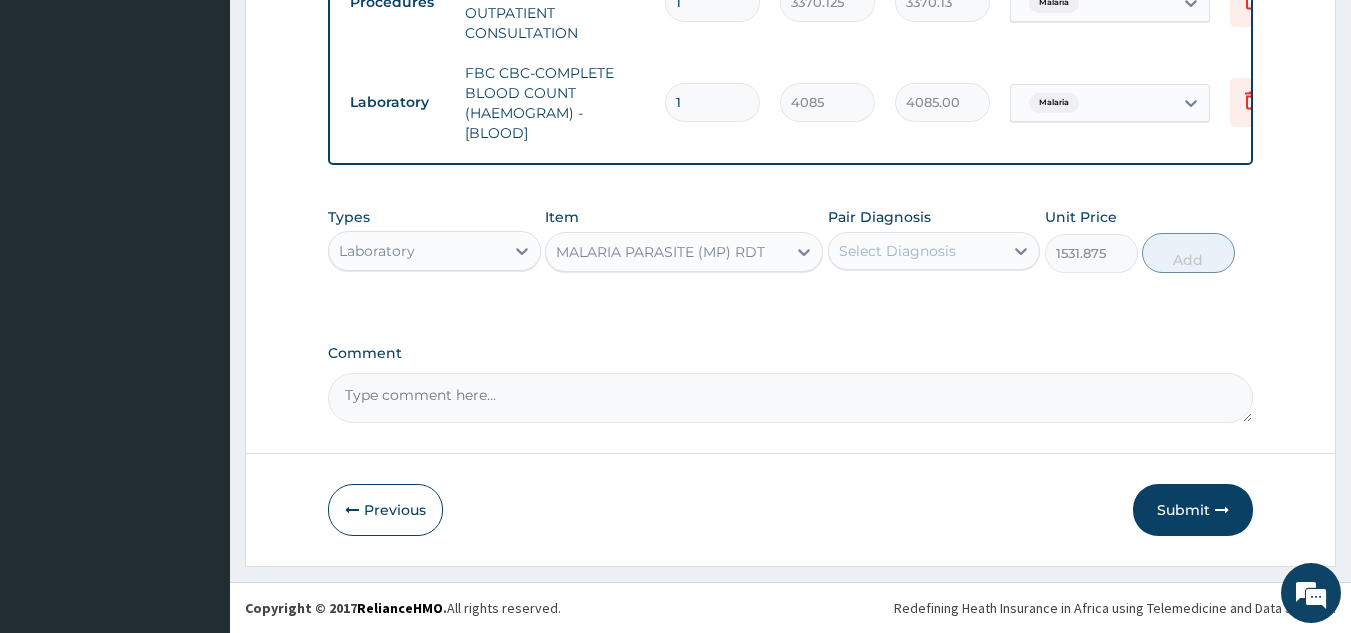 click on "Pair Diagnosis Select Diagnosis" at bounding box center [934, 240] 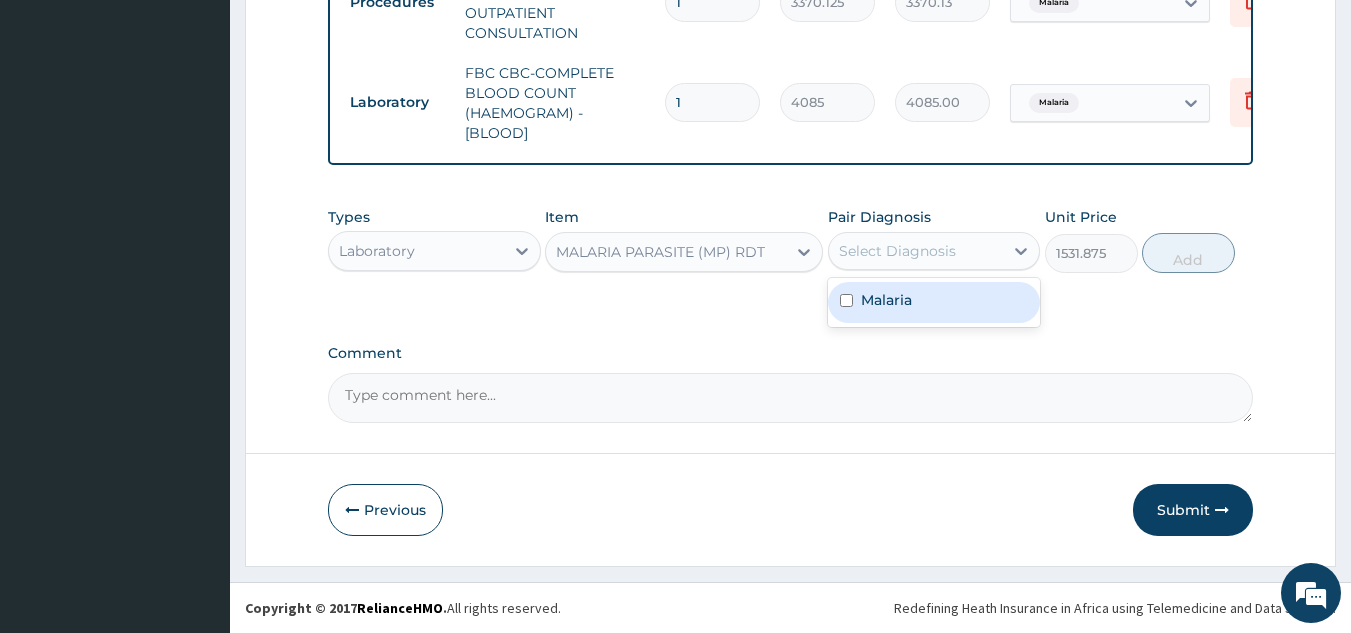 click on "Select Diagnosis" at bounding box center [897, 251] 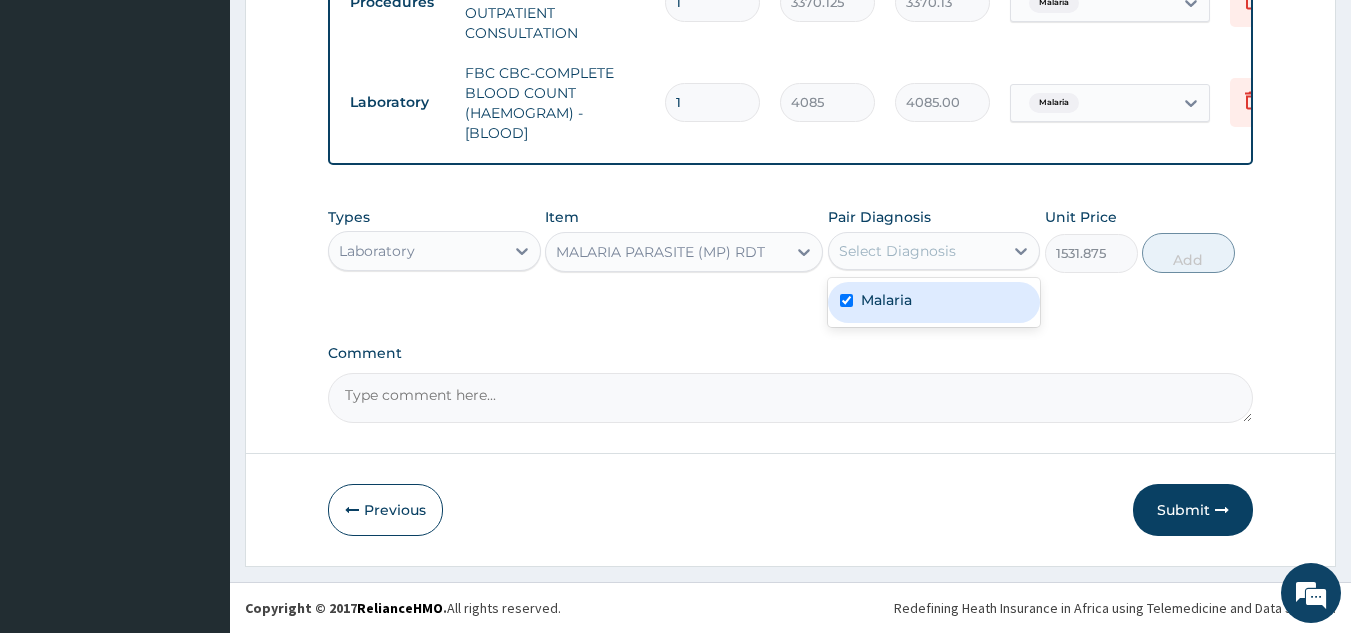 checkbox on "true" 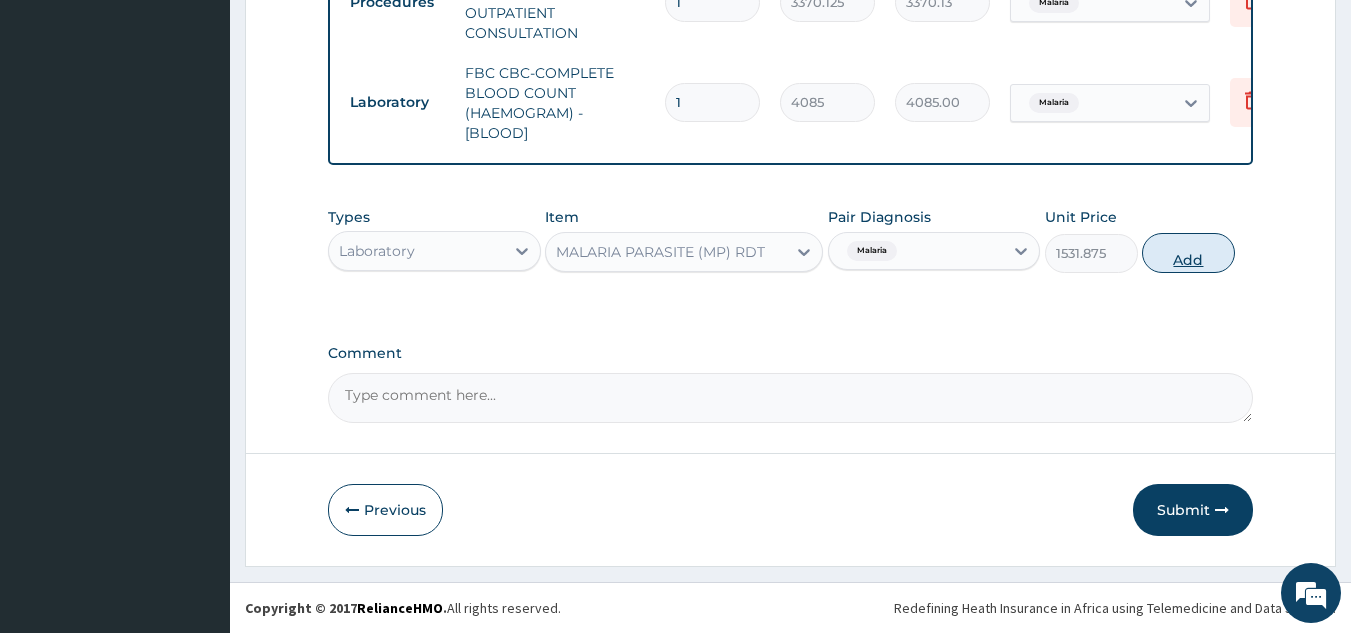 click on "Add" at bounding box center (1188, 253) 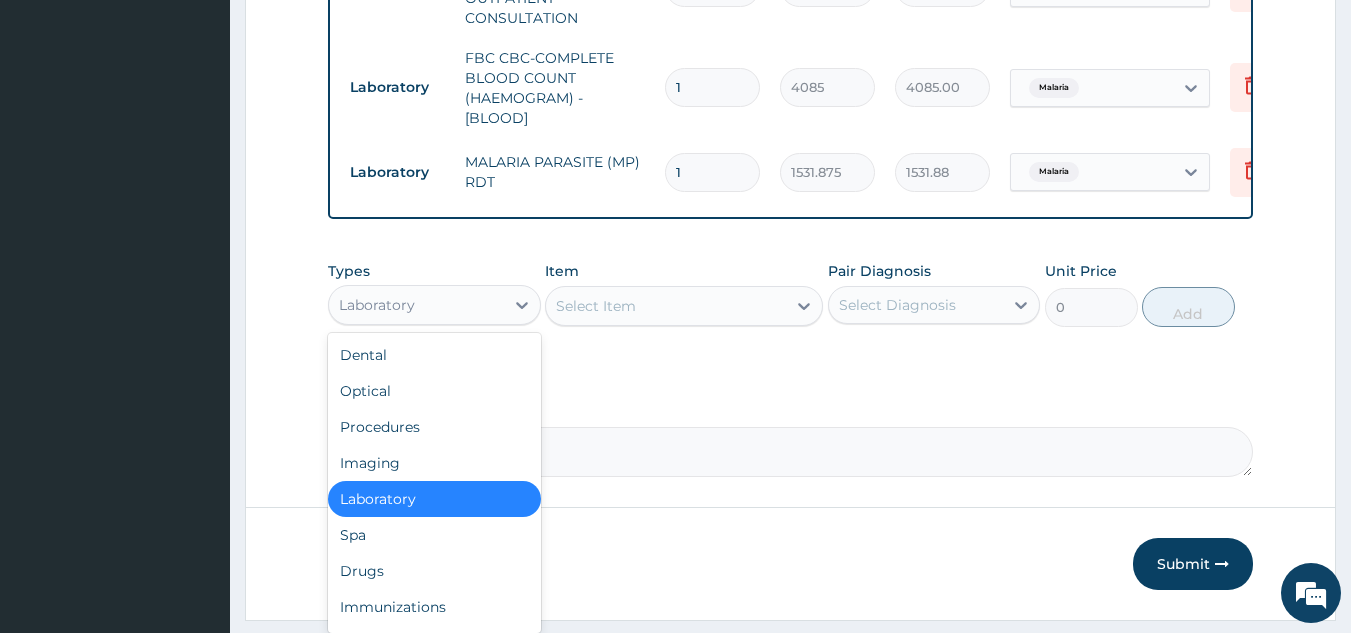 click on "Laboratory" at bounding box center [416, 305] 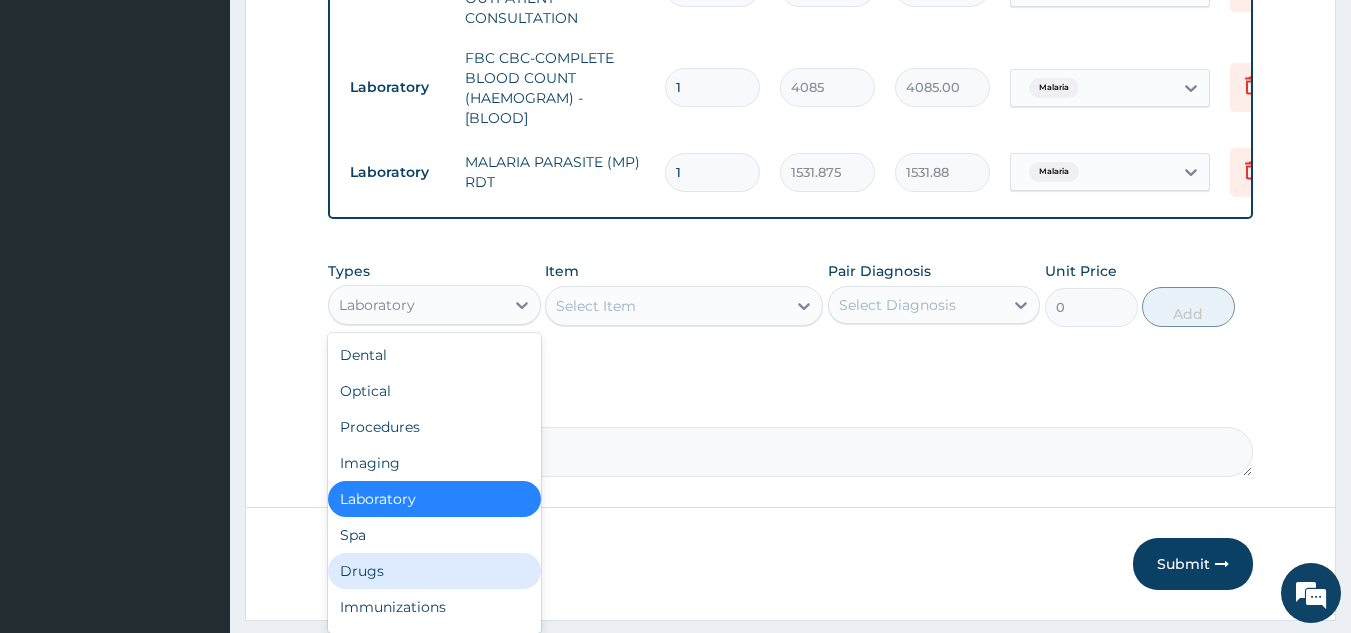 click on "Drugs" at bounding box center (434, 571) 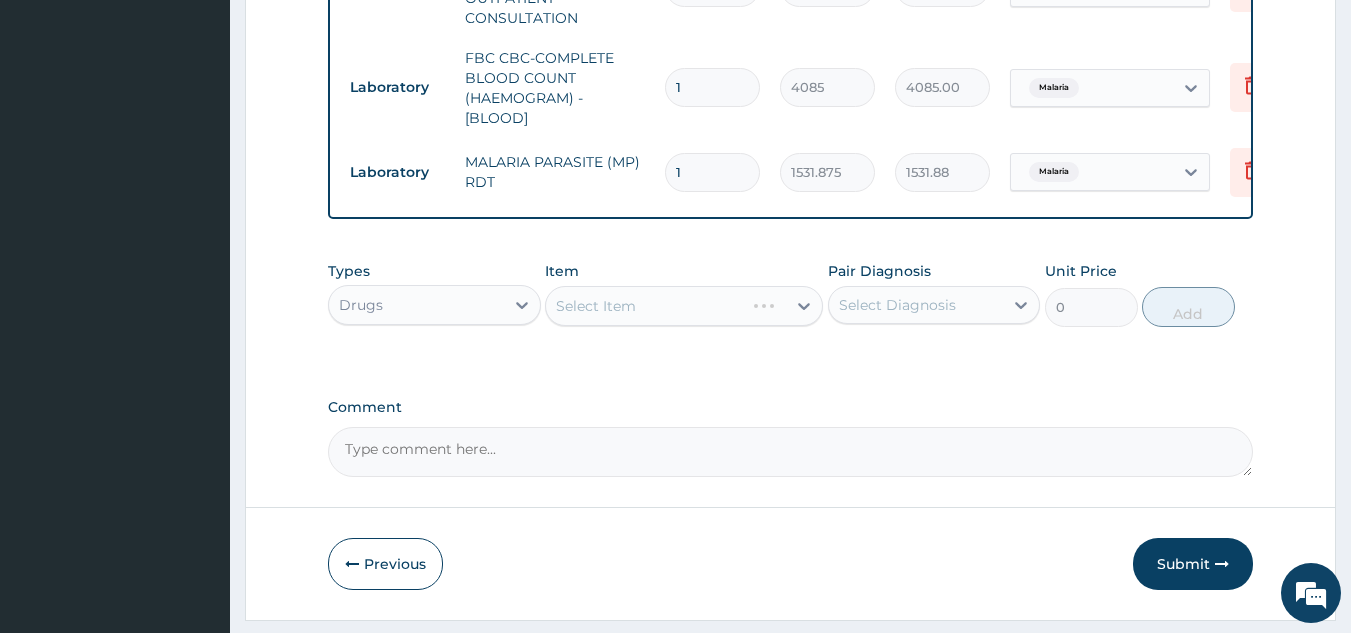 click on "Select Item" at bounding box center (684, 306) 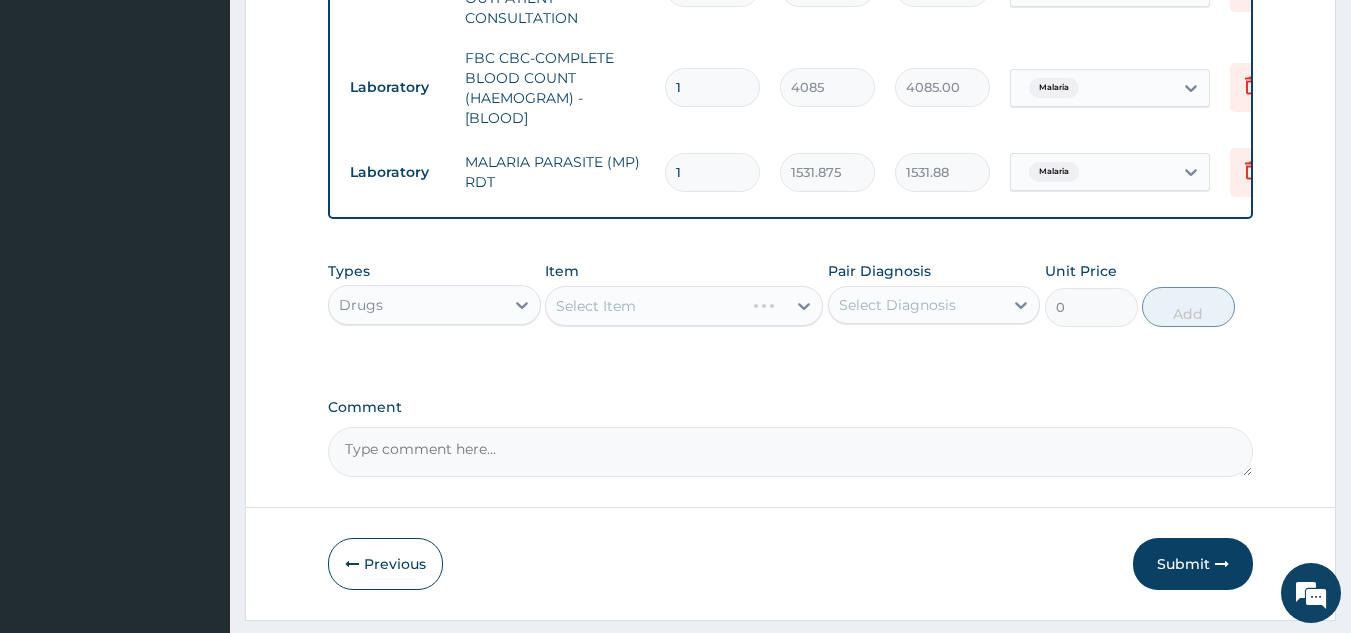 click on "Select Item" at bounding box center [684, 306] 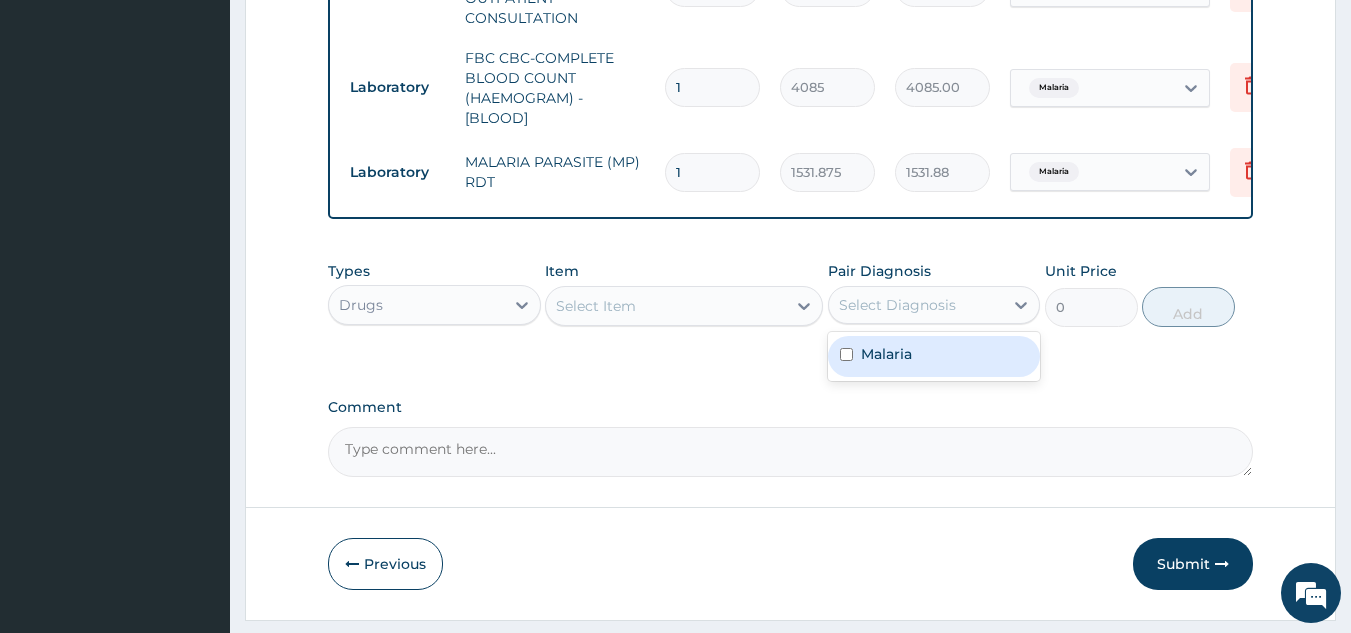 click on "Select Diagnosis" at bounding box center (897, 305) 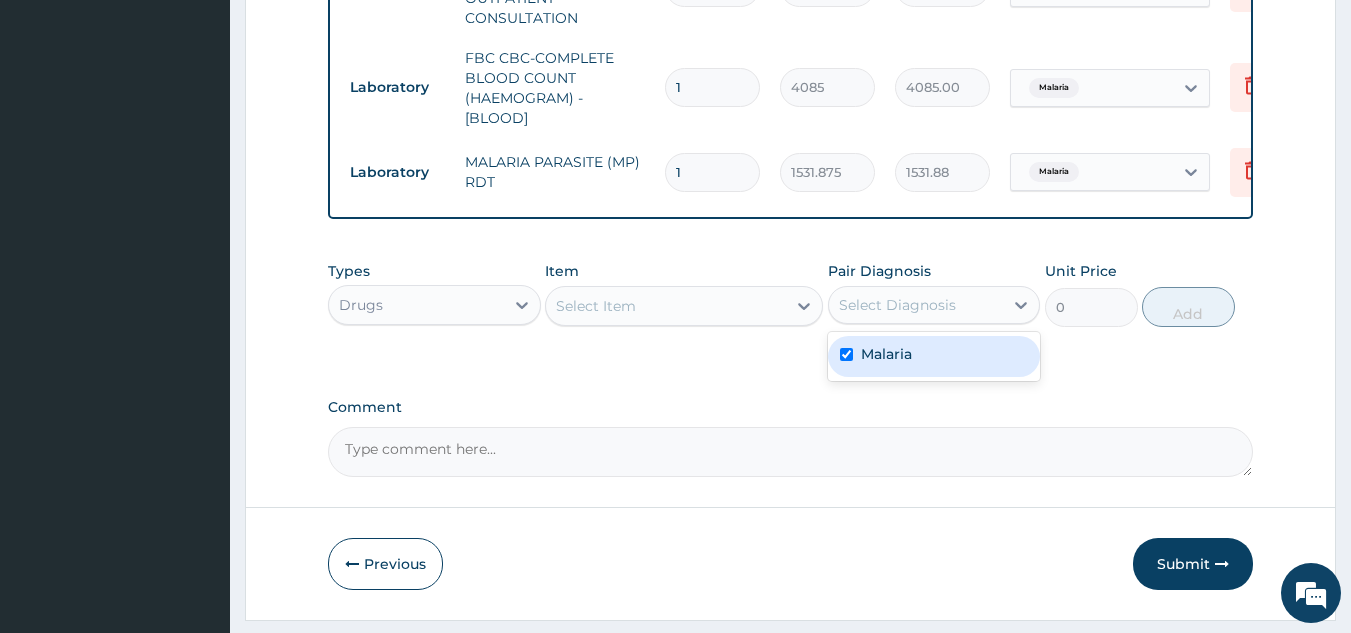 checkbox on "true" 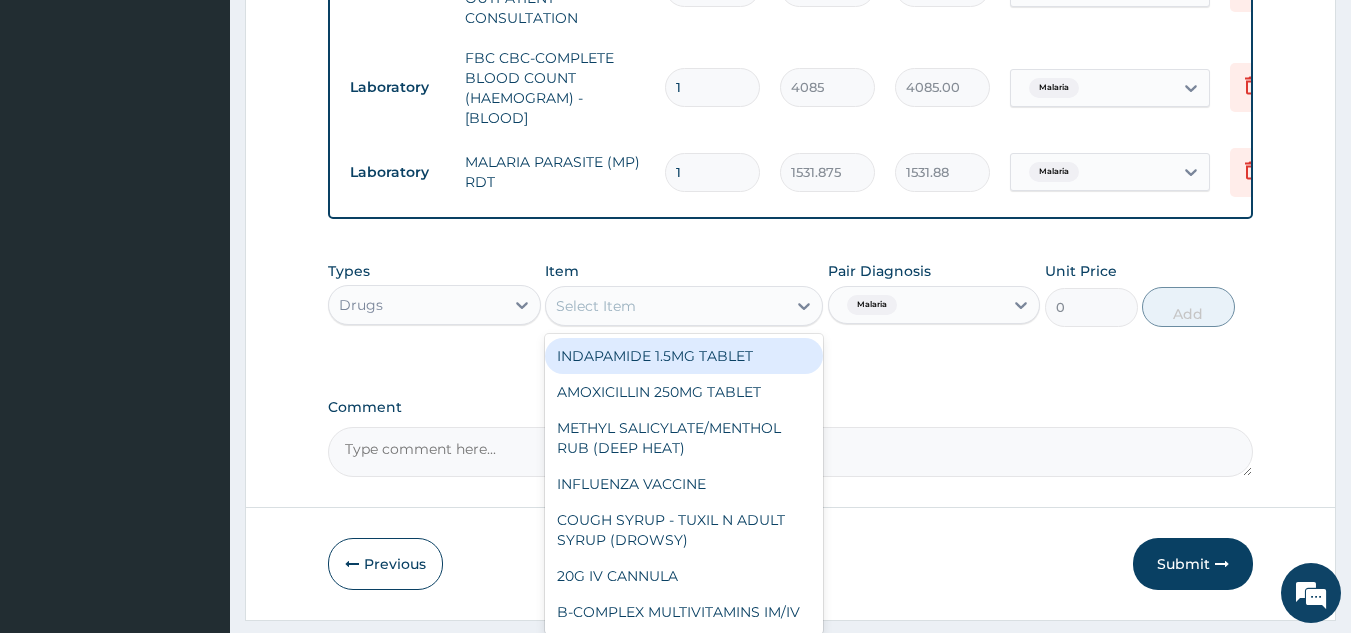 click on "Select Item" at bounding box center (666, 306) 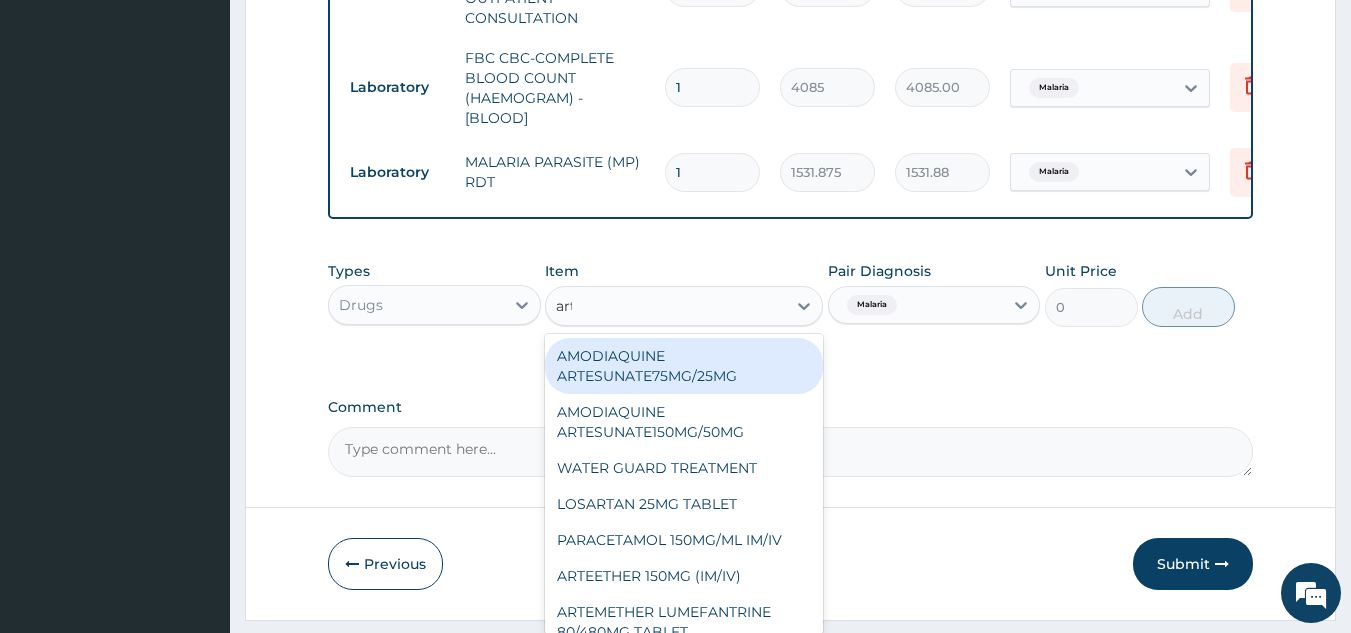 type on "arte" 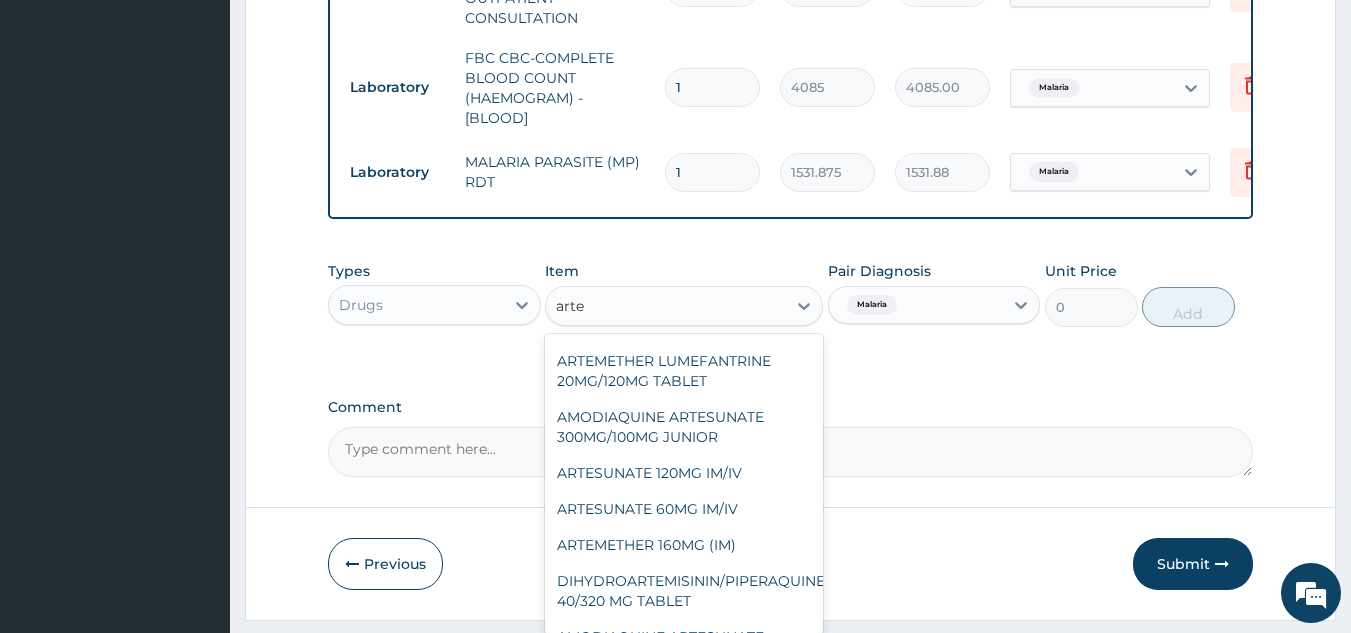 scroll, scrollTop: 261, scrollLeft: 0, axis: vertical 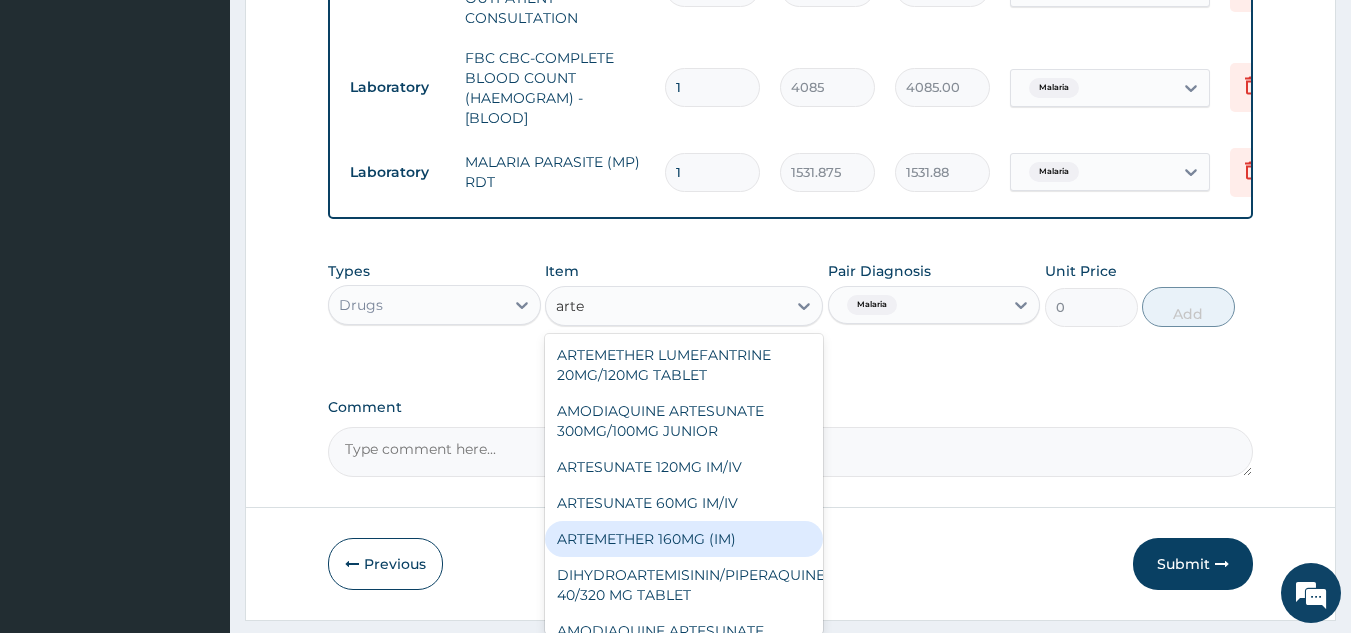 click on "ARTEMETHER 160MG (IM)" at bounding box center [684, 539] 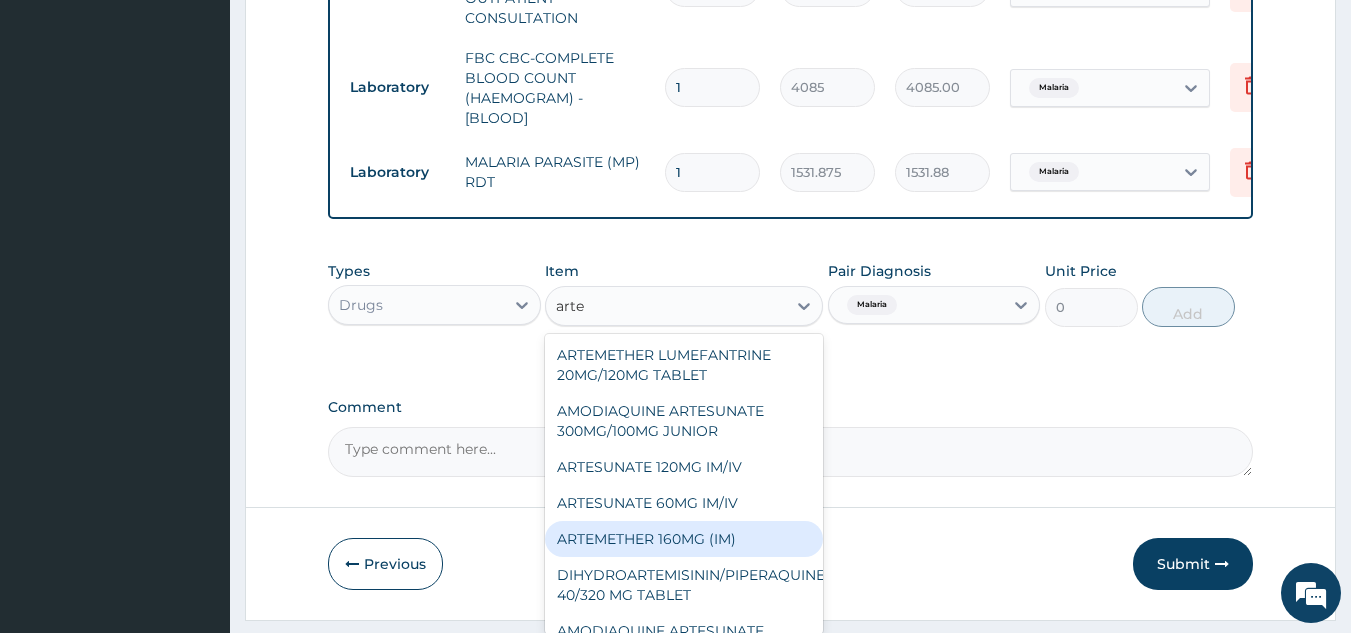 type 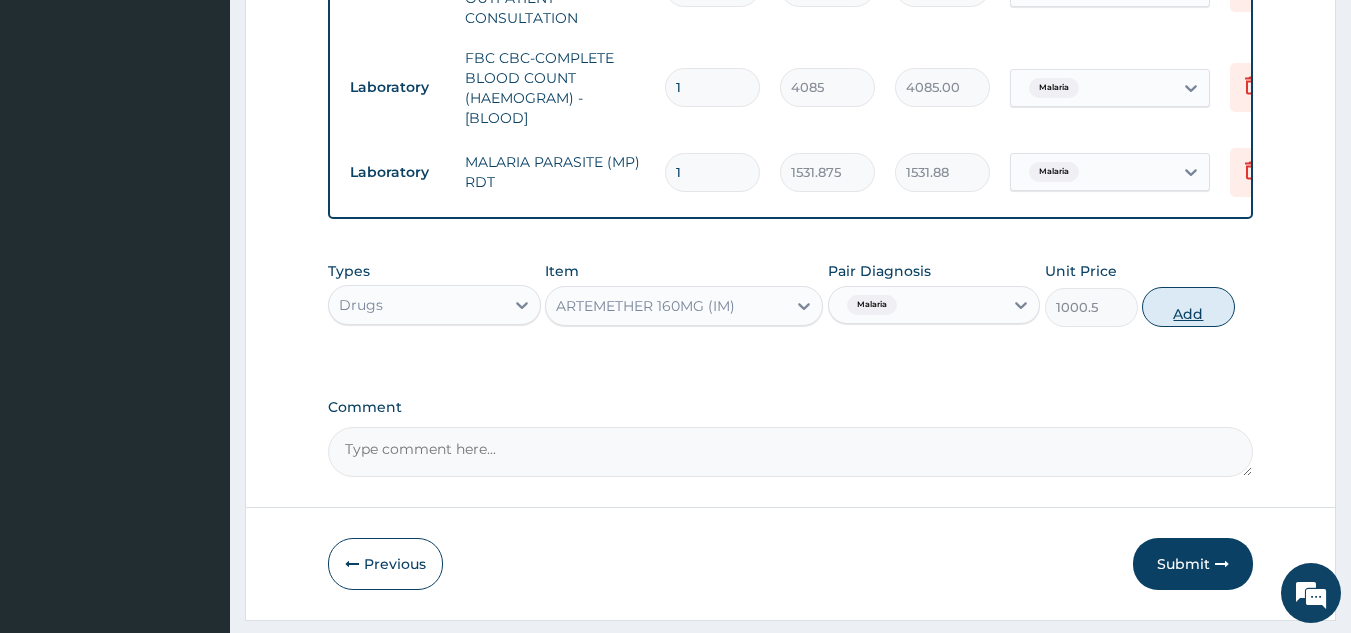 click on "Add" at bounding box center [1188, 307] 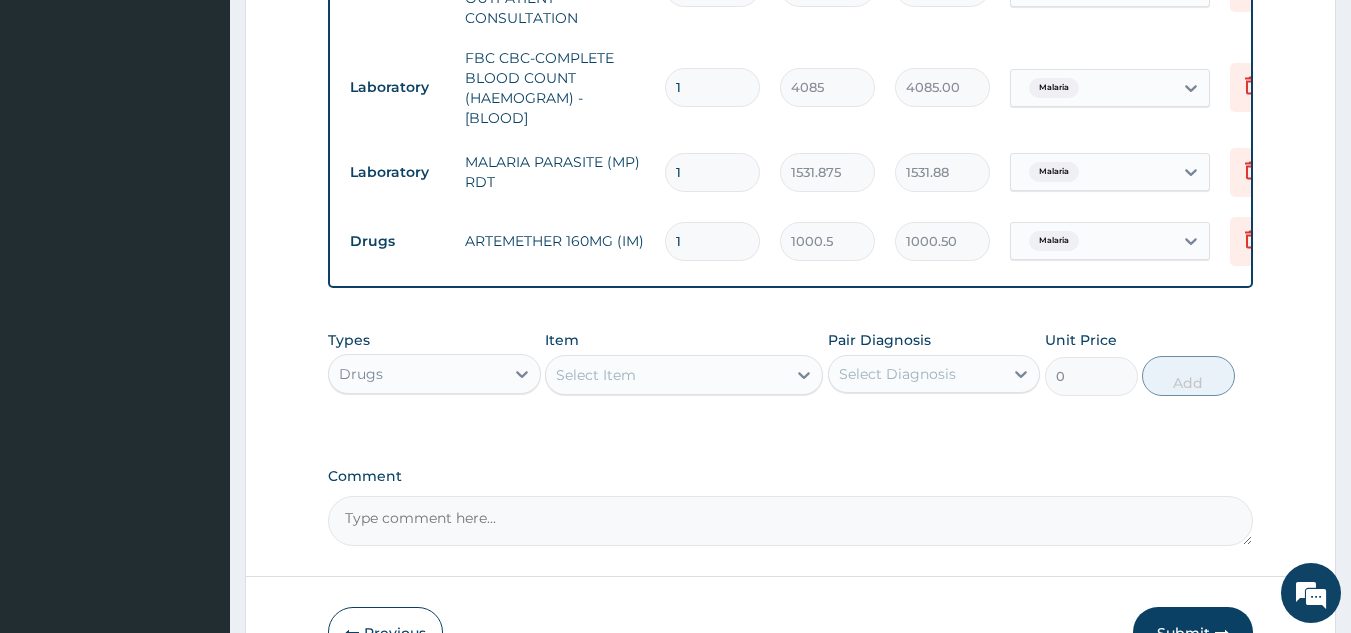 click on "Select Item" at bounding box center (596, 375) 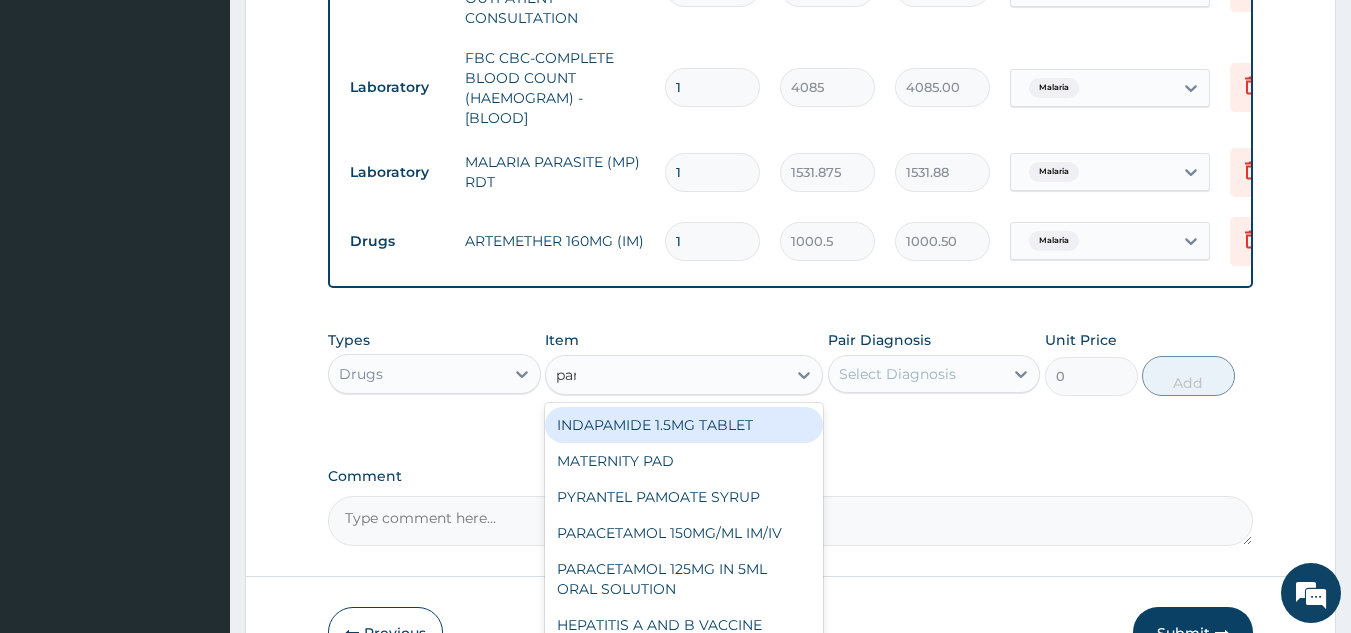 type on "para" 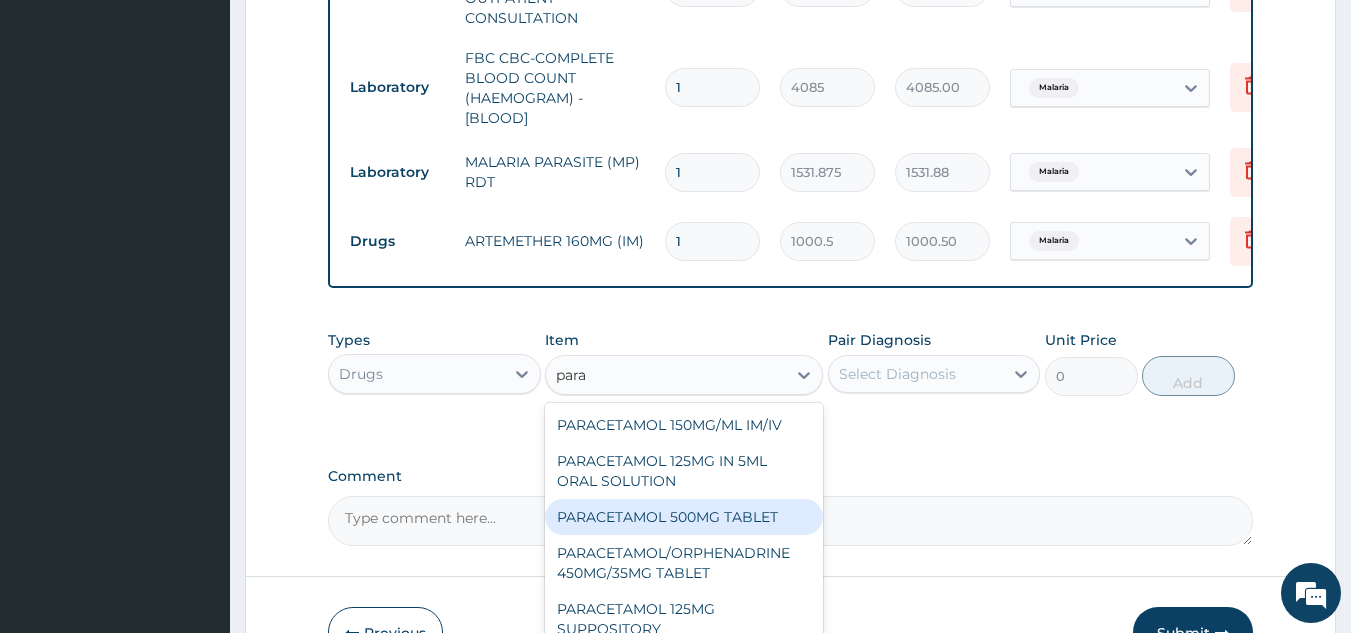 click on "PARACETAMOL 500MG TABLET" at bounding box center [684, 517] 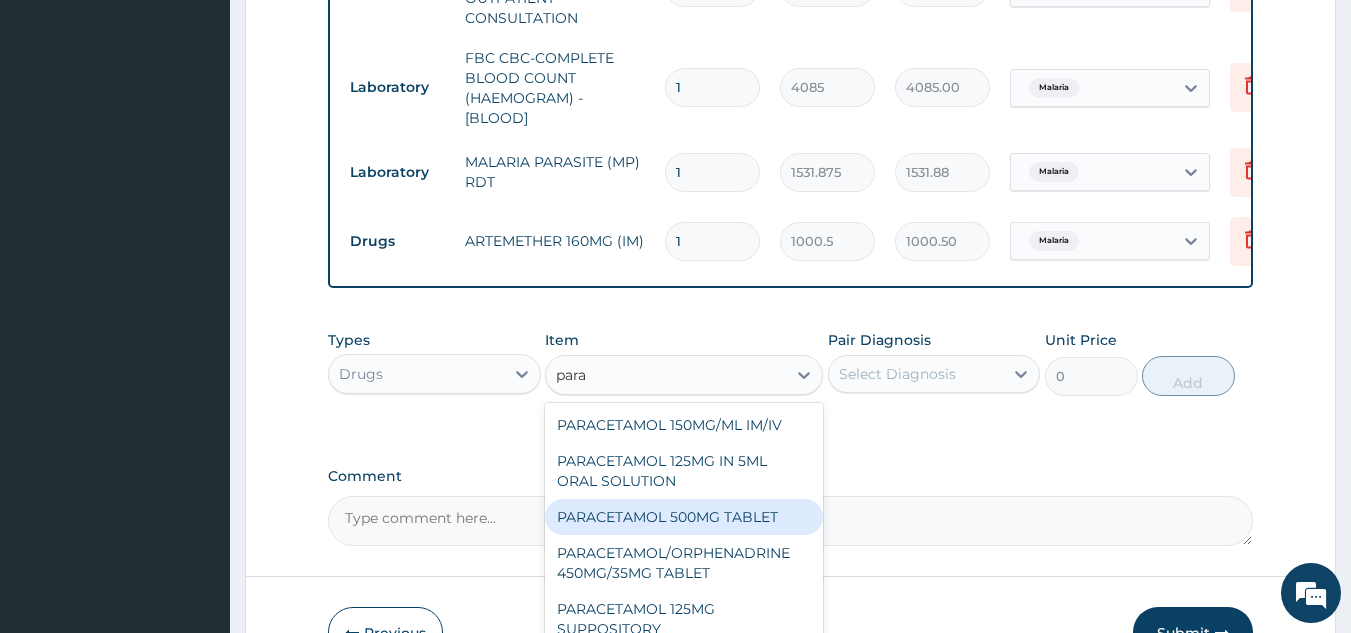 type 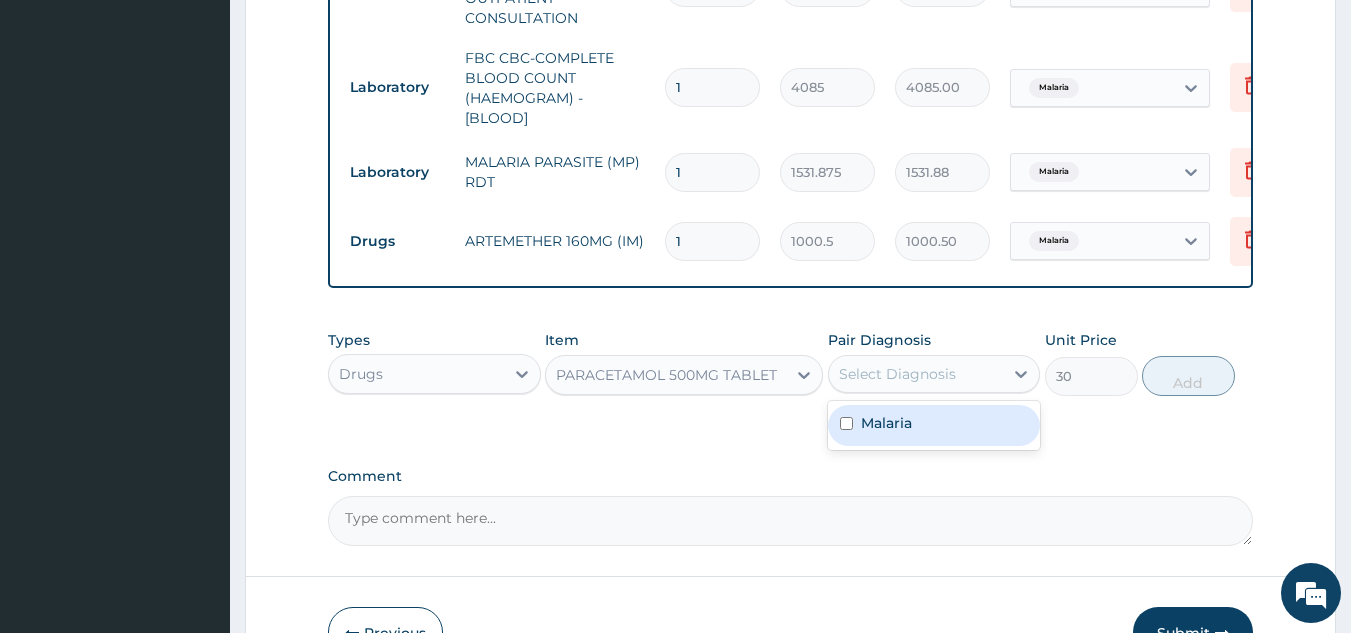 click on "Select Diagnosis" at bounding box center [934, 374] 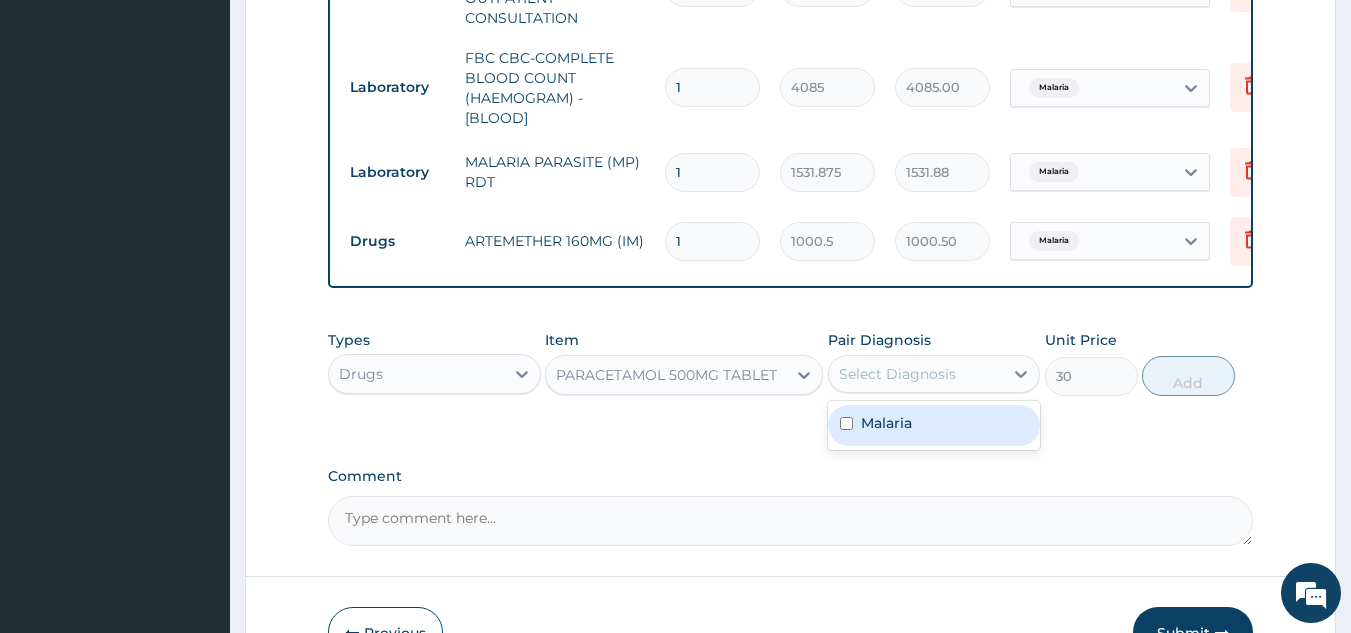 click on "Malaria" at bounding box center [934, 425] 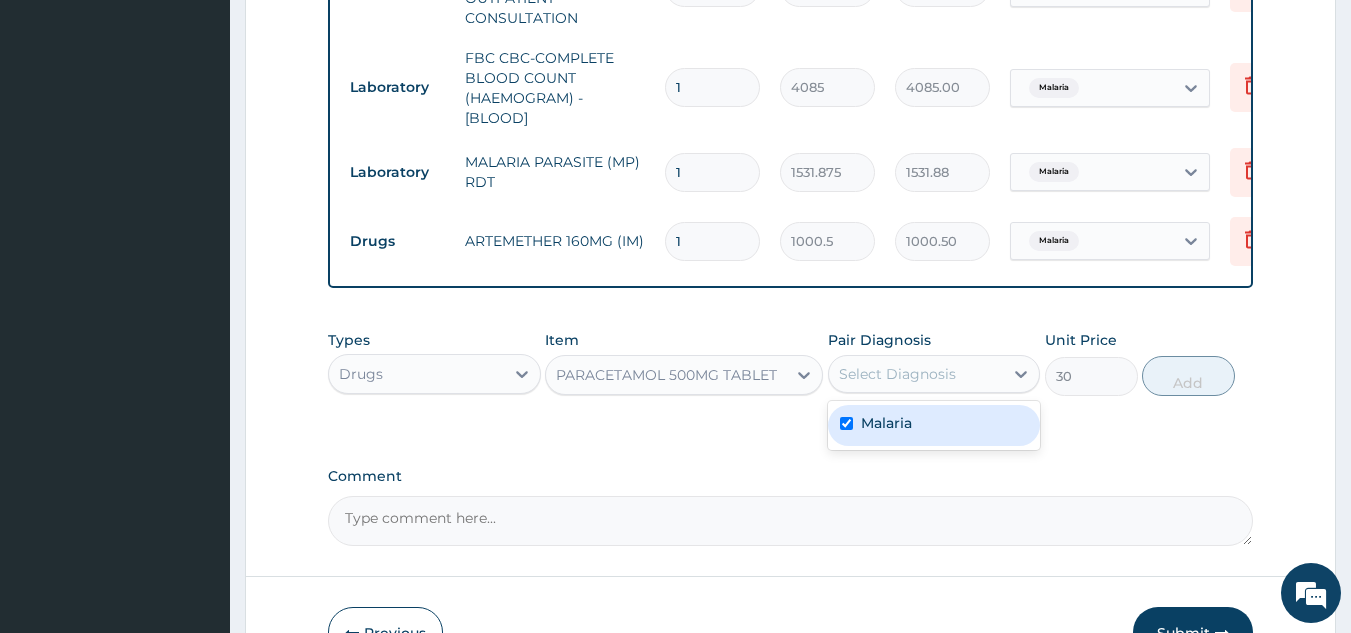 checkbox on "true" 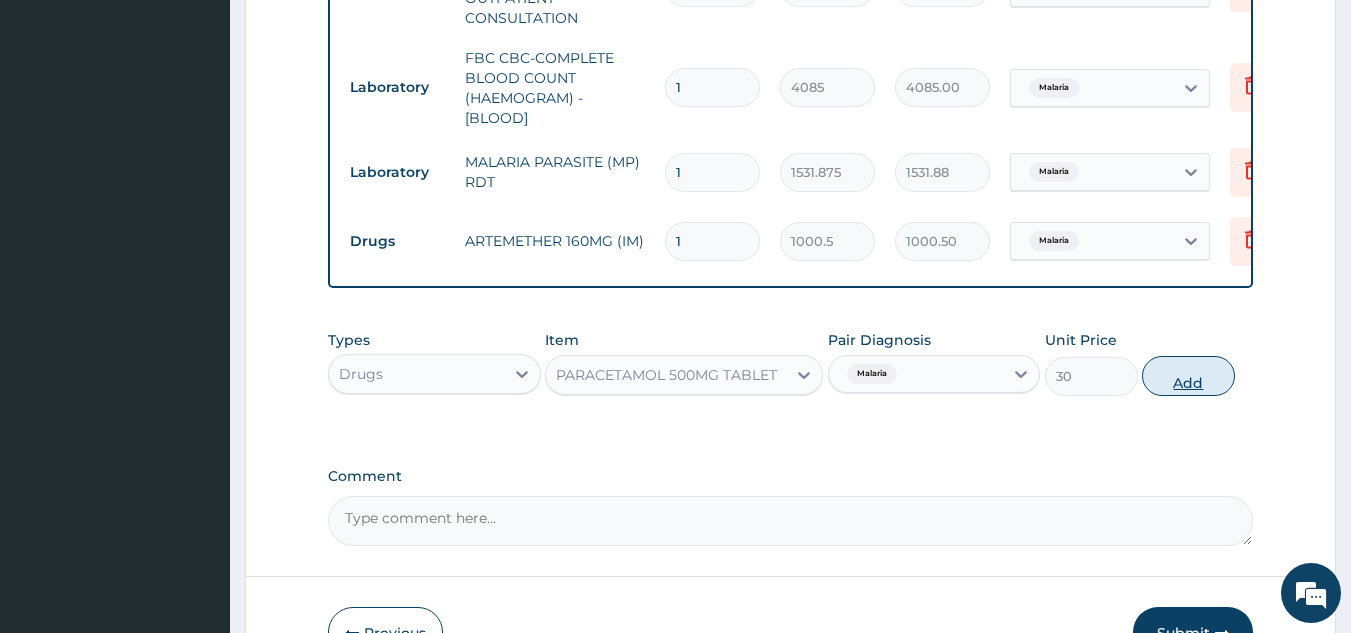 click on "Add" at bounding box center (1188, 376) 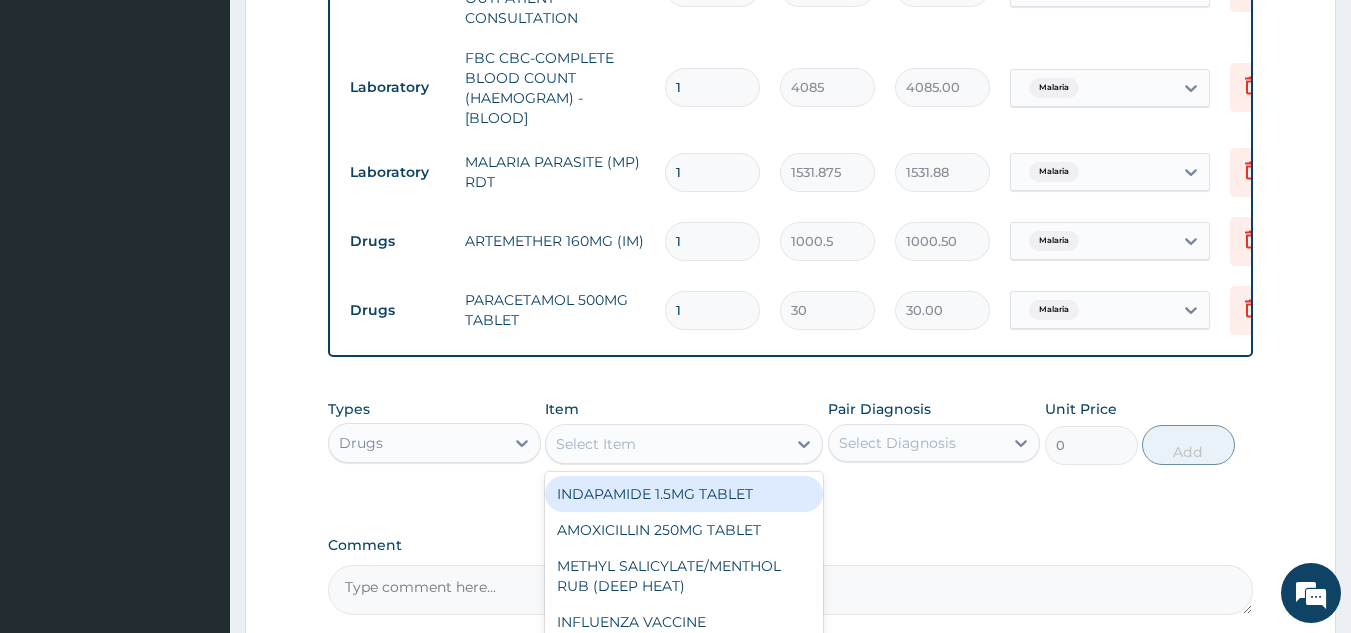 click on "Select Item" at bounding box center (666, 444) 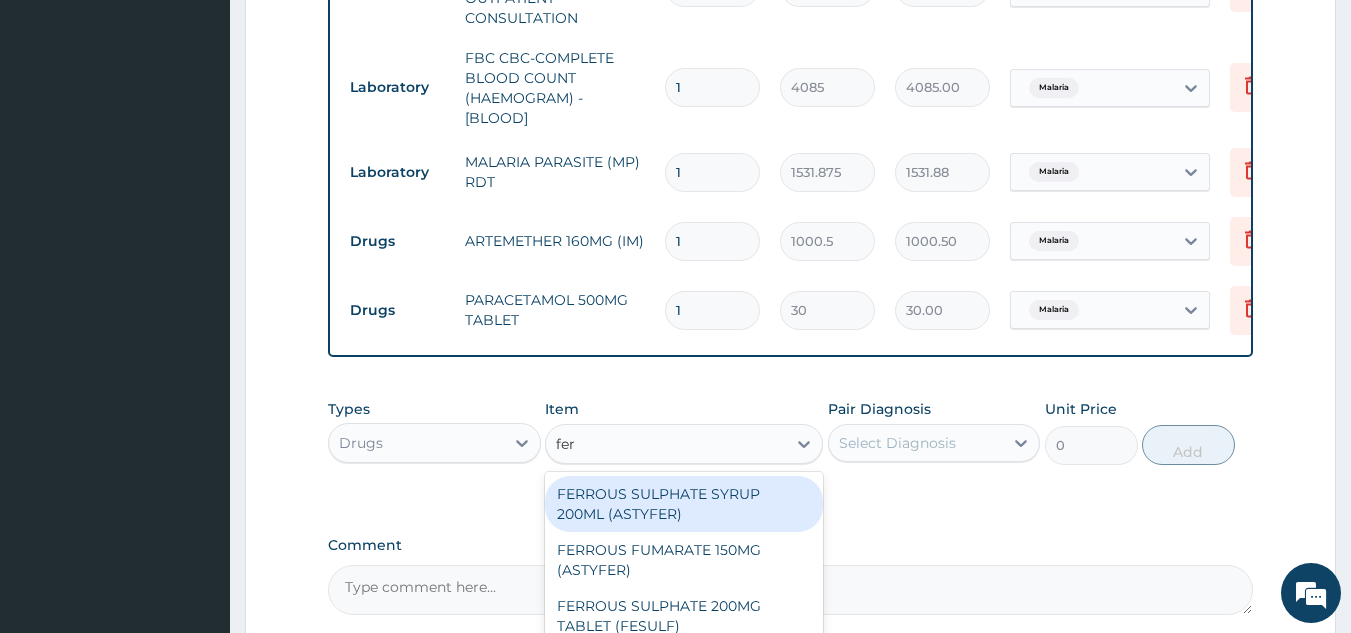 type on "ferr" 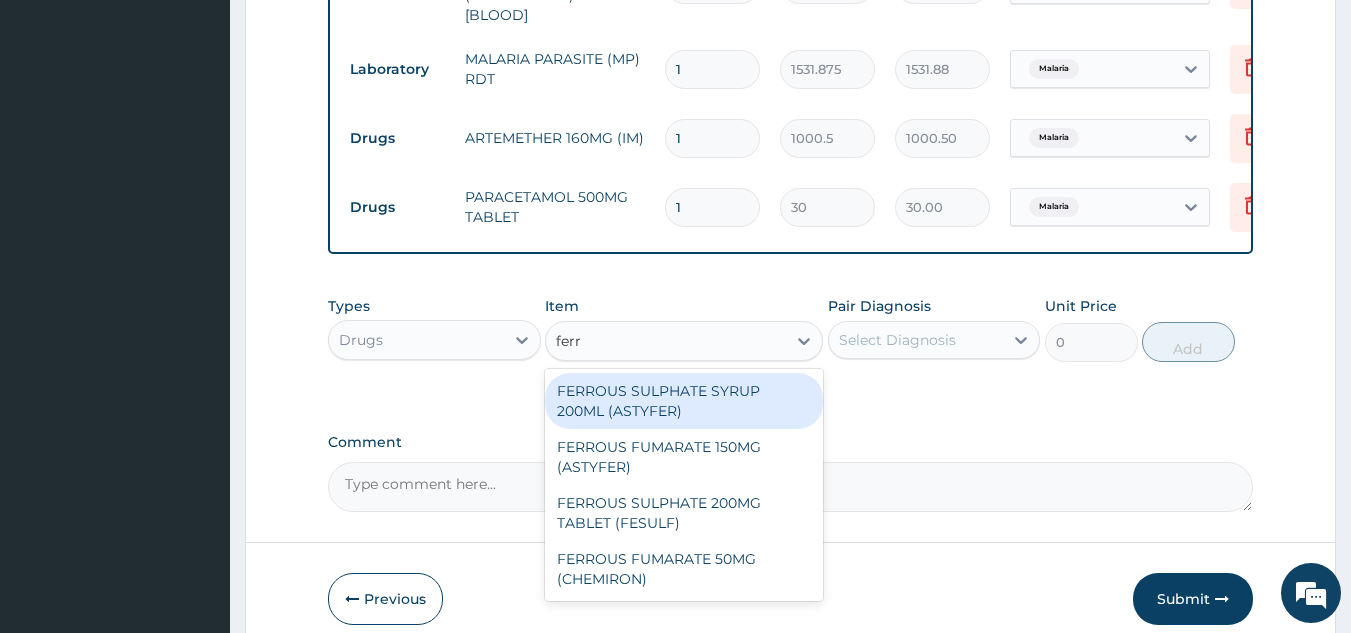scroll, scrollTop: 964, scrollLeft: 0, axis: vertical 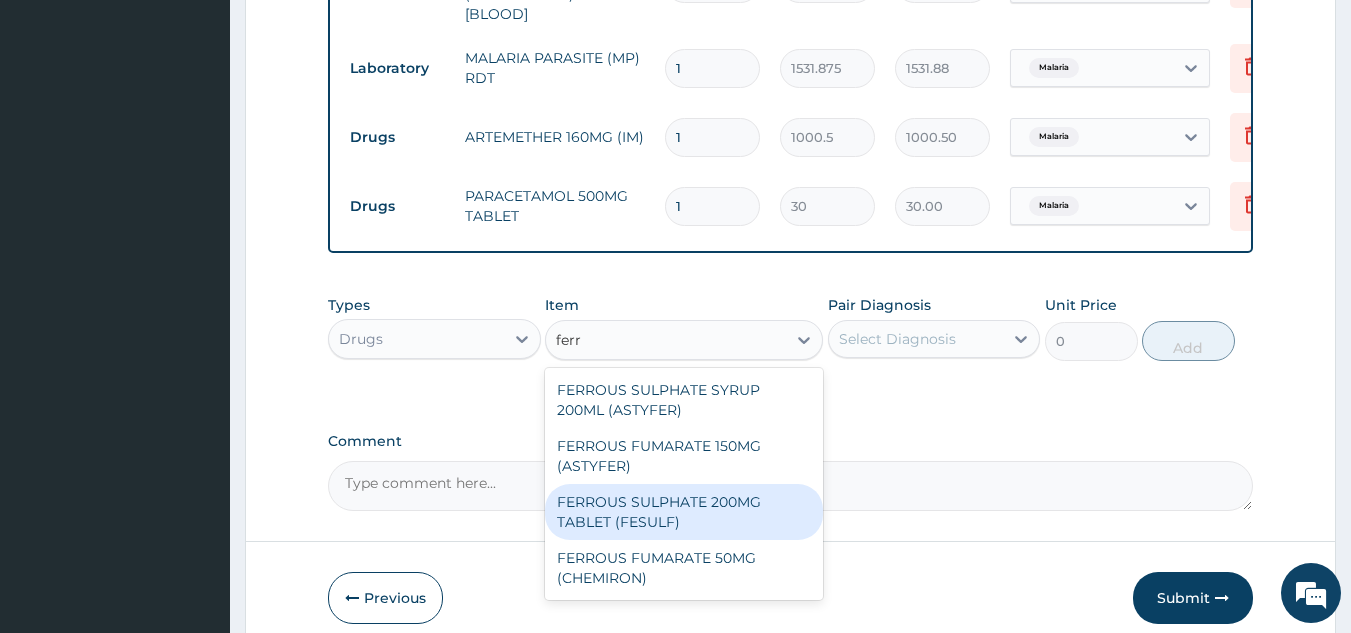click on "FERROUS SULPHATE 200MG TABLET (FESULF)" at bounding box center (684, 512) 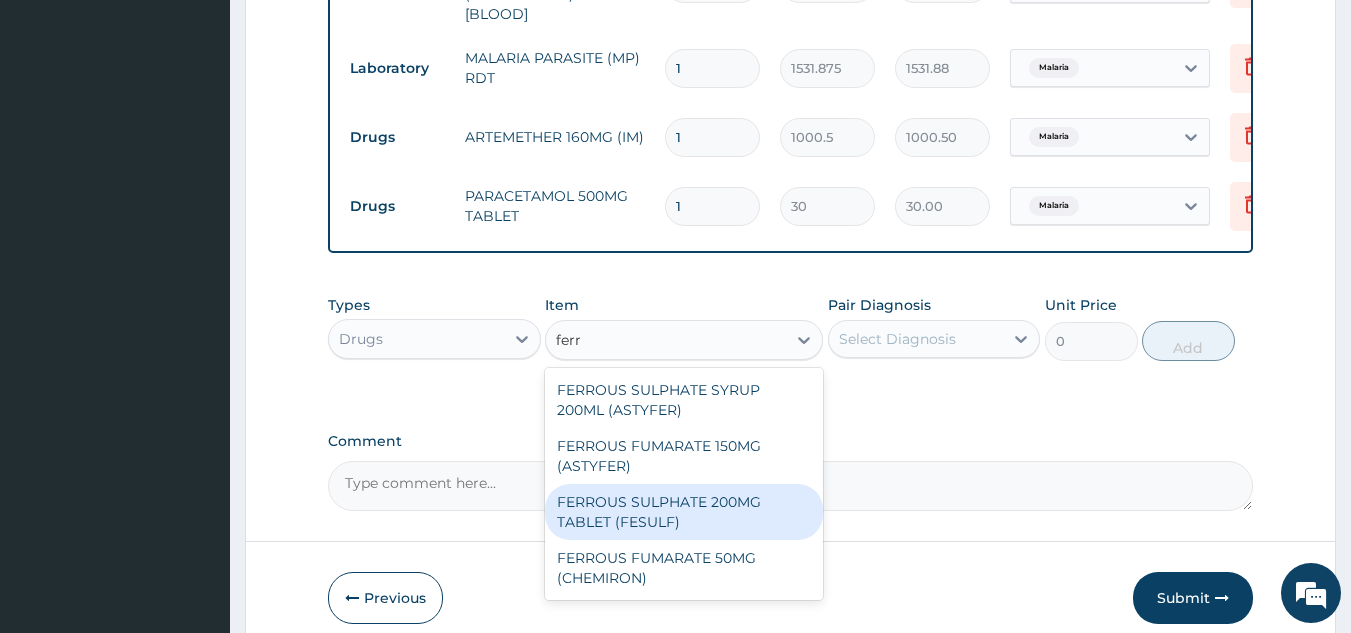 type 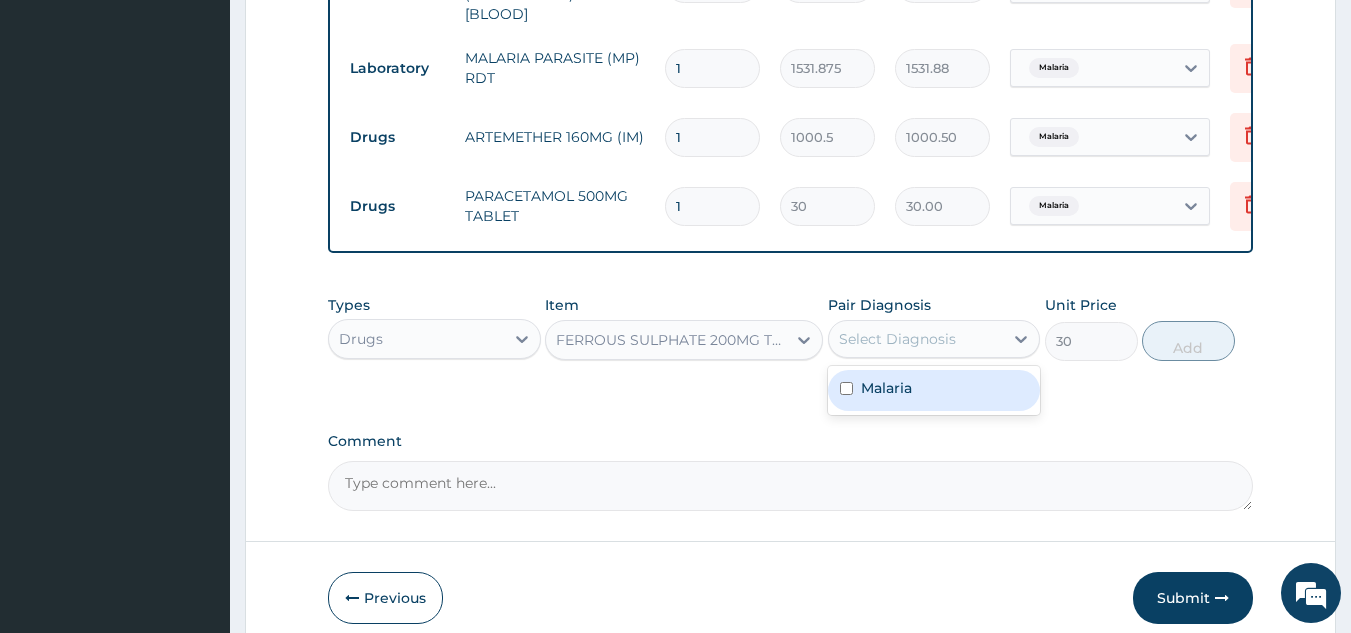 click on "Select Diagnosis" at bounding box center (897, 339) 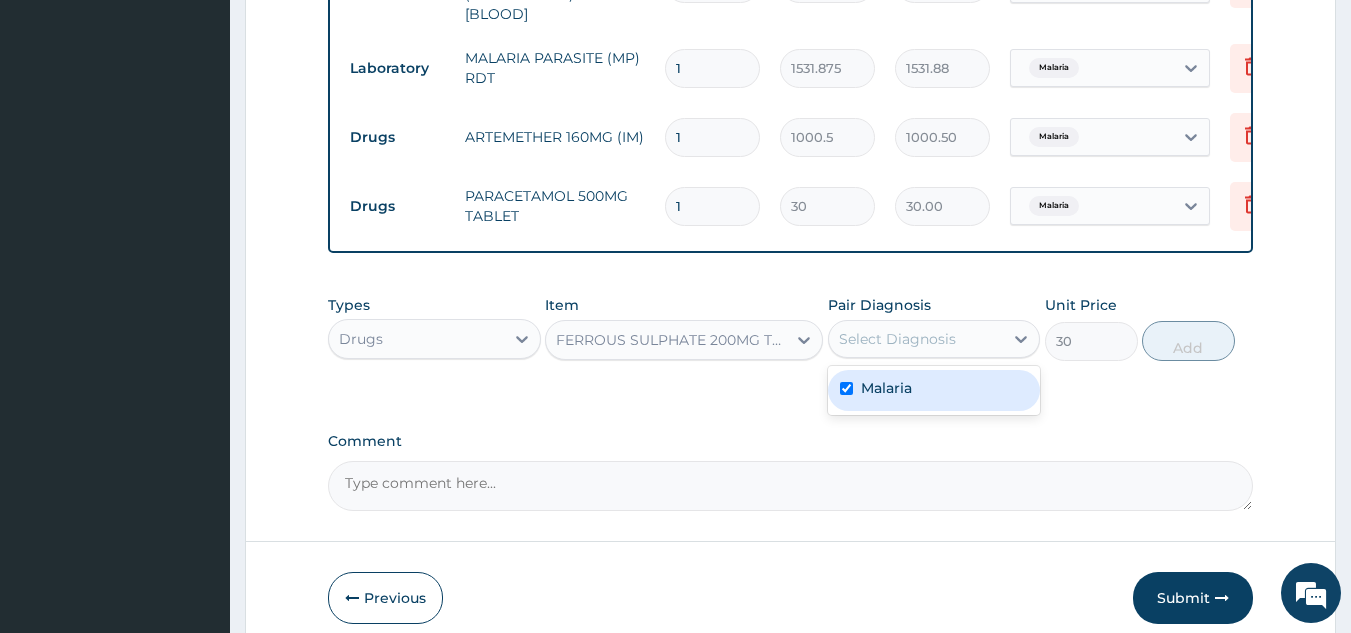 checkbox on "true" 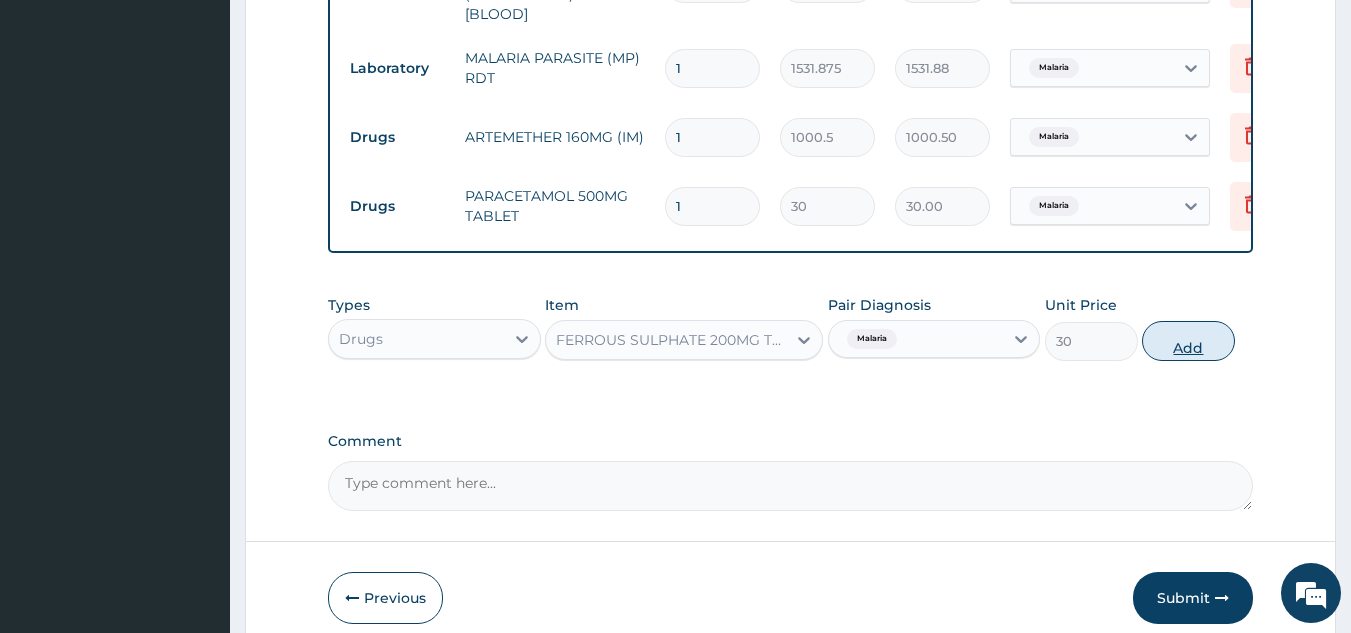 click on "Add" at bounding box center (1188, 341) 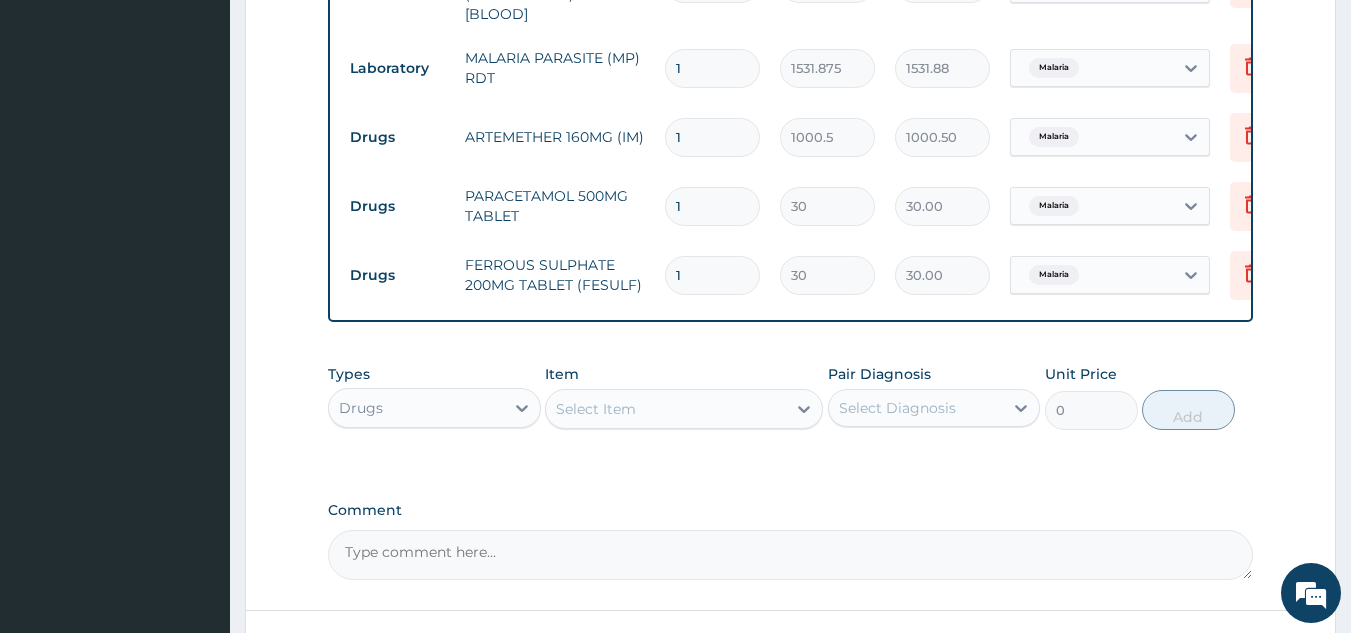 click on "1" at bounding box center [712, 137] 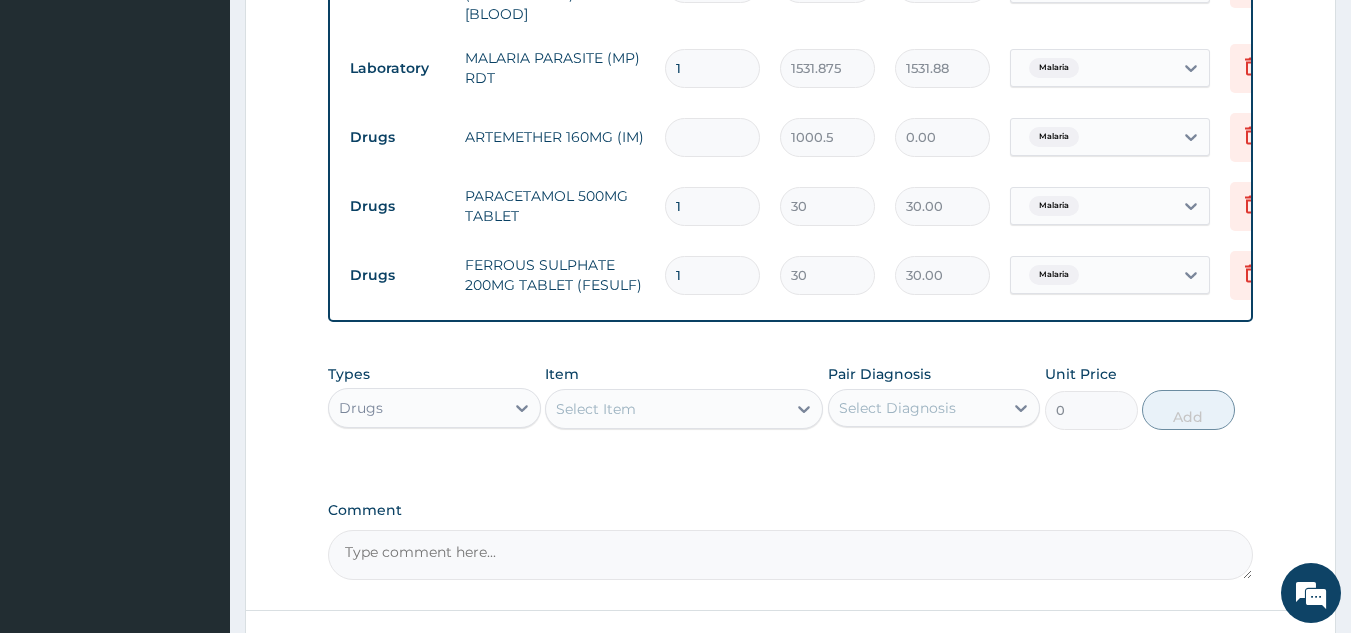 type on "3" 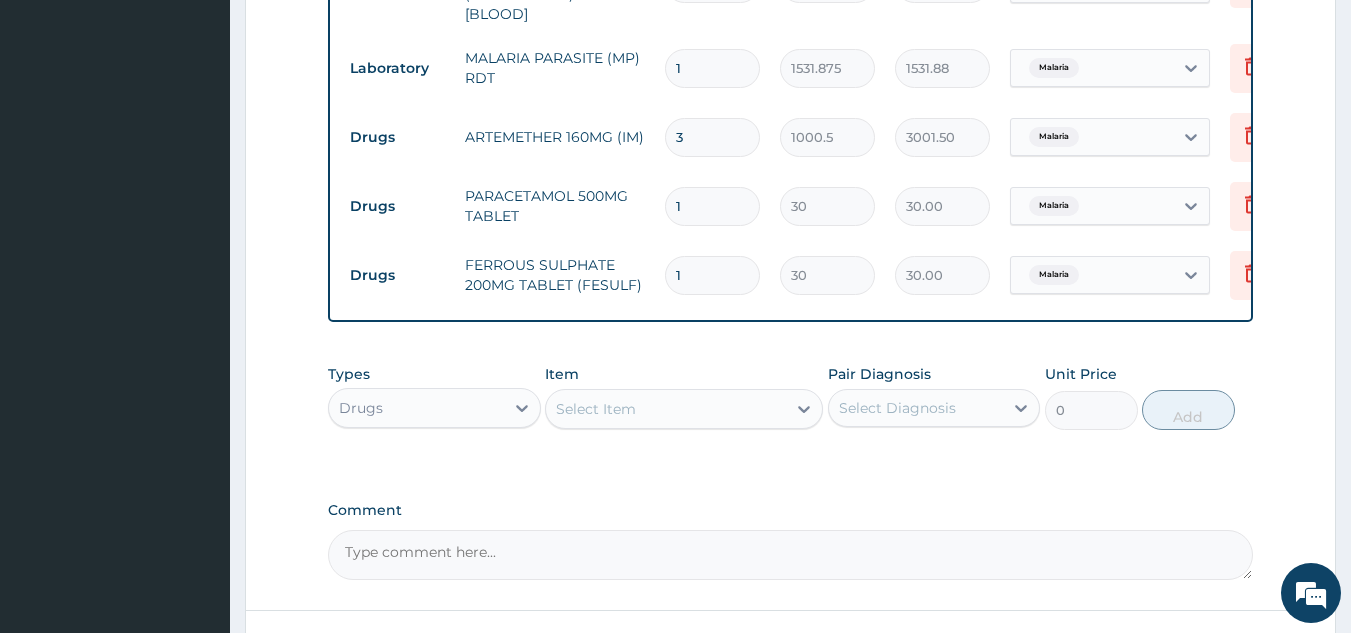 type on "3" 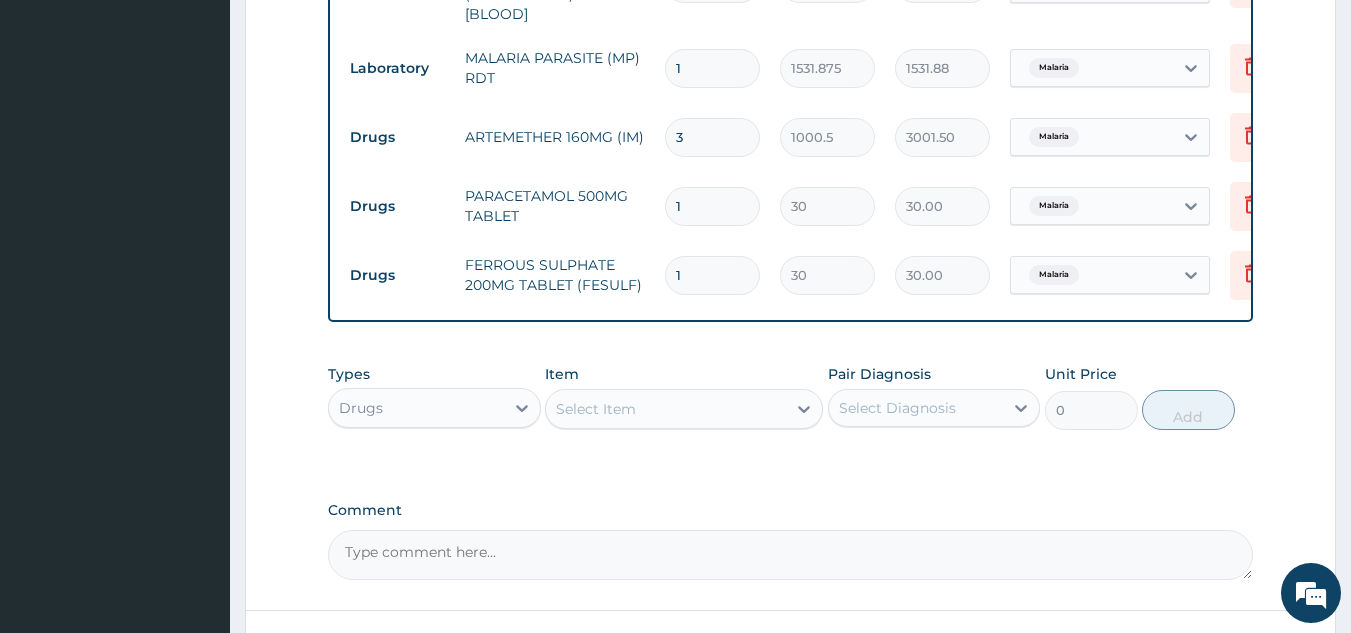 click on "1" at bounding box center (712, 206) 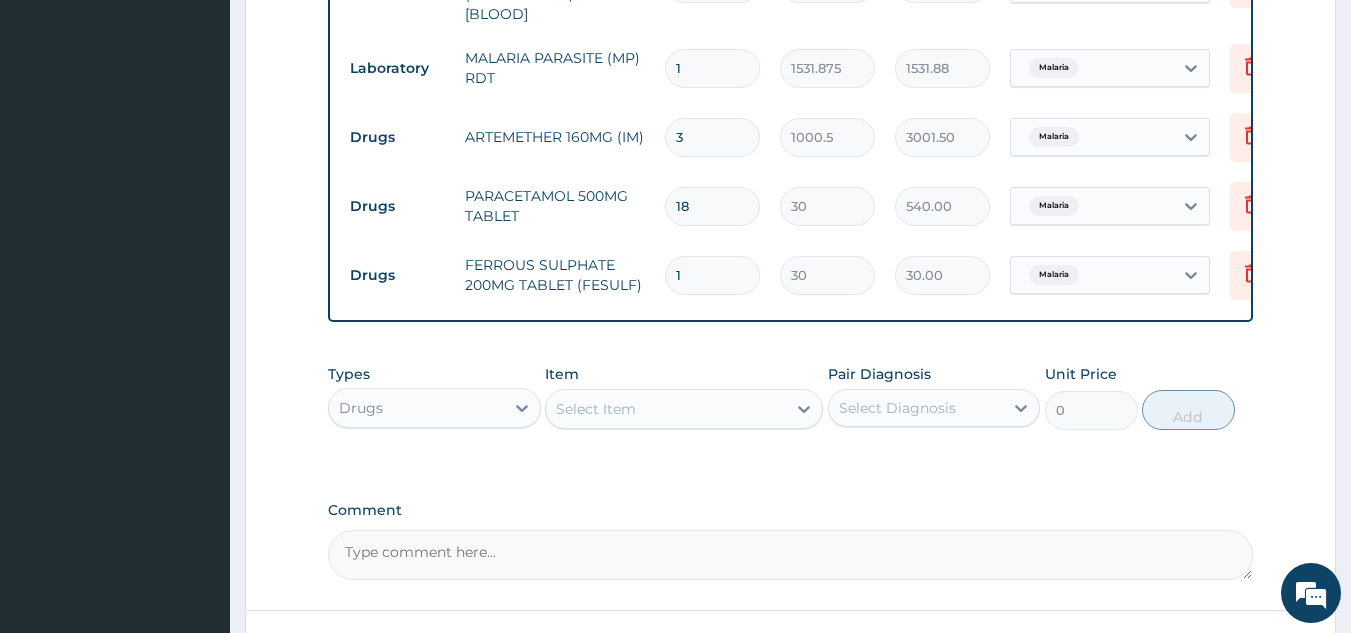 type on "18" 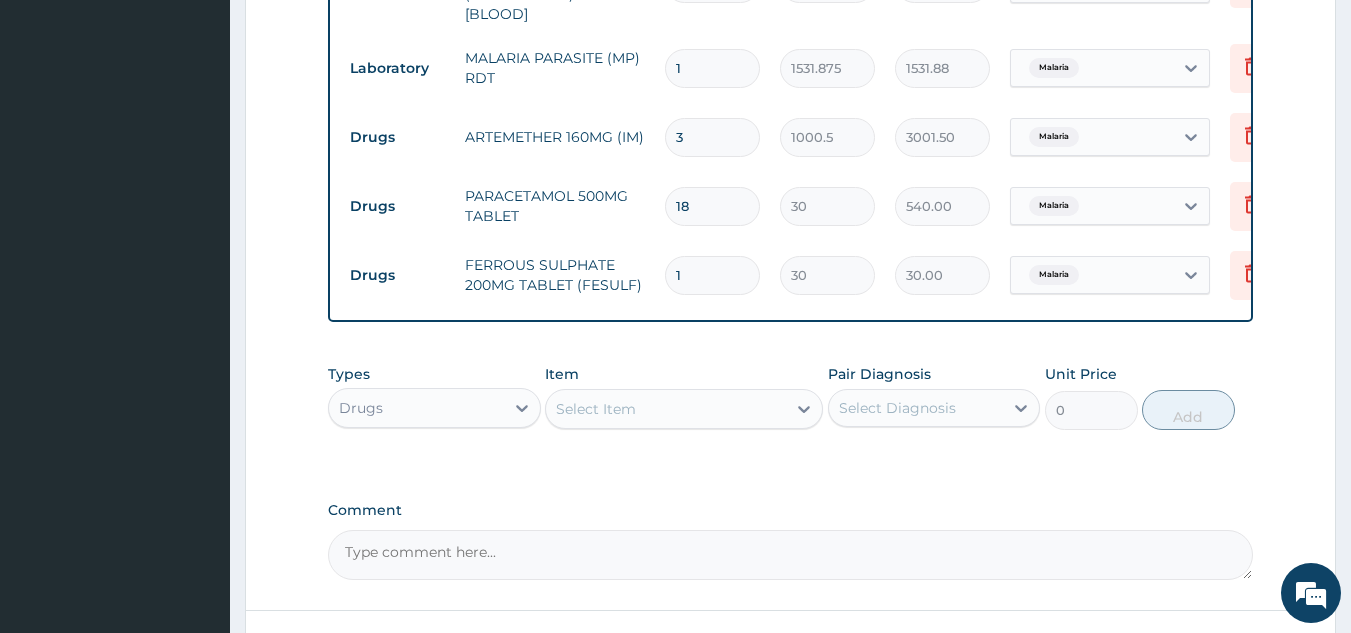click on "1" at bounding box center [712, 275] 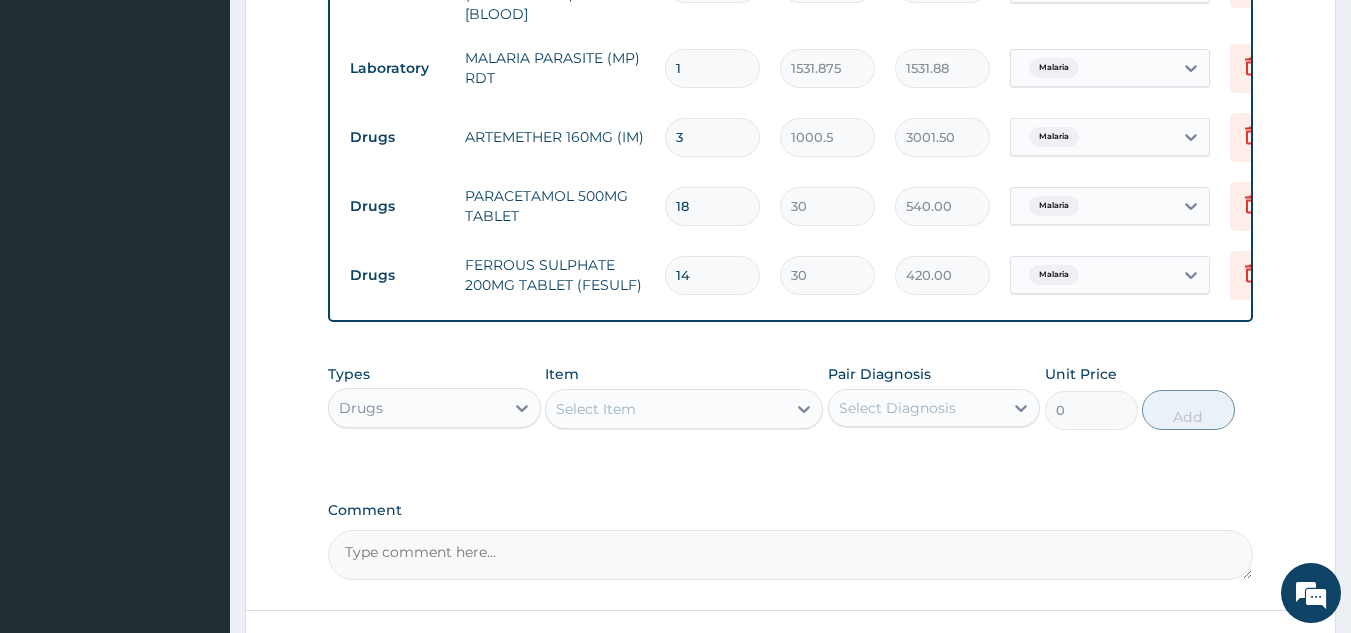 type on "15" 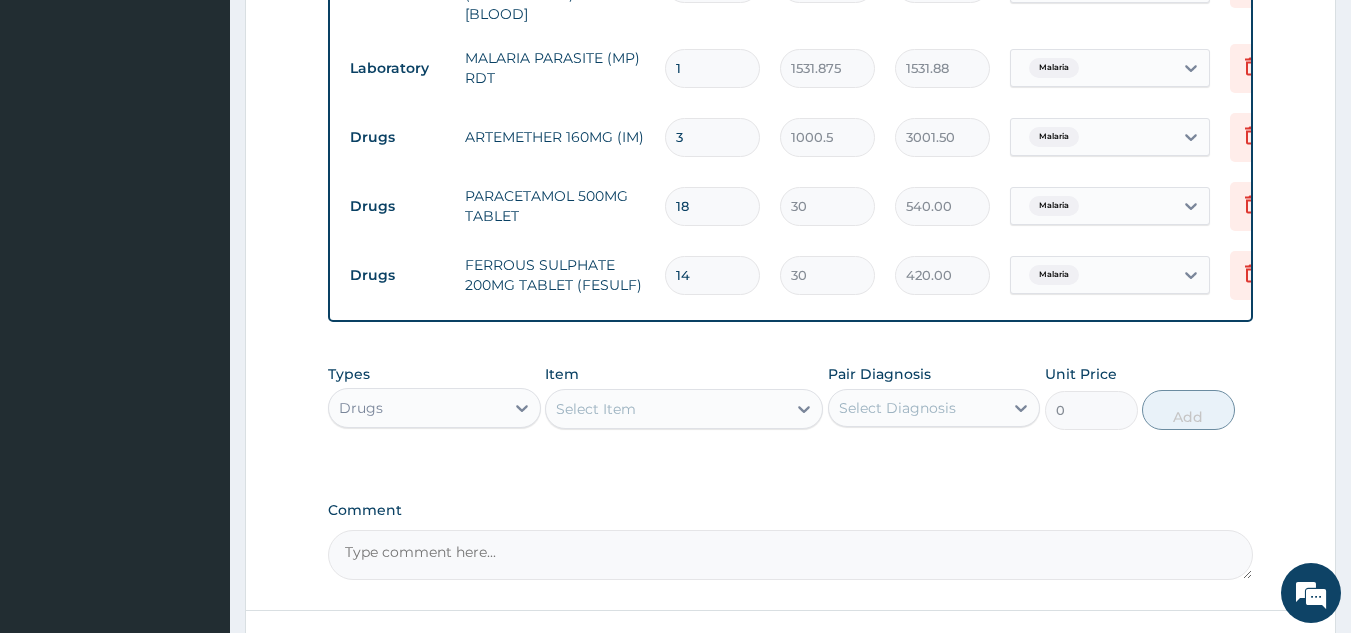 type on "450.00" 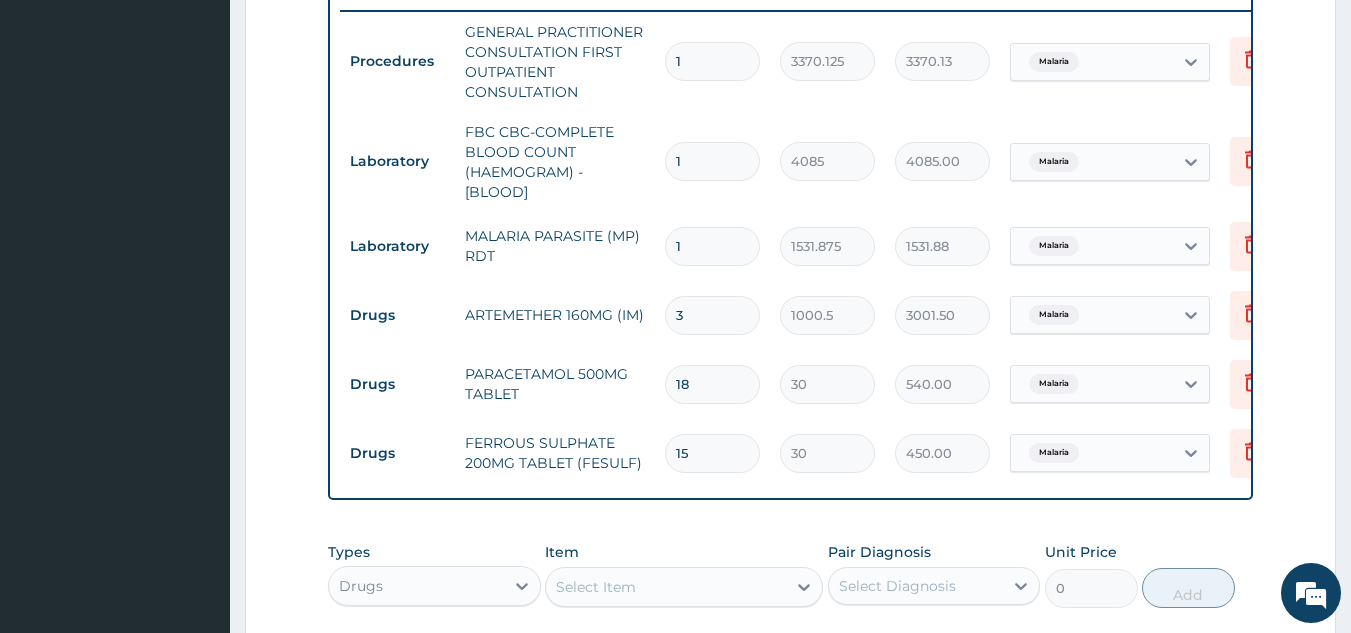 scroll, scrollTop: 788, scrollLeft: 0, axis: vertical 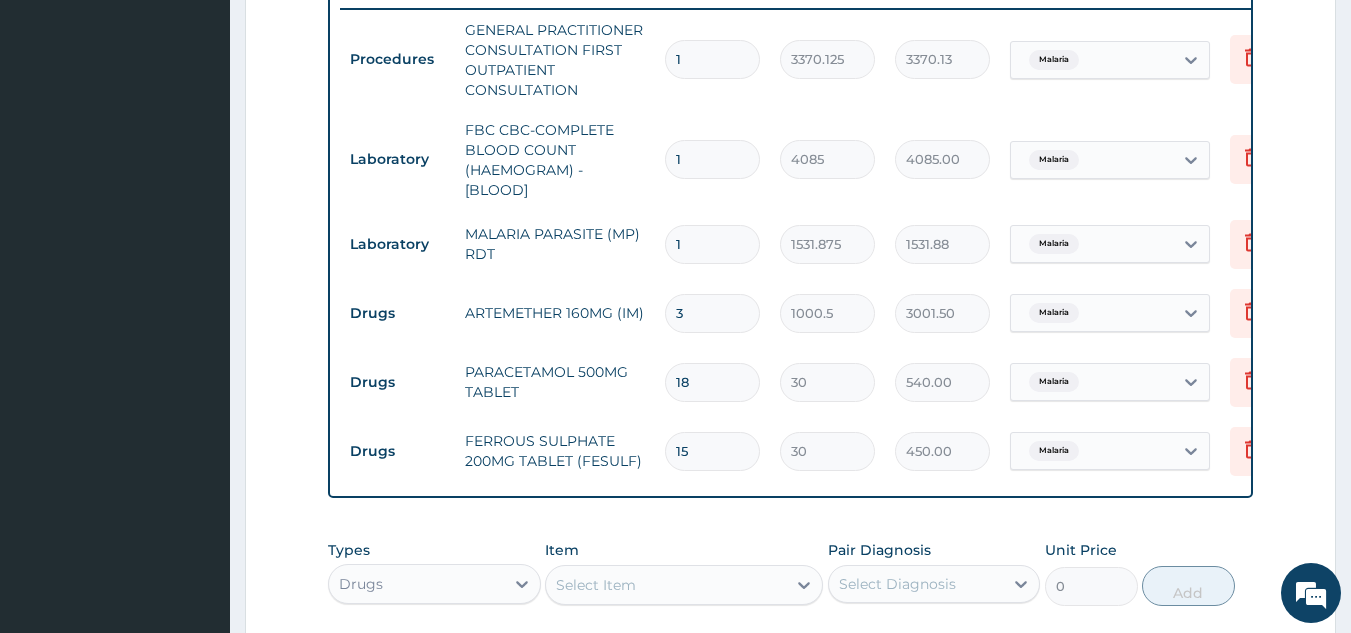 type on "1" 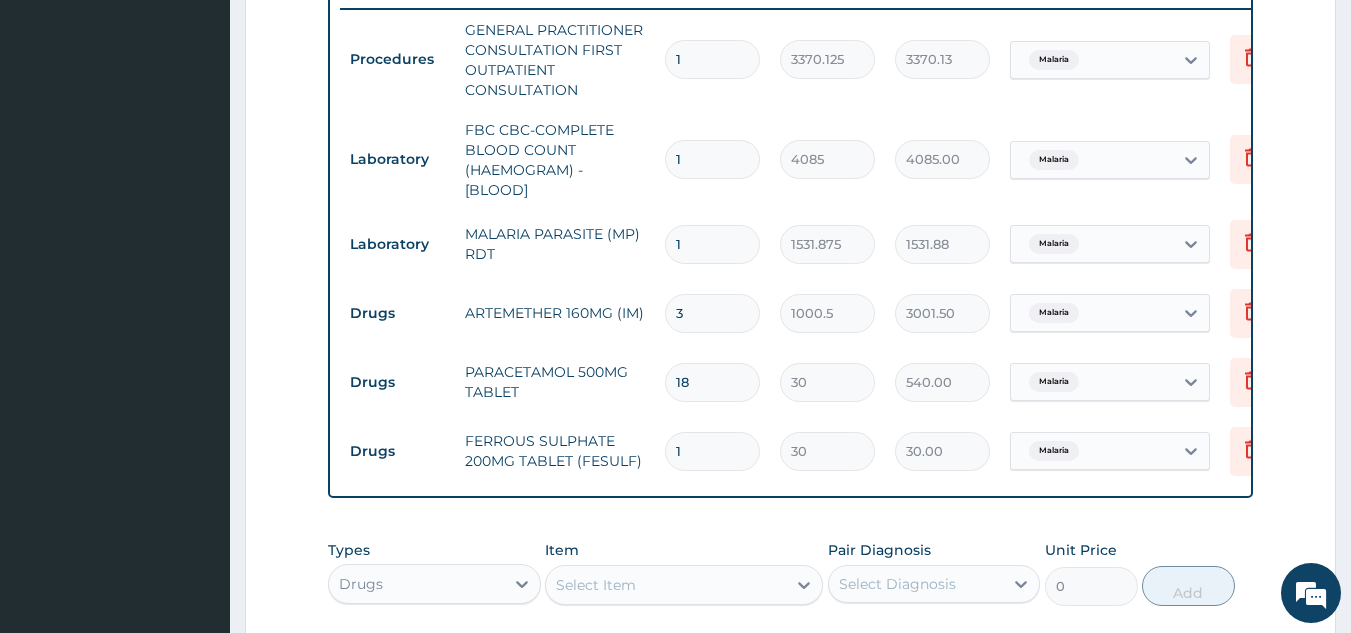 type on "14" 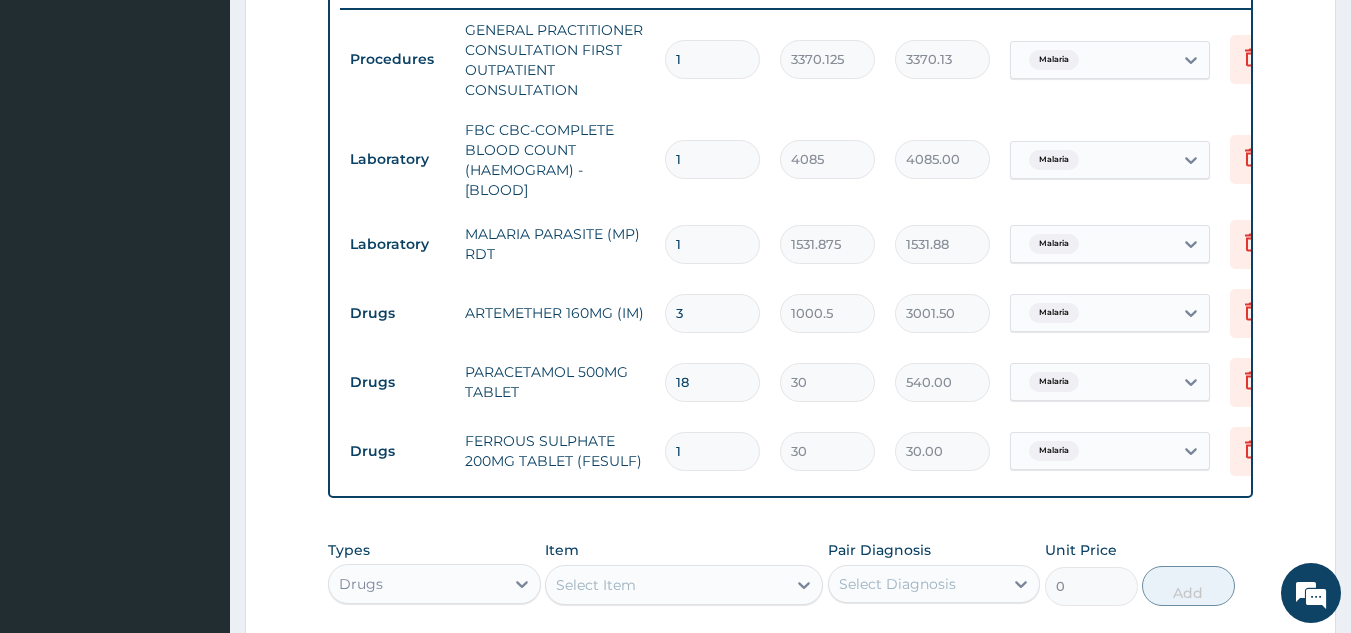 type on "420.00" 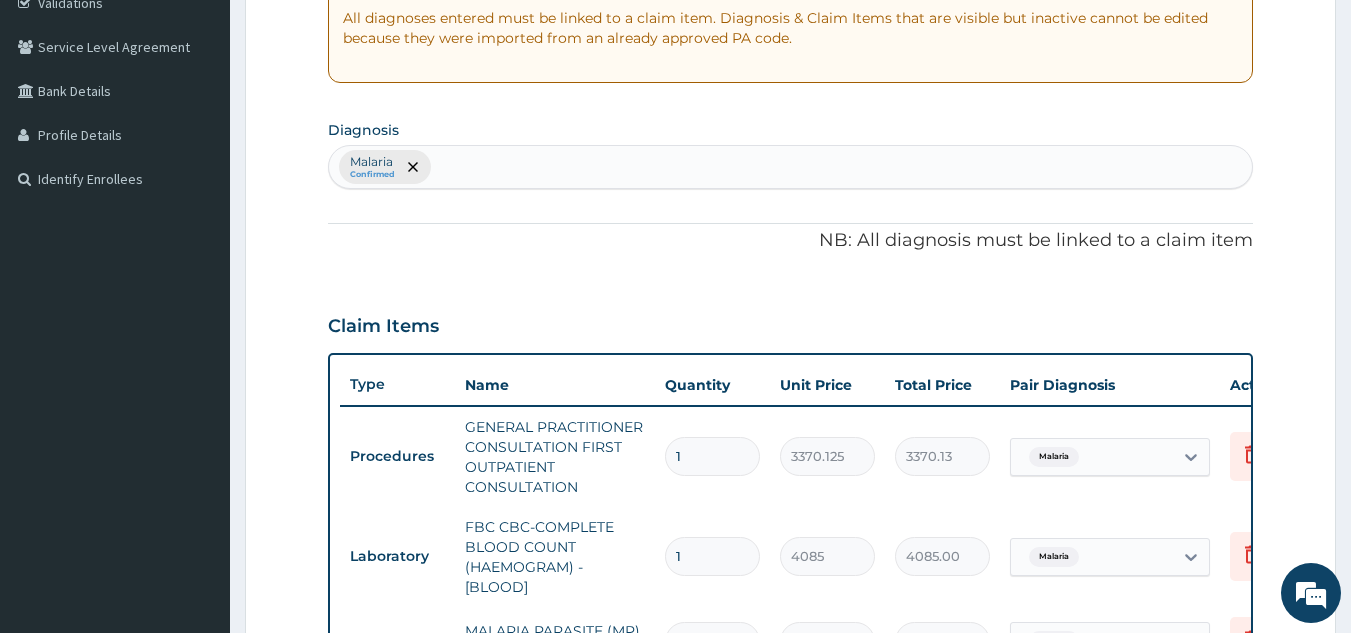 scroll, scrollTop: 0, scrollLeft: 0, axis: both 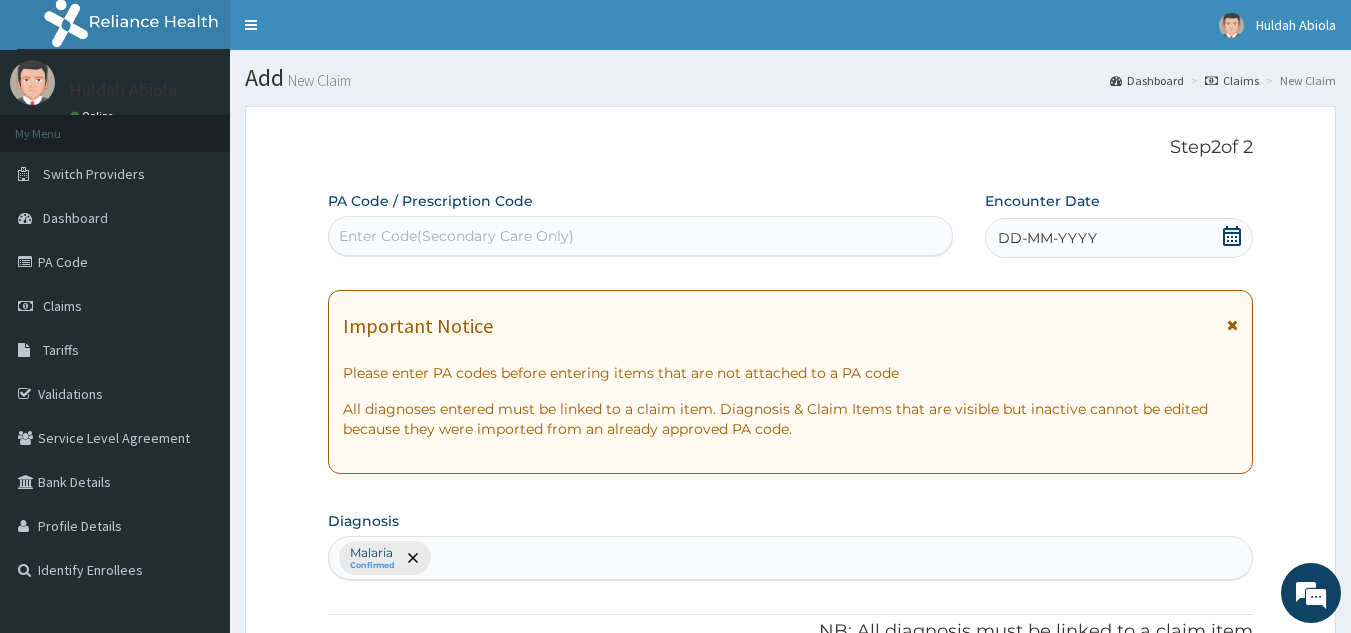 type on "14" 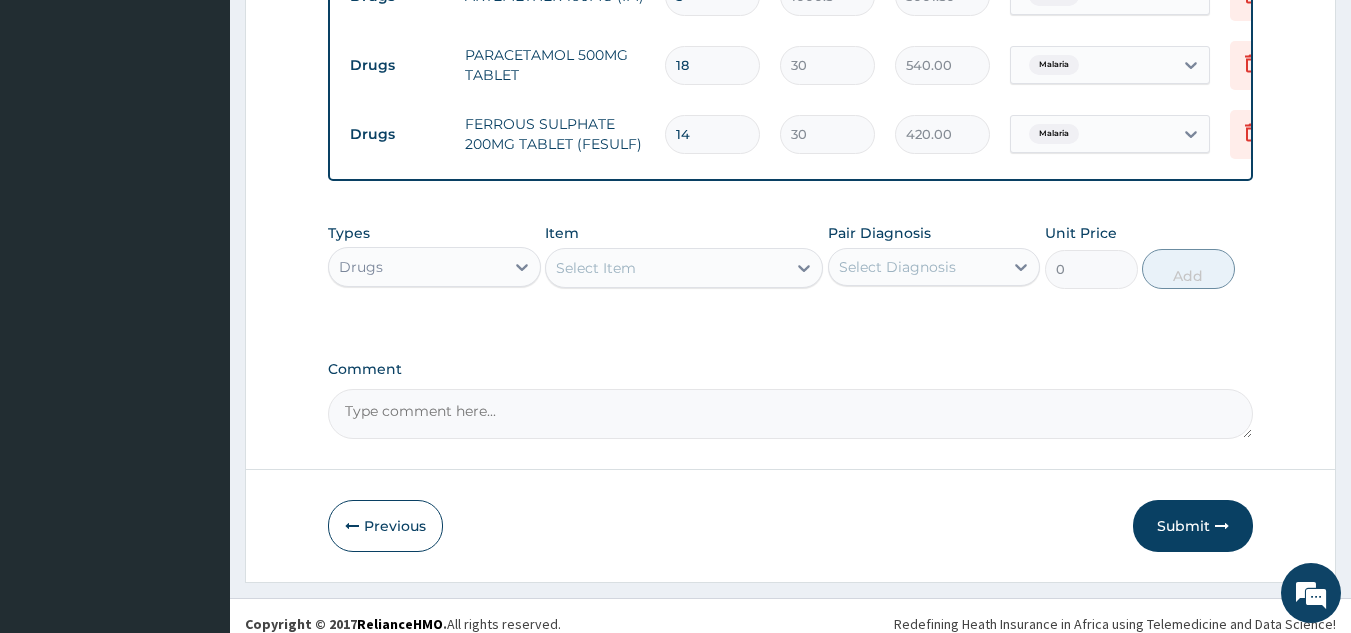 scroll, scrollTop: 1136, scrollLeft: 0, axis: vertical 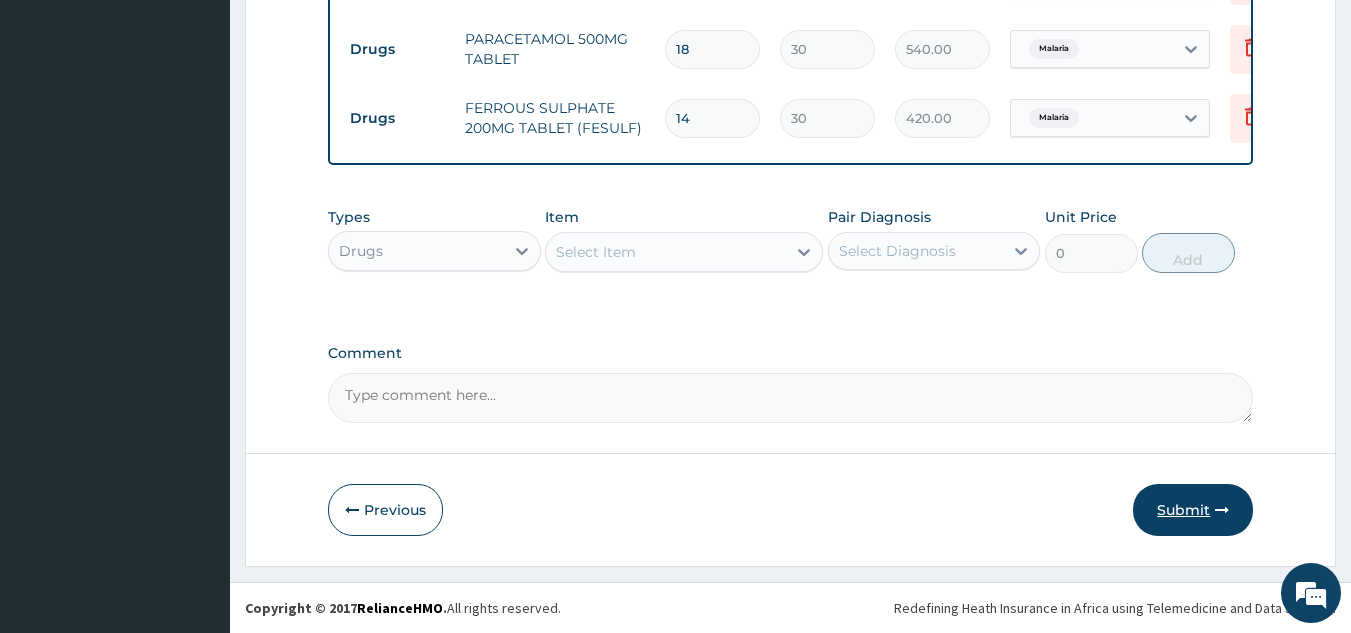 click on "Submit" at bounding box center (1193, 510) 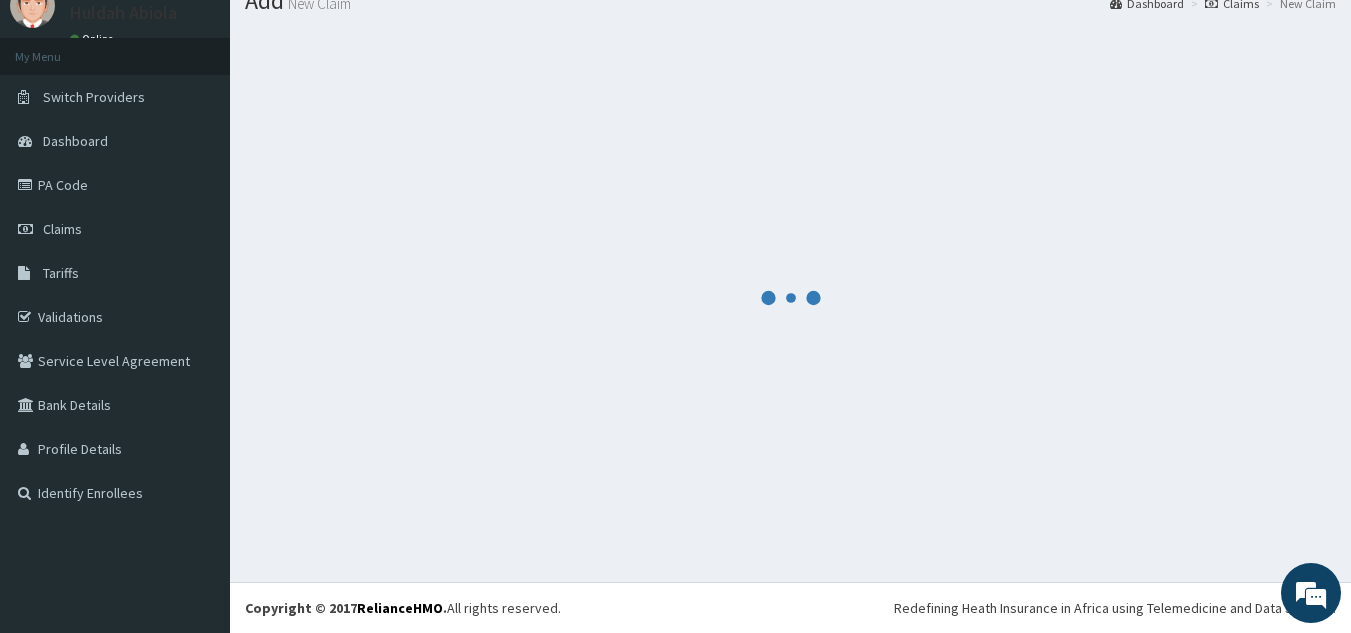 scroll, scrollTop: 1136, scrollLeft: 0, axis: vertical 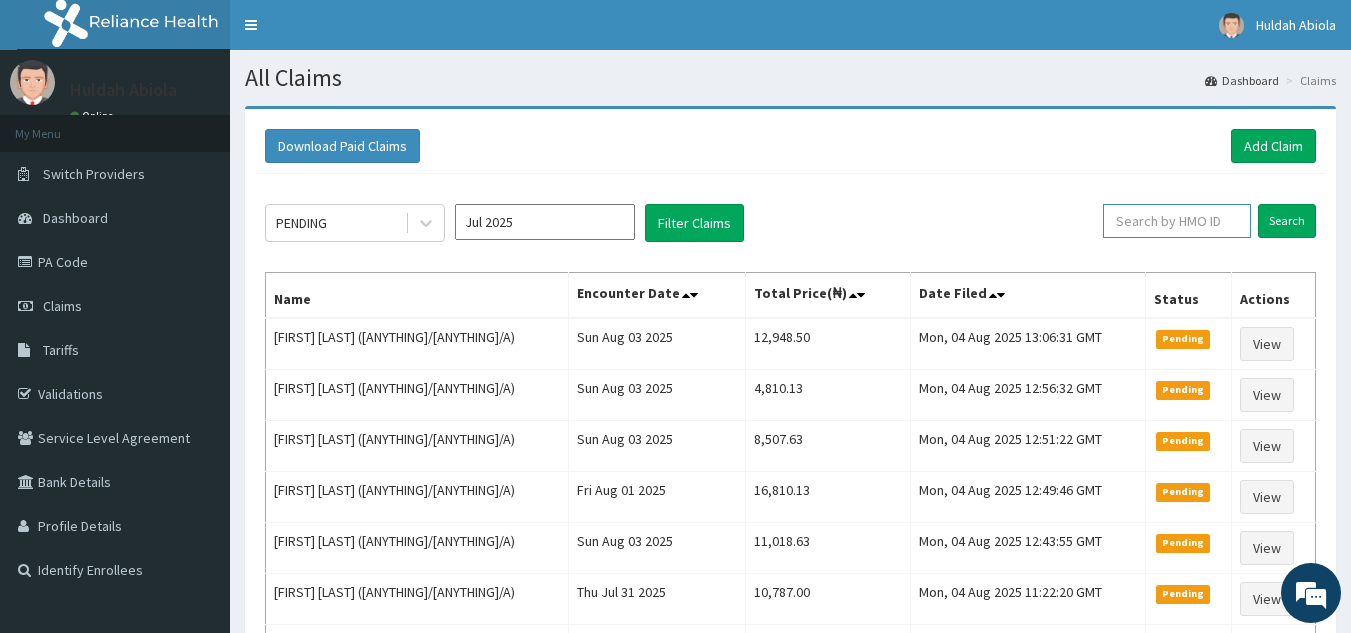 click at bounding box center (1177, 221) 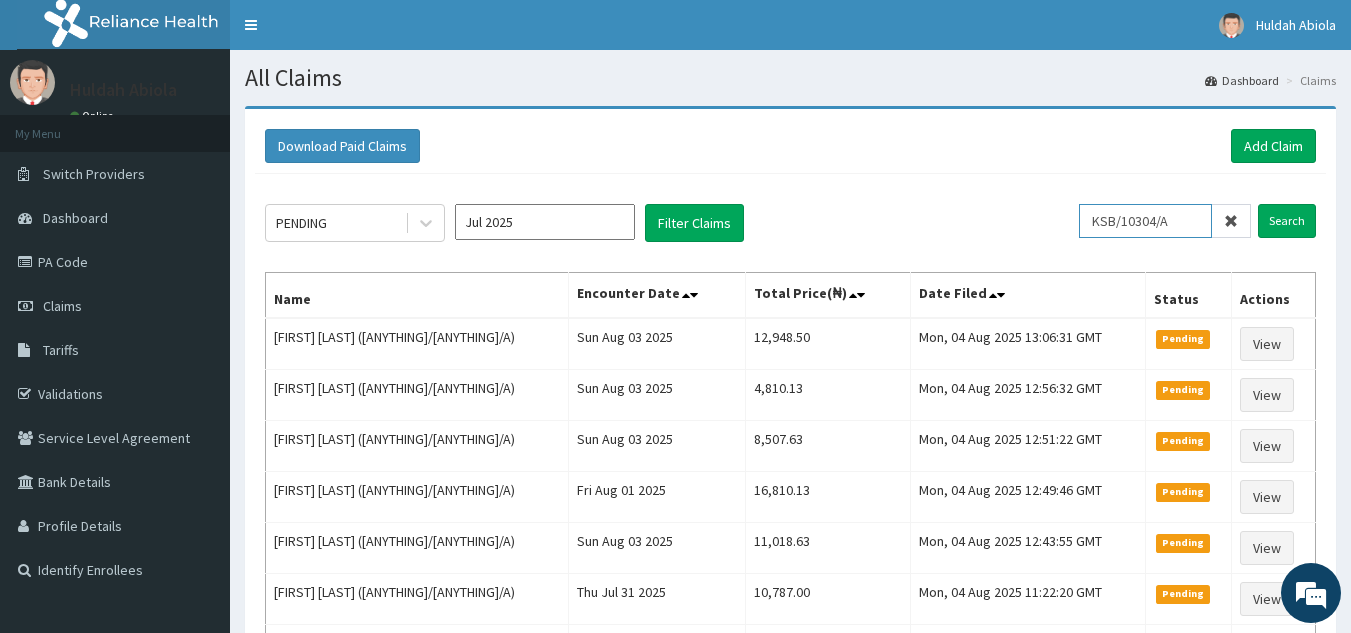 type on "KSB/10304/A" 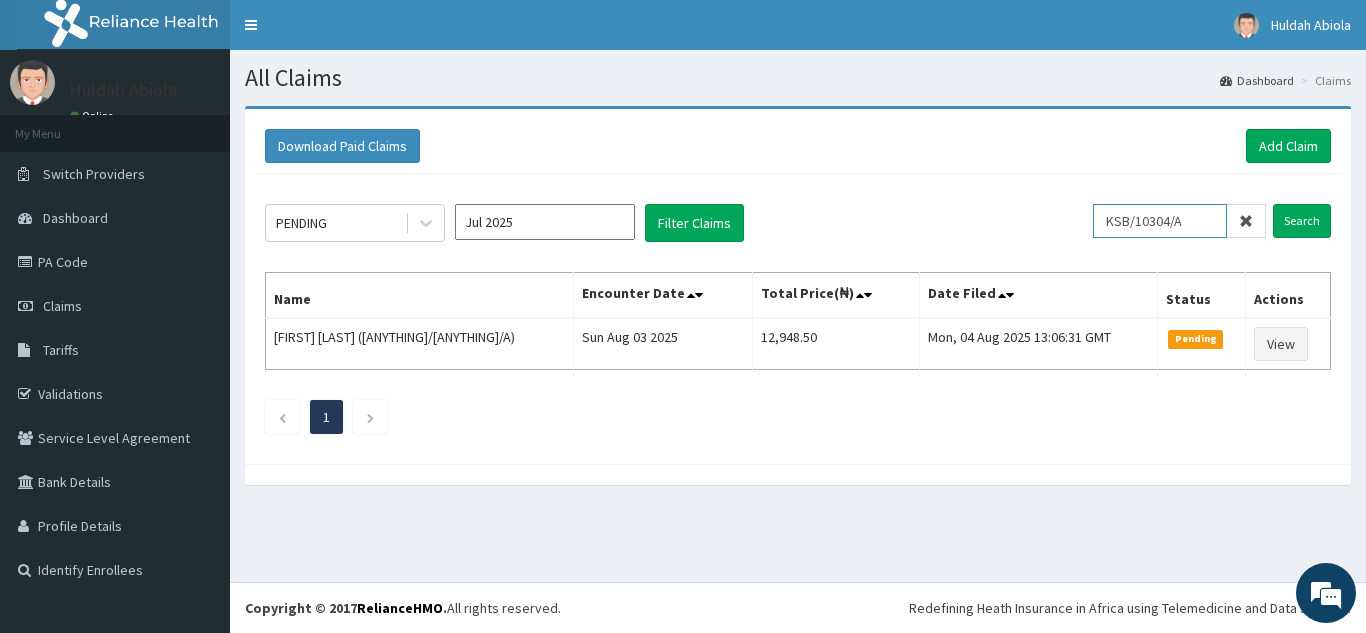 scroll, scrollTop: 0, scrollLeft: 0, axis: both 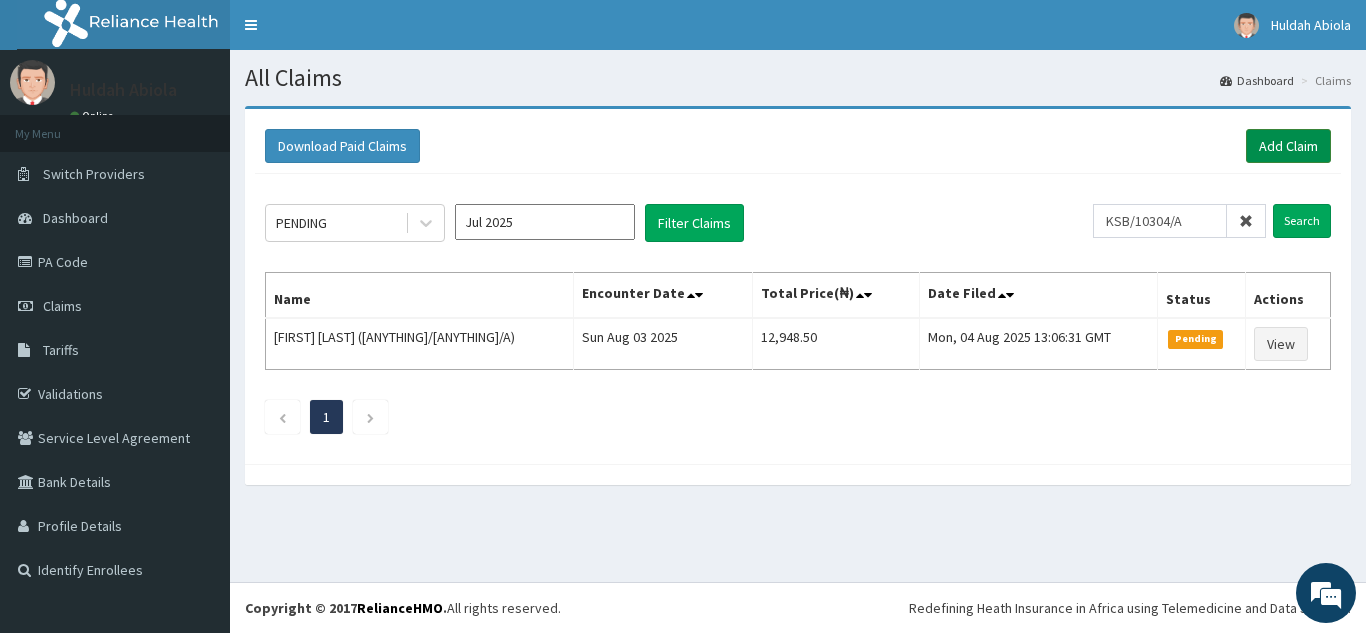 click on "Add Claim" at bounding box center [1288, 146] 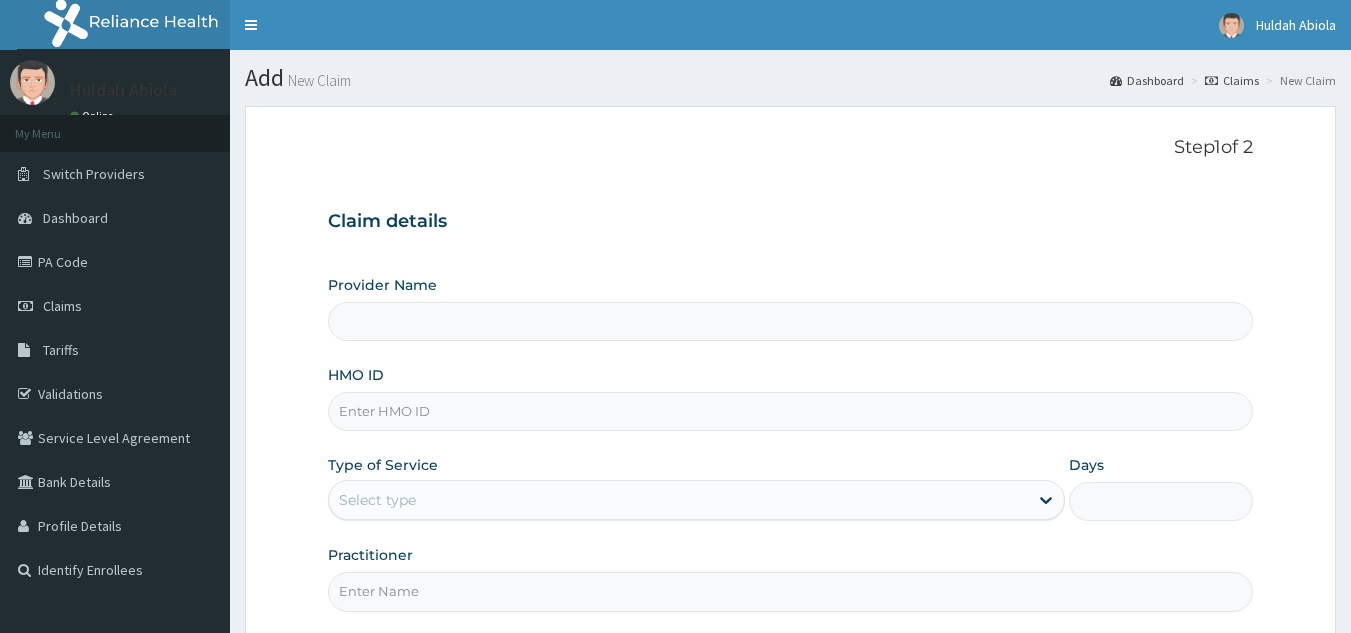 scroll, scrollTop: 0, scrollLeft: 0, axis: both 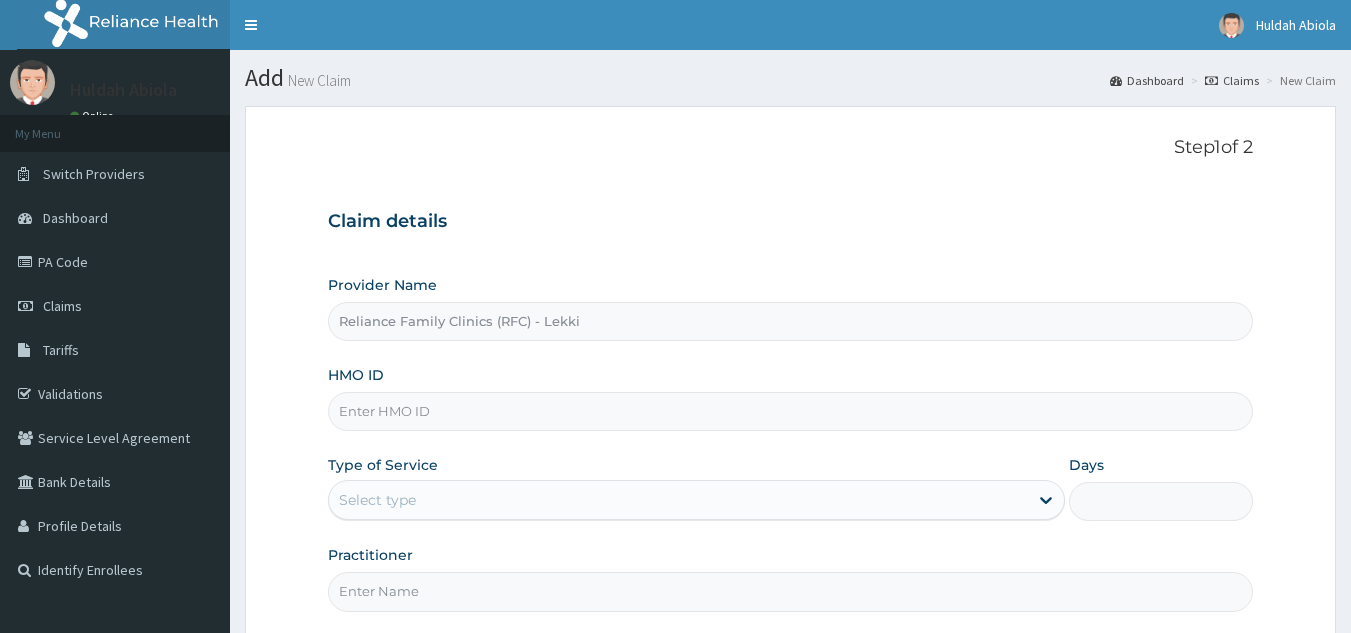 paste on "BZD/10003/A" 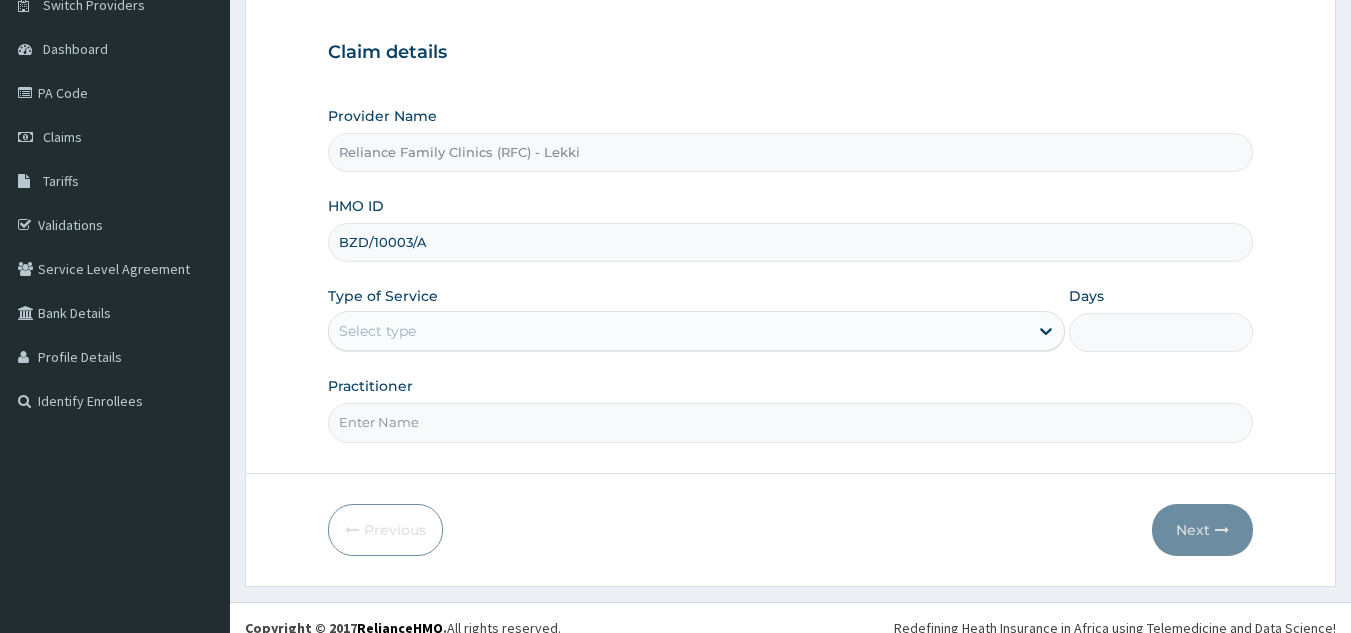 scroll, scrollTop: 189, scrollLeft: 0, axis: vertical 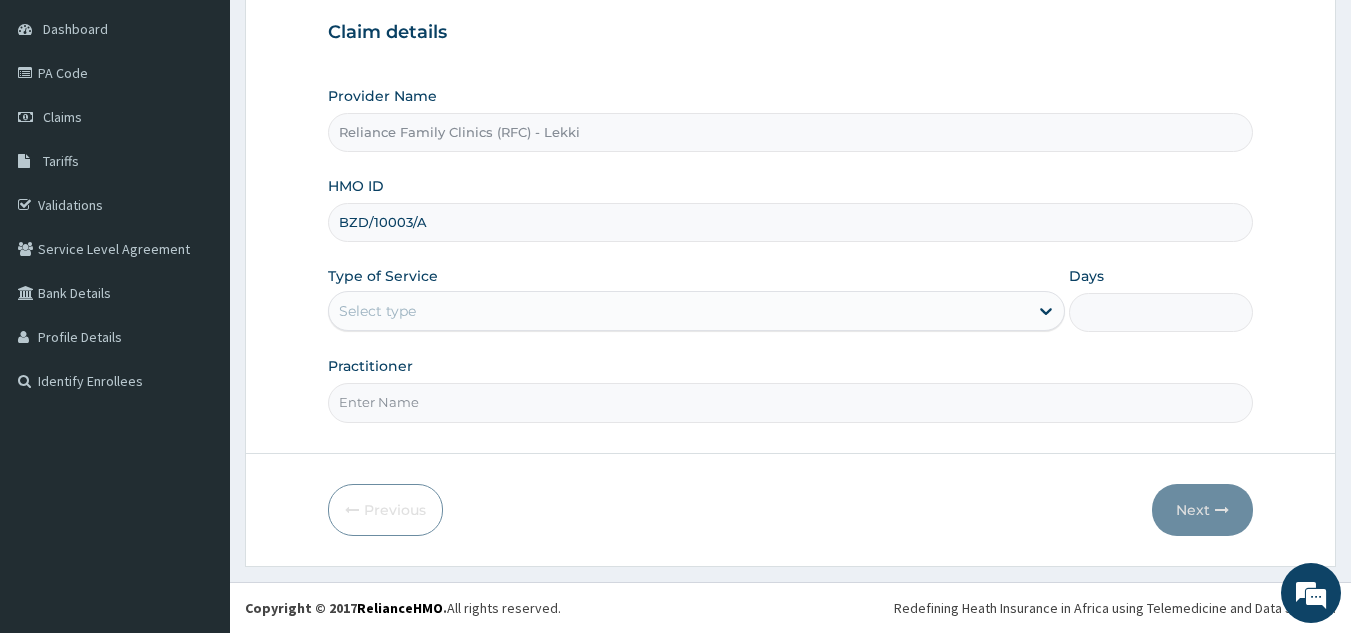 type on "BZD/10003/A" 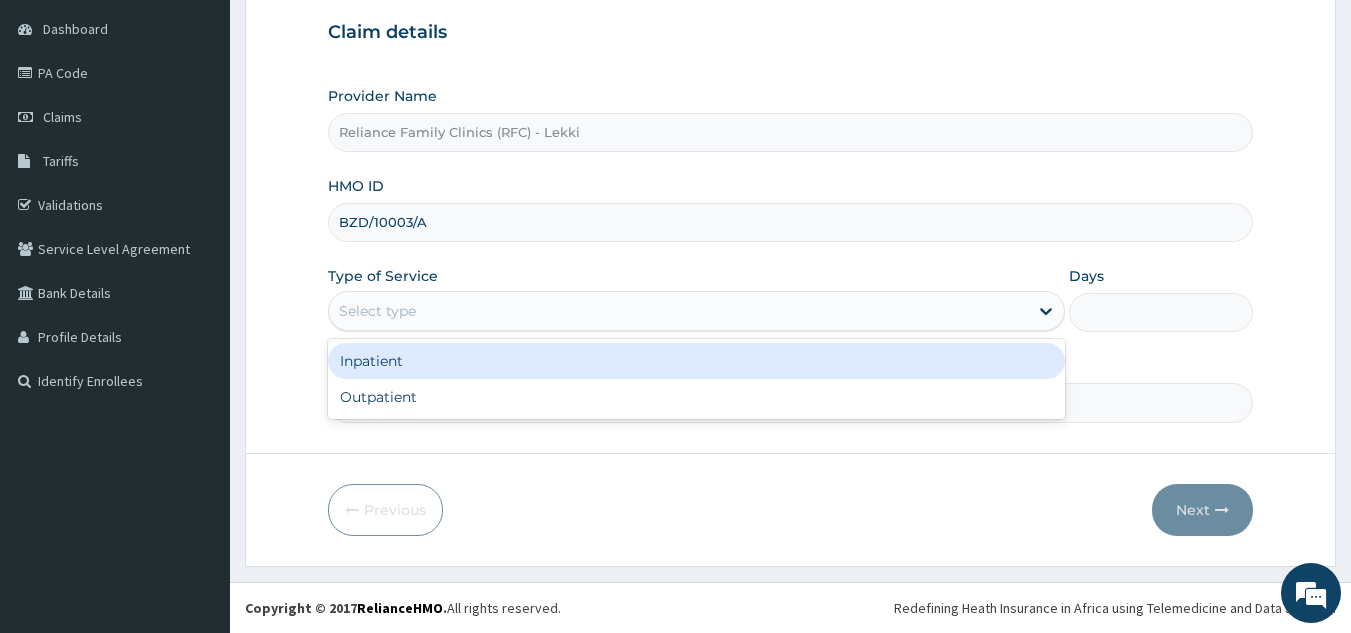 click on "Select type" at bounding box center [678, 311] 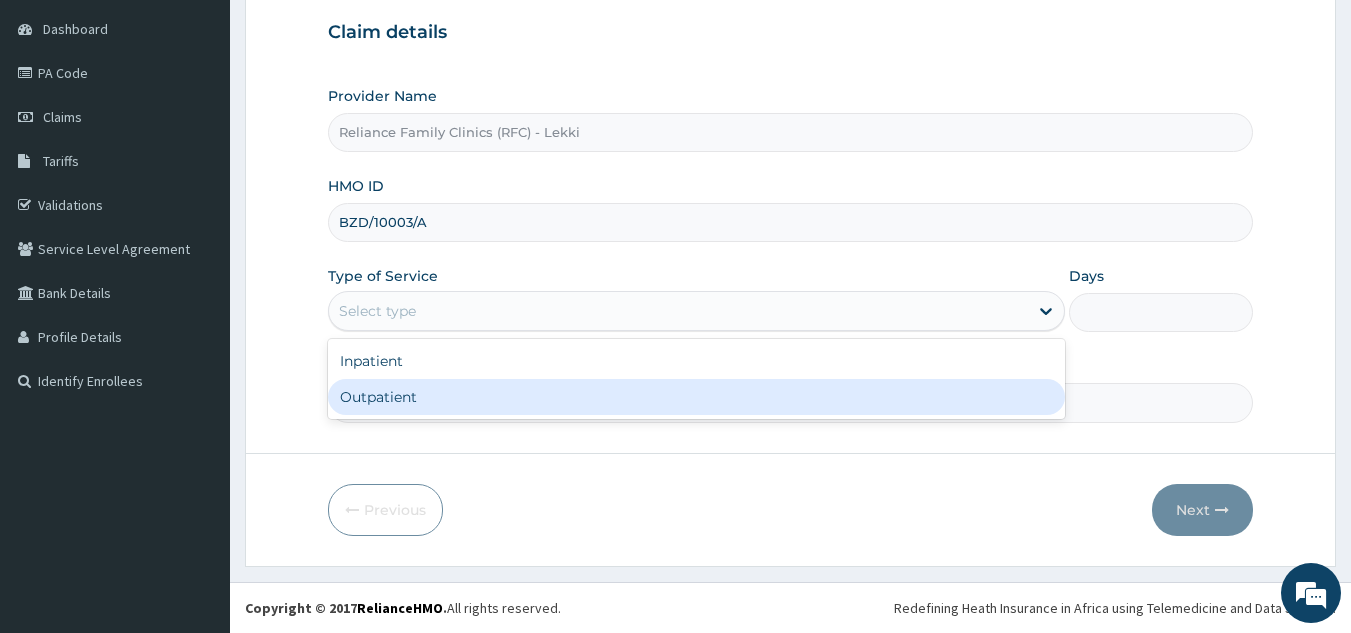 click on "Outpatient" at bounding box center [696, 397] 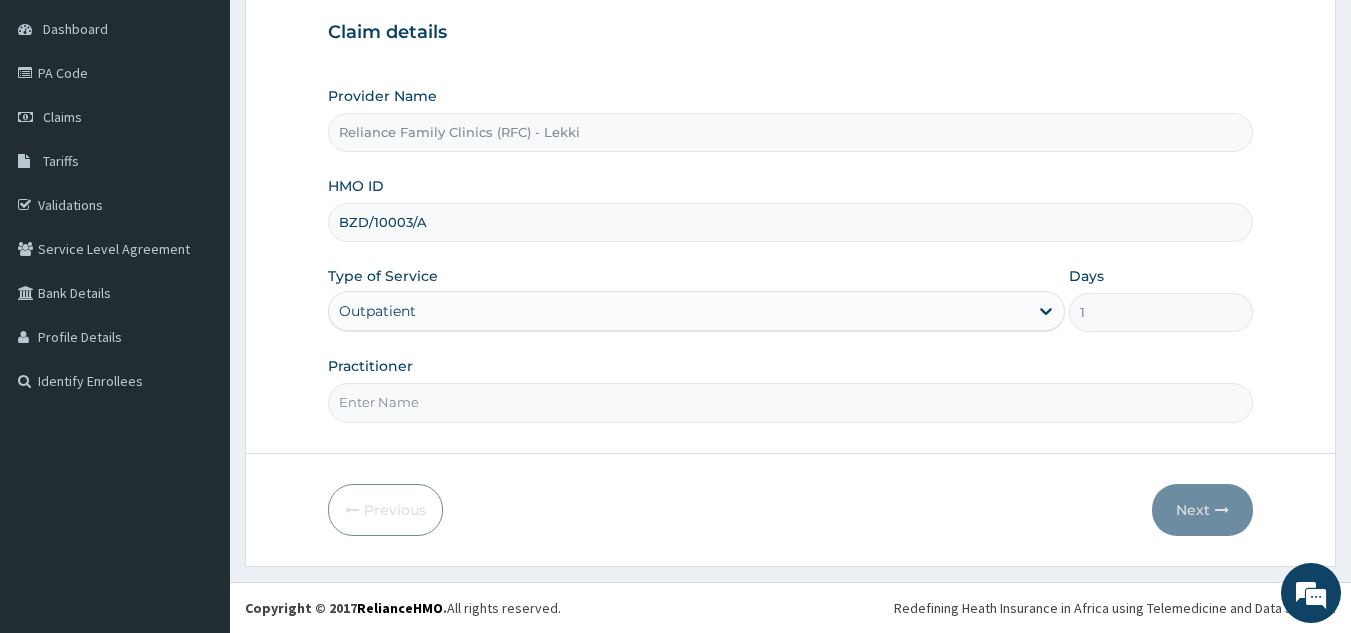 click on "Practitioner" at bounding box center (791, 402) 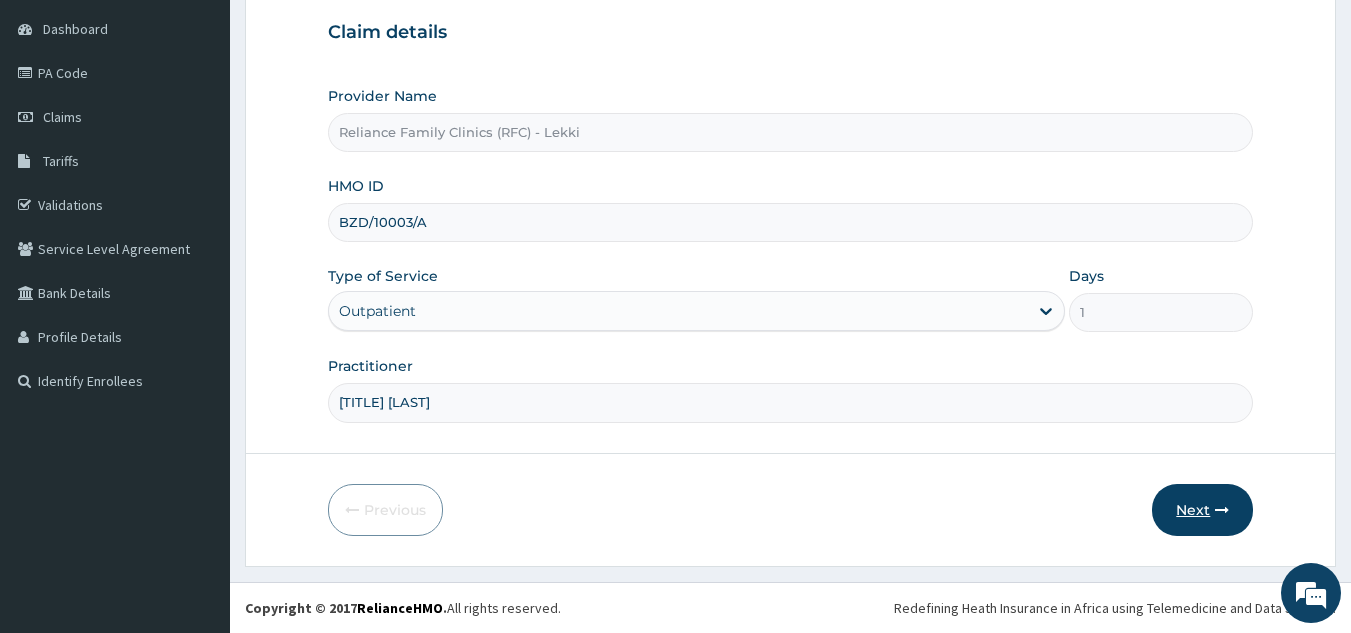 click on "Next" at bounding box center [1202, 510] 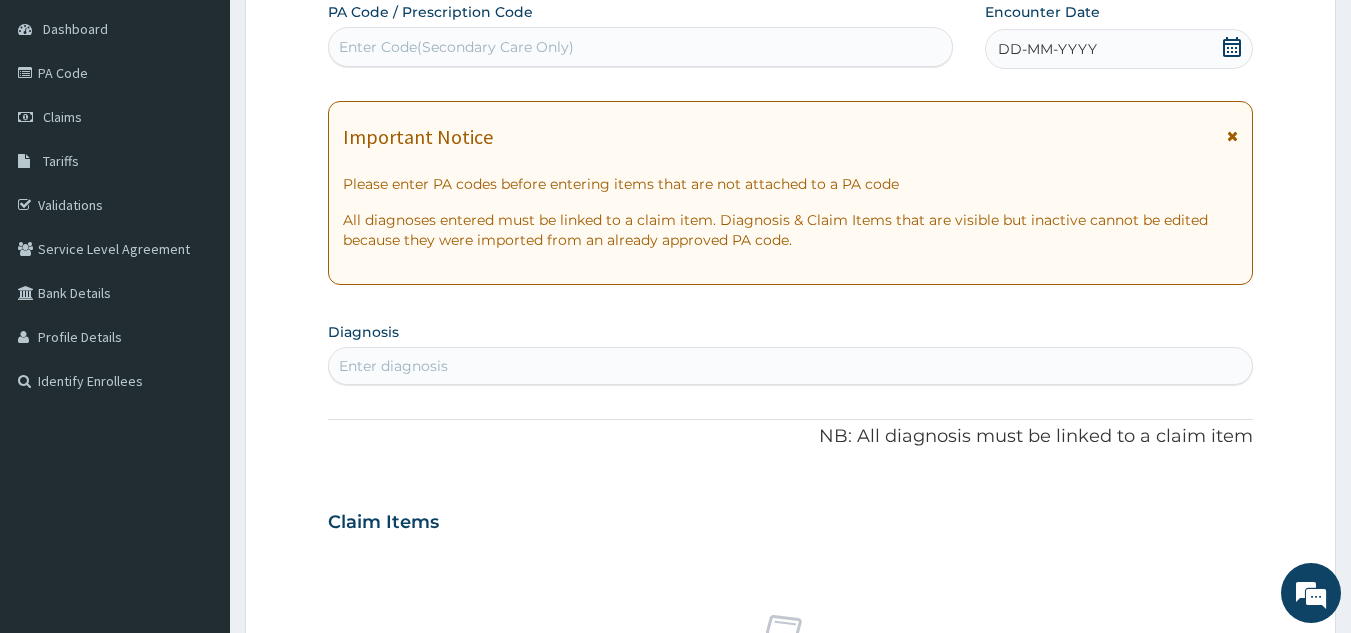 click on "Enter diagnosis" at bounding box center (791, 366) 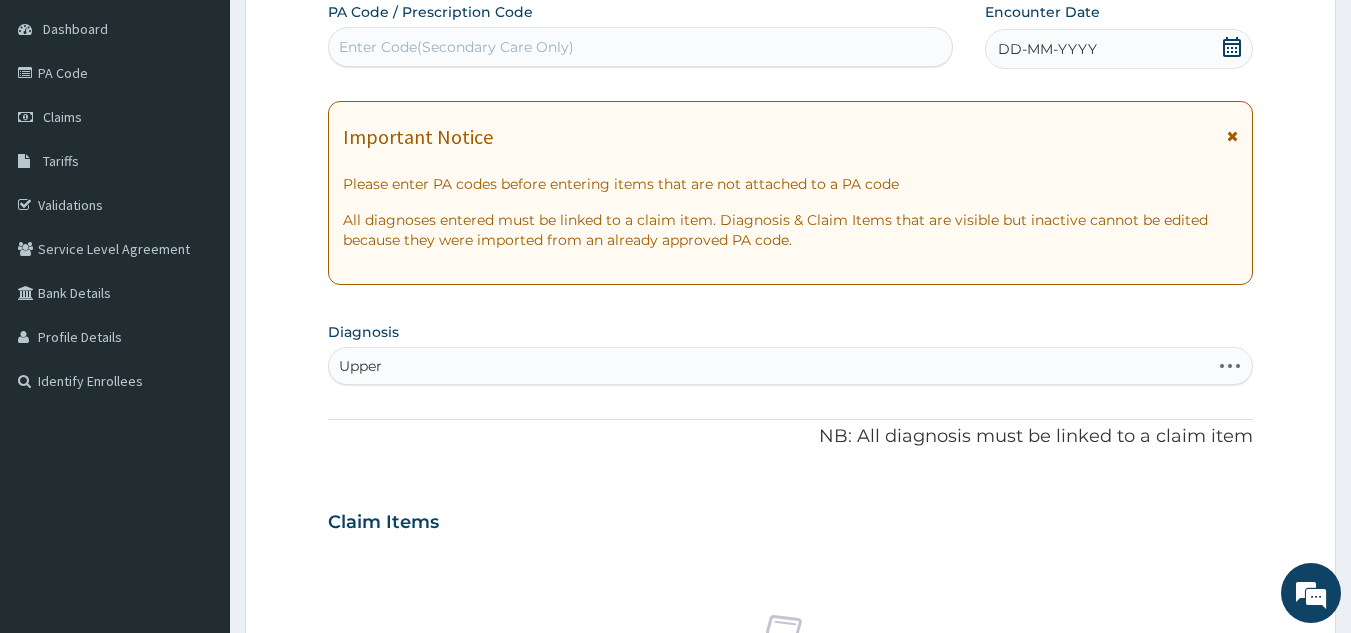 scroll, scrollTop: 0, scrollLeft: 0, axis: both 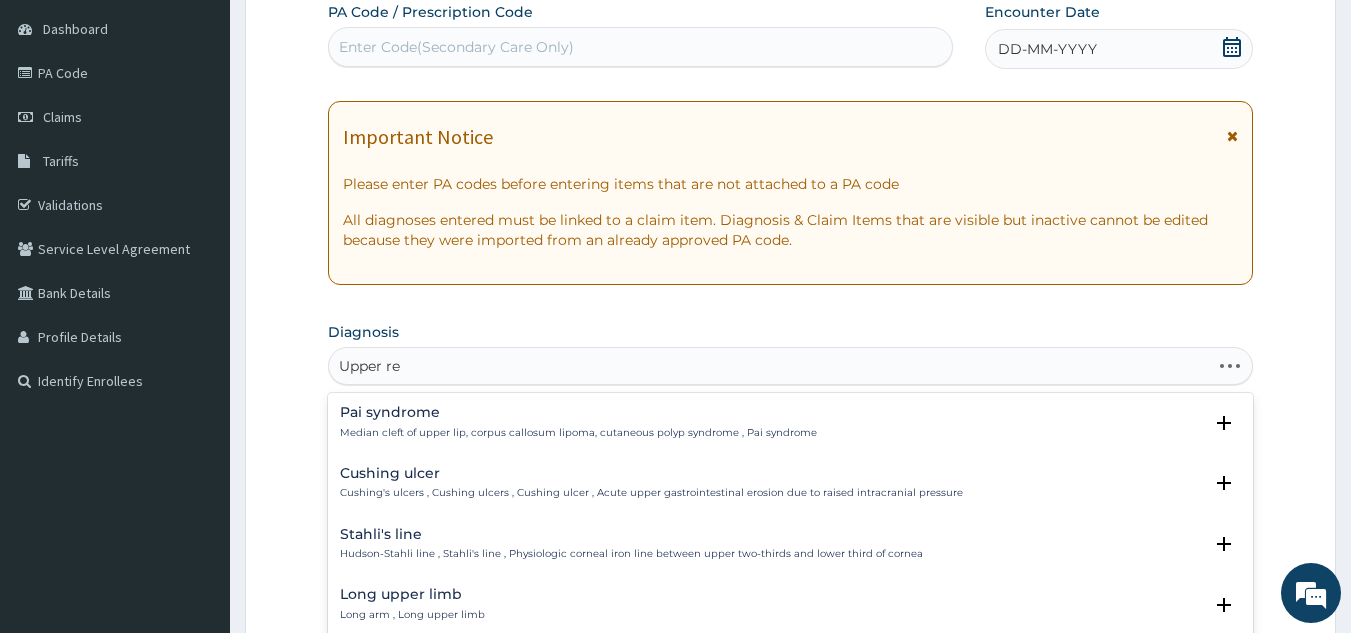type on "Upper res" 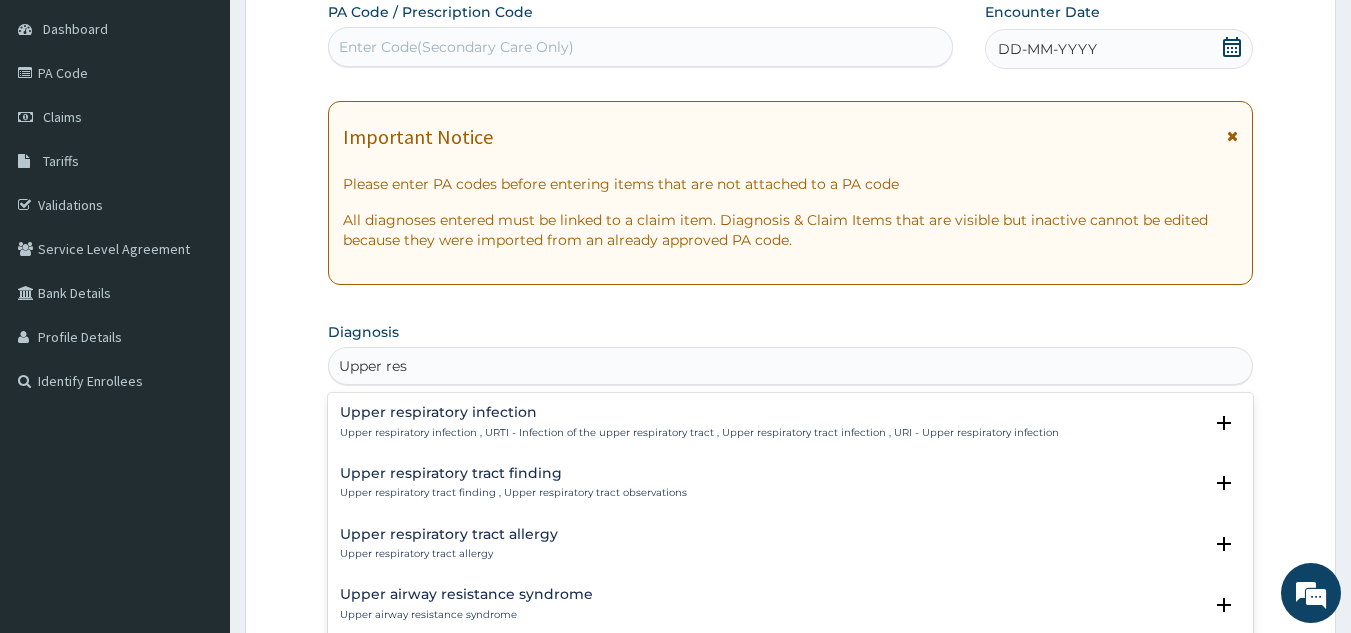 click on "Upper respiratory infection , URTI - Infection of the upper respiratory tract , Upper respiratory tract infection , URI - Upper respiratory infection" at bounding box center (699, 433) 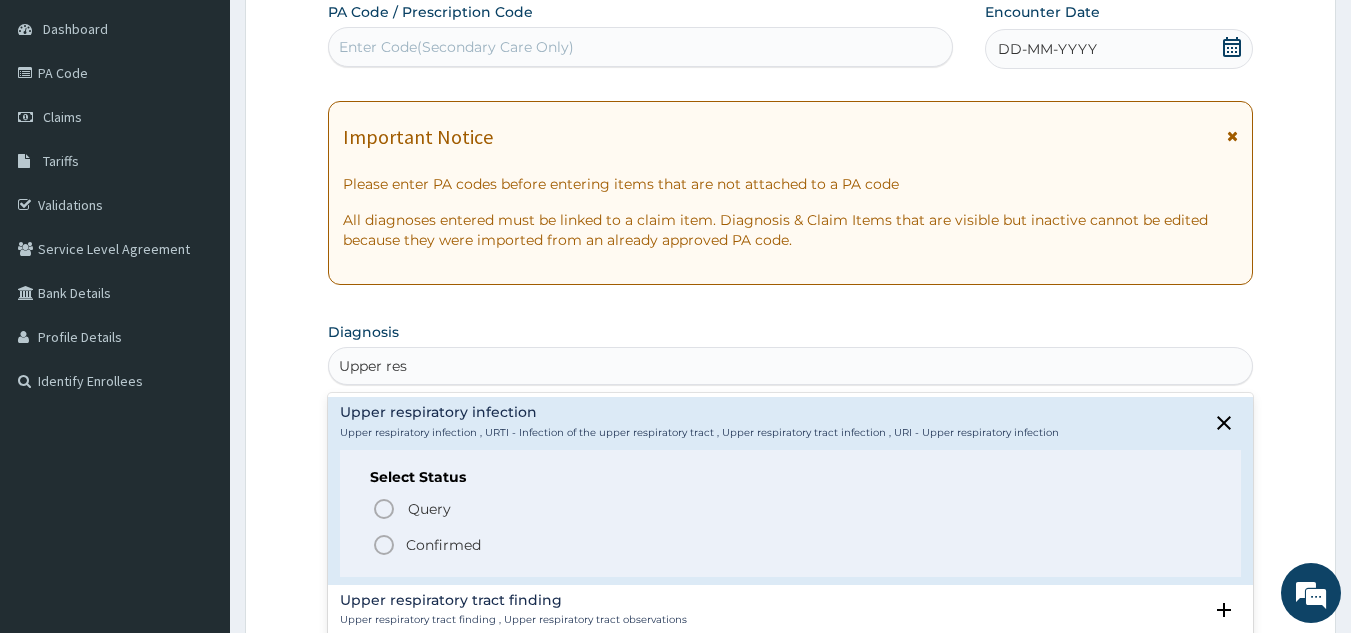 click on "Confirmed" at bounding box center [443, 545] 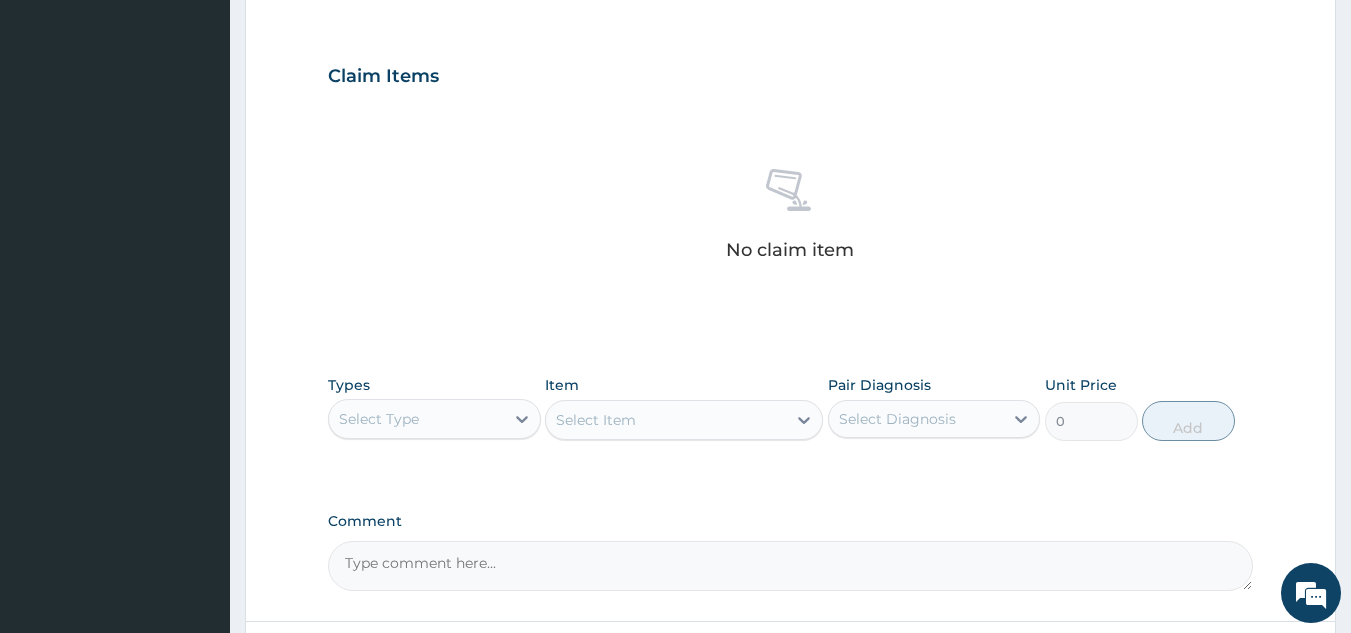 scroll, scrollTop: 645, scrollLeft: 0, axis: vertical 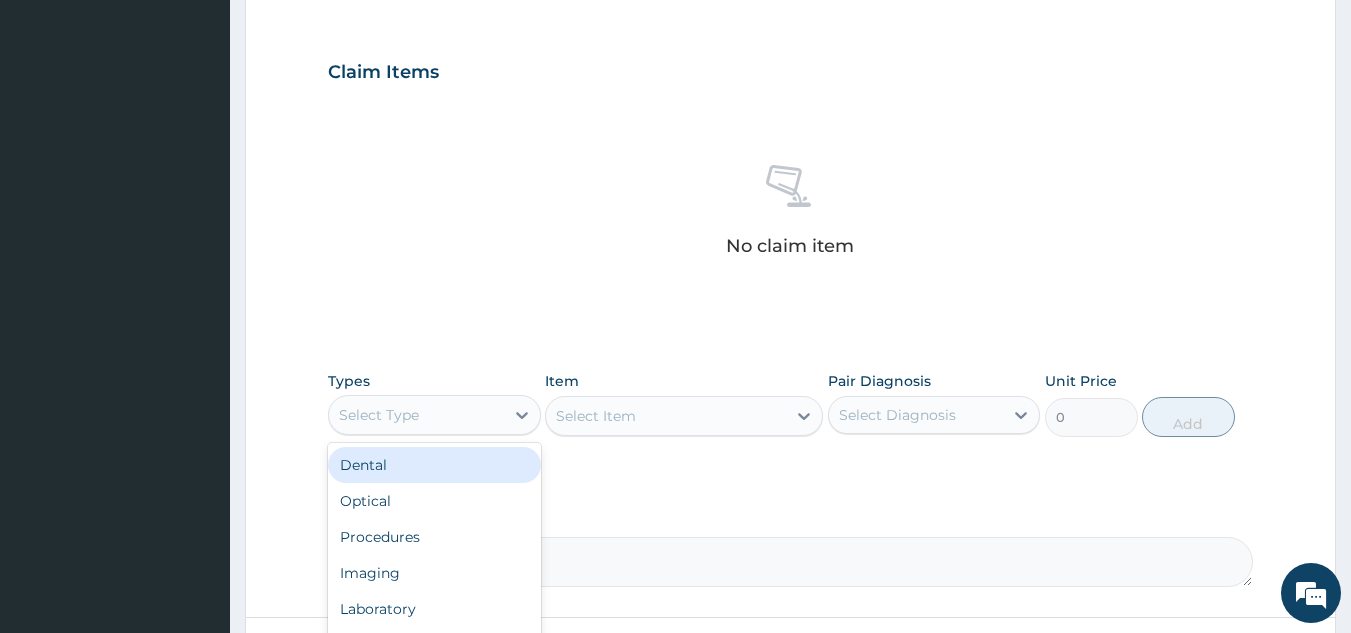 click on "Select Type" at bounding box center [434, 415] 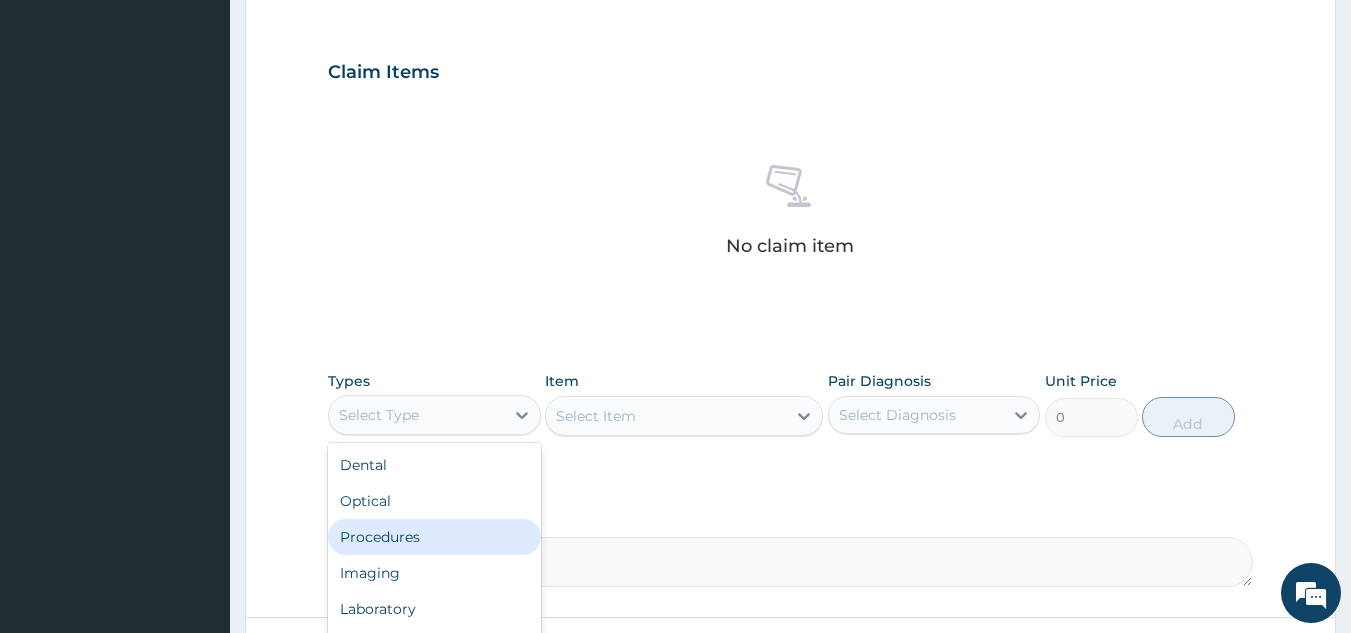 click on "Procedures" at bounding box center [434, 537] 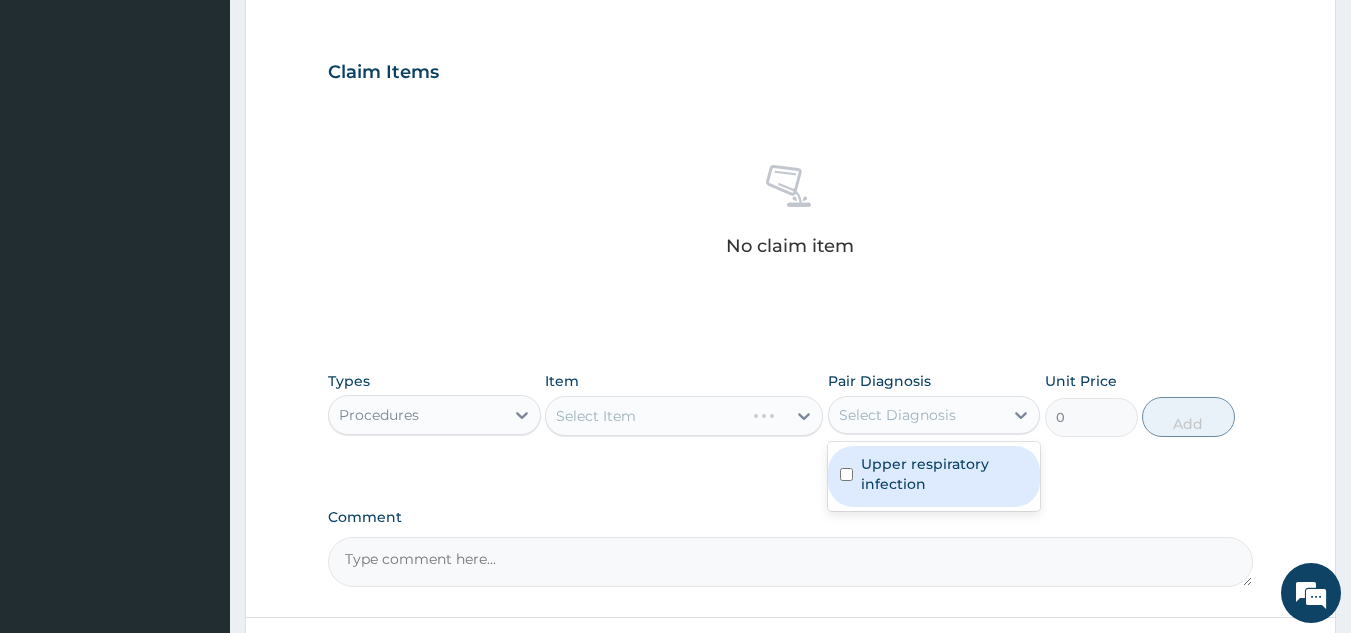 click on "Select Diagnosis" at bounding box center [897, 415] 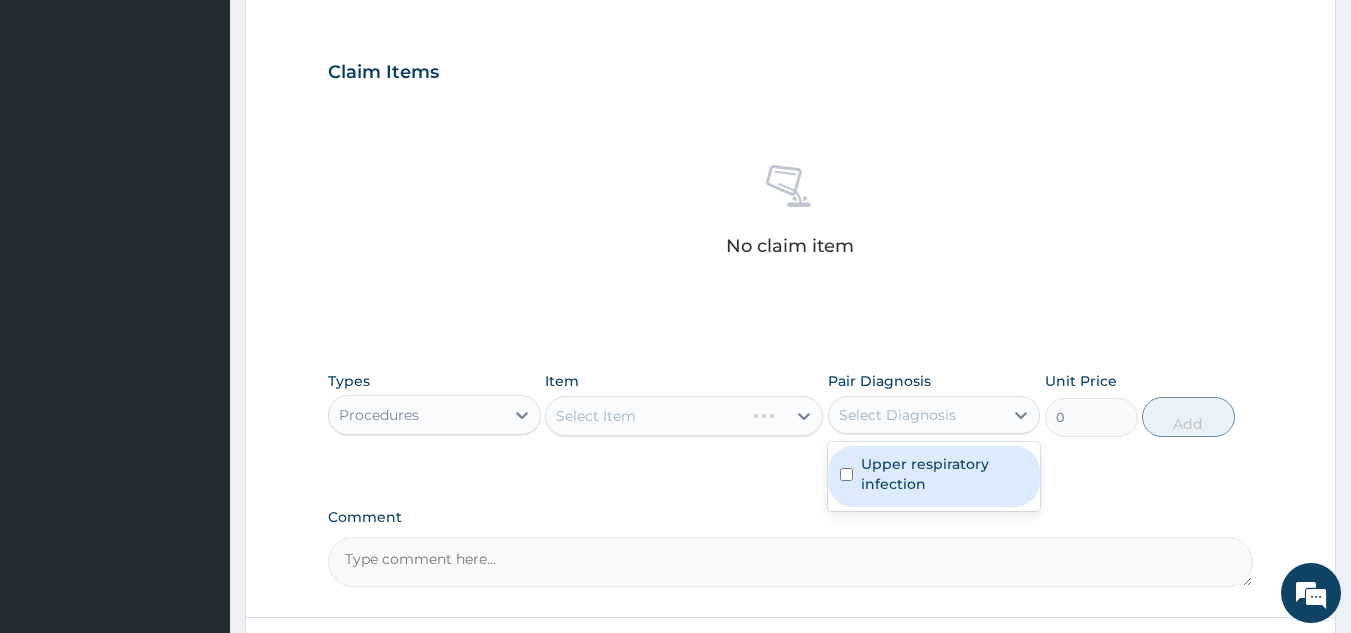 click on "Upper respiratory infection" at bounding box center (945, 474) 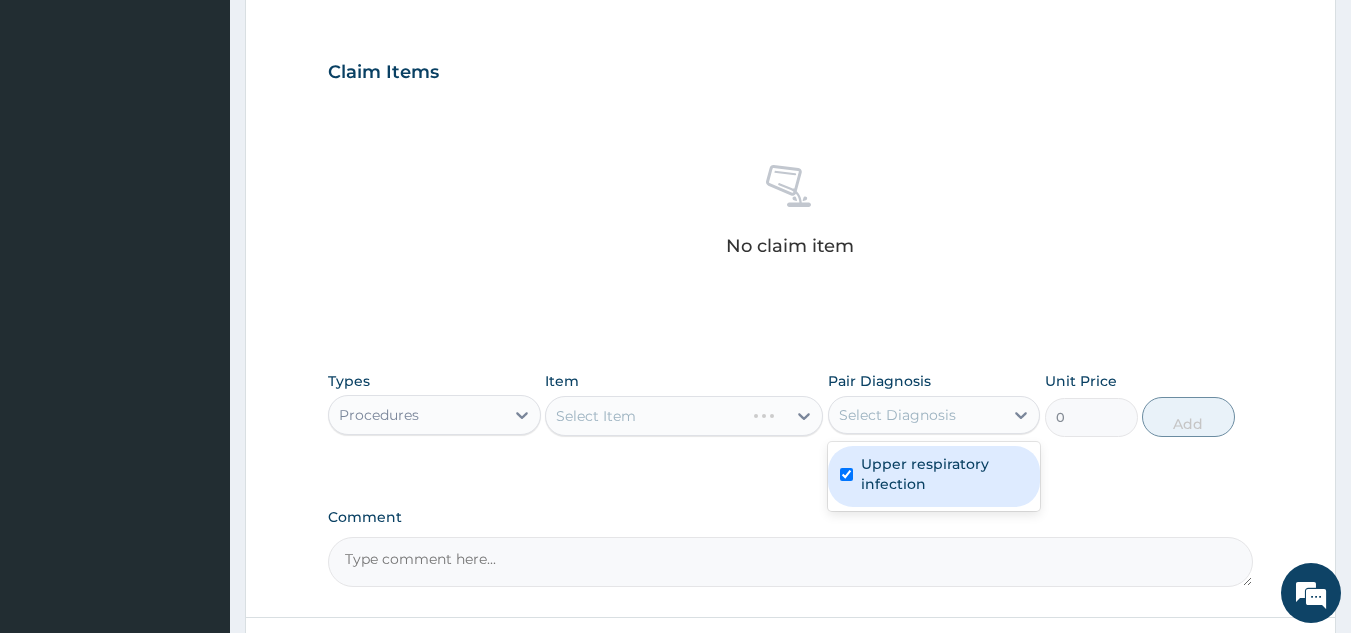 checkbox on "true" 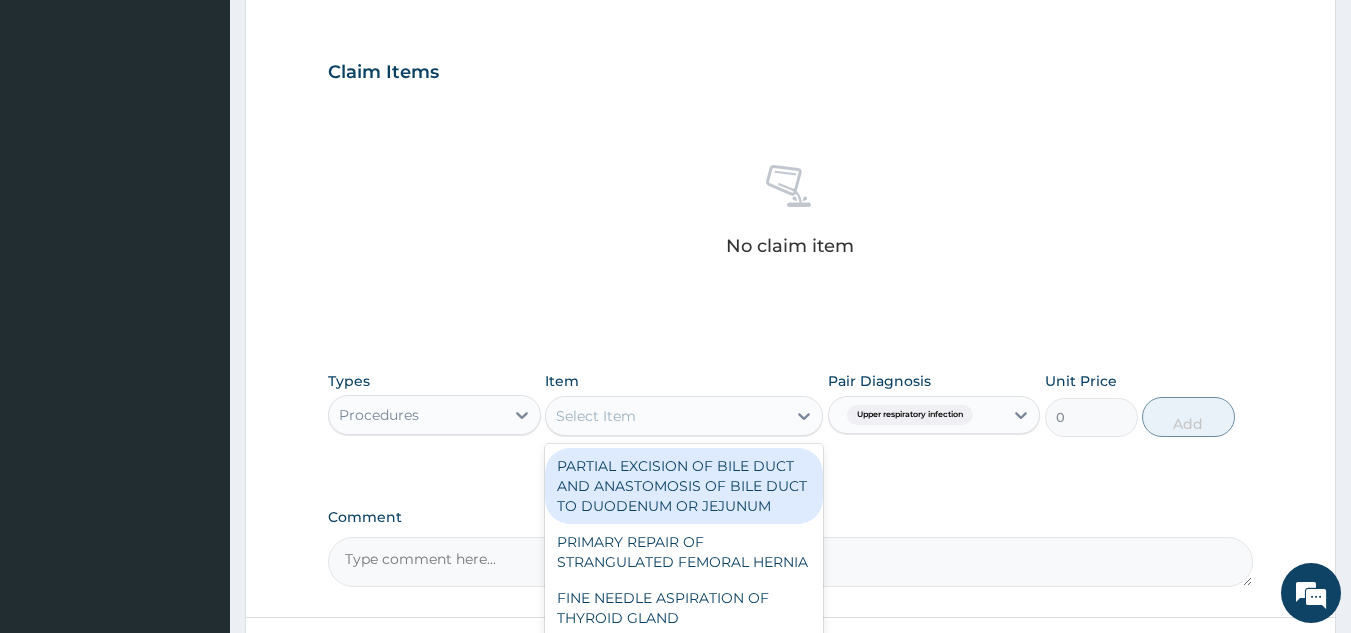 click on "Select Item" at bounding box center (666, 416) 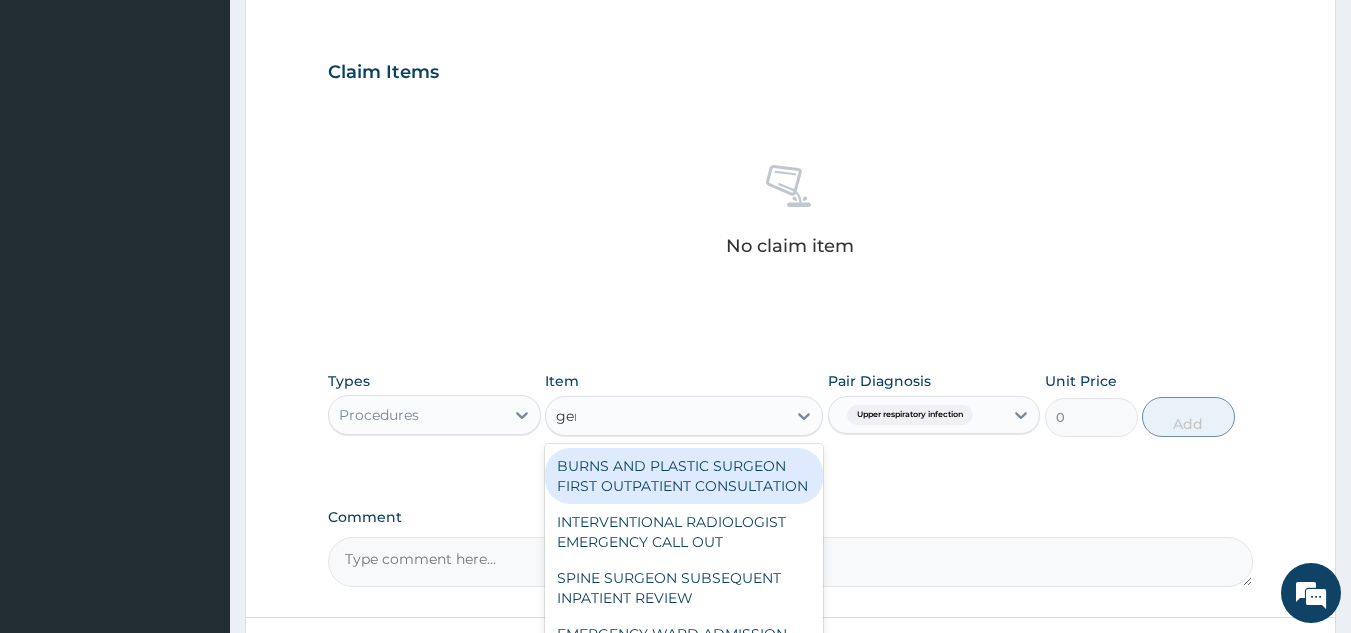 type on "gene" 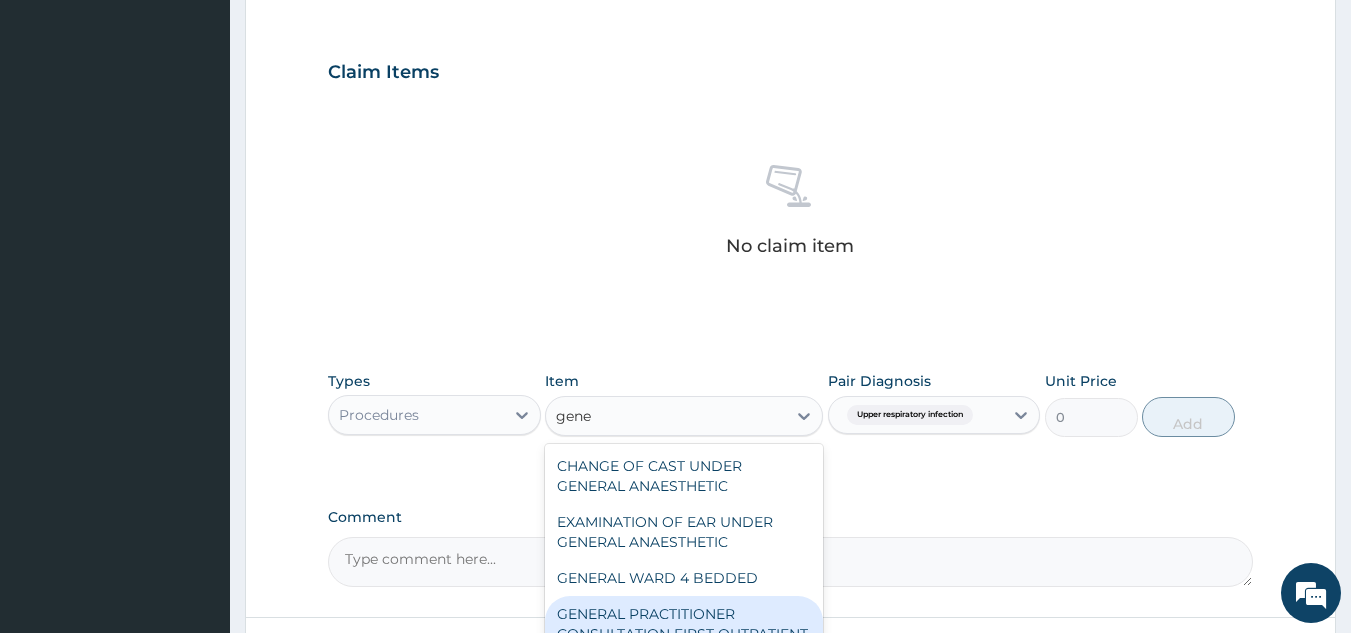 click on "GENERAL PRACTITIONER CONSULTATION FIRST OUTPATIENT CONSULTATION" at bounding box center (684, 634) 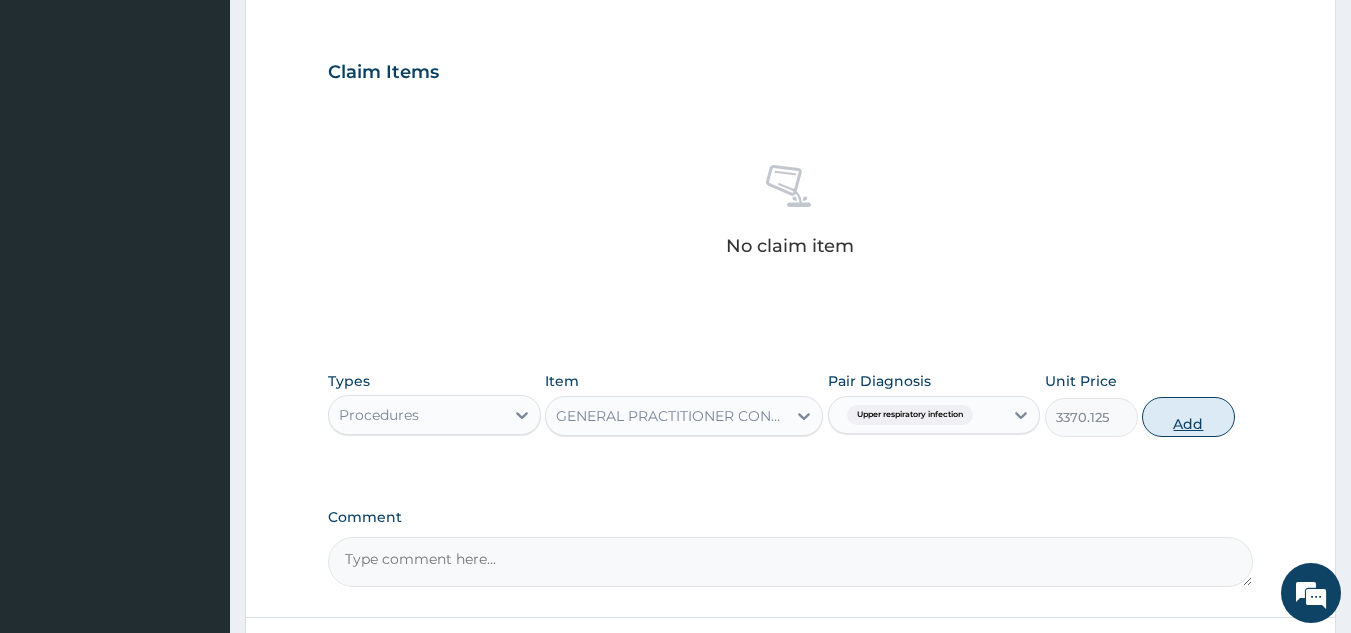 click on "Add" at bounding box center [1188, 417] 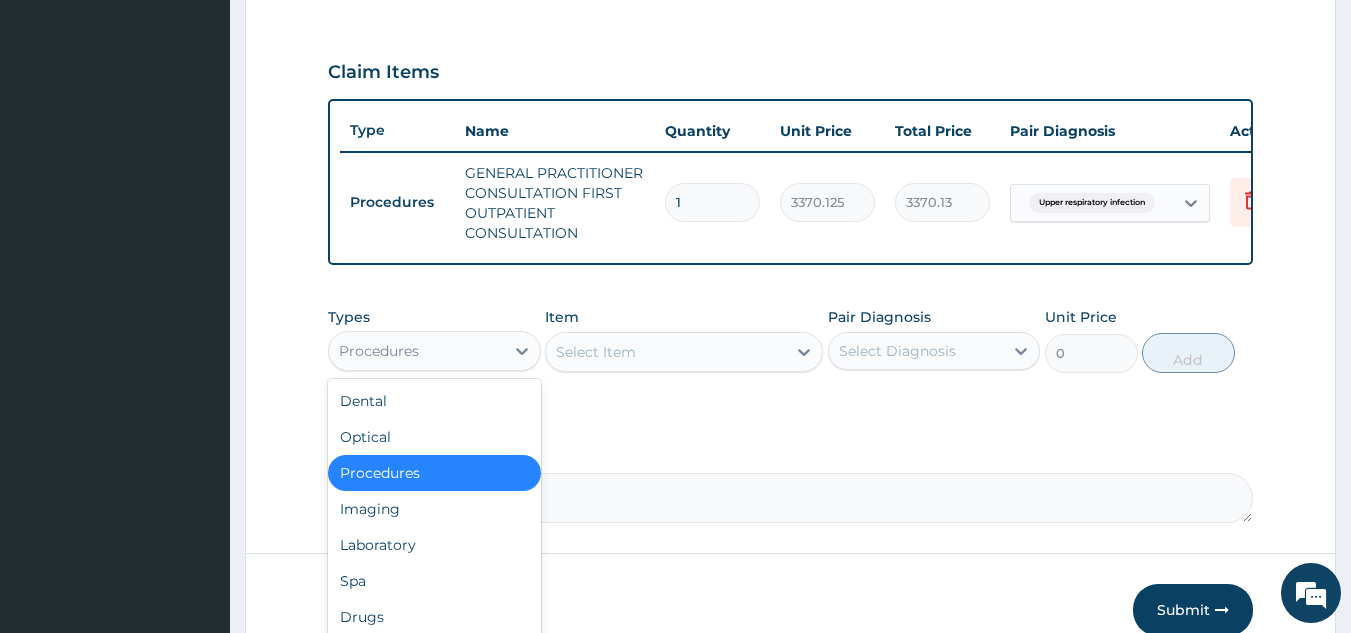 click on "Procedures" at bounding box center (416, 351) 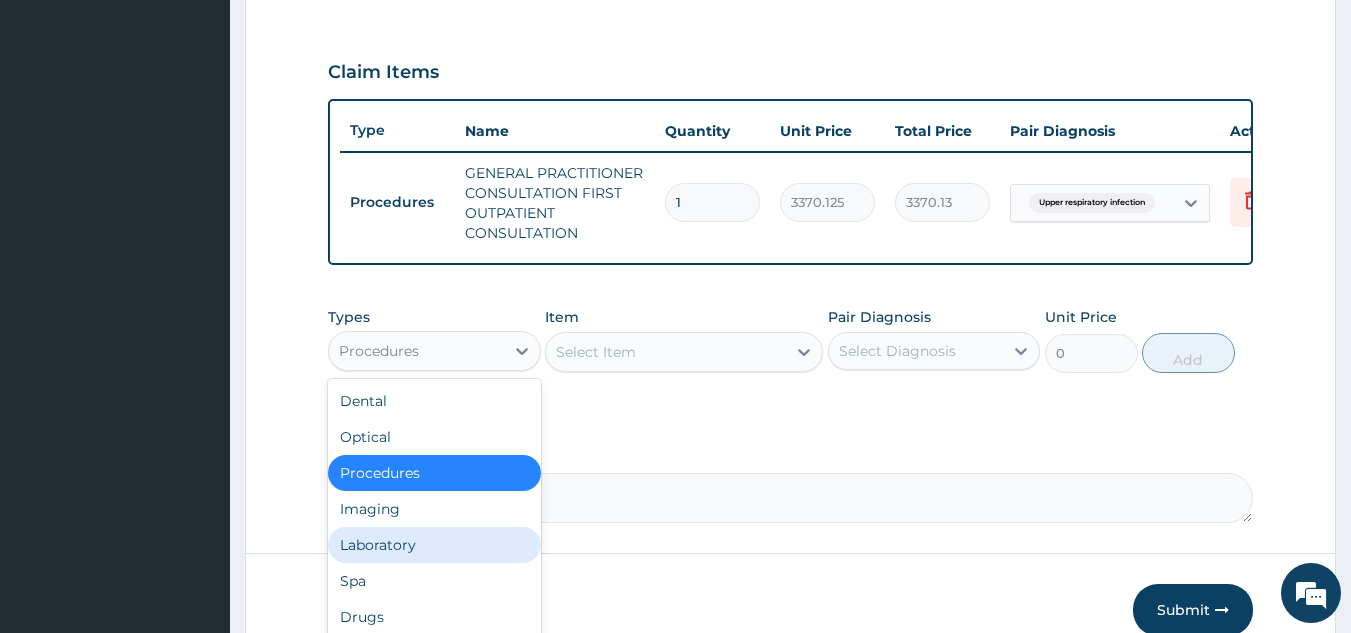 click on "Laboratory" at bounding box center [434, 545] 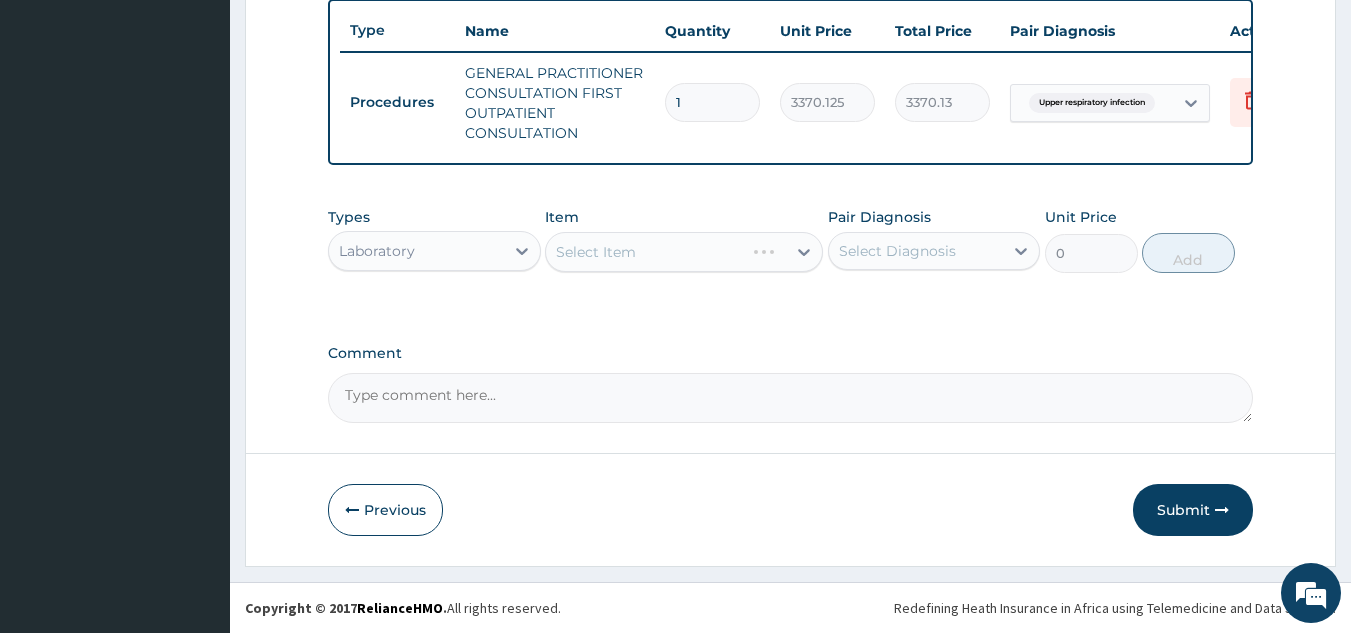 scroll, scrollTop: 759, scrollLeft: 0, axis: vertical 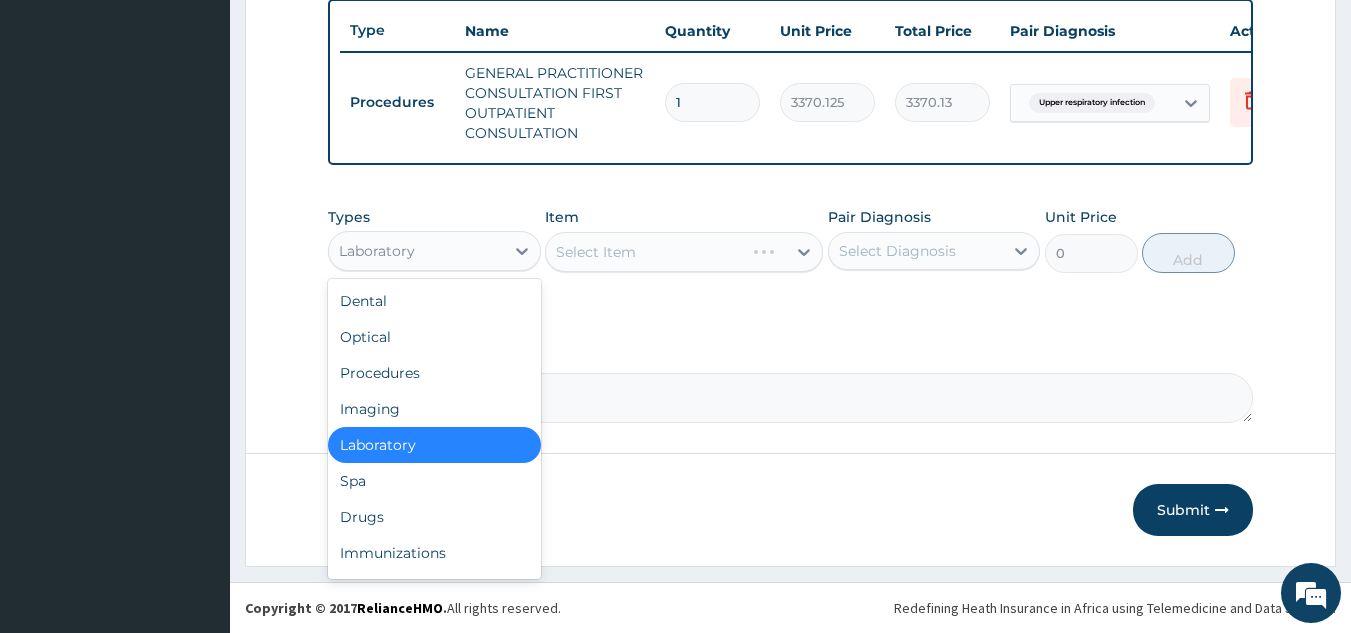click on "Laboratory" at bounding box center (416, 251) 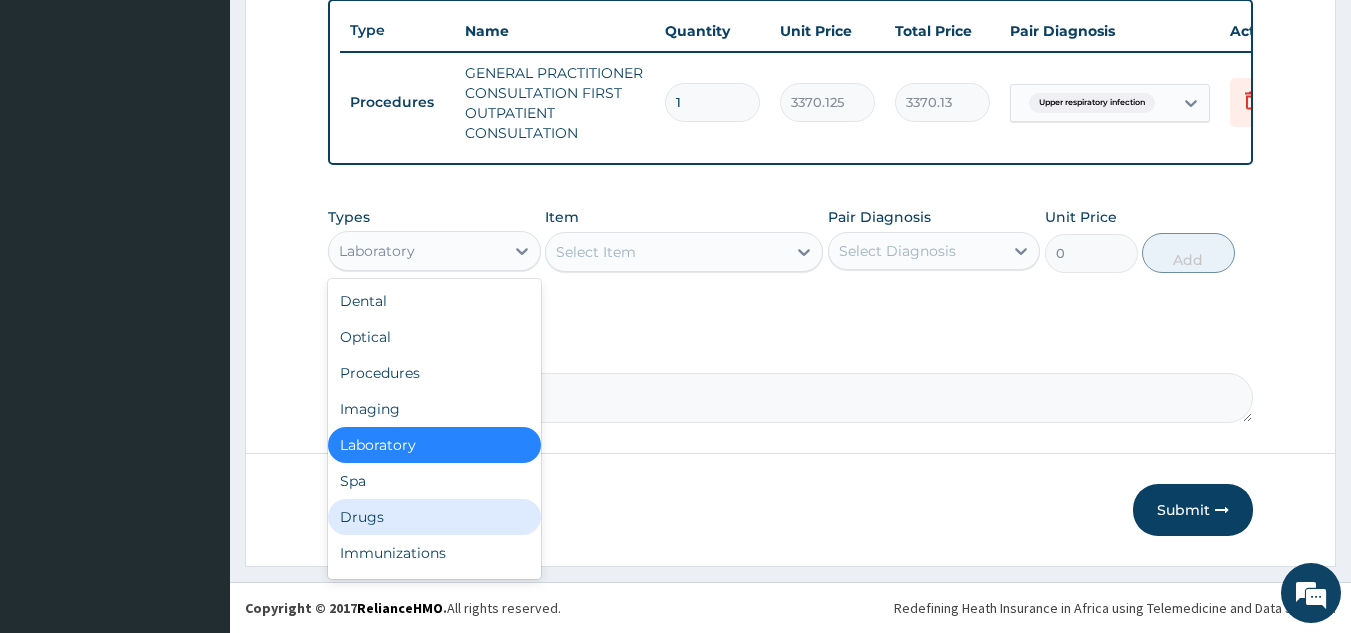 click on "Drugs" at bounding box center [434, 517] 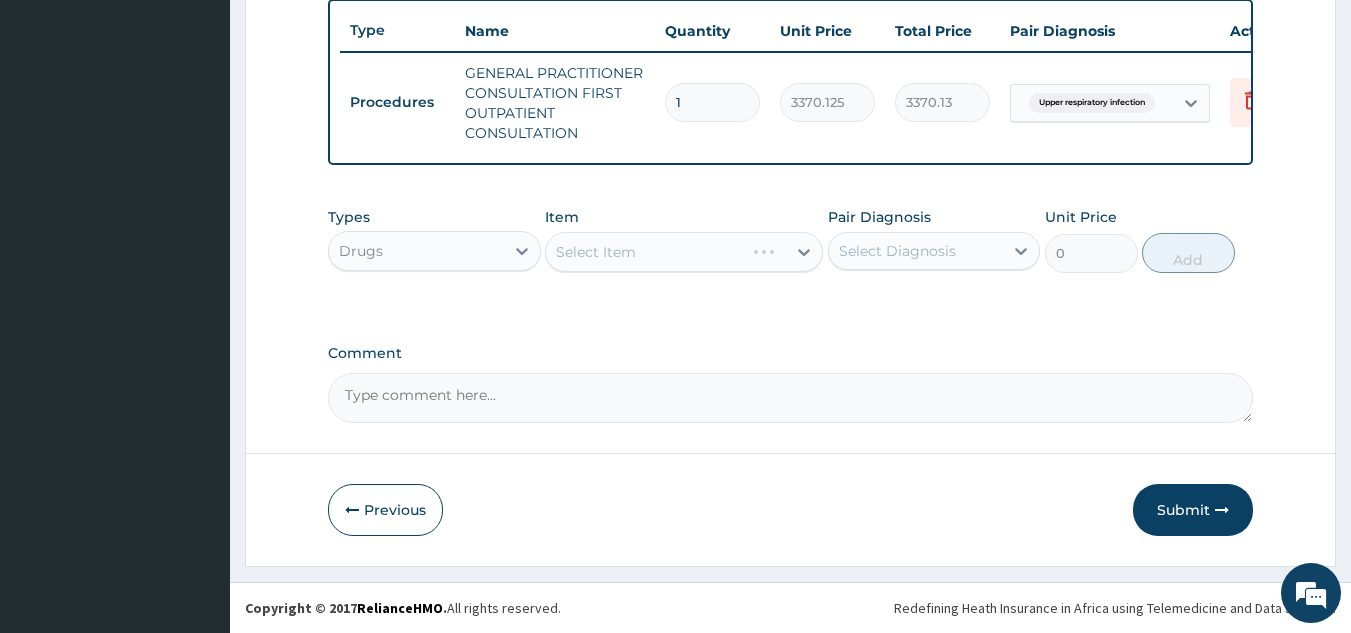 click on "Select Item" at bounding box center [684, 252] 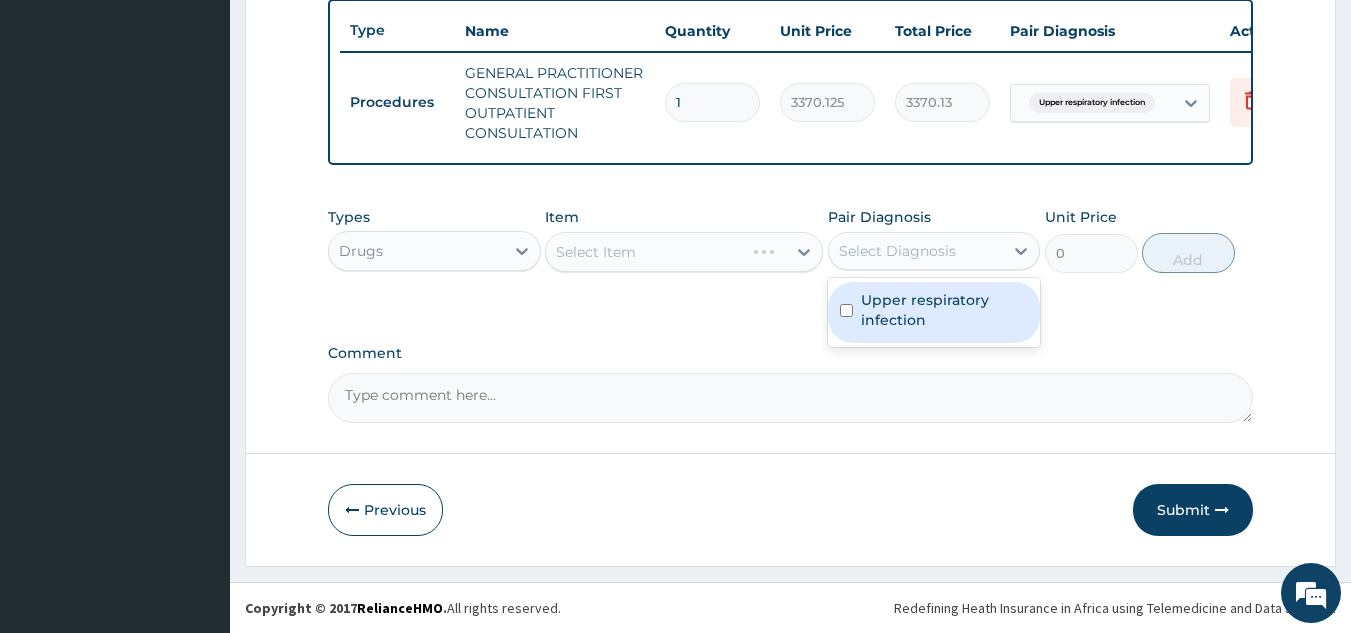 click on "Select Diagnosis" at bounding box center [916, 251] 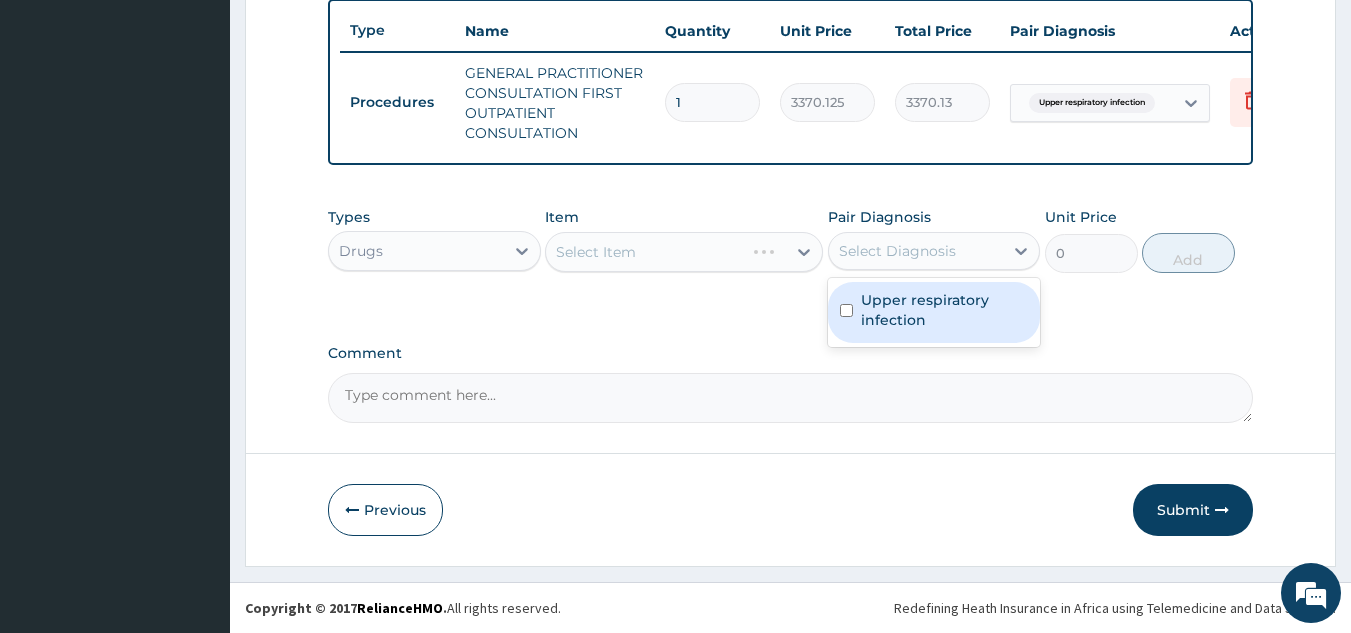 click on "Upper respiratory infection" at bounding box center (945, 310) 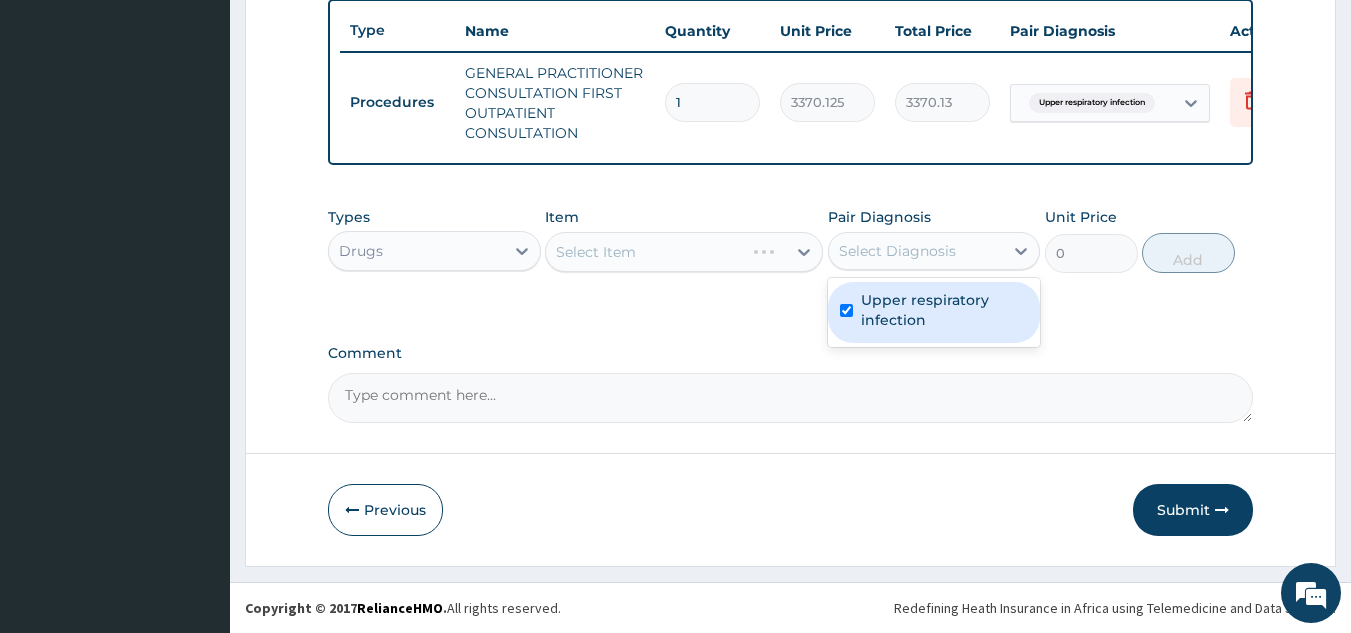 checkbox on "true" 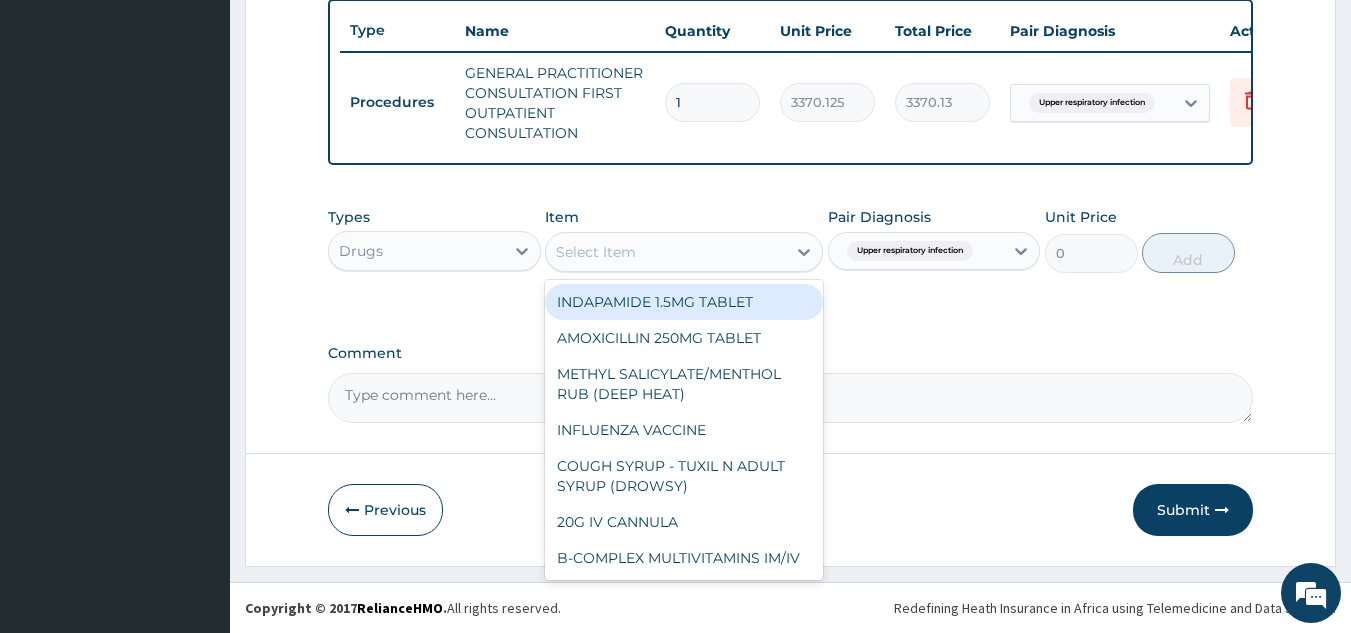 click on "Select Item" at bounding box center [666, 252] 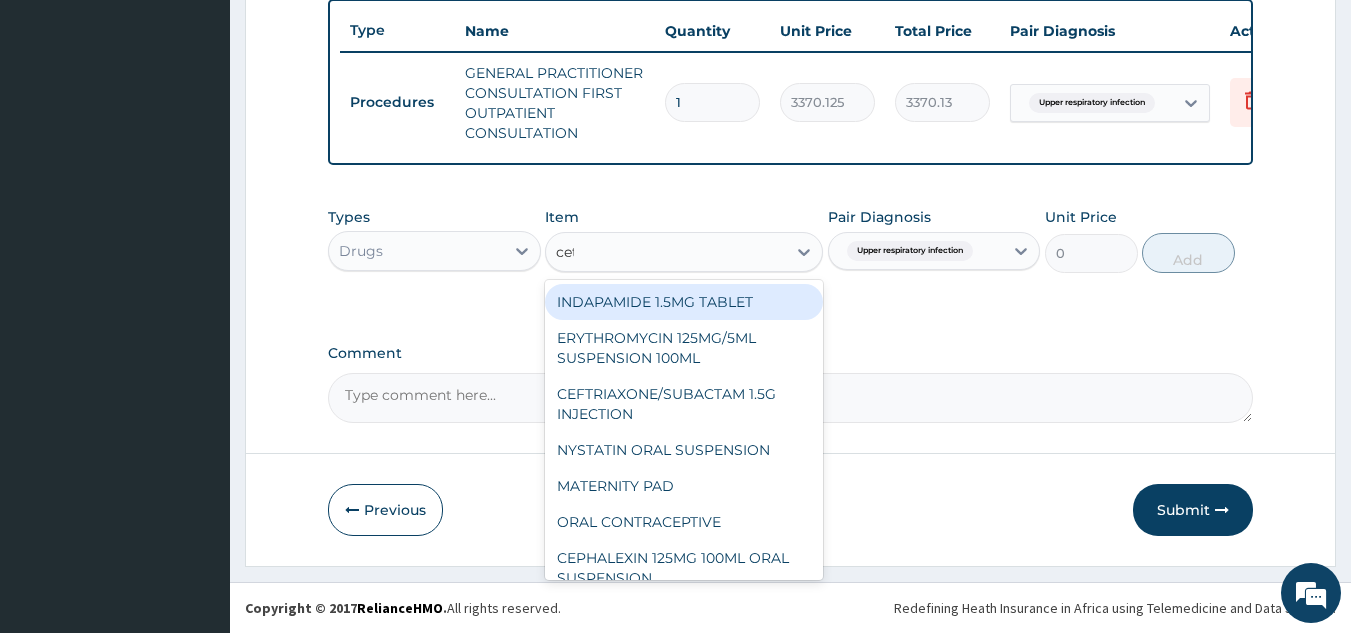 type on "ceti" 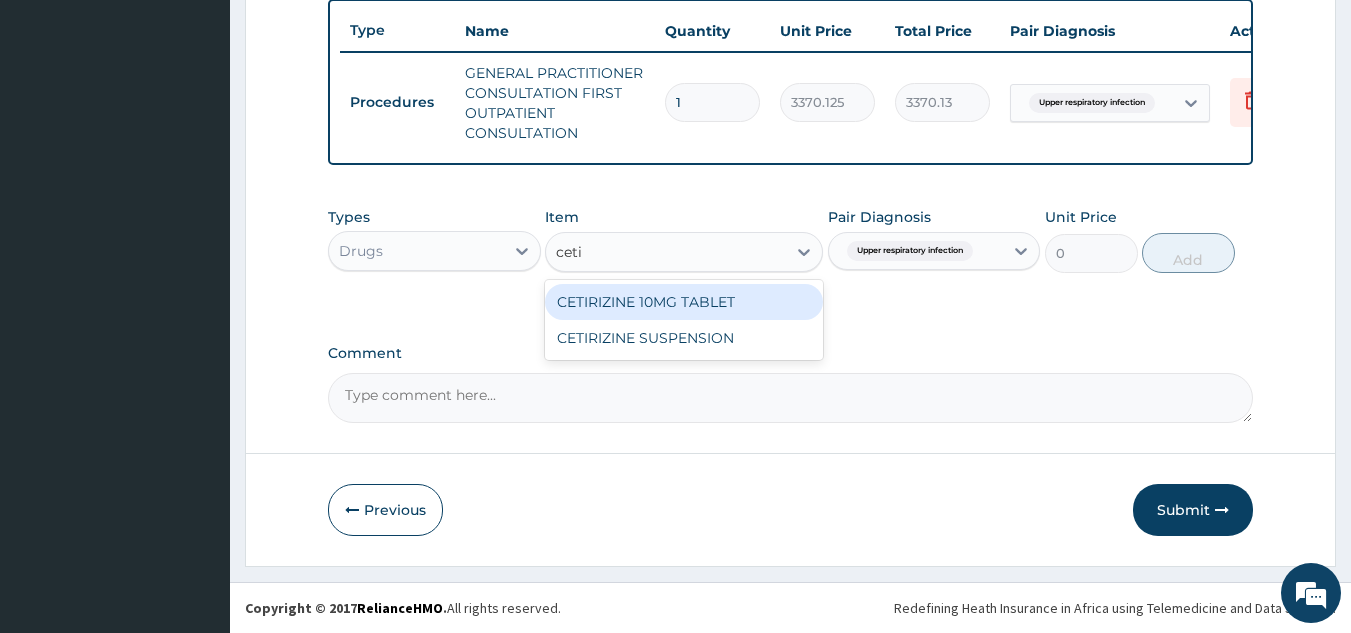 click on "CETIRIZINE 10MG TABLET" at bounding box center [684, 302] 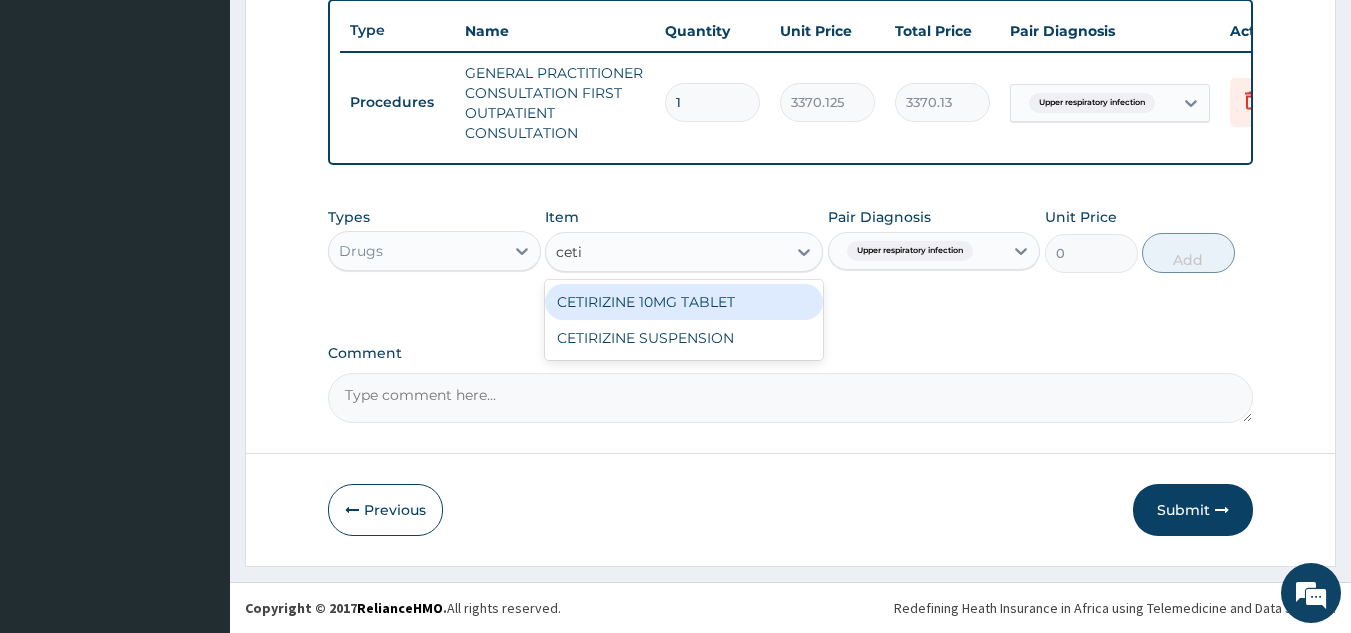type 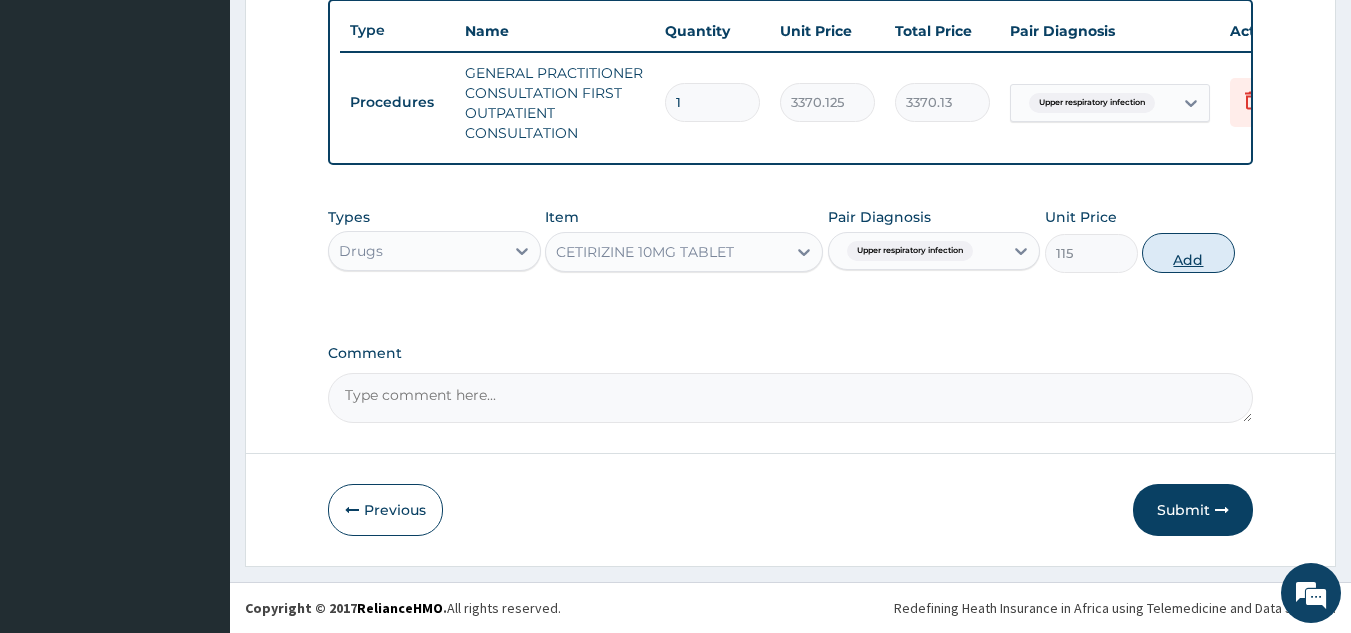 click on "Add" at bounding box center [1188, 253] 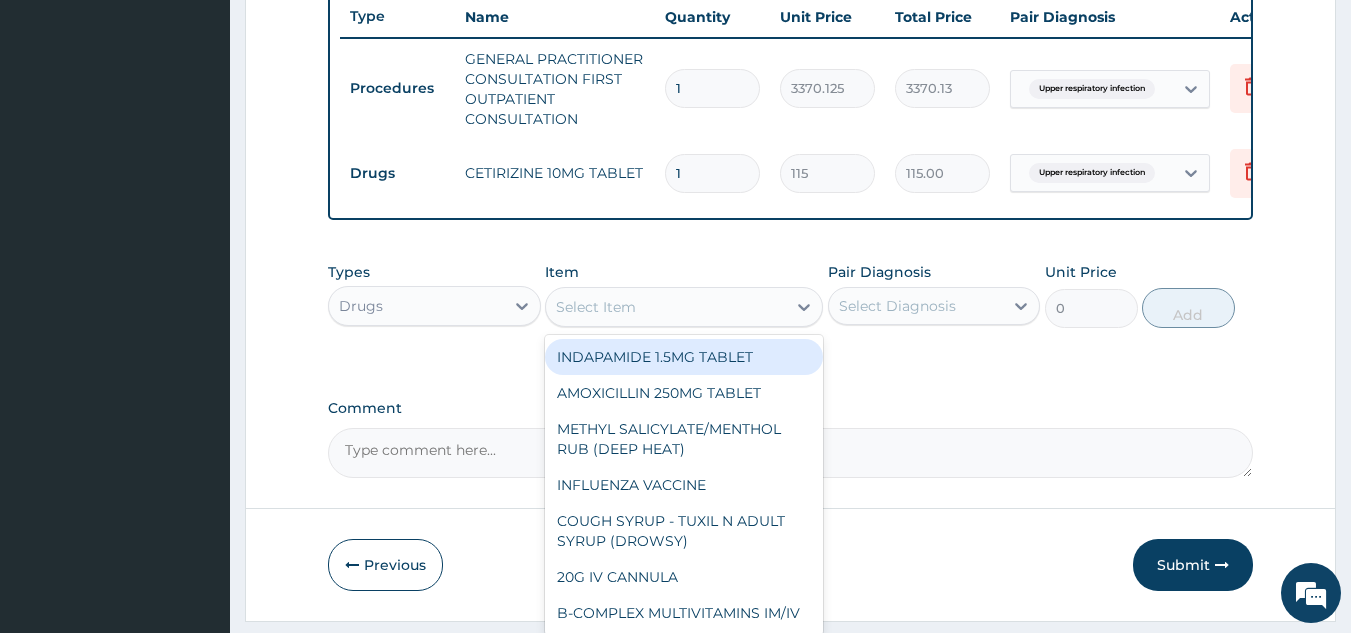 click on "Select Item" at bounding box center [596, 307] 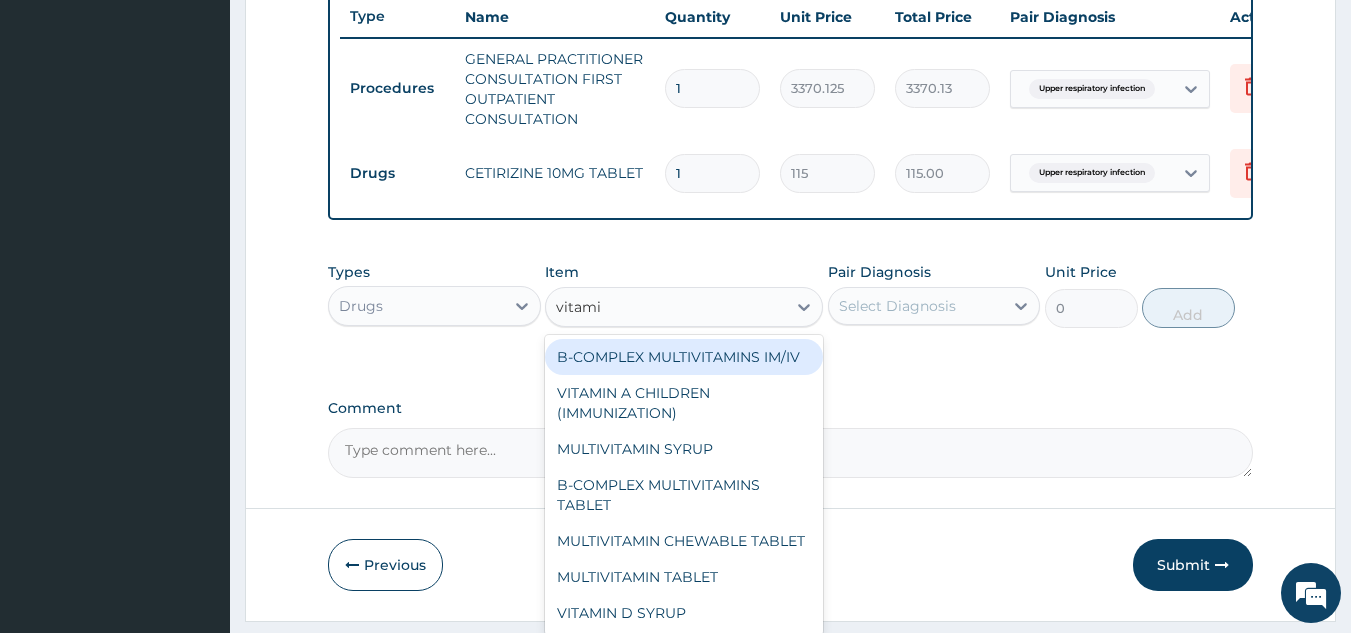 type on "vitamin" 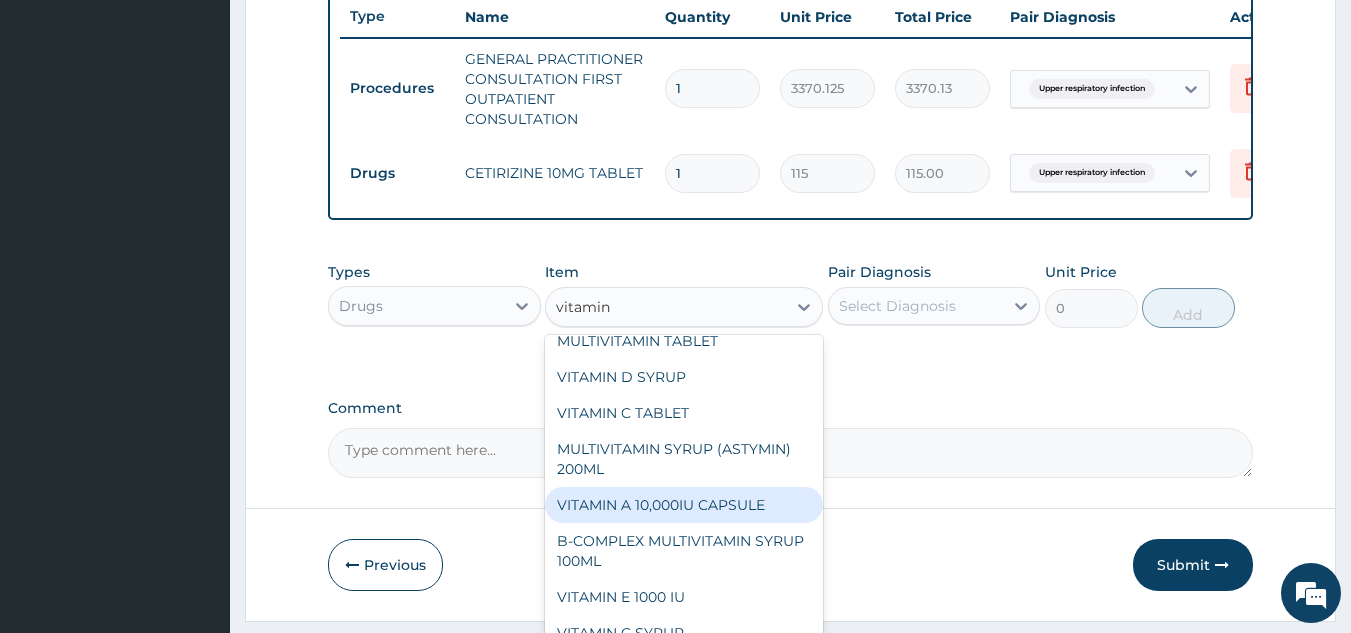 scroll, scrollTop: 296, scrollLeft: 0, axis: vertical 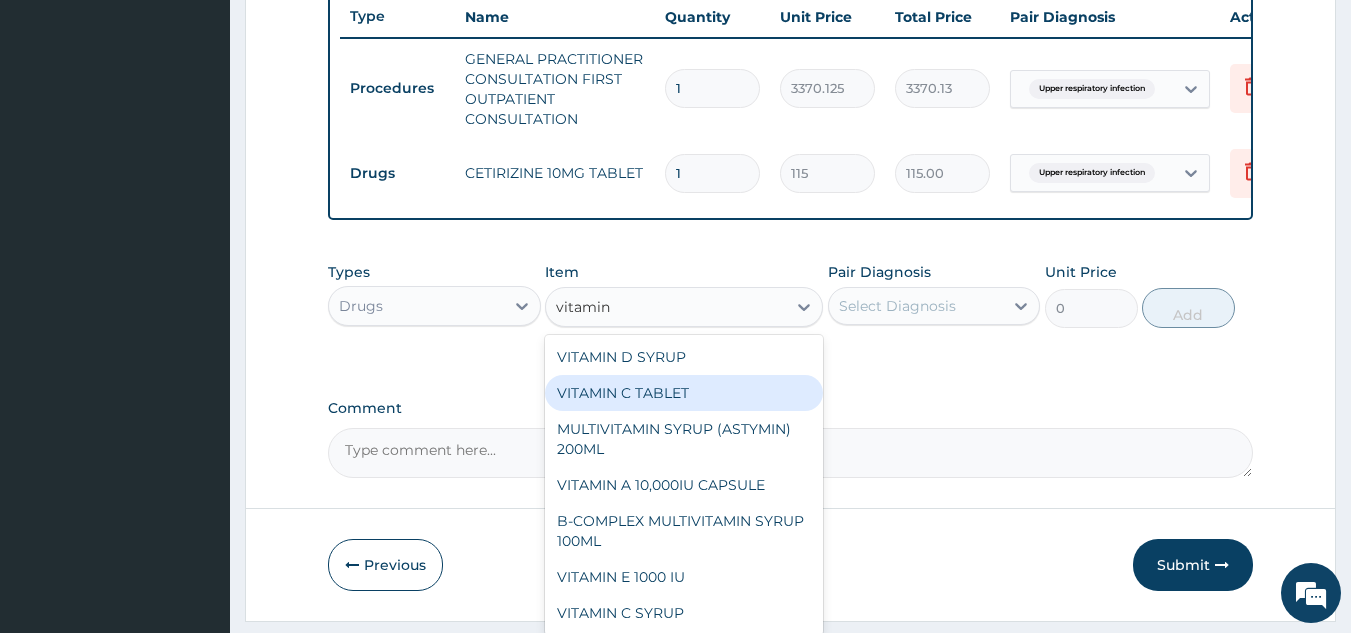 click on "VITAMIN C TABLET" at bounding box center [684, 393] 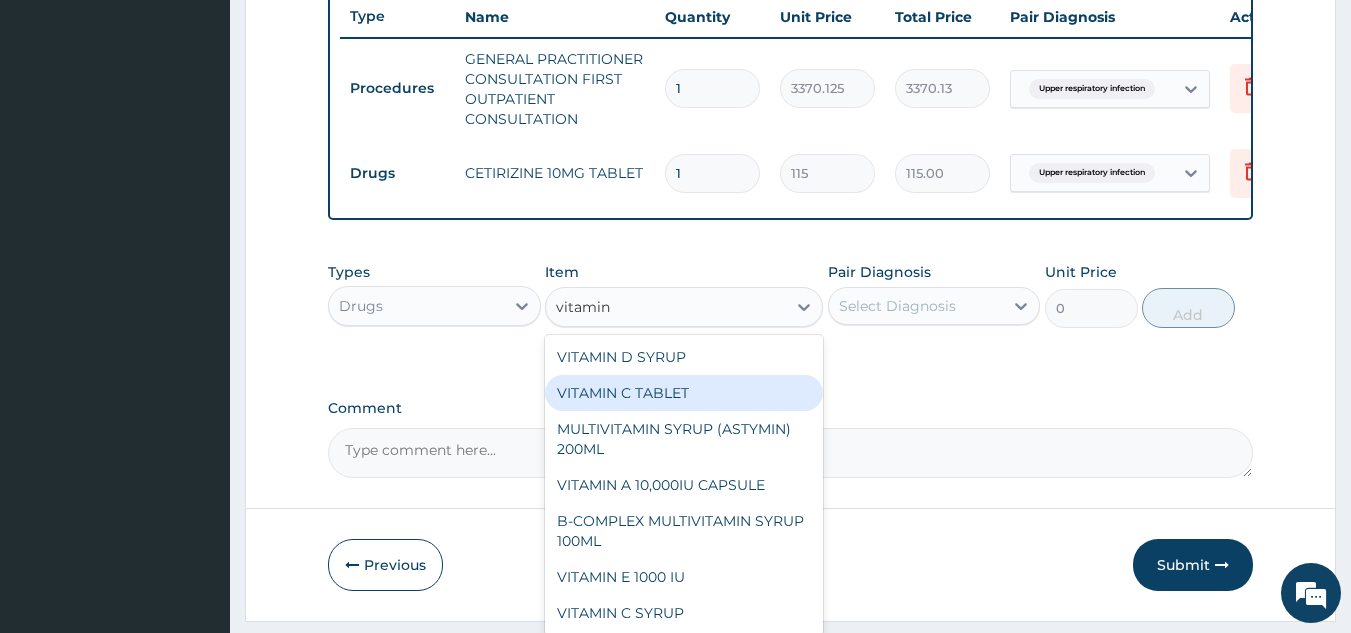 type 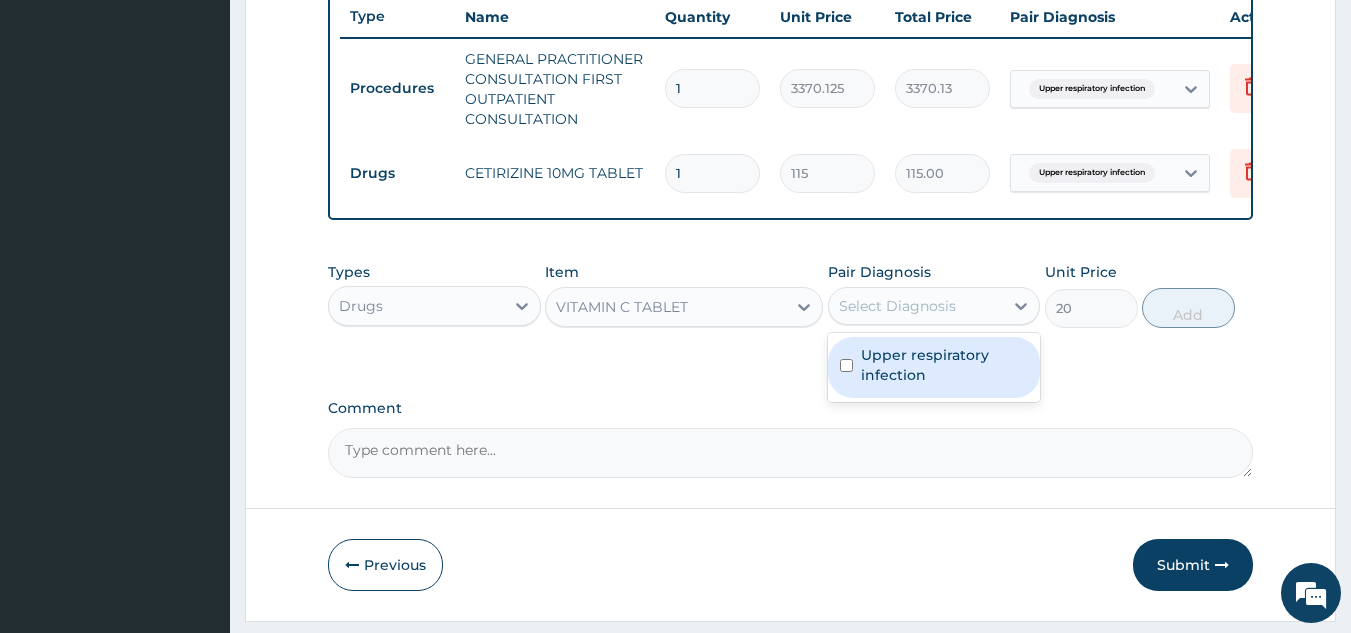 click on "Select Diagnosis" at bounding box center [897, 306] 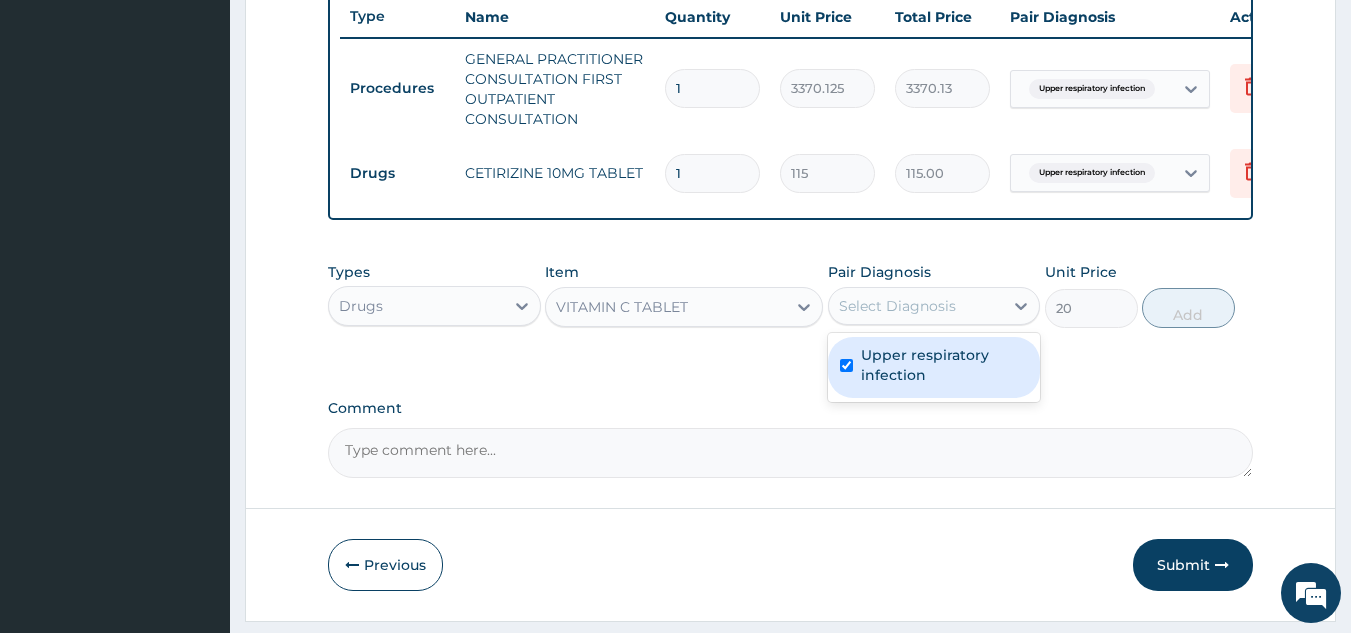 checkbox on "true" 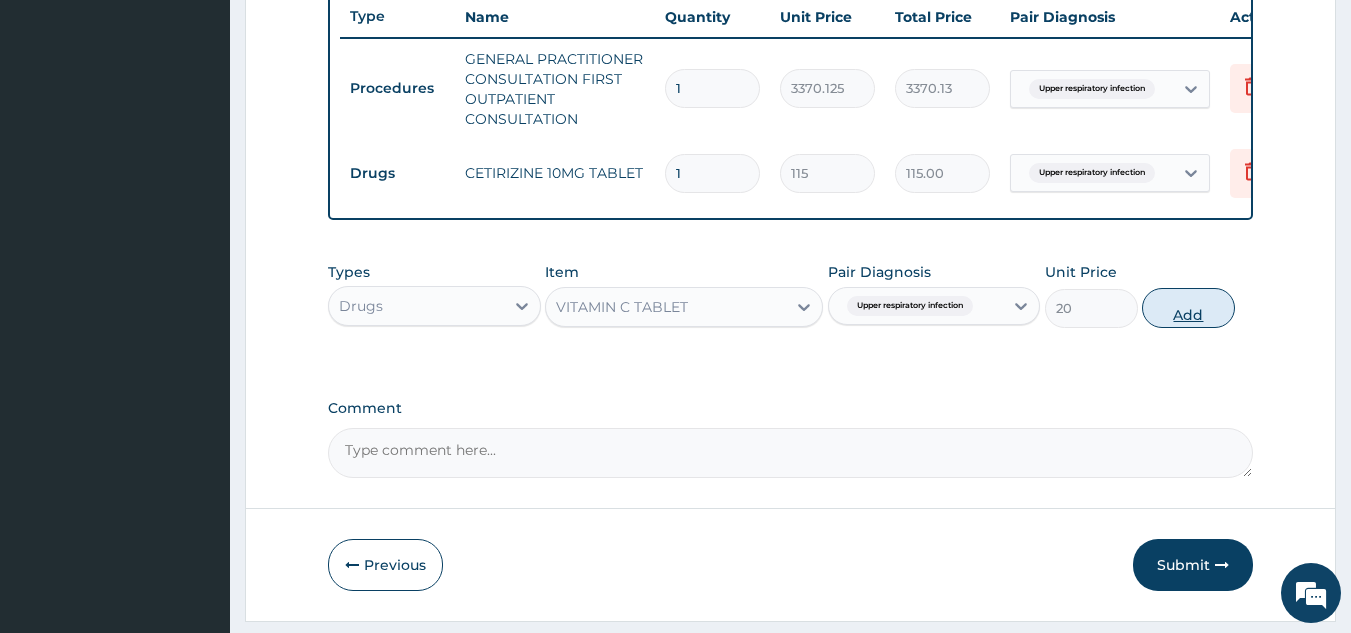 click on "Add" at bounding box center (1188, 308) 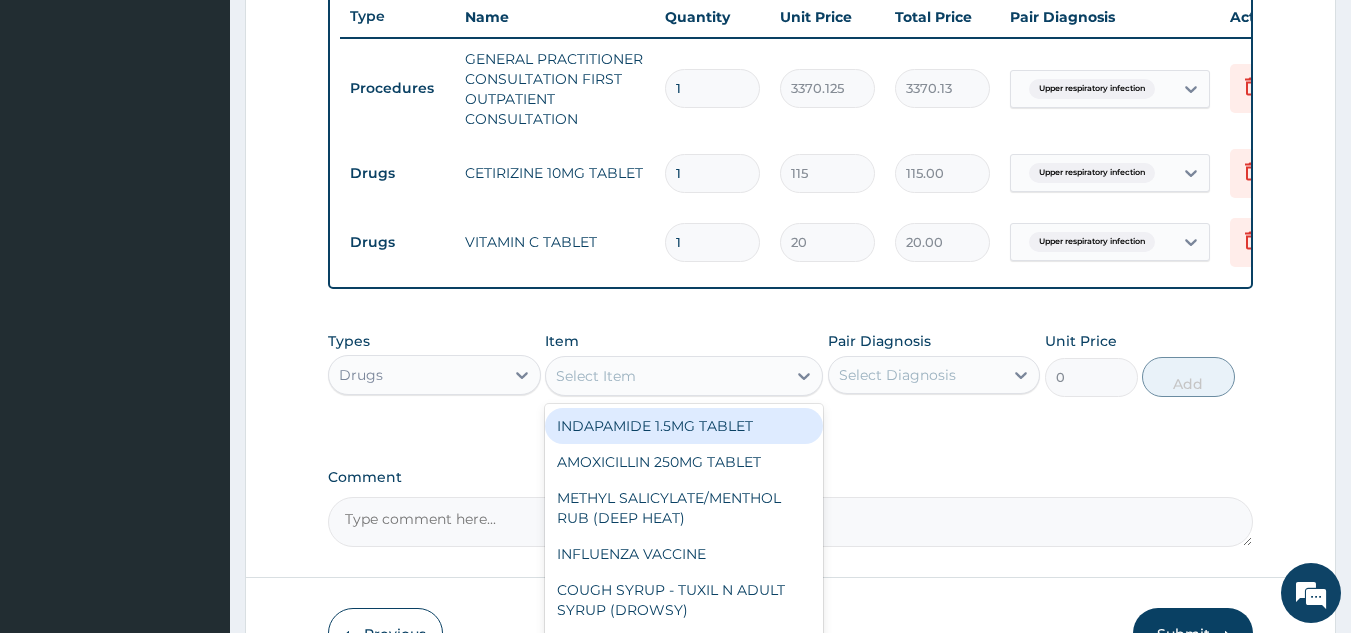 click on "Select Item" at bounding box center (596, 376) 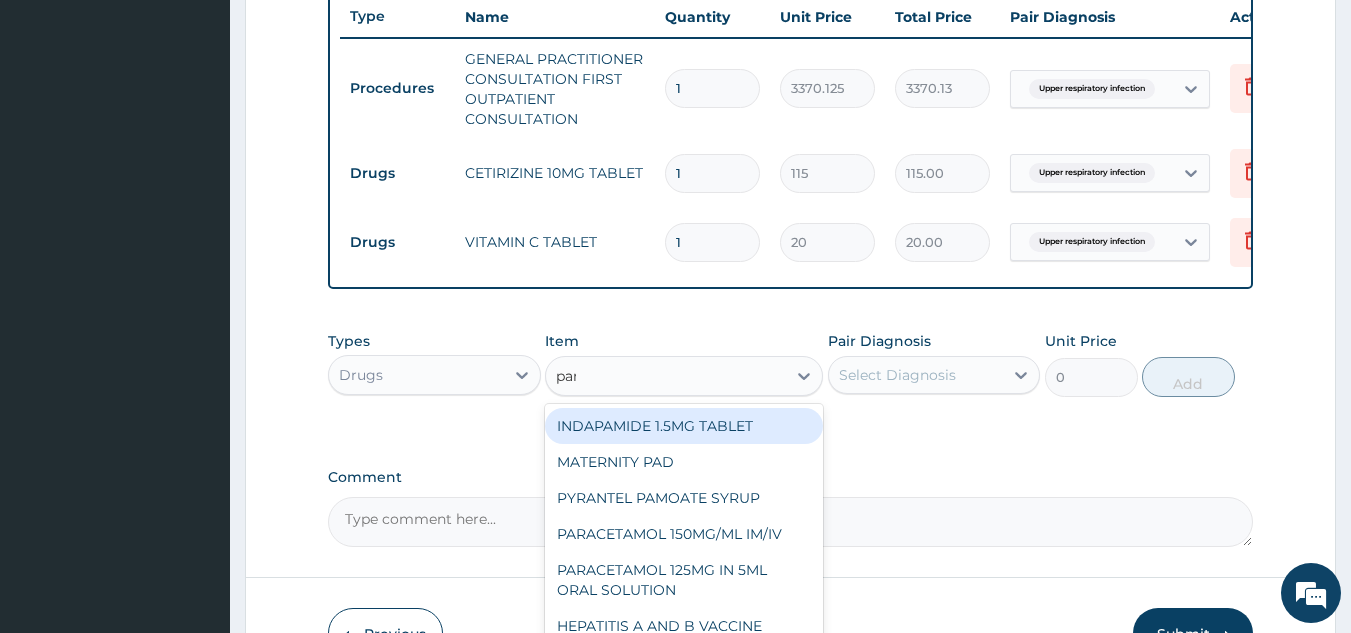 type on "para" 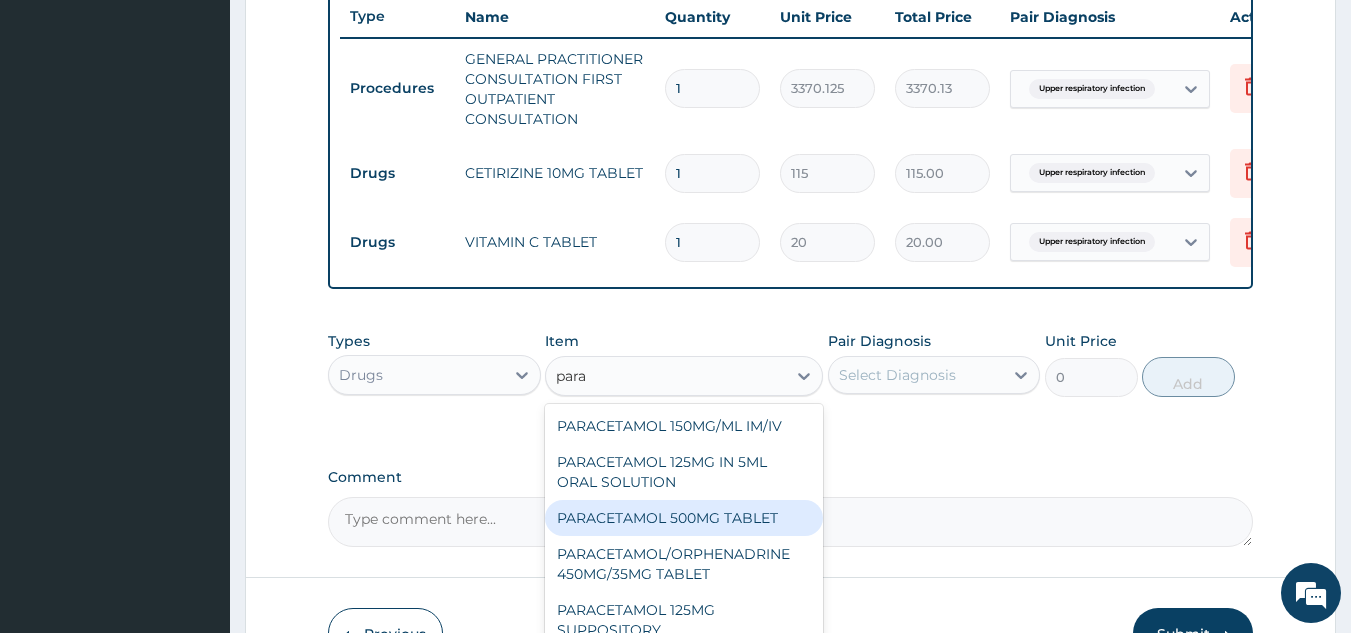 click on "PARACETAMOL 500MG TABLET" at bounding box center [684, 518] 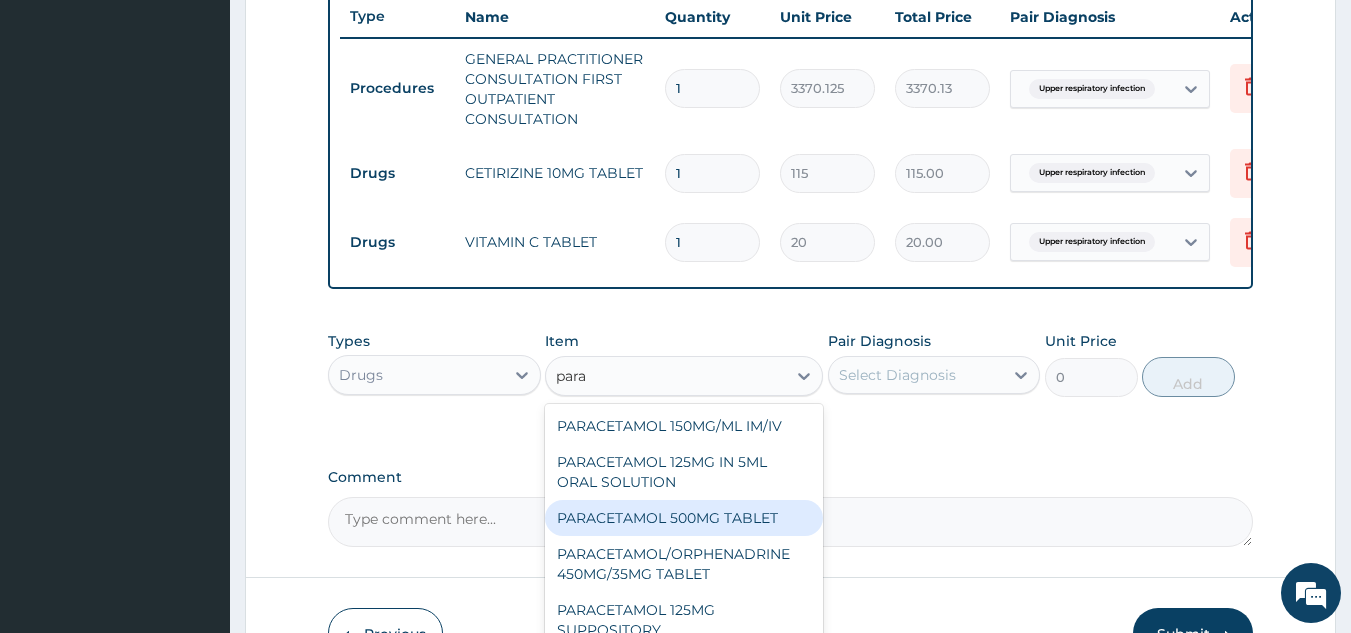 type 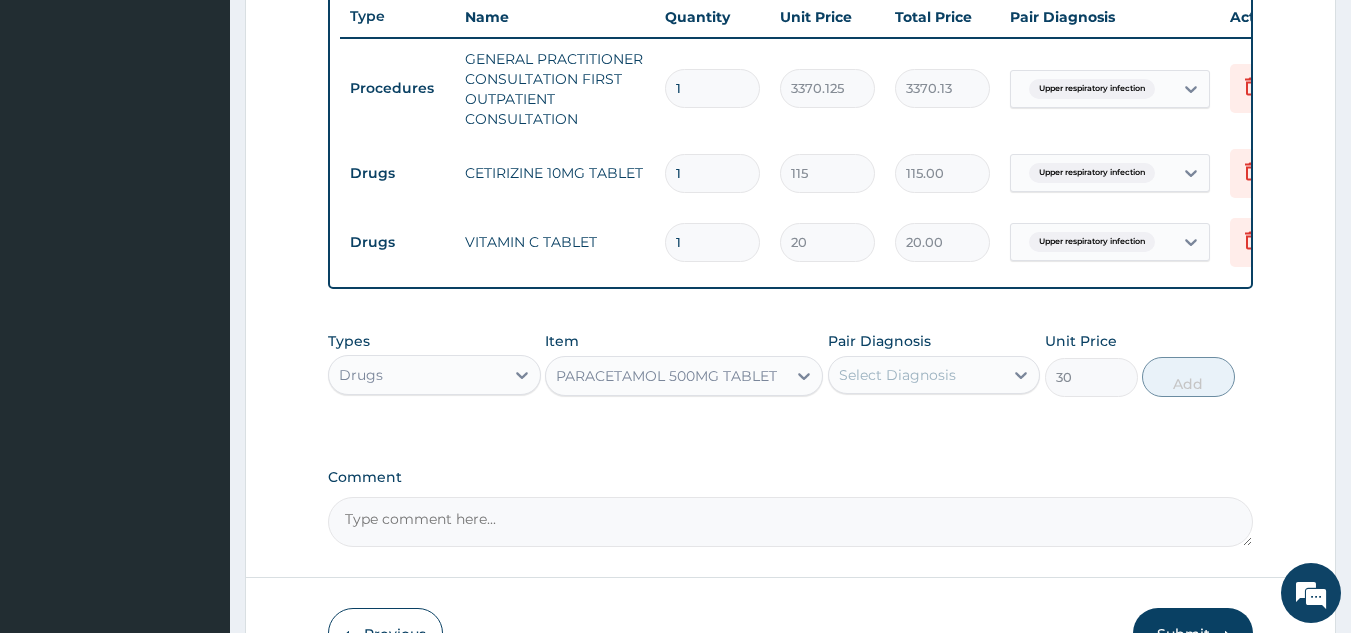 click on "Types Drugs Item PARACETAMOL 500MG TABLET Pair Diagnosis Select Diagnosis Unit Price 30 Add" at bounding box center [791, 364] 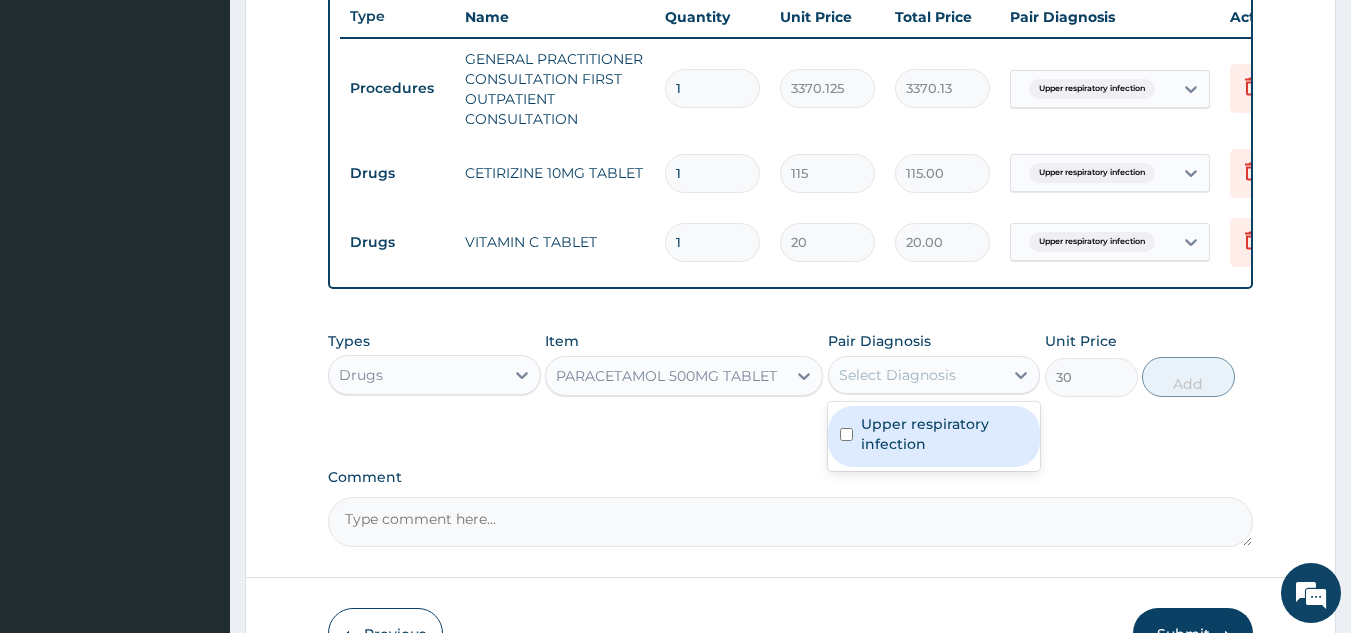 click on "Select Diagnosis" at bounding box center (897, 375) 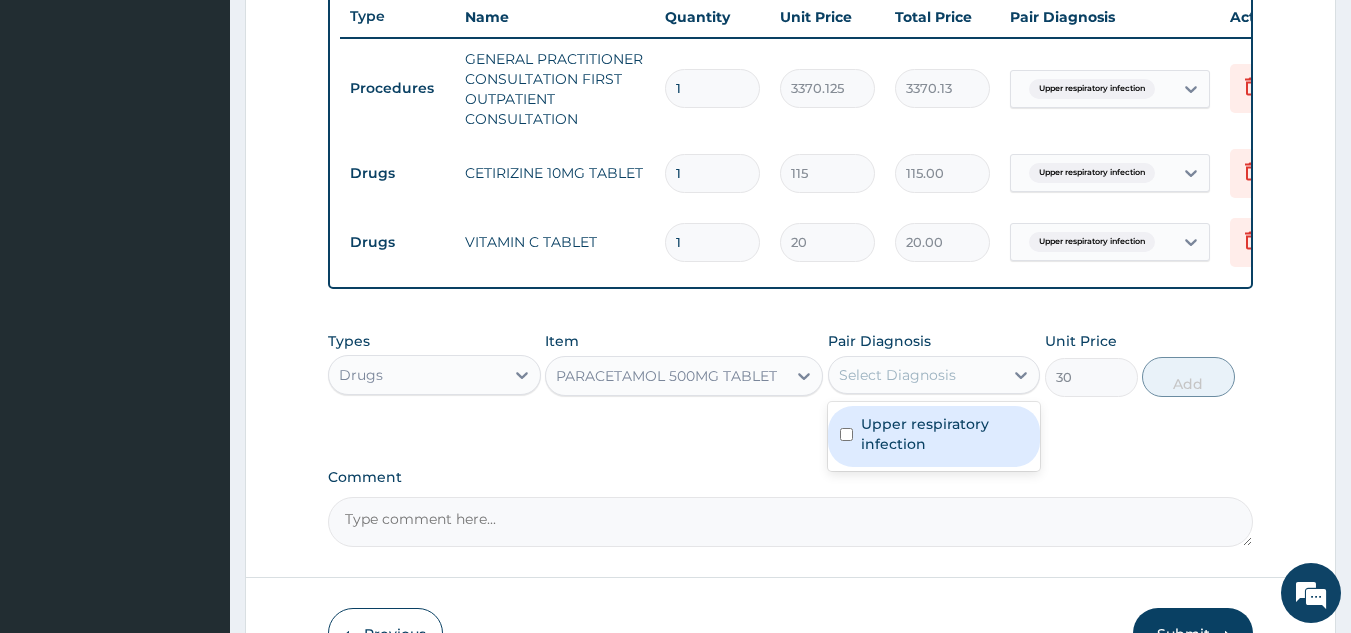 click on "Upper respiratory infection" at bounding box center (945, 434) 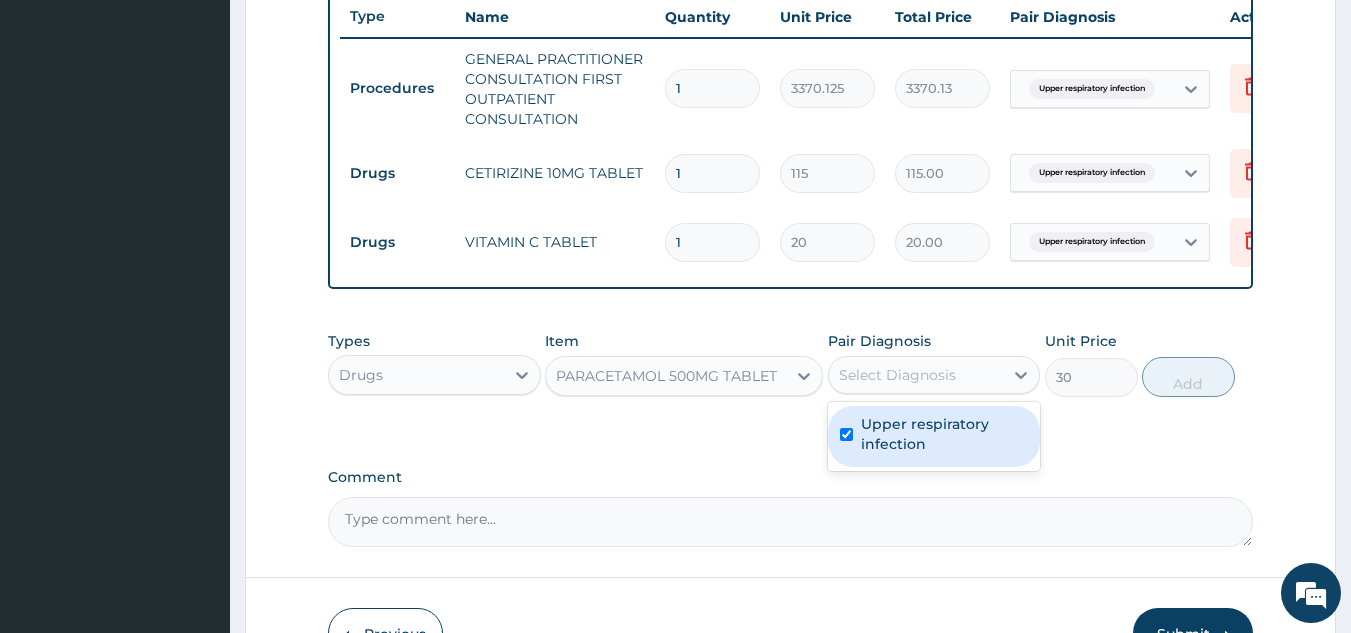 checkbox on "true" 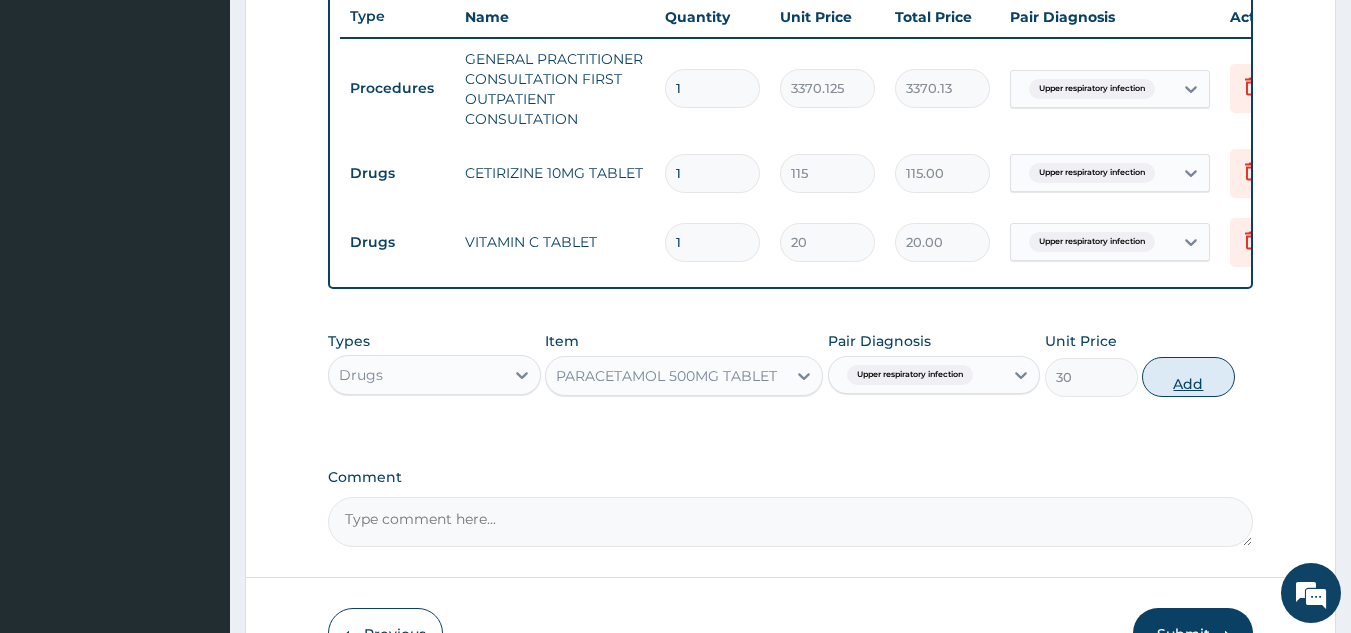 click on "Add" at bounding box center [1188, 377] 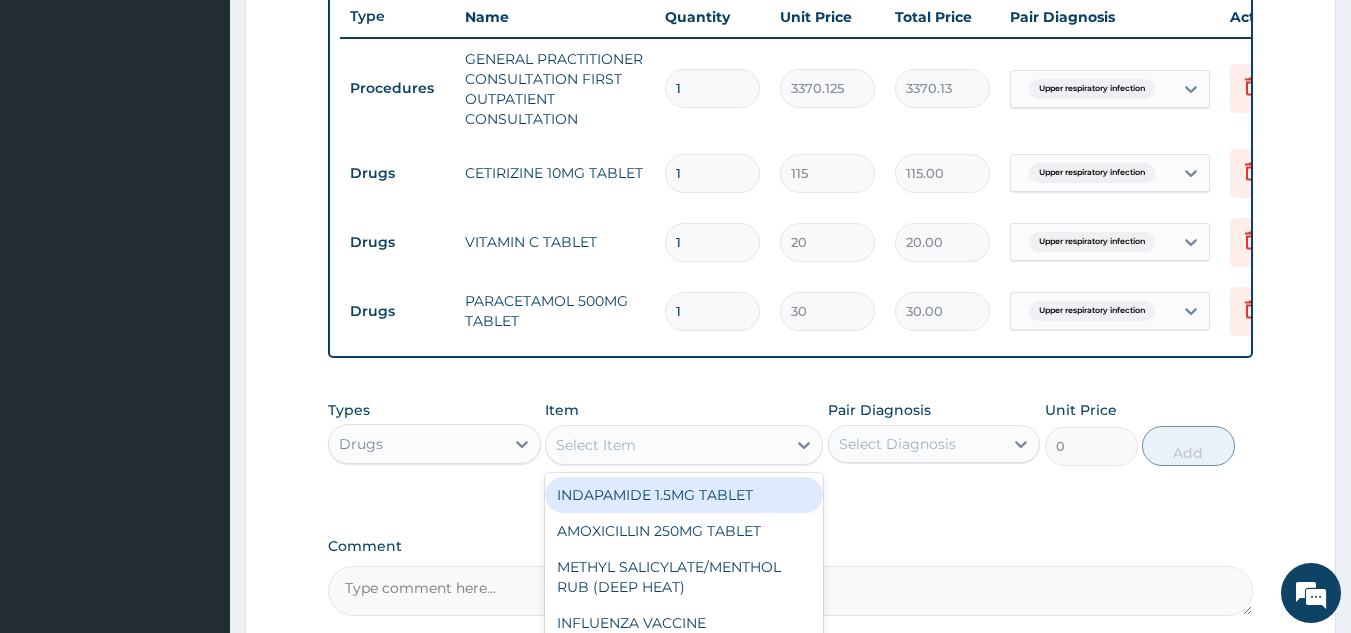 click on "Select Item" at bounding box center (596, 445) 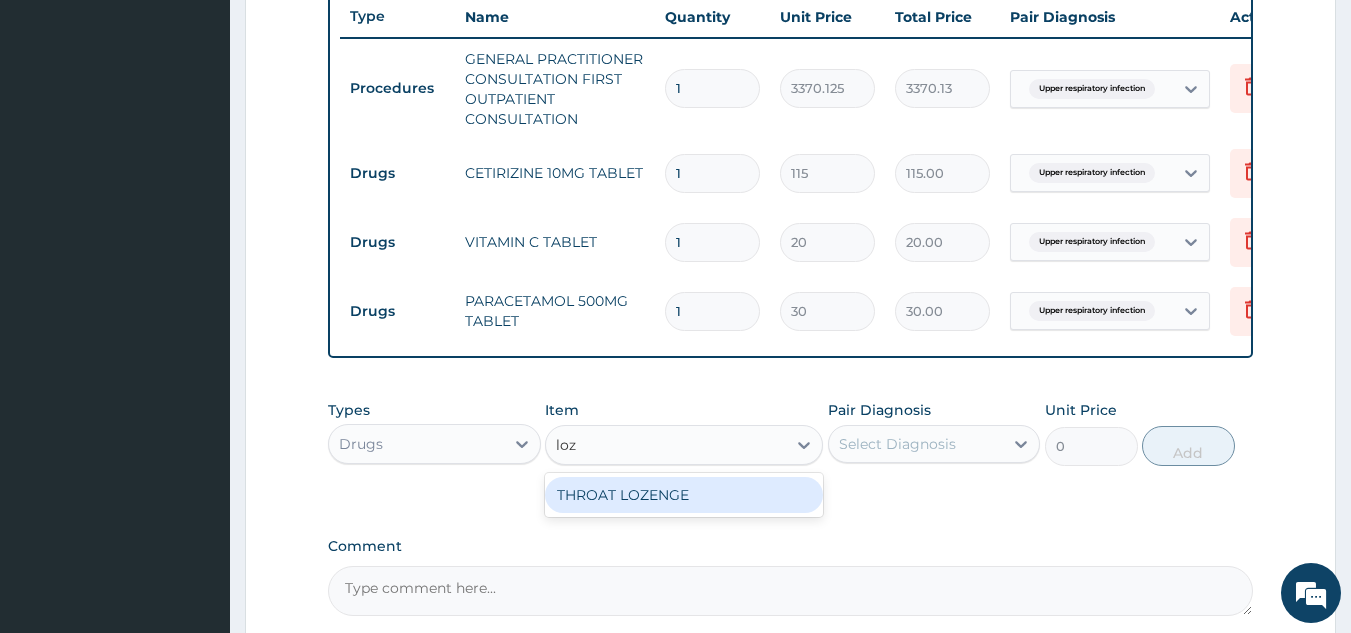 type on "loze" 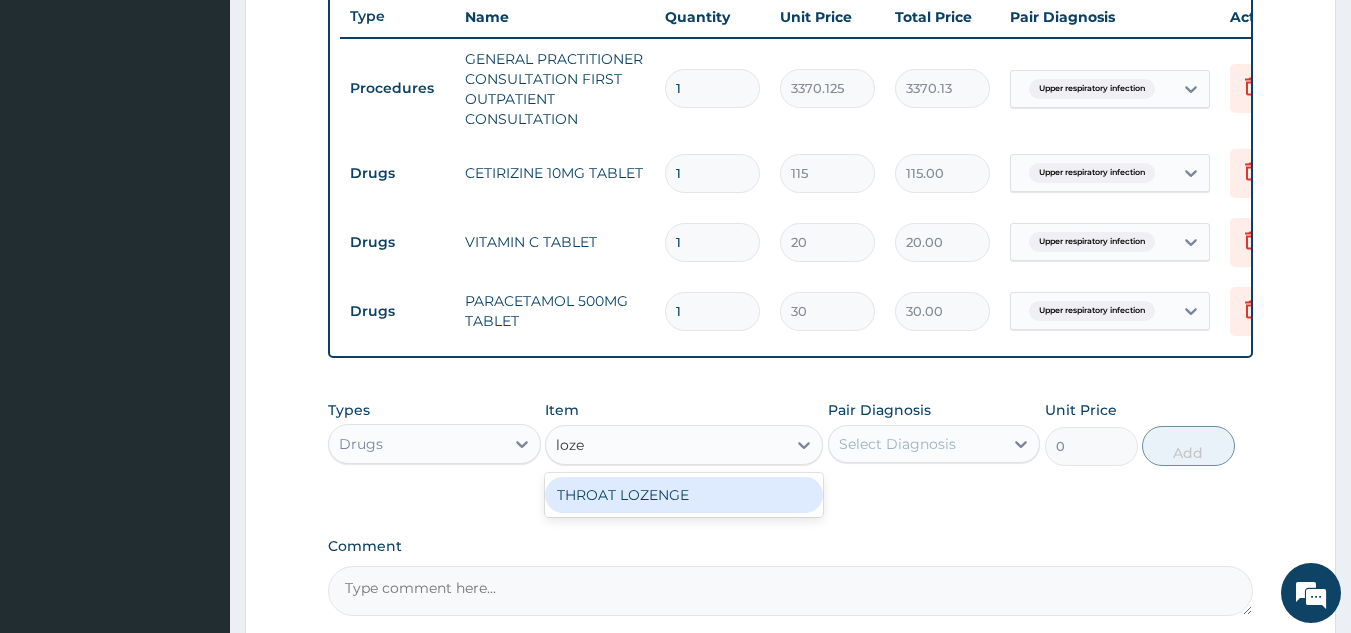 click on "THROAT LOZENGE" at bounding box center (684, 495) 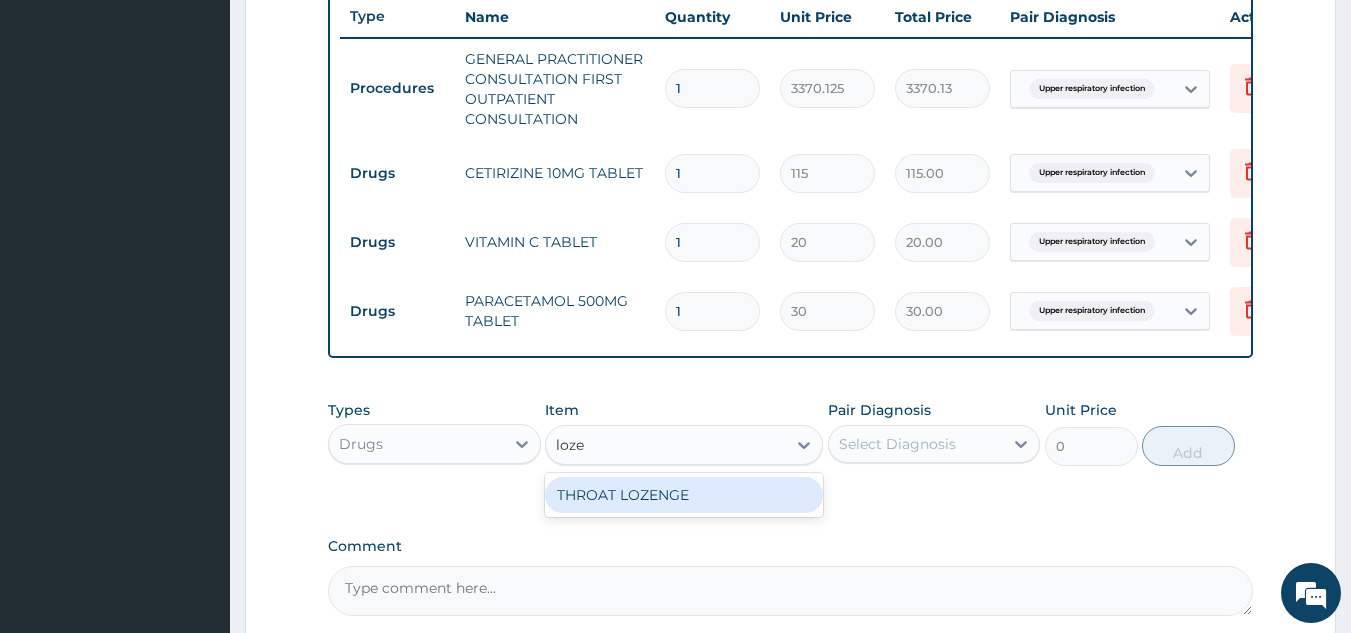 type 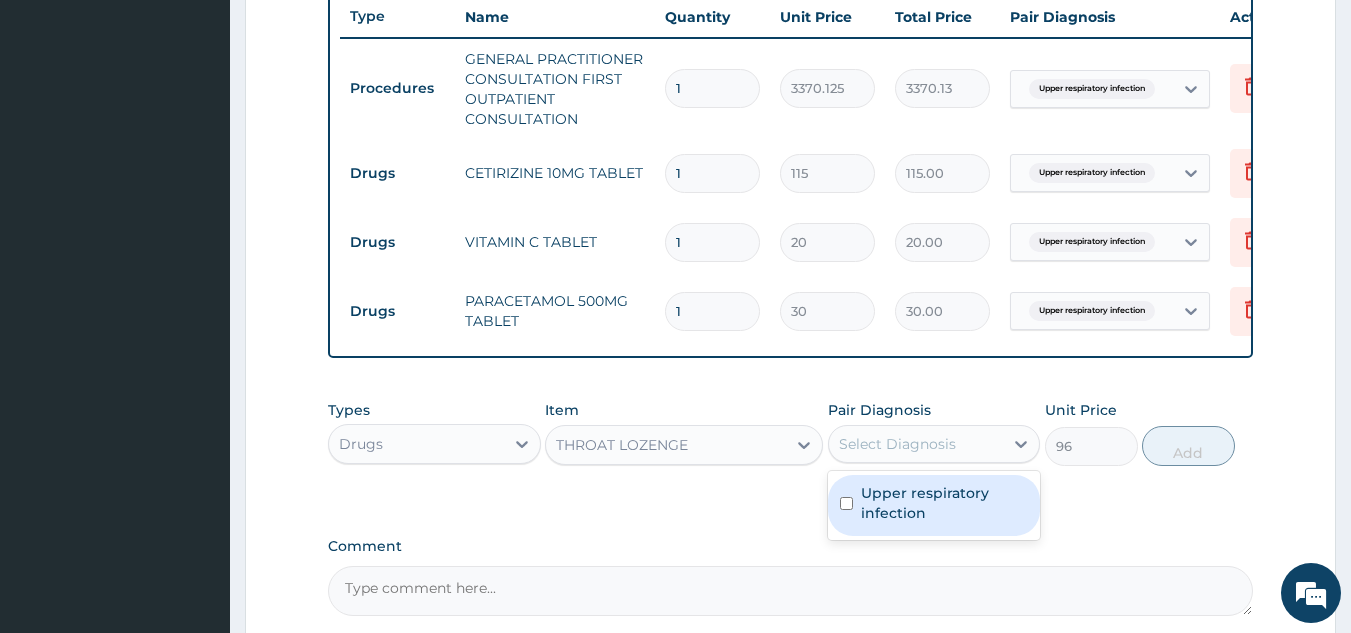 click on "Select Diagnosis" at bounding box center (897, 444) 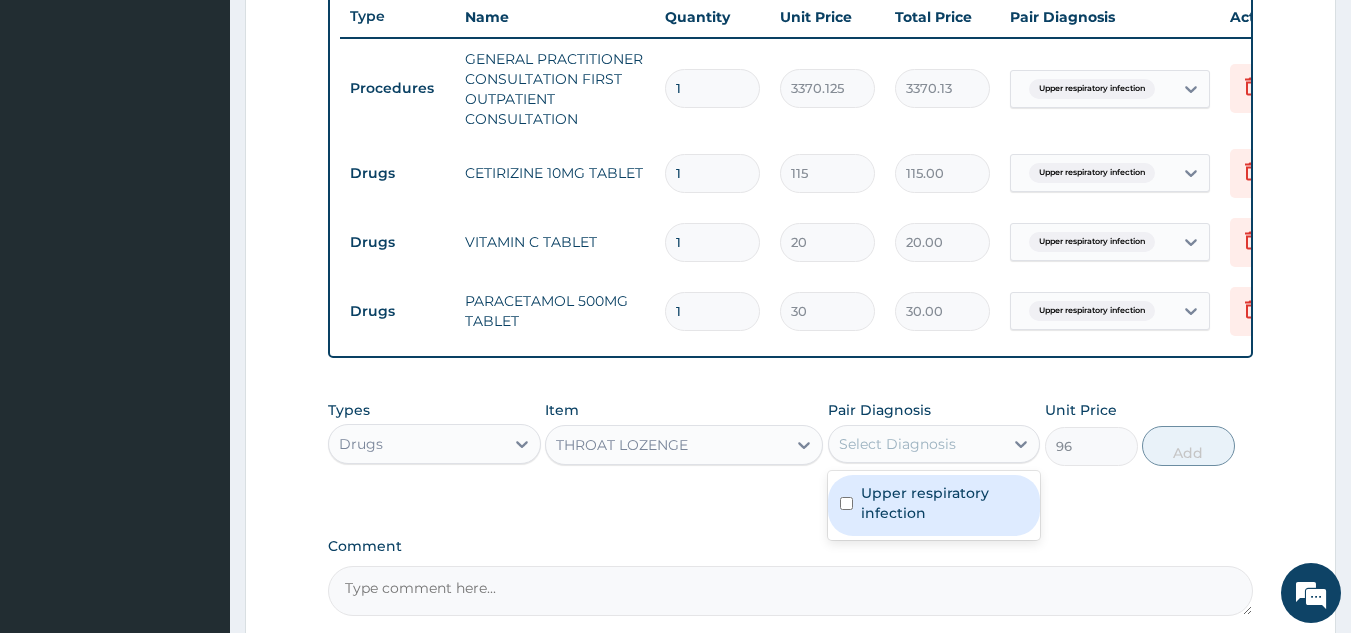 click on "Upper respiratory infection" at bounding box center [945, 503] 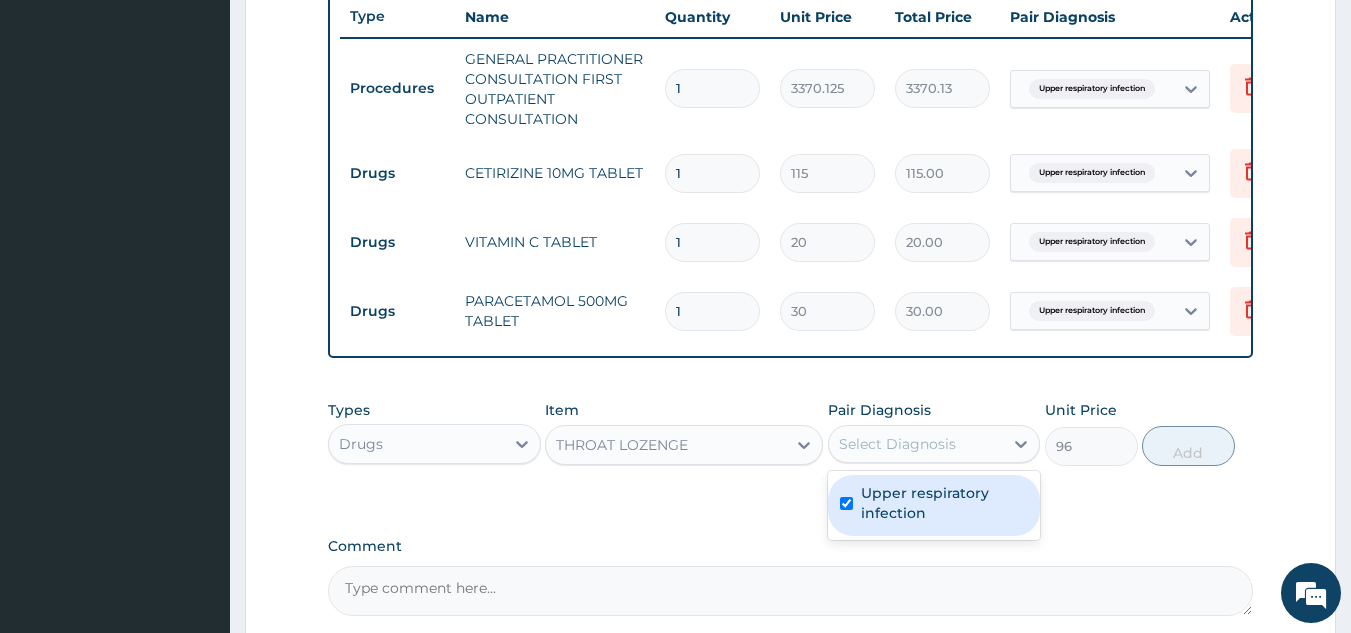 checkbox on "true" 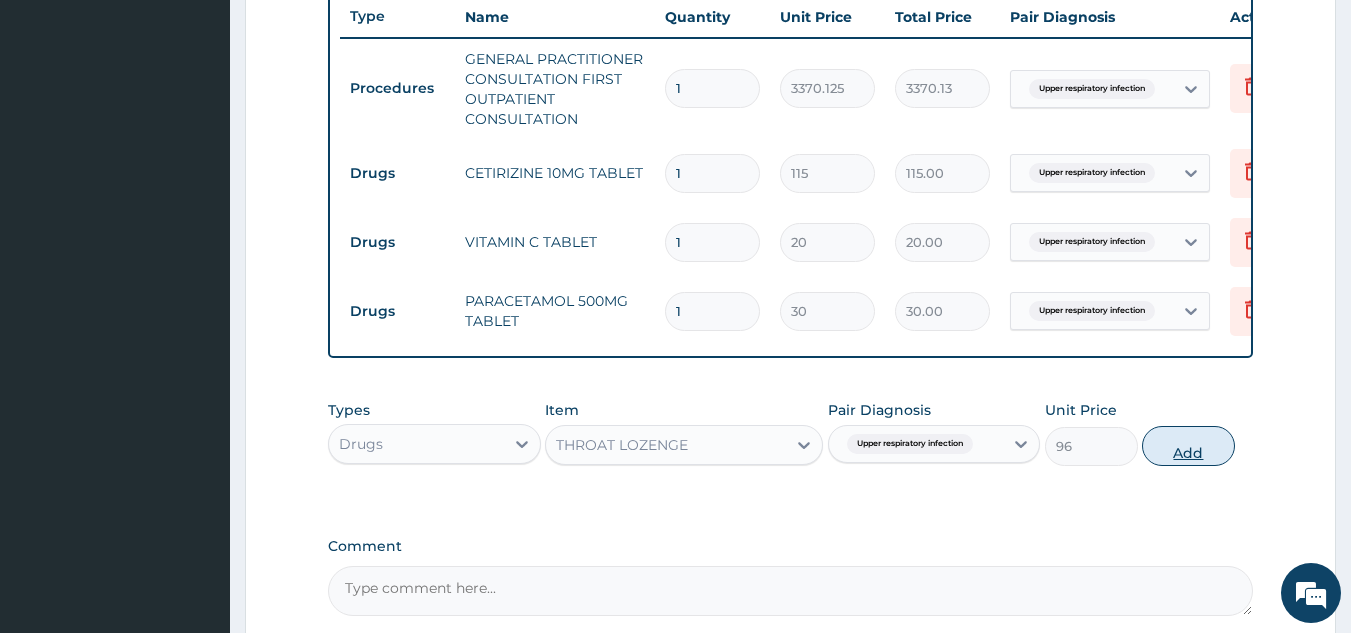 click on "Add" at bounding box center (1188, 446) 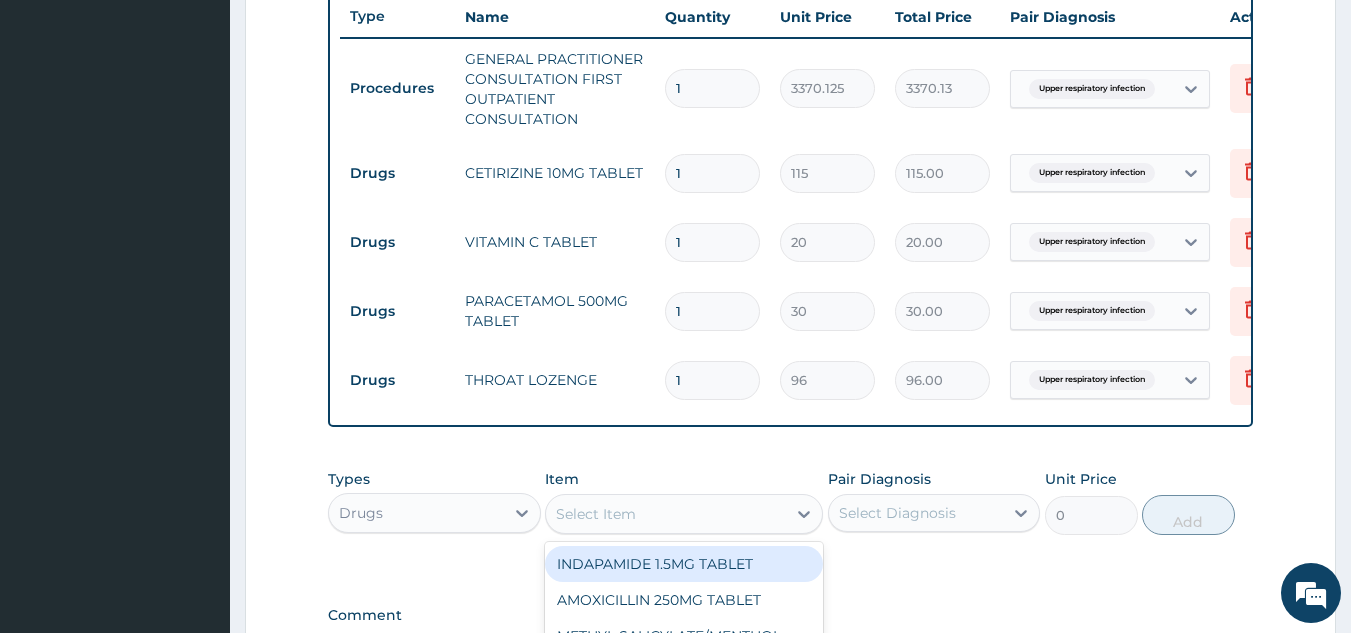 click on "Select Item" at bounding box center (596, 514) 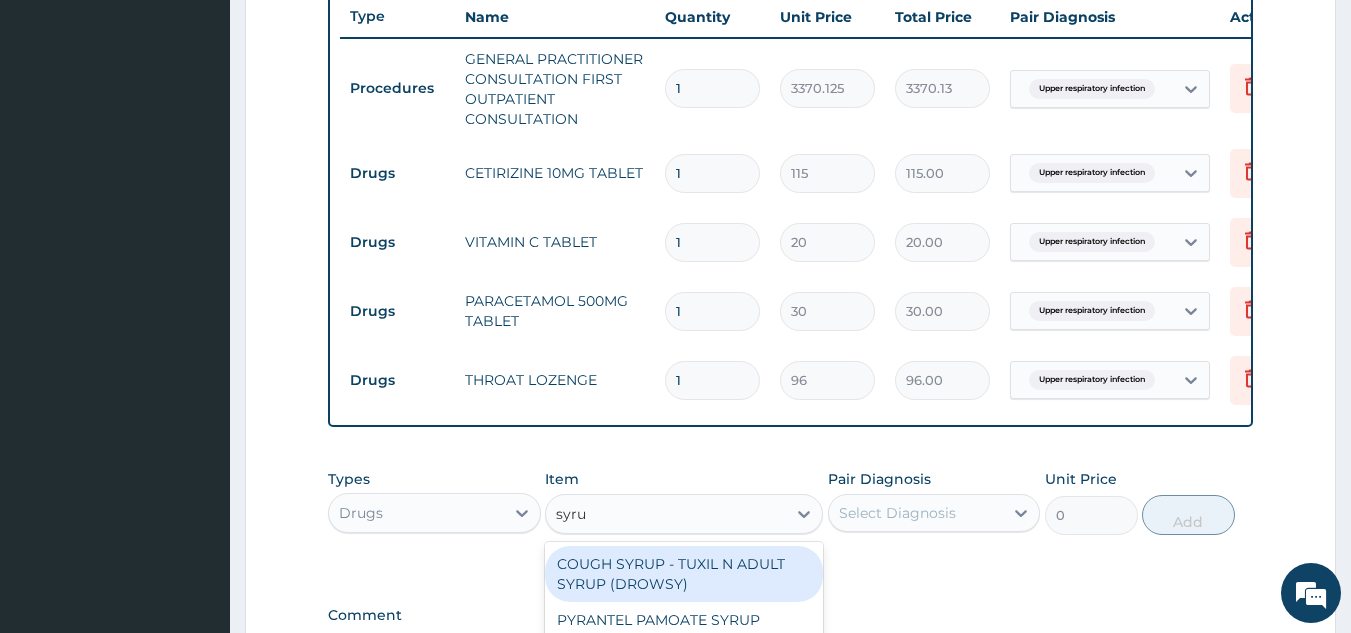 type on "syrup" 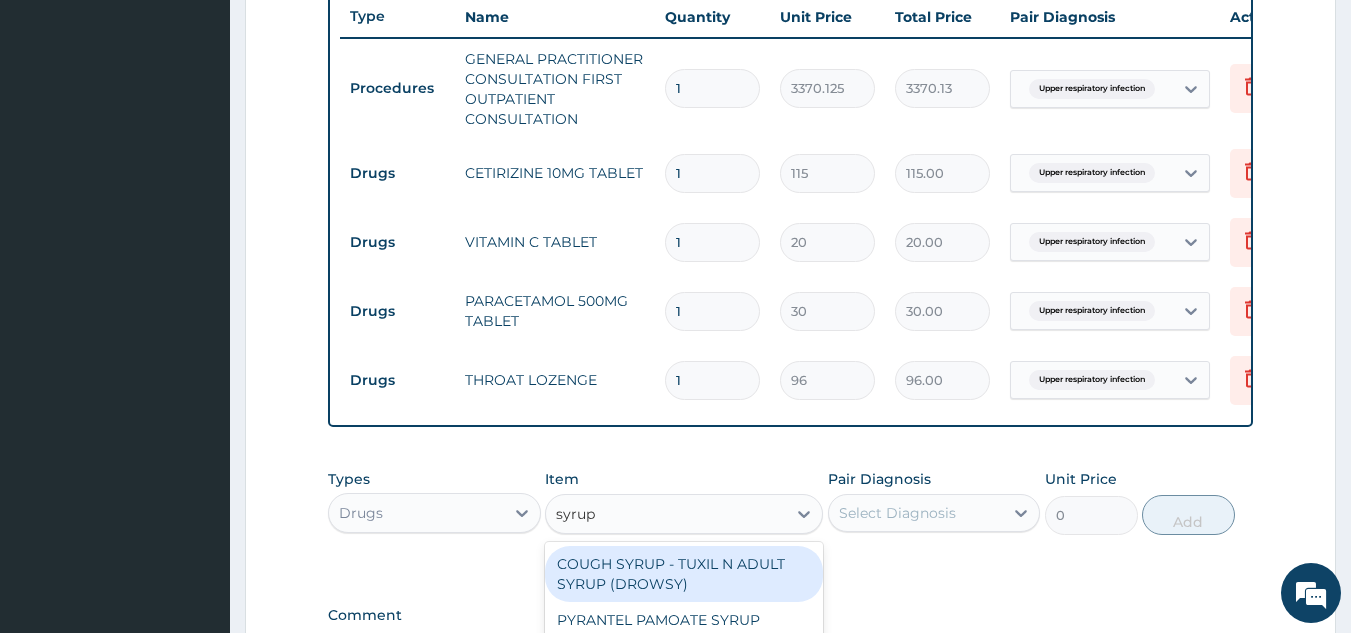 click on "COUGH SYRUP - TUXIL N ADULT SYRUP (DROWSY)" at bounding box center (684, 574) 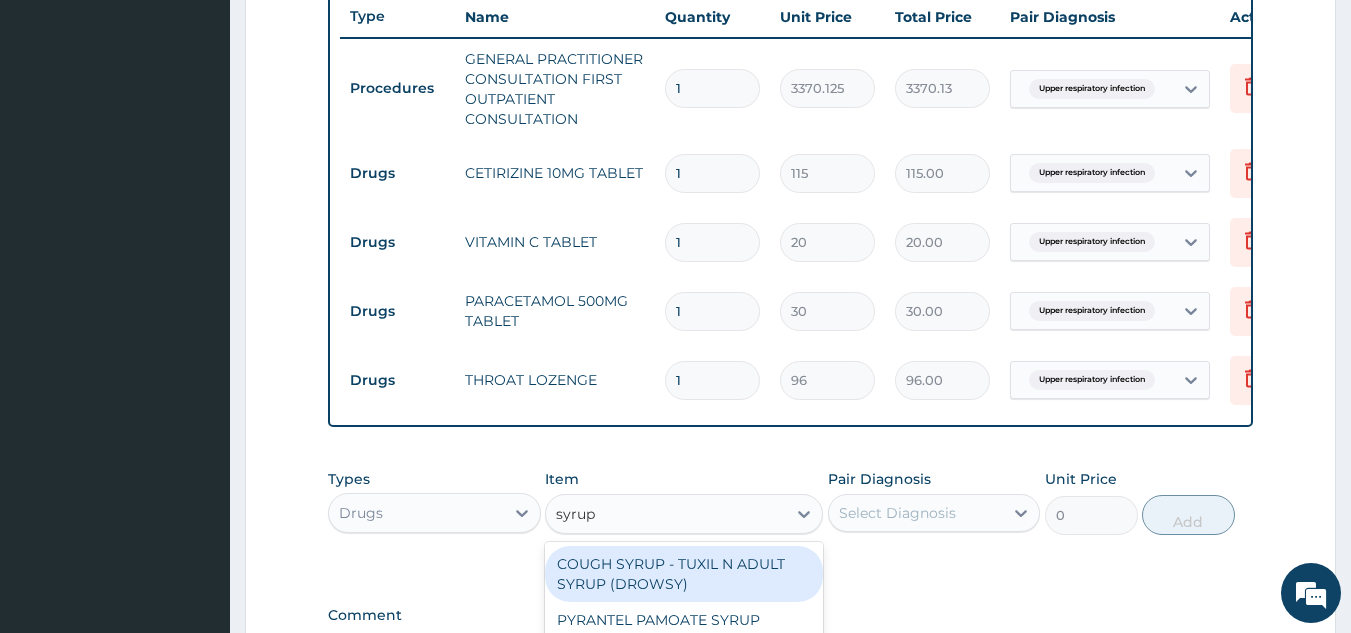 type 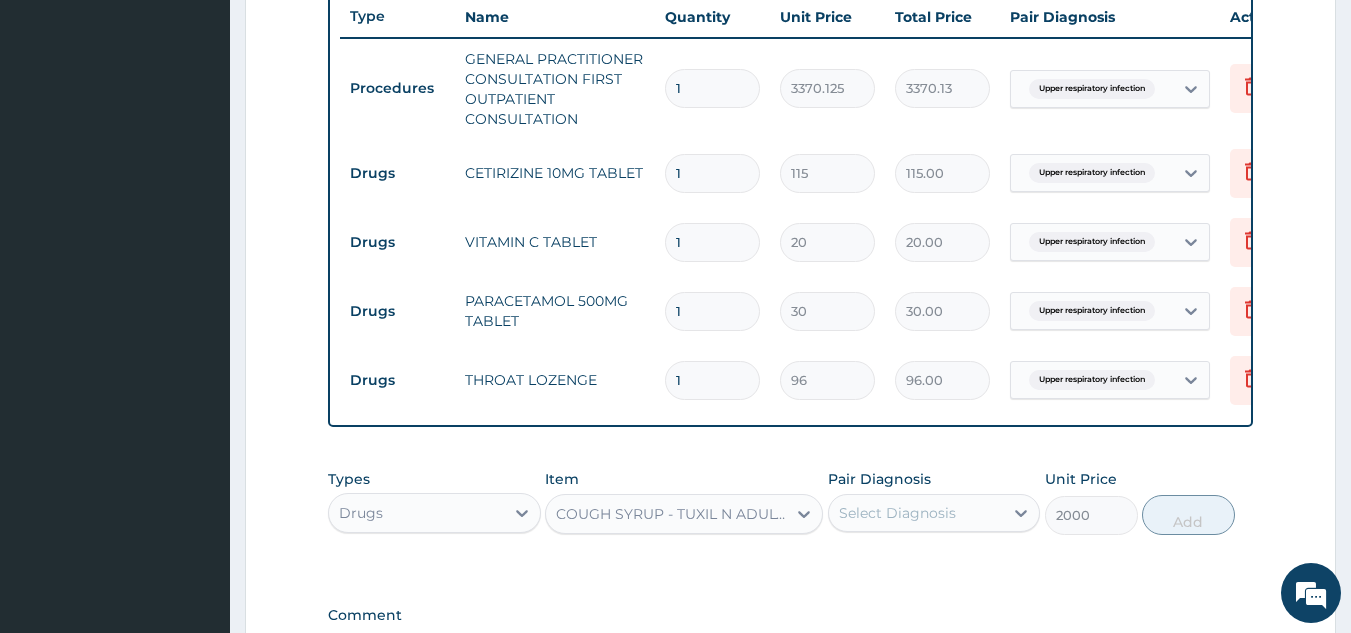 click on "Pair Diagnosis Select Diagnosis" at bounding box center (934, 502) 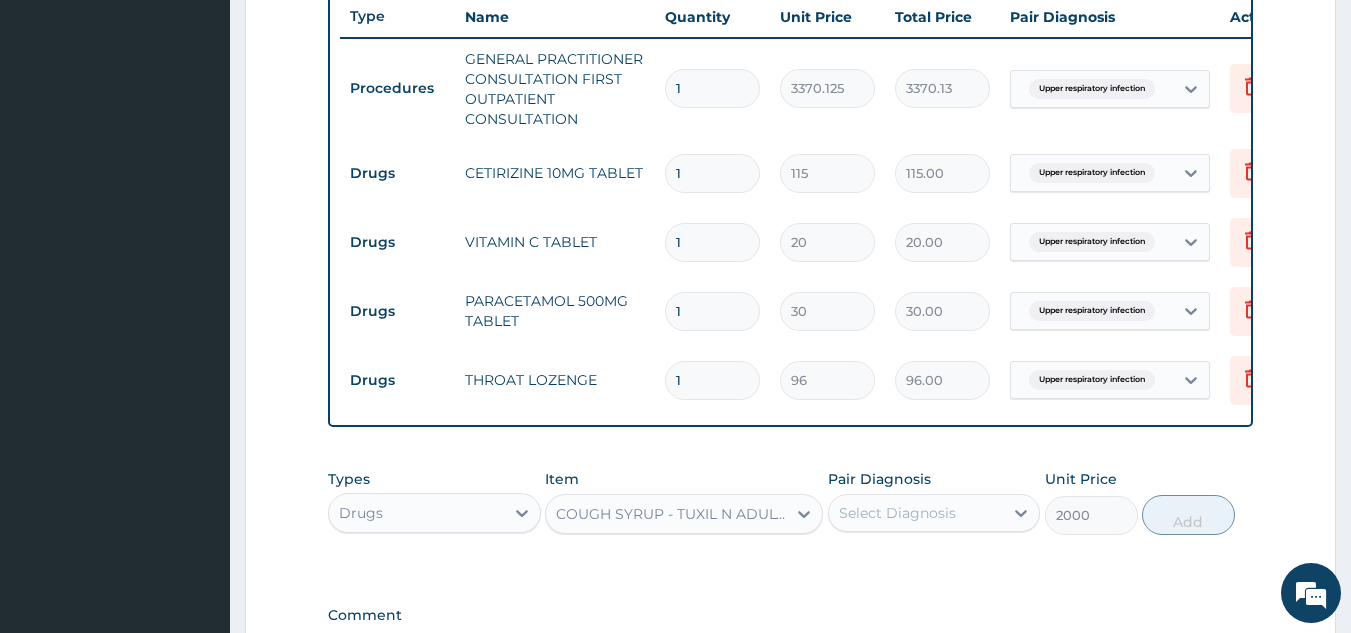 click on "Select Diagnosis" at bounding box center [897, 513] 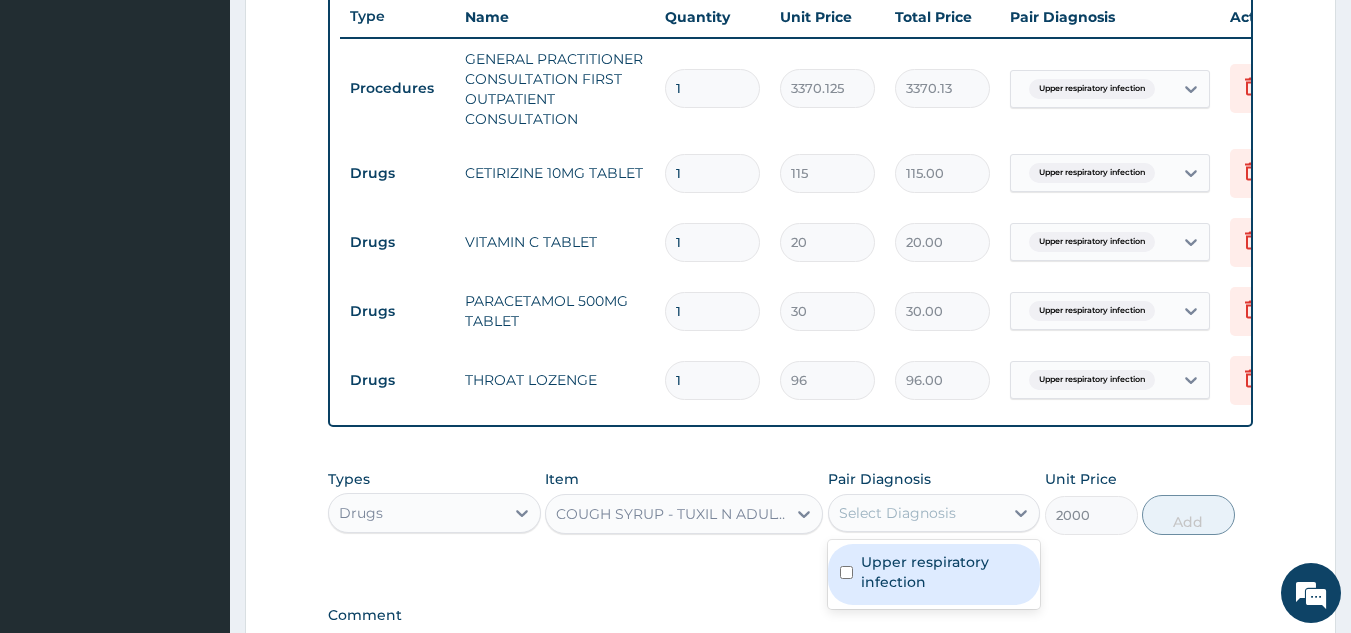 click on "Upper respiratory infection" at bounding box center [945, 572] 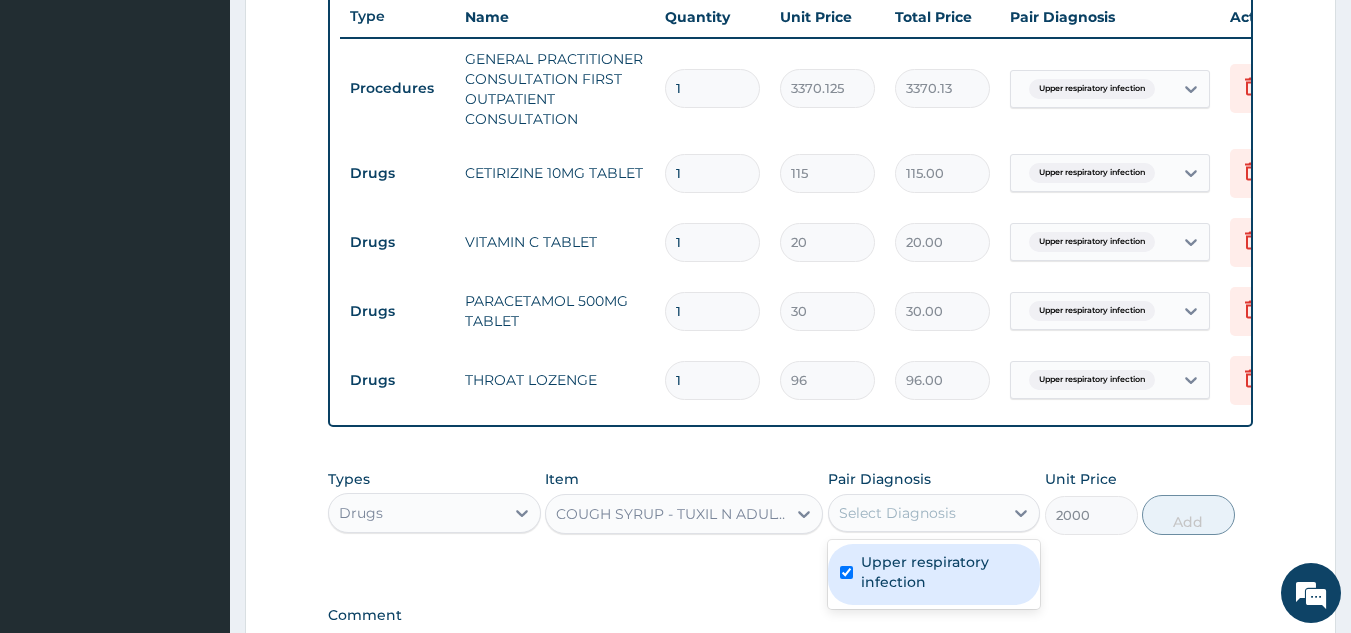 checkbox on "true" 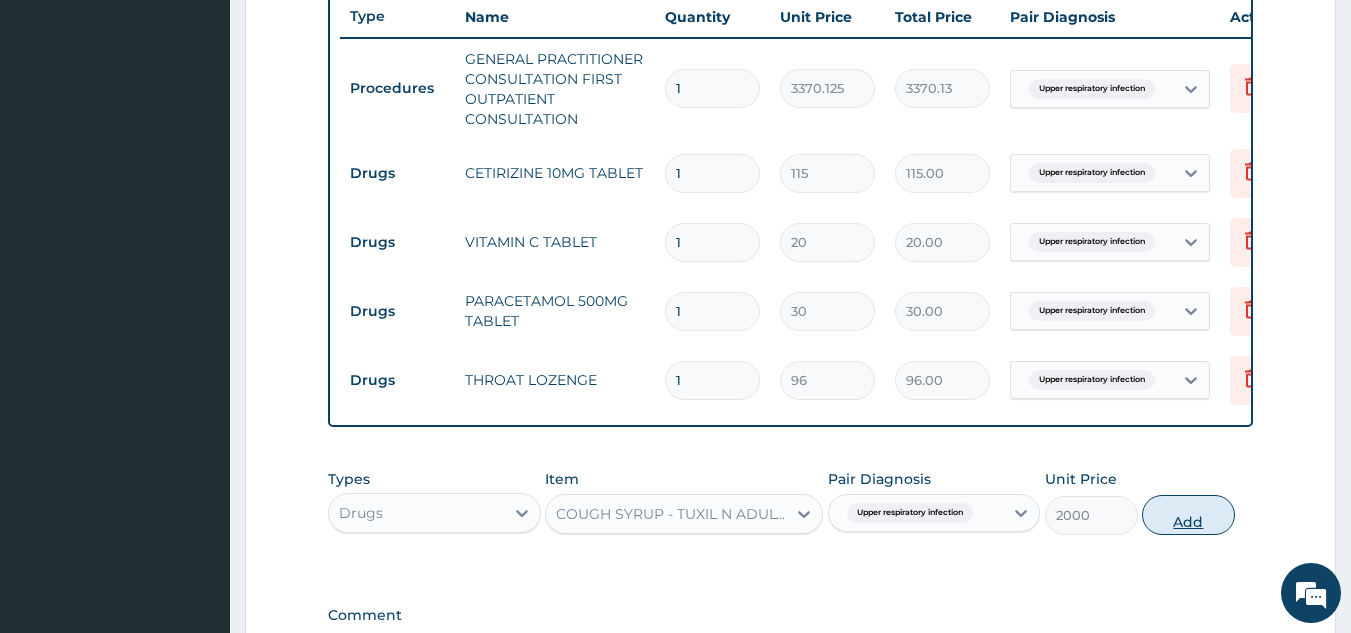 click on "Add" at bounding box center [1188, 515] 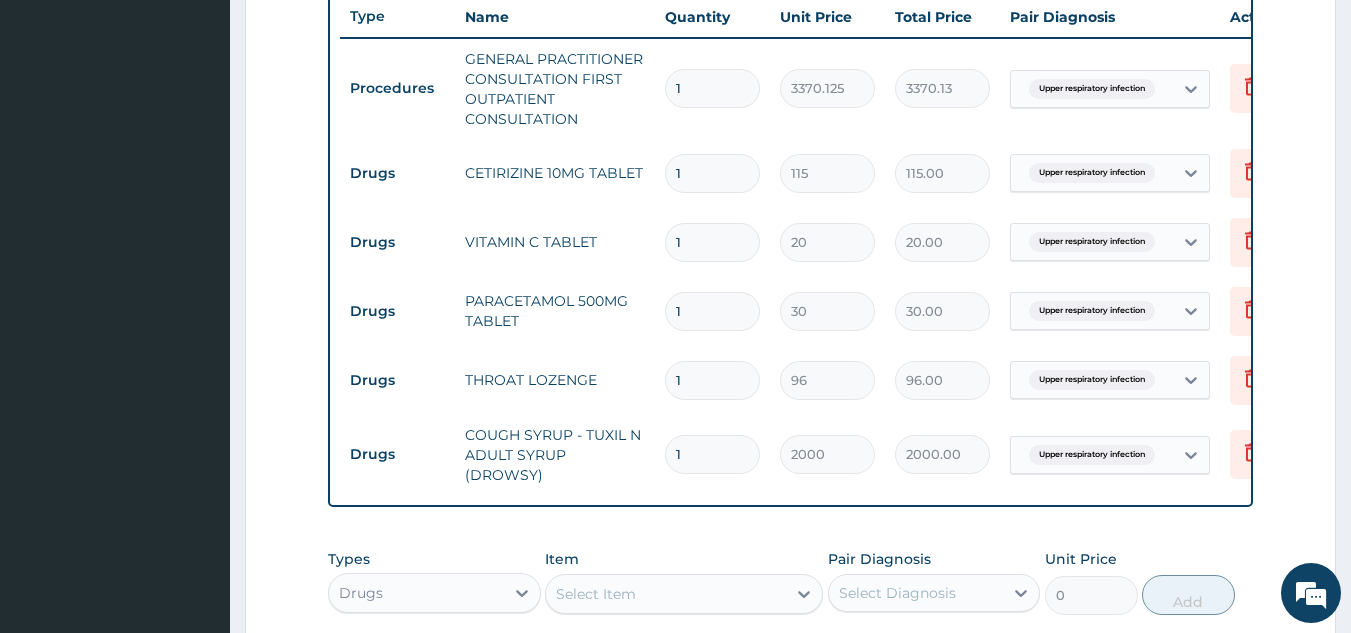 click on "1" at bounding box center (712, 173) 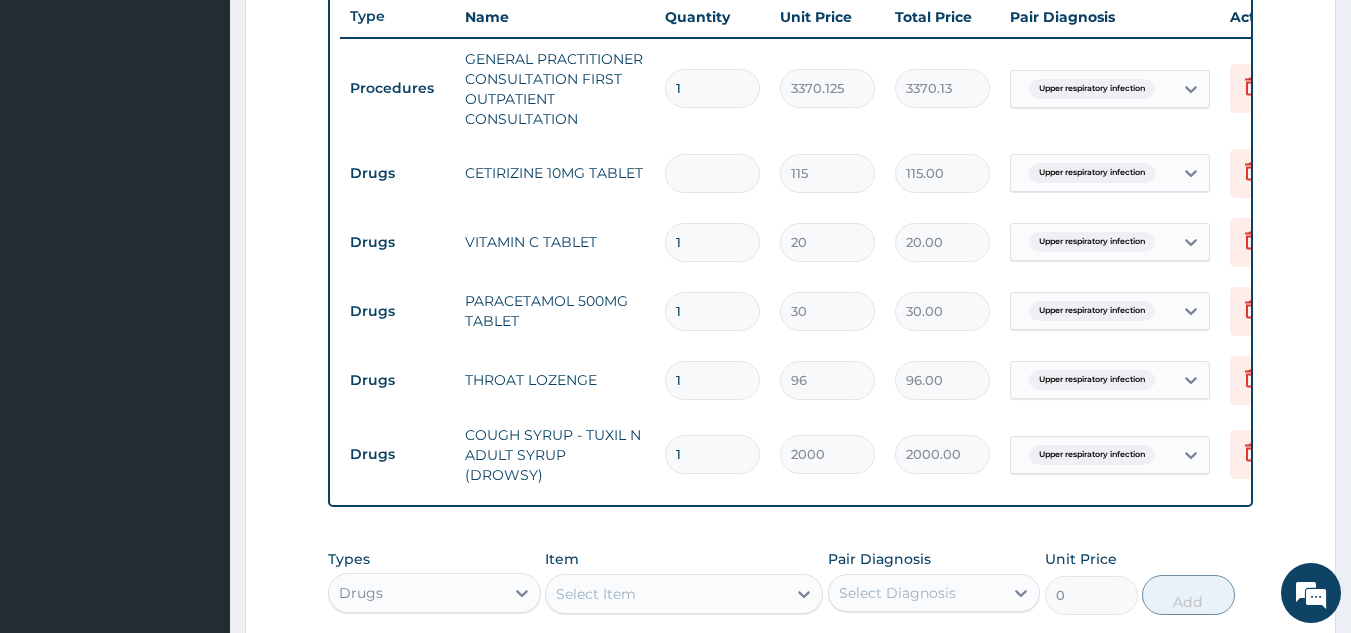 type on "0.00" 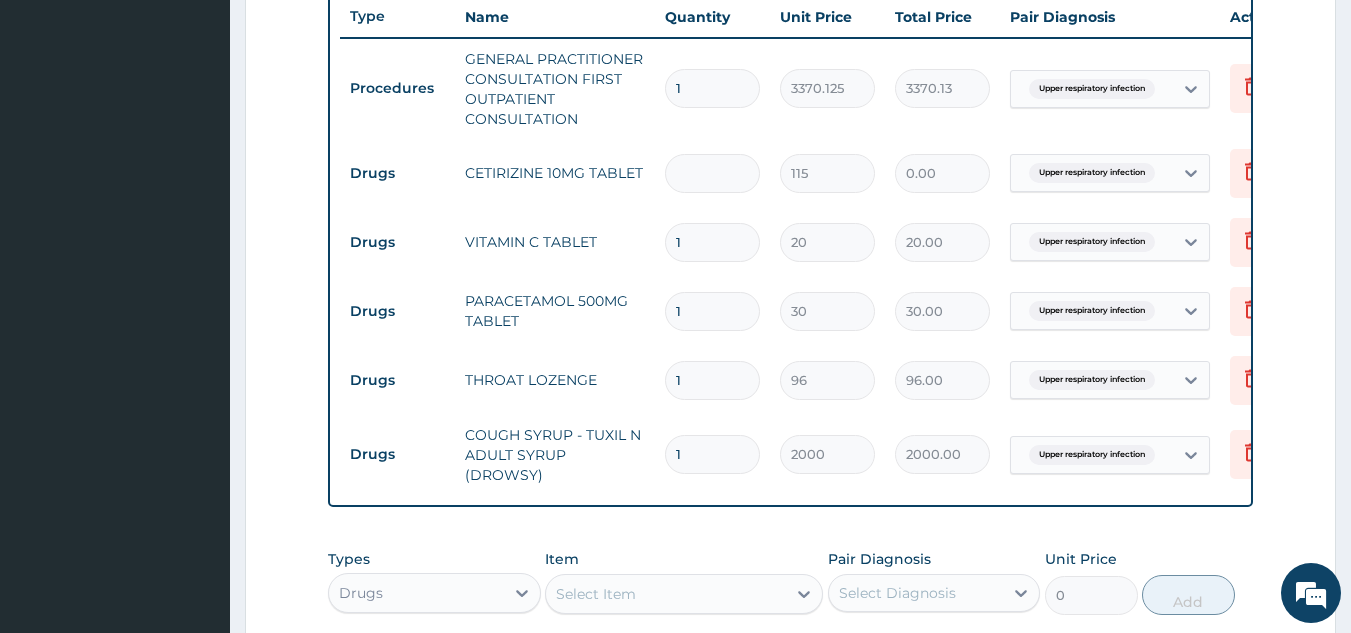 type on "5" 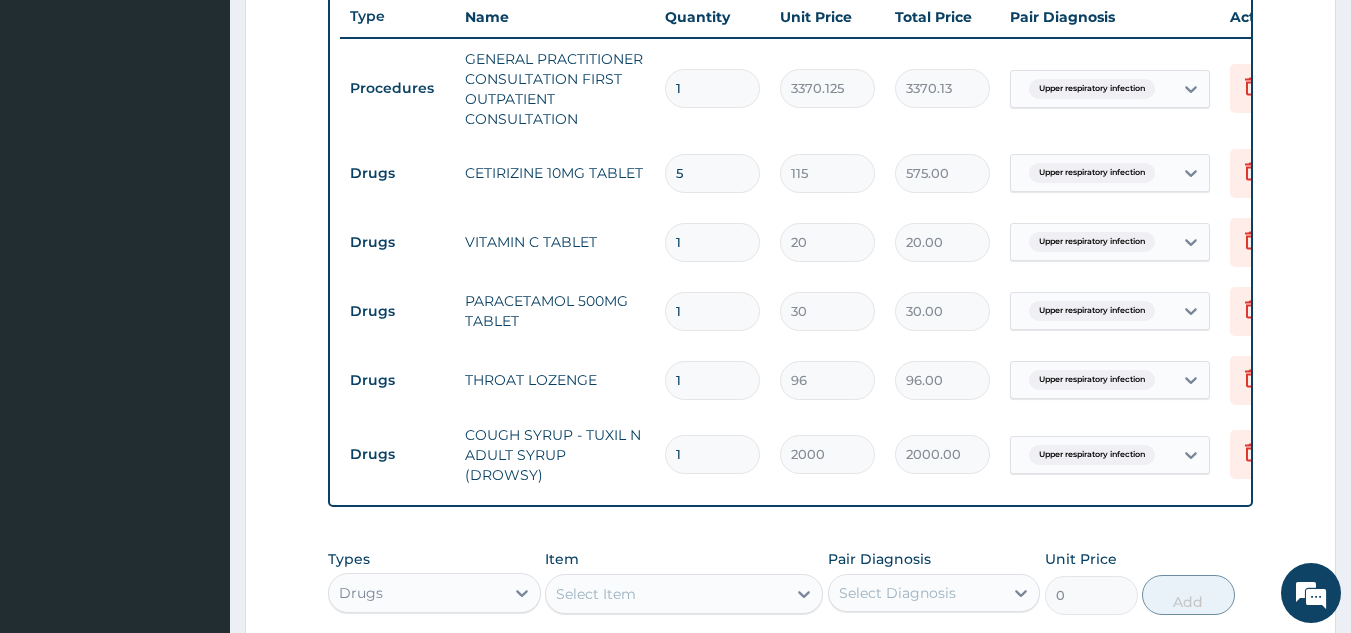 type on "5" 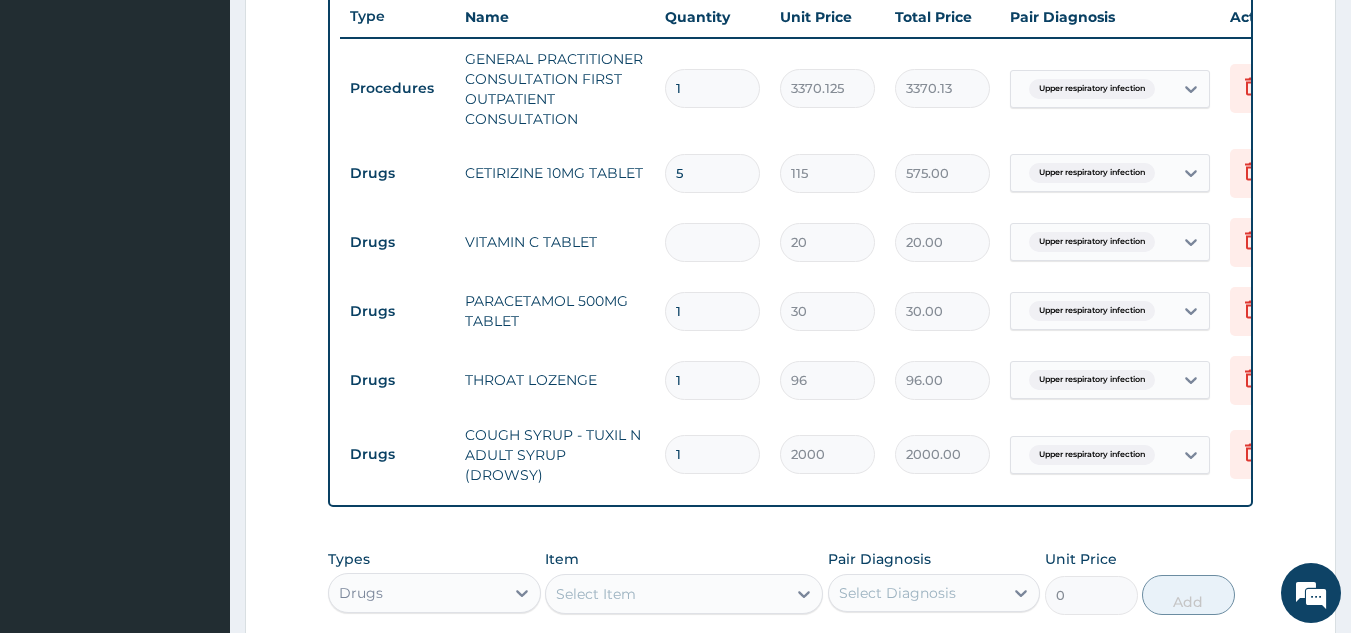 type on "0.00" 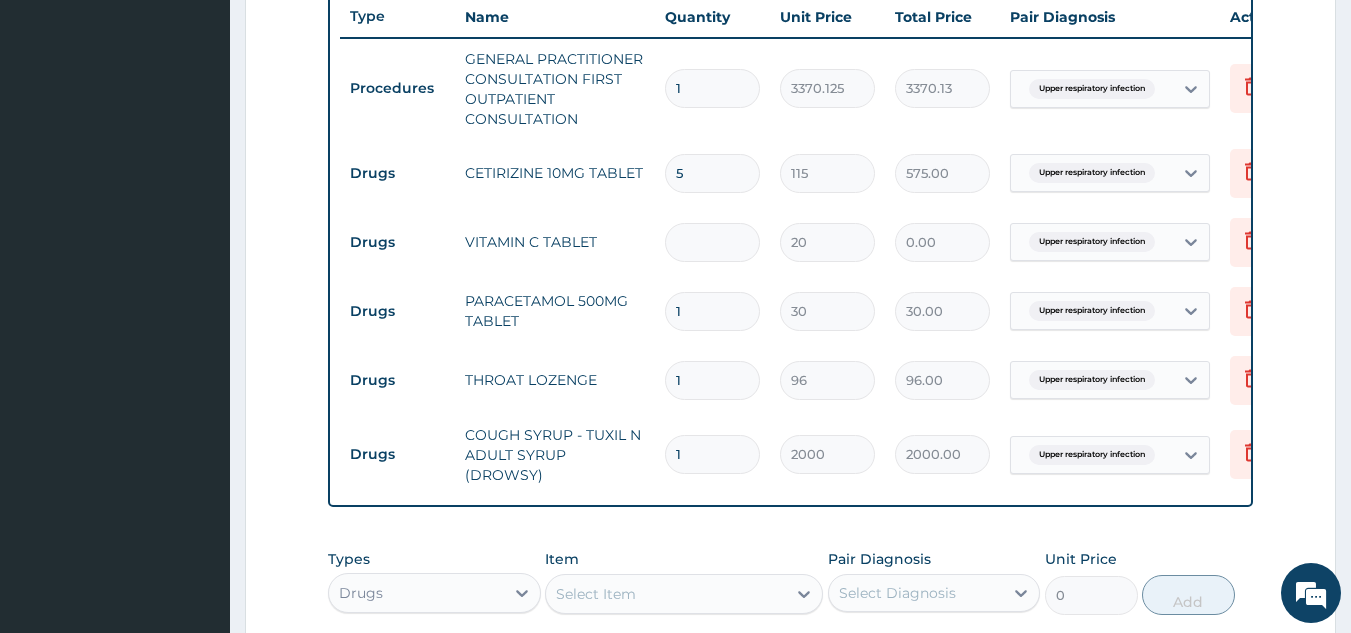 type on "3" 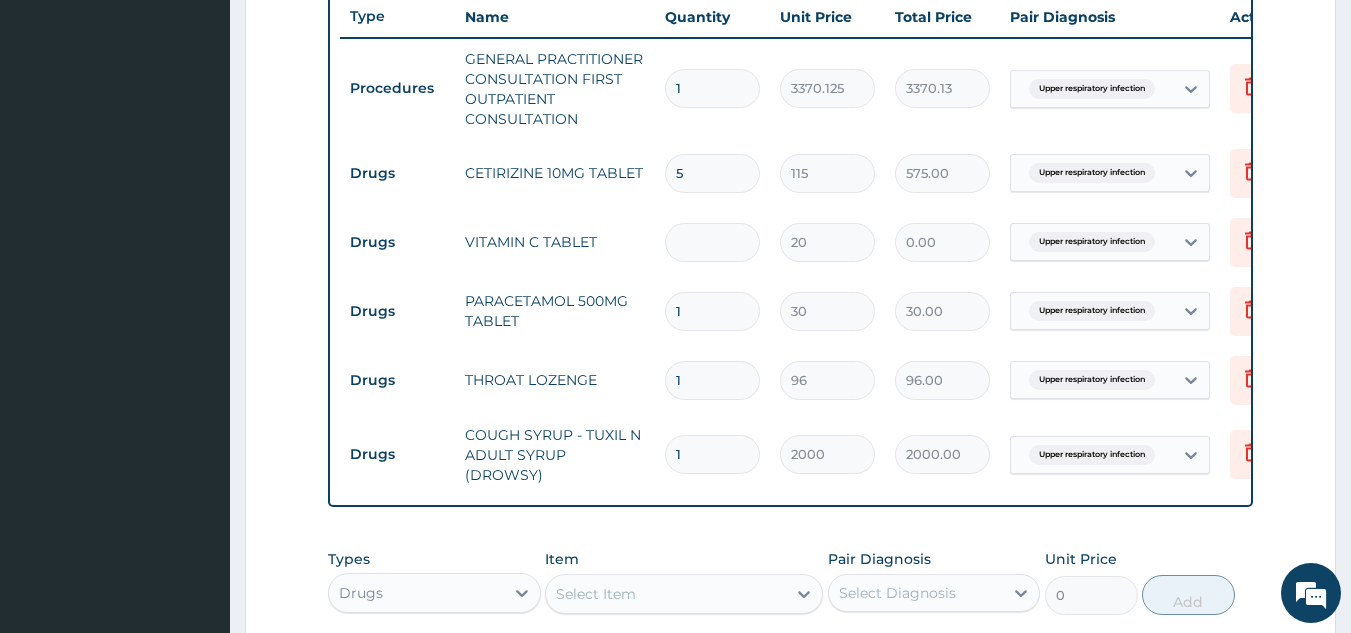 type on "60.00" 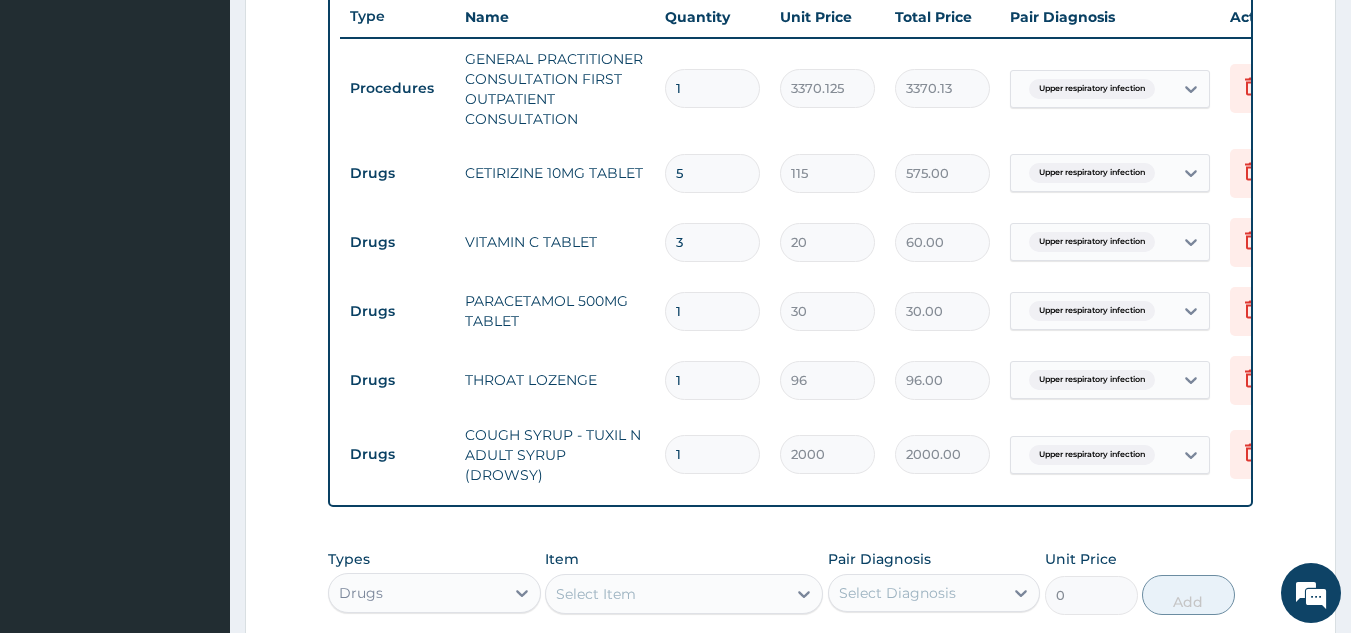 type on "30" 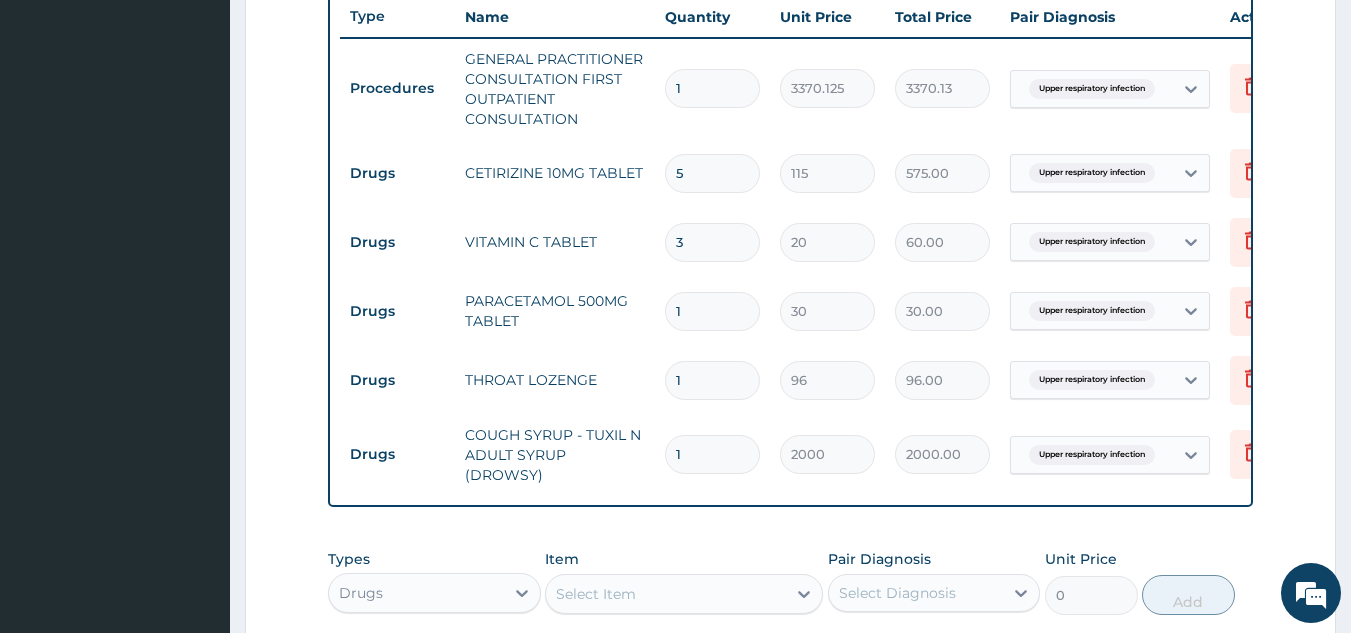 type on "600.00" 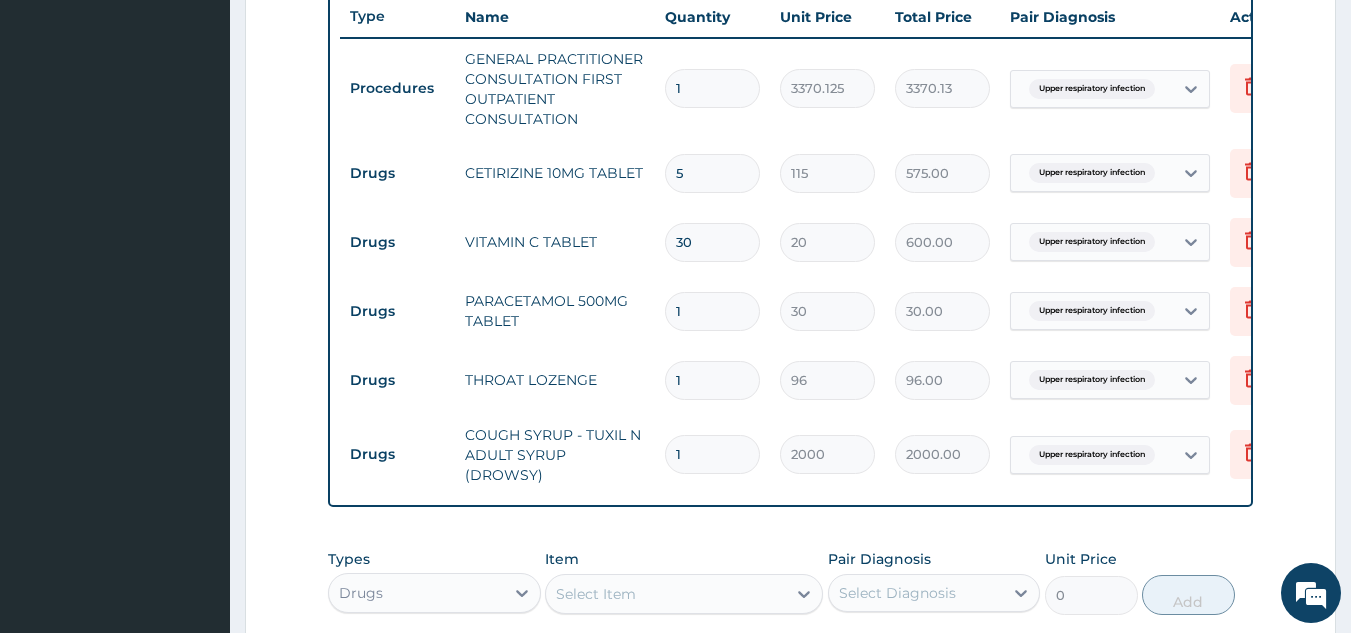 type on "30" 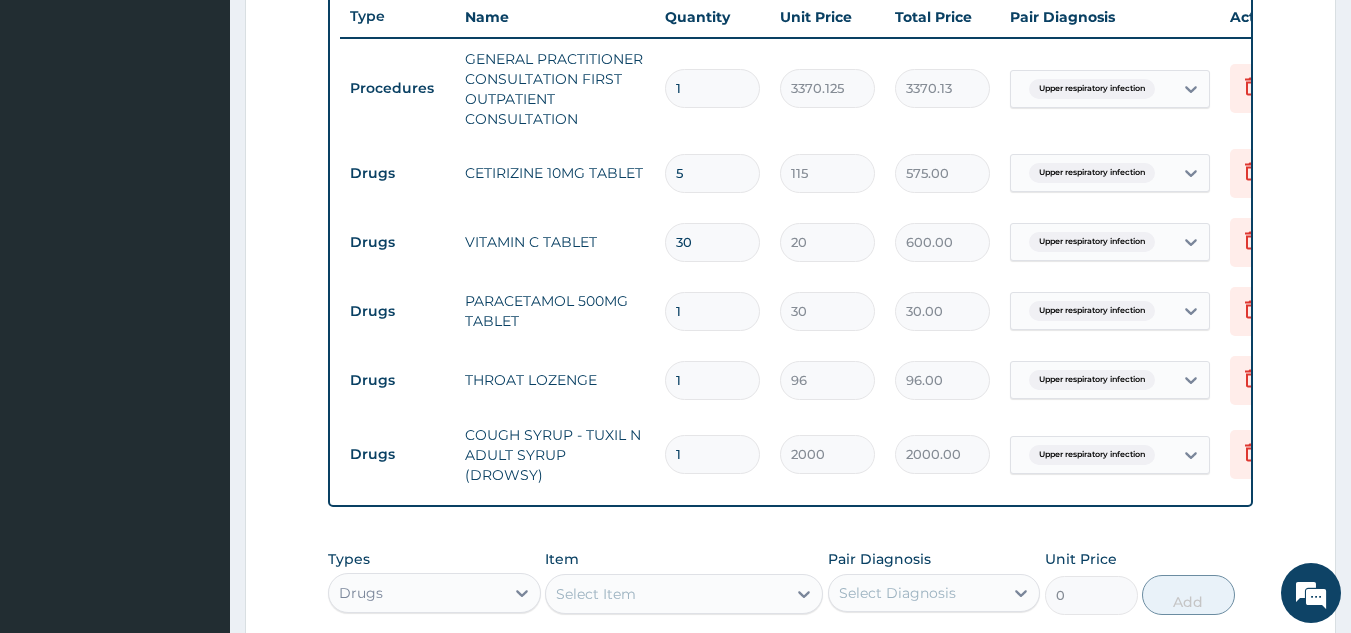 type on "450.00" 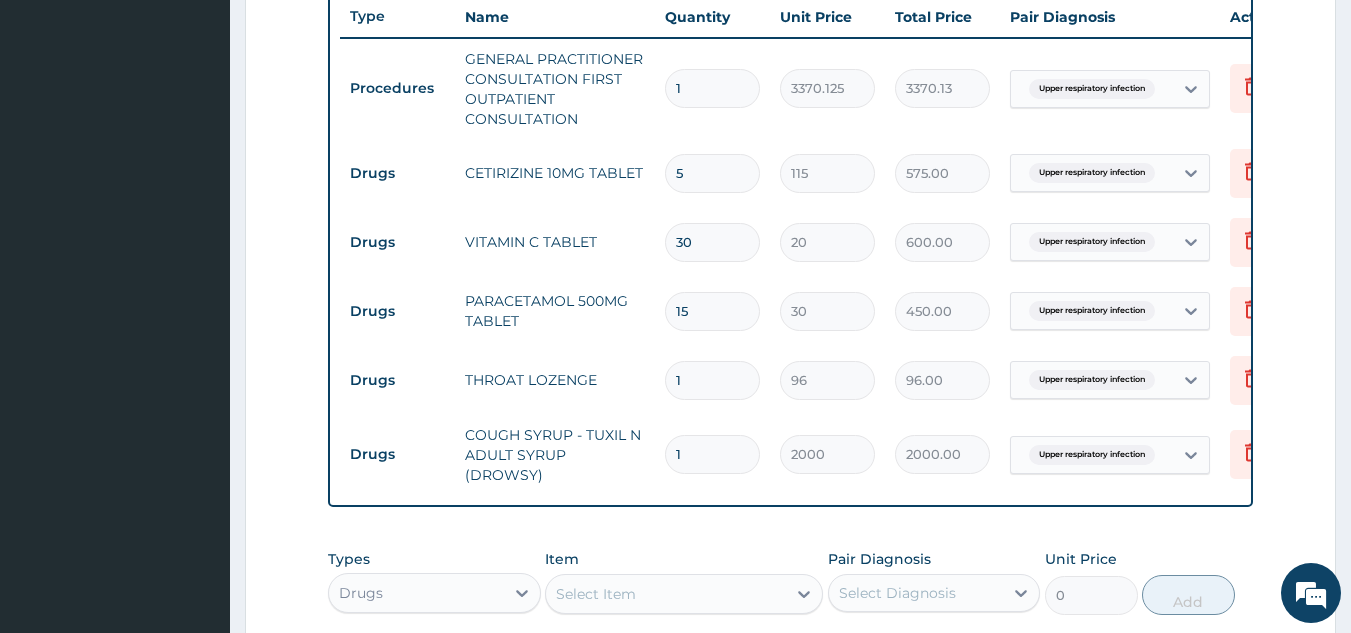 type on "15" 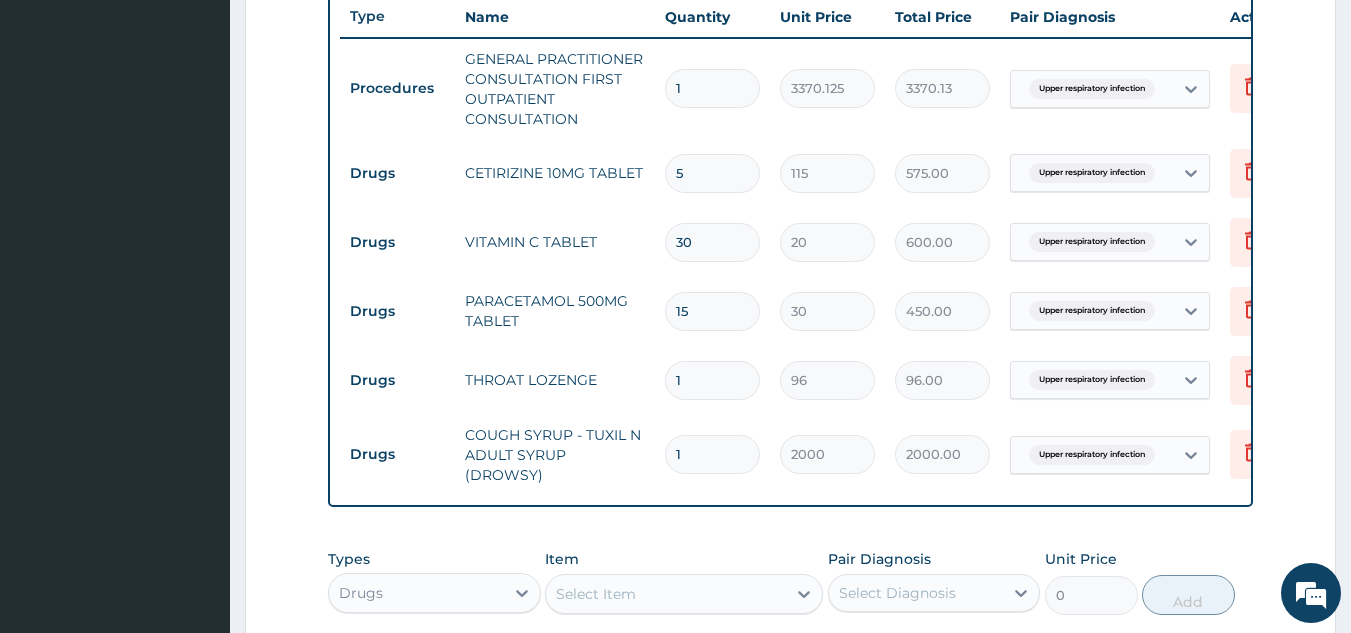 click on "1" at bounding box center [712, 380] 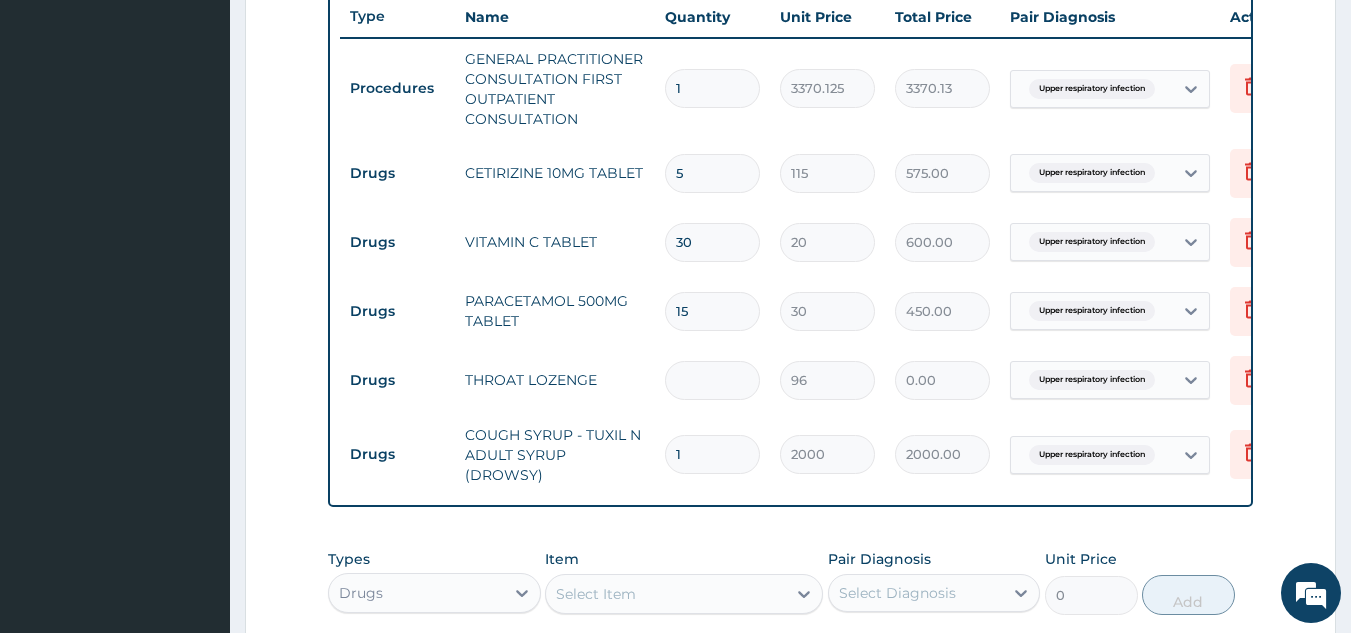 type on "9" 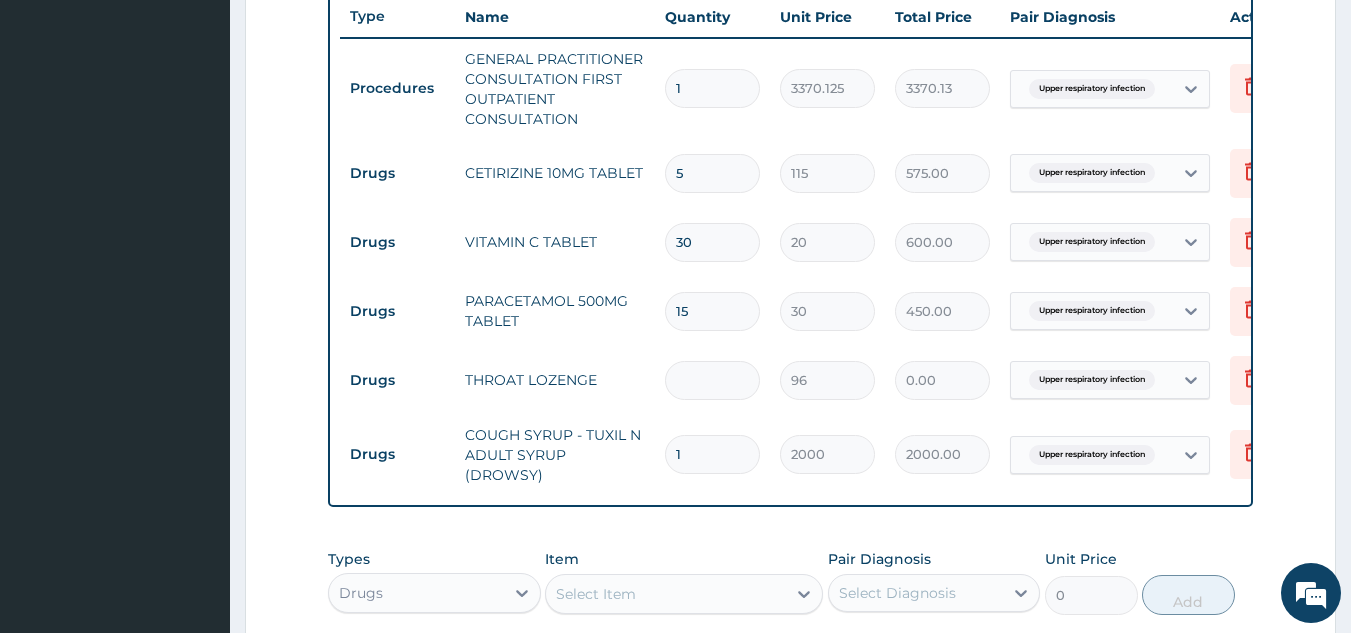 type on "864.00" 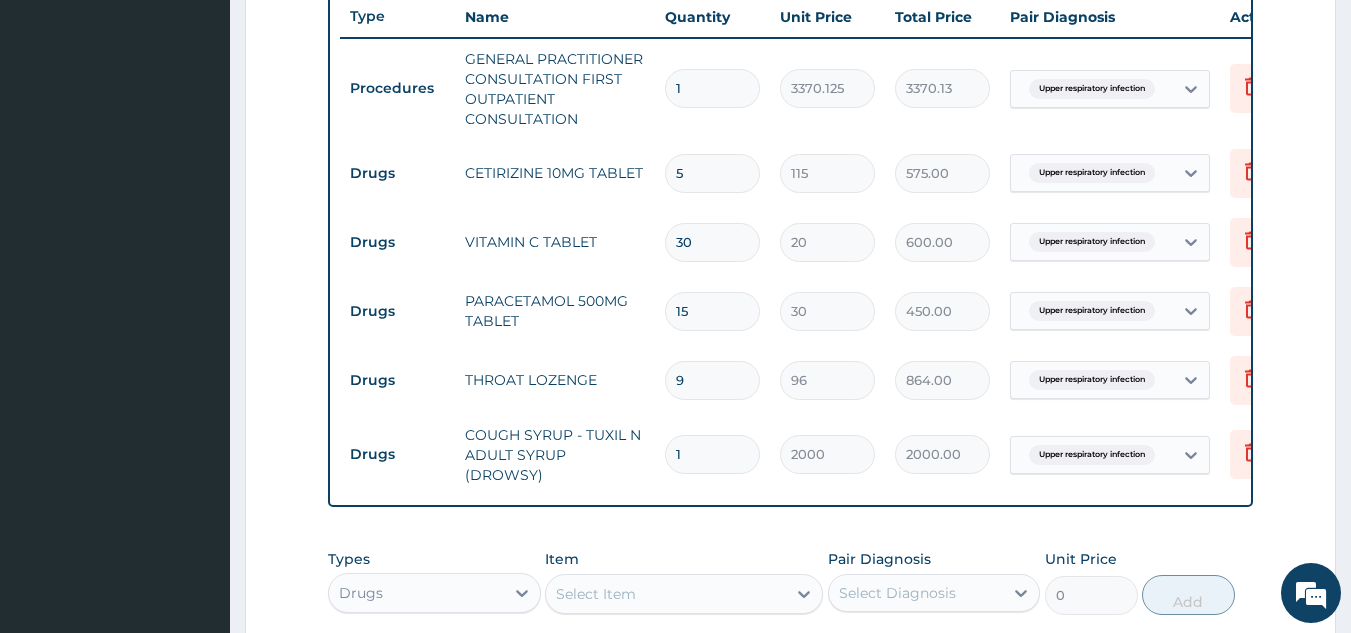 type on "7" 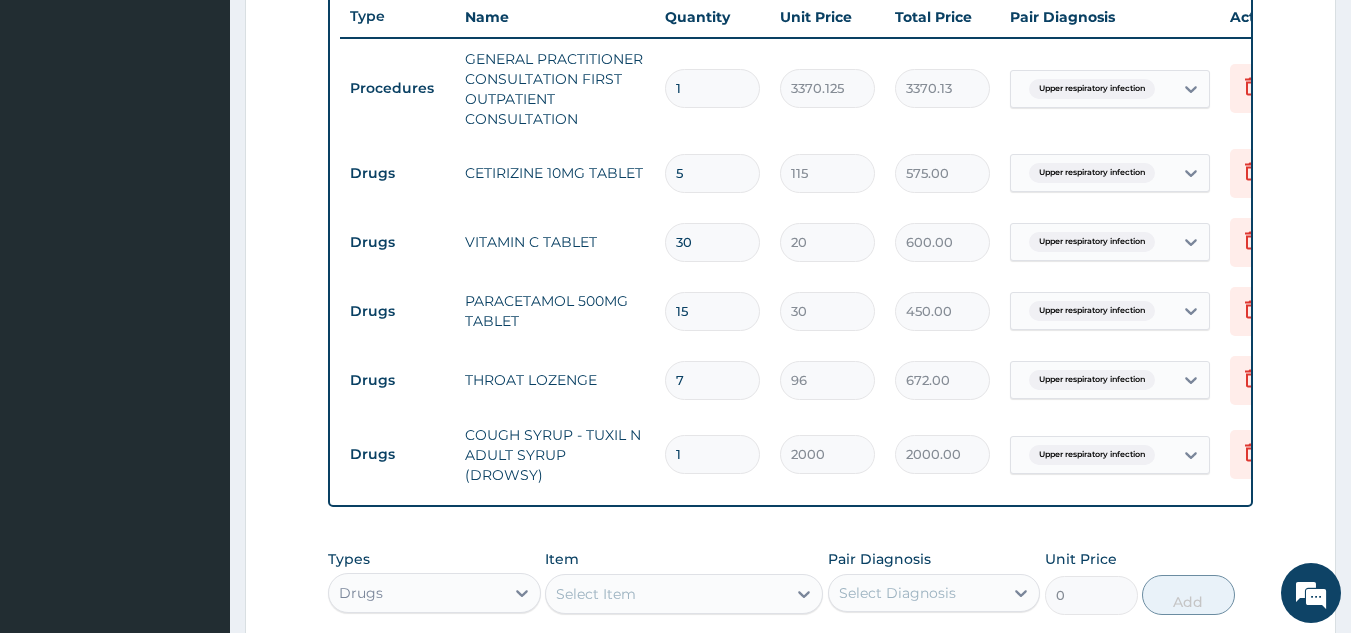 type on "5" 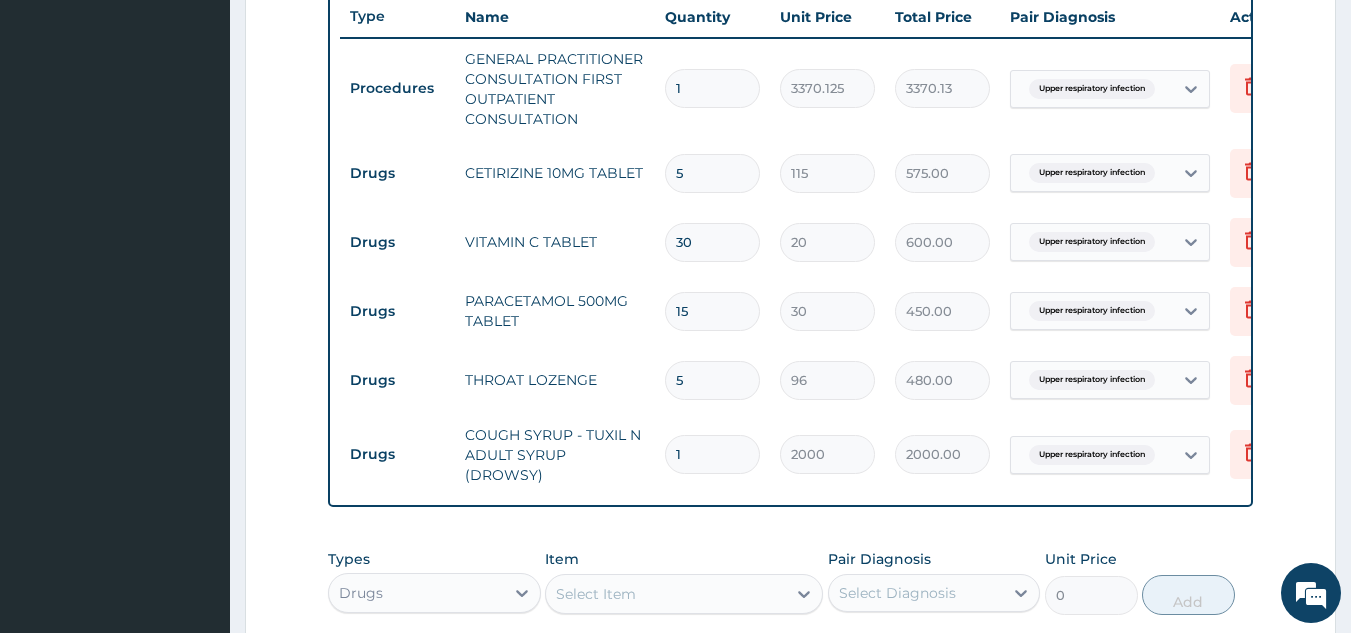 type on "4" 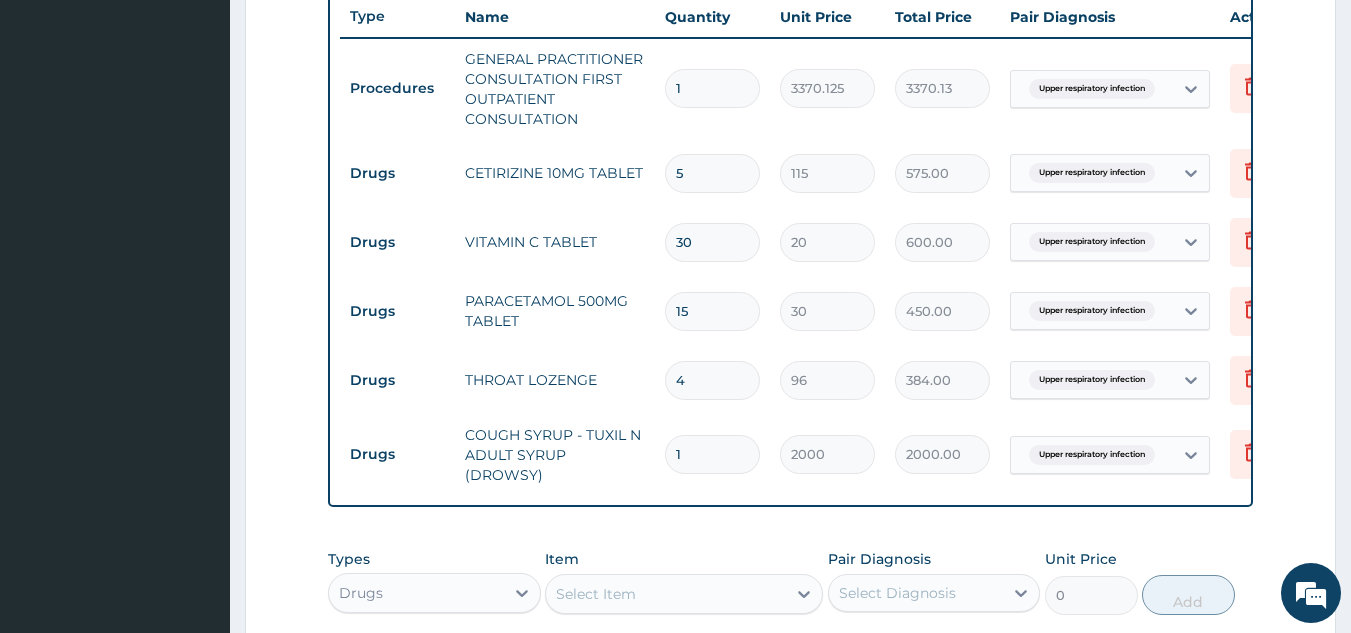 type on "3" 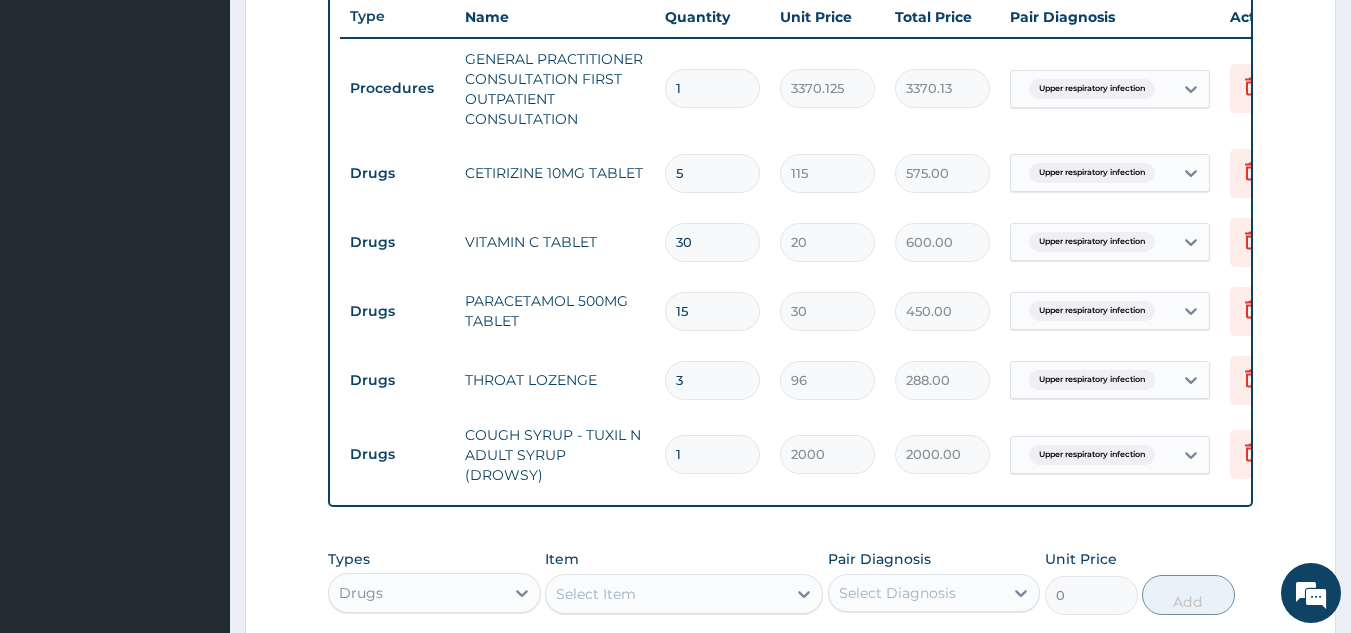 type on "2" 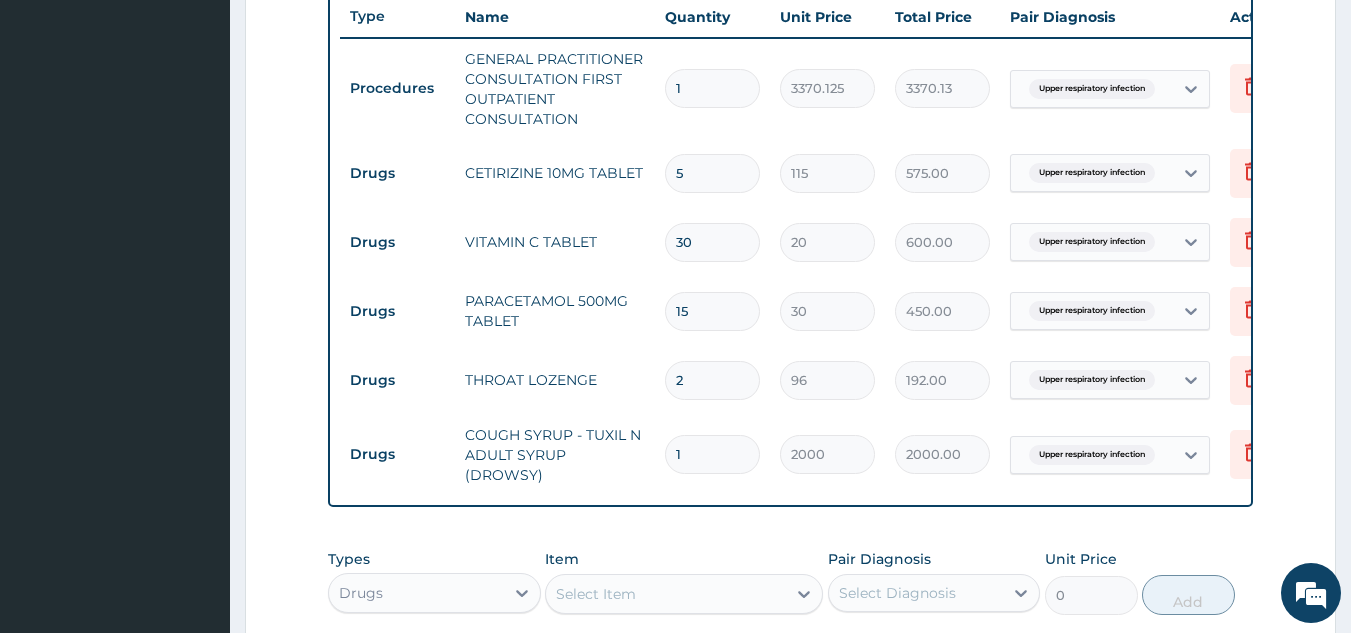 type on "1" 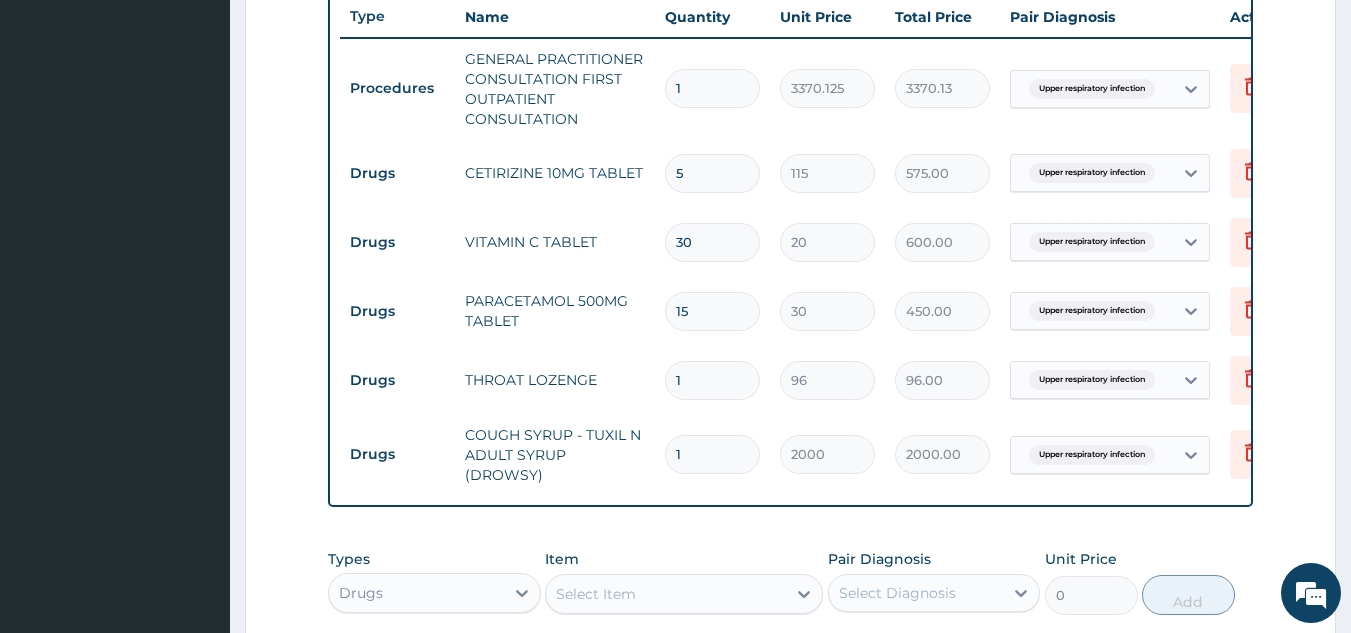 type on "0" 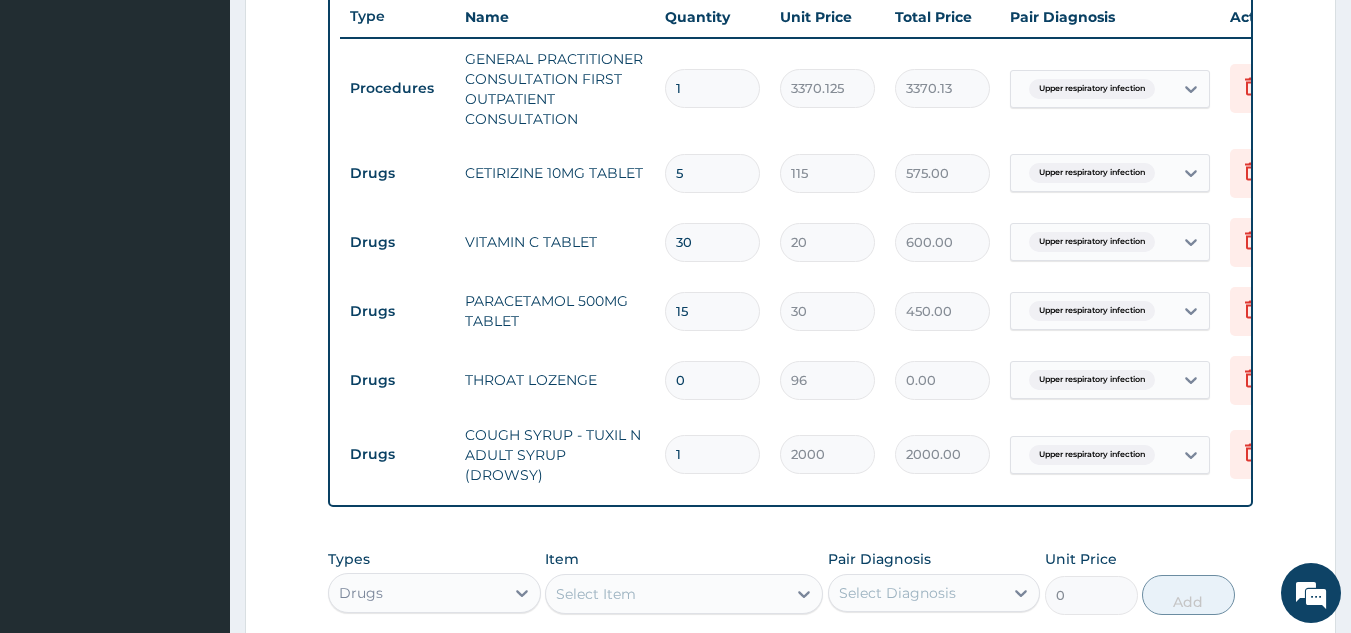 type on "1" 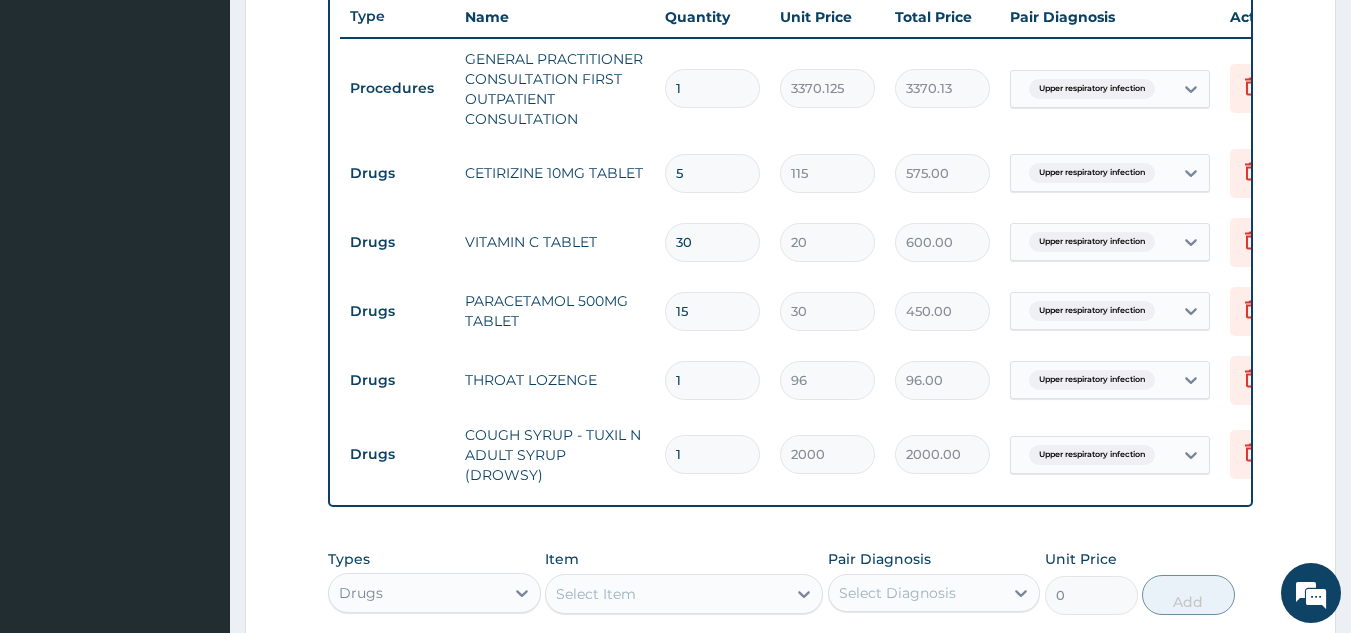 type on "0" 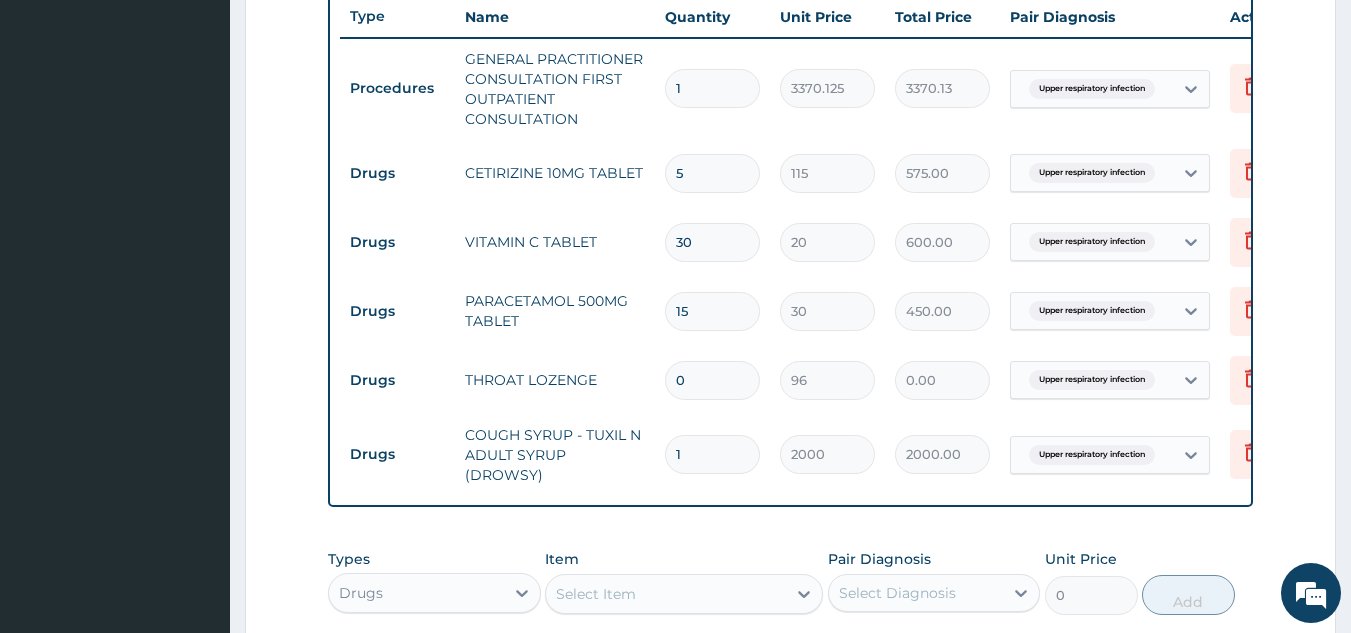 type on "1" 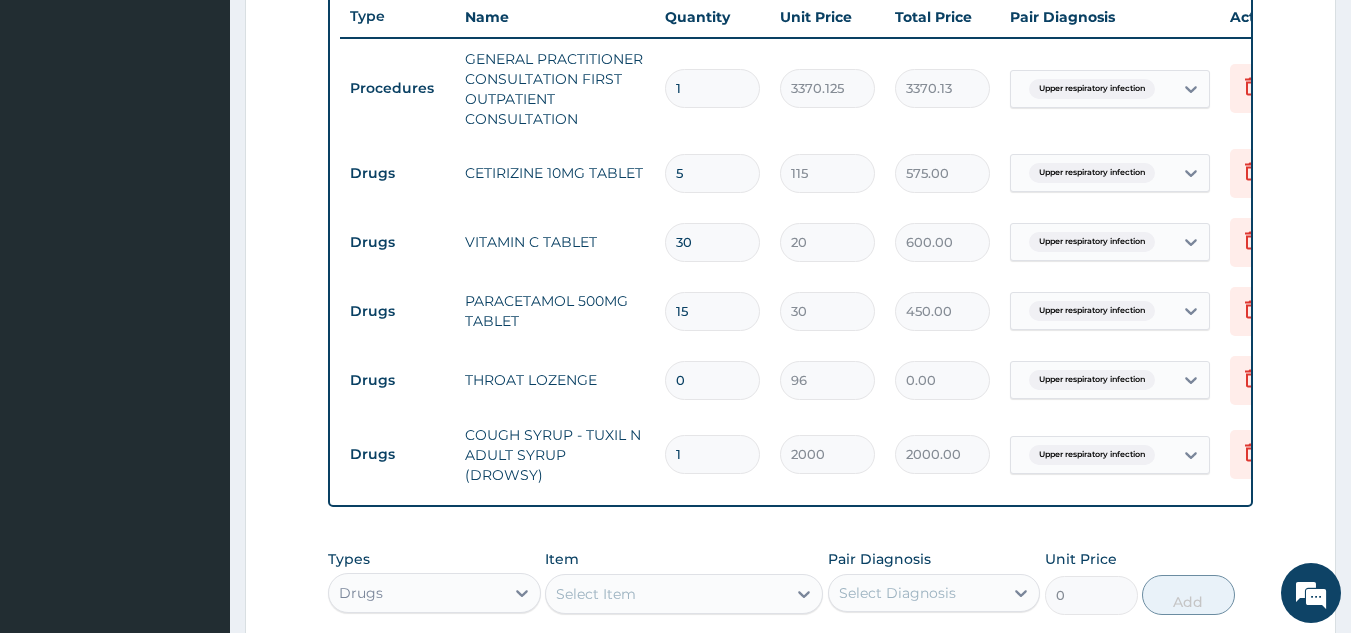 type on "96.00" 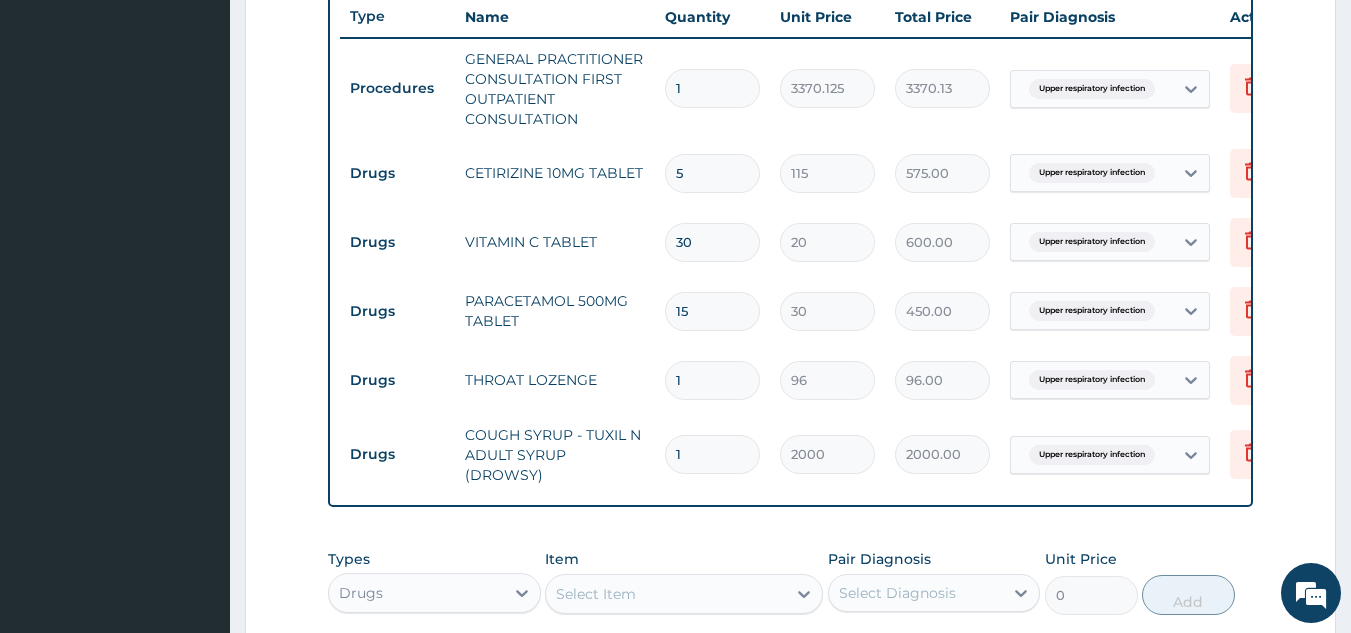 type on "0" 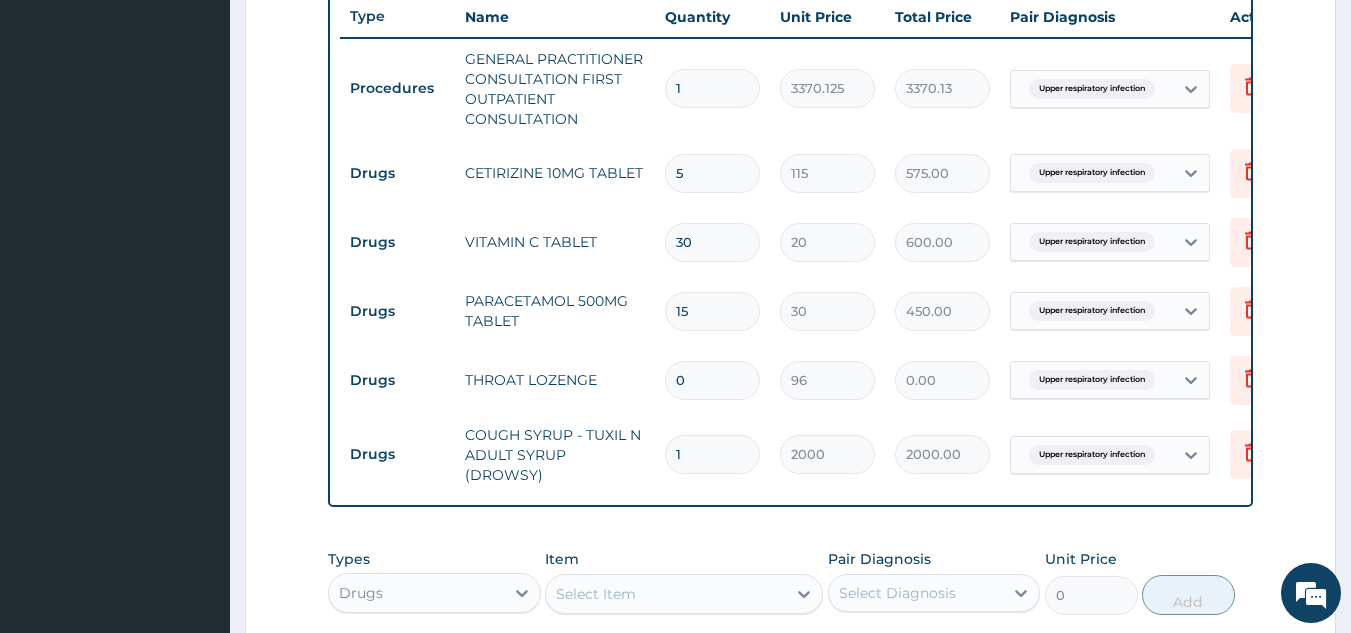 type on "2" 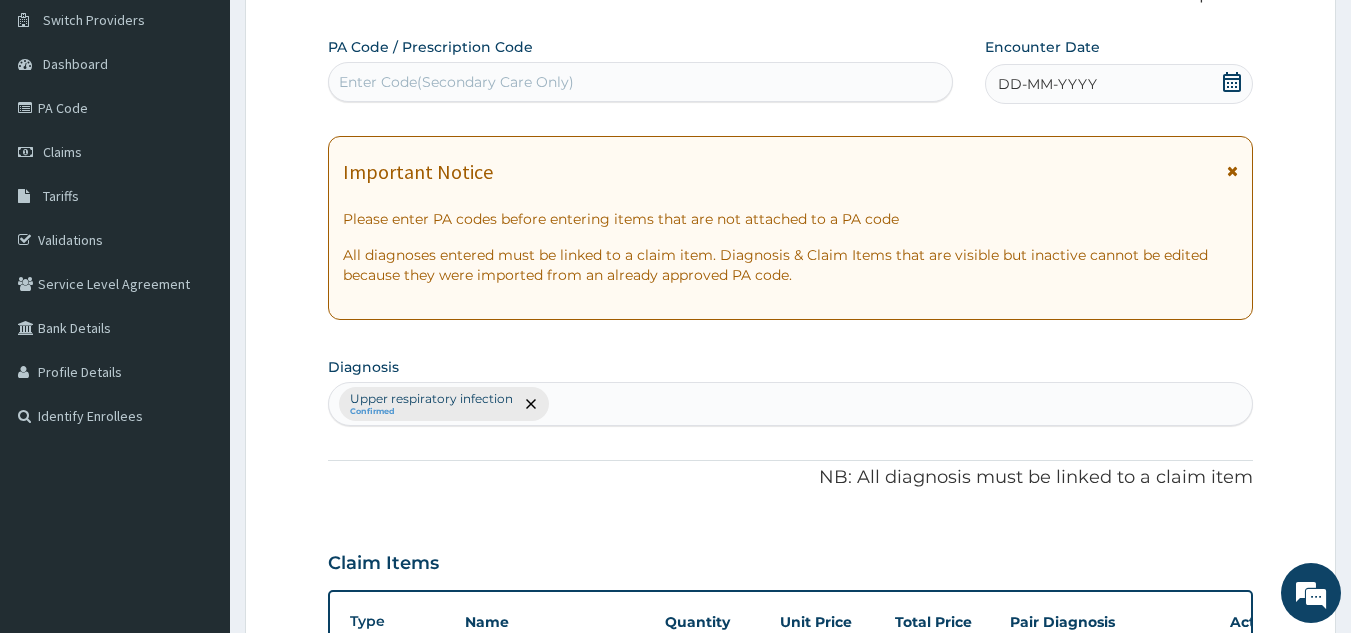 scroll, scrollTop: 152, scrollLeft: 0, axis: vertical 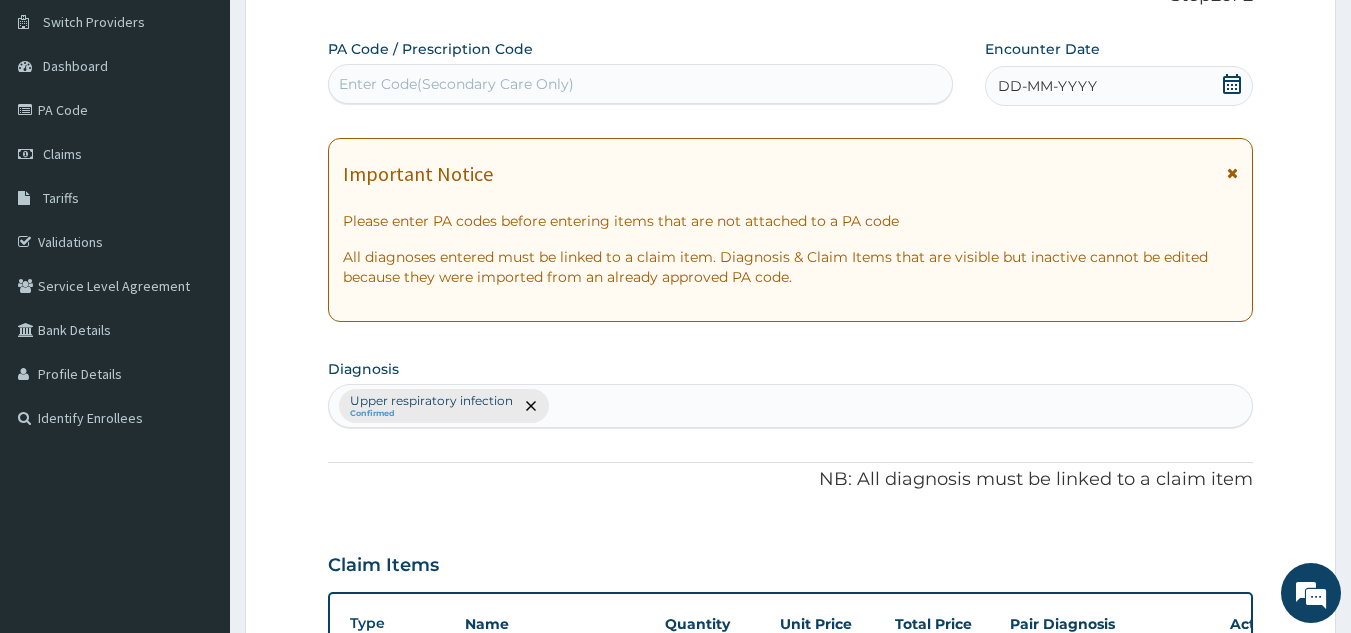 type on "2" 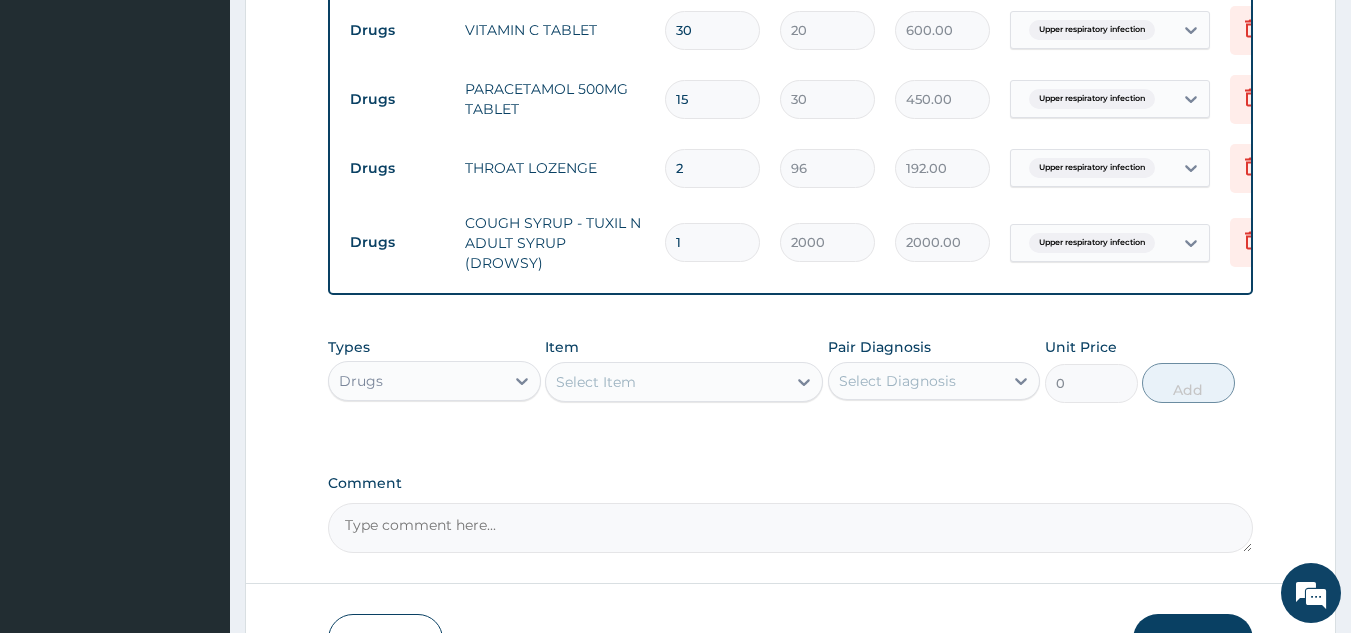 scroll, scrollTop: 1105, scrollLeft: 0, axis: vertical 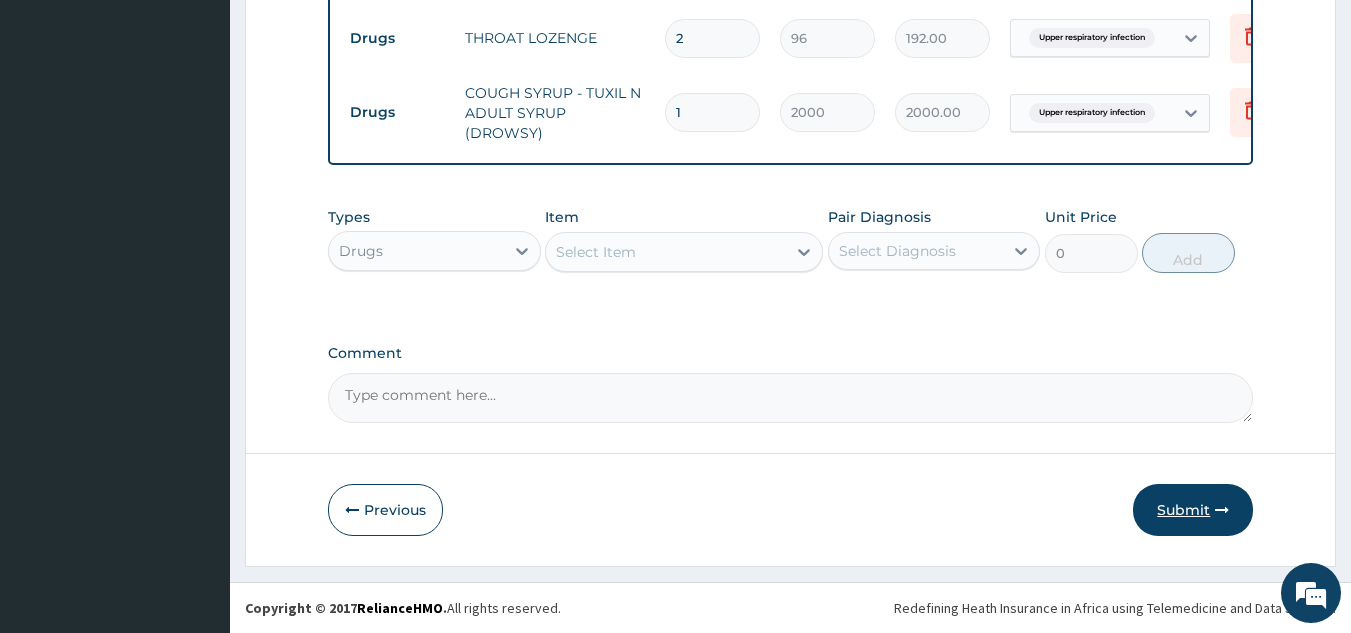 click on "Submit" at bounding box center (1193, 510) 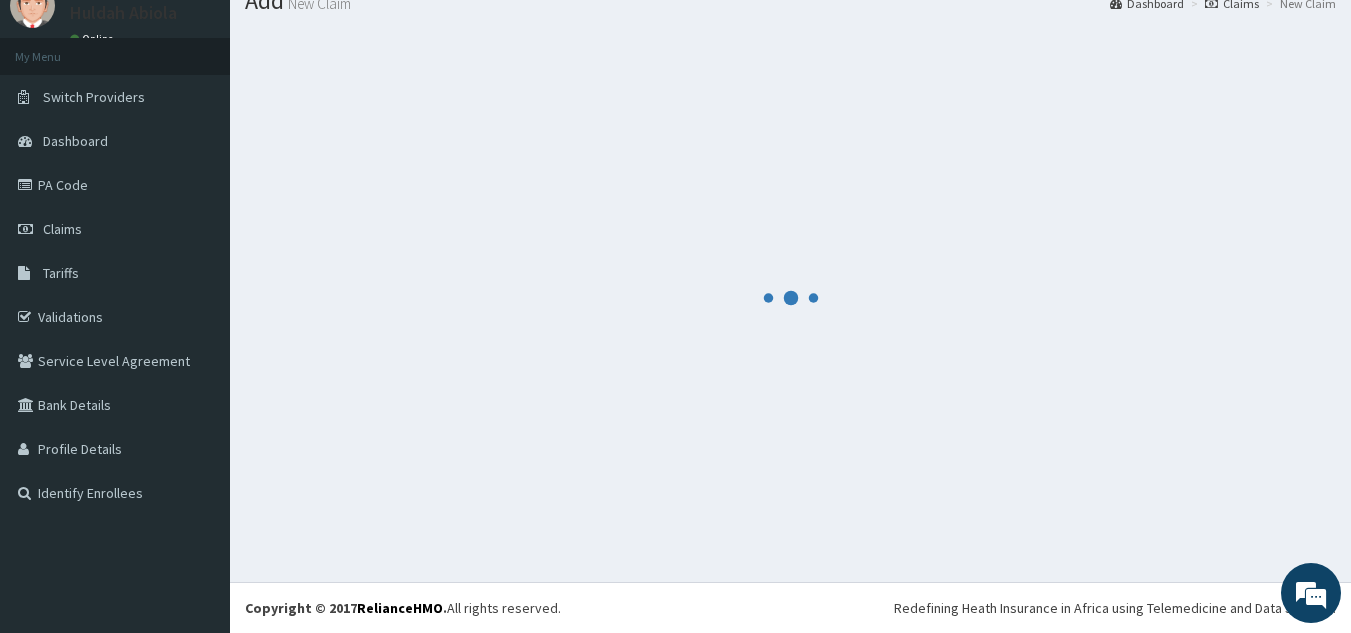 scroll, scrollTop: 1105, scrollLeft: 0, axis: vertical 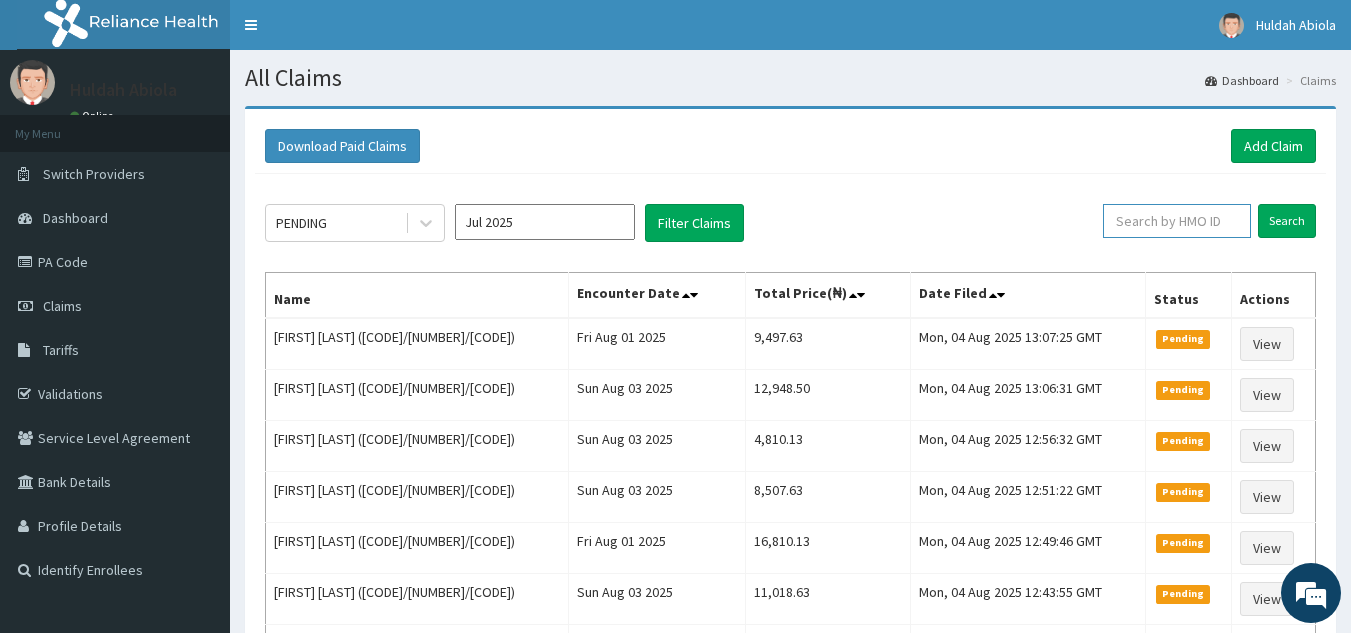 click at bounding box center (1177, 221) 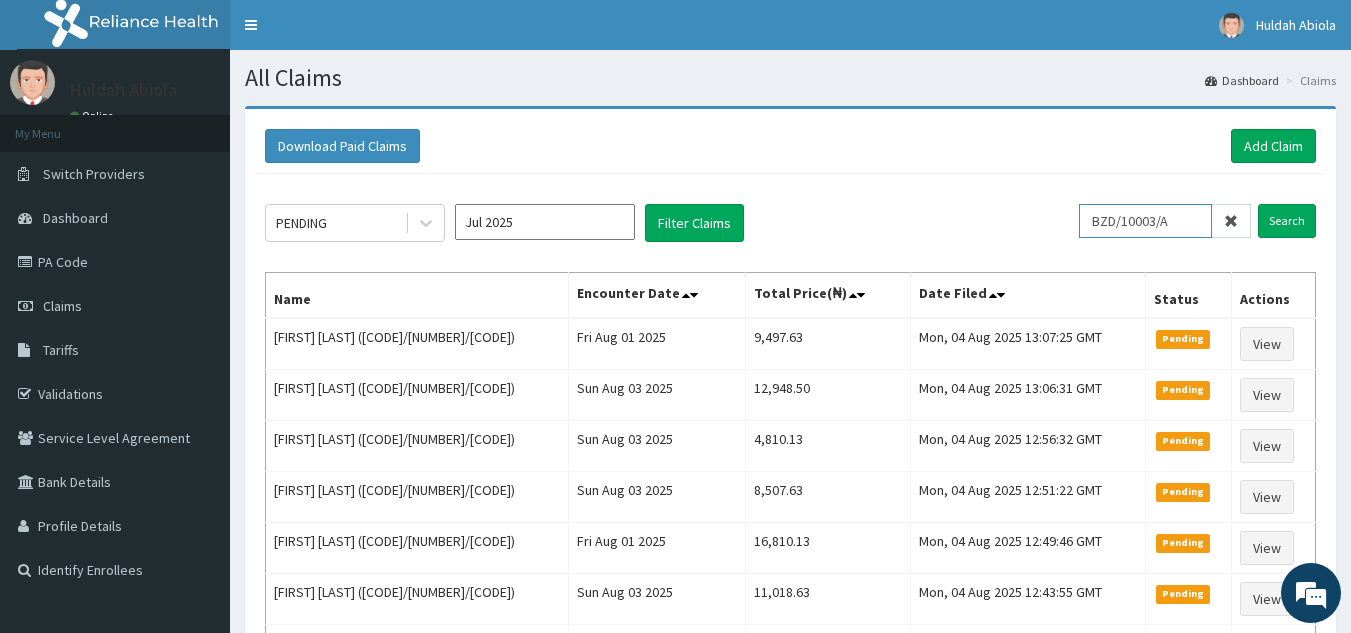 type on "BZD/10003/A" 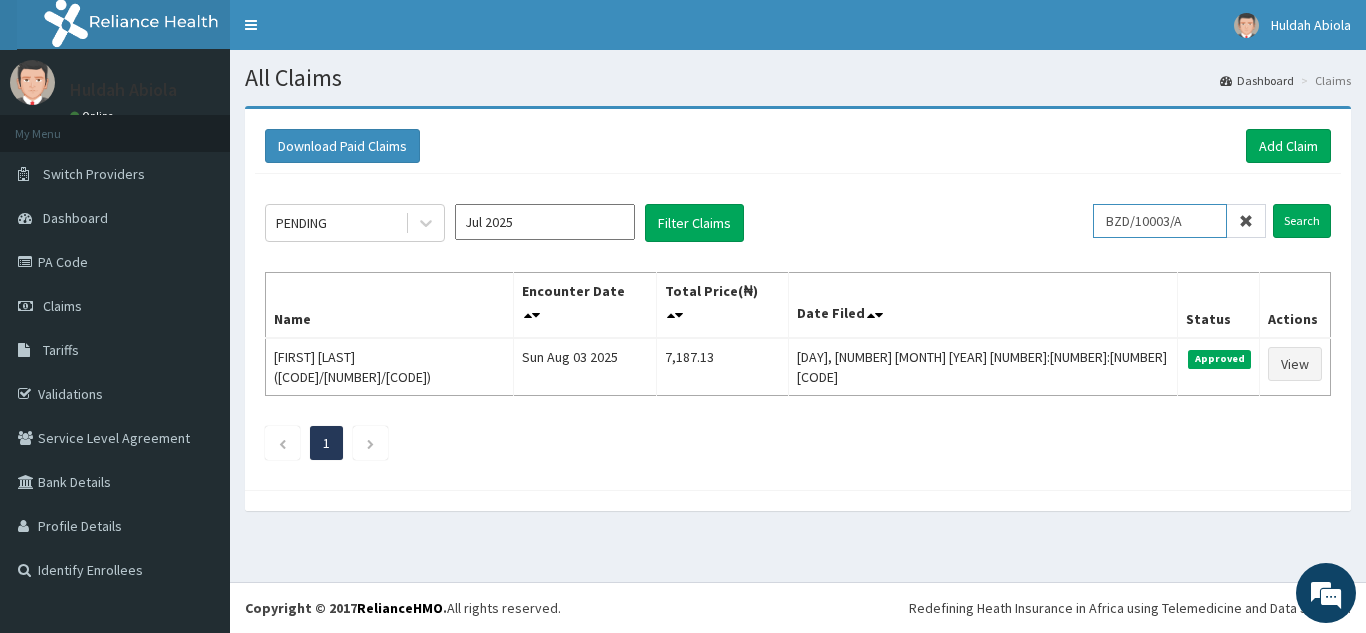 scroll, scrollTop: 0, scrollLeft: 0, axis: both 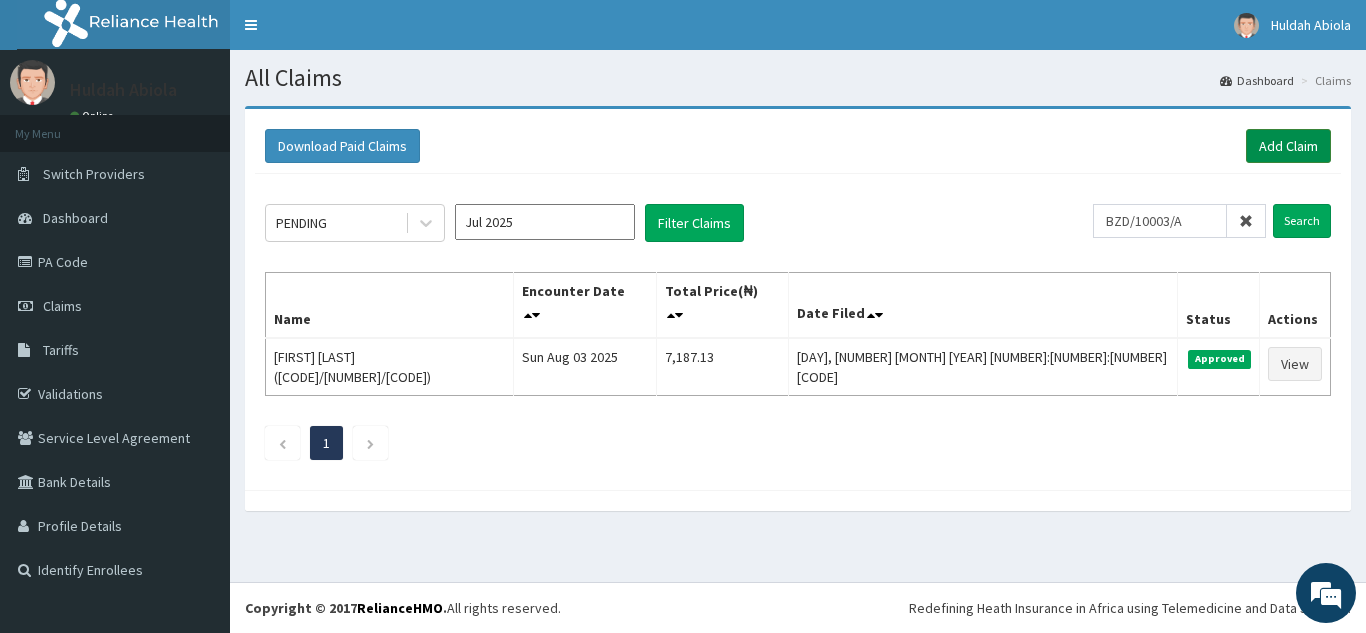 click on "Add Claim" at bounding box center (1288, 146) 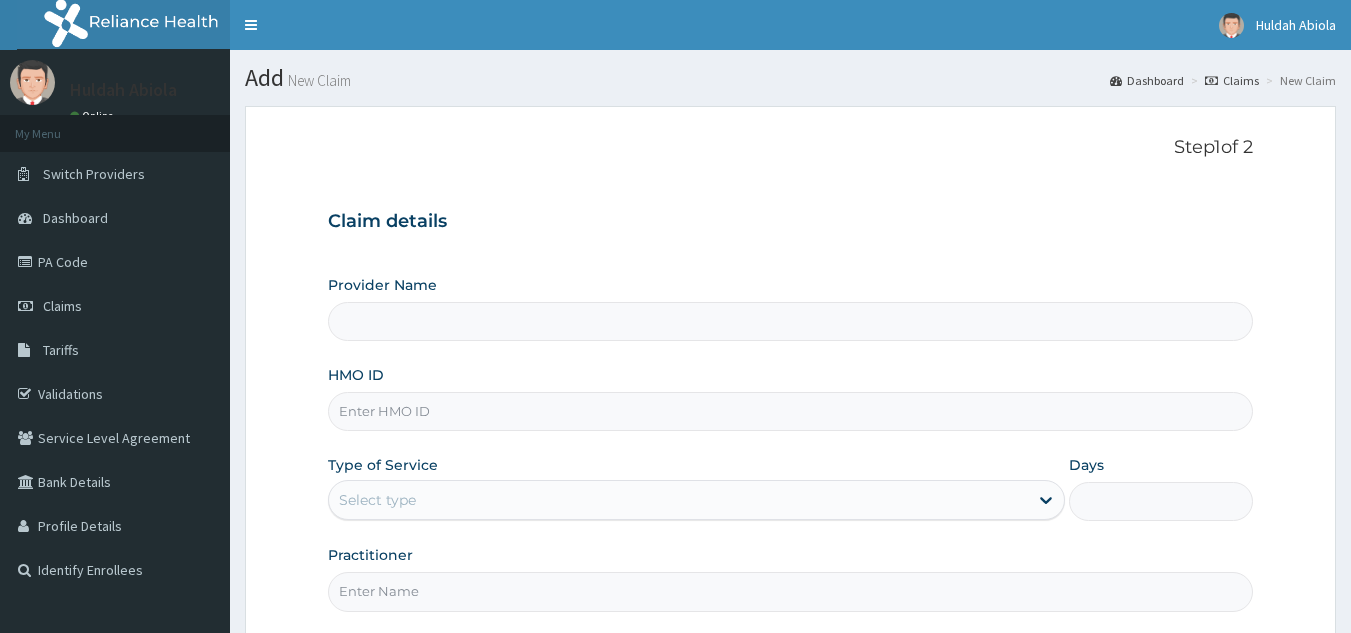 scroll, scrollTop: 0, scrollLeft: 0, axis: both 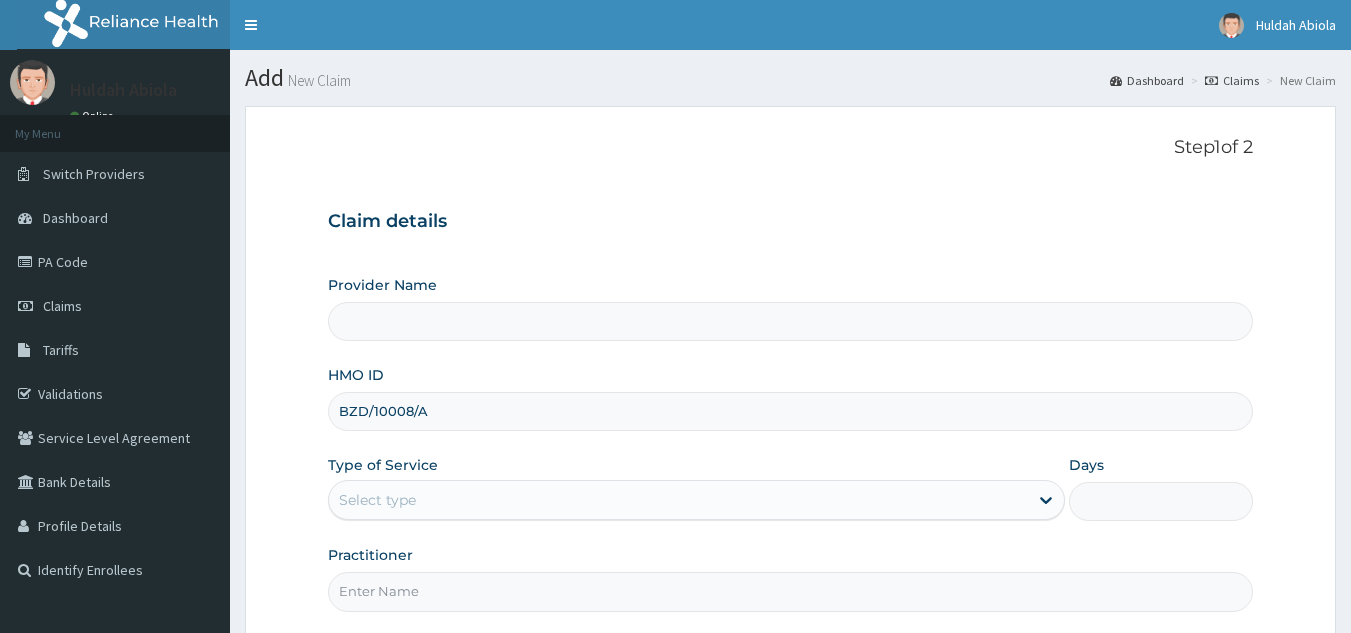 type on "BZD/10008/A" 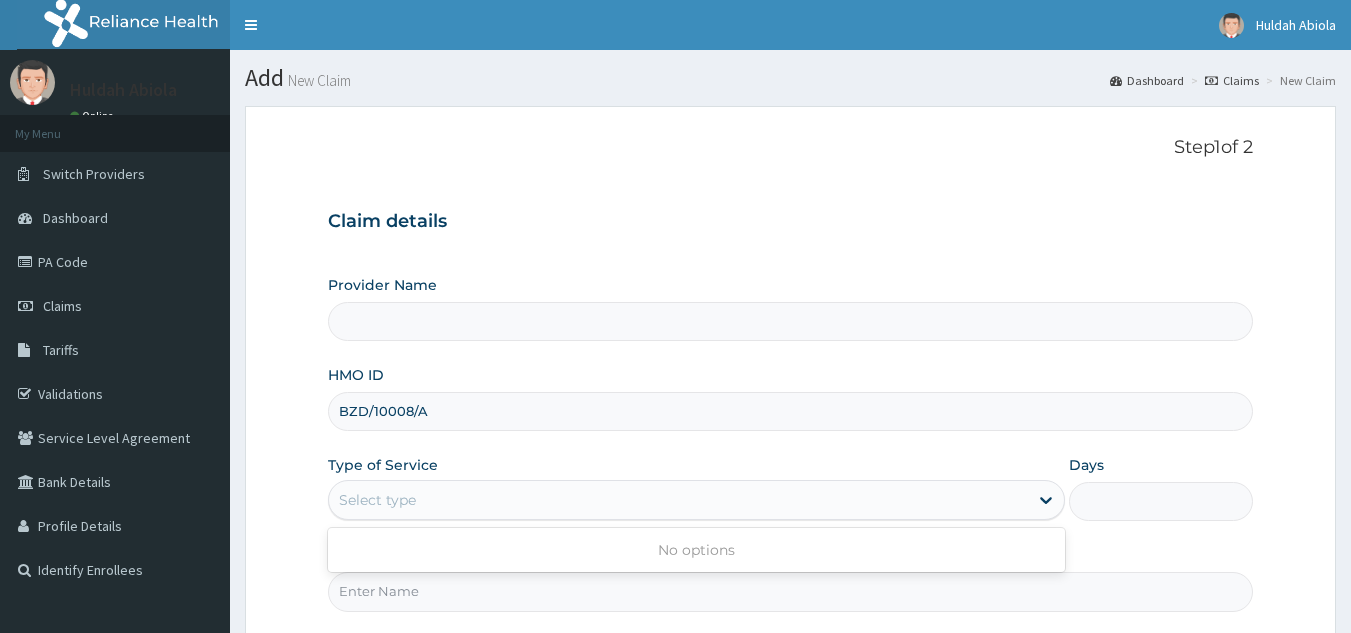 click on "Select type" at bounding box center [678, 500] 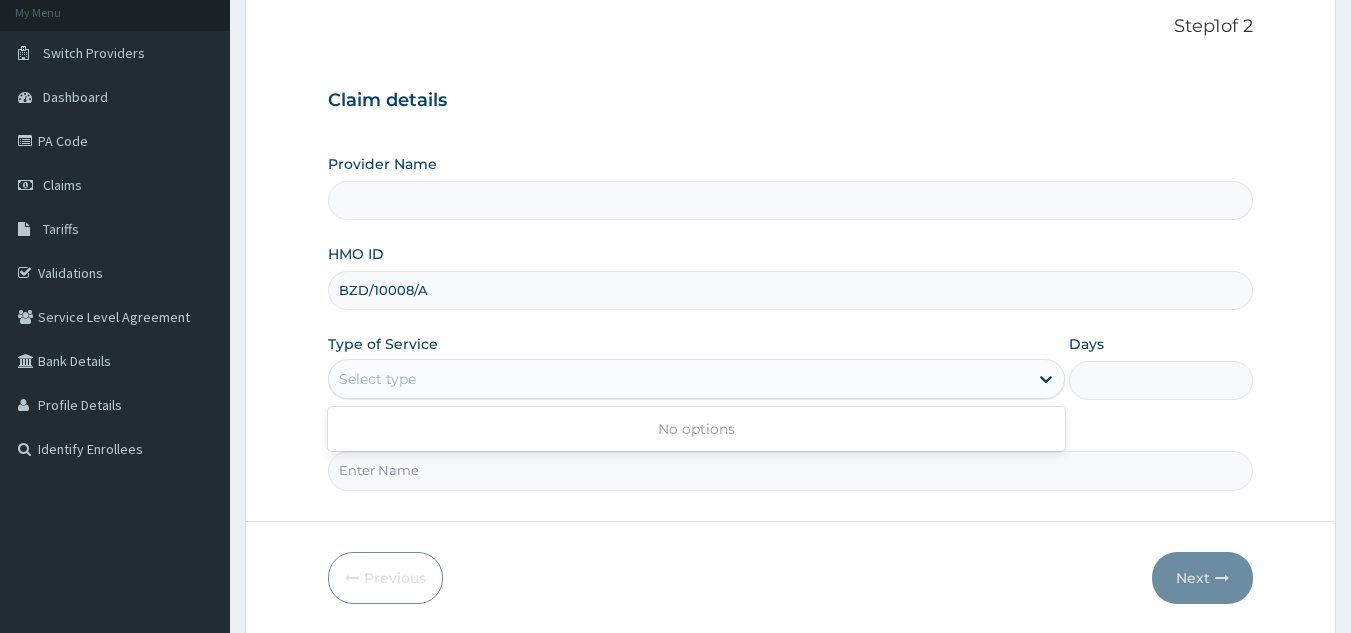 scroll, scrollTop: 125, scrollLeft: 0, axis: vertical 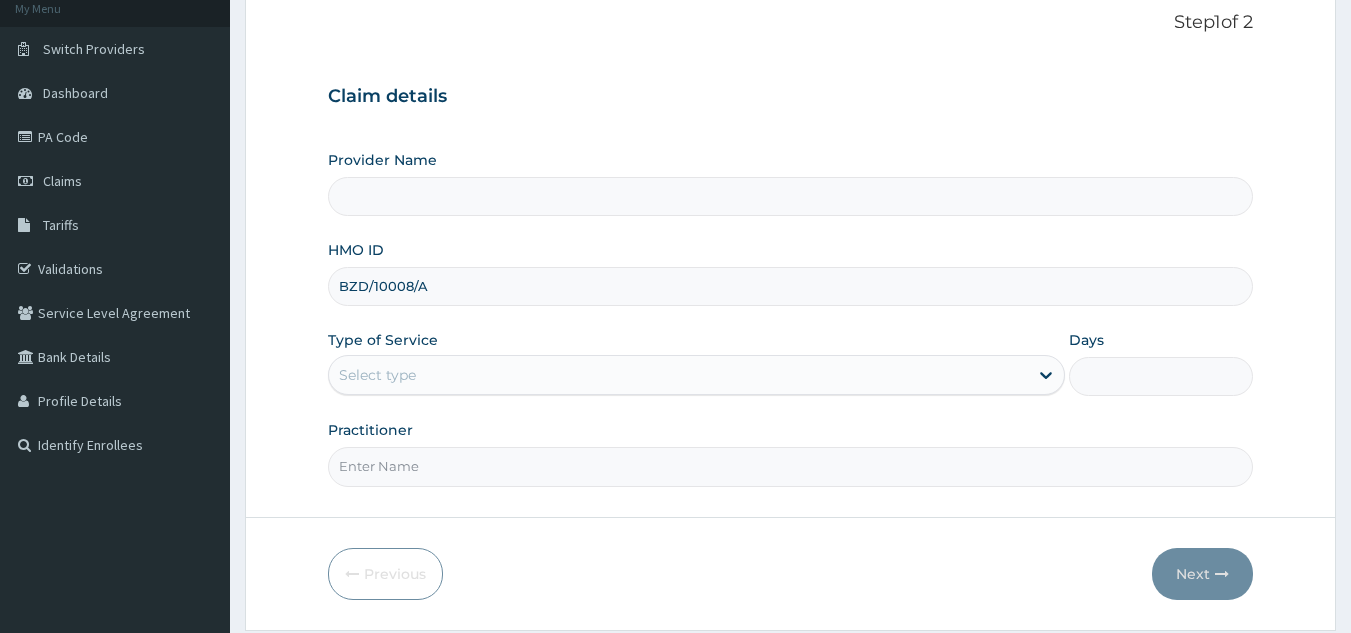 click on "Select type" at bounding box center (678, 375) 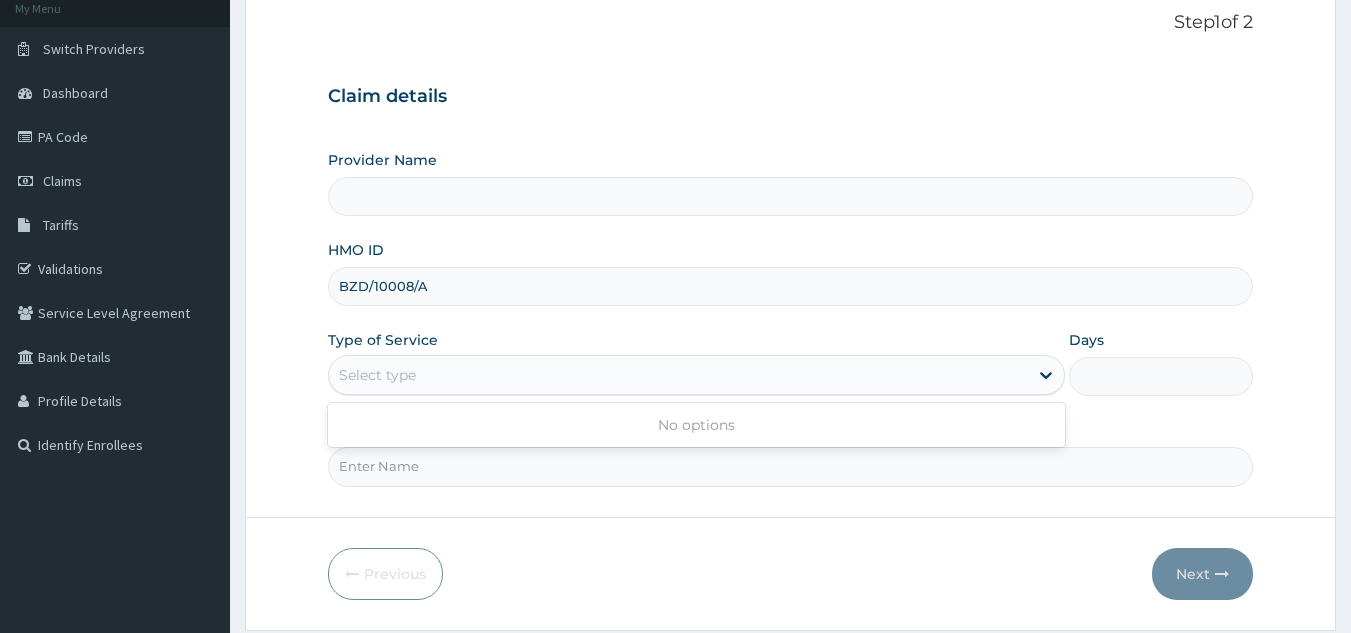 click on "Select type" at bounding box center [678, 375] 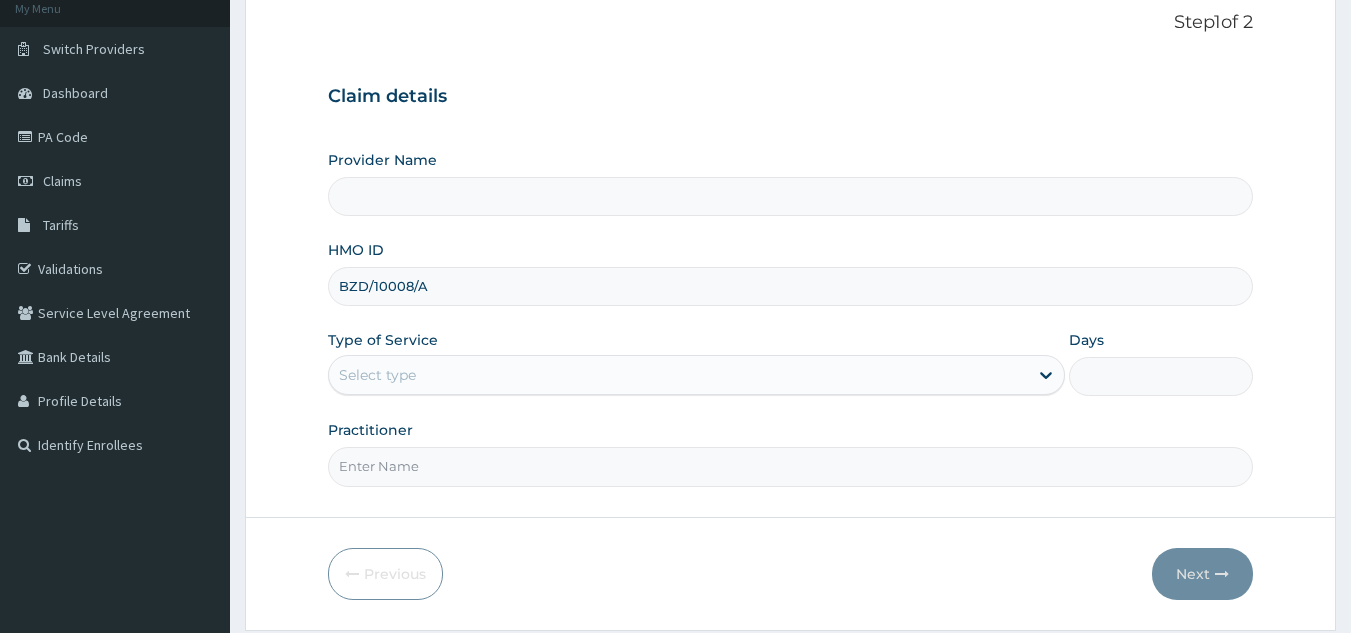 click on "Select type" at bounding box center [678, 375] 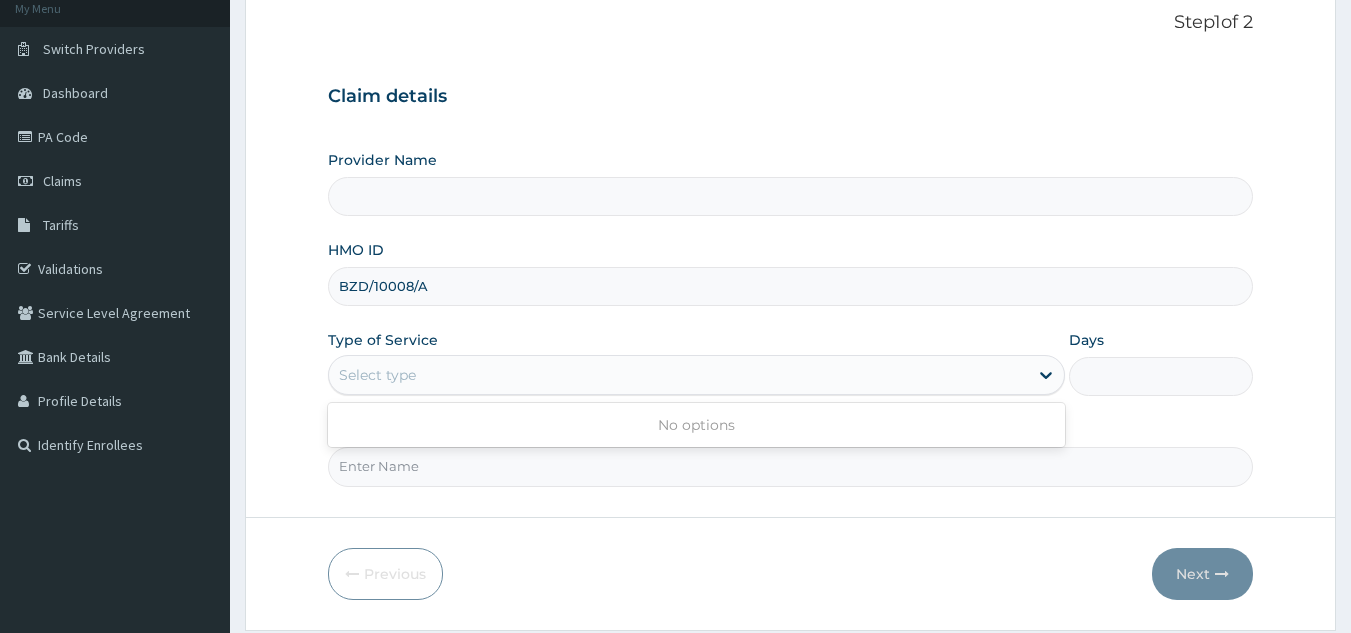 click on "Select type" at bounding box center (678, 375) 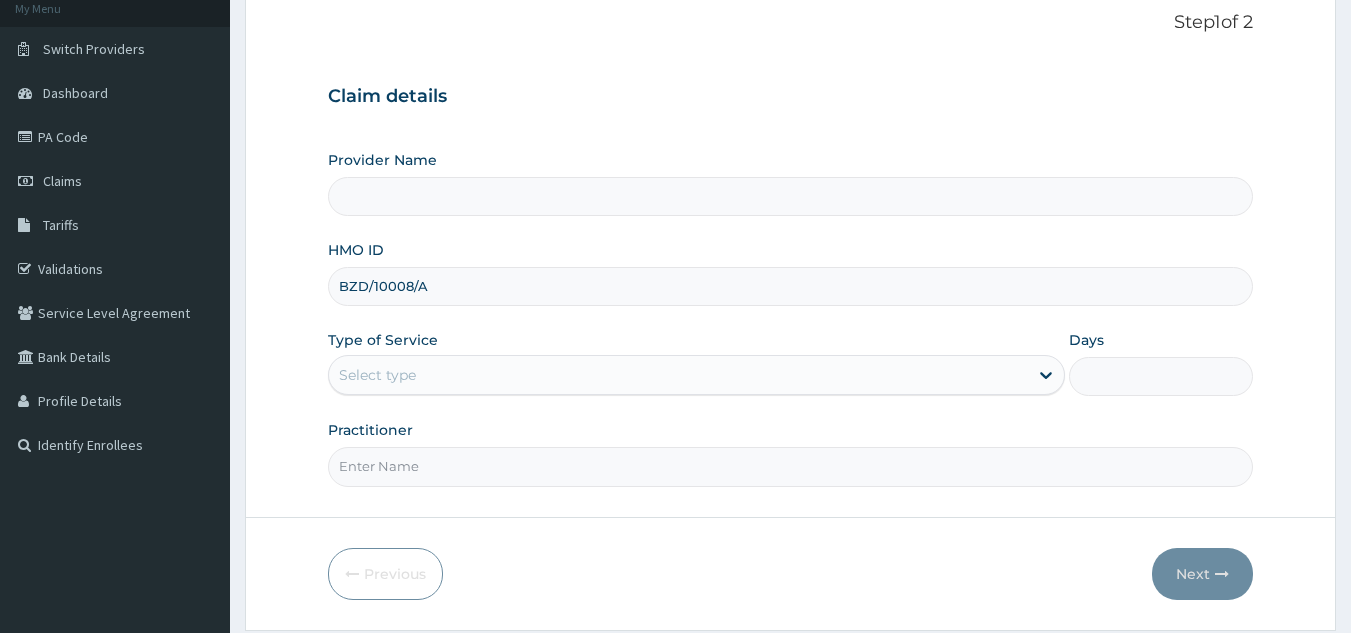 click on "Select type" at bounding box center (678, 375) 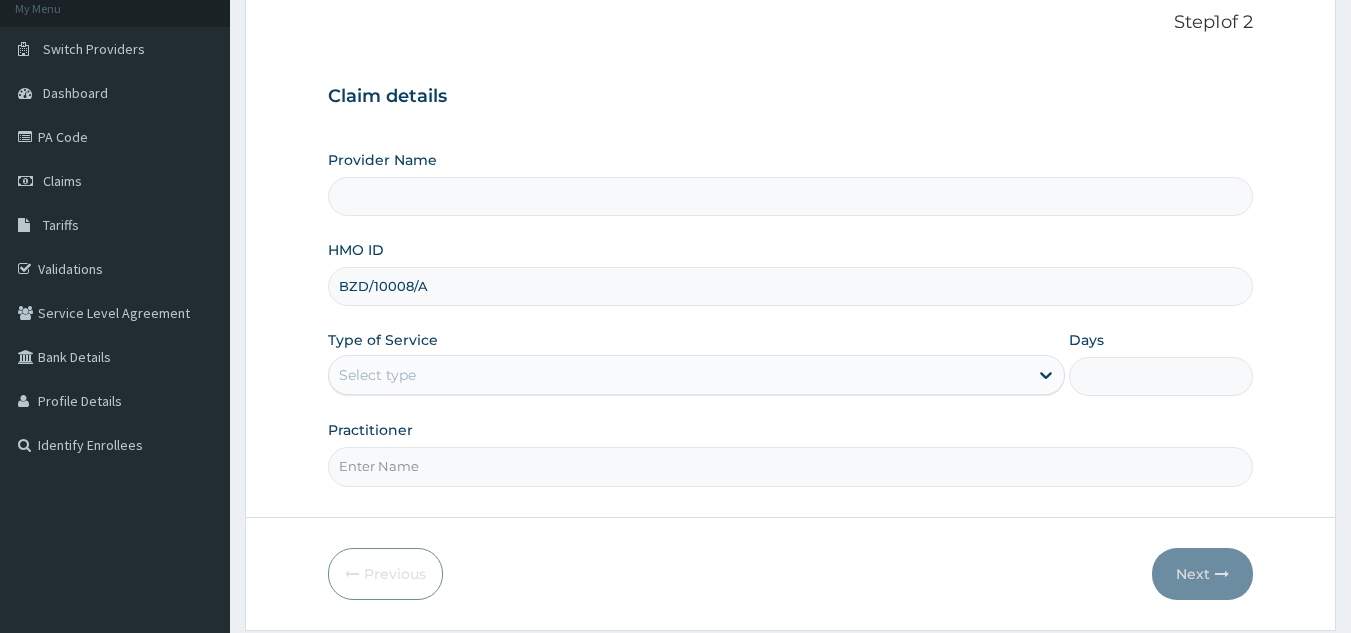 type on "Reliance Family Clinics (RFC) - Lekki" 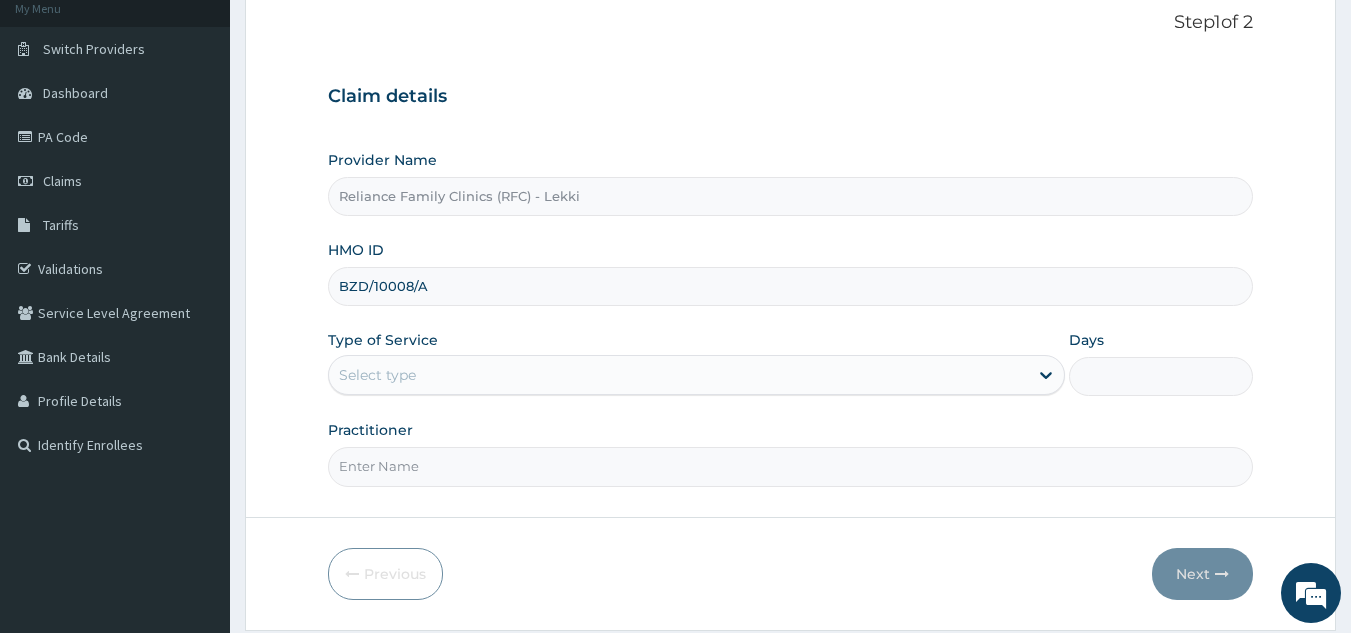 scroll, scrollTop: 0, scrollLeft: 0, axis: both 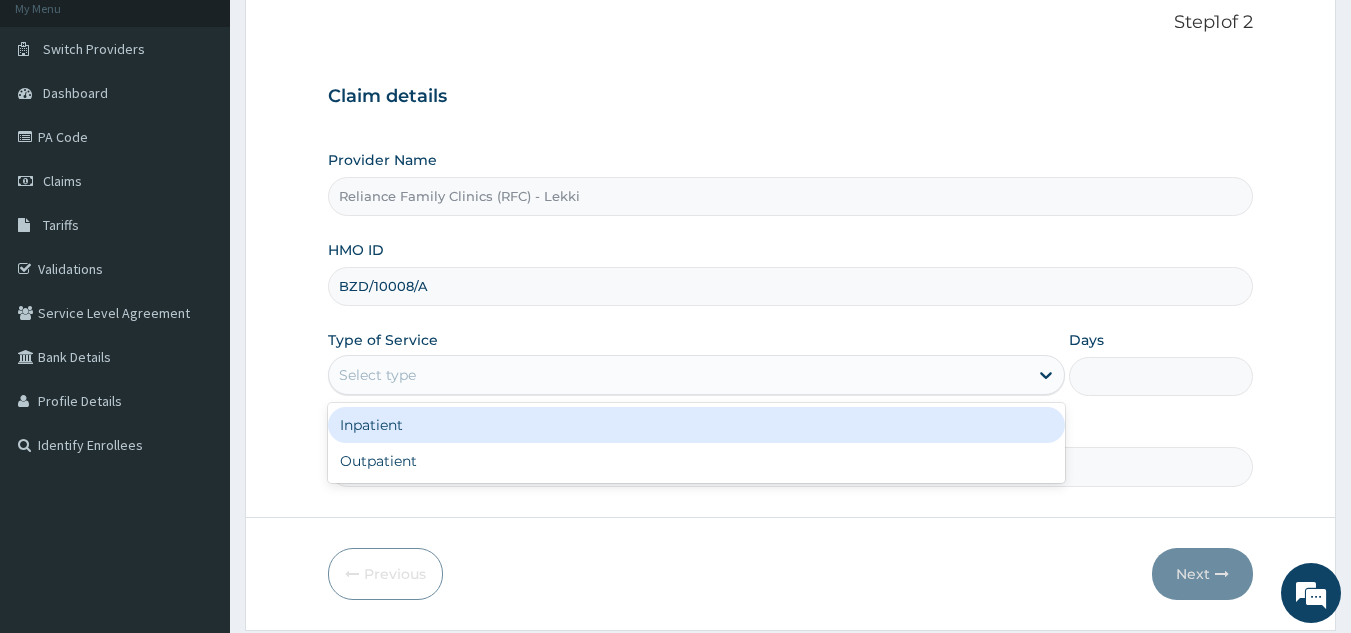 click on "Select type" at bounding box center (678, 375) 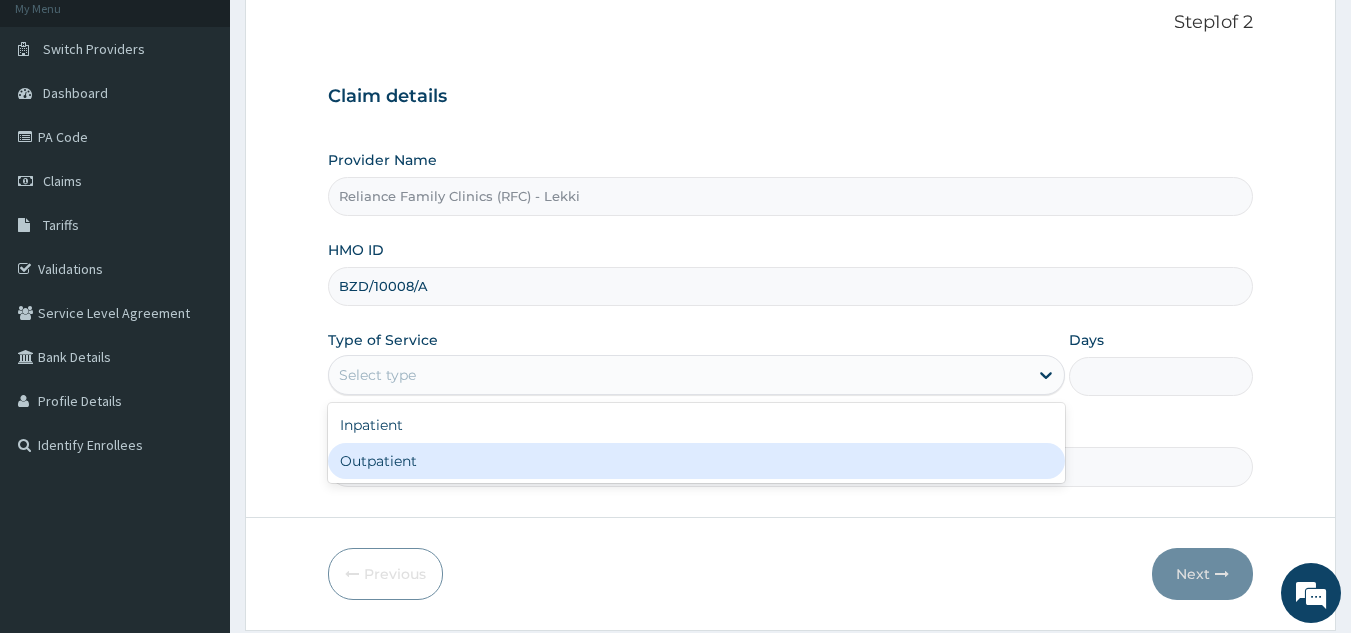 click on "Outpatient" at bounding box center [696, 461] 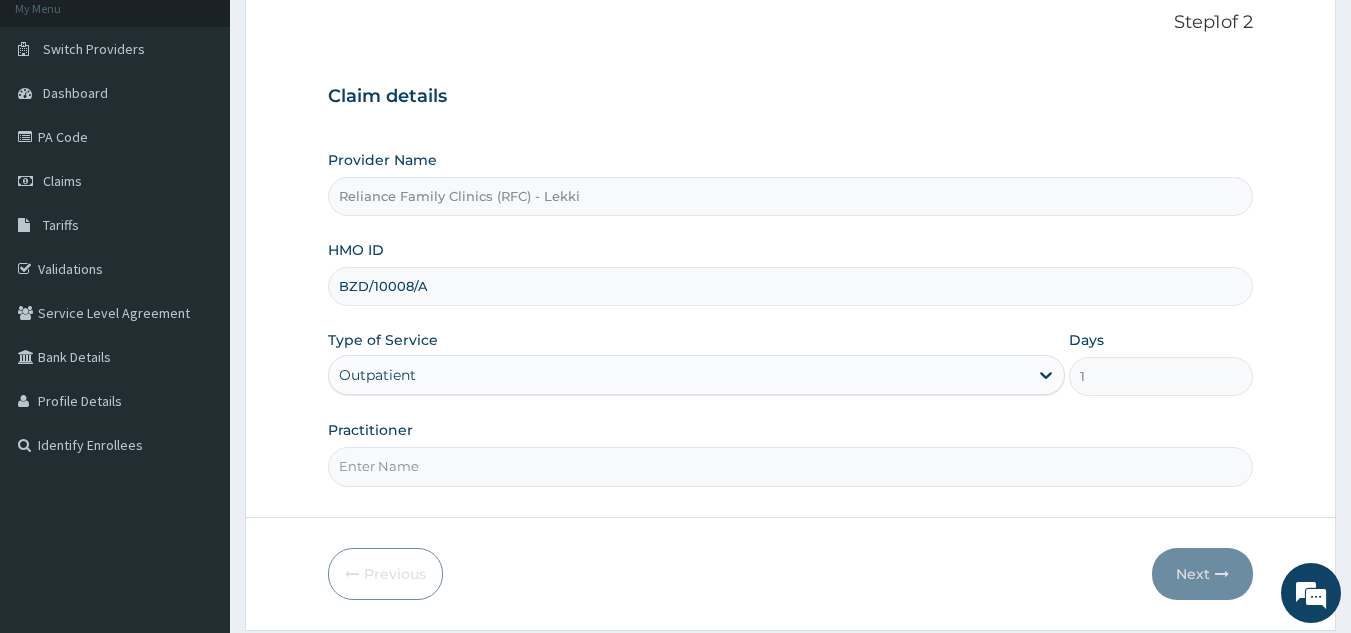 click on "Practitioner" at bounding box center (791, 466) 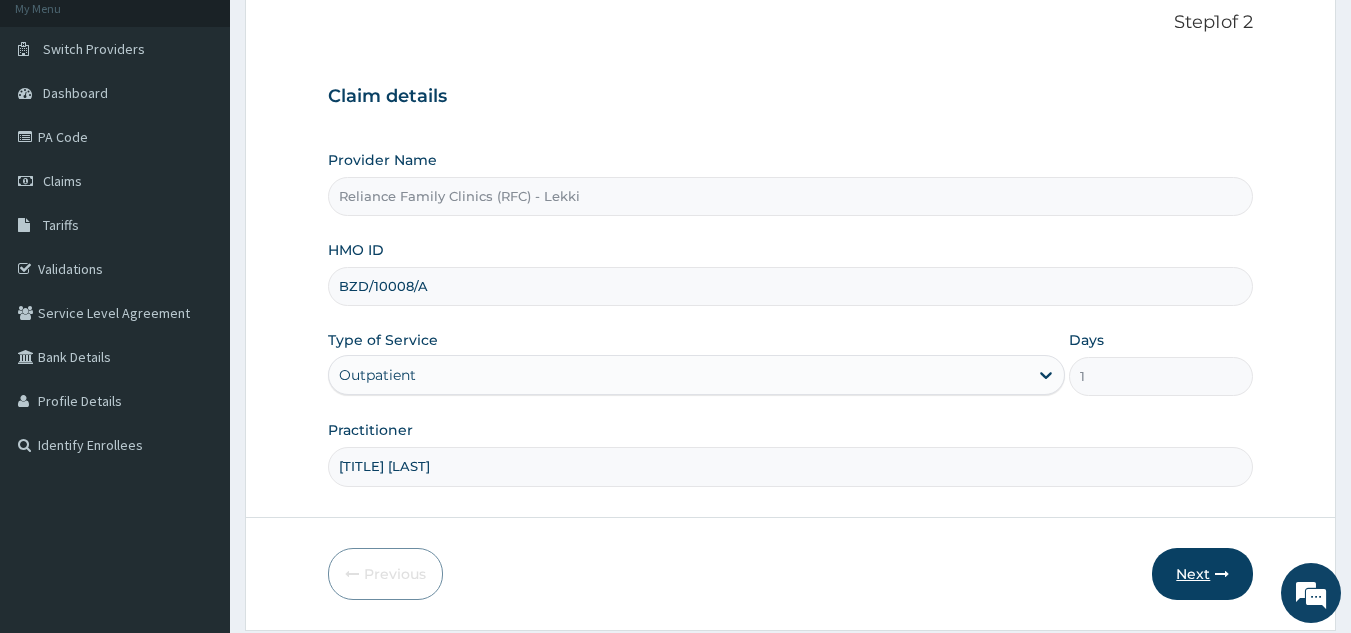 click on "Next" at bounding box center [1202, 574] 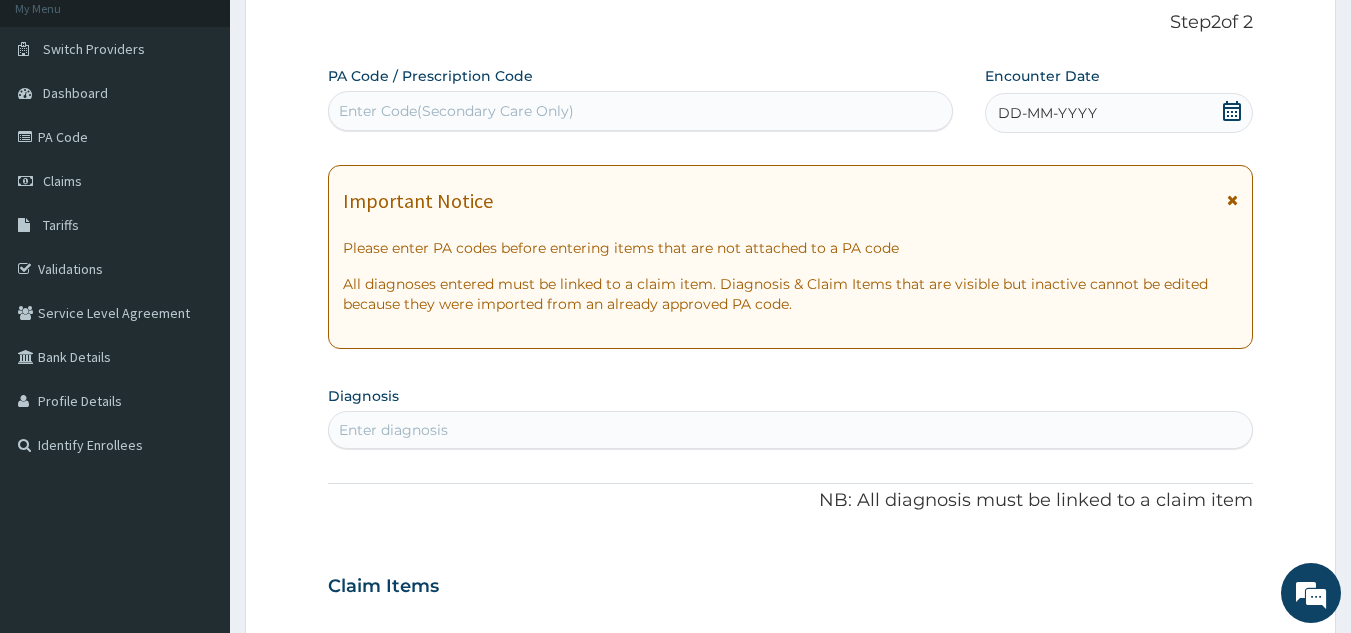 click on "Enter diagnosis" at bounding box center (393, 430) 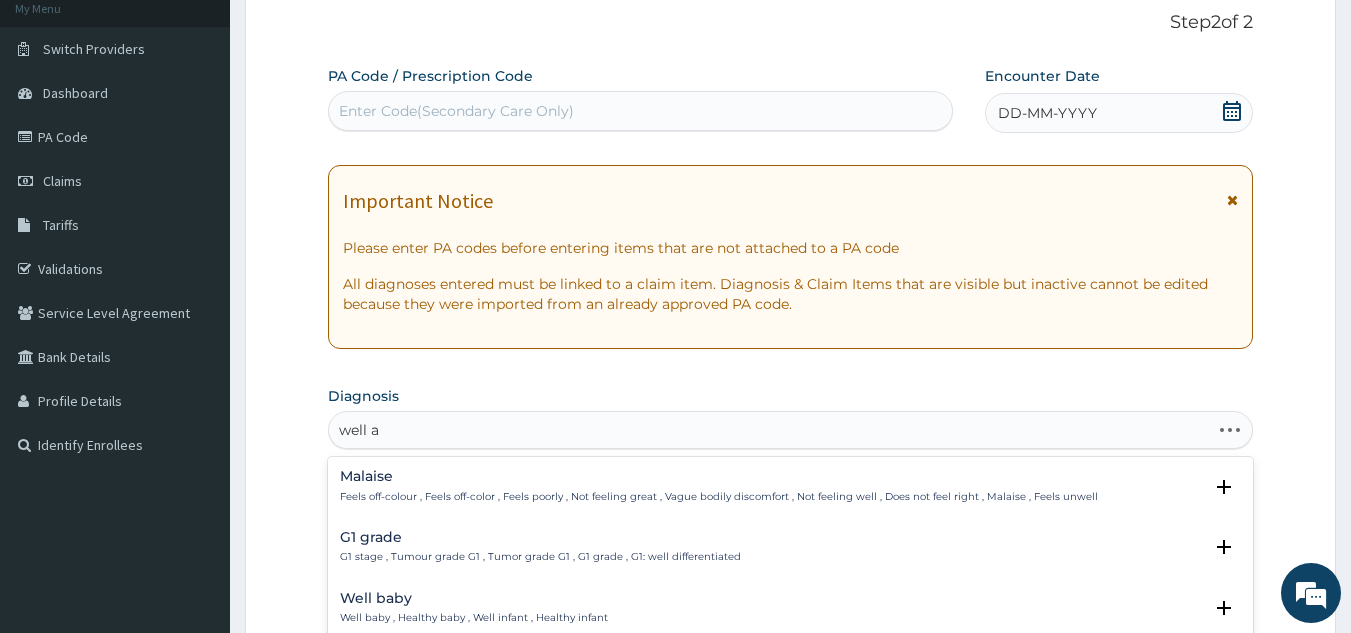 type on "well ad" 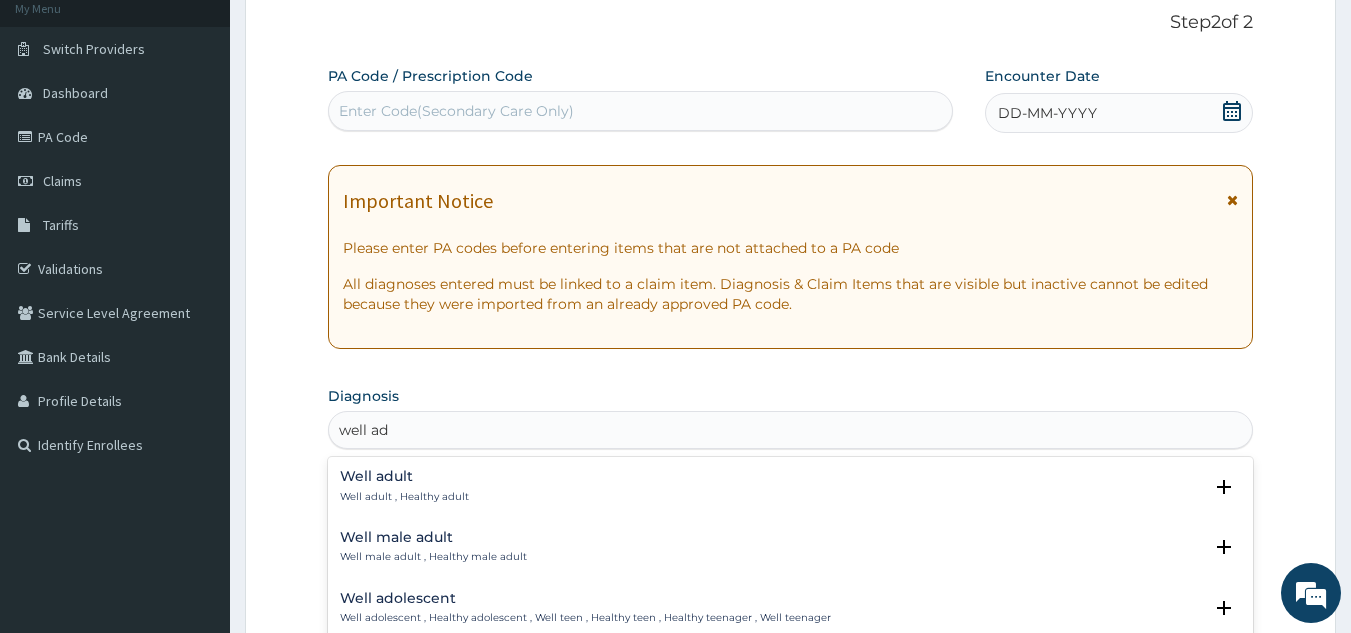 click on "Well adult" at bounding box center [404, 476] 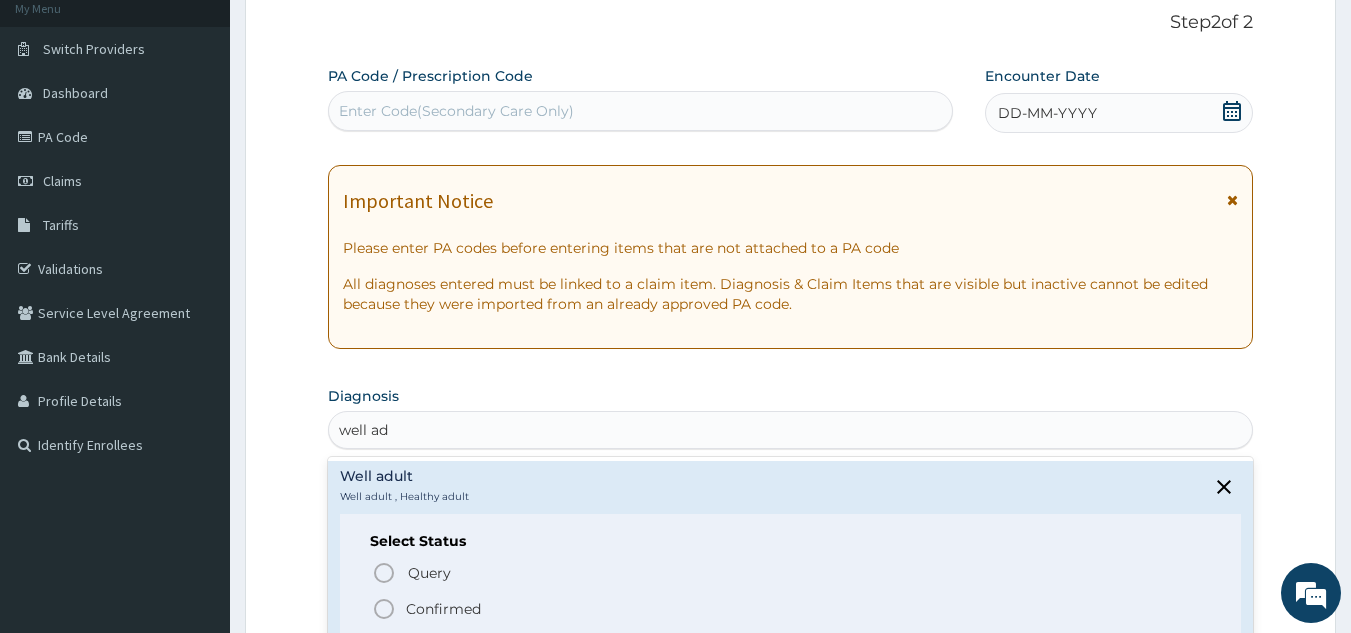 click on "Confirmed" at bounding box center [443, 609] 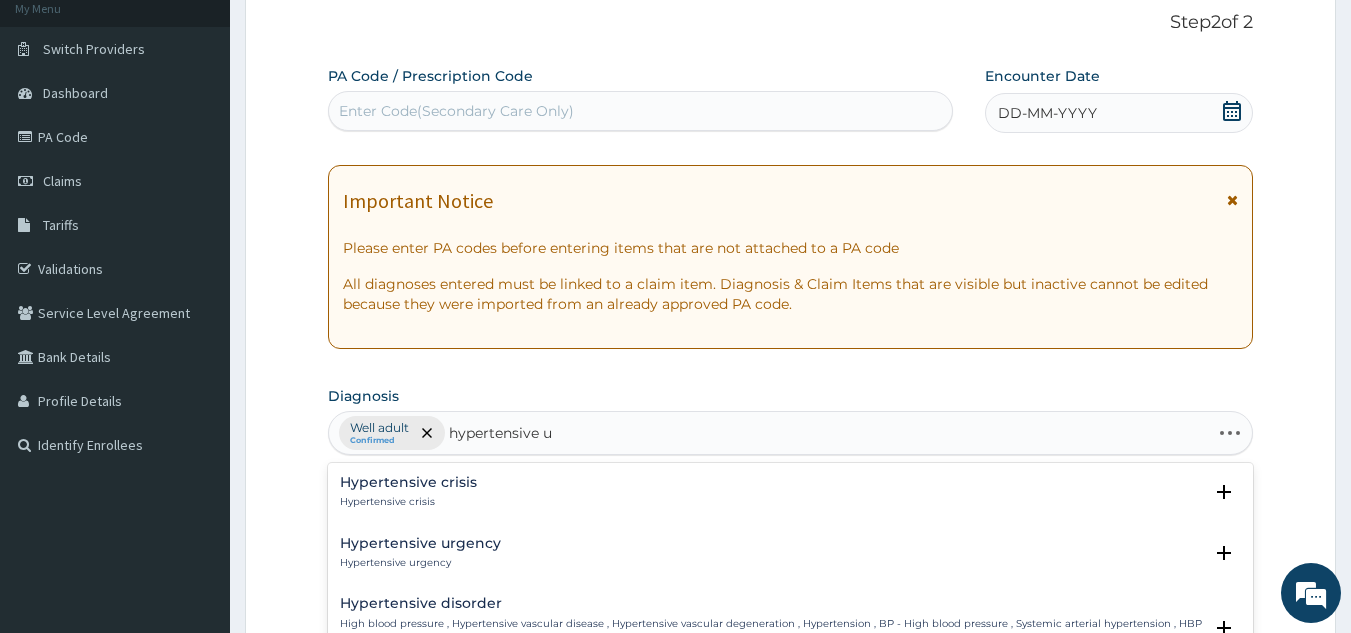 type on "hypertensive ur" 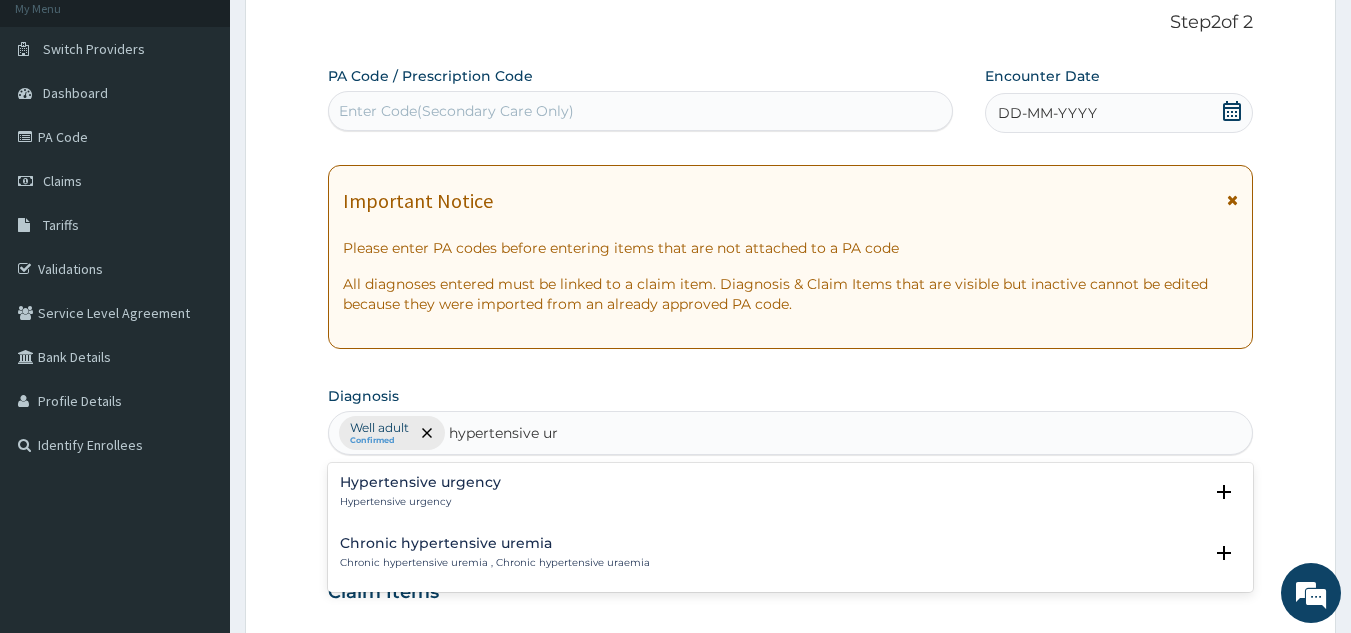 click on "Hypertensive urgency" at bounding box center (420, 482) 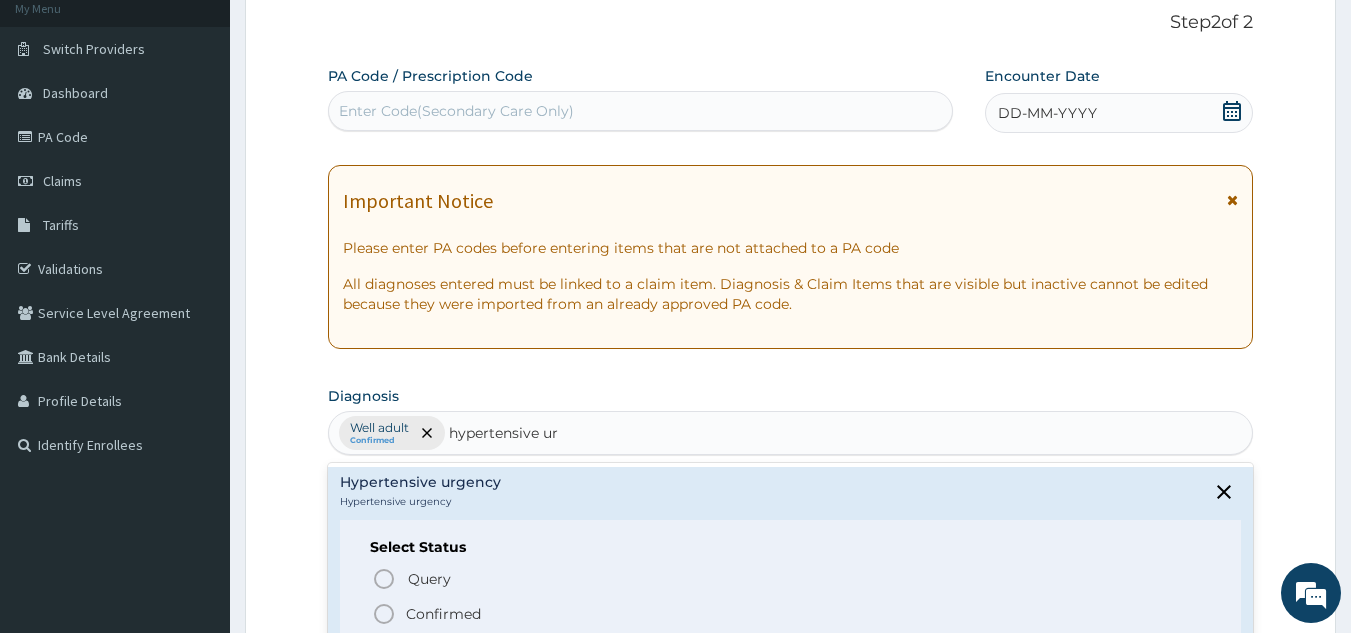 click 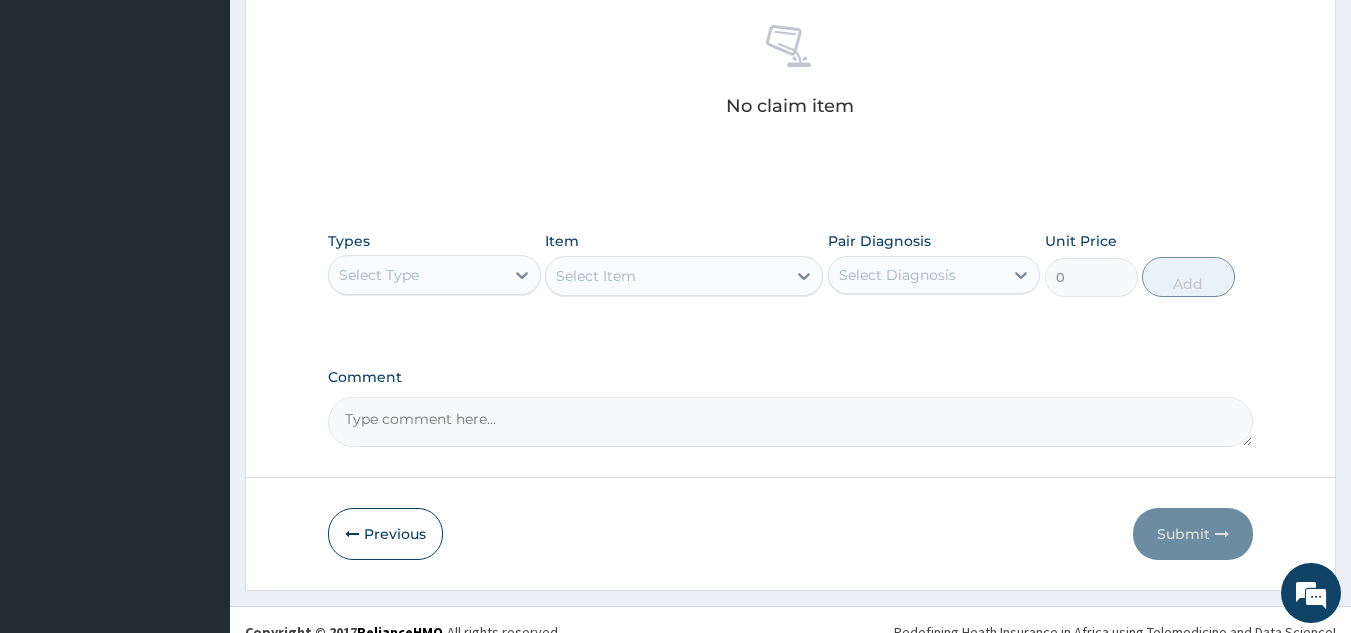 scroll, scrollTop: 786, scrollLeft: 0, axis: vertical 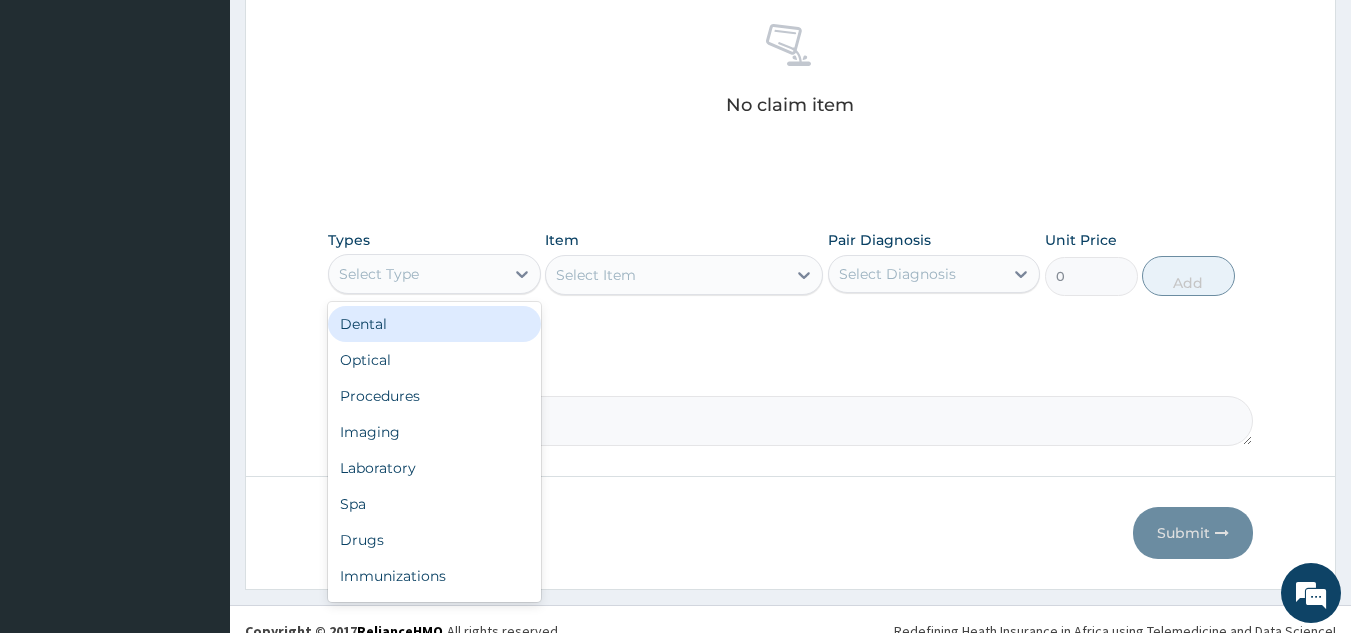 click on "Select Type" at bounding box center [416, 274] 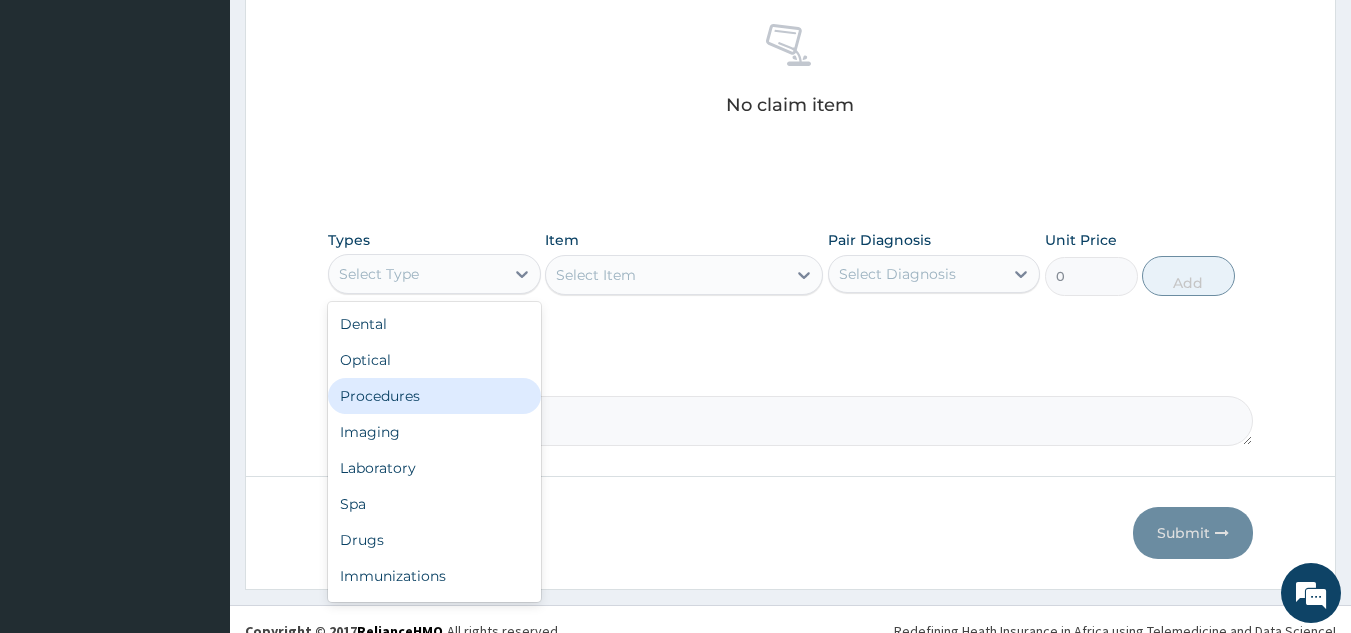 click on "Procedures" at bounding box center (434, 396) 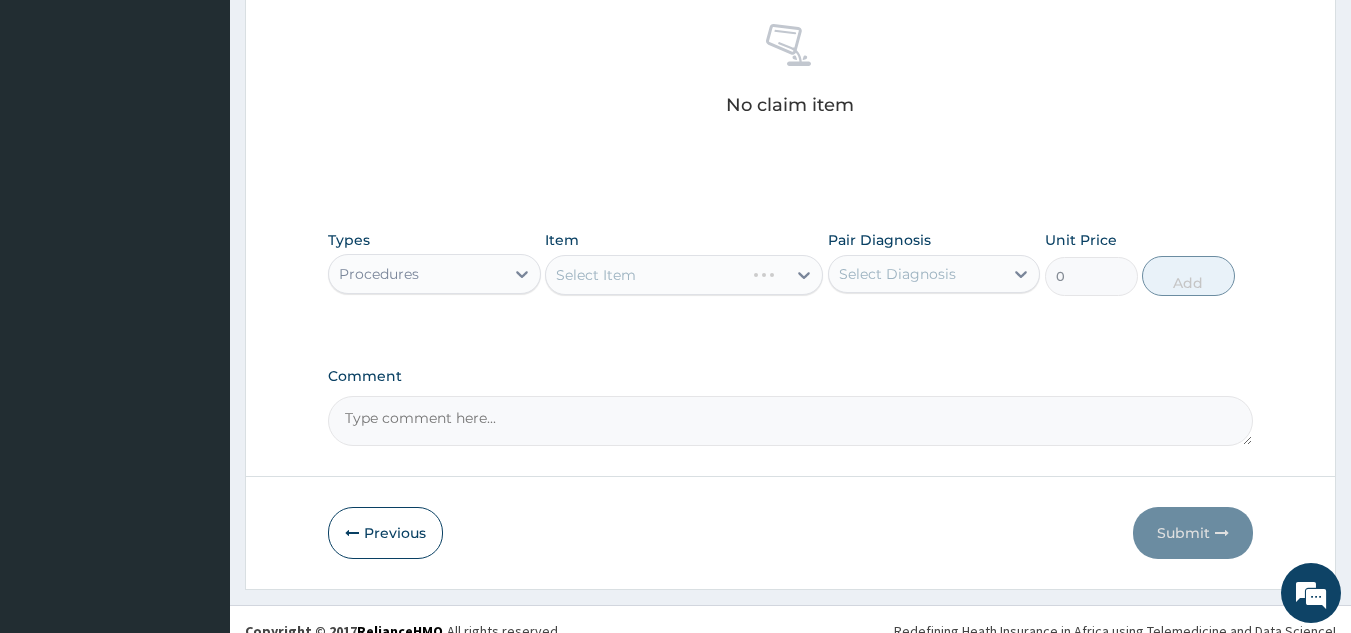 click on "Select Item" at bounding box center (684, 275) 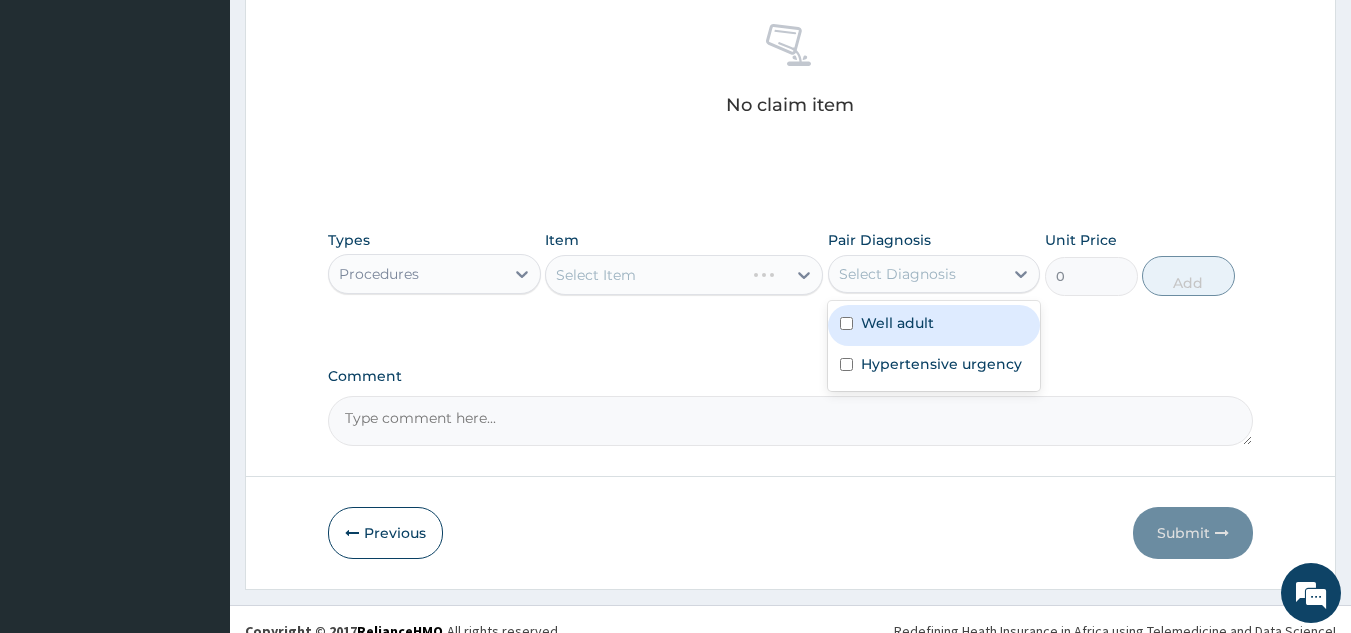 click on "Select Diagnosis" at bounding box center (897, 274) 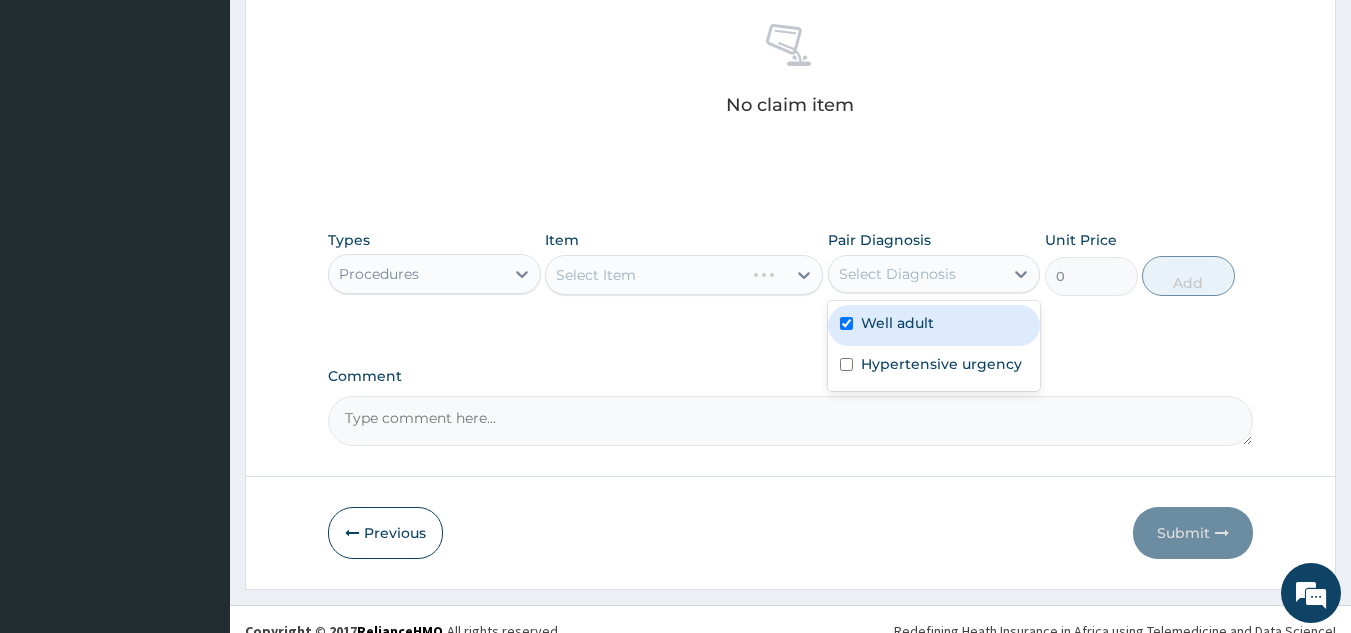 checkbox on "true" 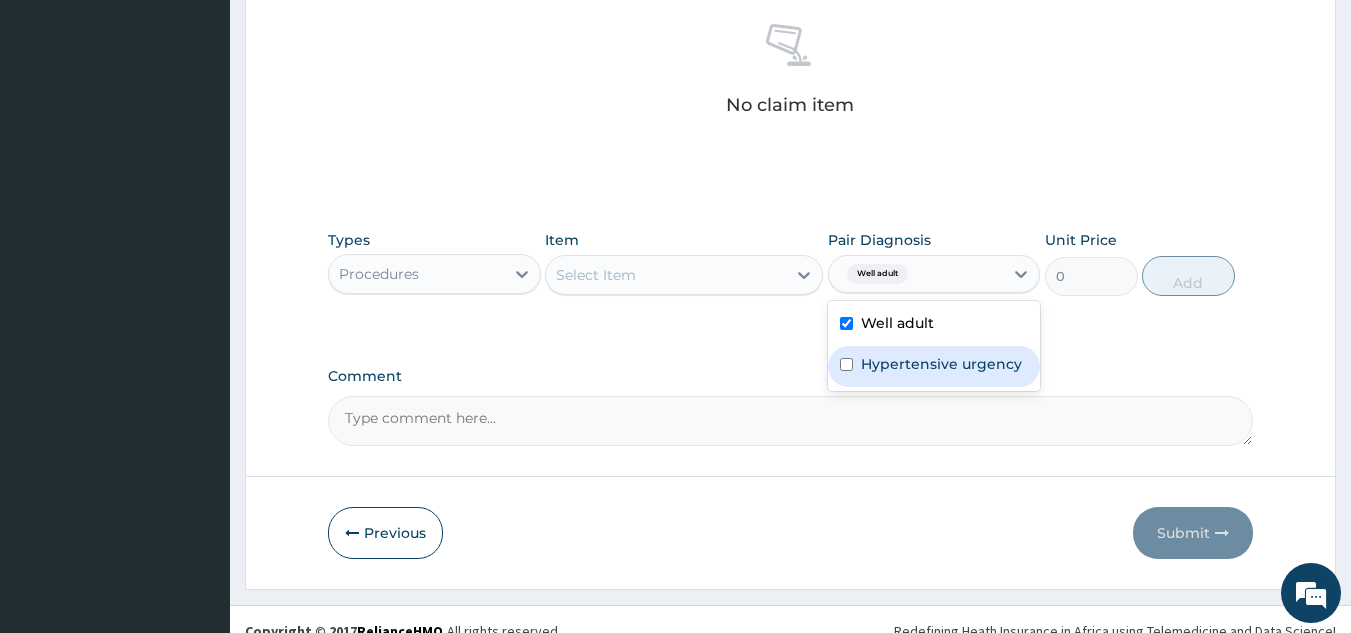 click on "Hypertensive urgency" at bounding box center (941, 364) 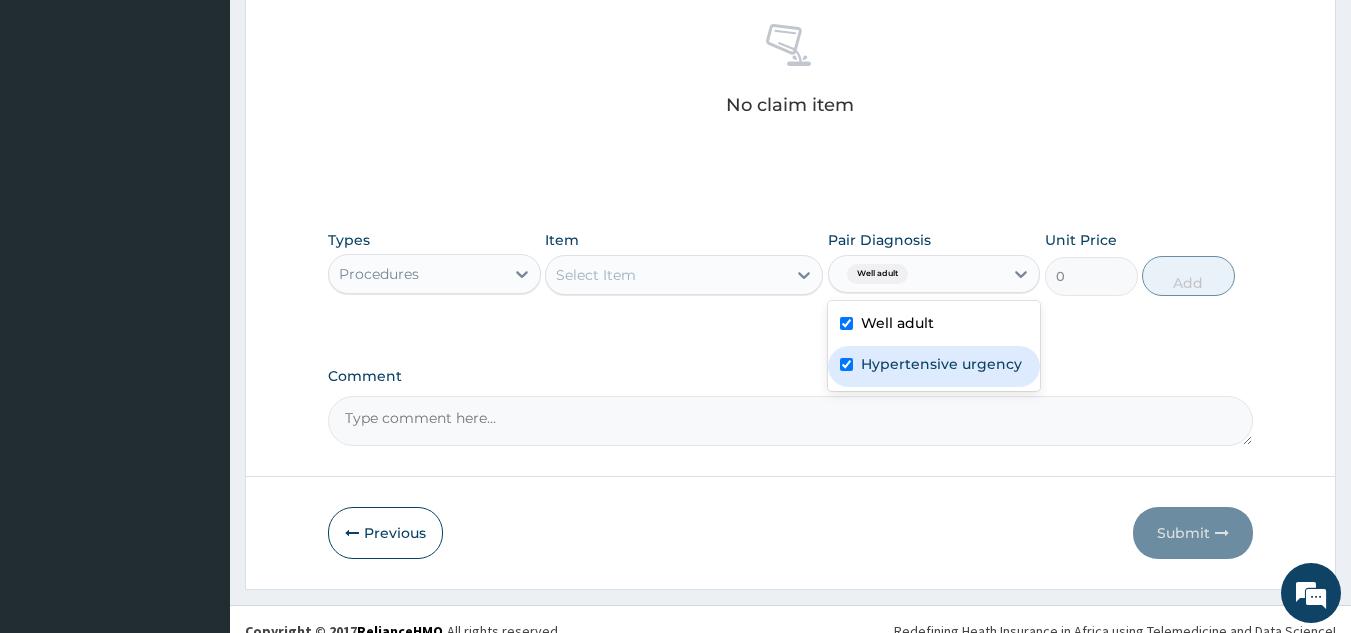 checkbox on "true" 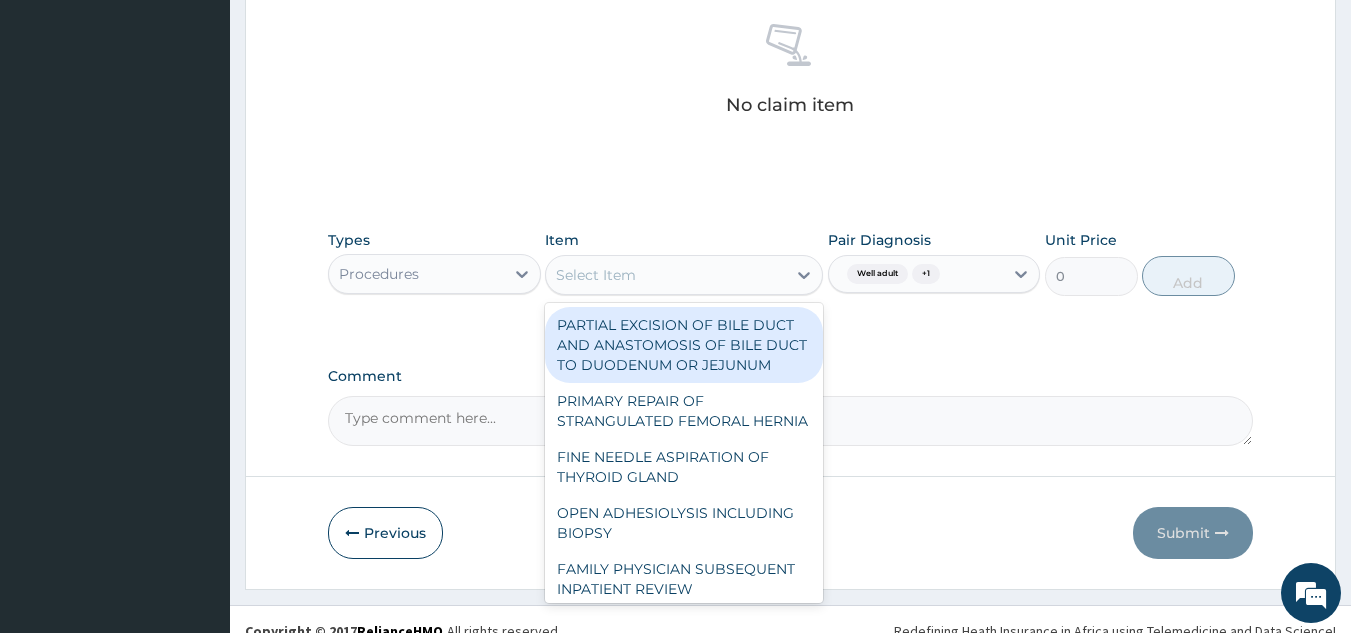 click on "Select Item" at bounding box center (596, 275) 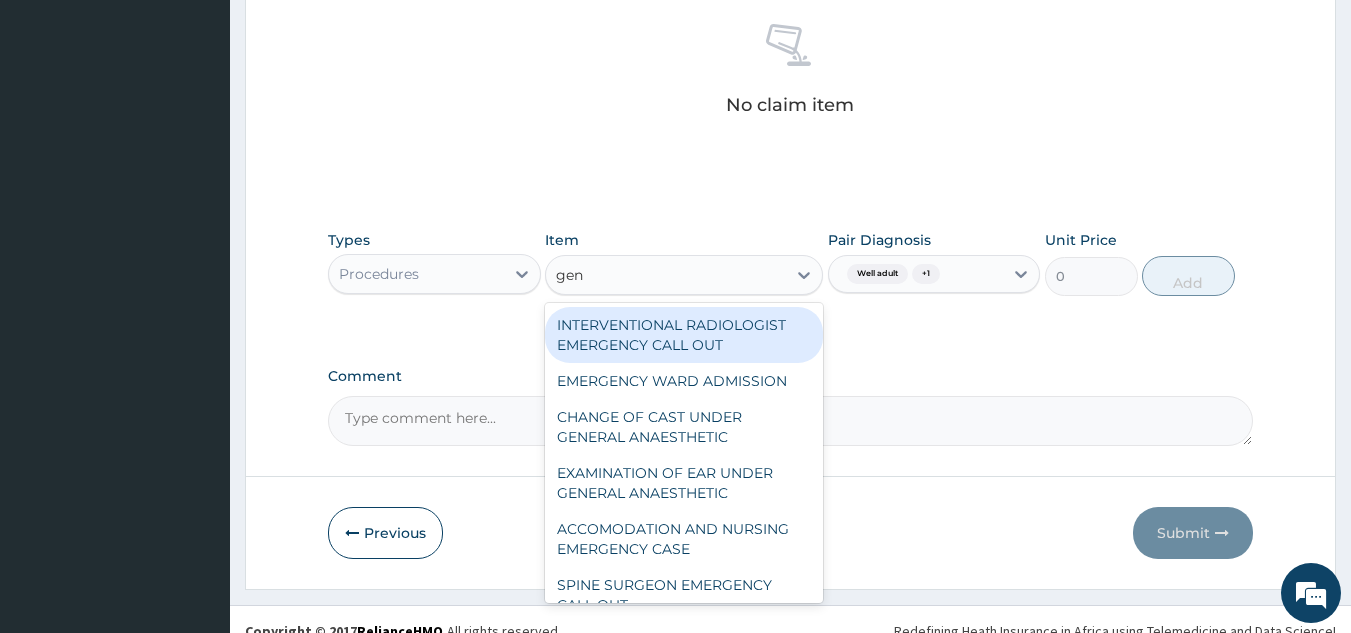 type on "gene" 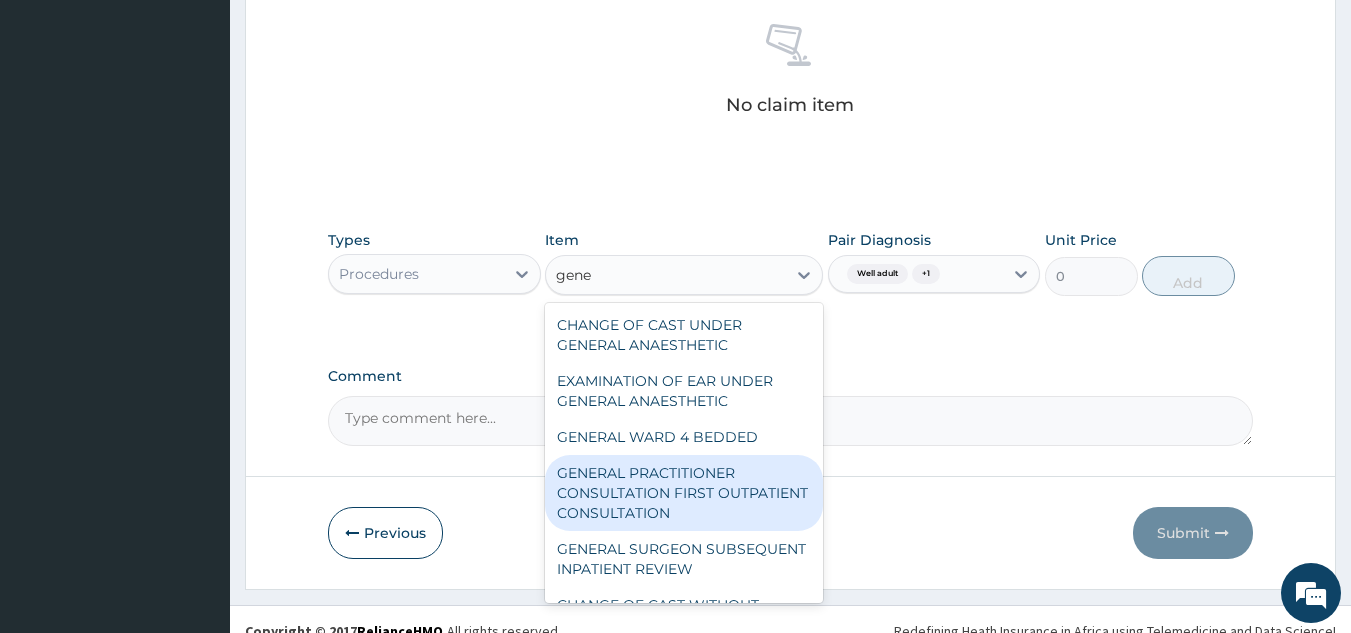 click on "GENERAL PRACTITIONER CONSULTATION FIRST OUTPATIENT CONSULTATION" at bounding box center (684, 493) 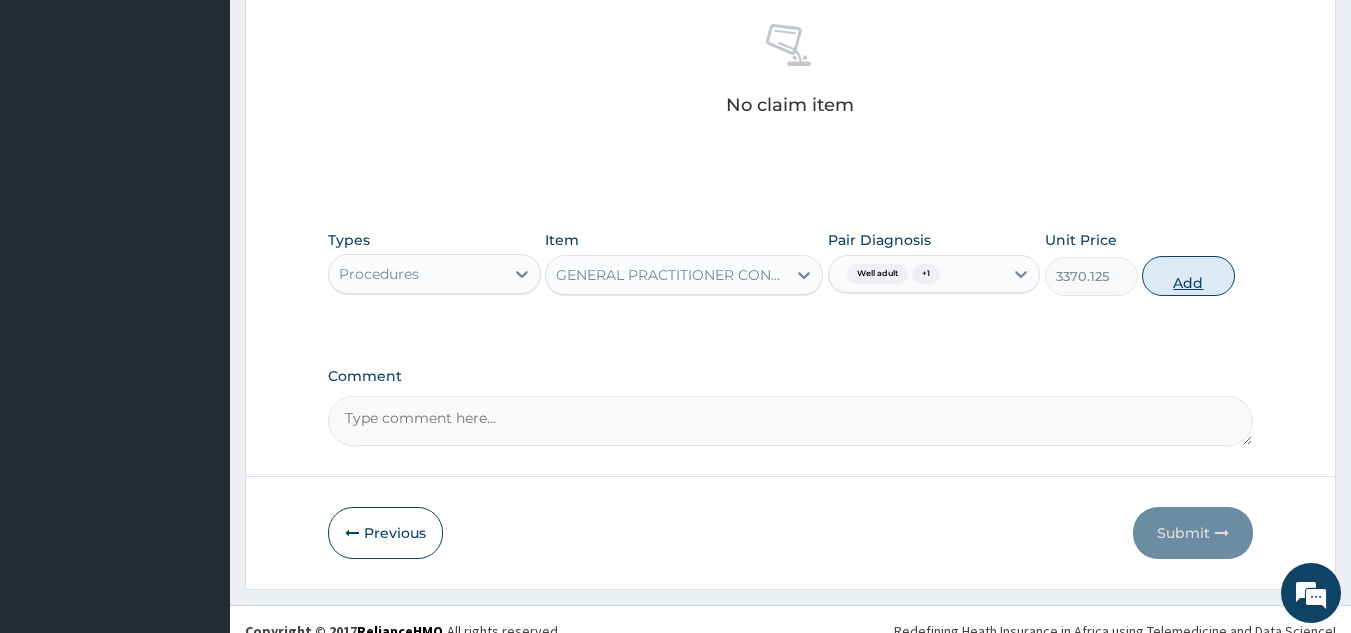 click on "Add" at bounding box center (1188, 276) 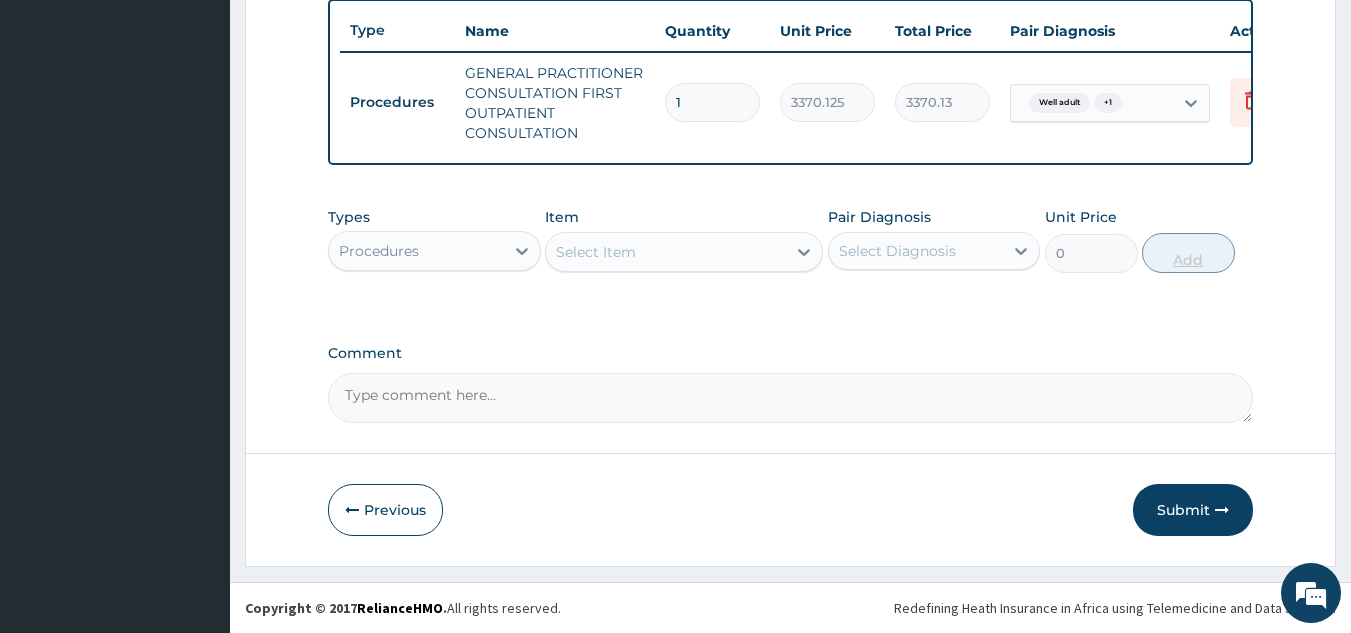 scroll, scrollTop: 760, scrollLeft: 0, axis: vertical 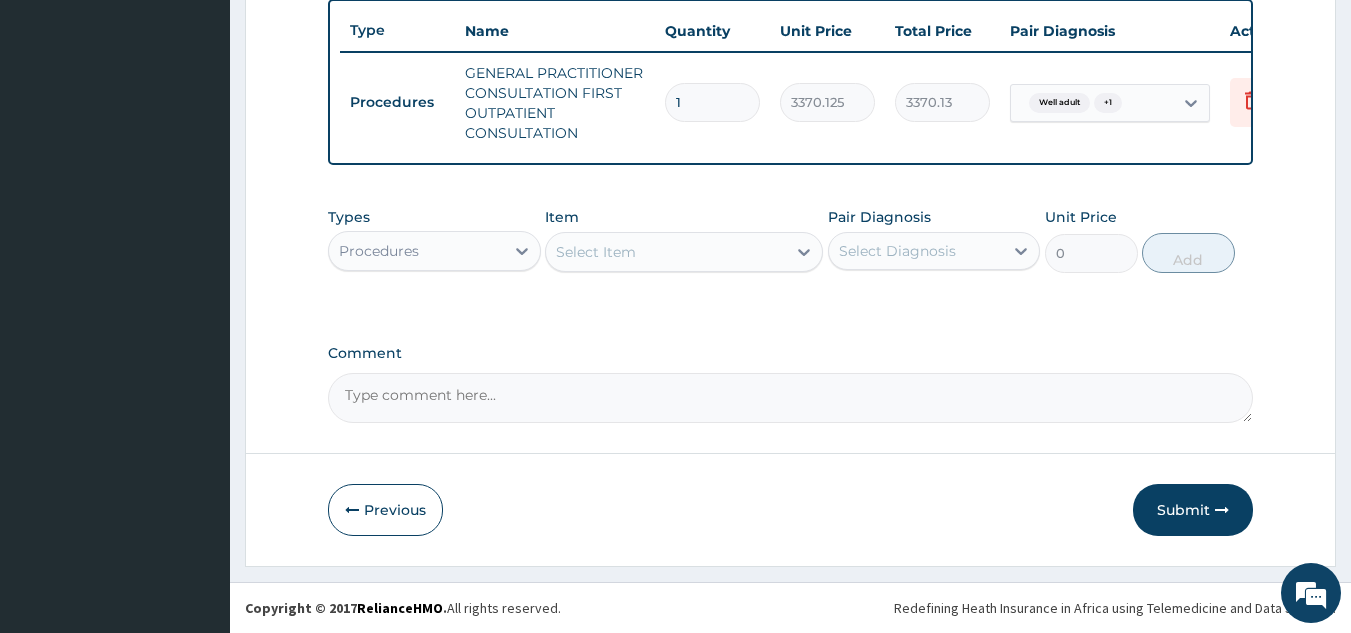 click on "Procedures" at bounding box center [416, 251] 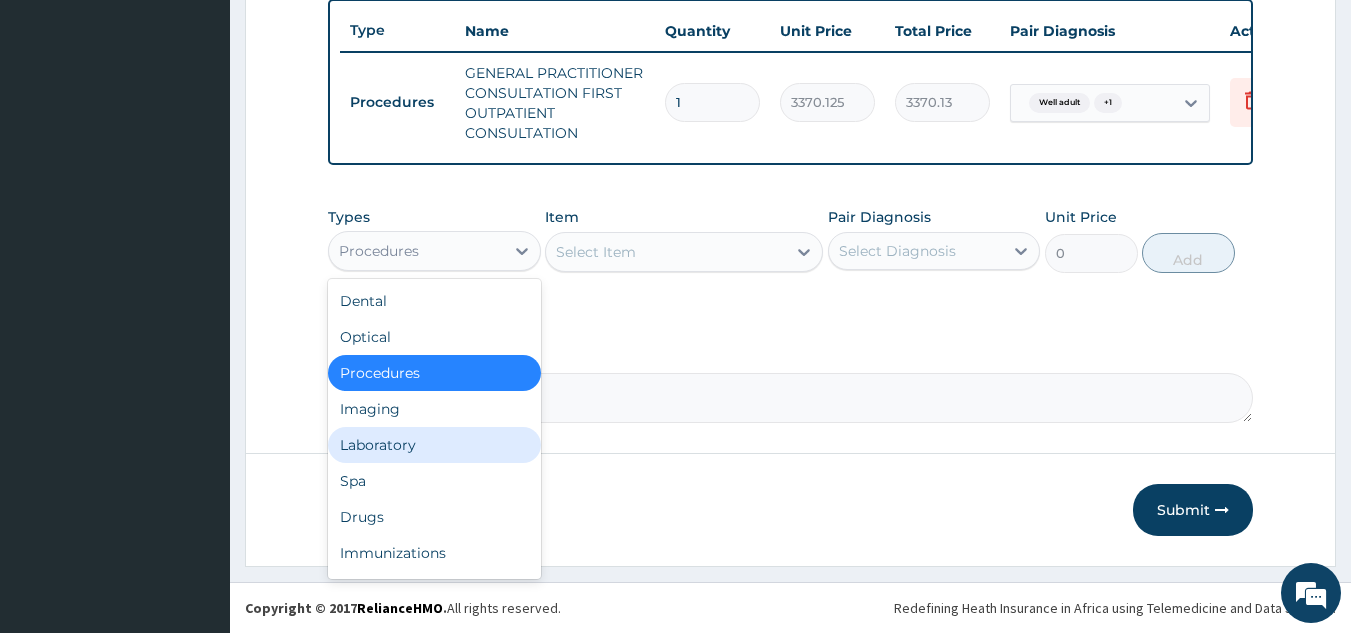 click on "Laboratory" at bounding box center (434, 445) 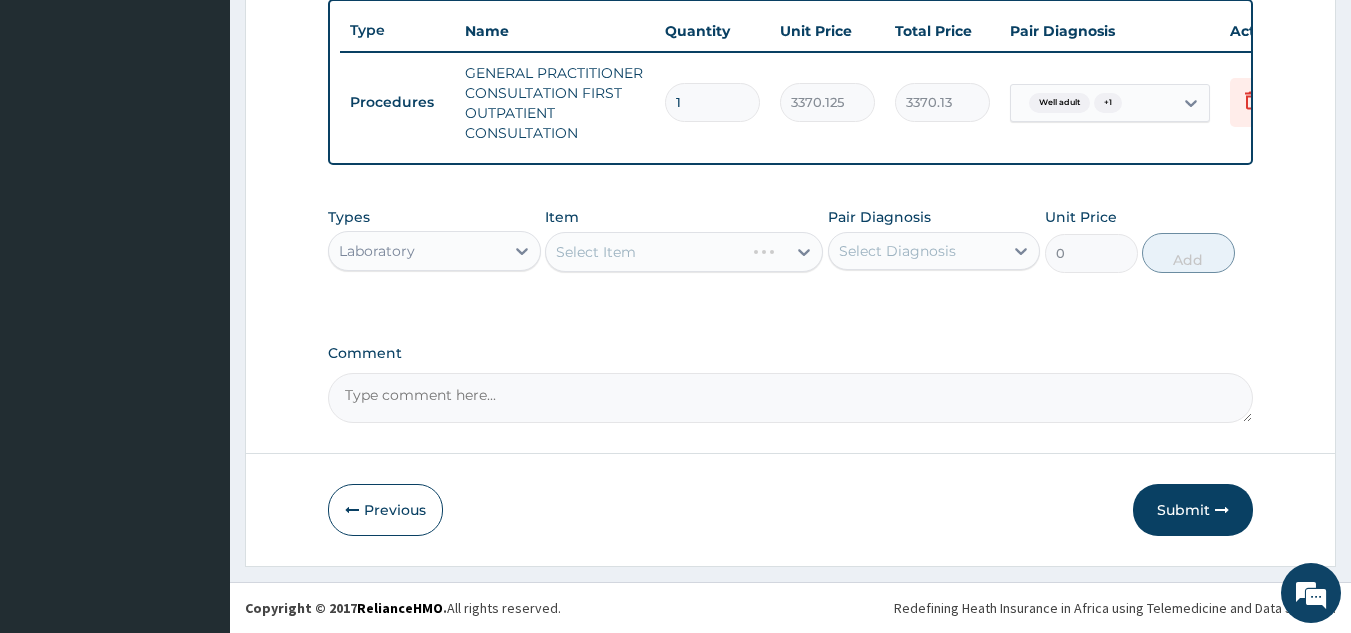 click on "Select Item" at bounding box center [684, 252] 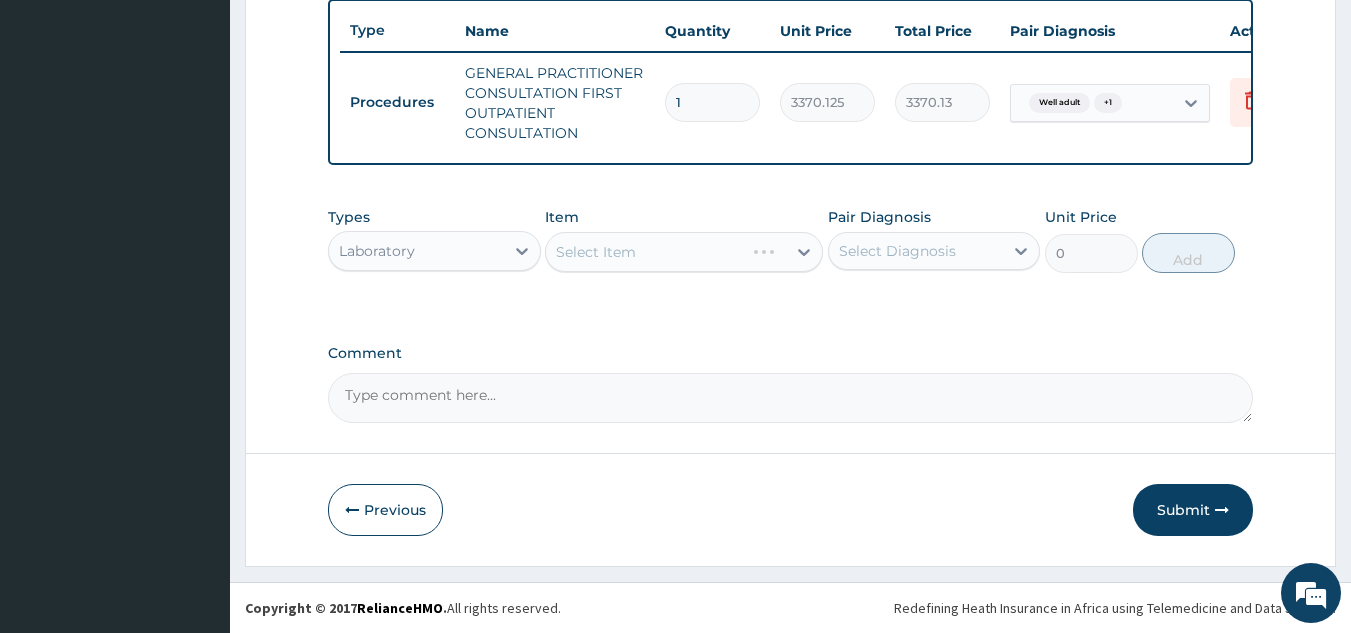 click on "Select Item" at bounding box center (684, 252) 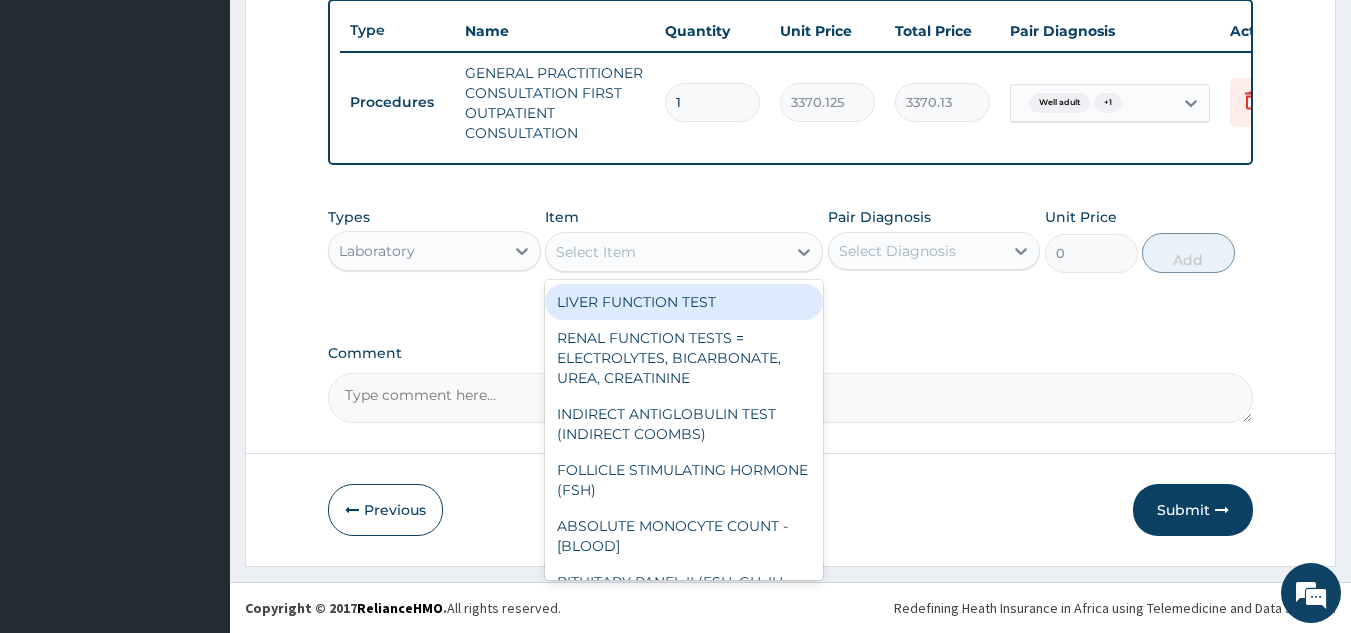 click on "Select Item" at bounding box center [666, 252] 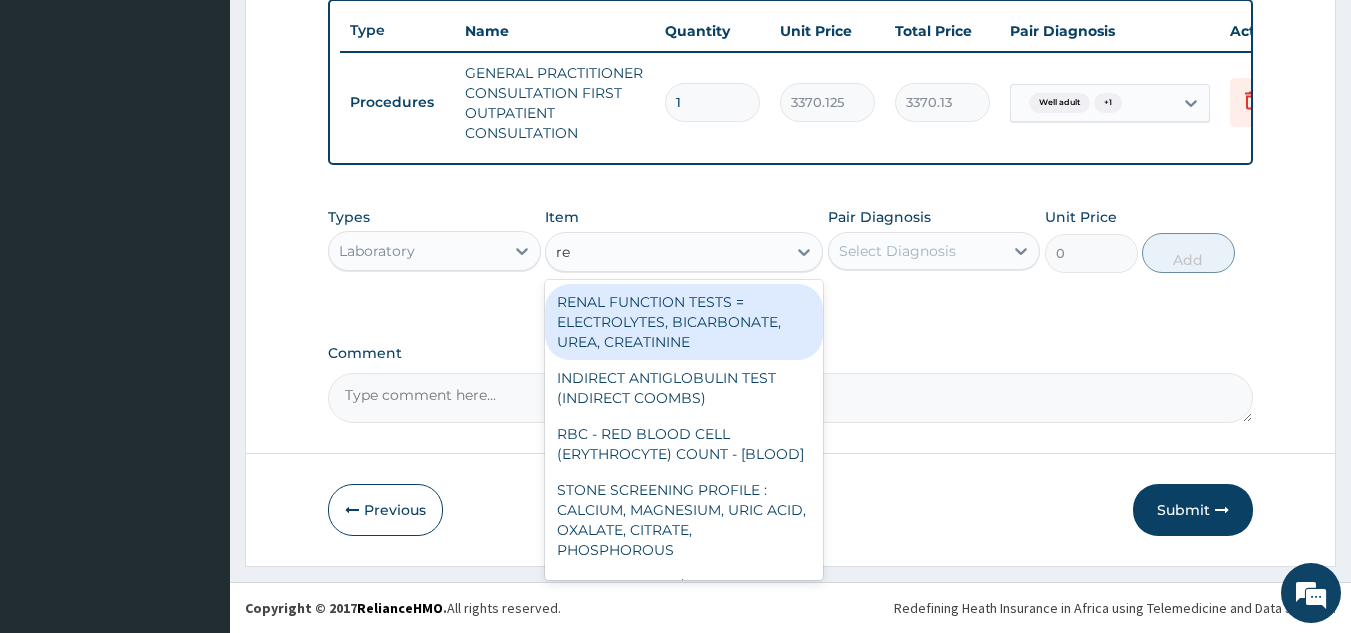 type on "ren" 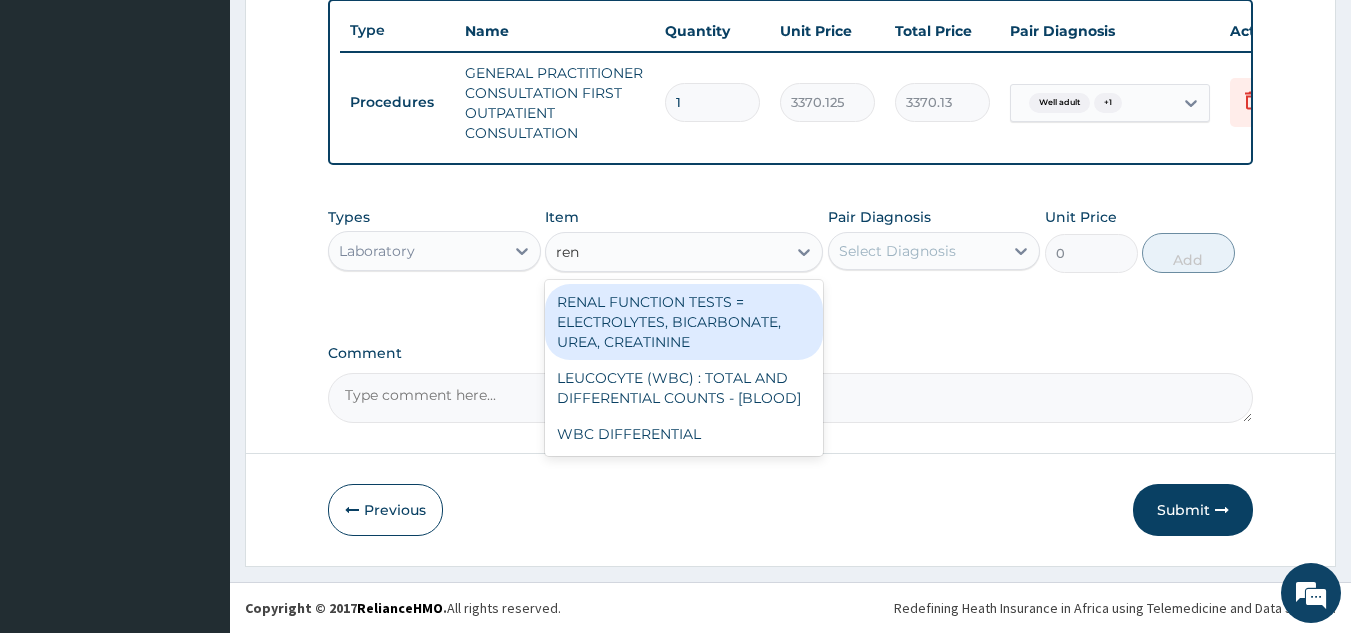 click on "RENAL FUNCTION TESTS = ELECTROLYTES, BICARBONATE, UREA, CREATININE" at bounding box center (684, 322) 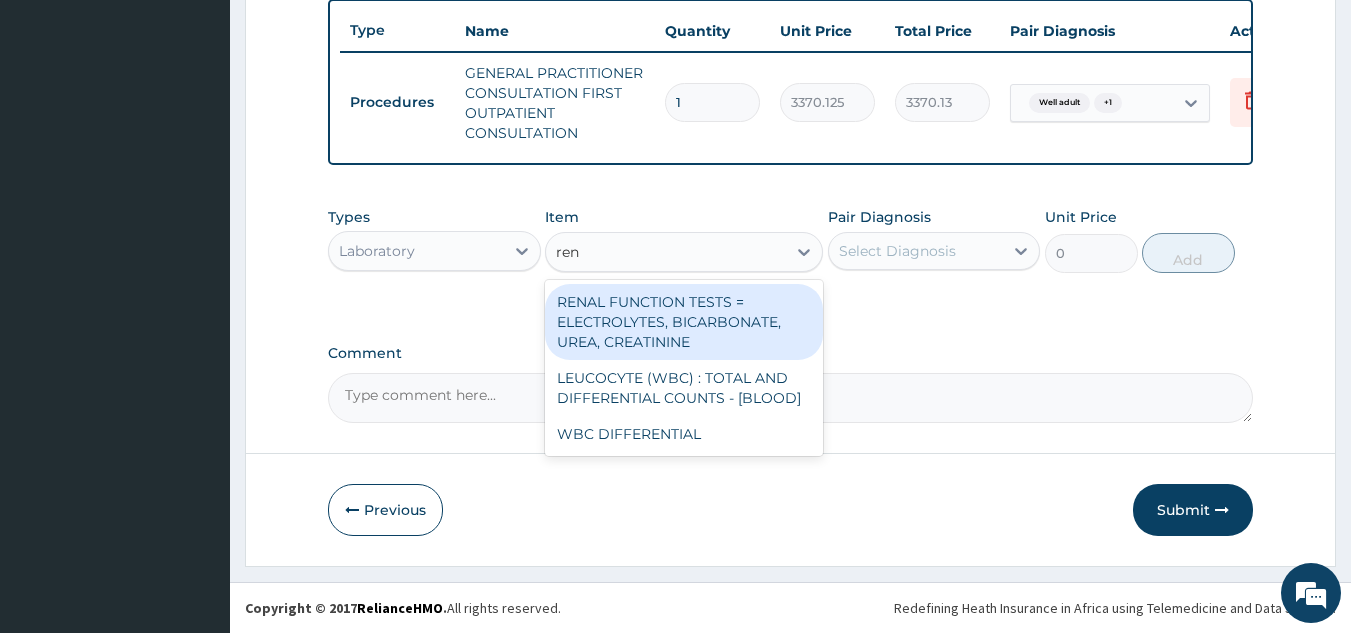 type 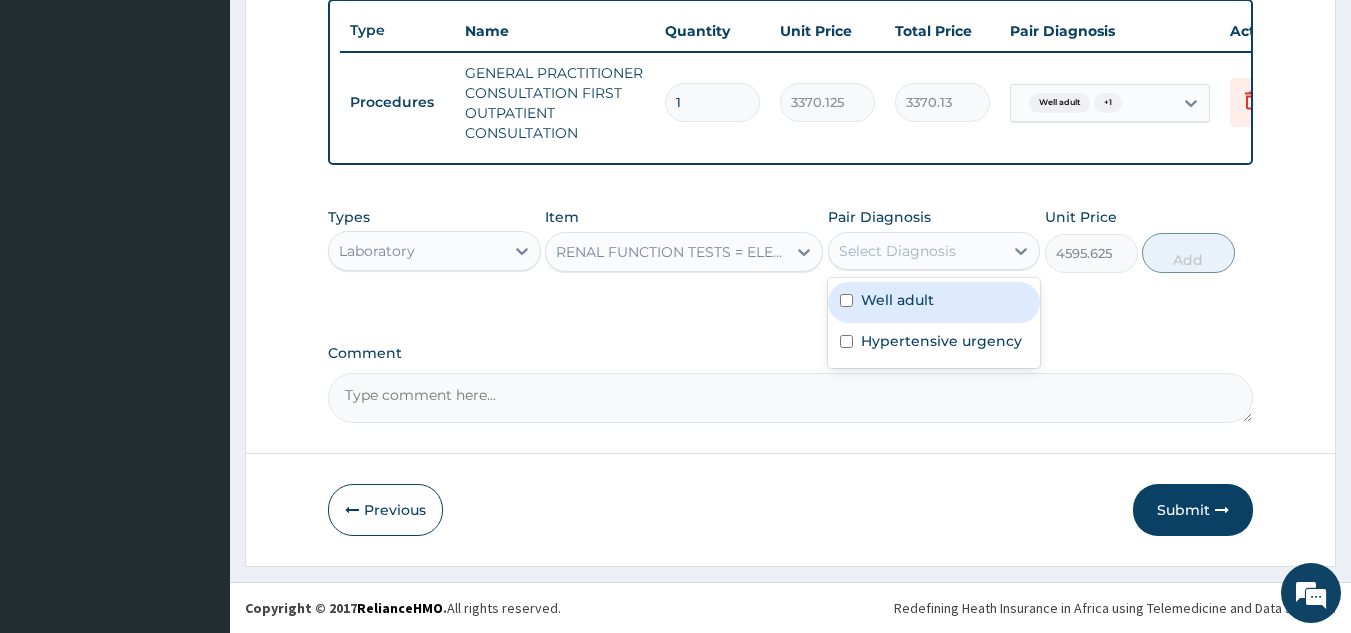 click on "Select Diagnosis" at bounding box center [897, 251] 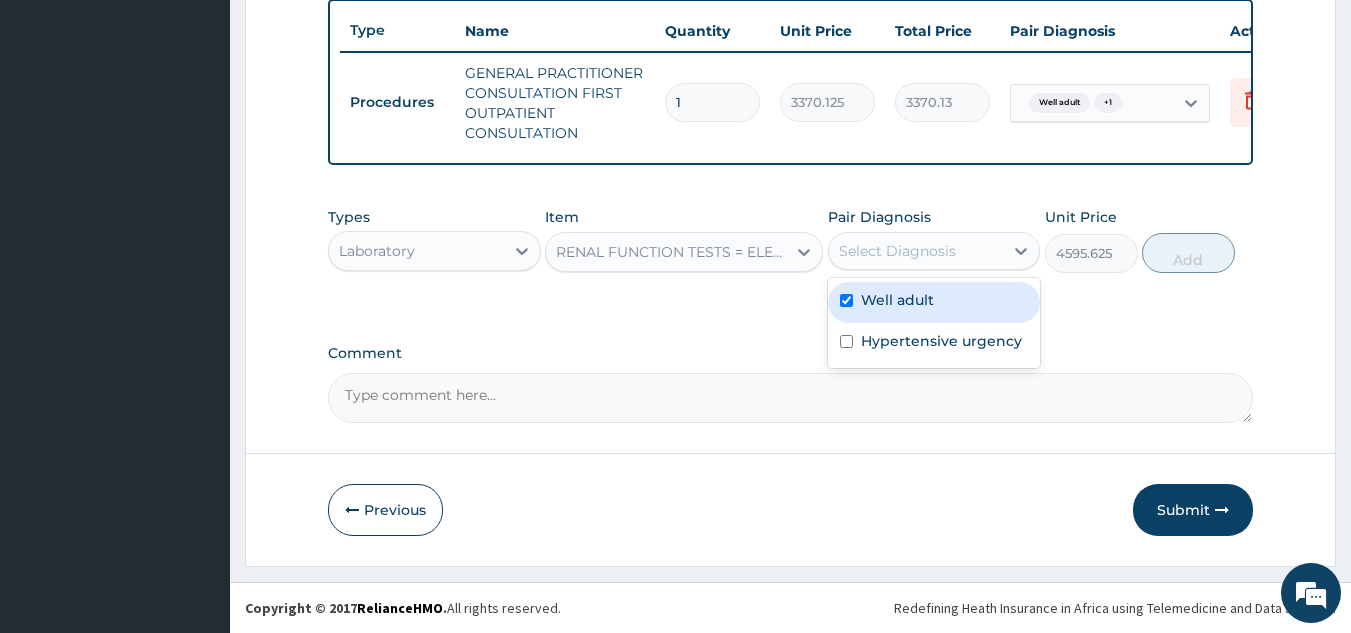 checkbox on "true" 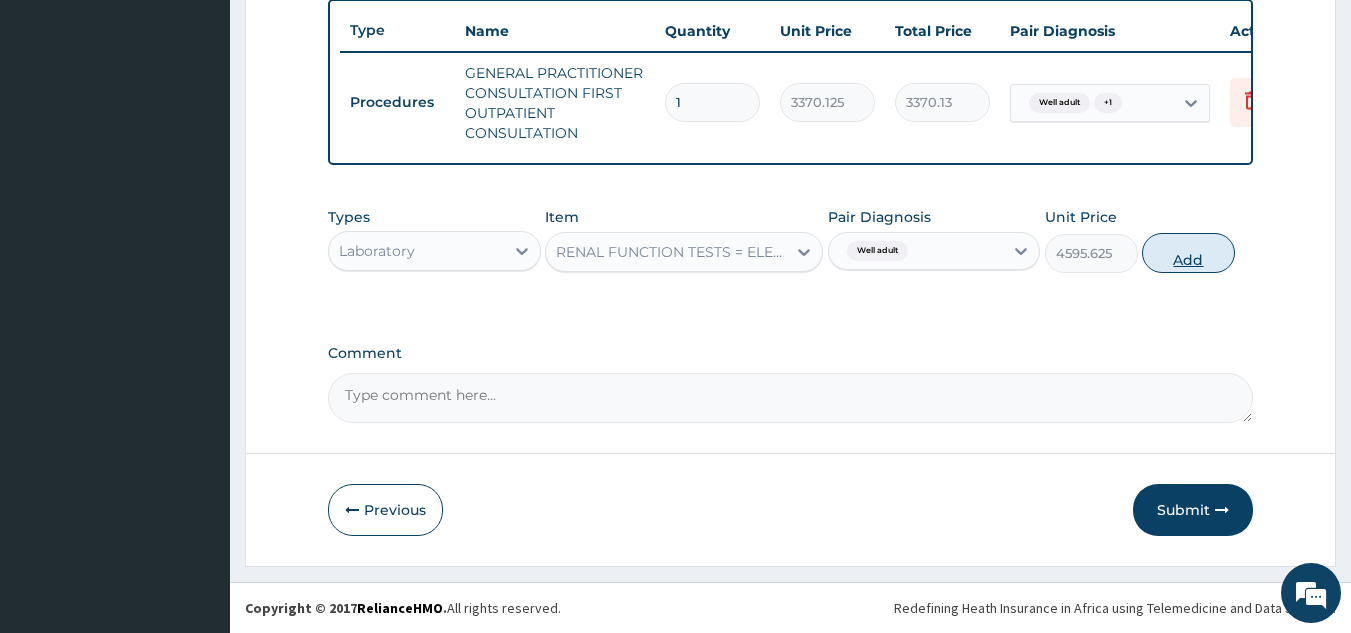 click on "Add" at bounding box center (1188, 253) 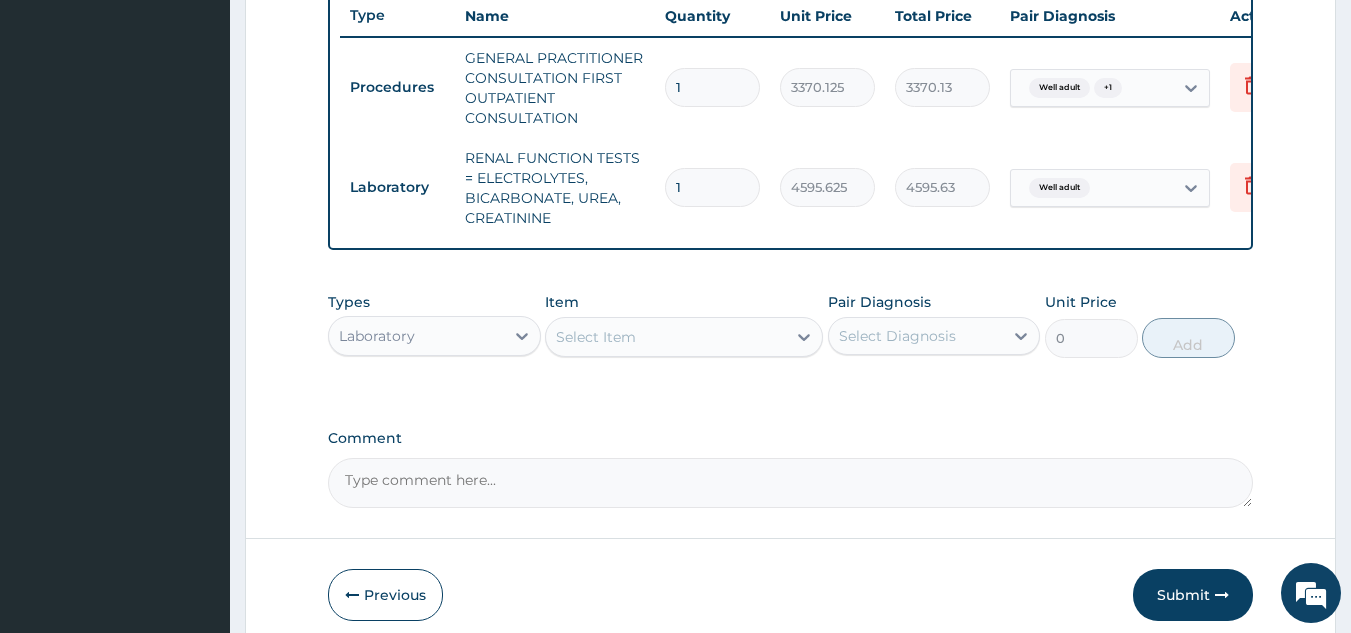 click on "Select Item" at bounding box center [596, 337] 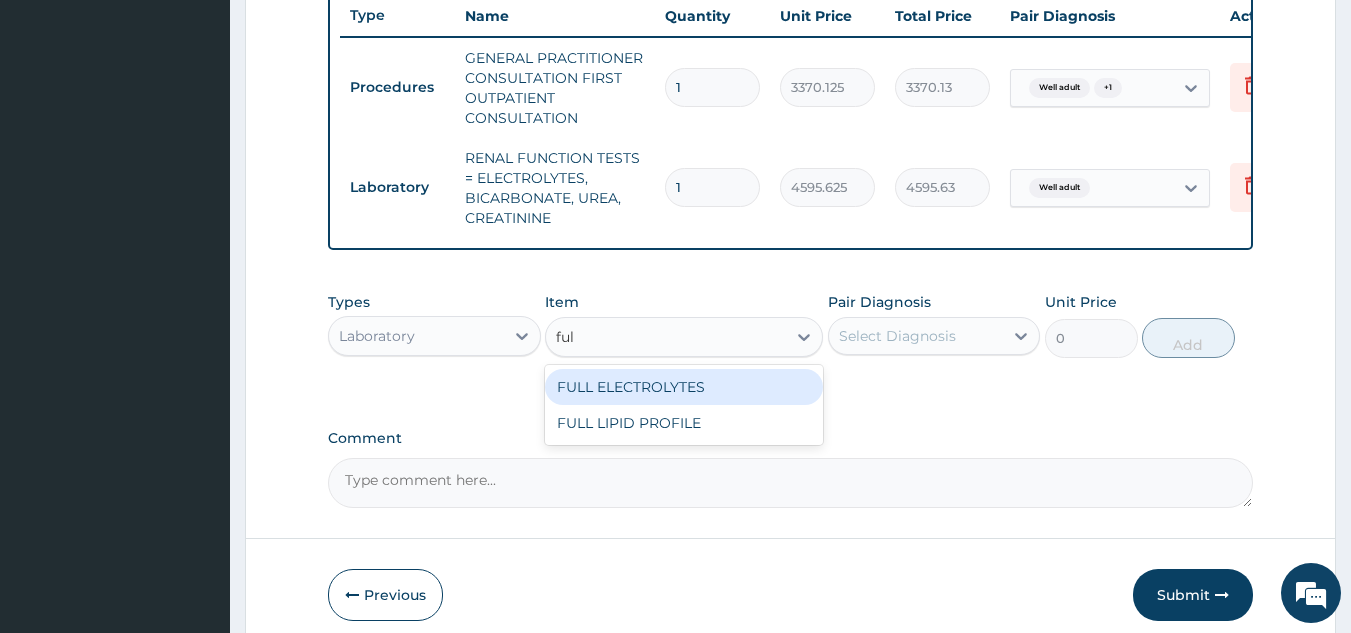 type on "full" 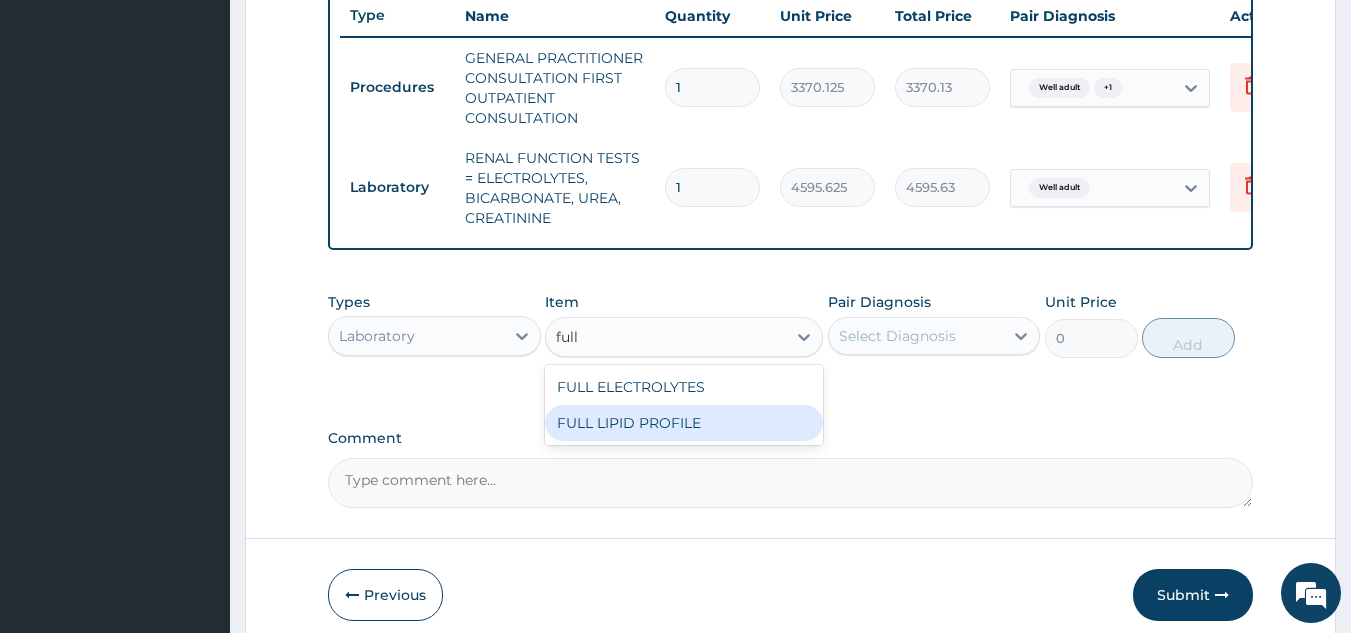 click on "FULL LIPID PROFILE" at bounding box center (684, 423) 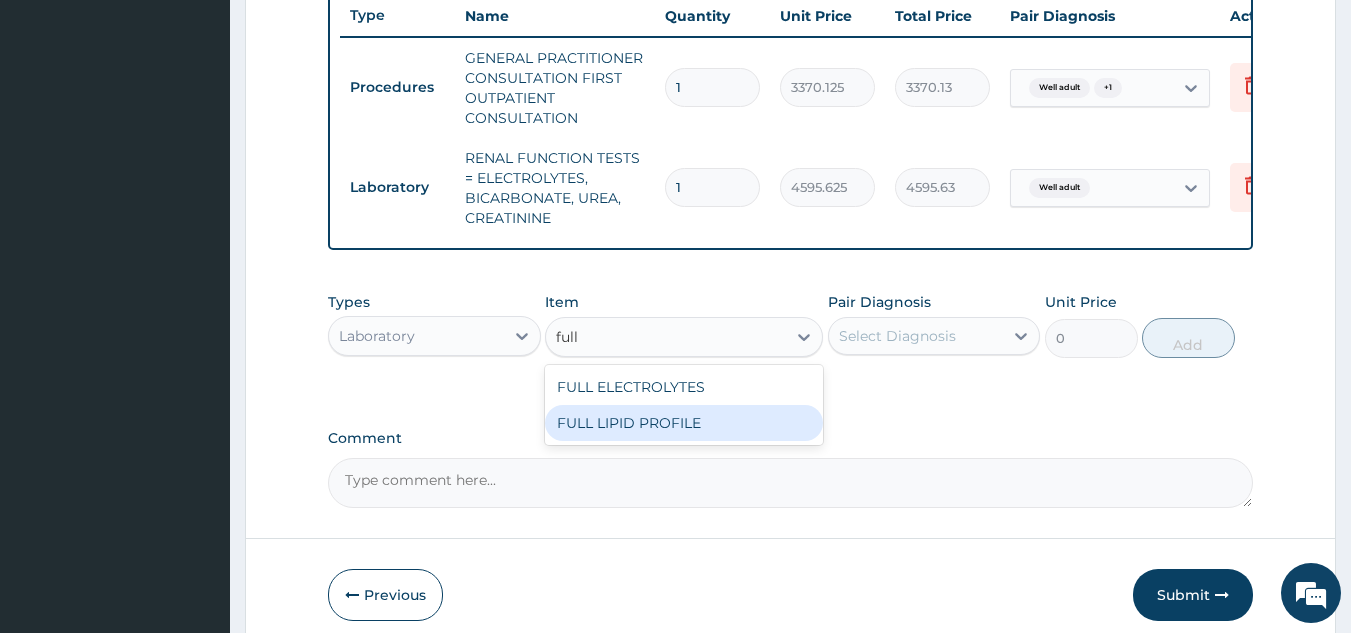 type 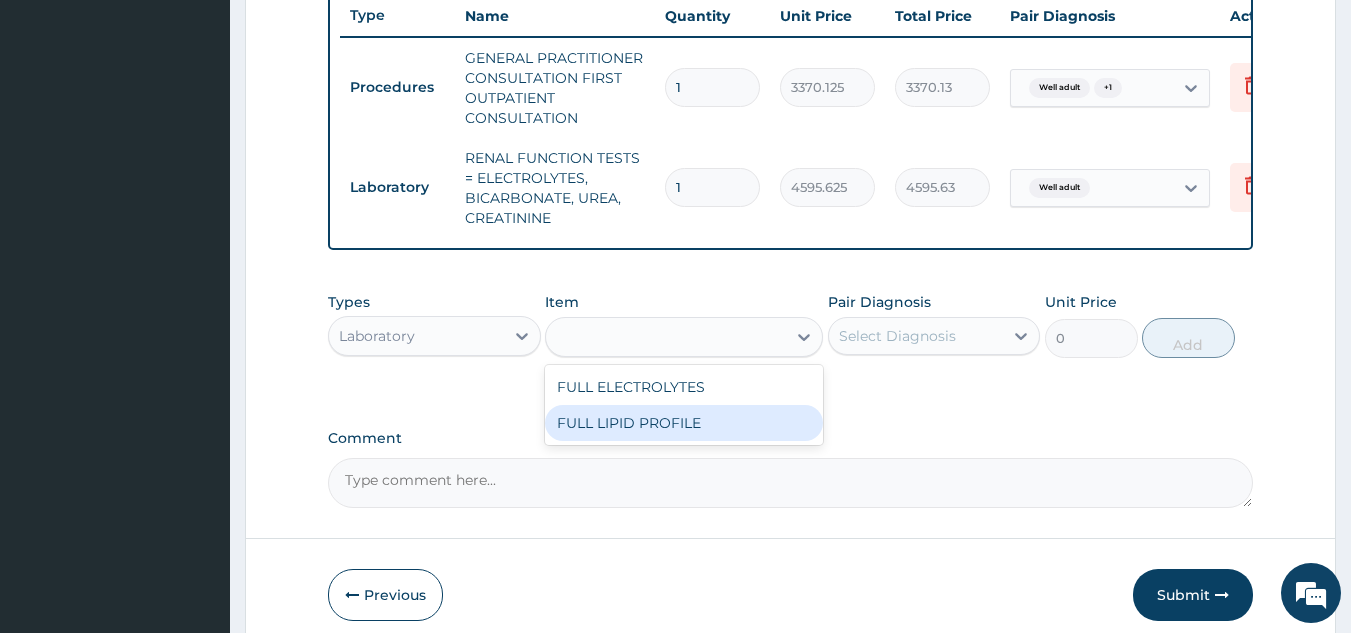 type on "8640" 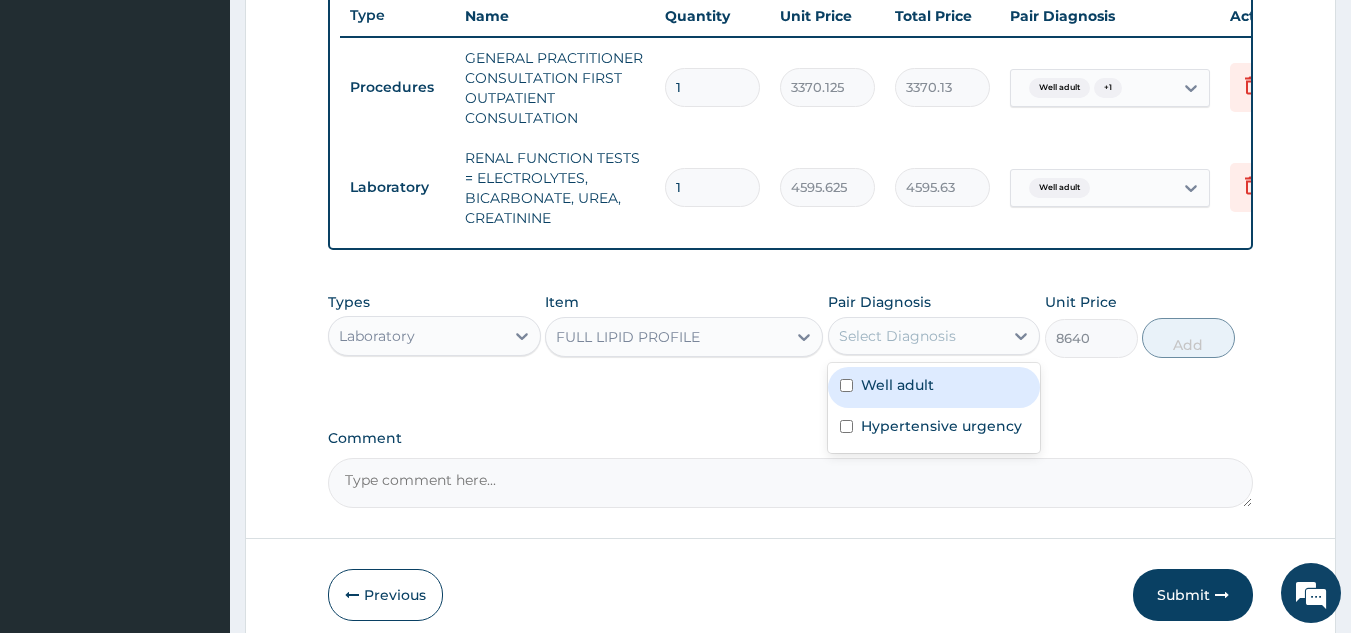 click on "Select Diagnosis" at bounding box center (916, 336) 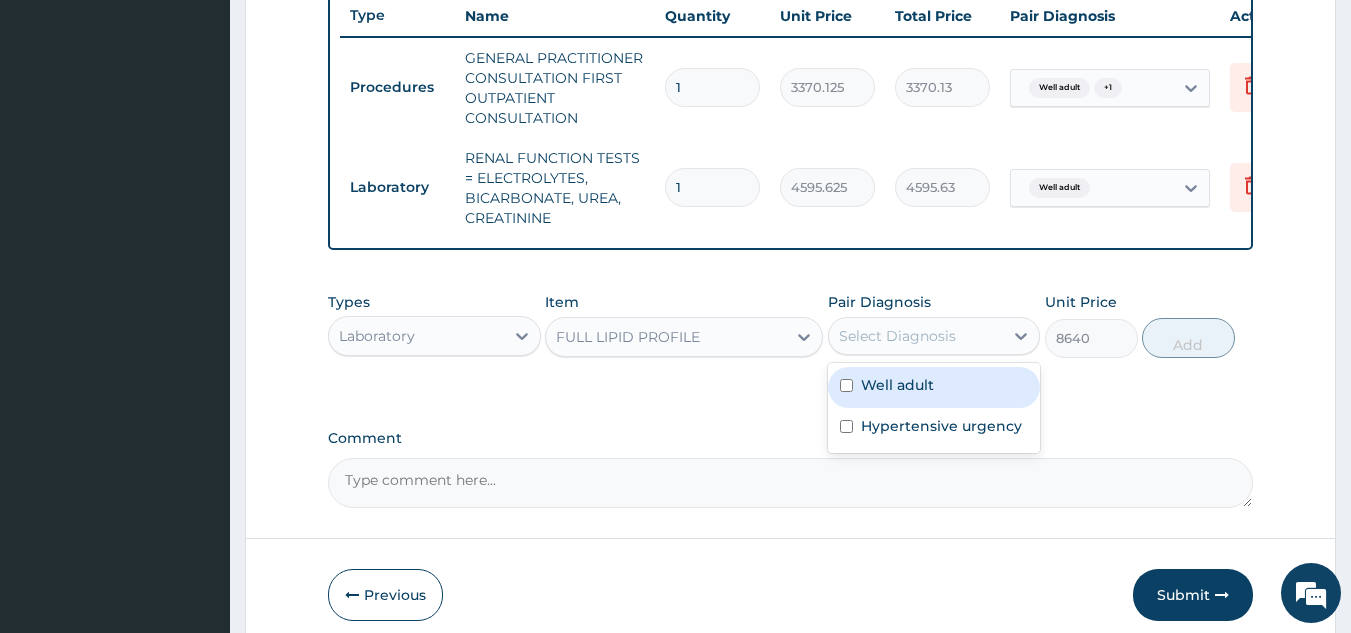 click on "Well adult" at bounding box center (897, 385) 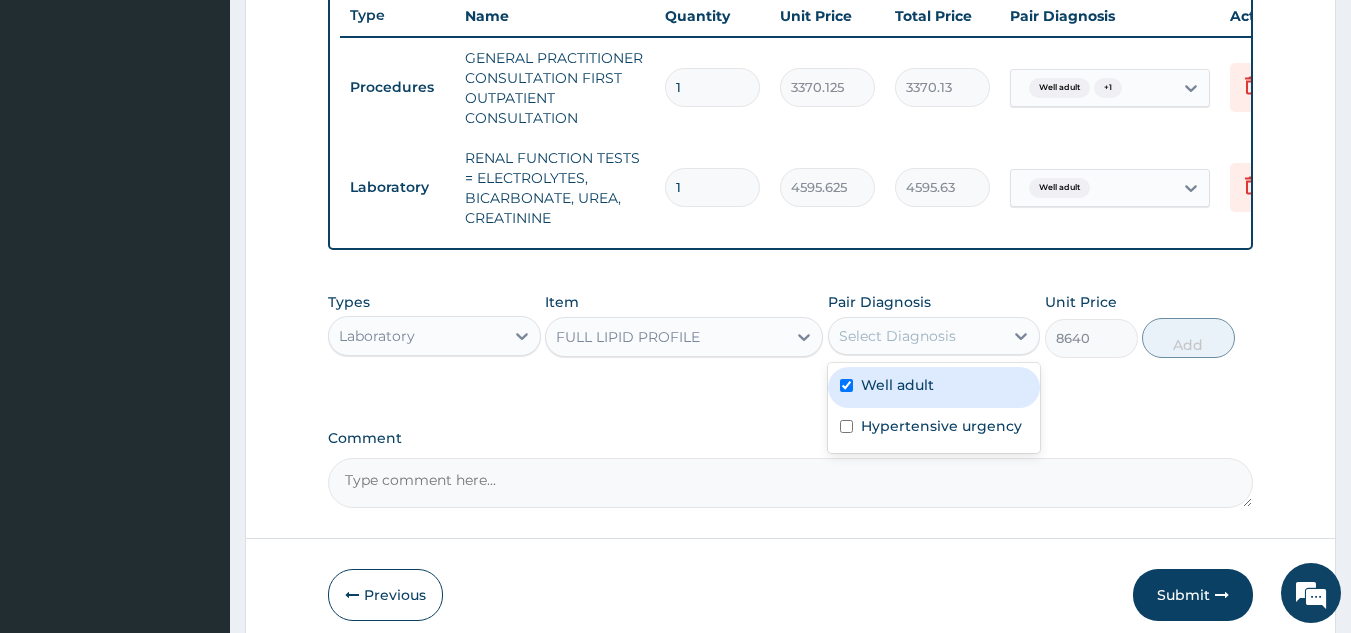 checkbox on "true" 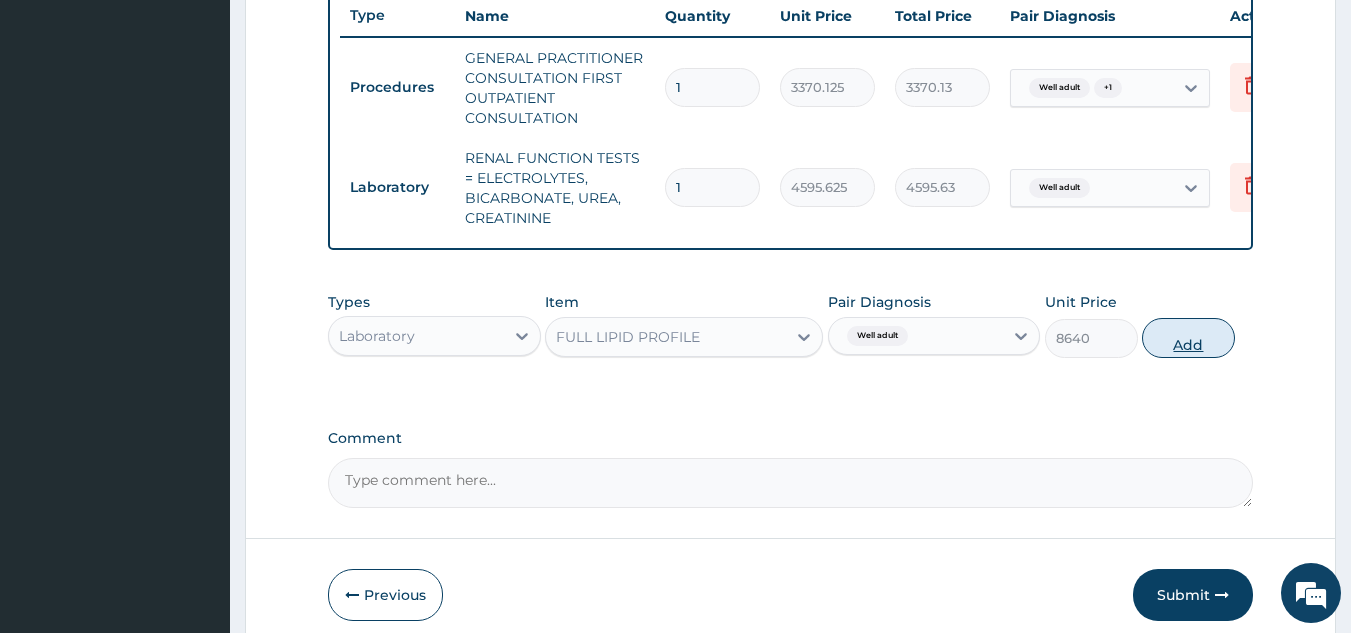 click on "Add" at bounding box center (1188, 338) 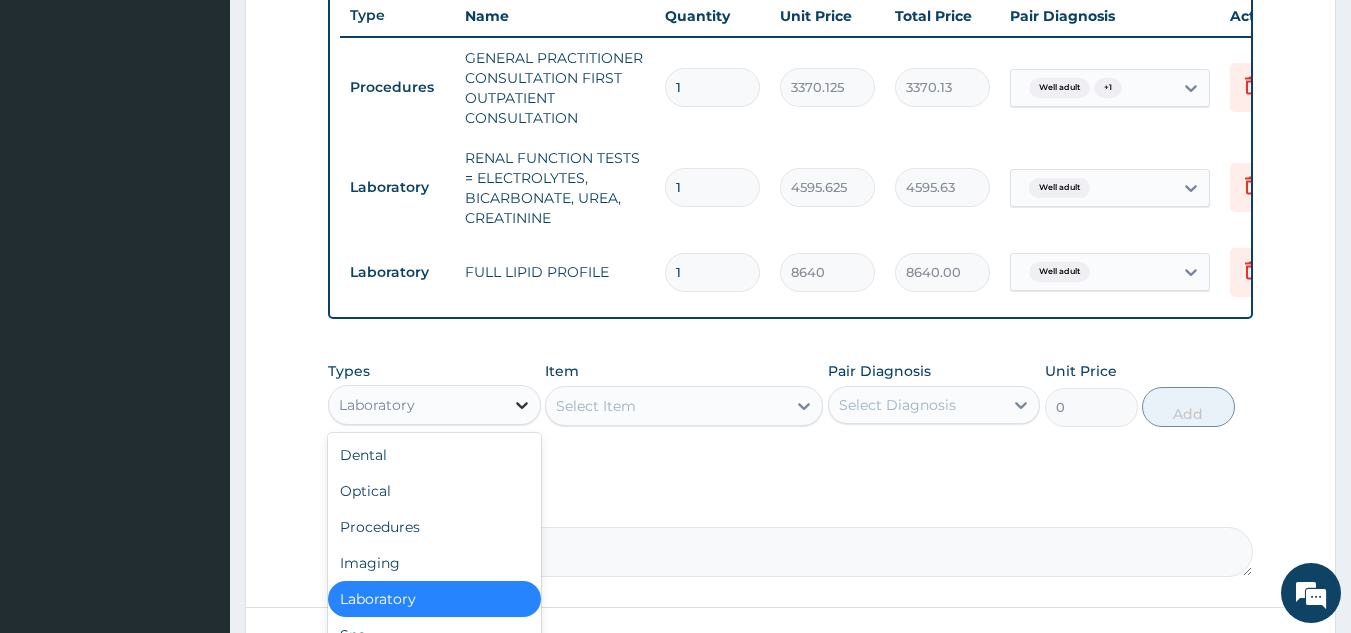 click 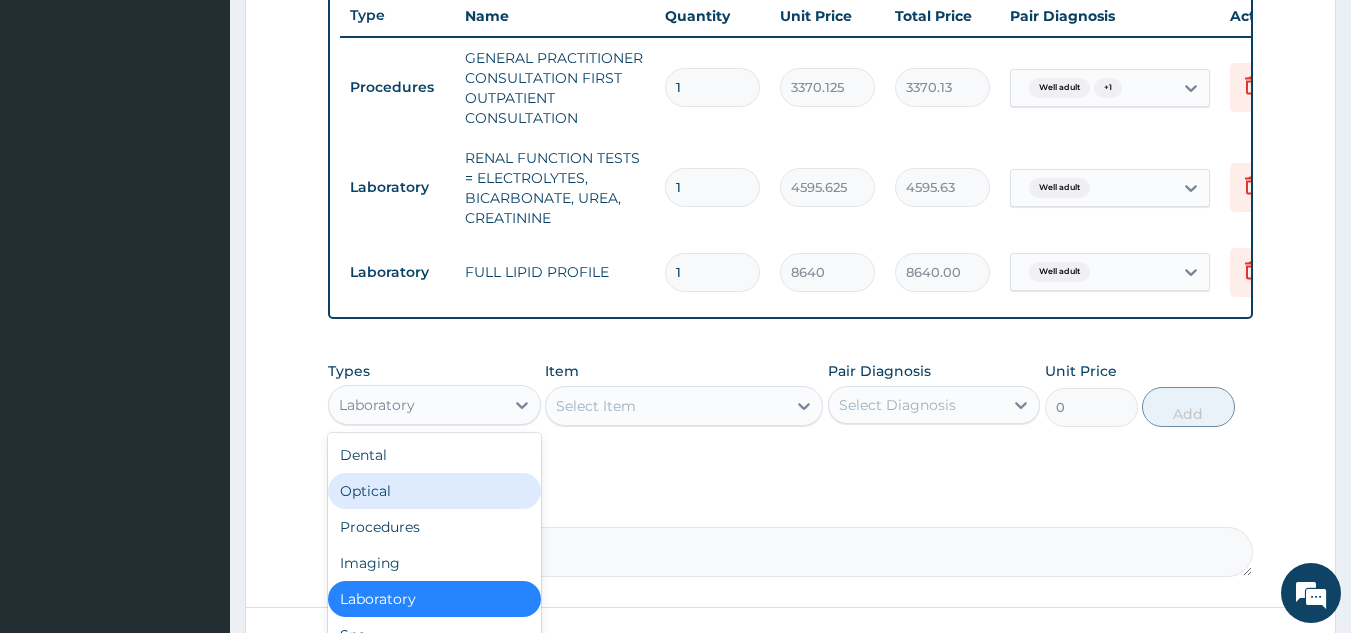 scroll, scrollTop: 68, scrollLeft: 0, axis: vertical 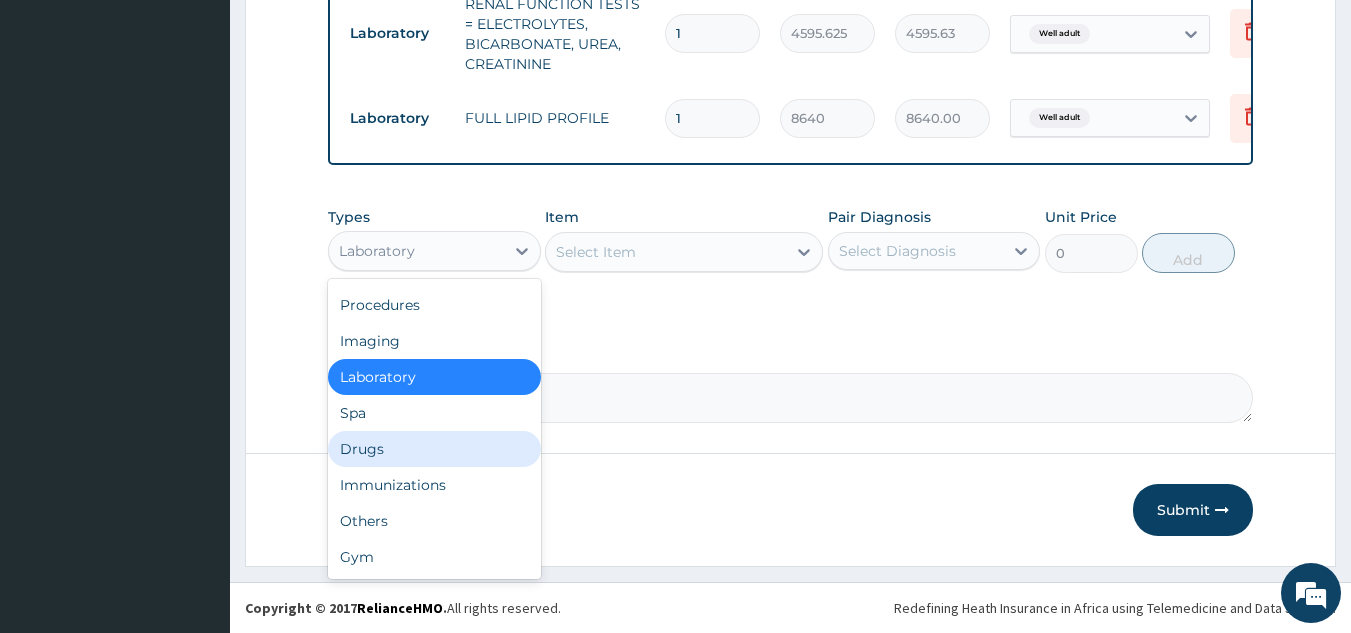 click on "Drugs" at bounding box center [434, 449] 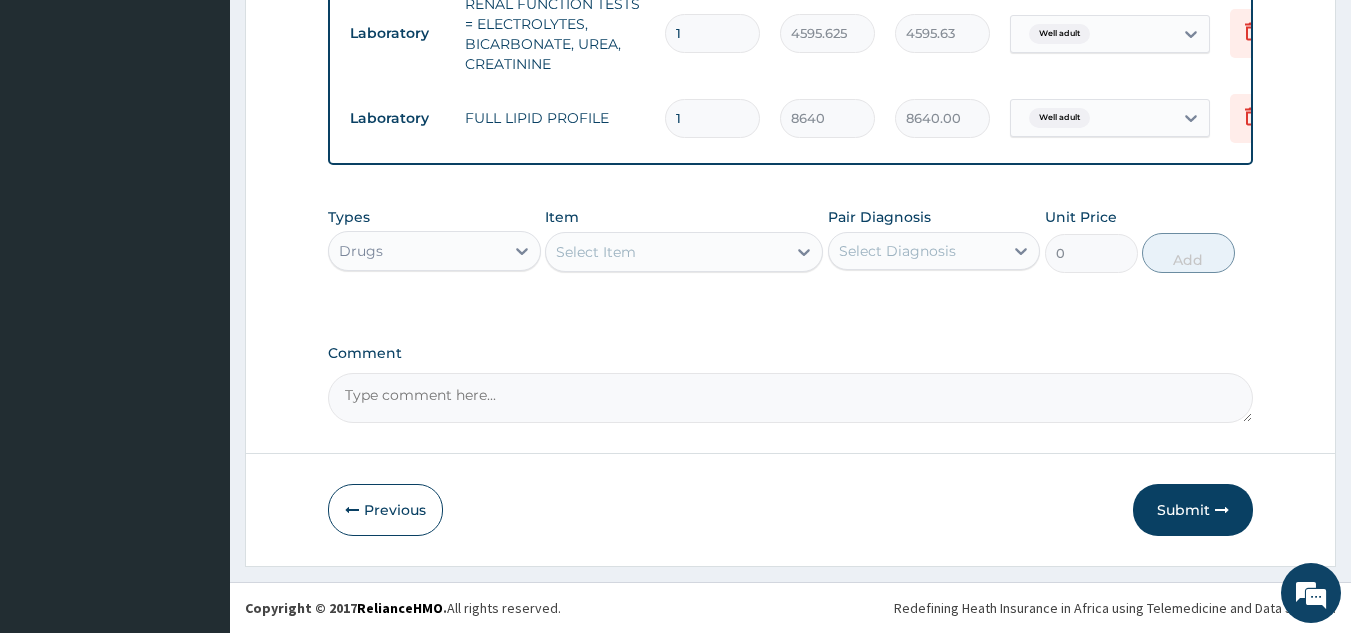 click on "Select Item" at bounding box center [596, 252] 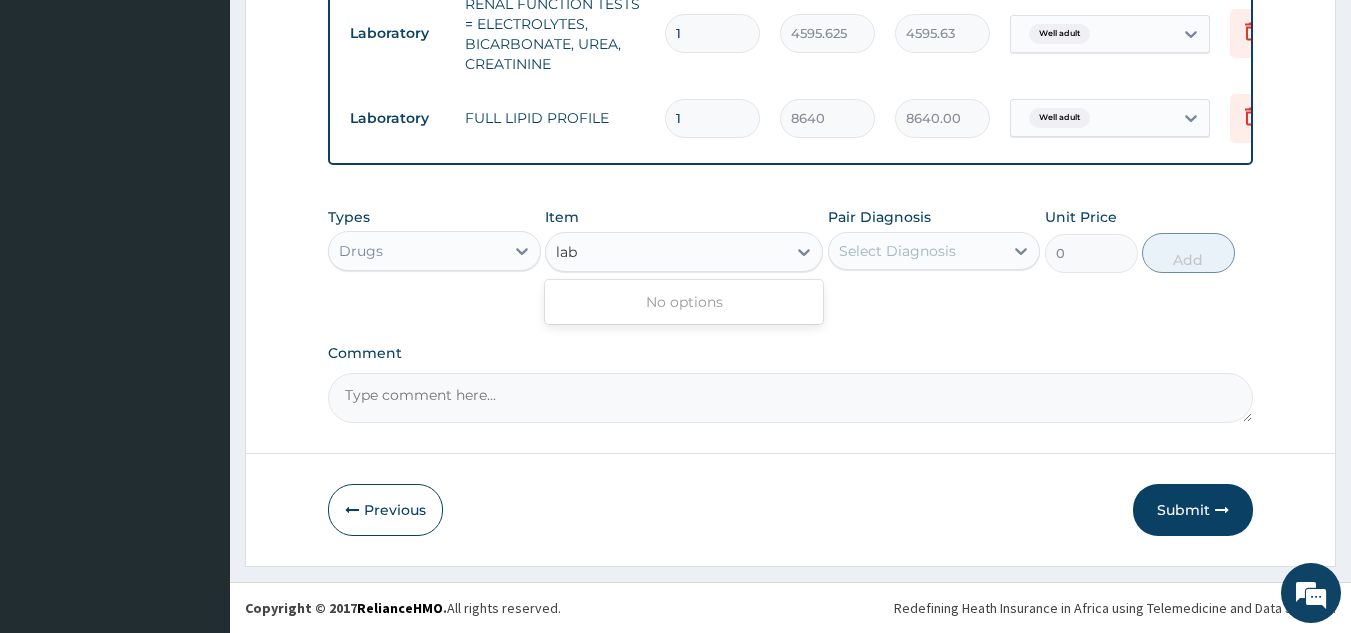 type on "lab" 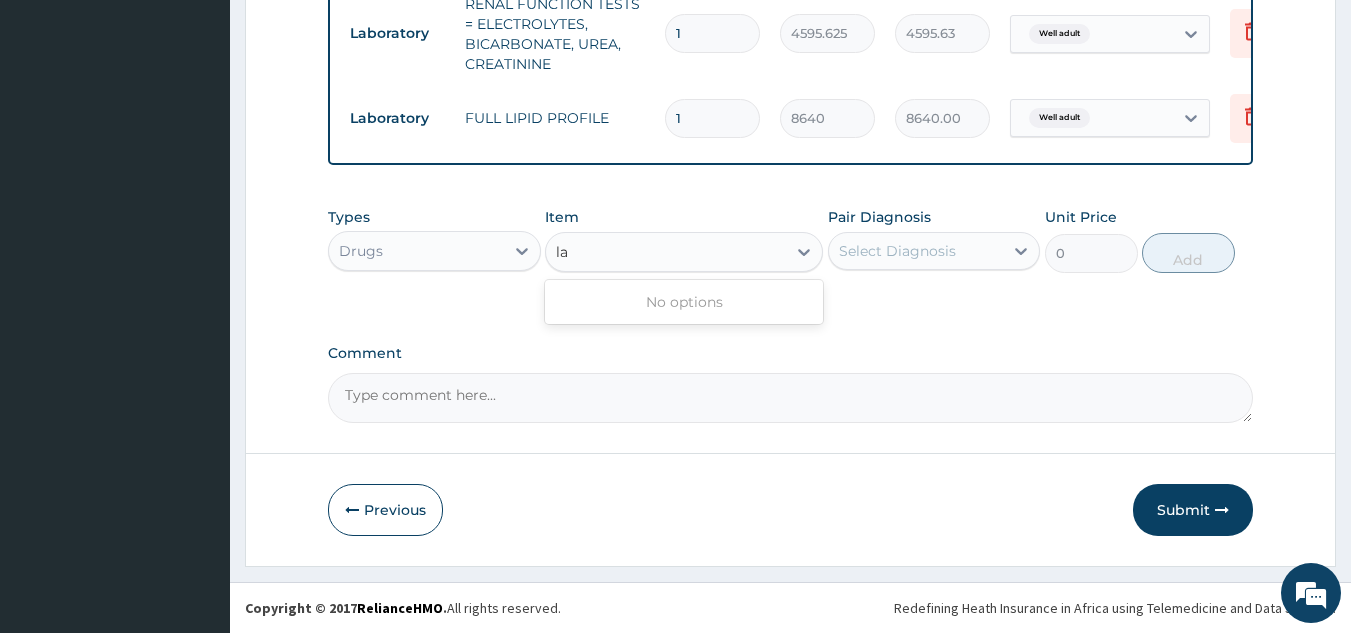 type on "l" 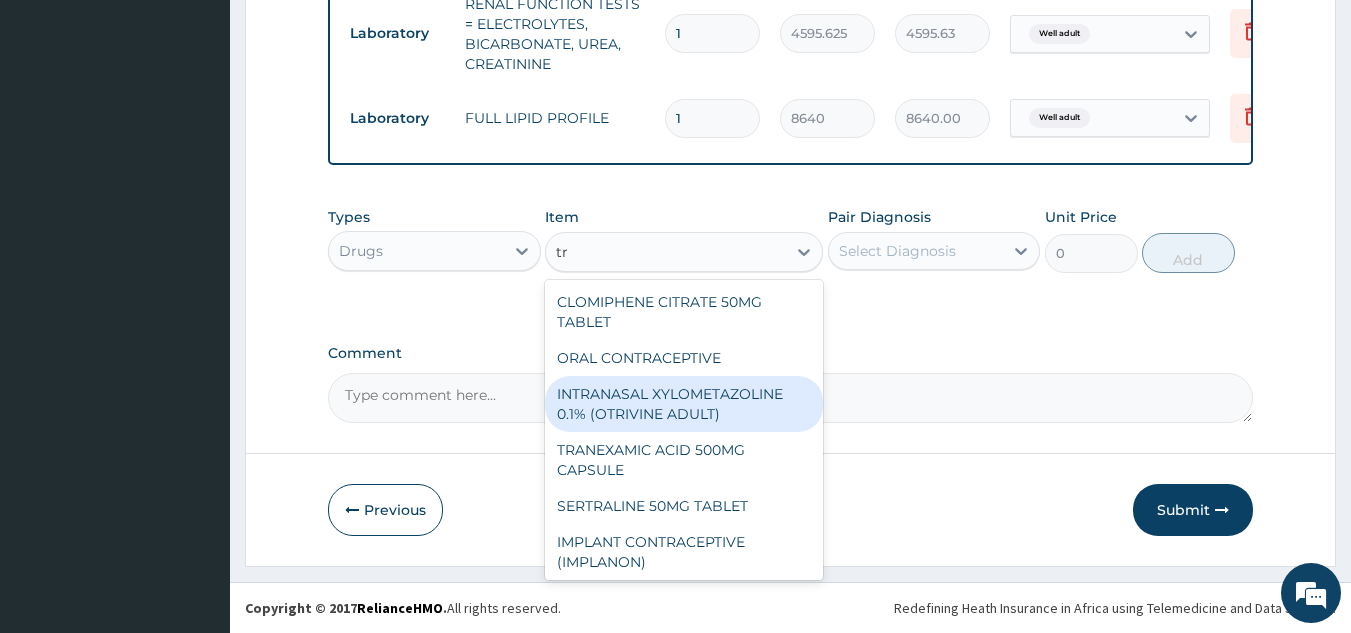 type on "t" 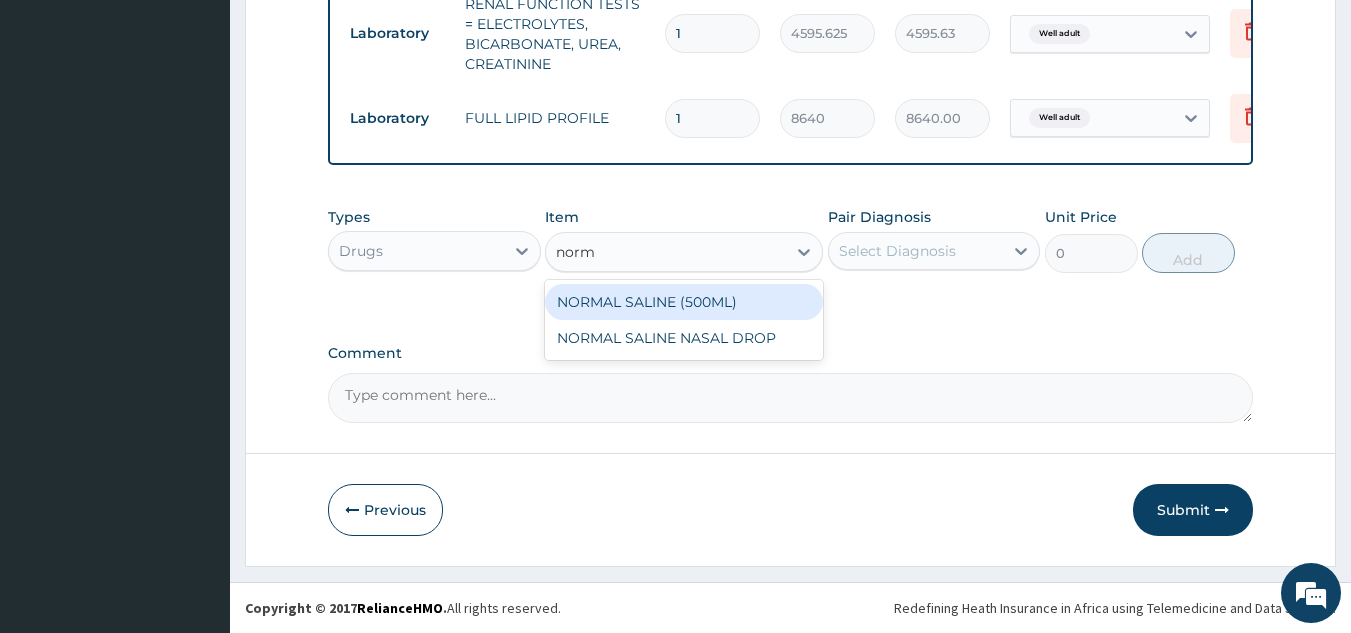 type on "norm" 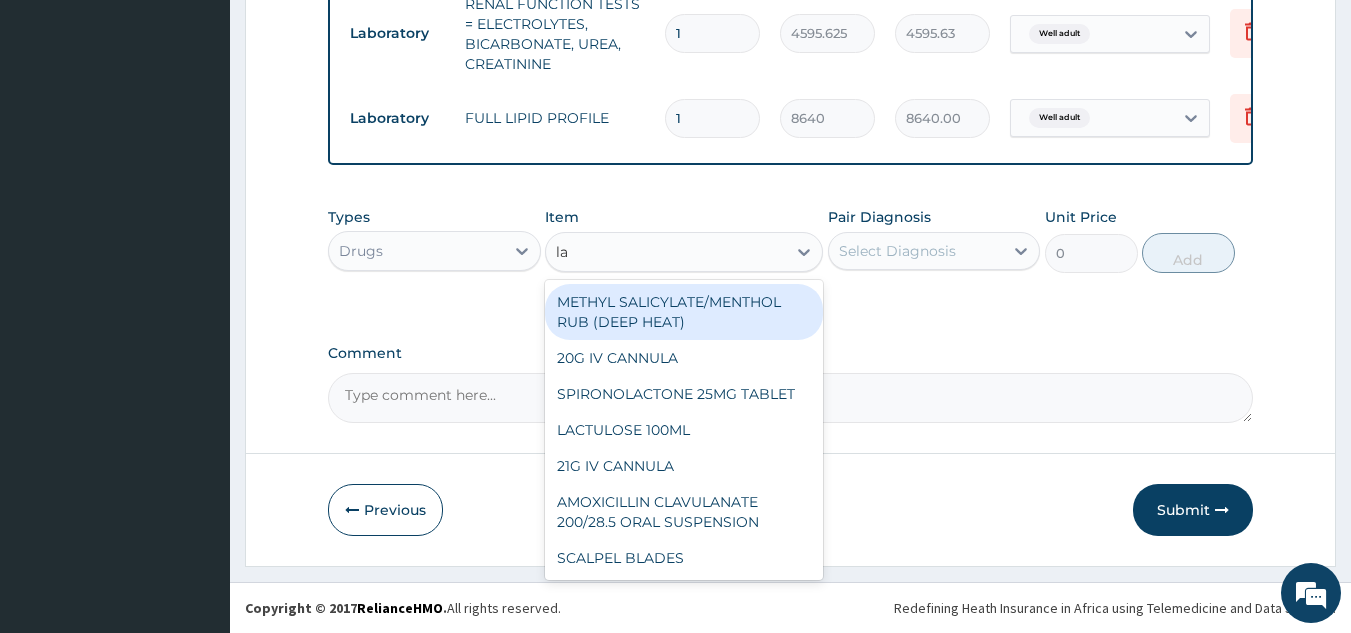 type on "l" 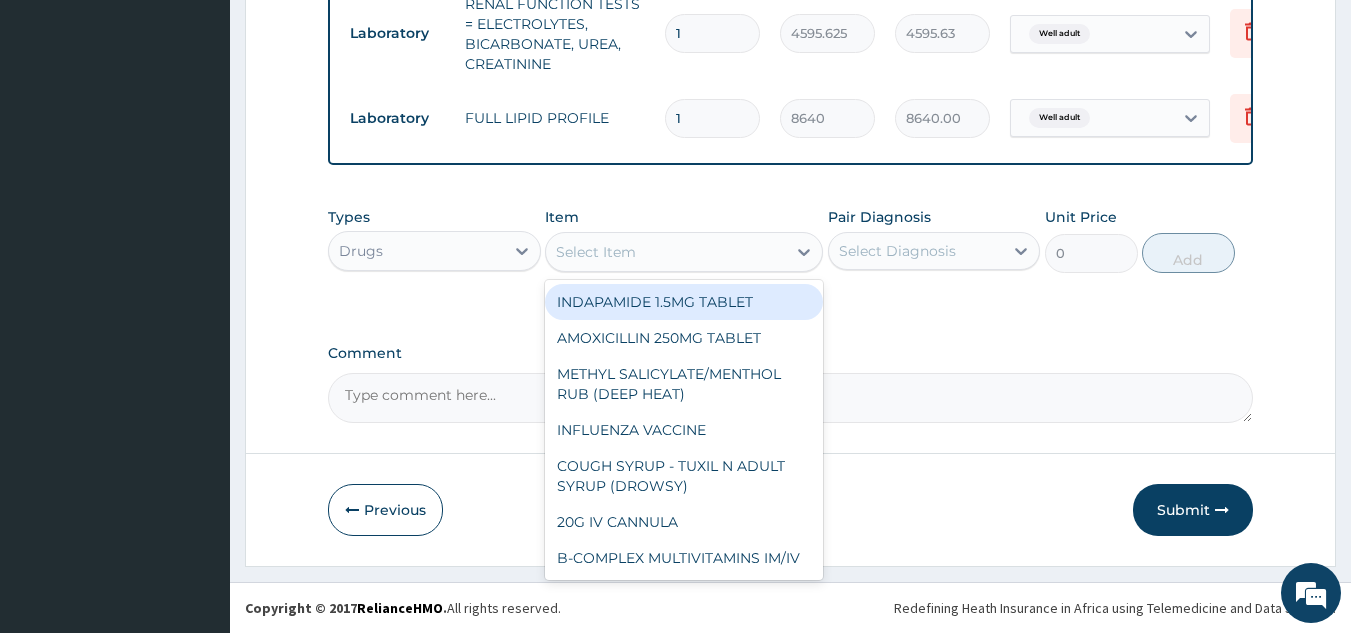 click on "Select Item" at bounding box center [596, 252] 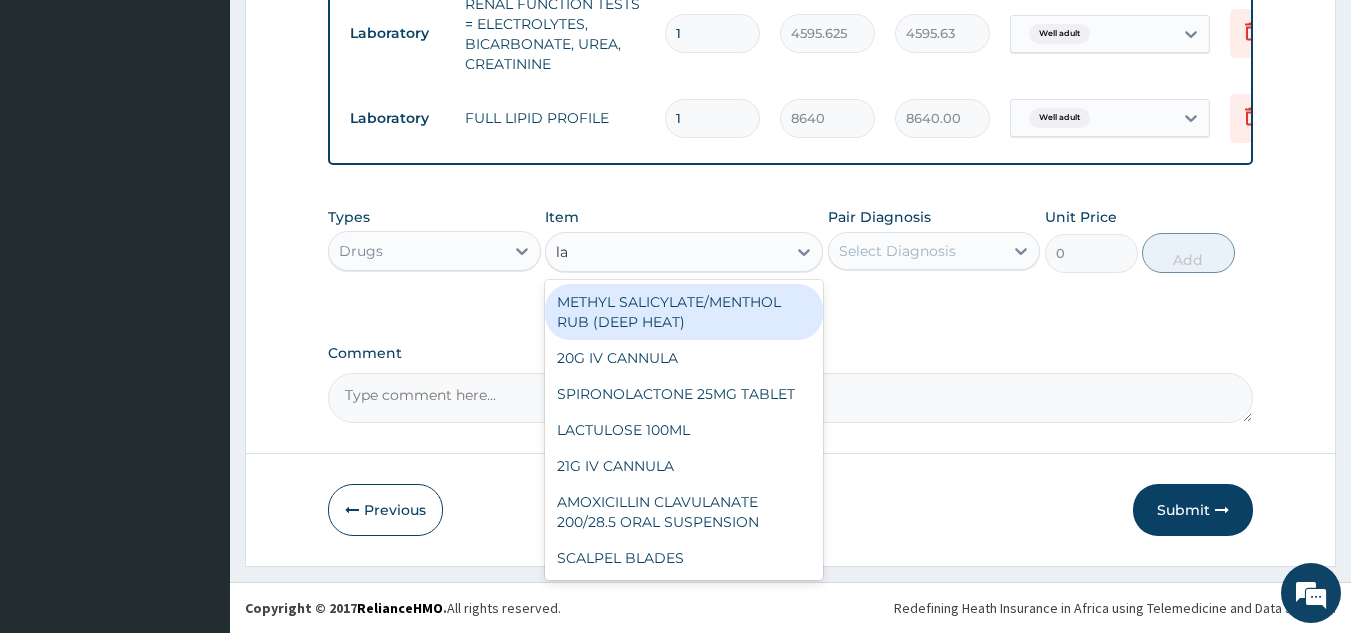 type on "l" 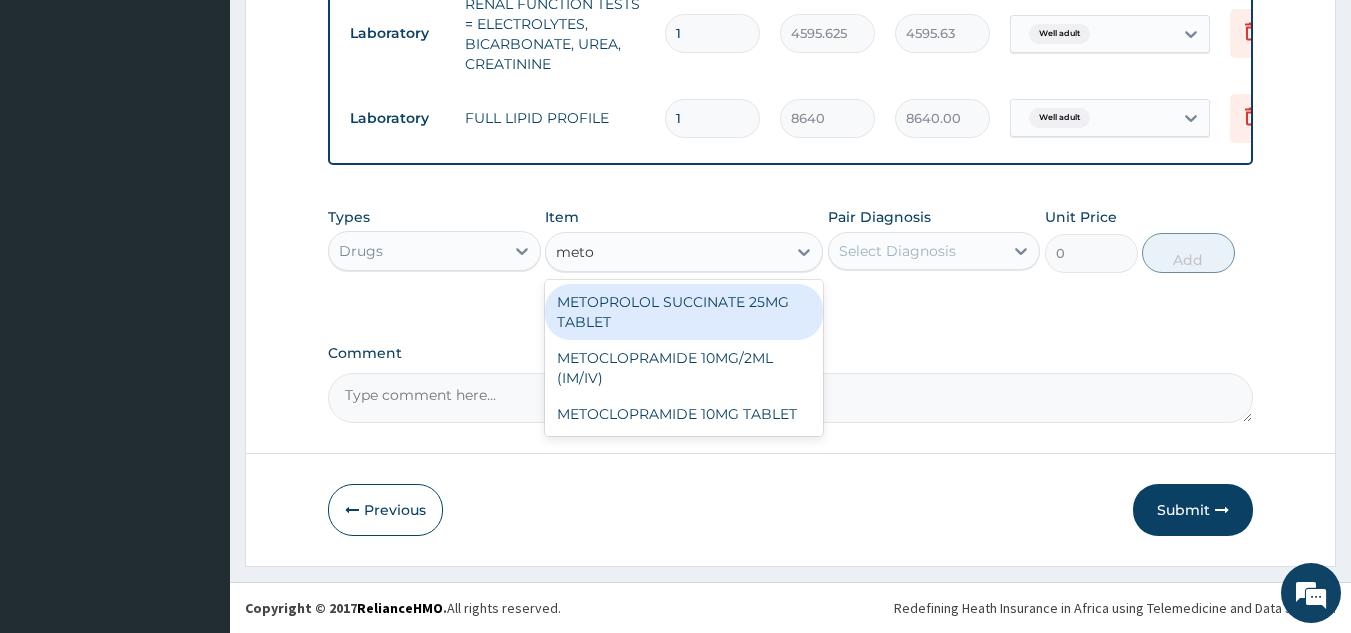 type on "metop" 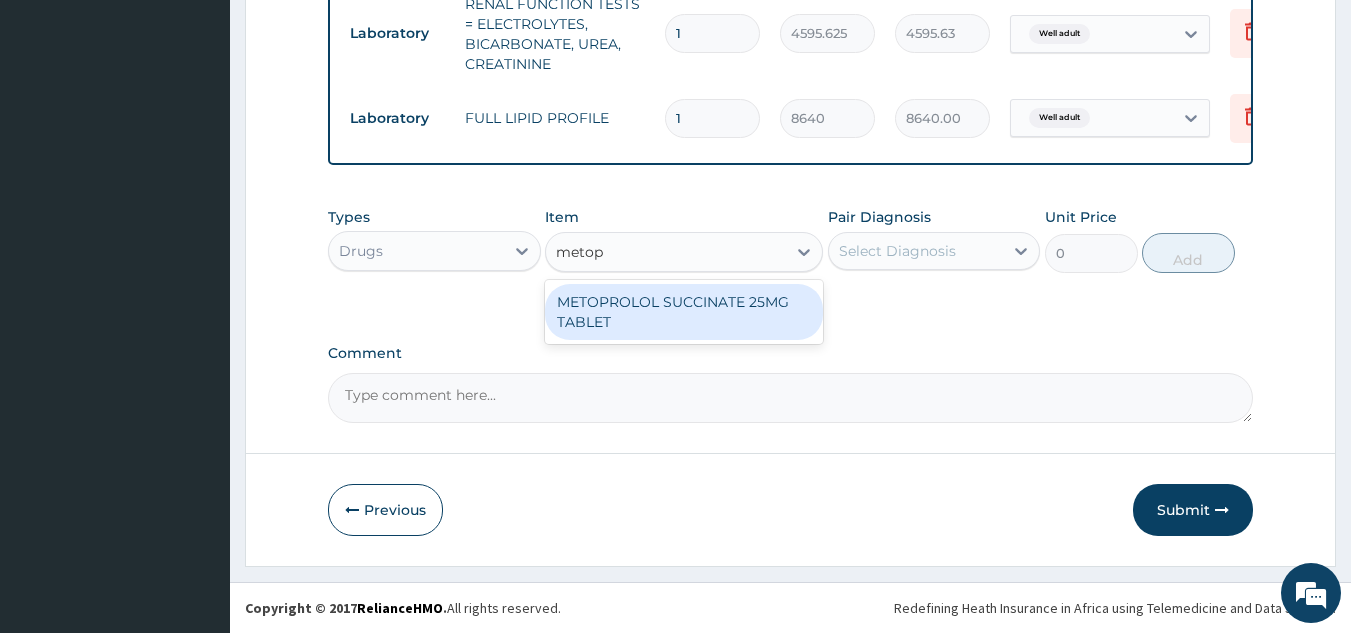 click on "METOPROLOL SUCCINATE 25MG TABLET" at bounding box center (684, 312) 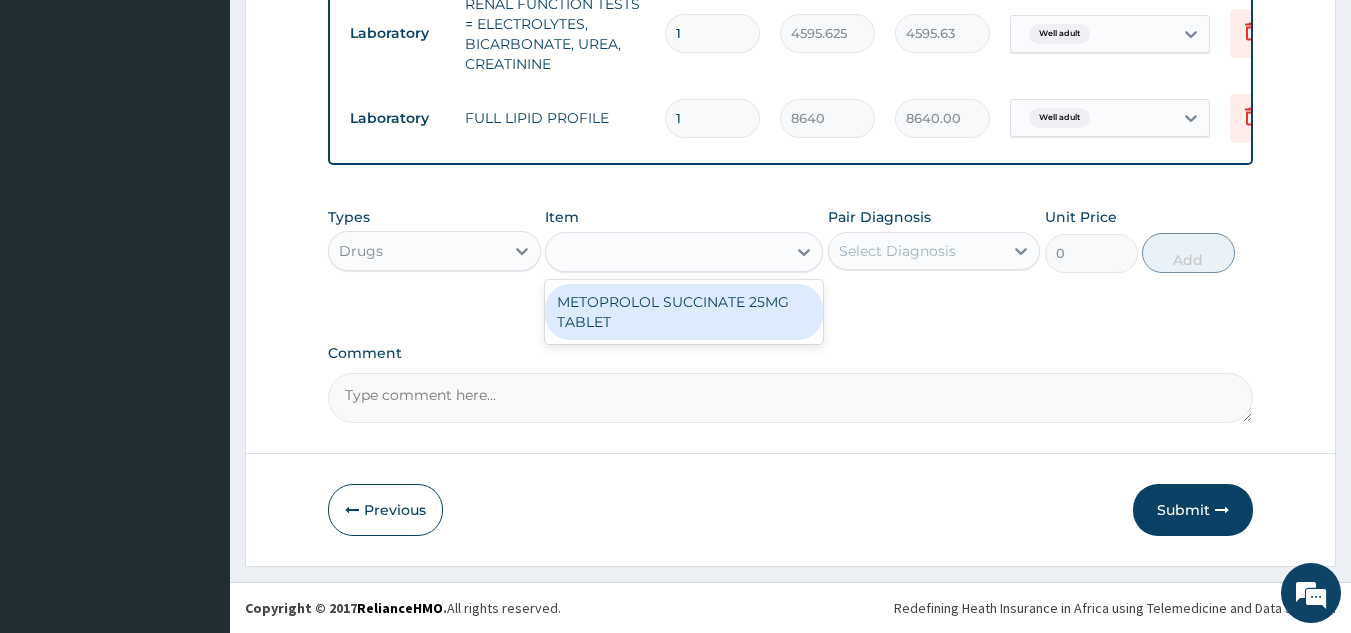 type on "115" 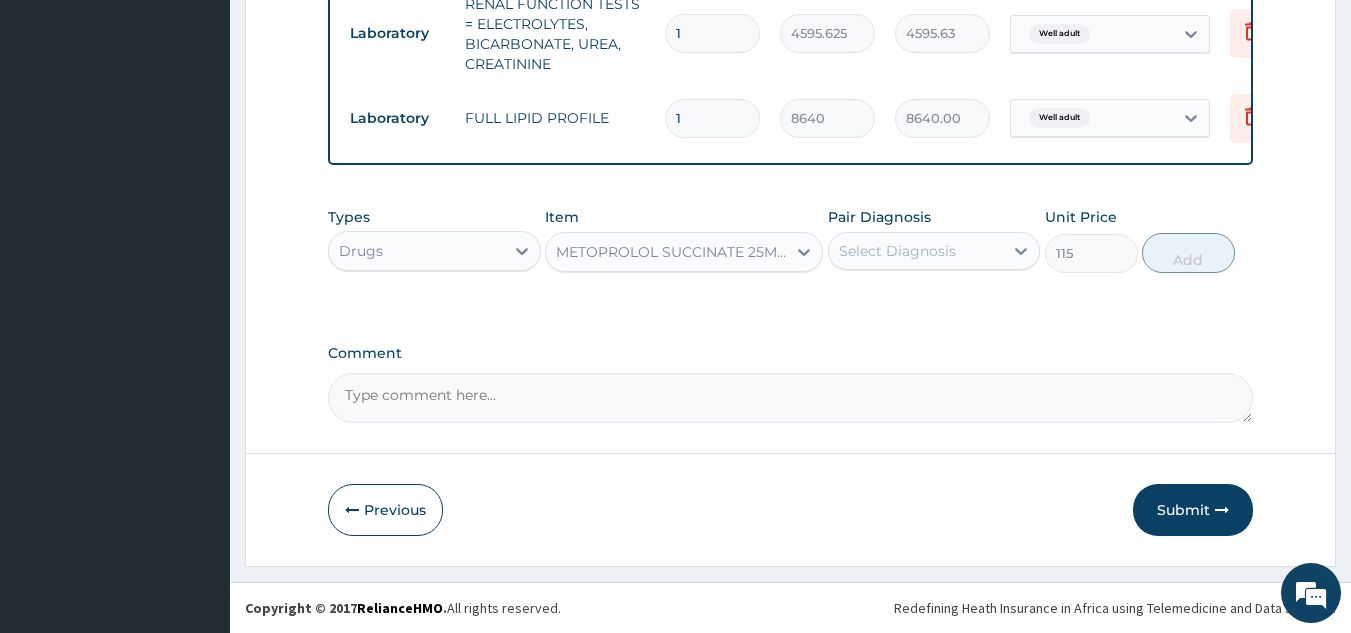 click on "Pair Diagnosis Select Diagnosis" at bounding box center [934, 240] 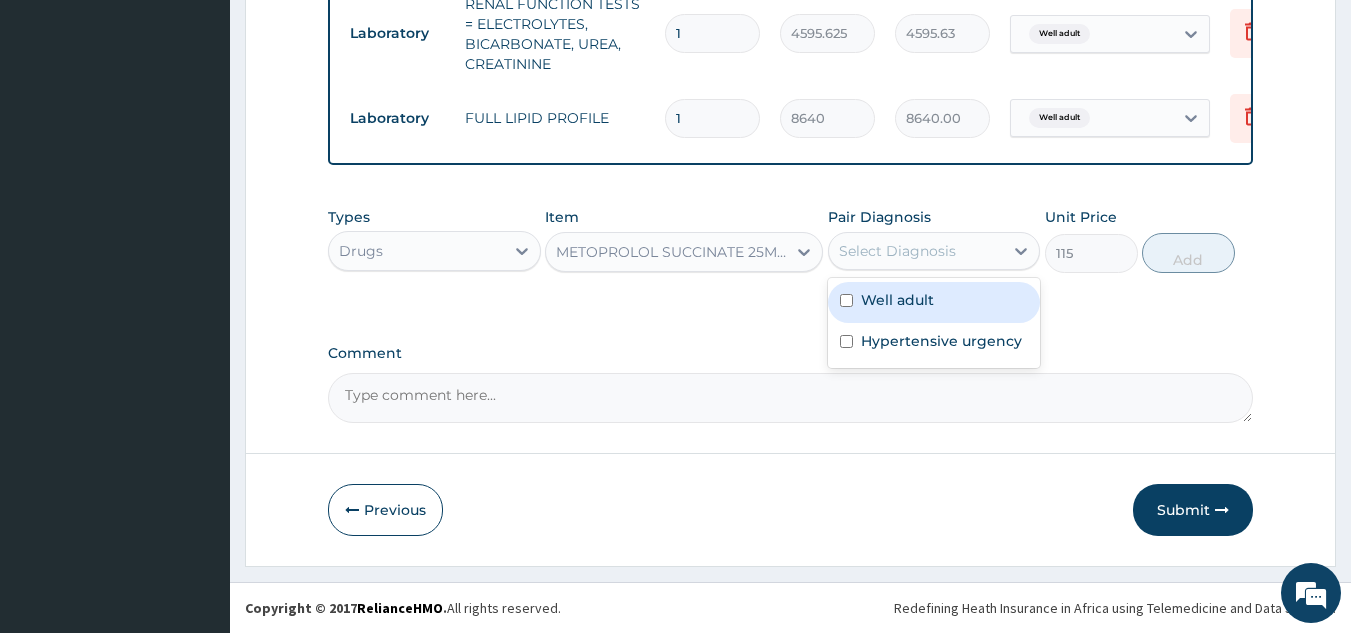 click on "Select Diagnosis" at bounding box center [897, 251] 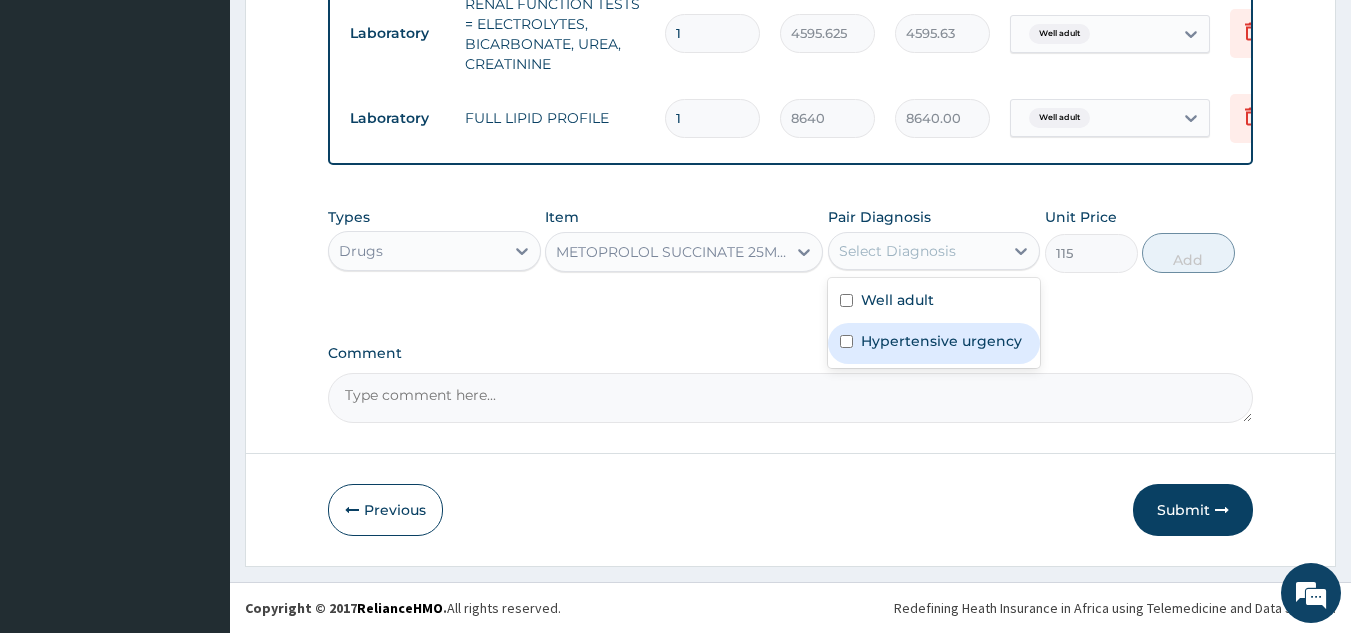 click on "Hypertensive urgency" at bounding box center (941, 341) 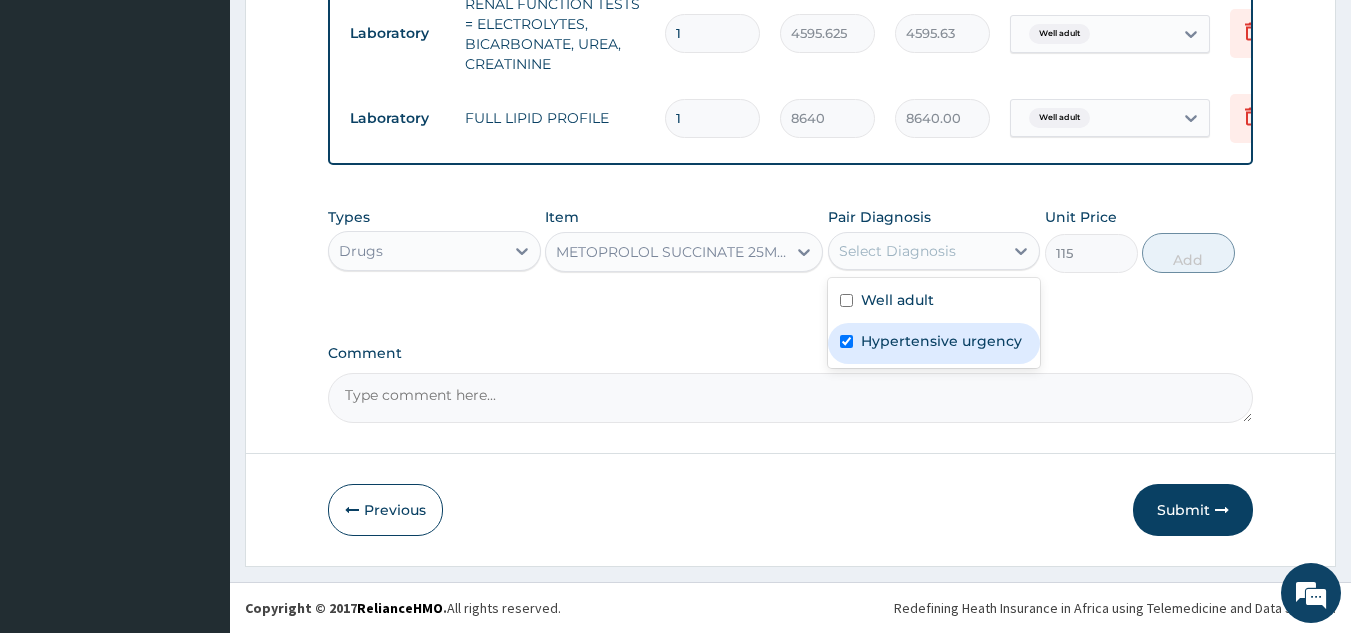 checkbox on "true" 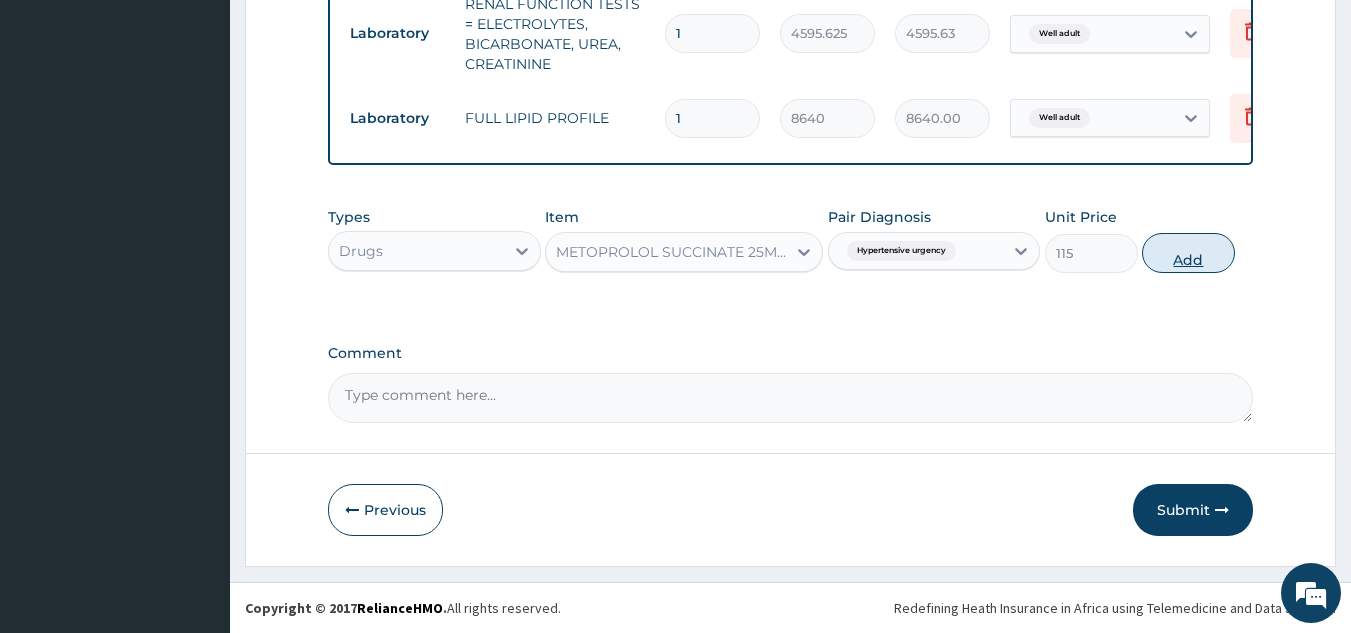 click on "Add" at bounding box center (1188, 253) 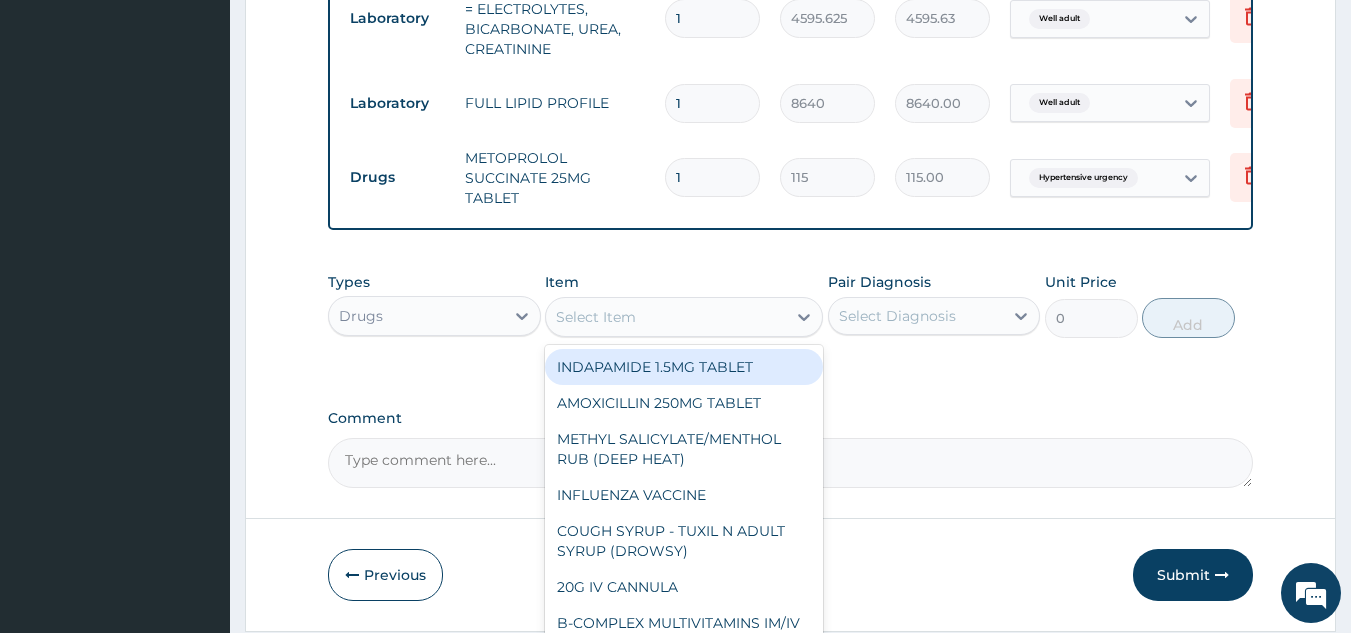 click on "Select Item" at bounding box center [596, 317] 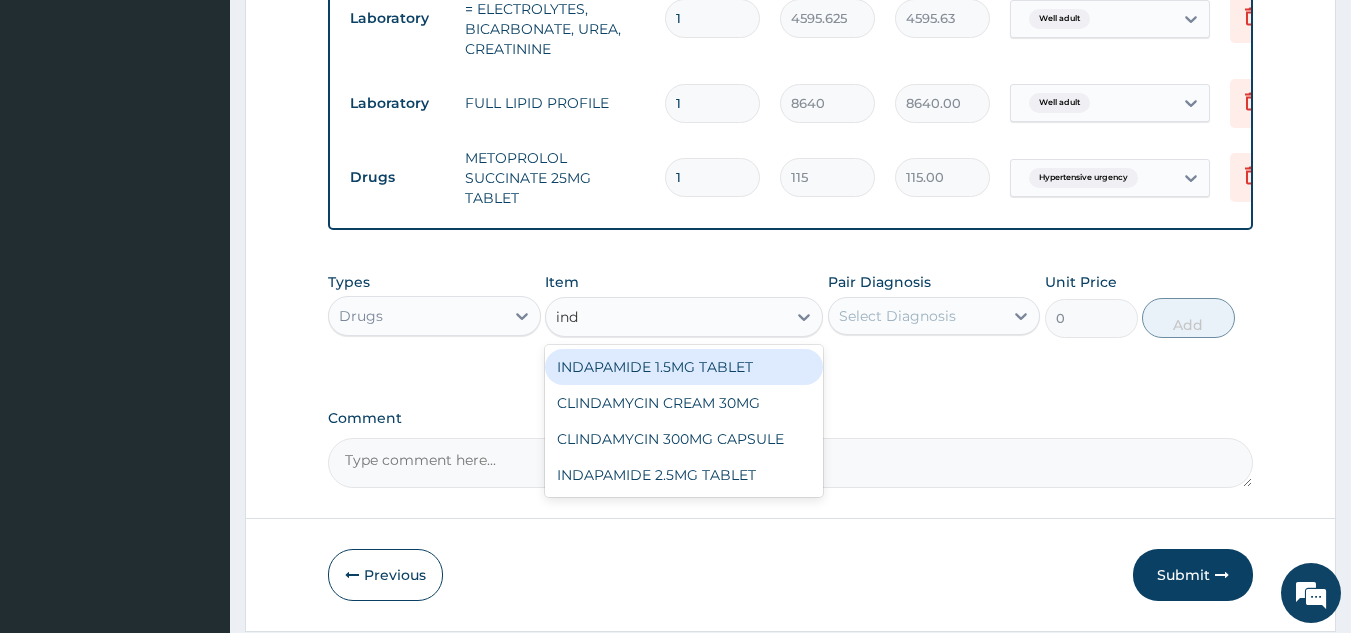 type on "inda" 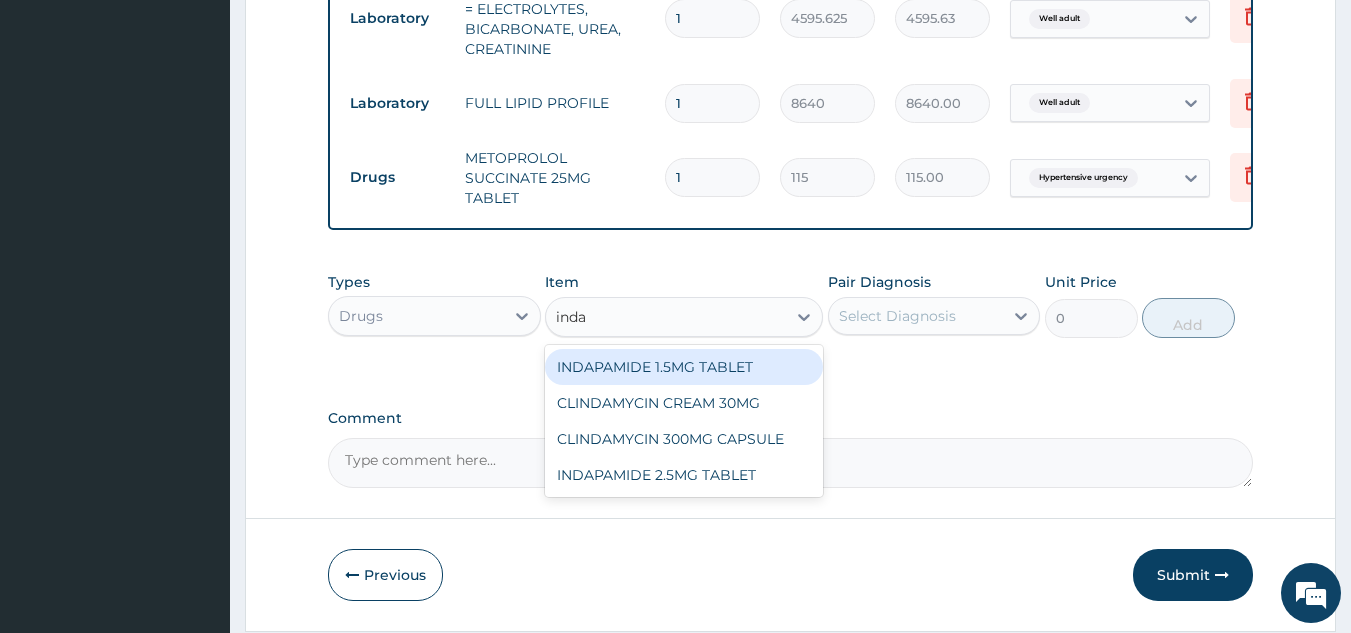 click on "INDAPAMIDE 1.5MG TABLET" at bounding box center [684, 367] 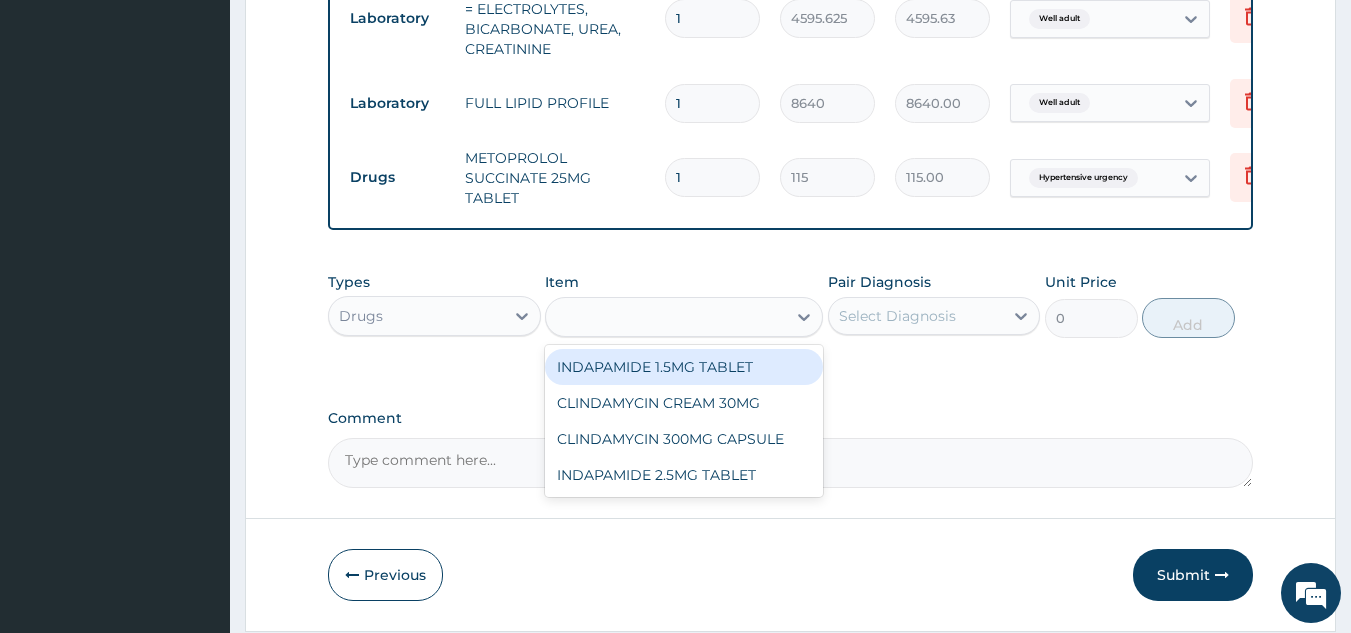 type on "437" 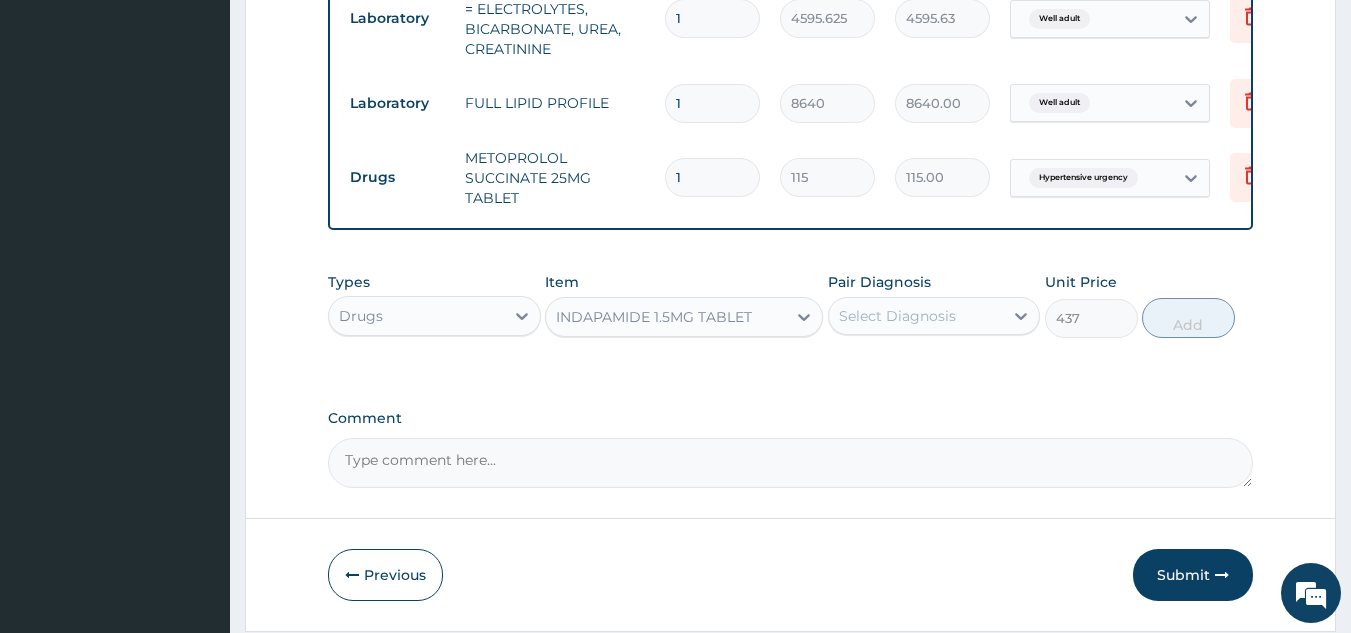 click on "1" at bounding box center [712, 177] 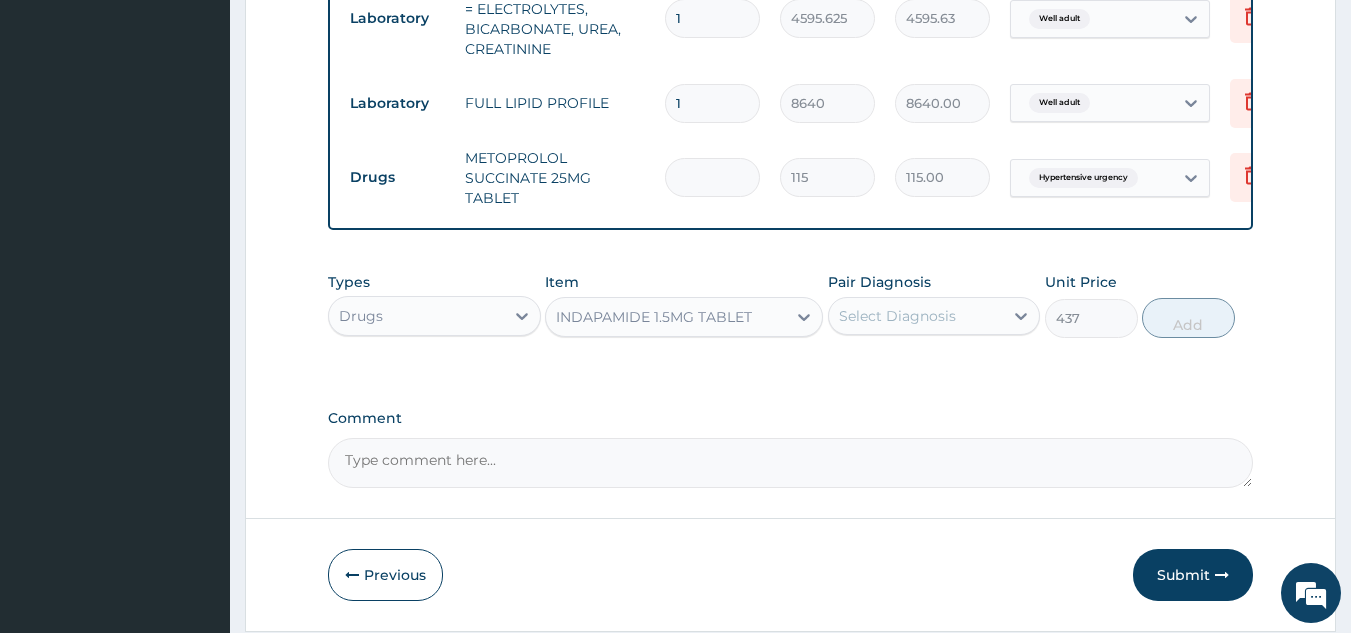 type on "0.00" 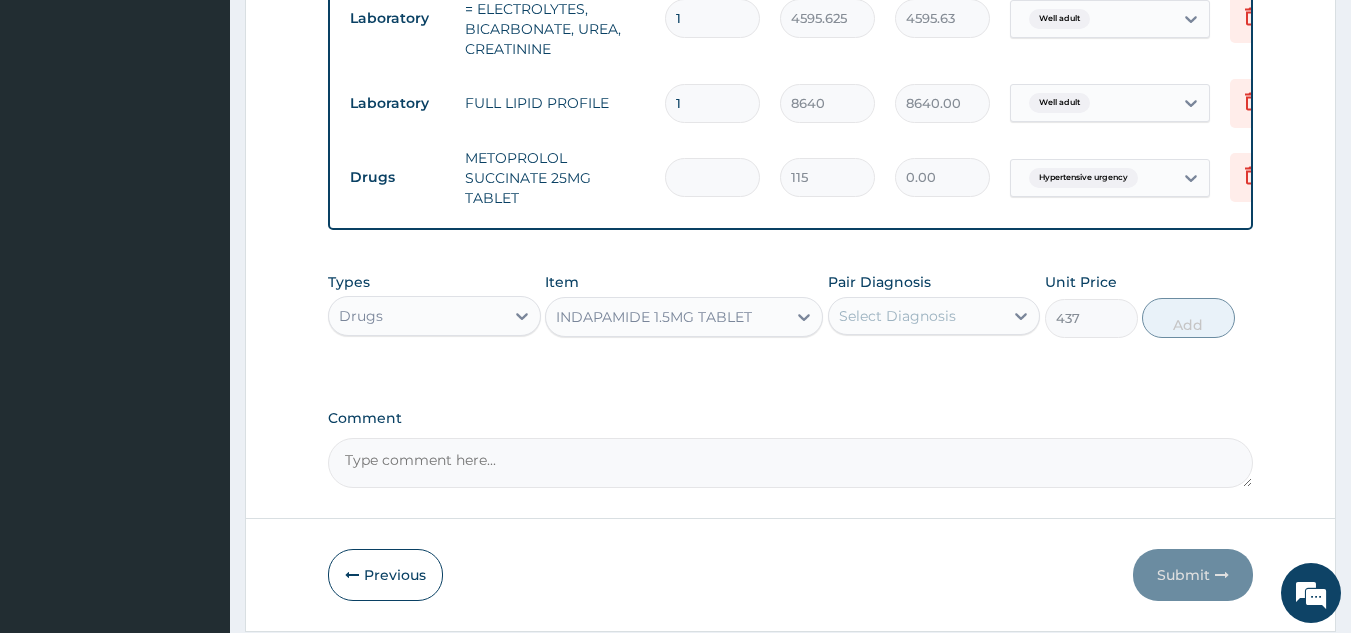 type on "8" 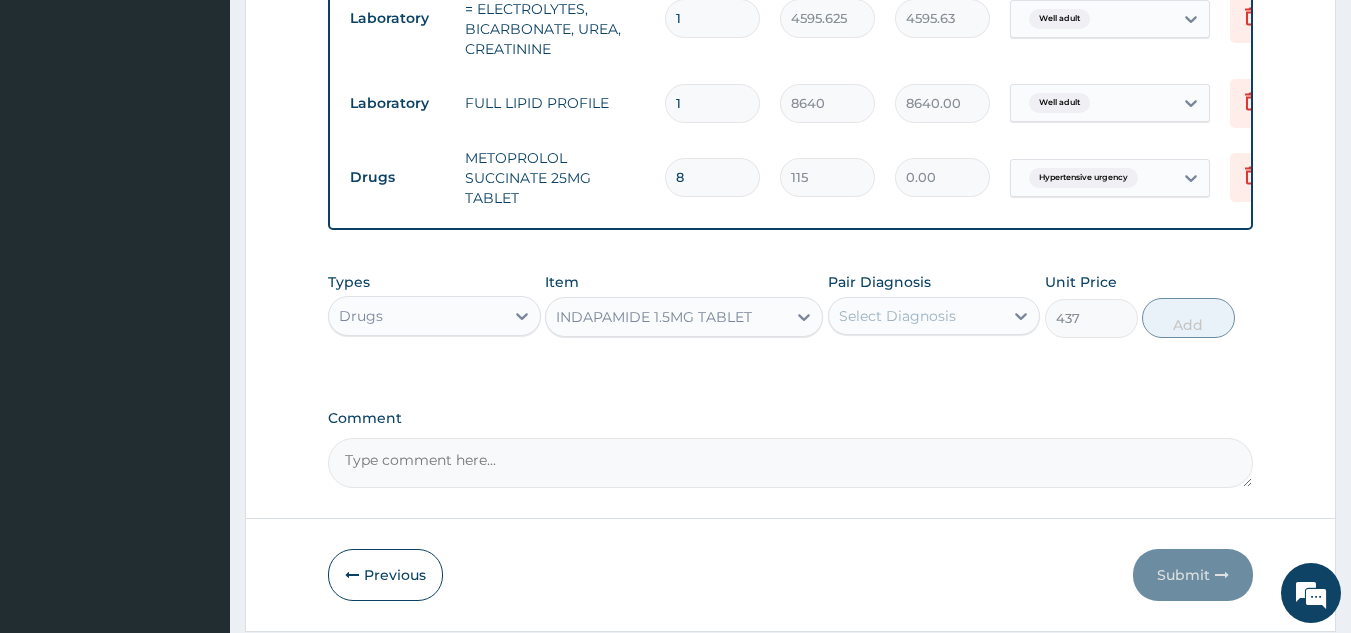 type on "920.00" 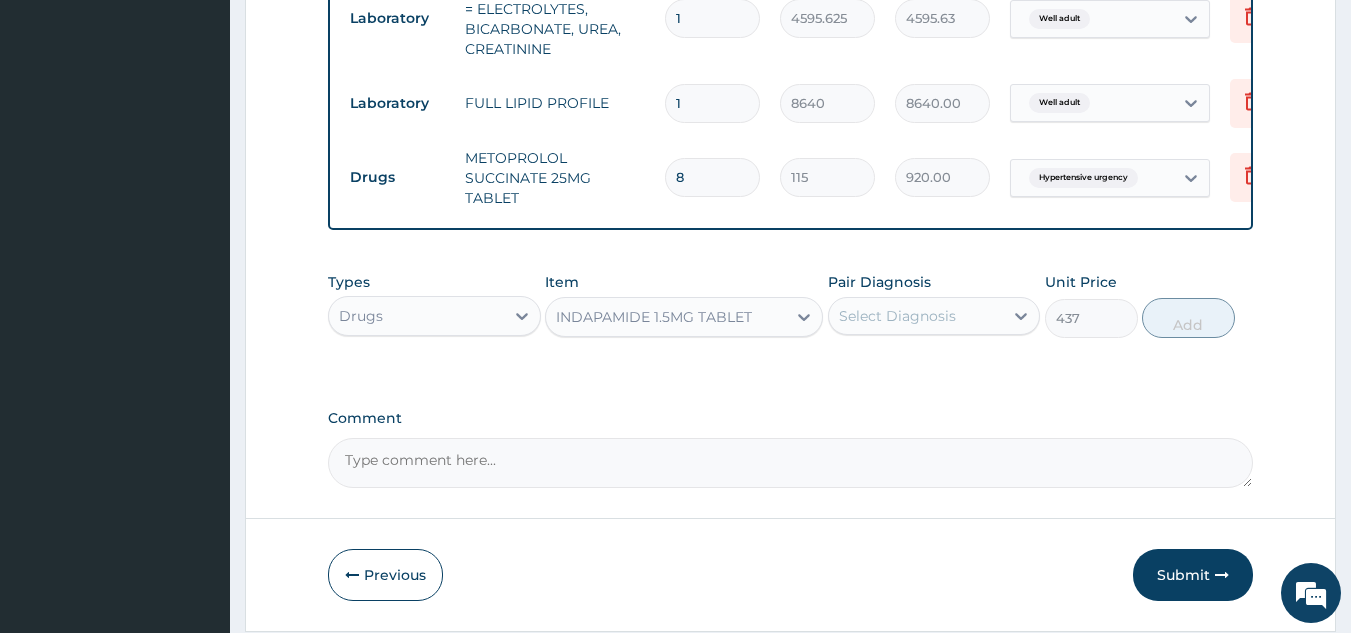 type on "8" 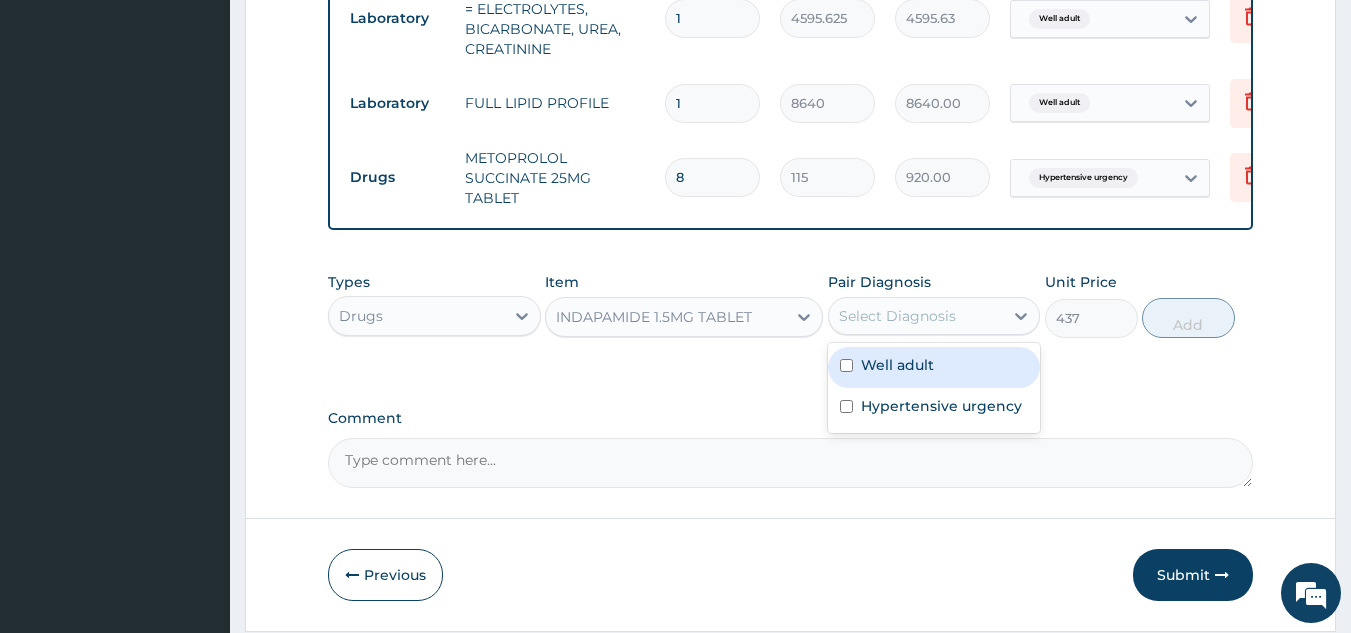 click on "Select Diagnosis" at bounding box center (916, 316) 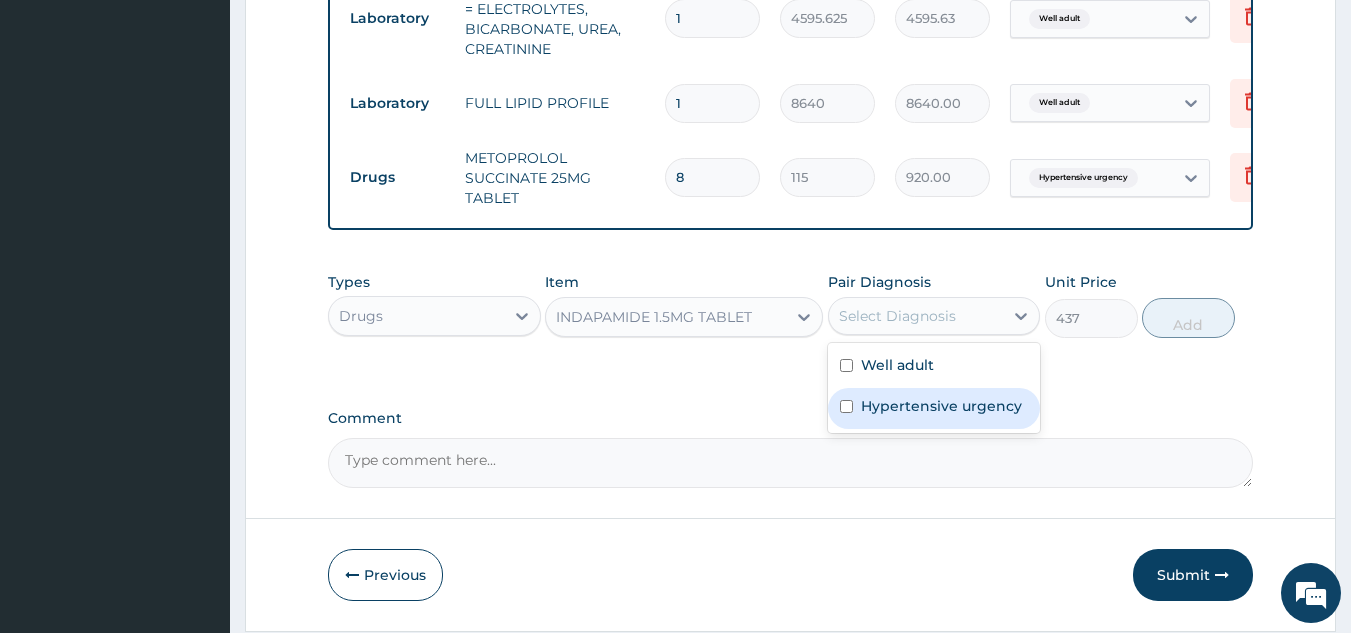 click on "Hypertensive urgency" at bounding box center (934, 408) 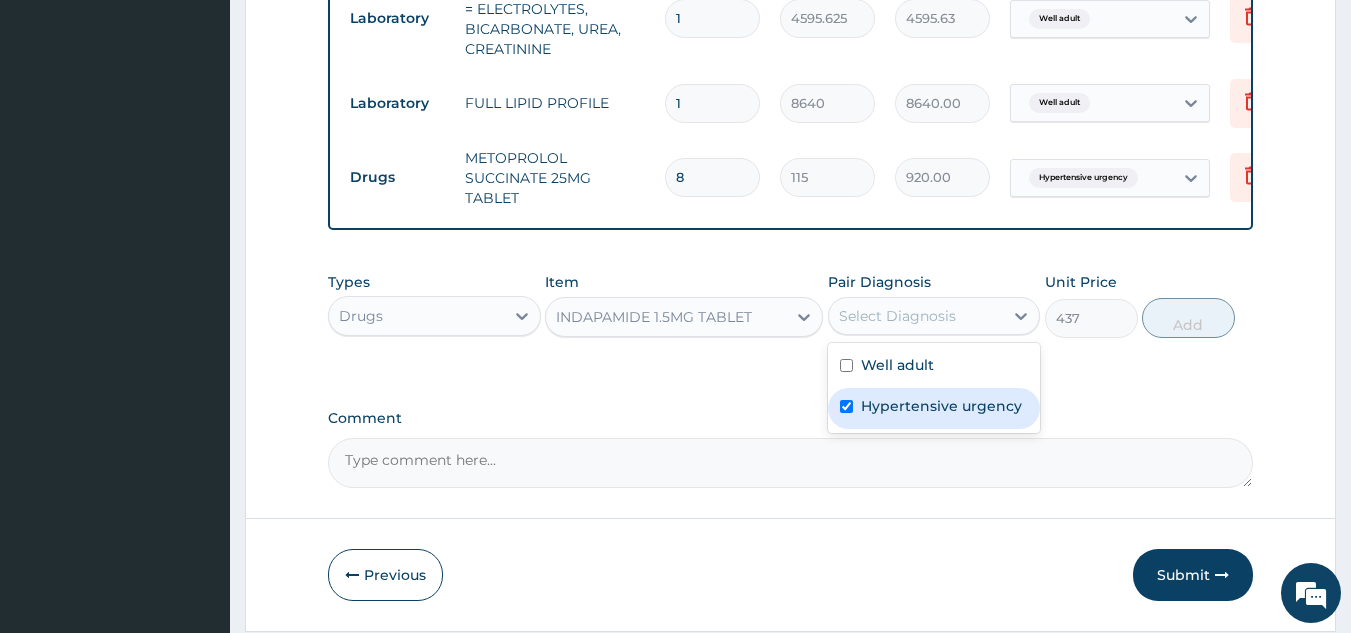 checkbox on "true" 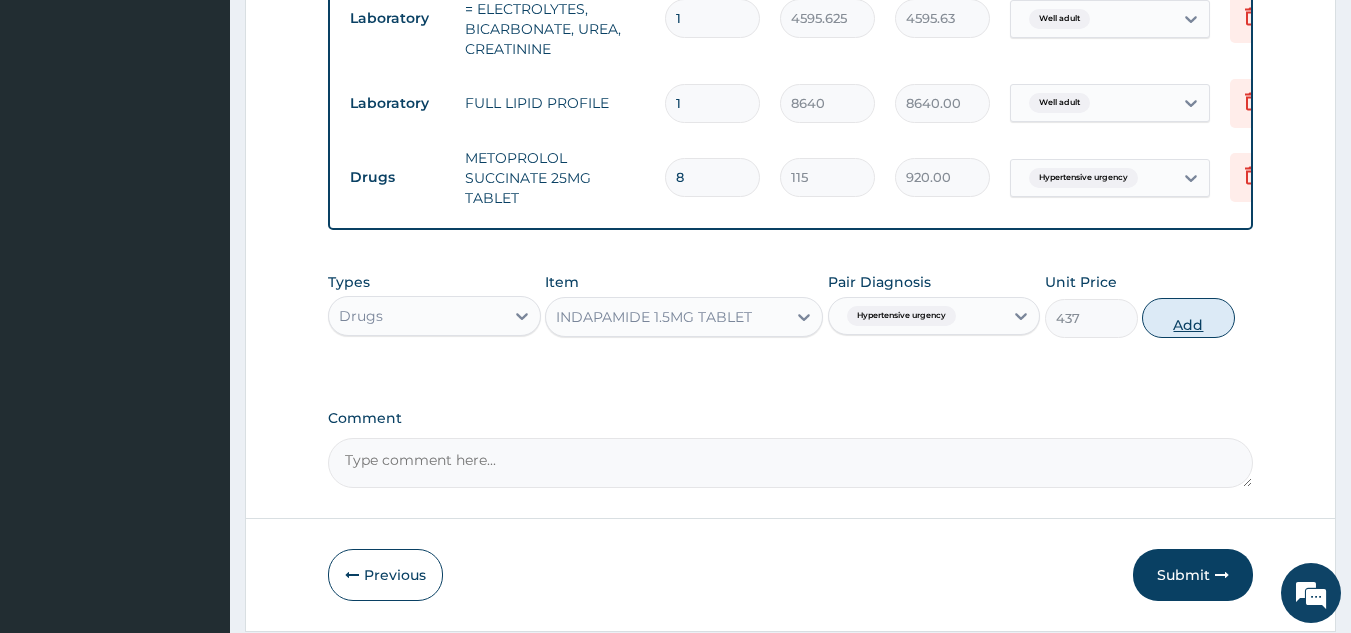 click on "Add" at bounding box center [1188, 318] 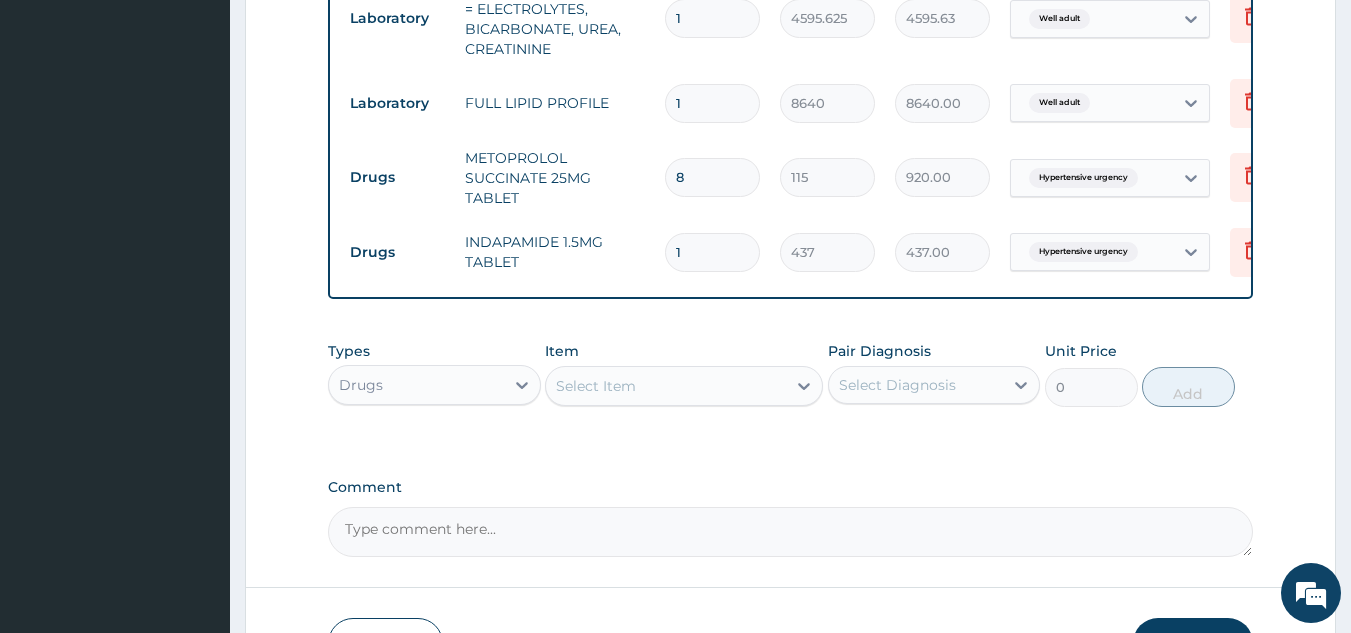 type 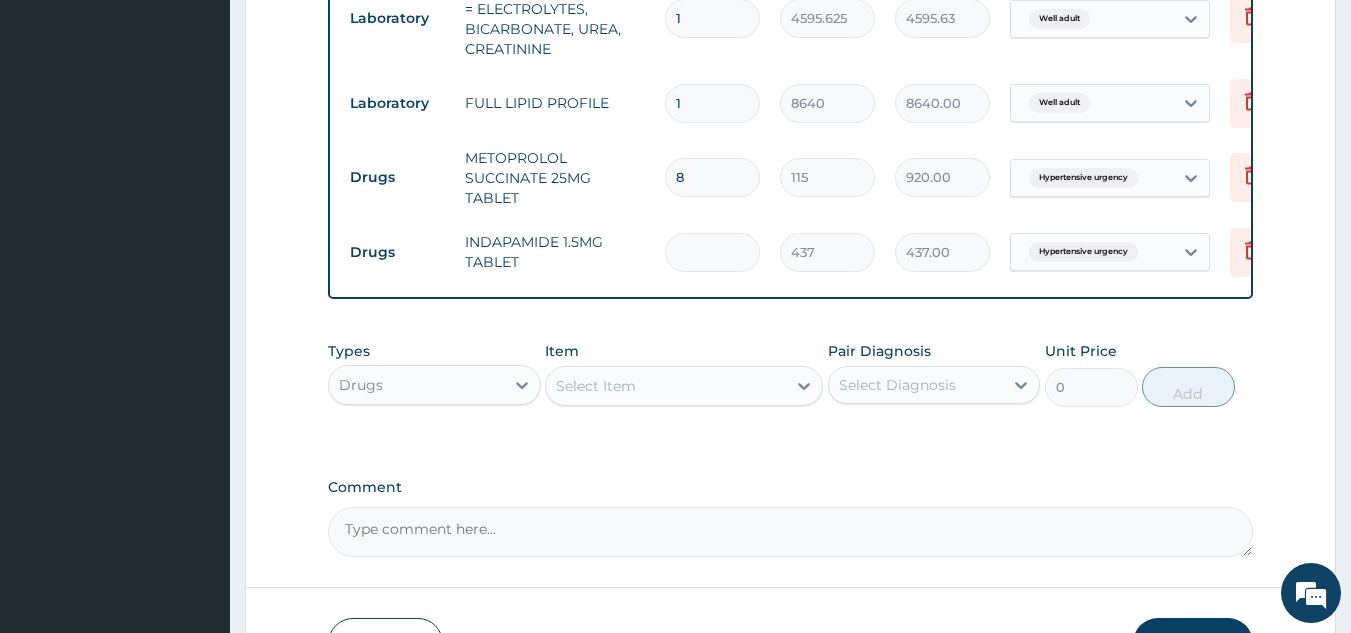 type on "0.00" 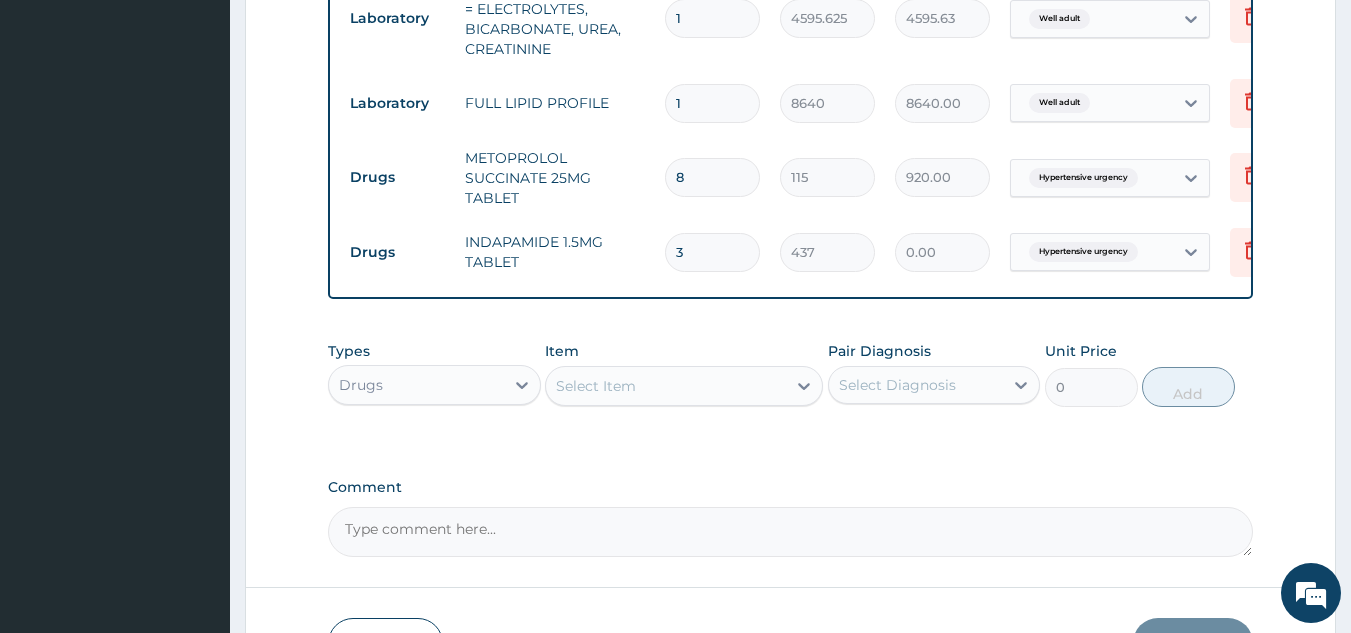 type on "30" 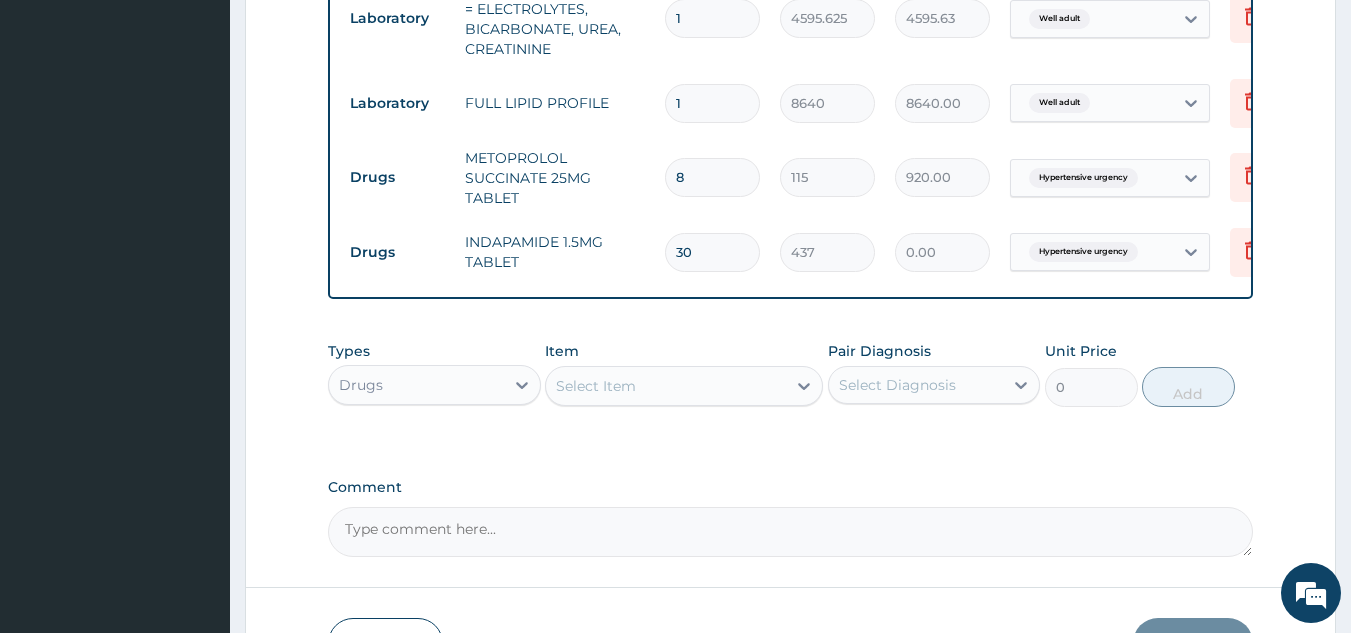 type on "13110.00" 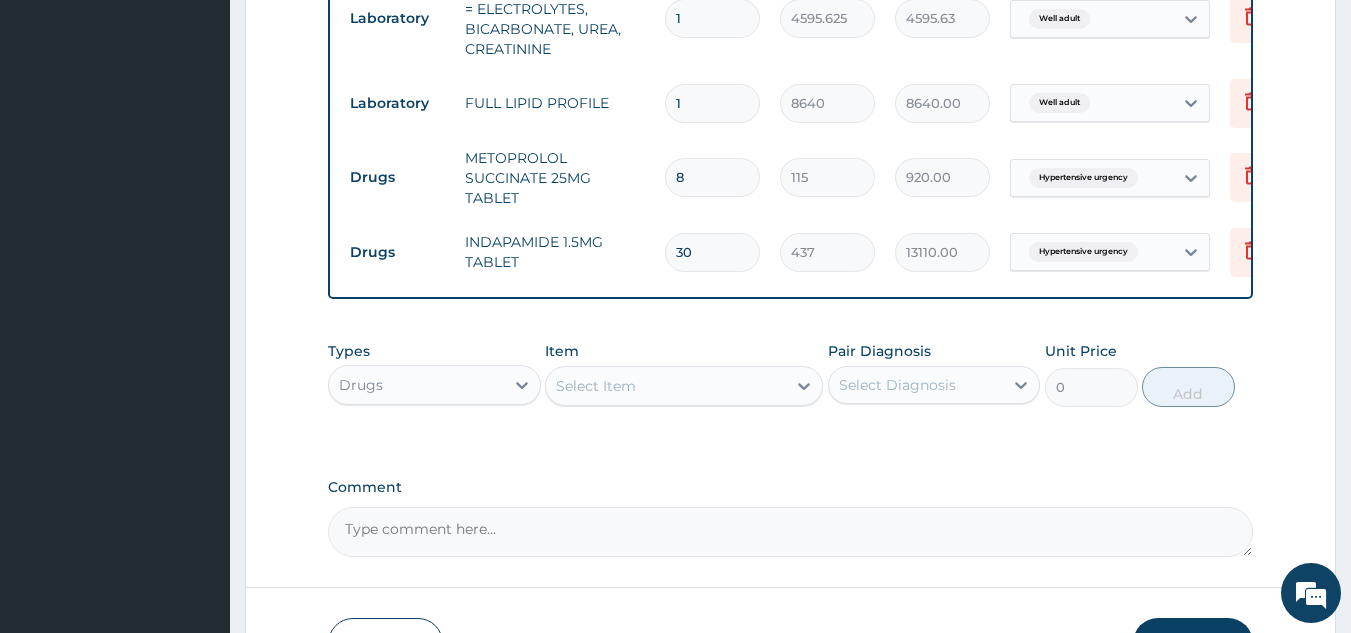 type on "30" 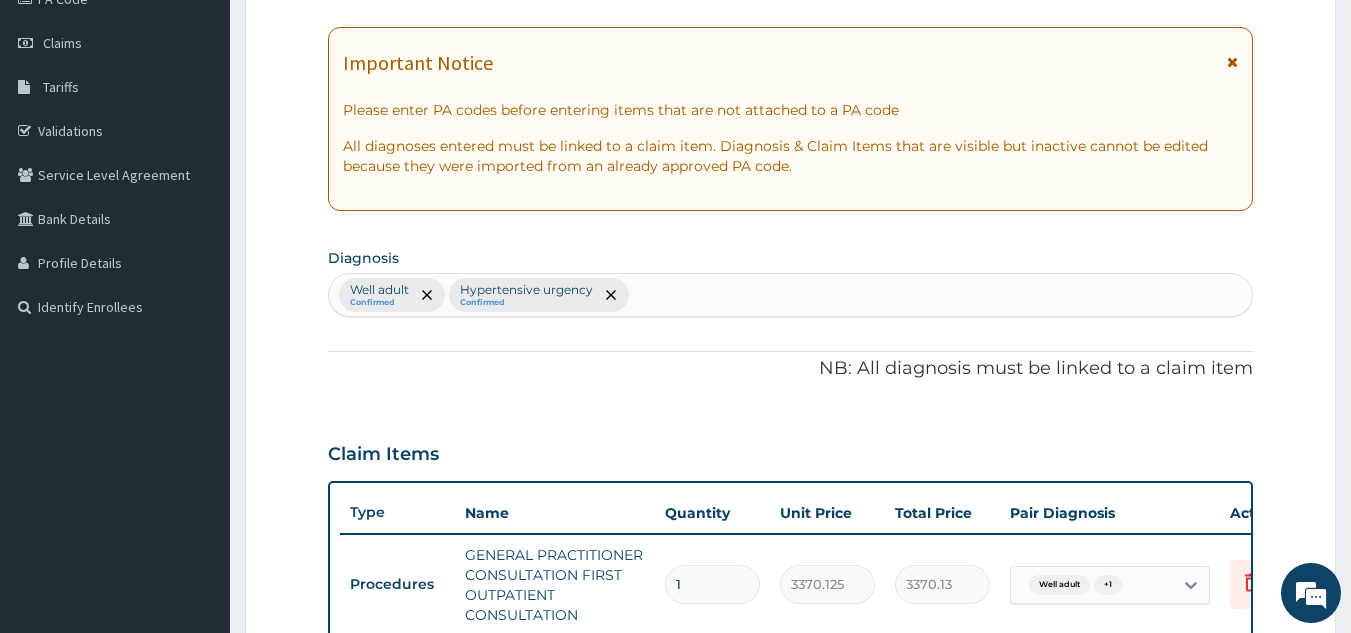 scroll, scrollTop: 0, scrollLeft: 0, axis: both 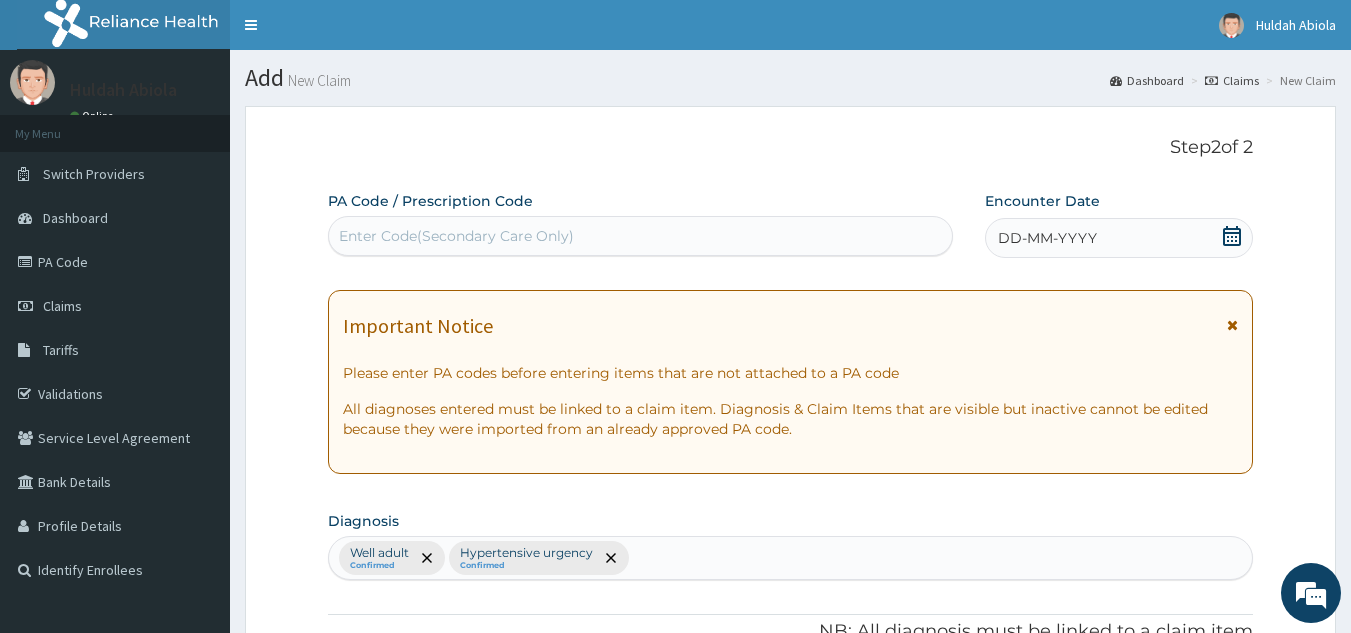 click on "DD-MM-YYYY" at bounding box center [1047, 238] 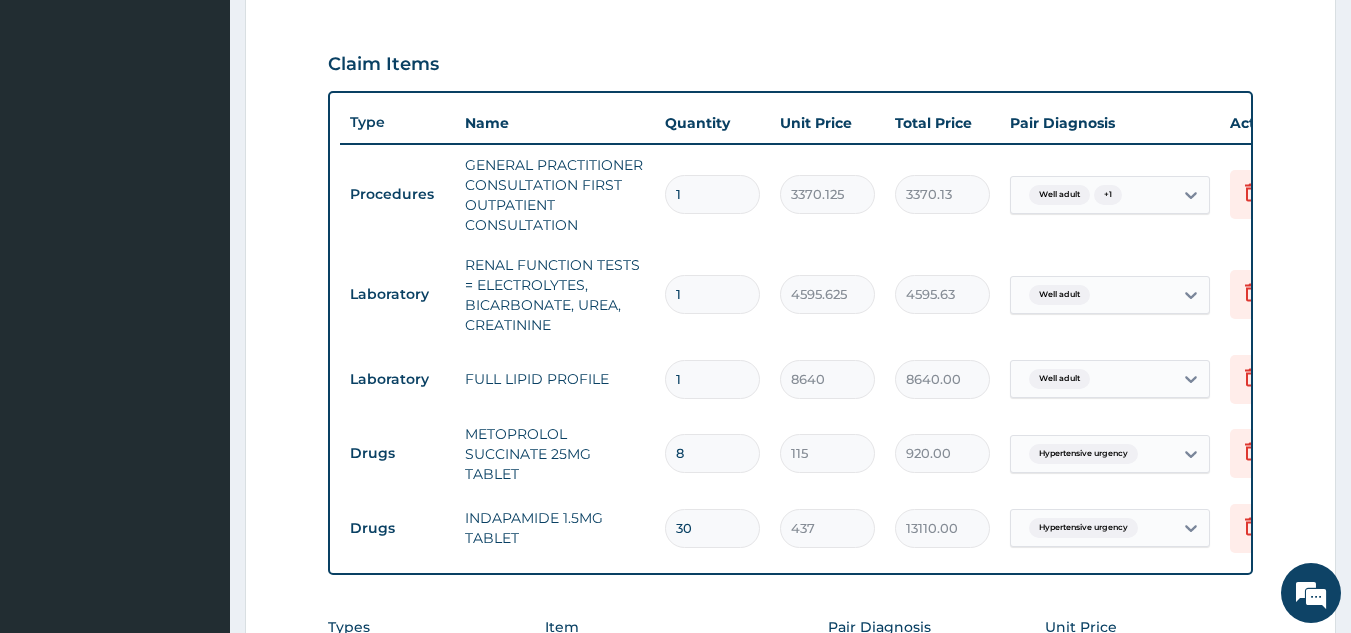 scroll, scrollTop: 1078, scrollLeft: 0, axis: vertical 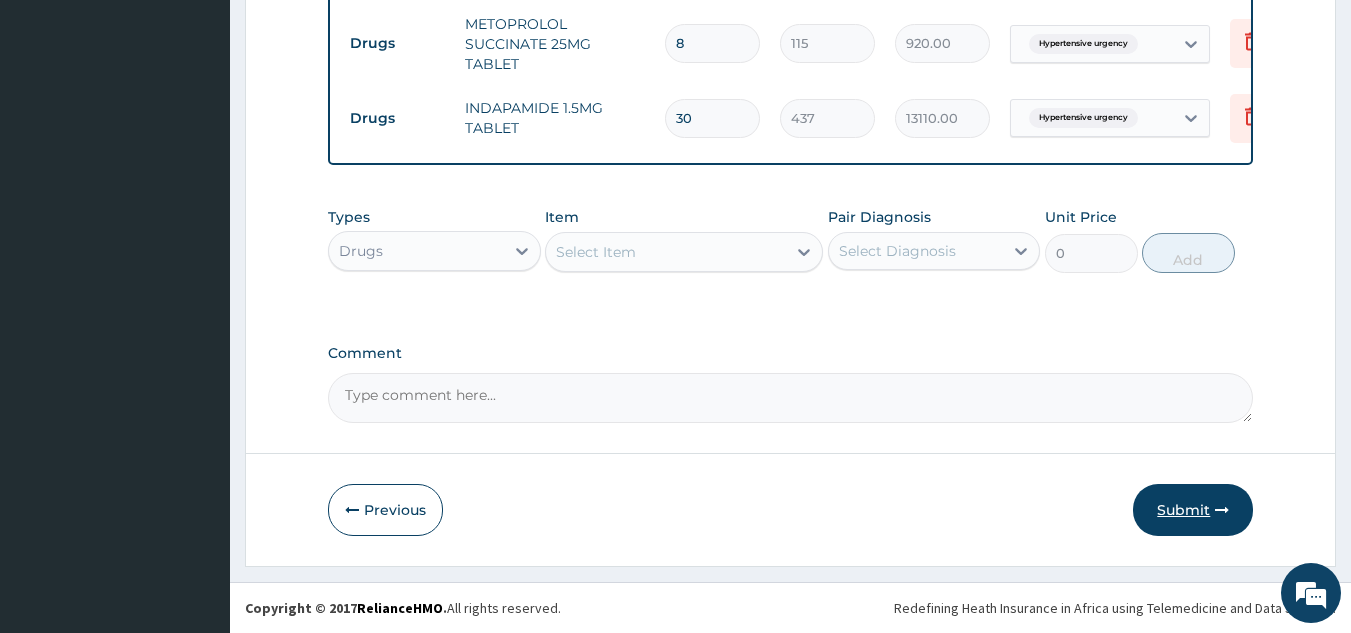 click on "Submit" at bounding box center [1193, 510] 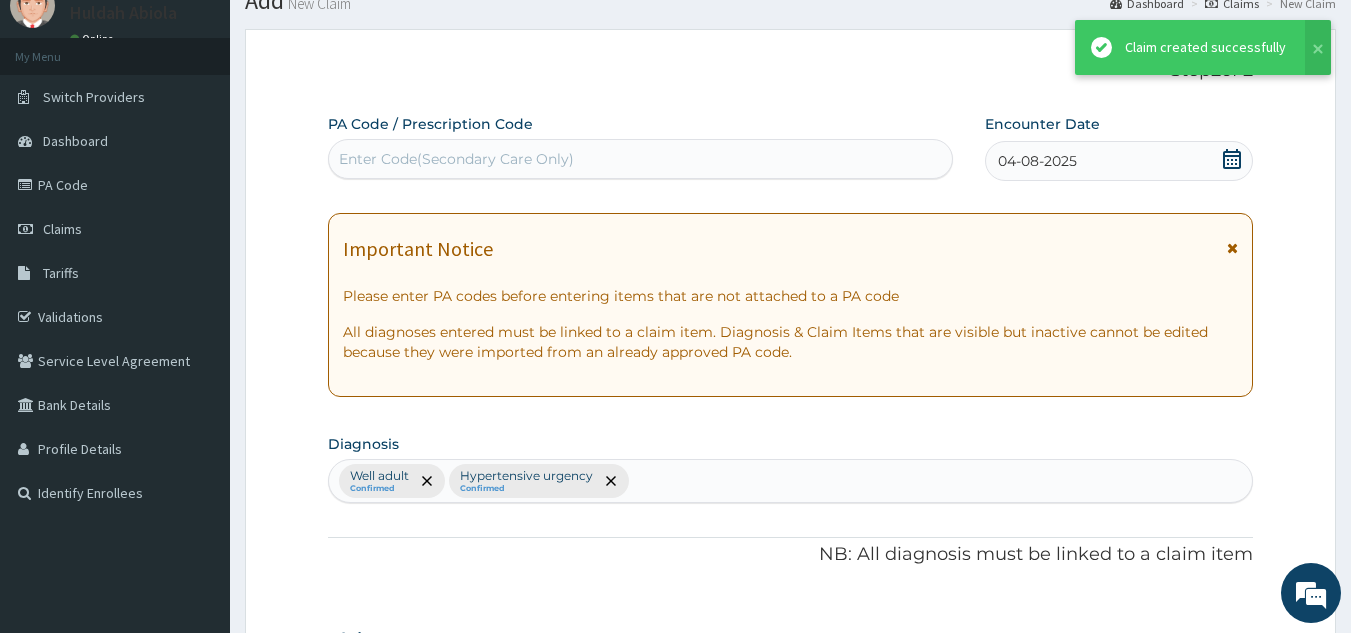 scroll, scrollTop: 1078, scrollLeft: 0, axis: vertical 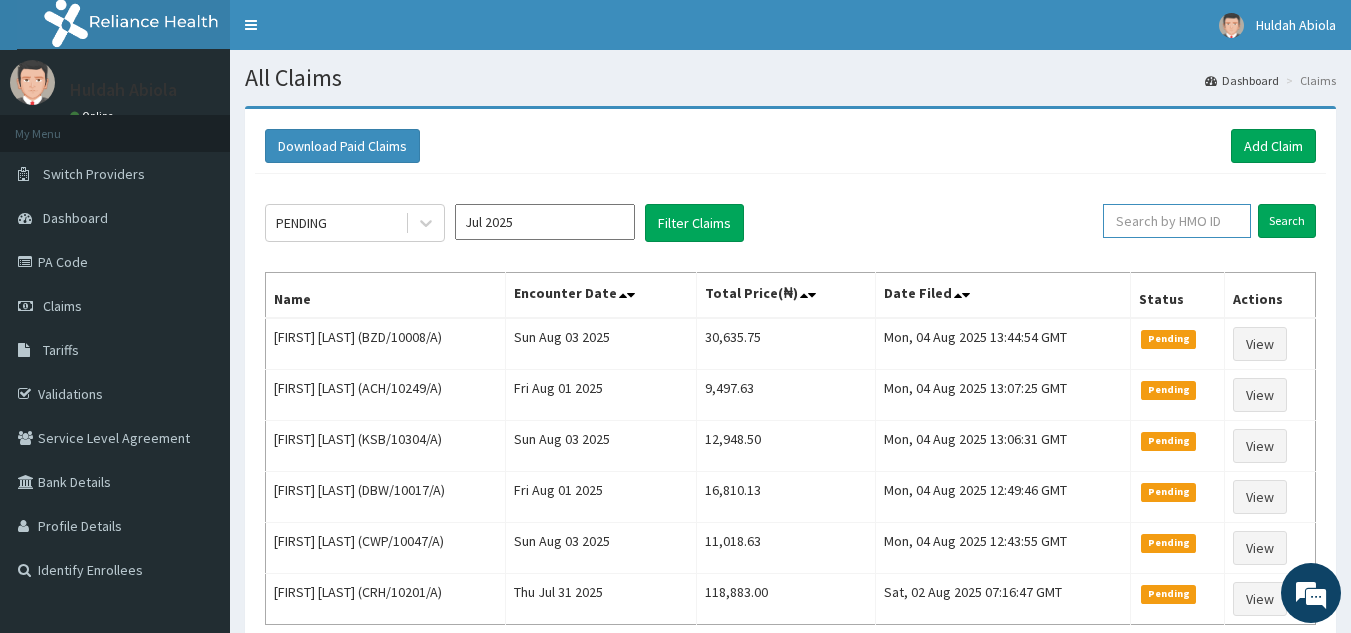 click at bounding box center (1177, 221) 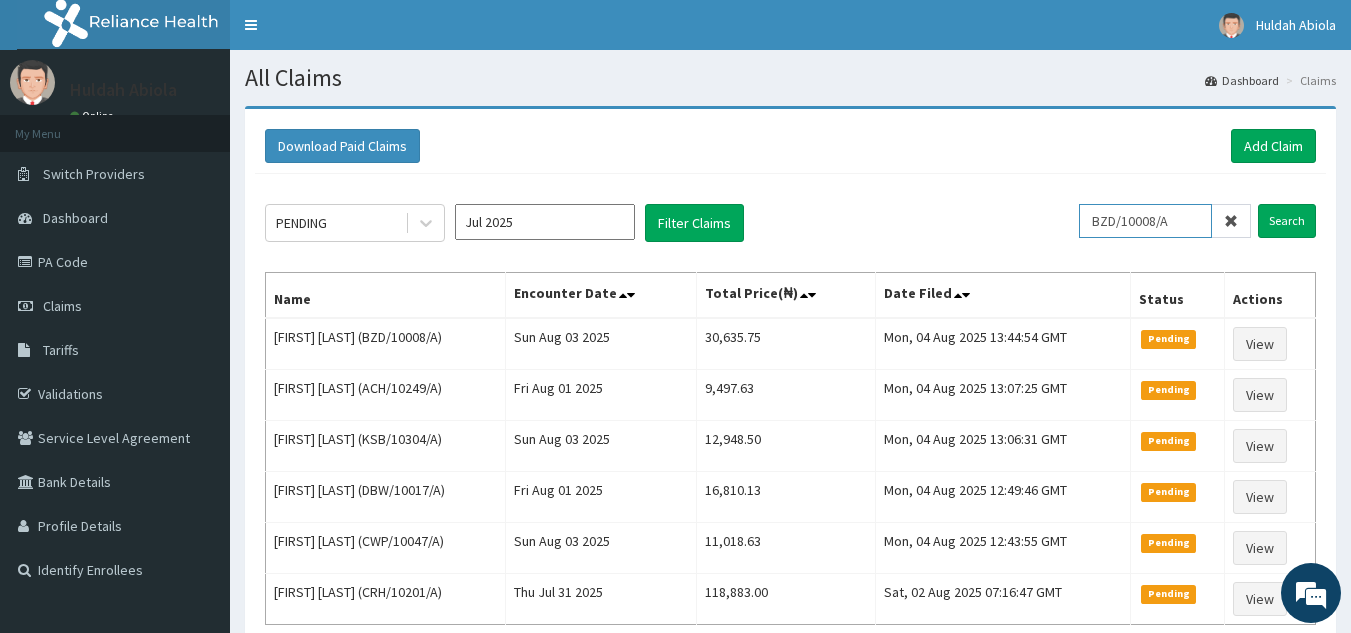 type on "BZD/10008/A" 